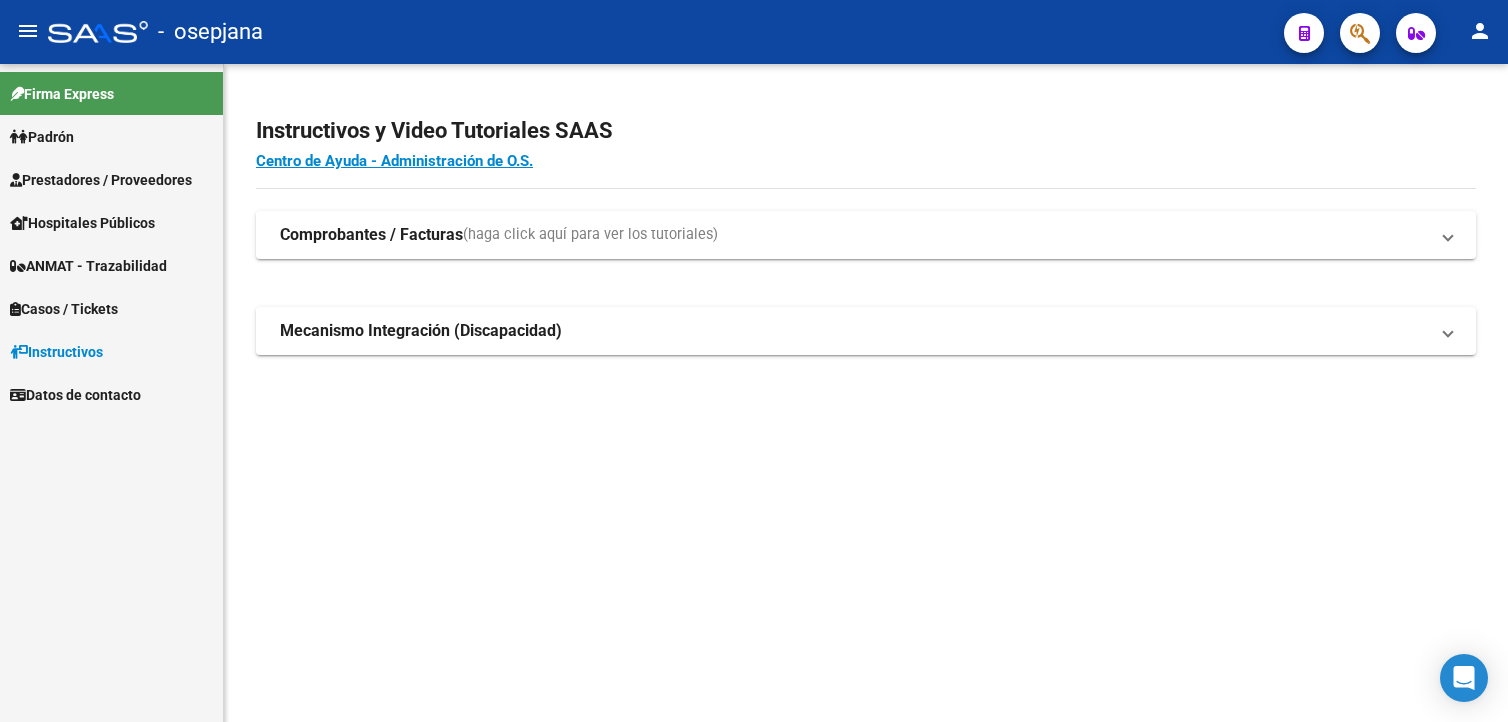 scroll, scrollTop: 0, scrollLeft: 0, axis: both 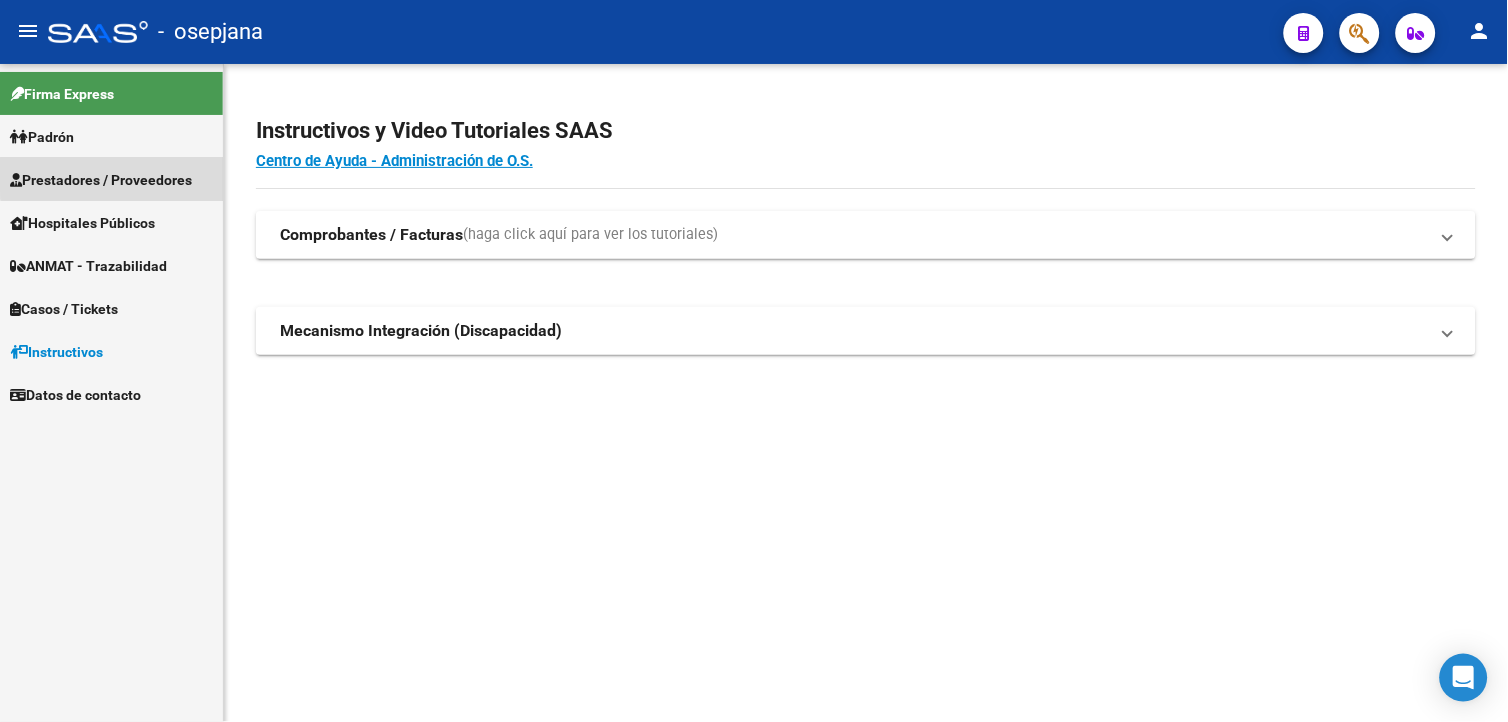 click on "Prestadores / Proveedores" at bounding box center [101, 180] 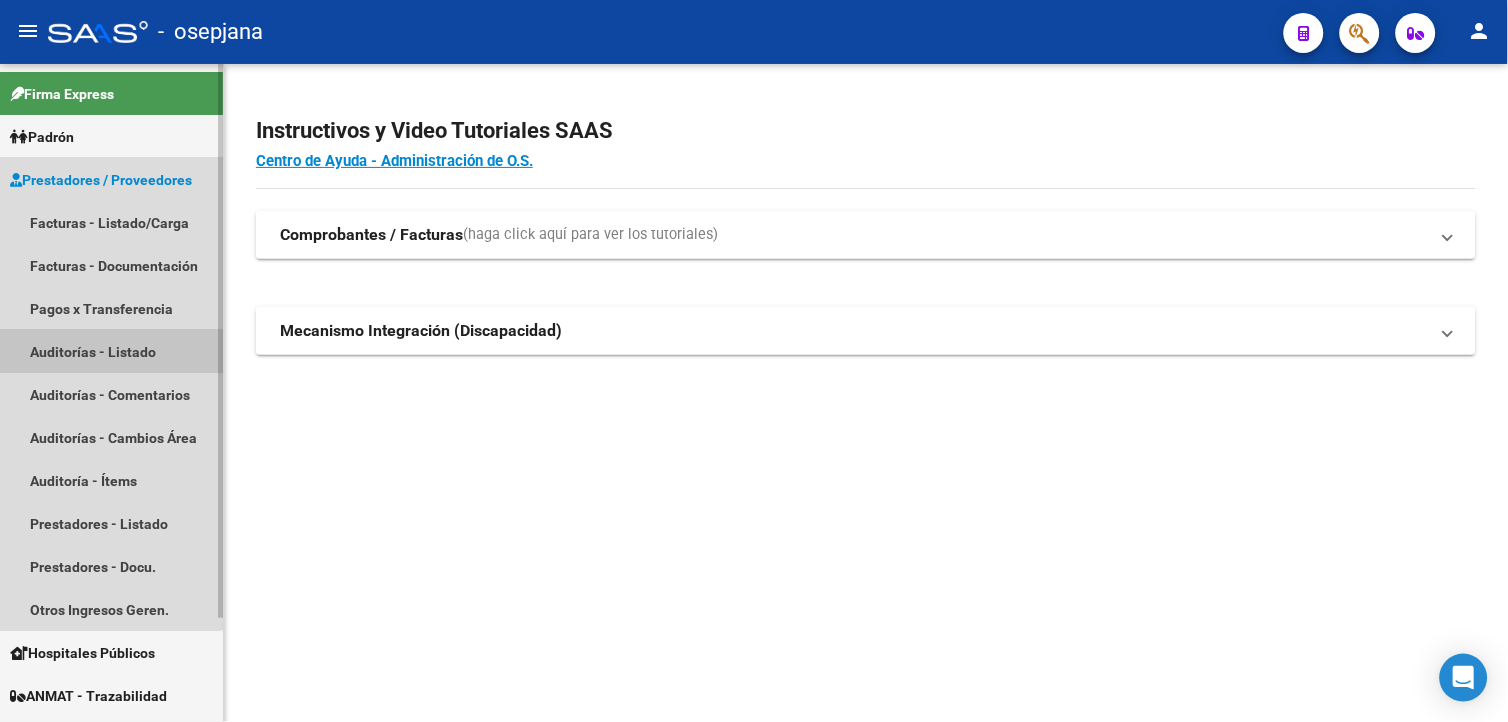 drag, startPoint x: 85, startPoint y: 353, endPoint x: 217, endPoint y: 343, distance: 132.37825 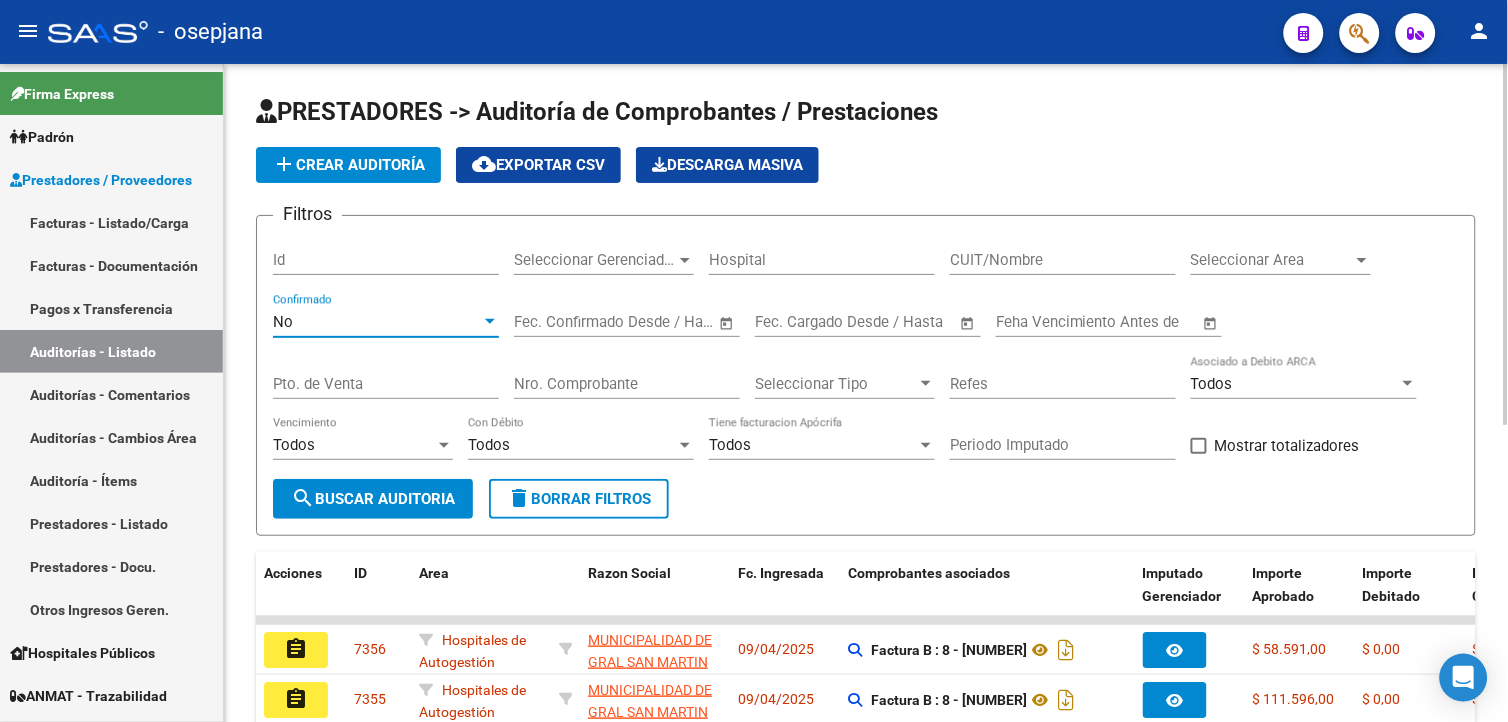 click on "No" at bounding box center [377, 322] 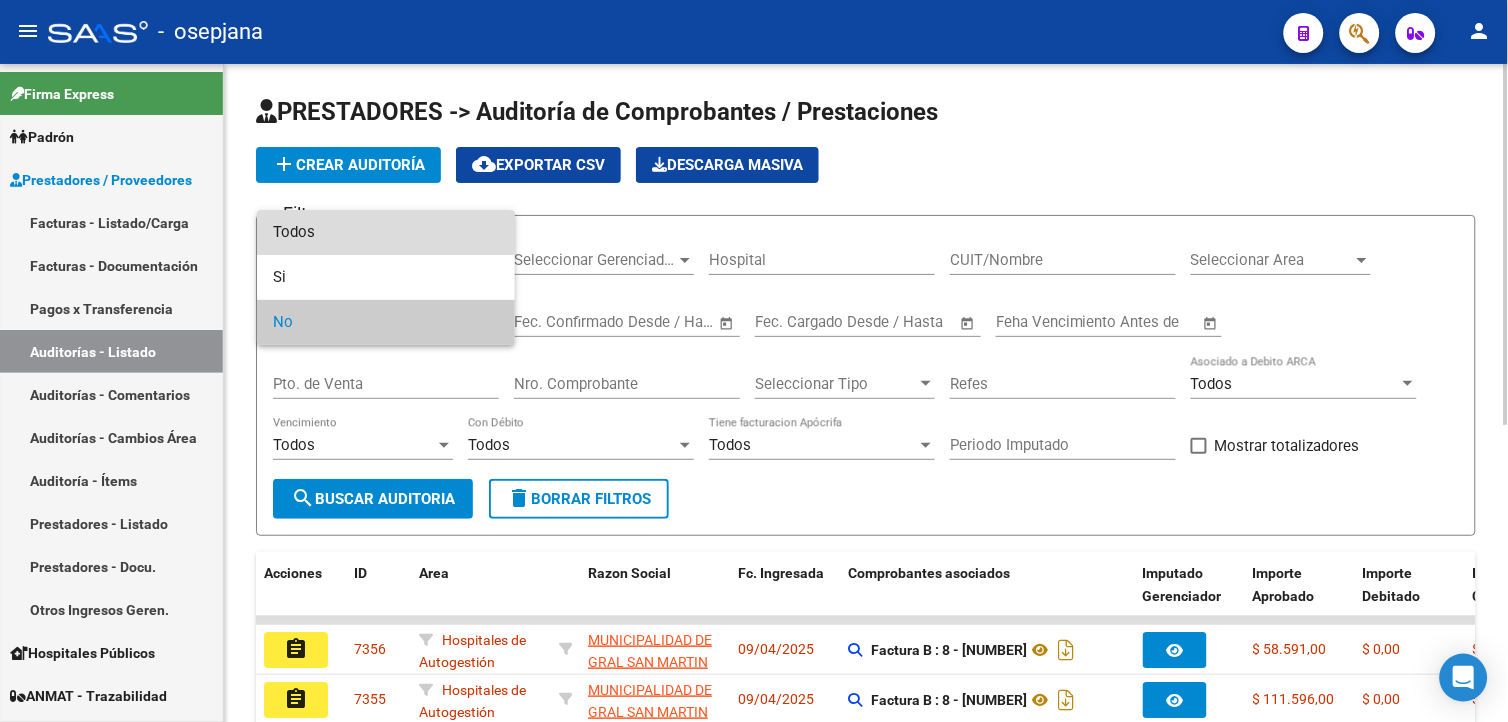 drag, startPoint x: 313, startPoint y: 234, endPoint x: 345, endPoint y: 285, distance: 60.207973 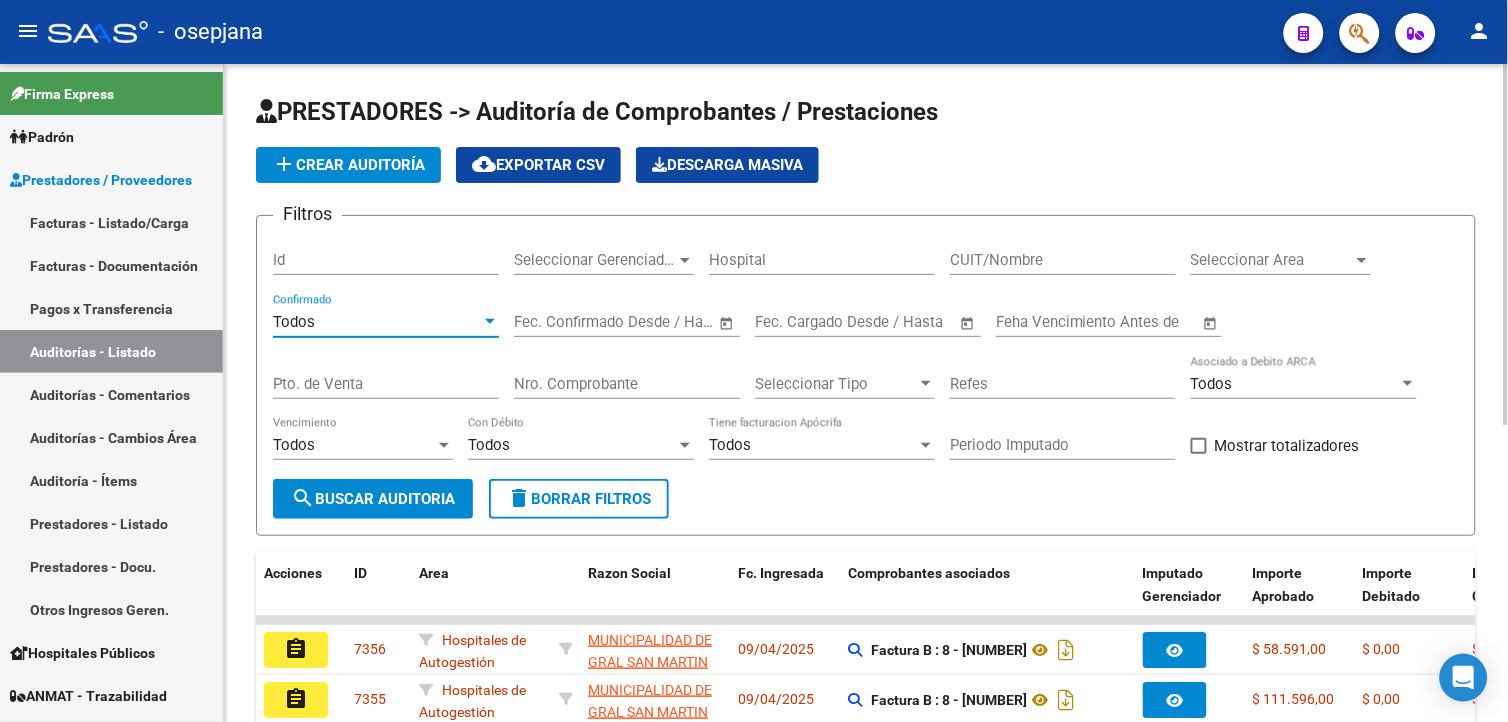 click on "Nro. Comprobante" at bounding box center (627, 384) 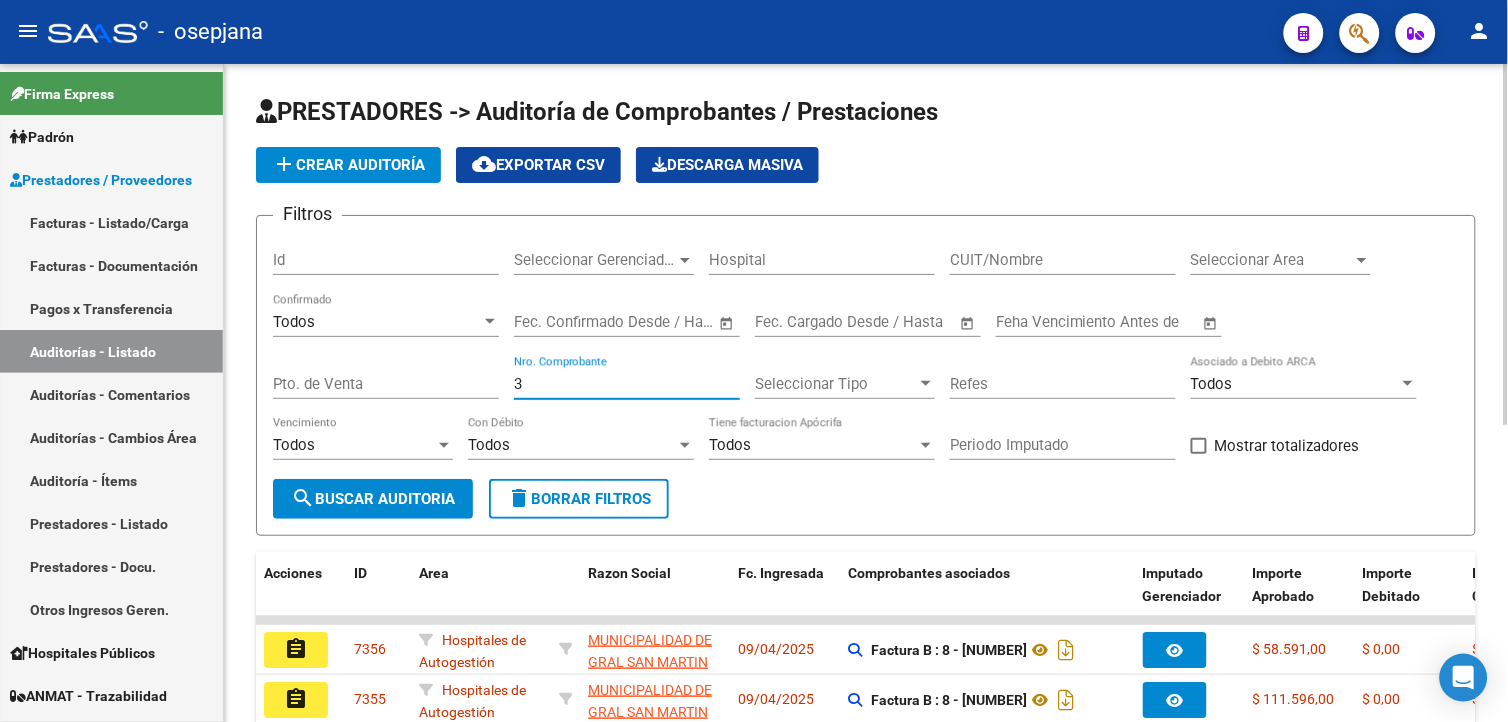 type on "3" 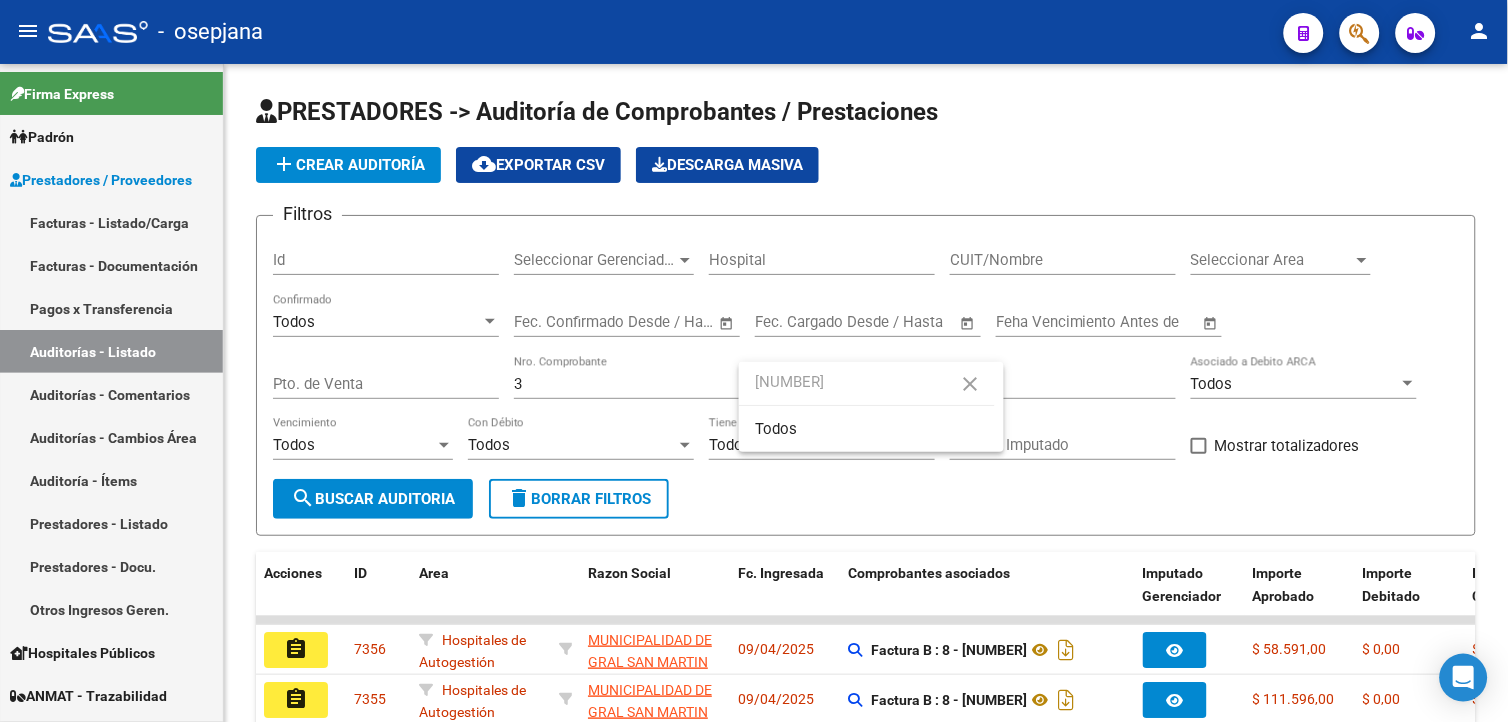 type on "195168" 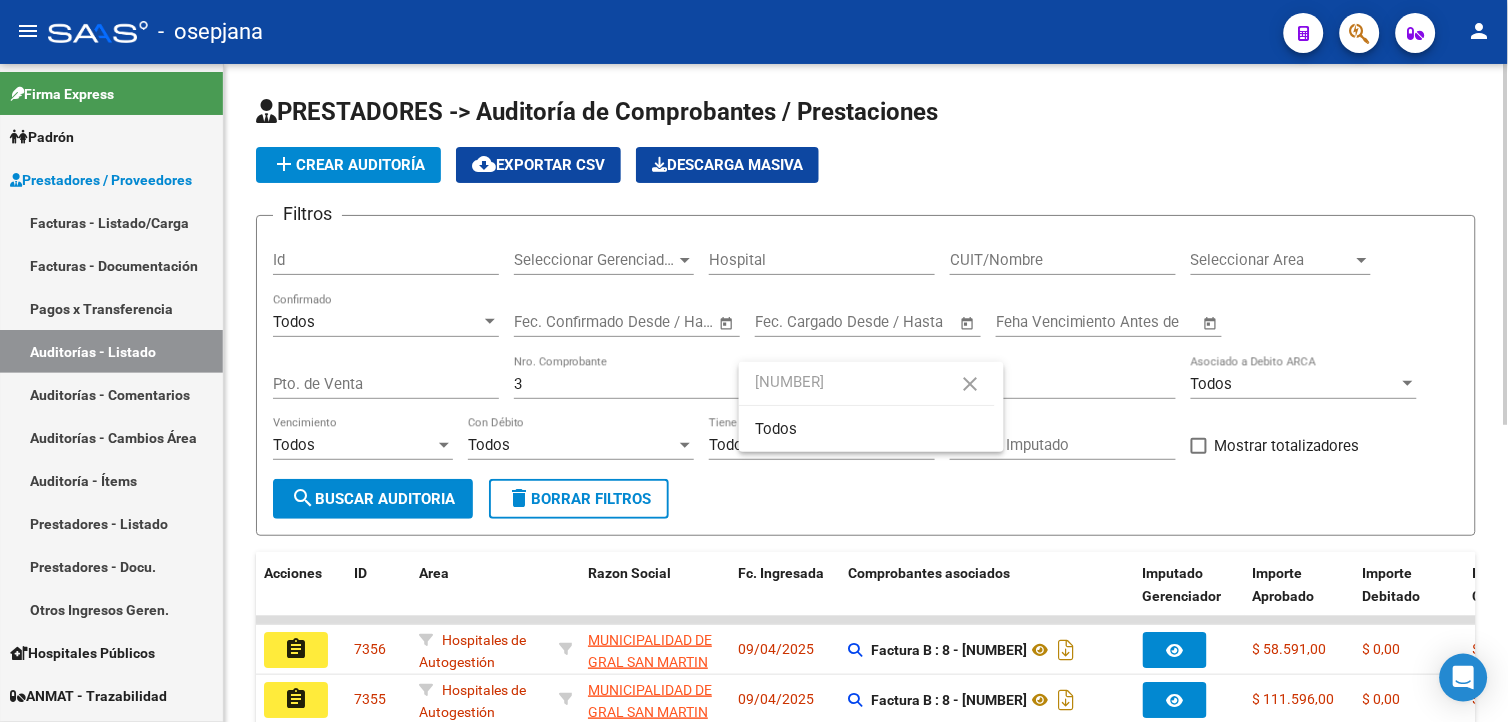click at bounding box center (754, 361) 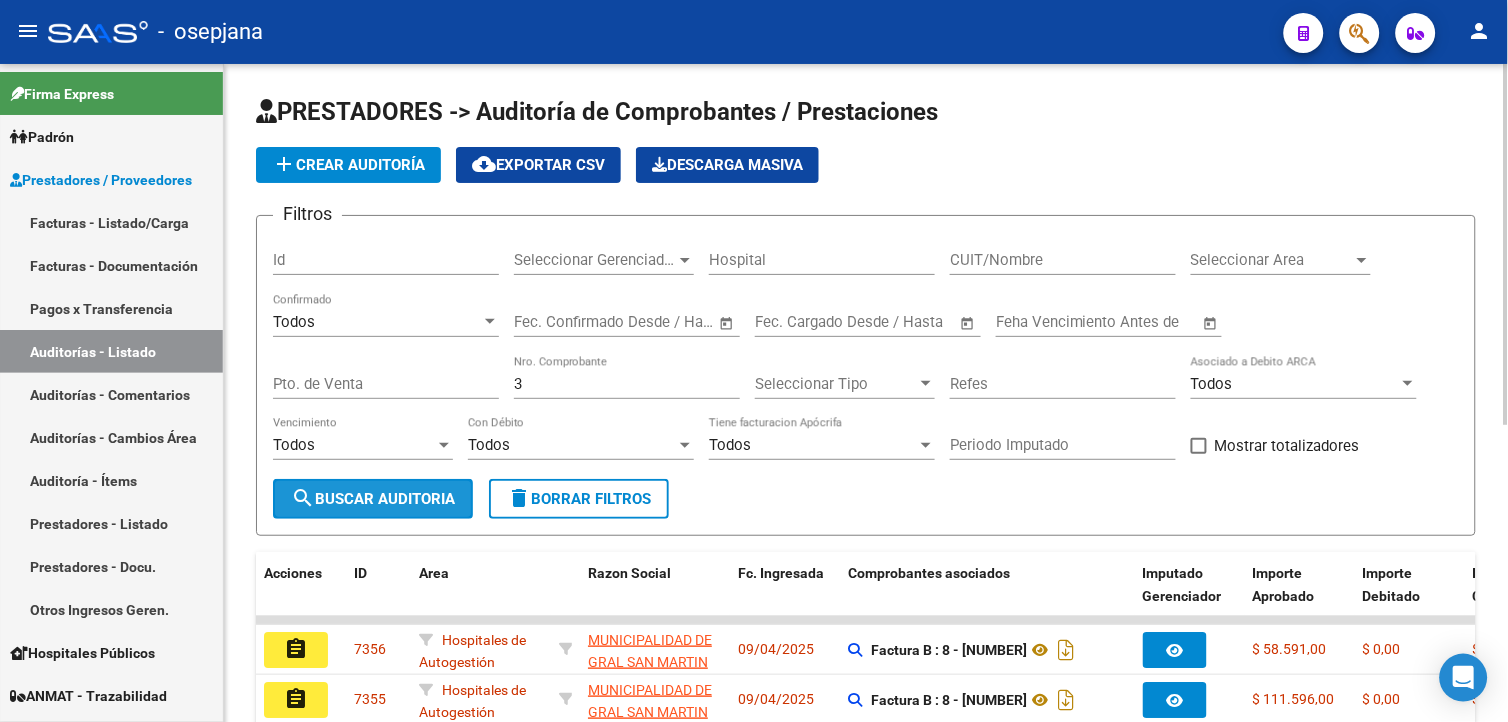 click on "search  Buscar Auditoria" 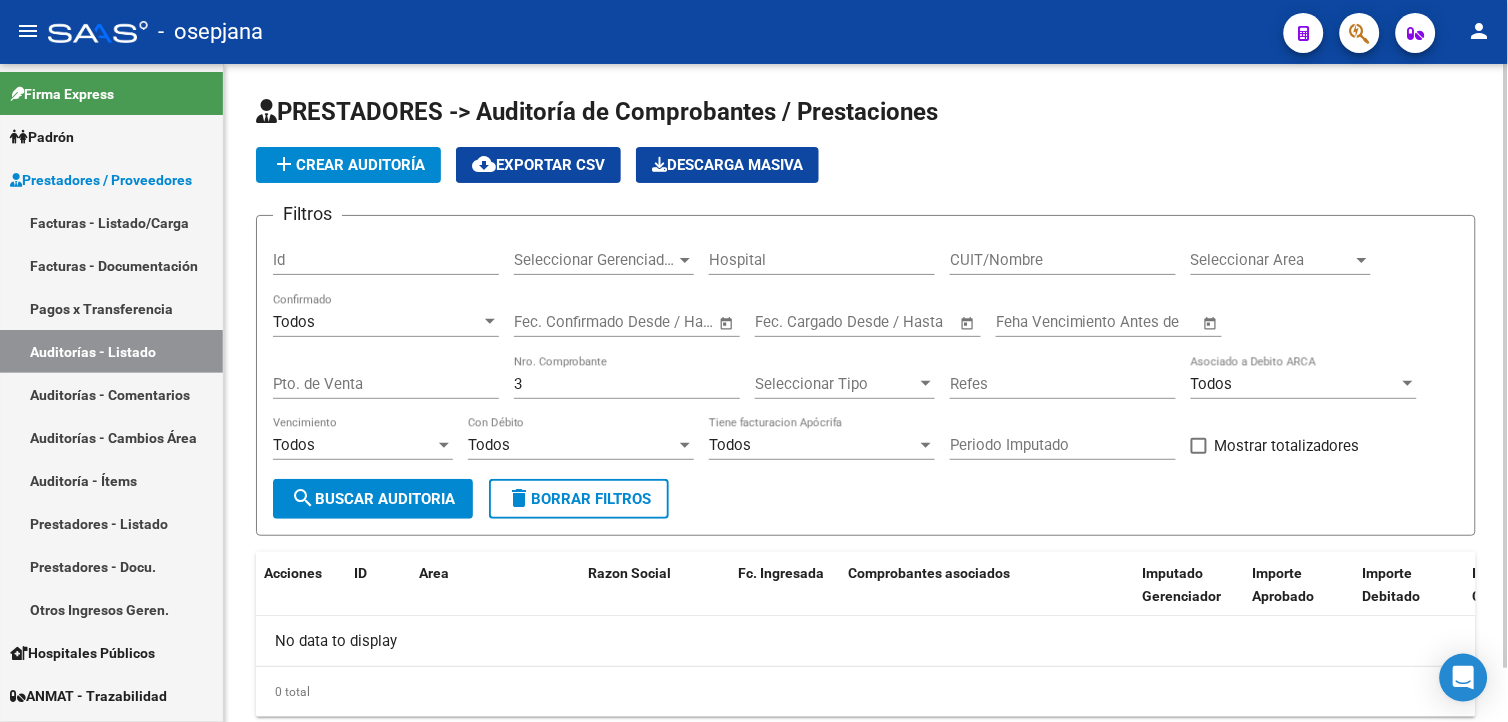 scroll, scrollTop: 58, scrollLeft: 0, axis: vertical 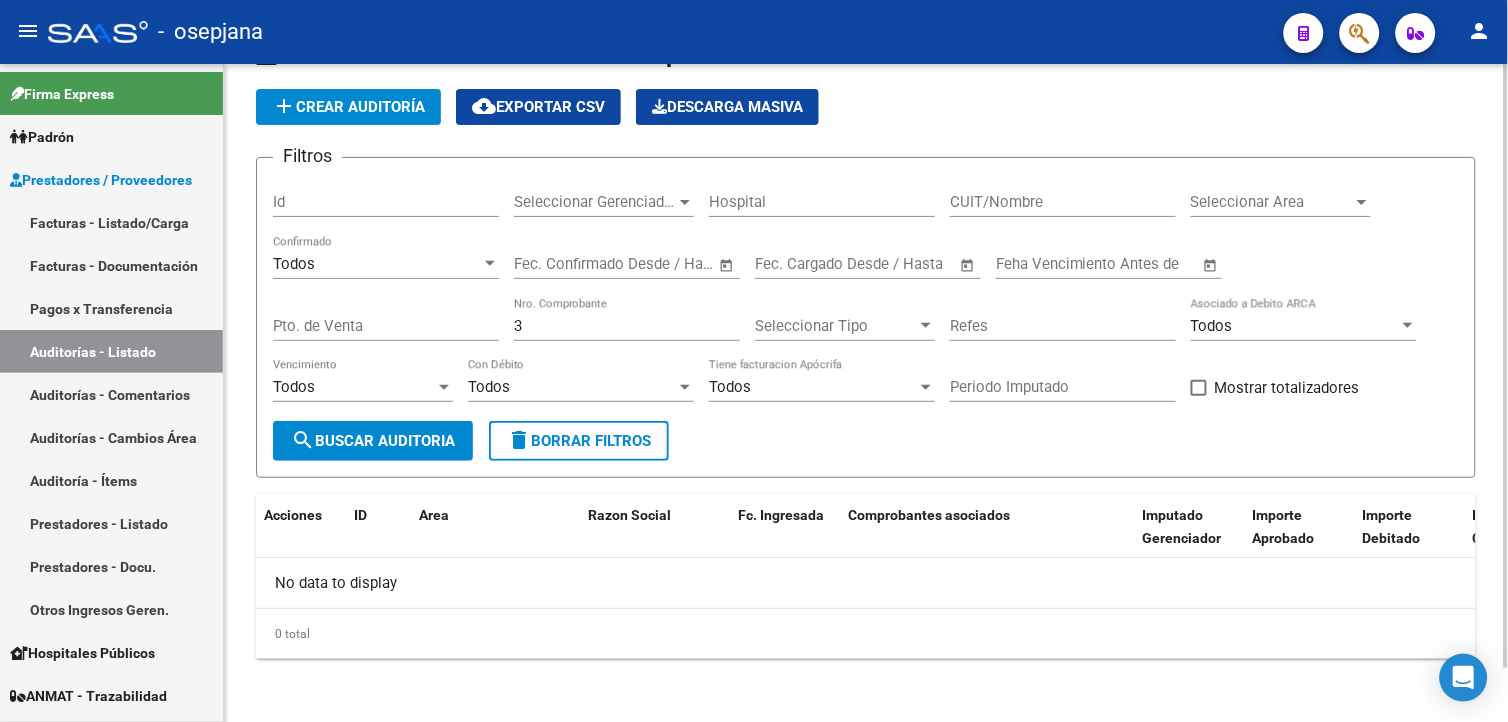 click on "Seleccionar Tipo" at bounding box center (836, 326) 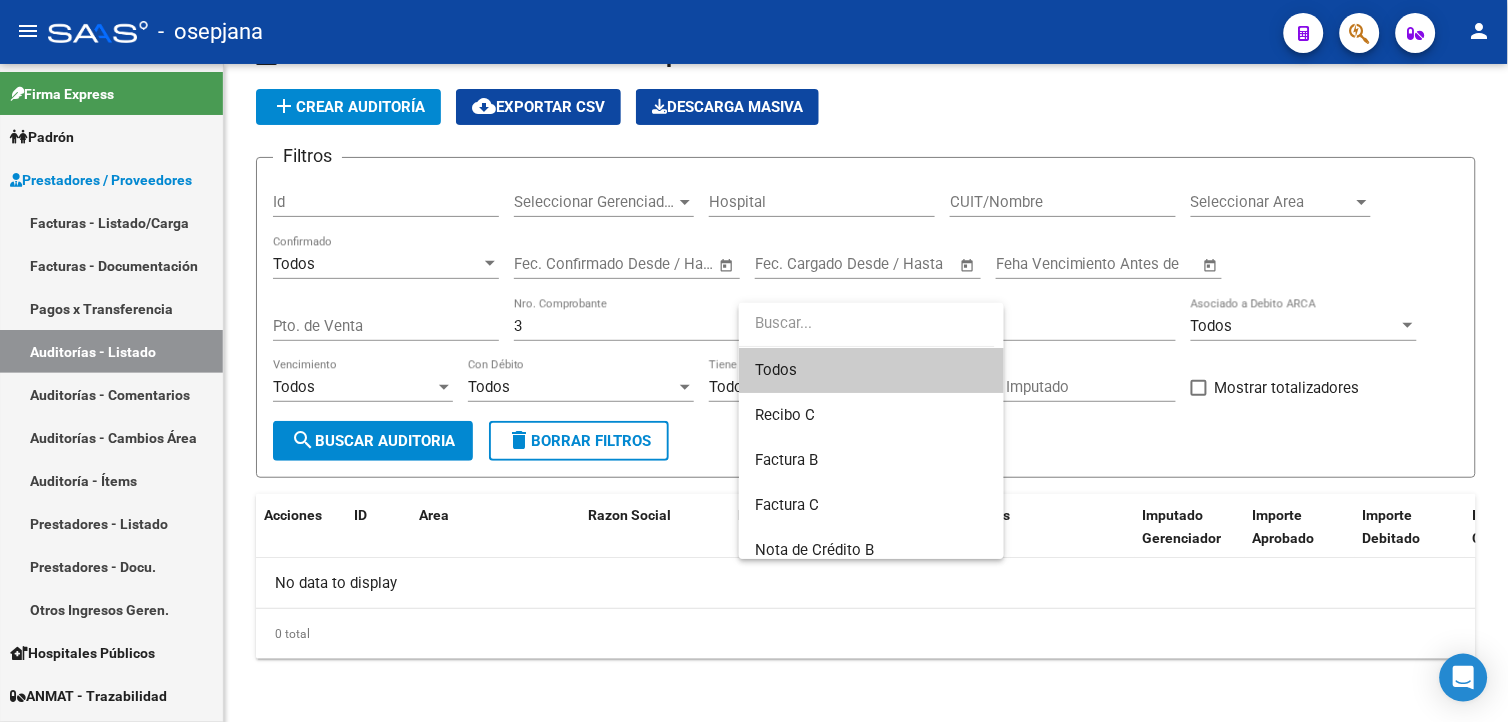click at bounding box center [754, 361] 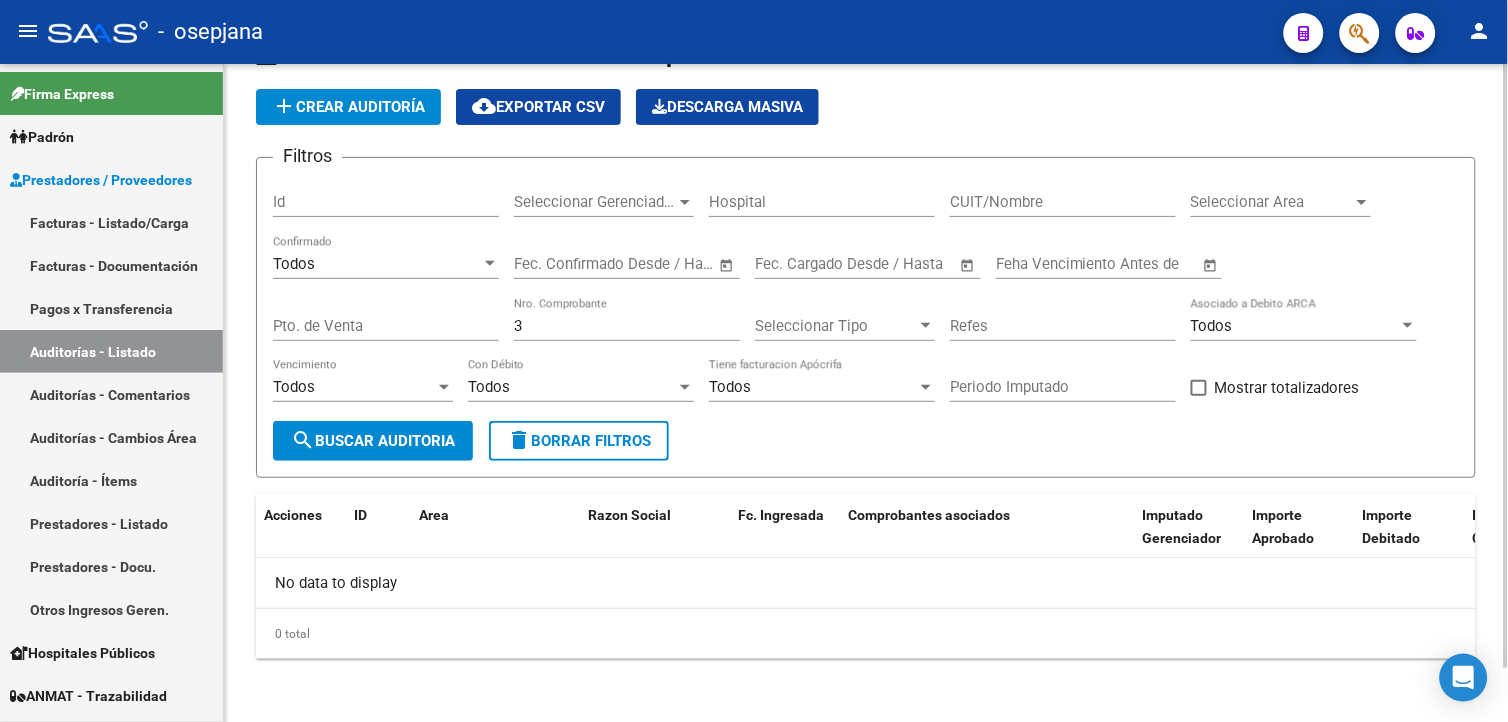 drag, startPoint x: 411, startPoint y: 324, endPoint x: 465, endPoint y: 243, distance: 97.349884 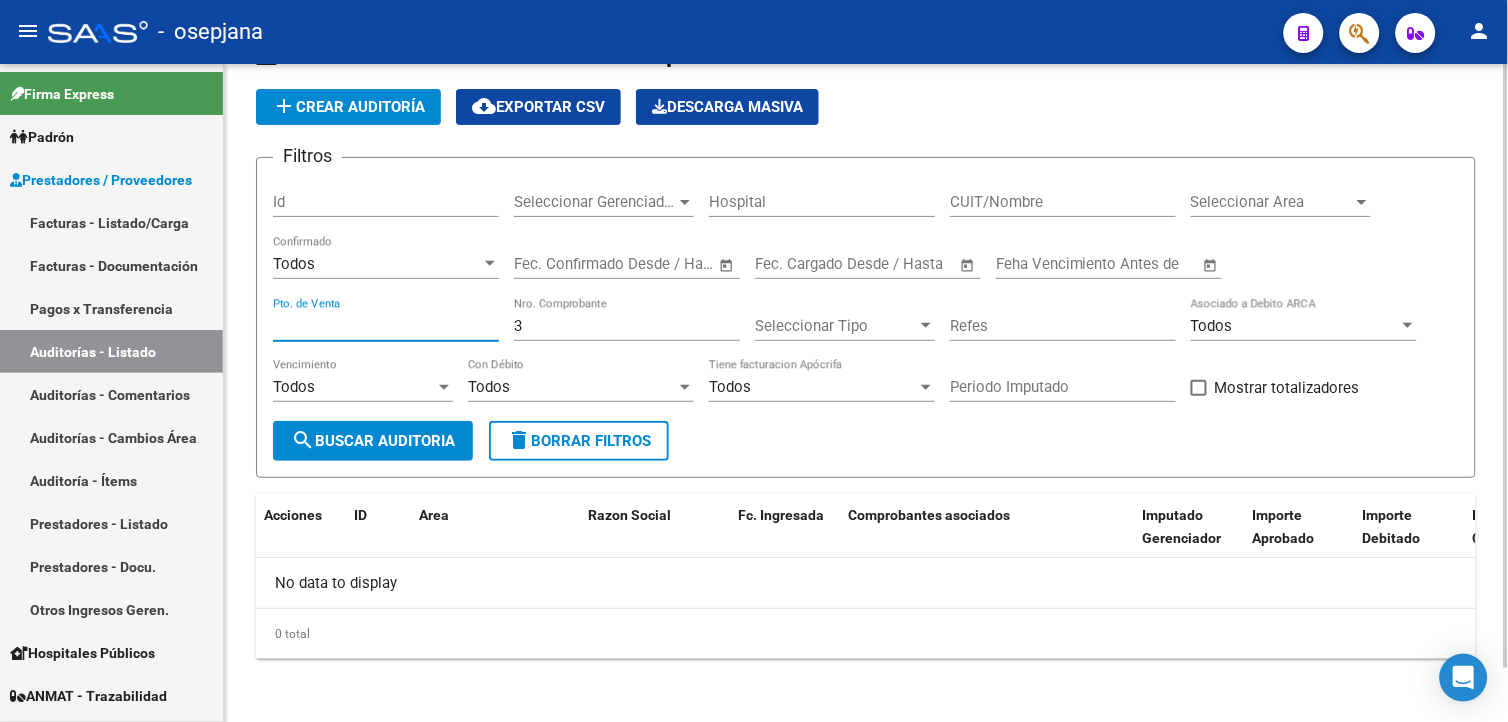 type on "2" 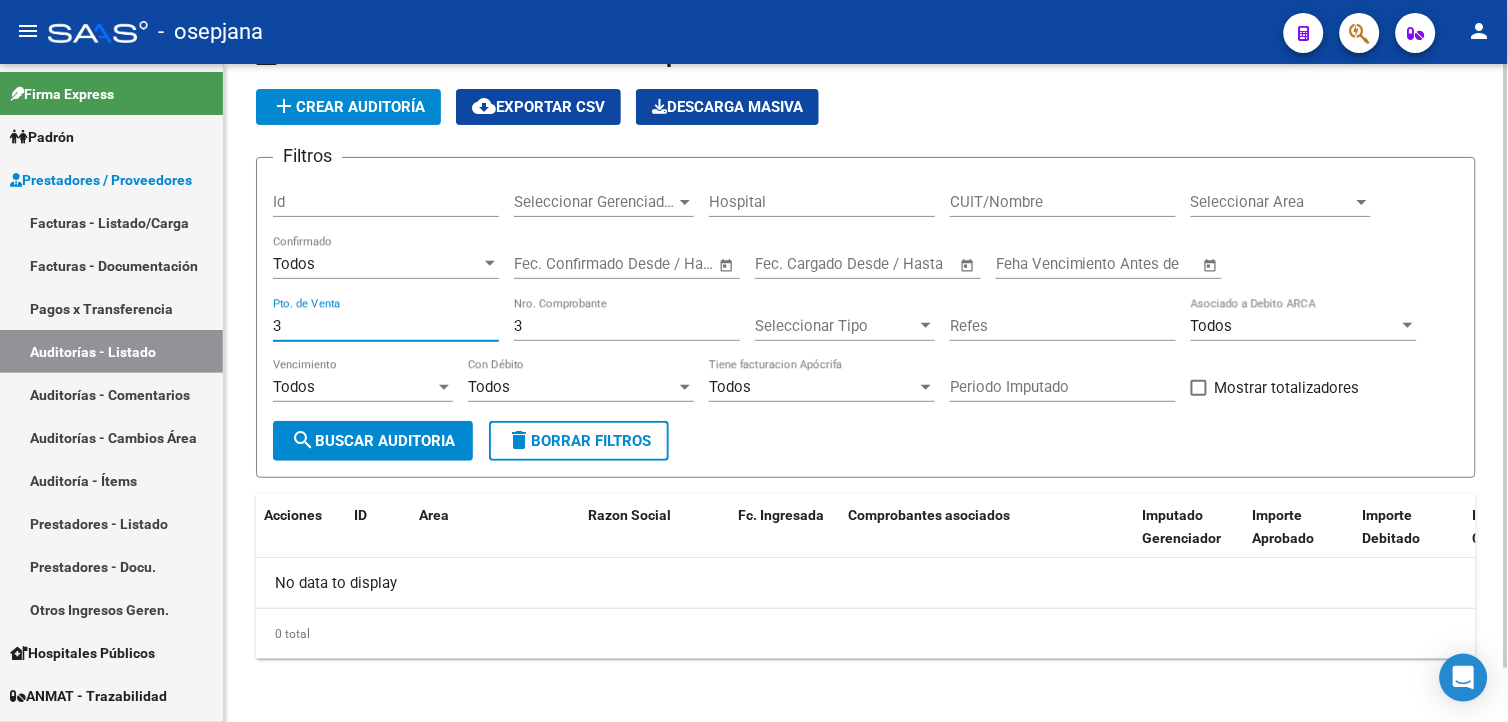 type on "3" 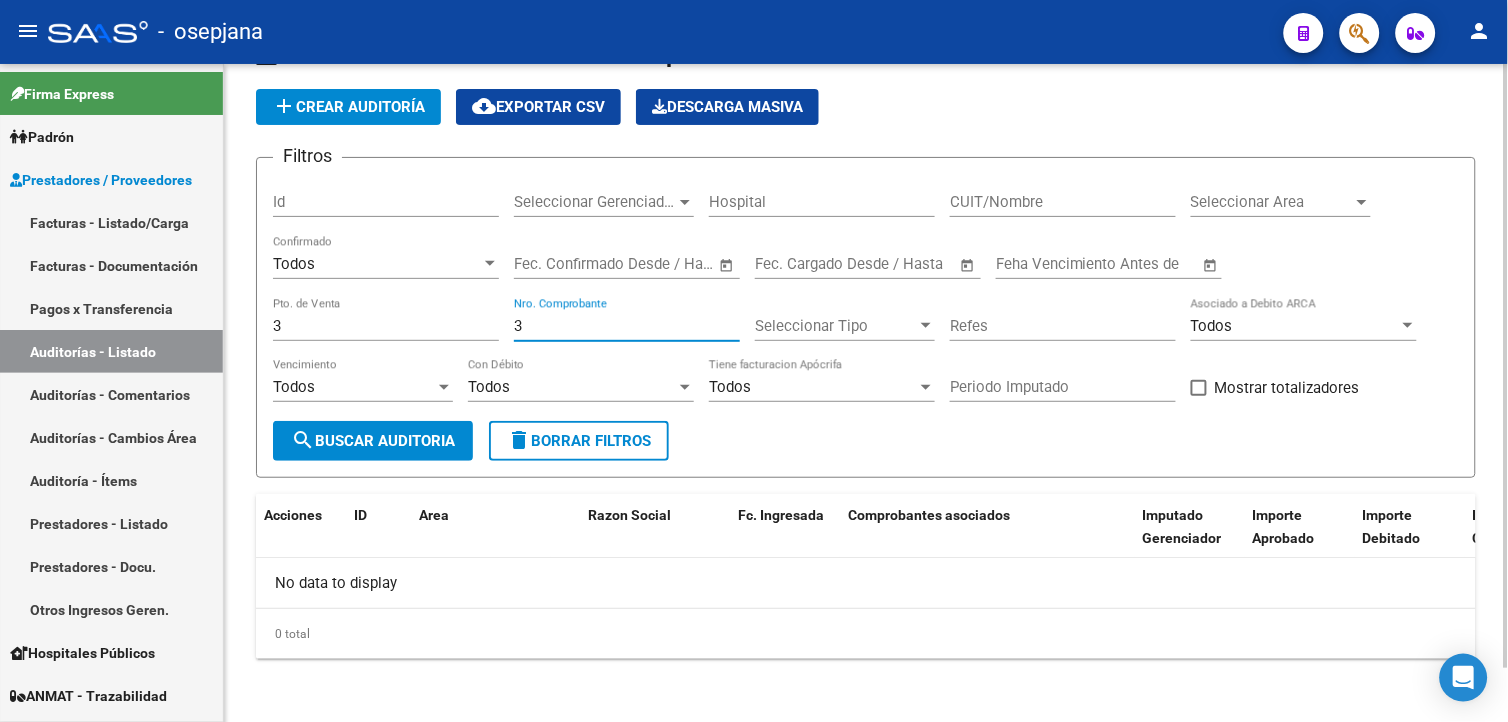click on "3" at bounding box center [627, 326] 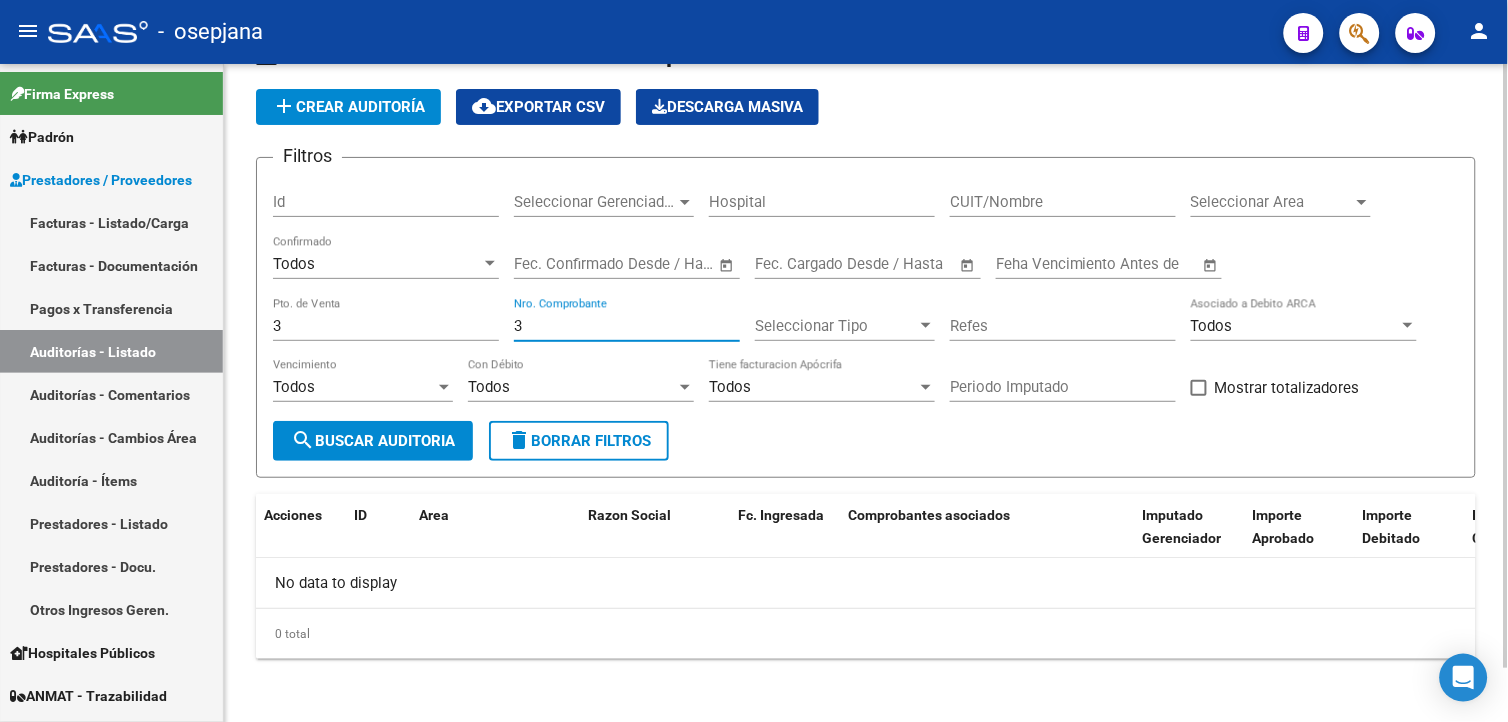 type on "195168" 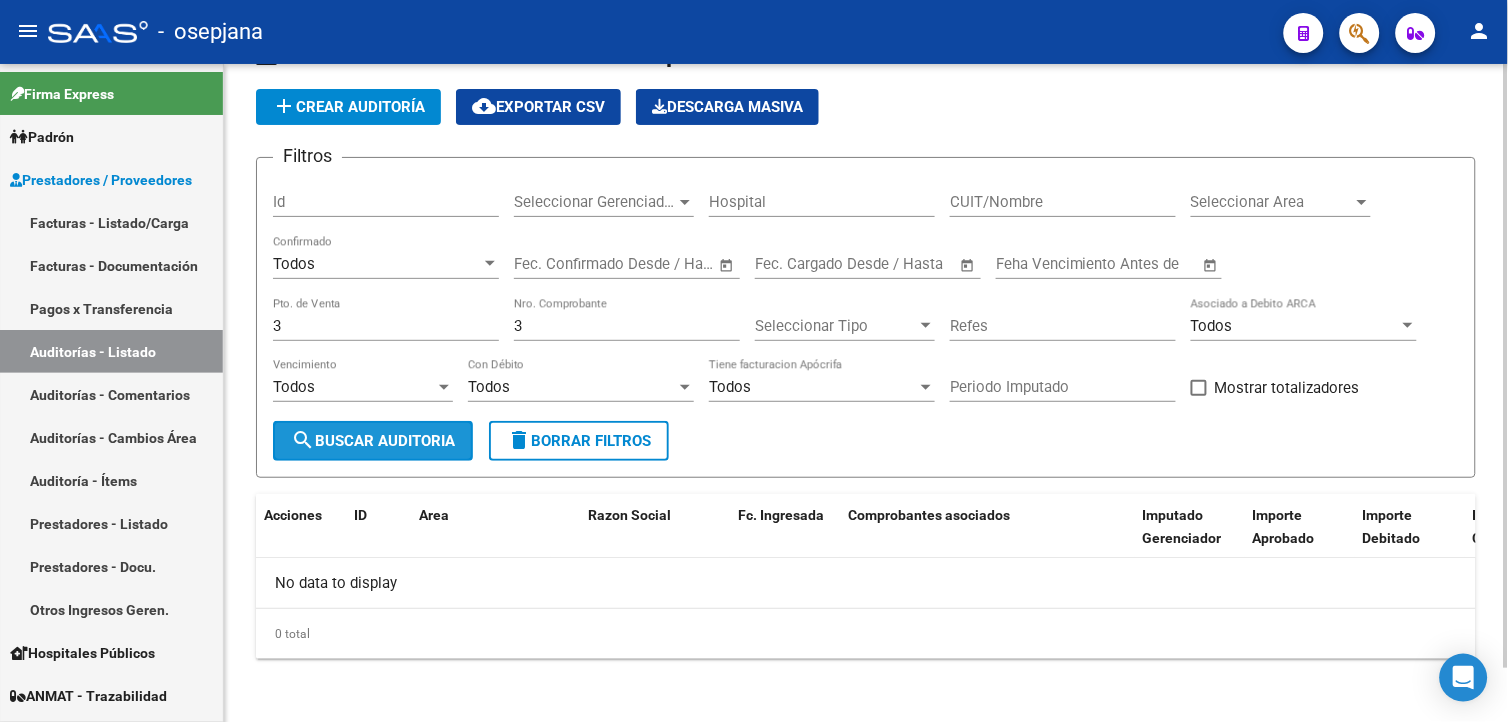 click on "search  Buscar Auditoria" 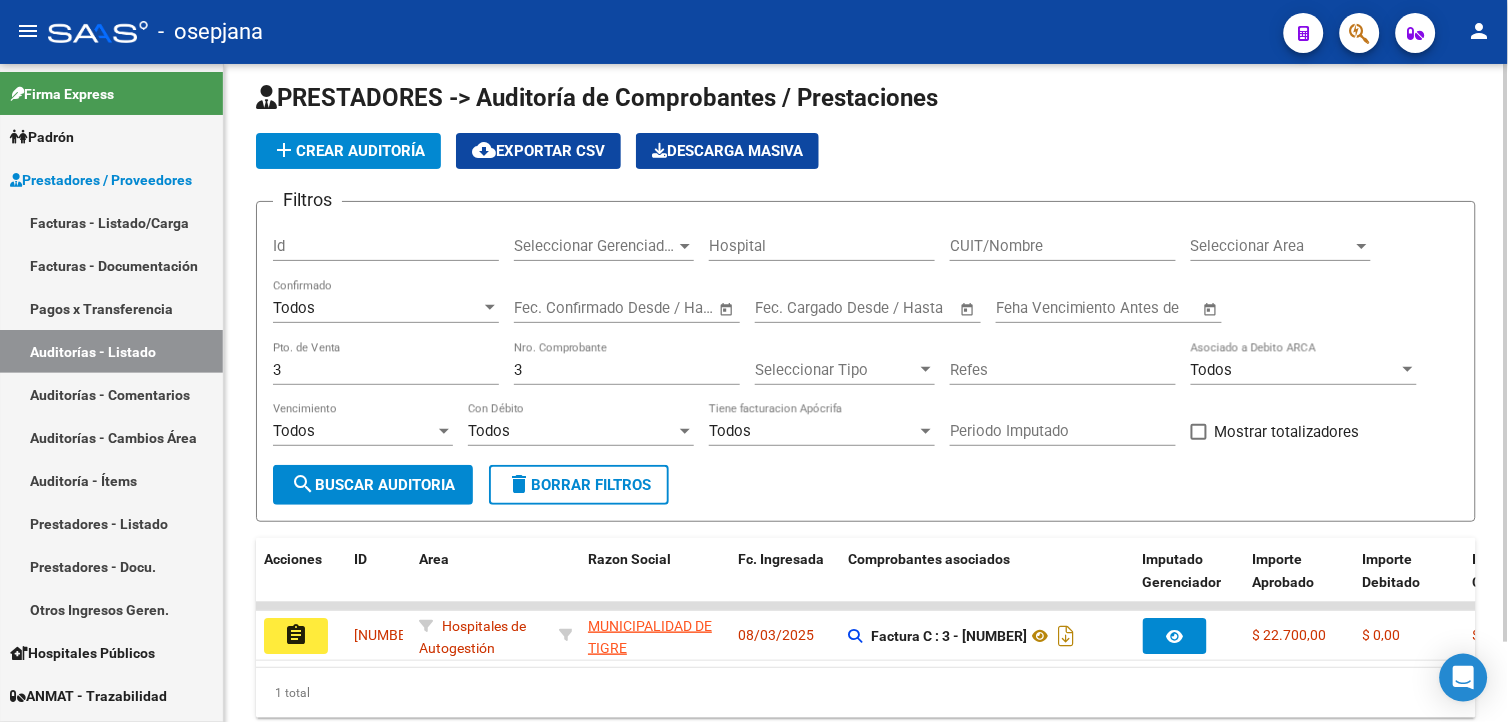 scroll, scrollTop: 58, scrollLeft: 0, axis: vertical 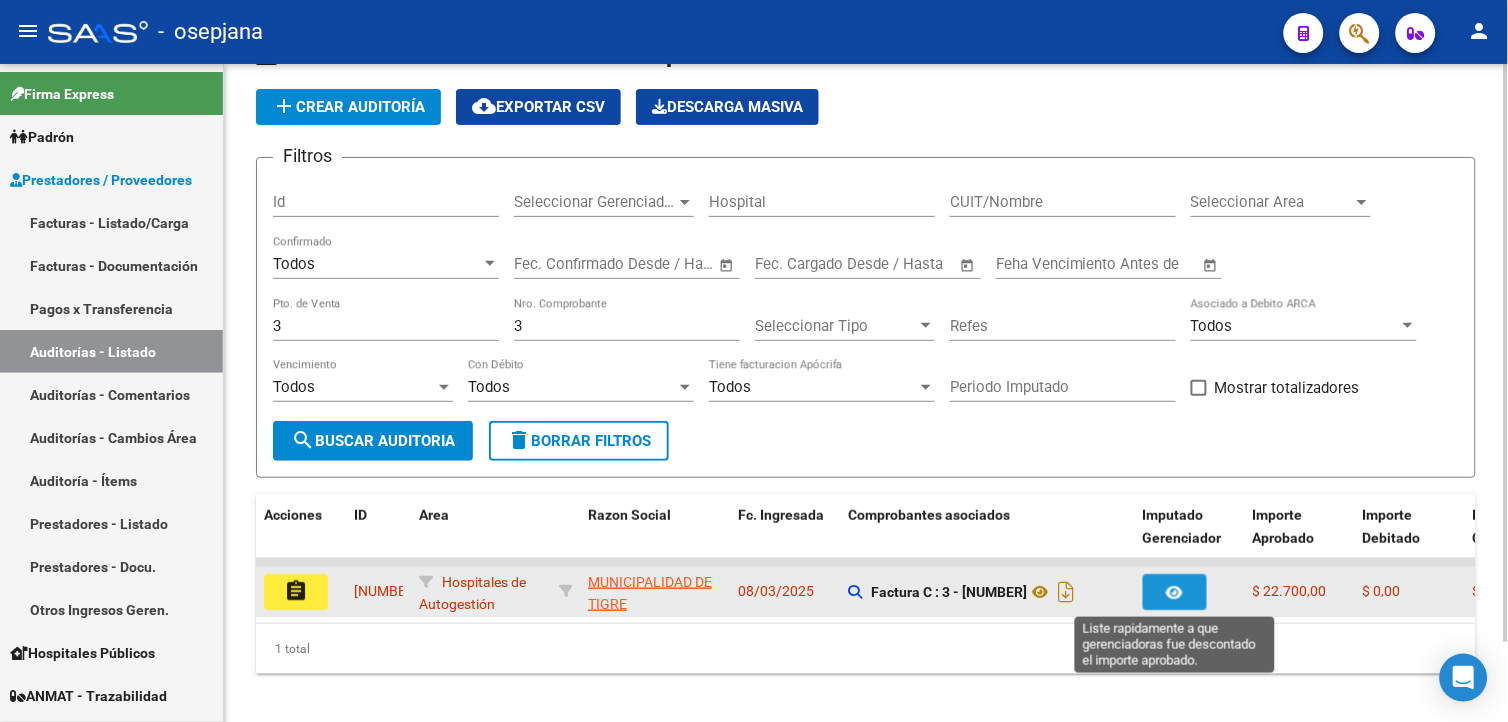 click 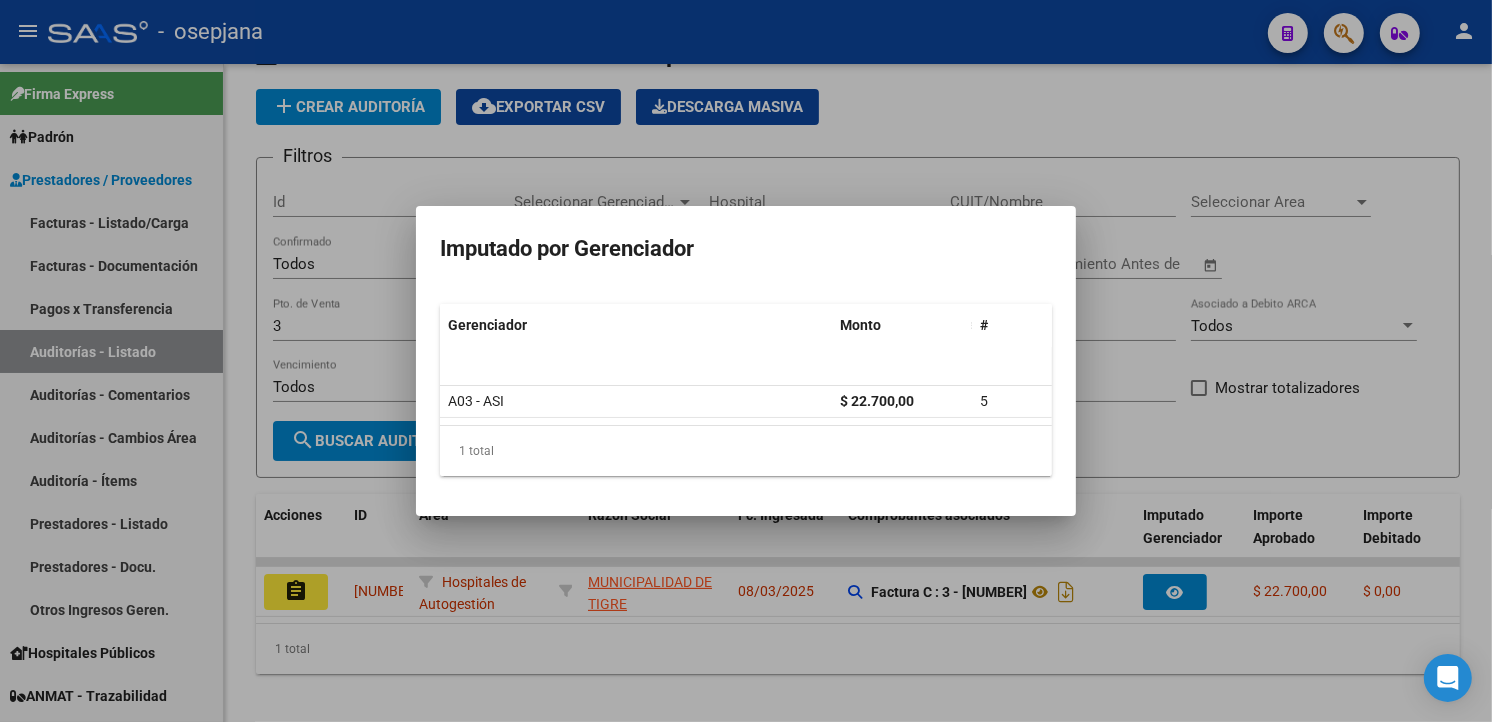 click at bounding box center (746, 361) 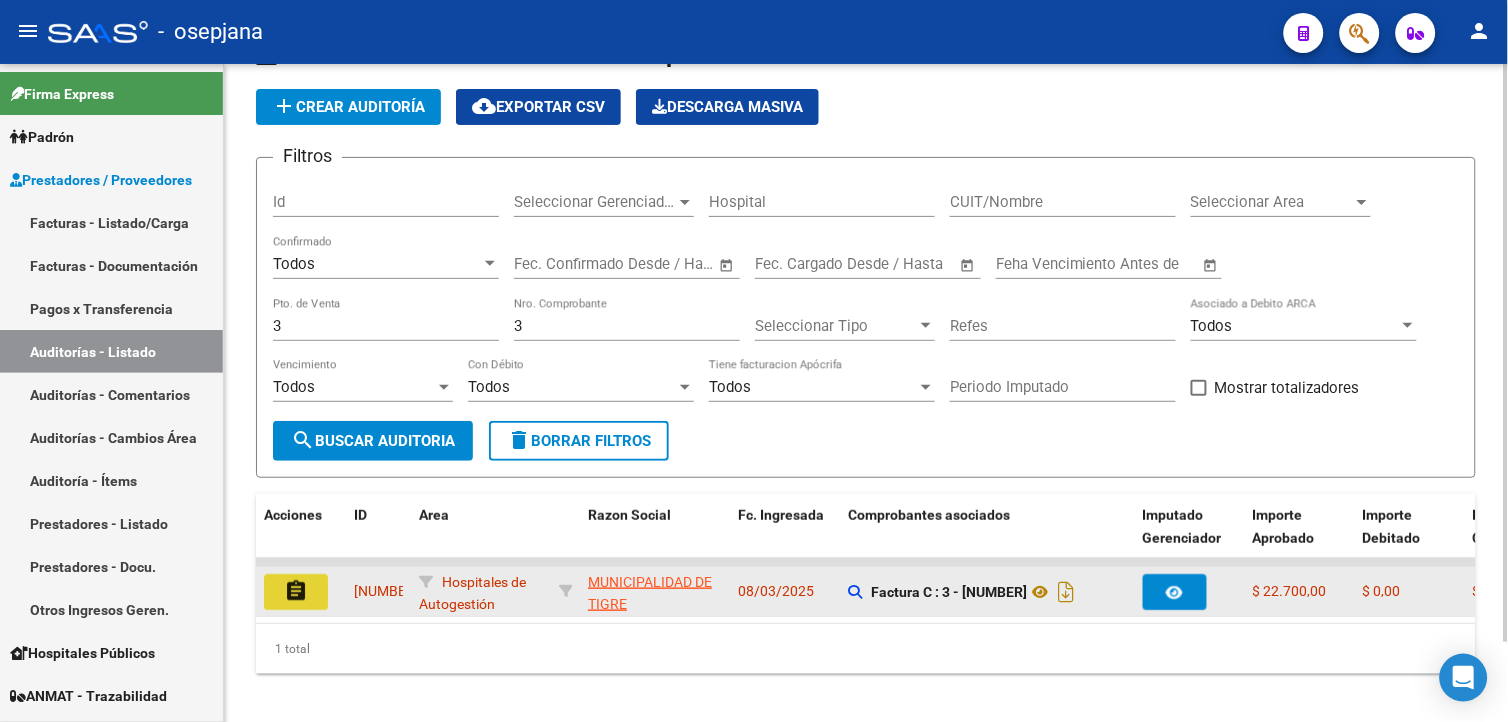 click on "assignment" 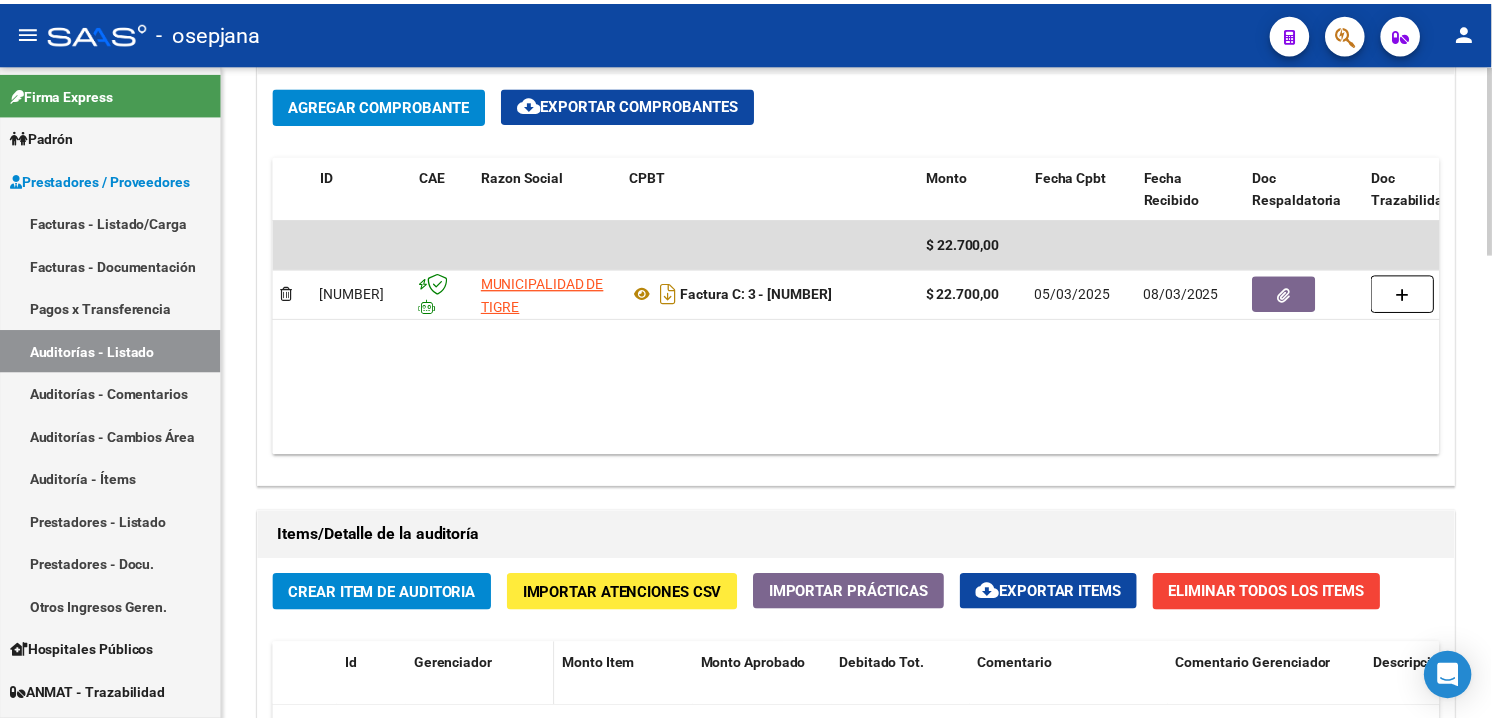 scroll, scrollTop: 1000, scrollLeft: 0, axis: vertical 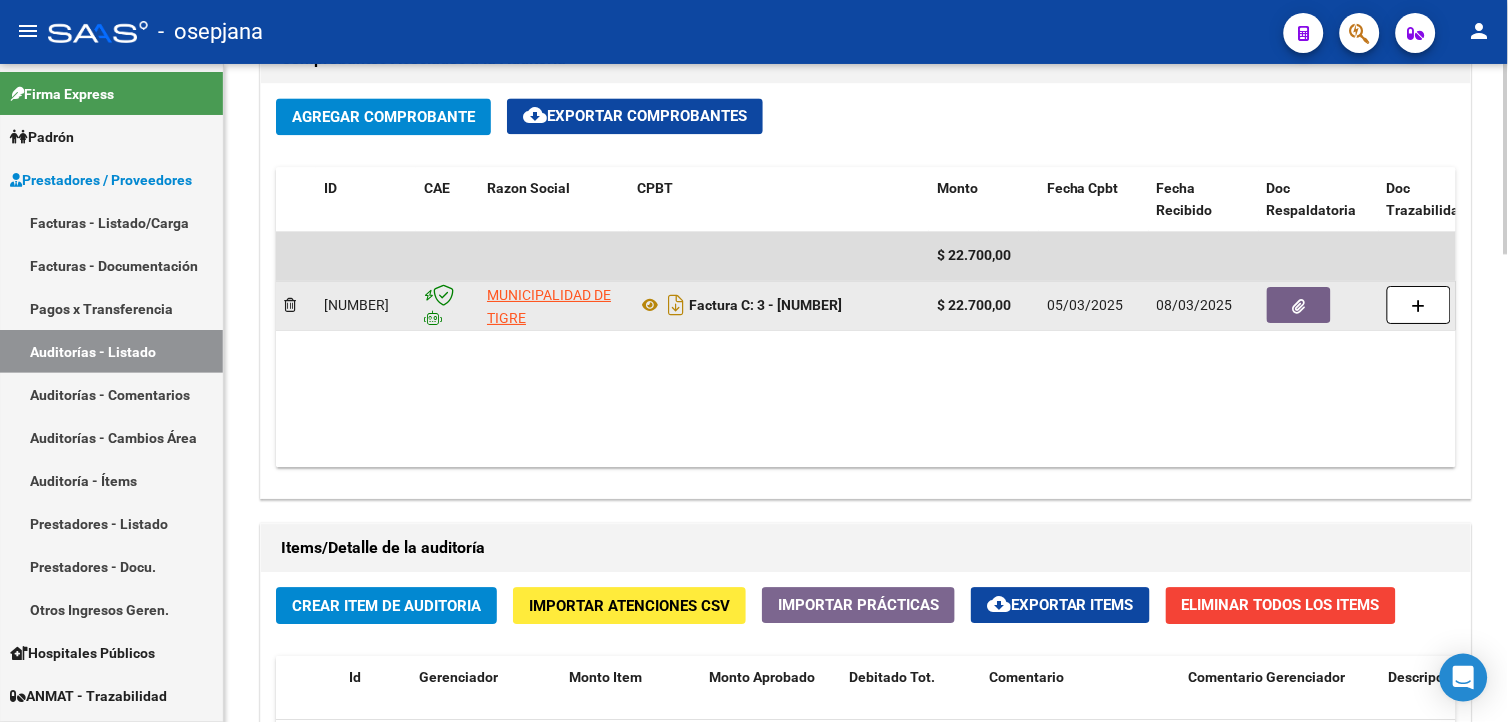 click 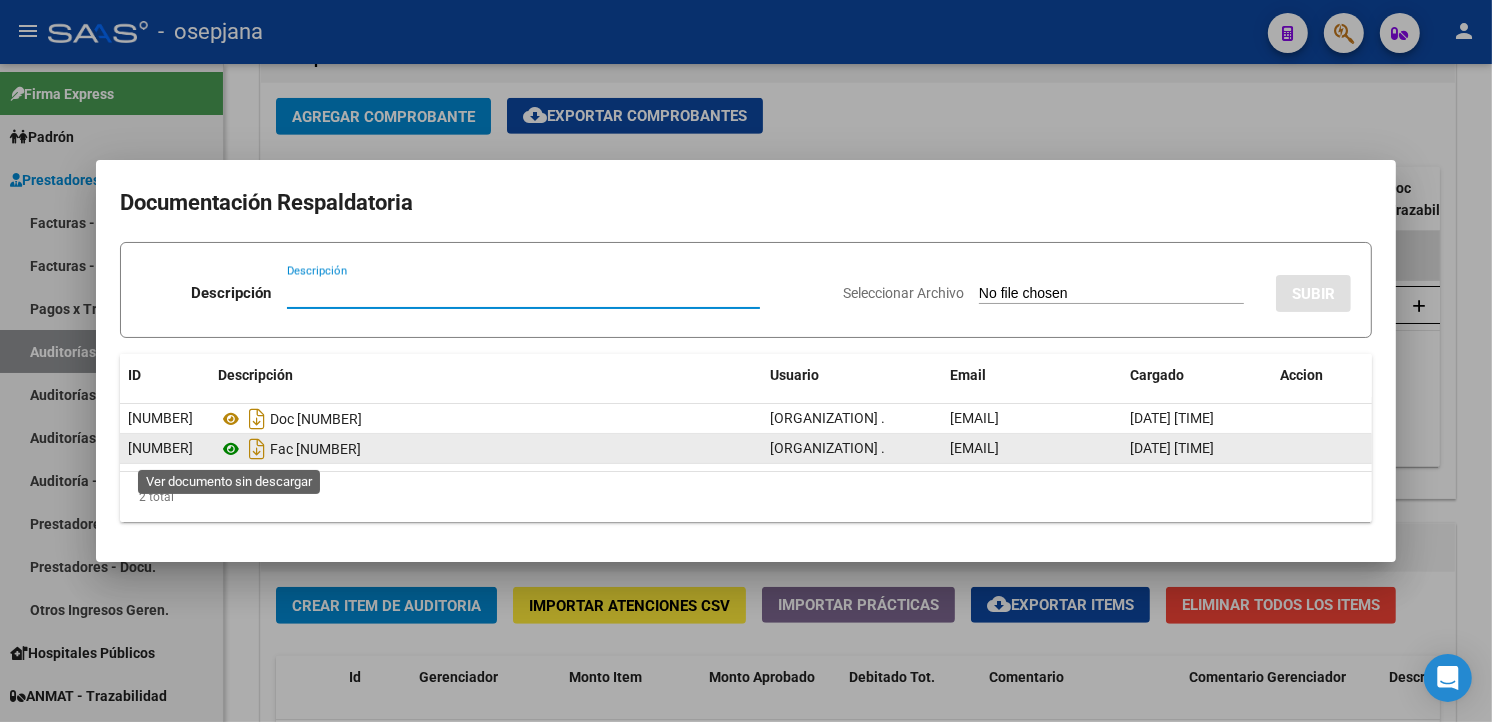 click 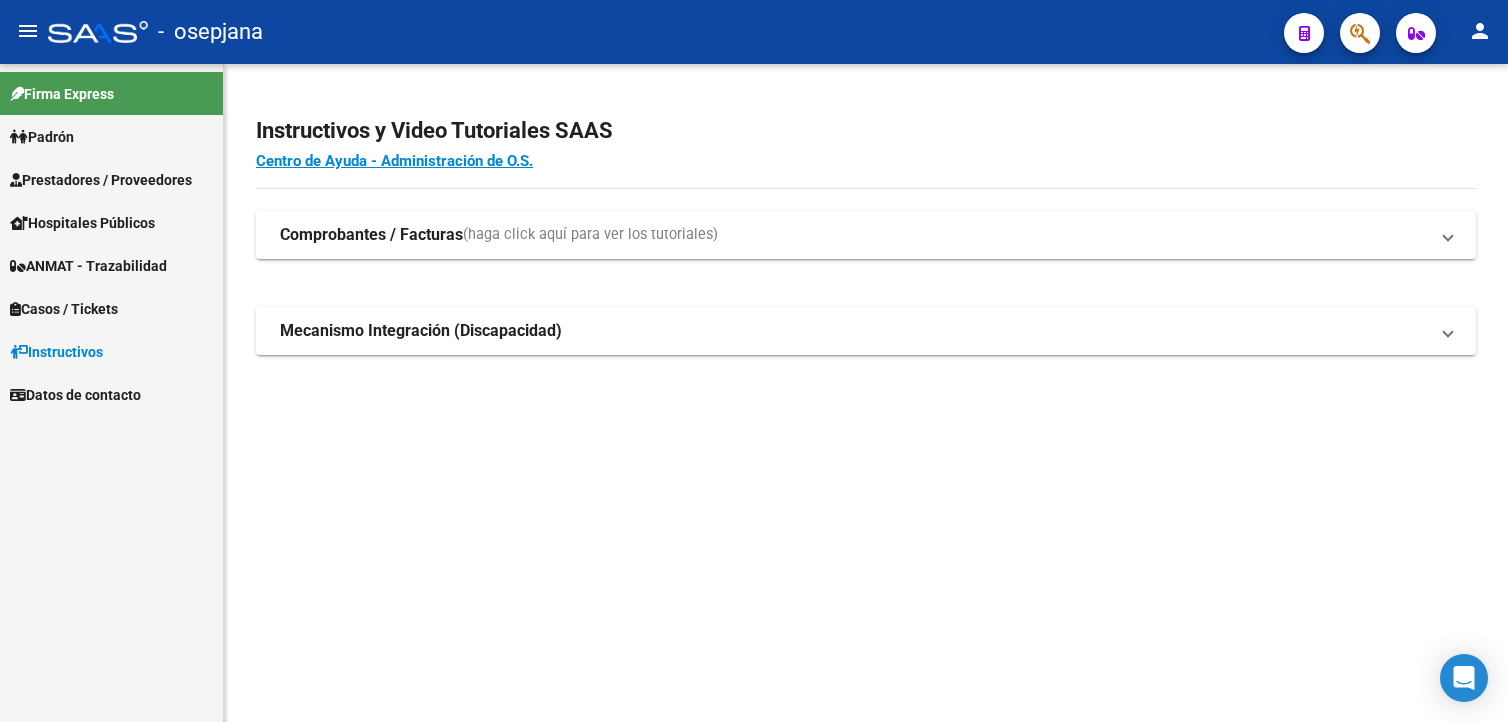 scroll, scrollTop: 0, scrollLeft: 0, axis: both 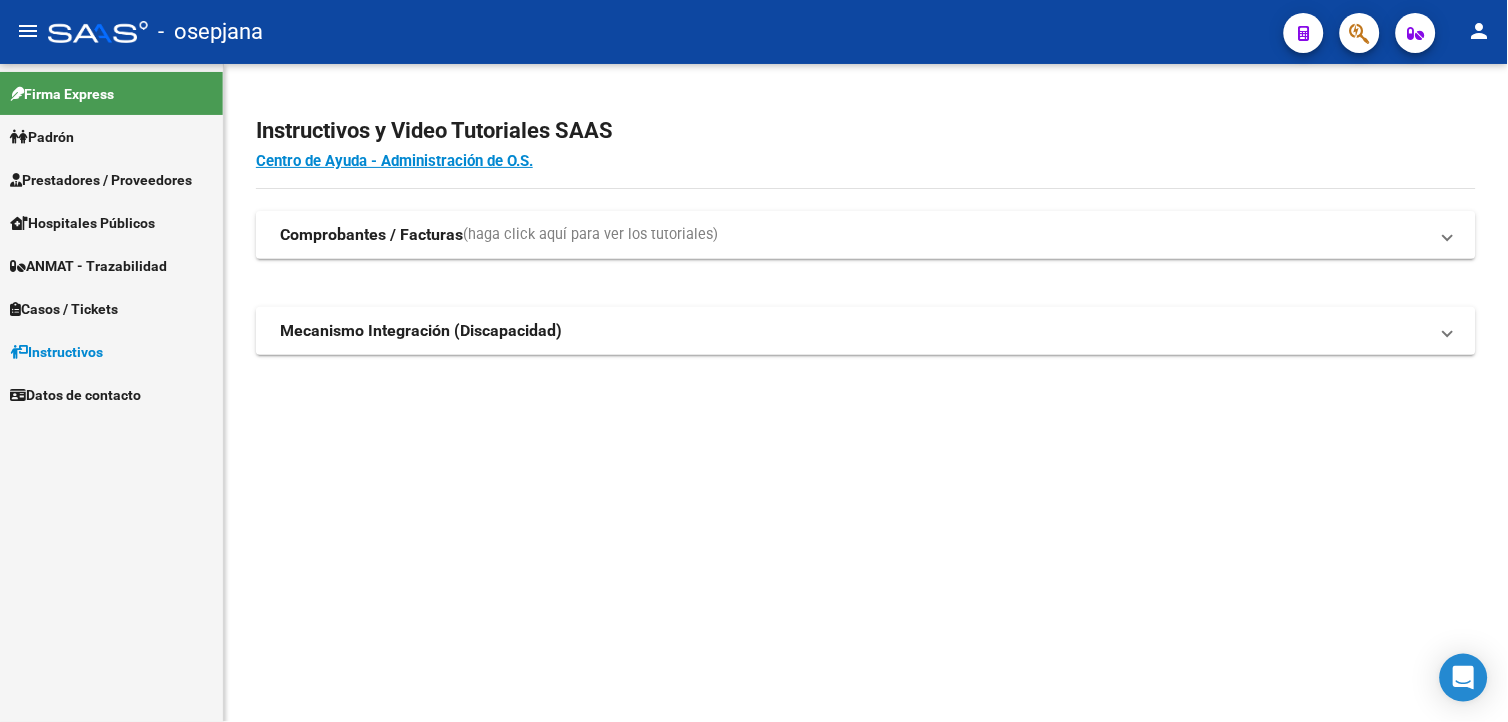 click on "Prestadores / Proveedores" at bounding box center (101, 180) 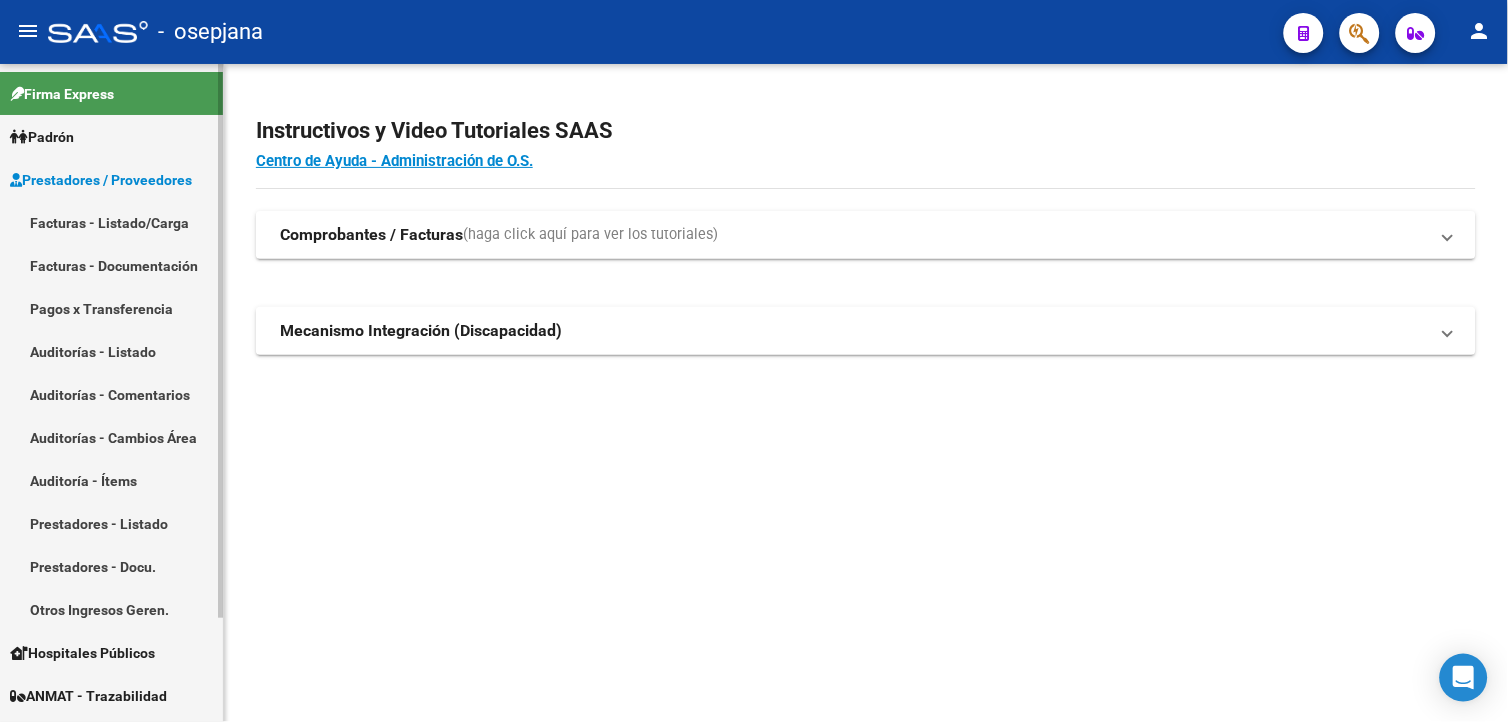 click on "Auditorías - Listado" at bounding box center (111, 351) 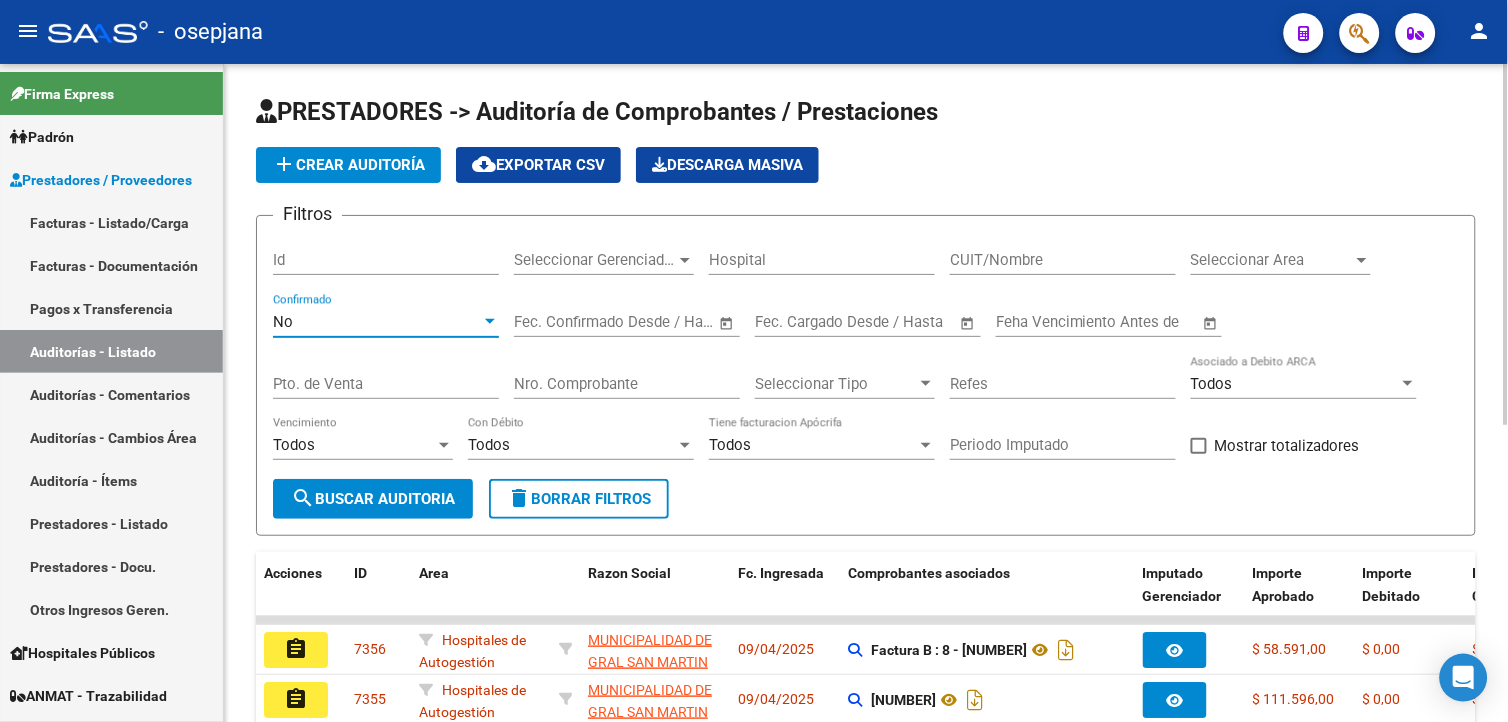 click on "No" at bounding box center (377, 322) 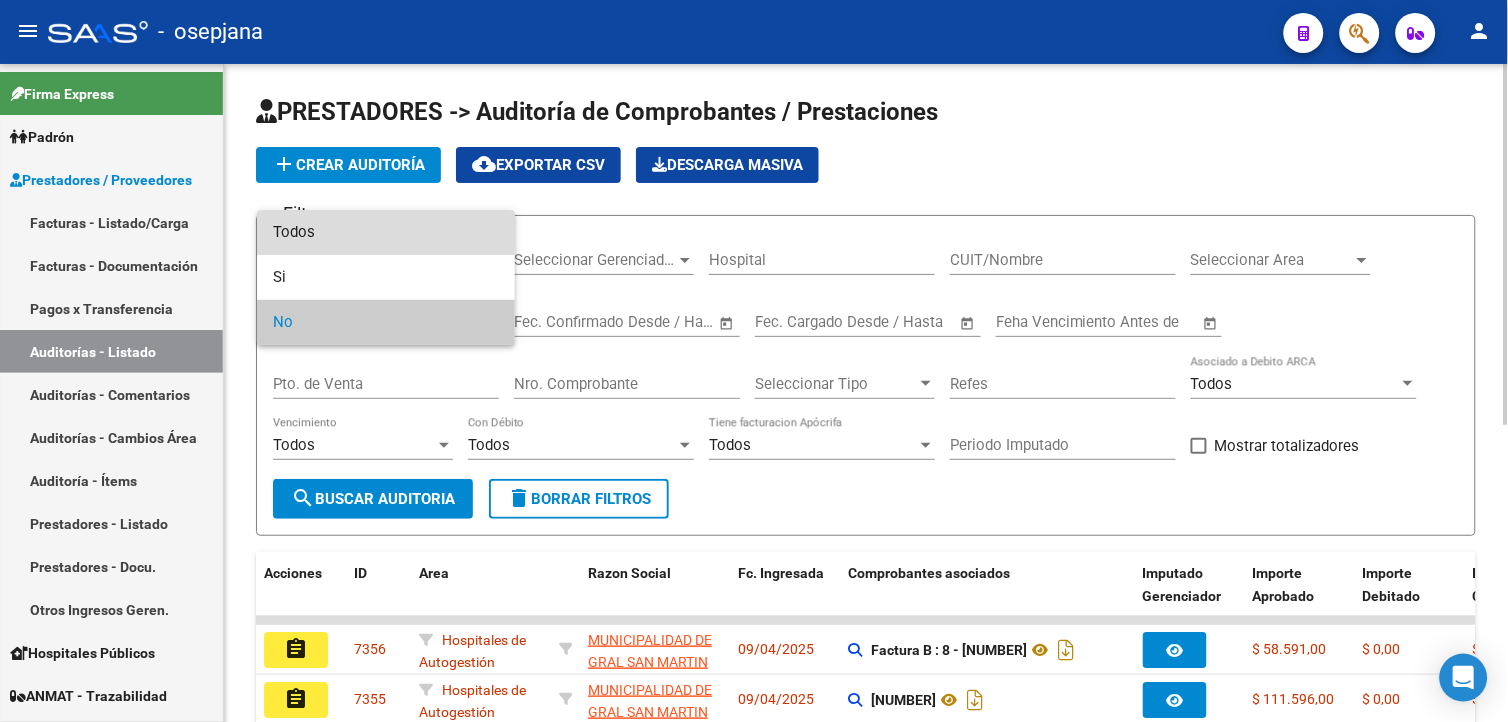 click on "Todos" at bounding box center [386, 232] 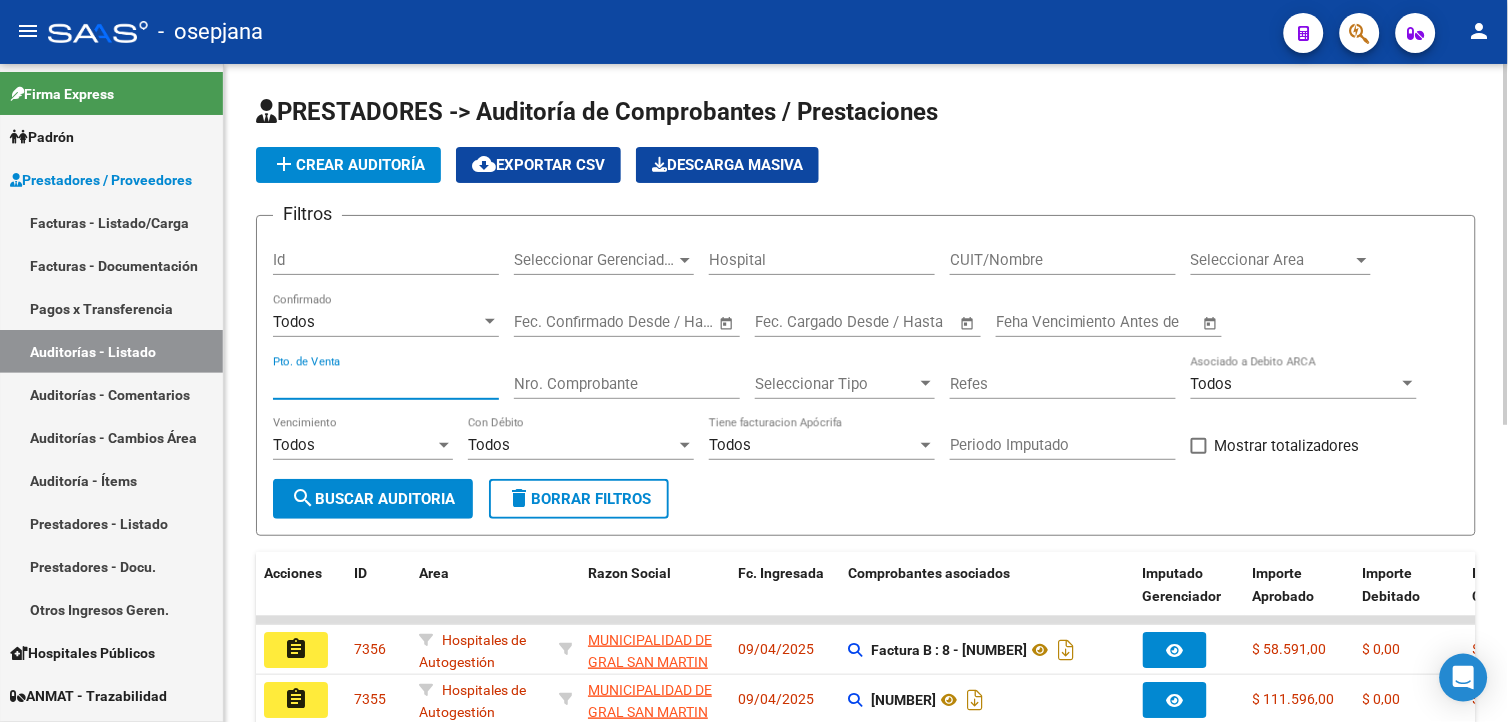 click on "Pto. de Venta" at bounding box center (386, 384) 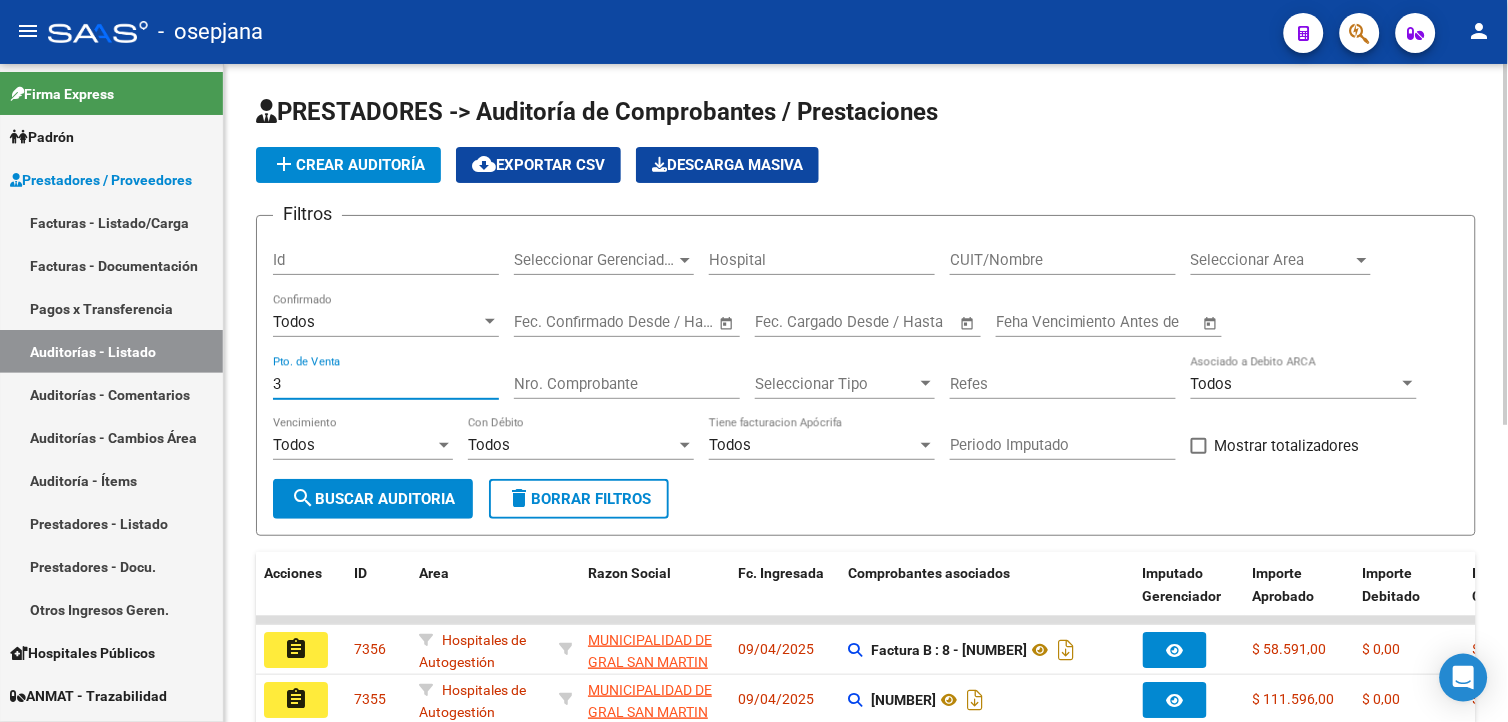 type on "3" 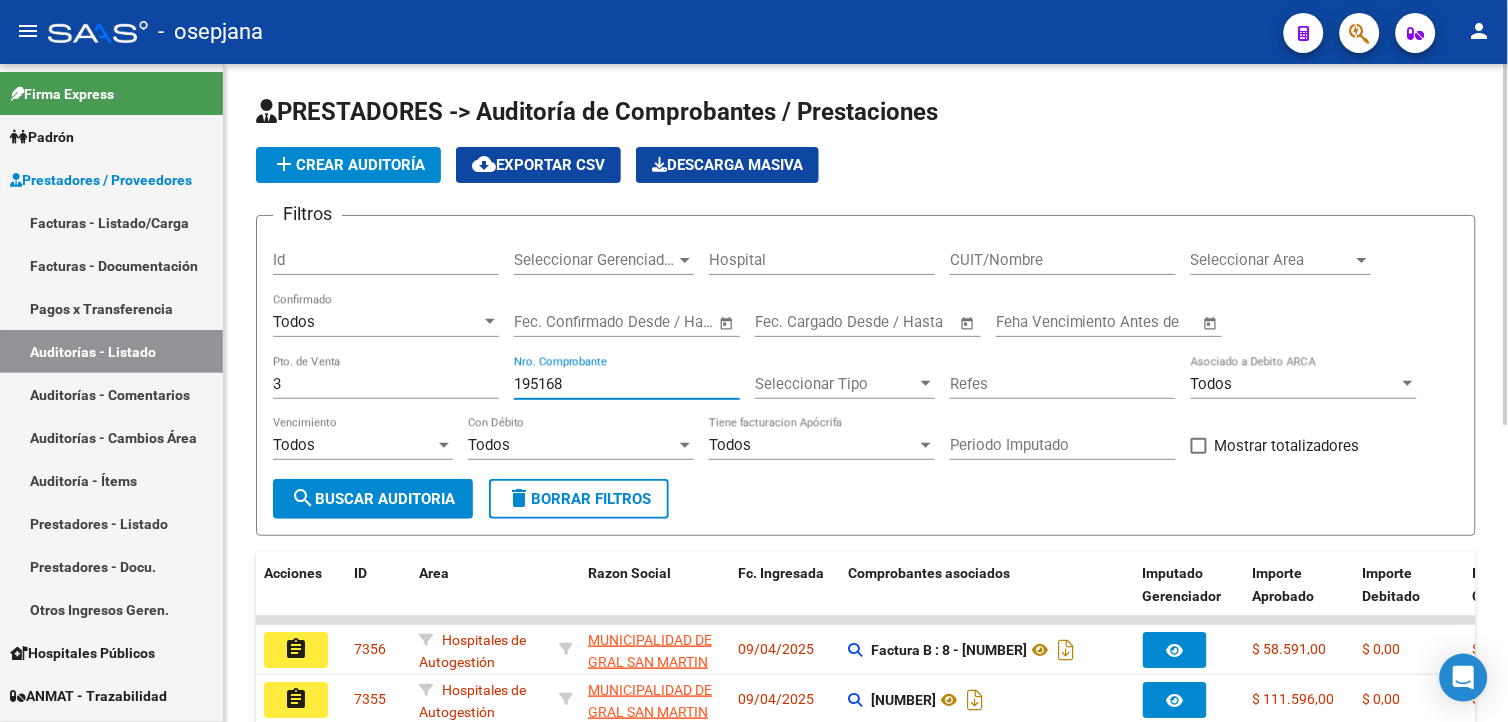 type on "195168" 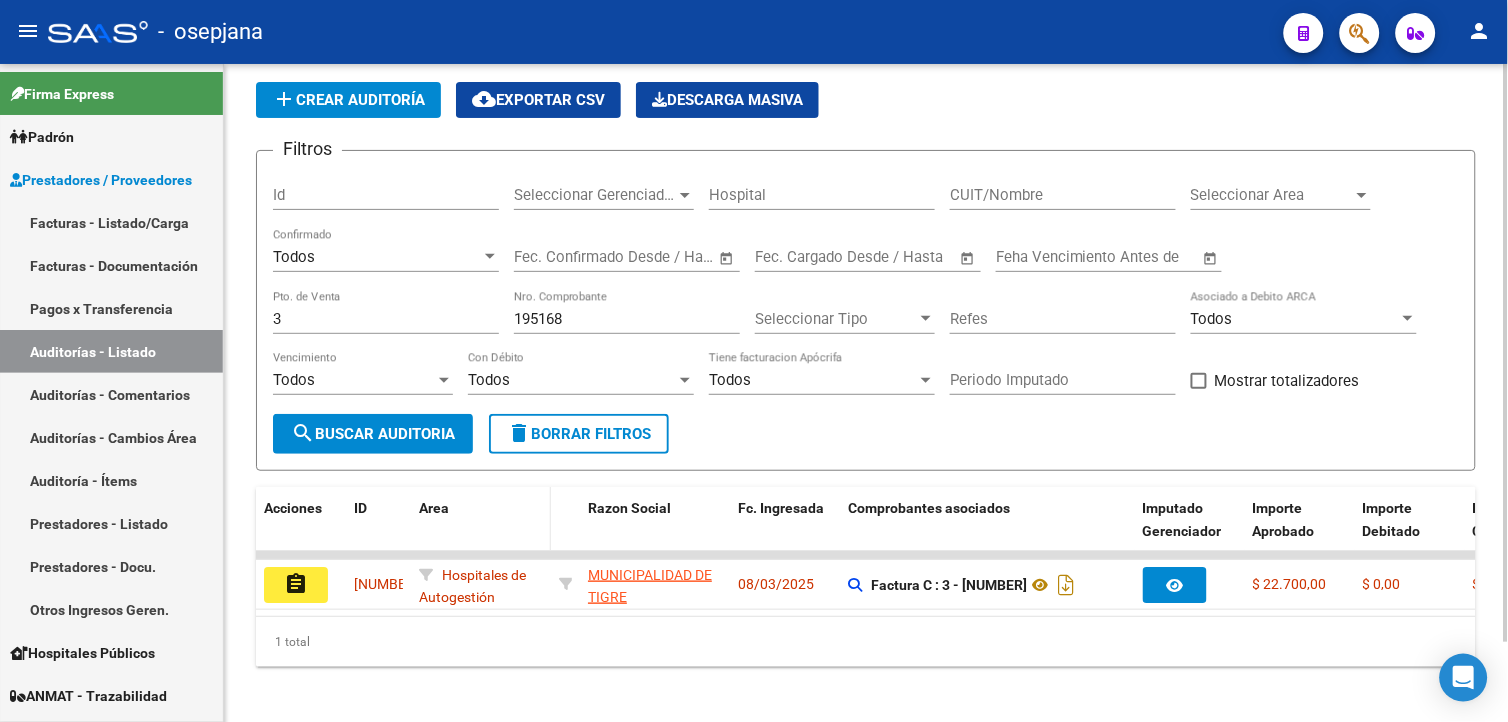 scroll, scrollTop: 91, scrollLeft: 0, axis: vertical 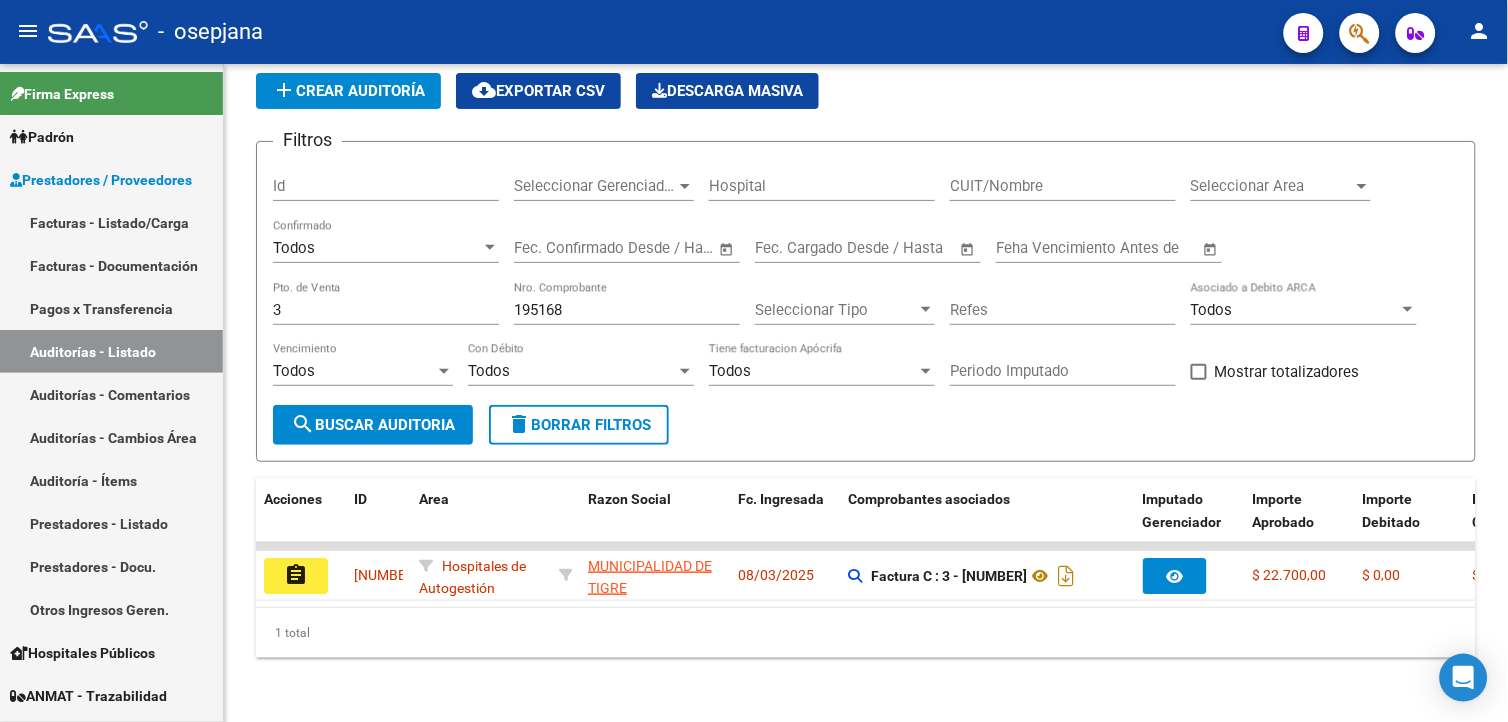 click on "assignment" 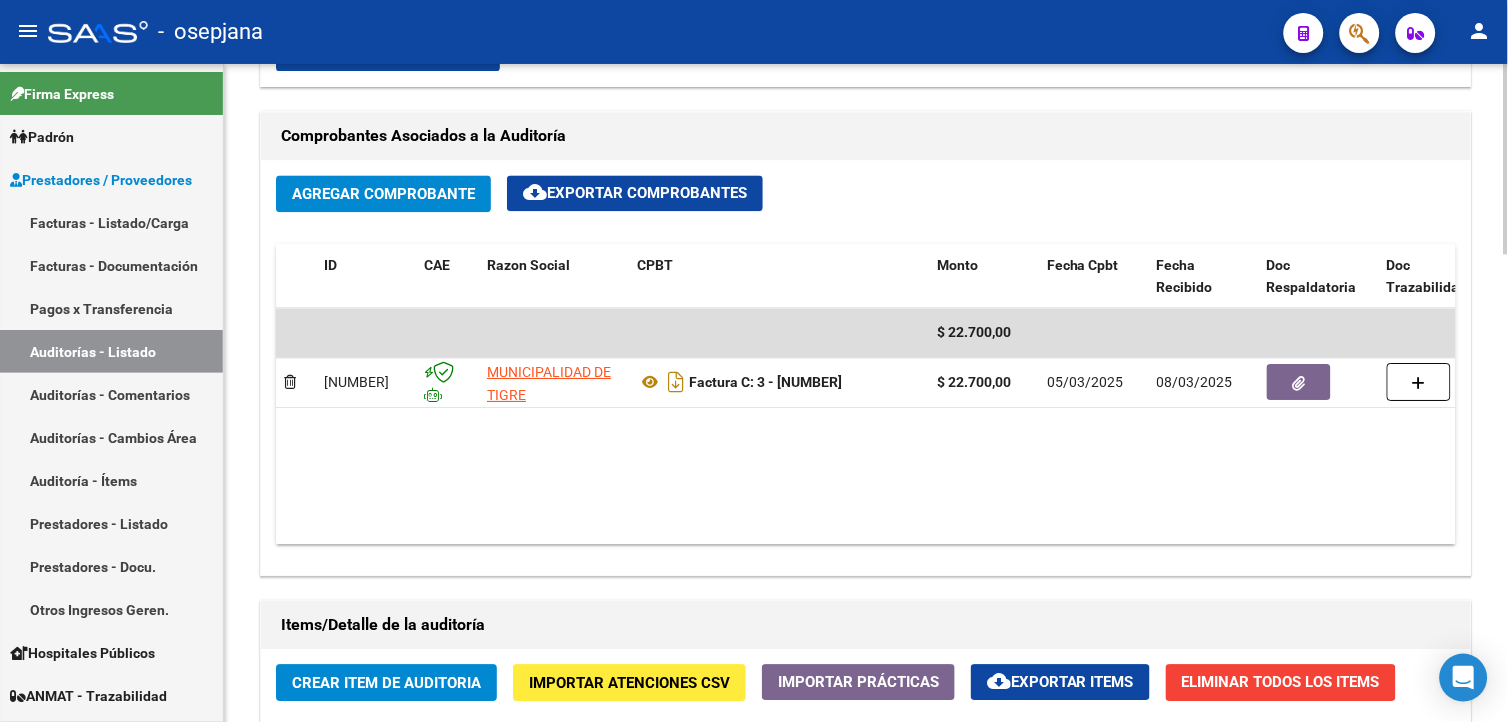scroll, scrollTop: 1000, scrollLeft: 0, axis: vertical 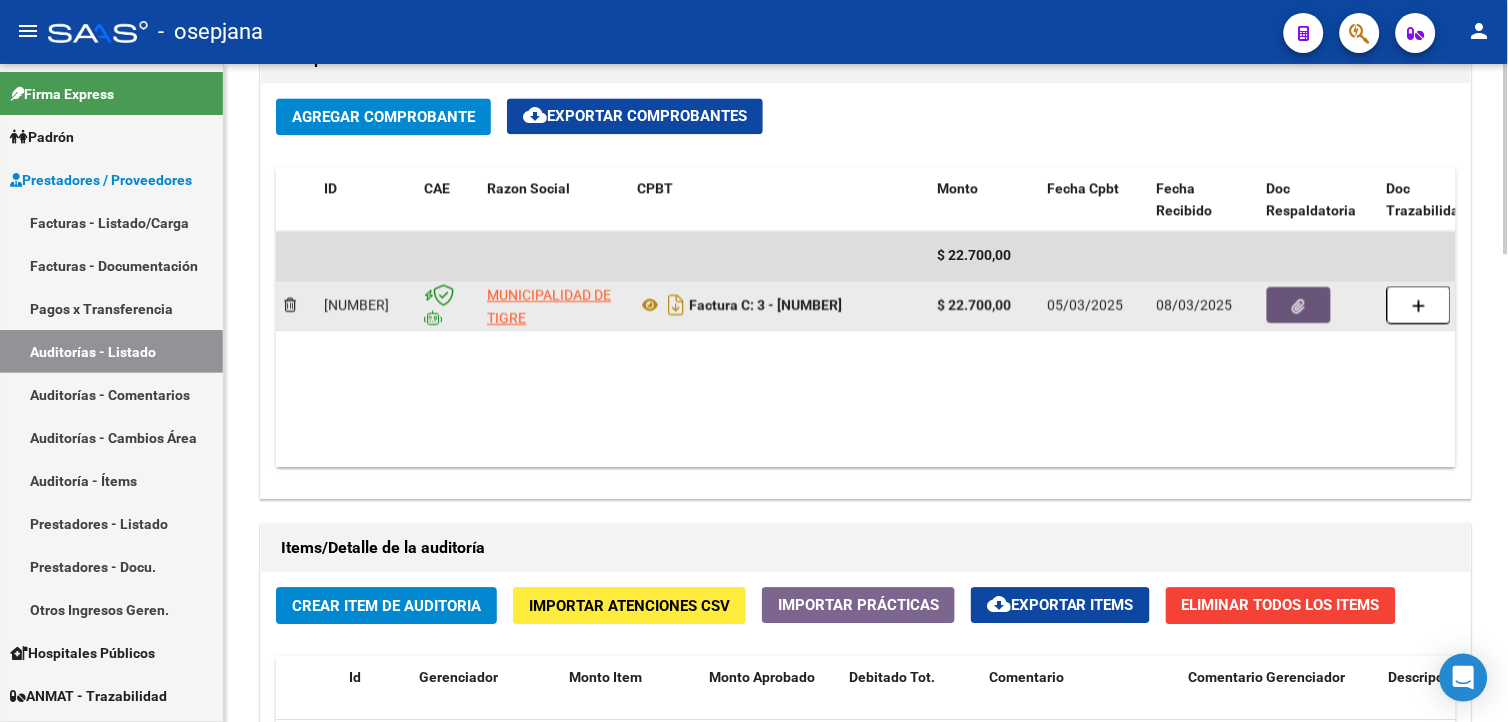 click 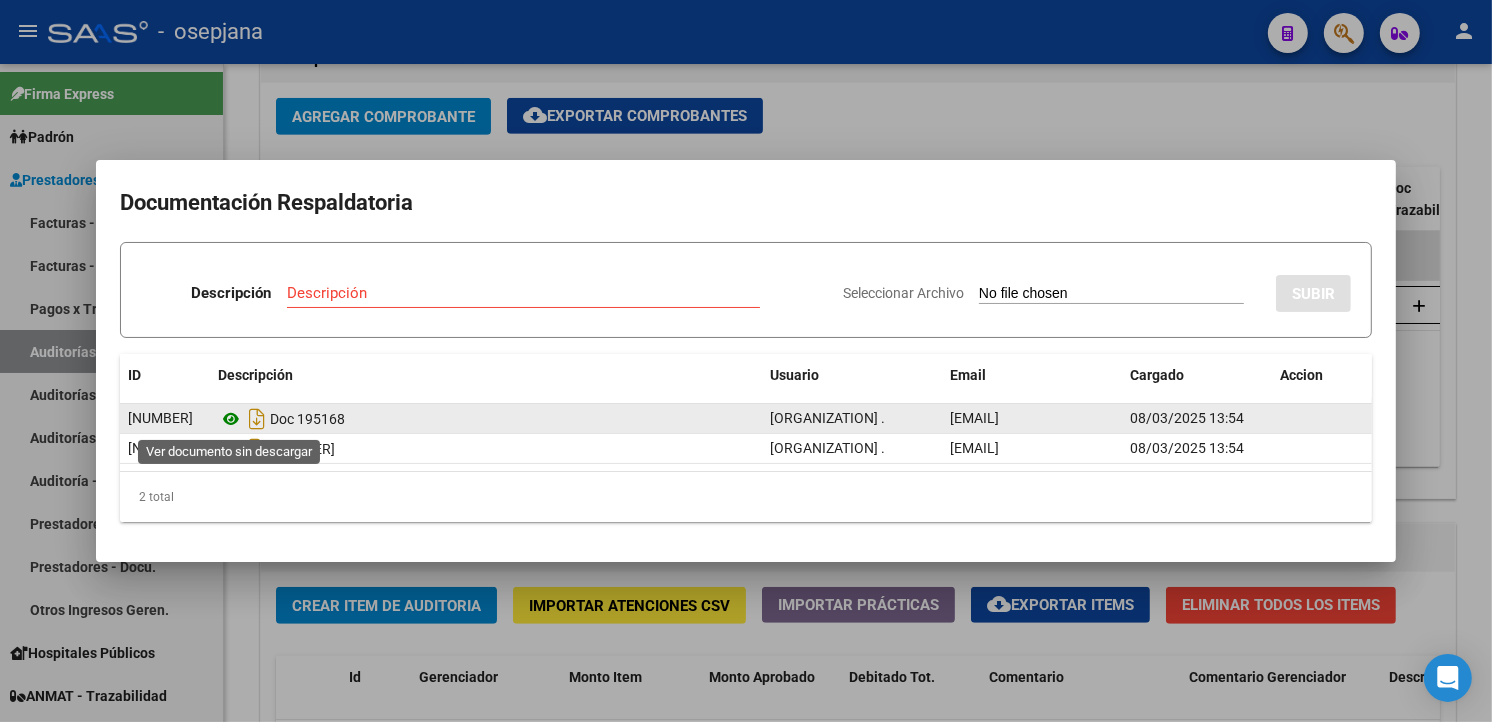 click 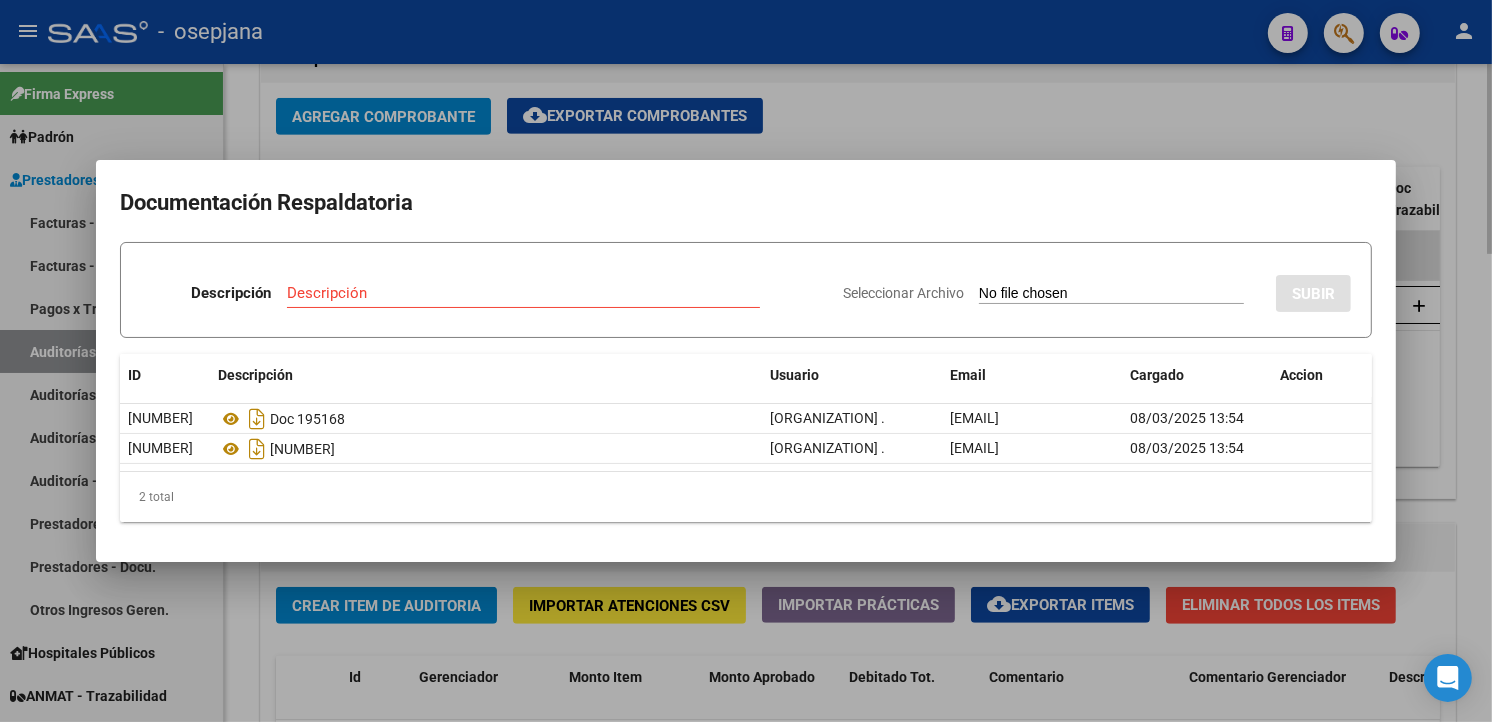 drag, startPoint x: 845, startPoint y: 97, endPoint x: 820, endPoint y: 115, distance: 30.805843 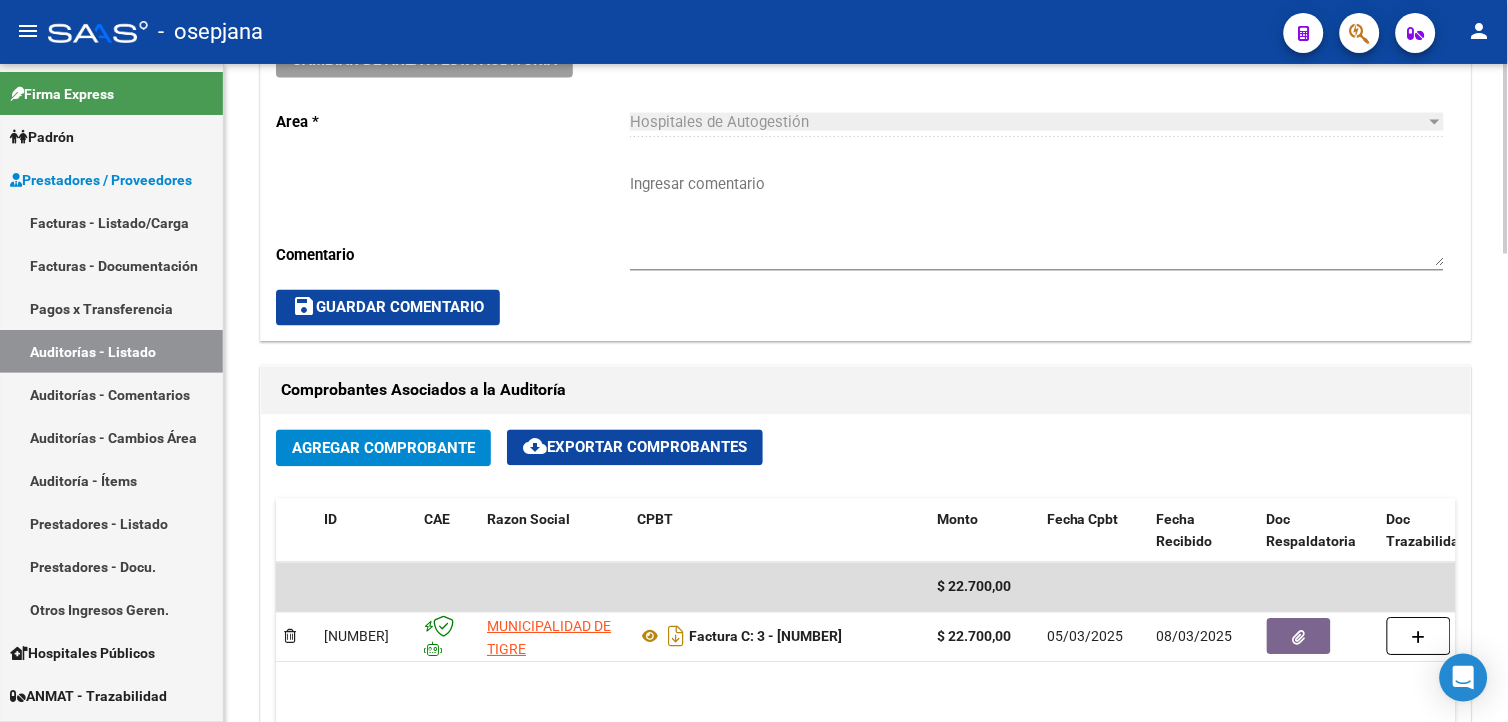 scroll, scrollTop: 666, scrollLeft: 0, axis: vertical 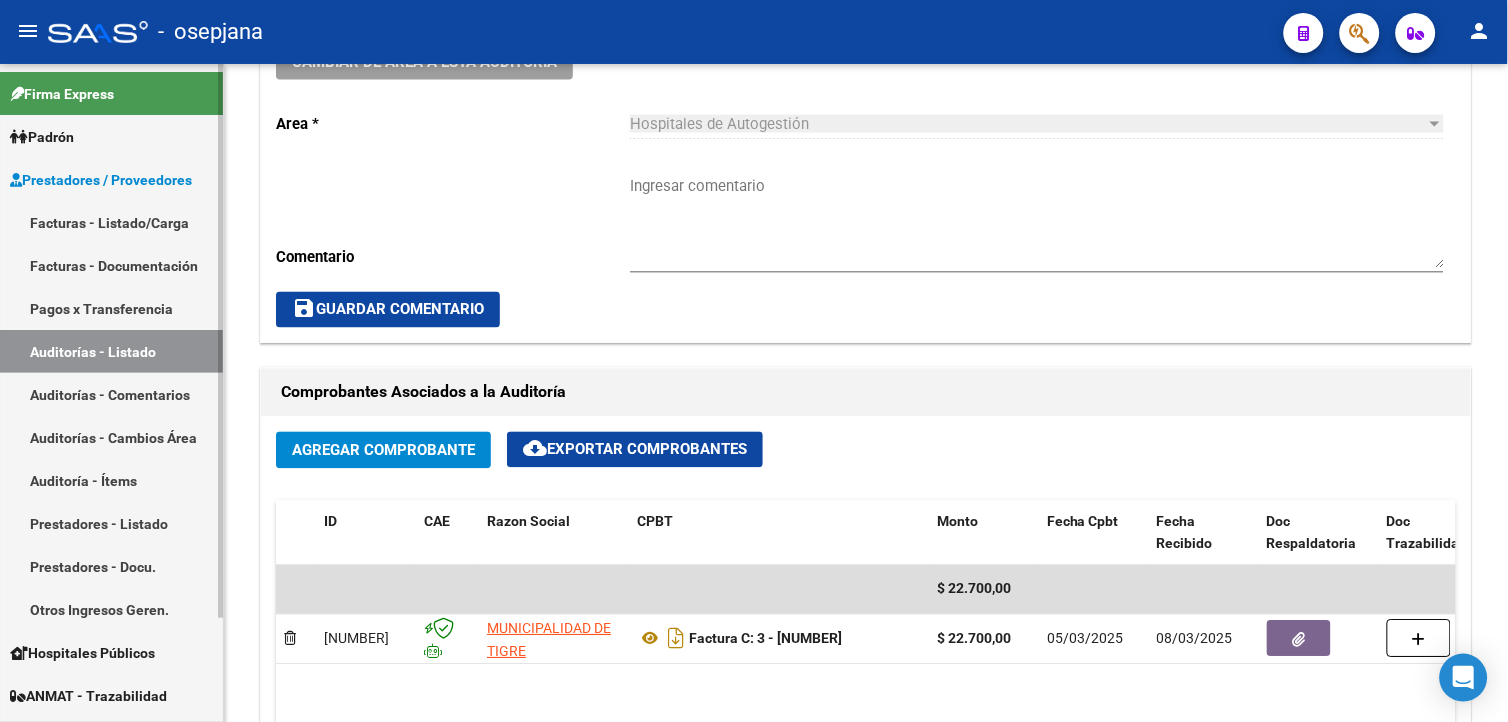 drag, startPoint x: 145, startPoint y: 347, endPoint x: 215, endPoint y: 354, distance: 70.34913 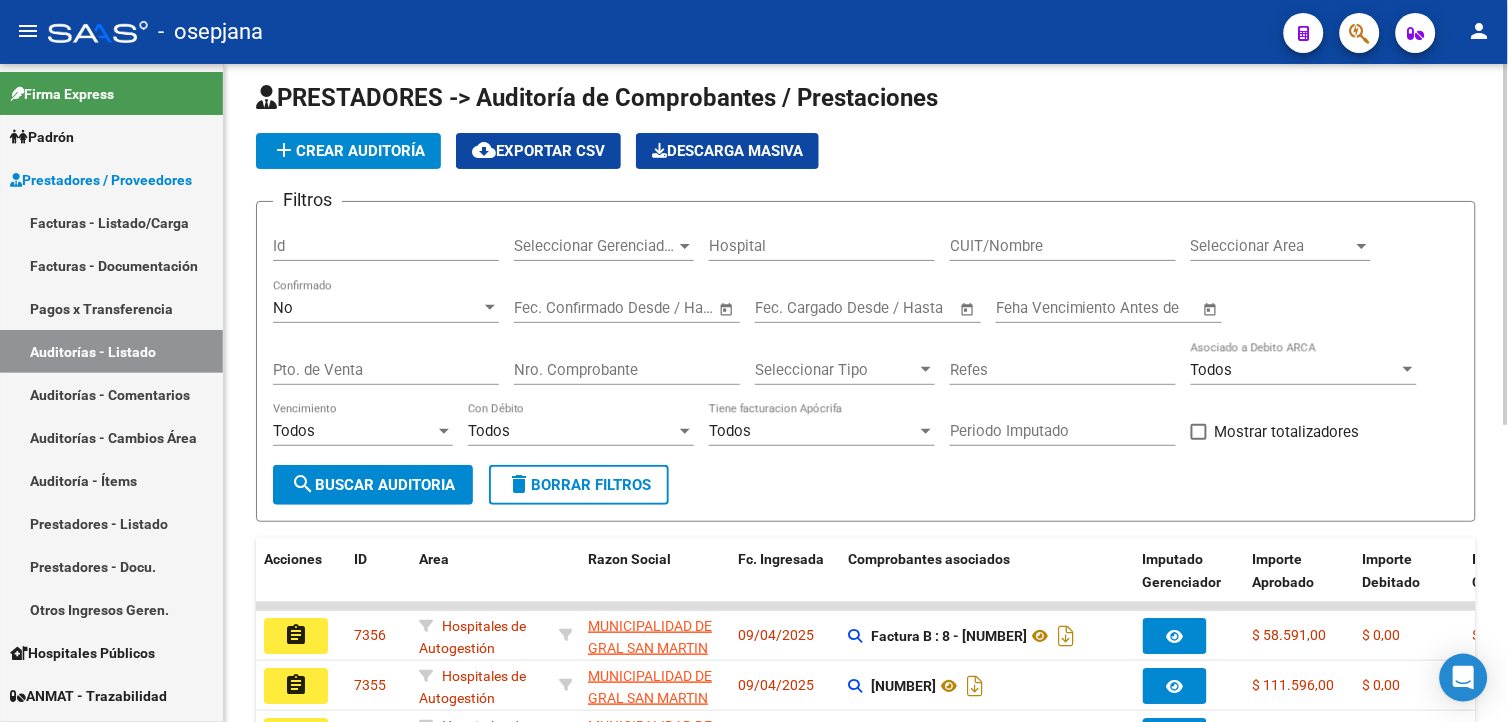 scroll, scrollTop: 541, scrollLeft: 0, axis: vertical 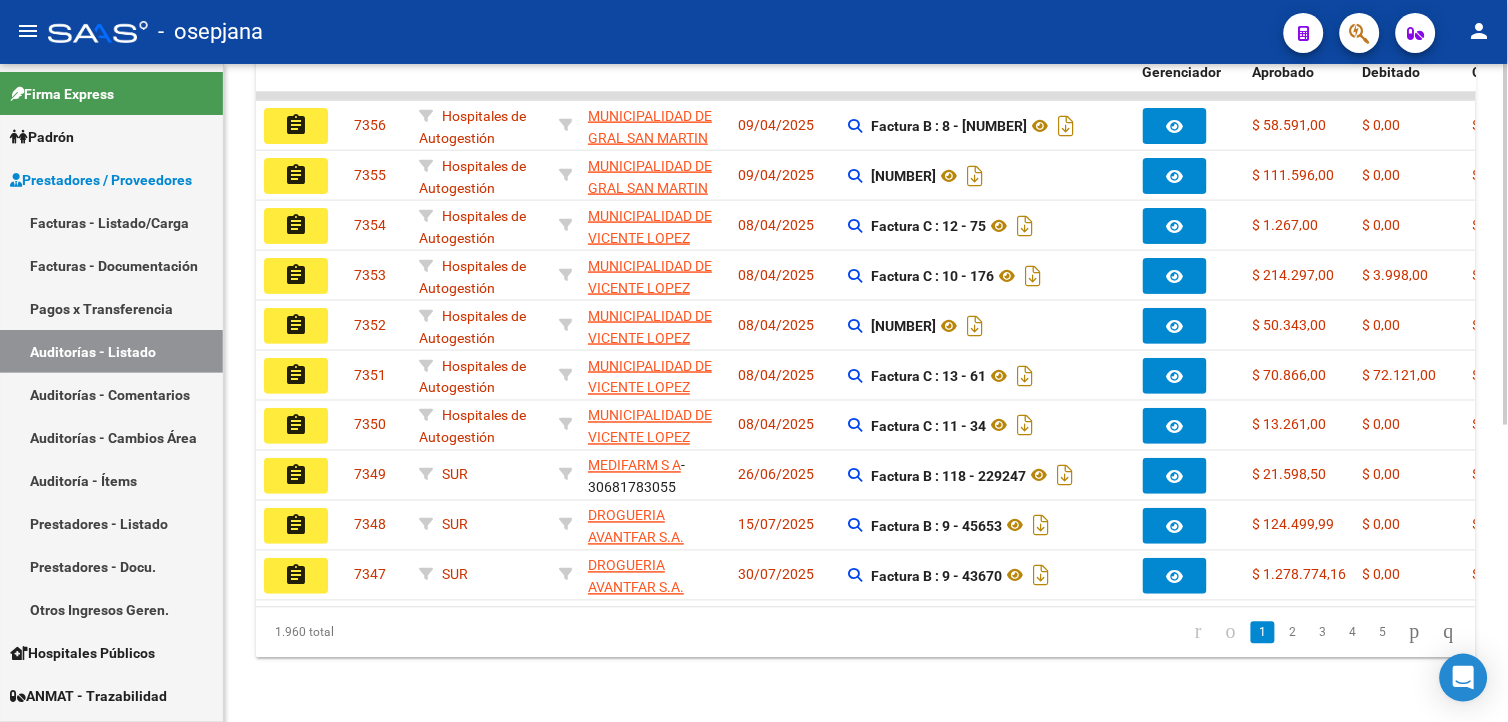 click on "7352" 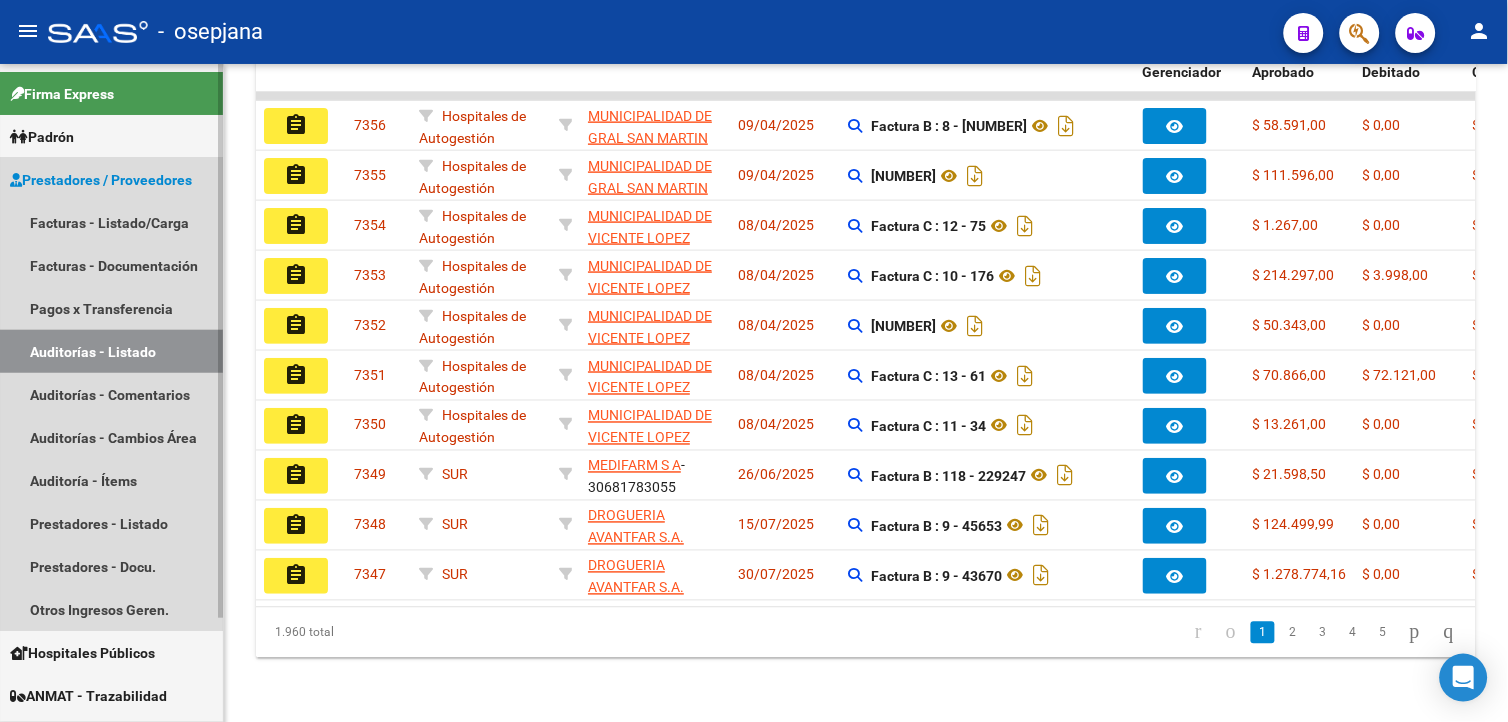click on "Auditorías - Listado" at bounding box center [111, 351] 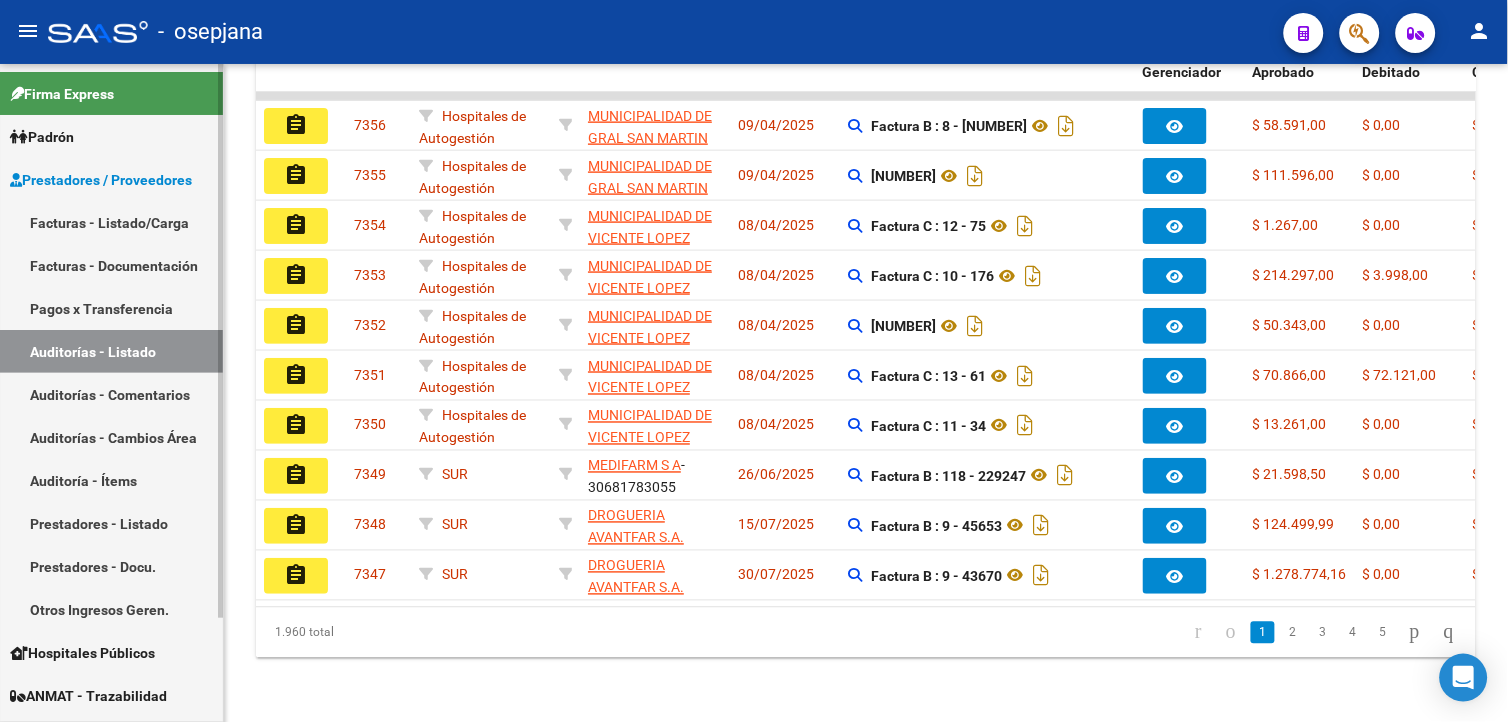 click on "Auditorías - Listado" at bounding box center [111, 351] 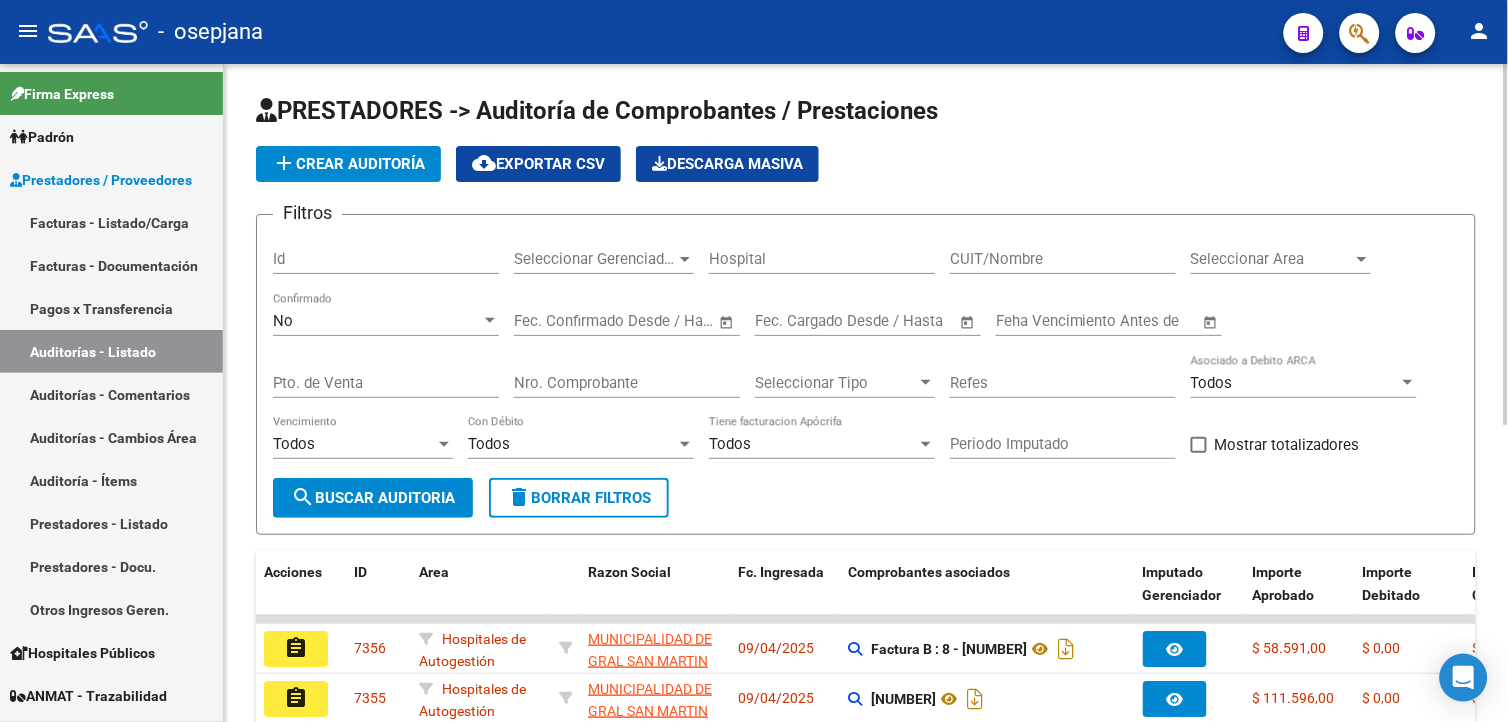 scroll, scrollTop: 0, scrollLeft: 0, axis: both 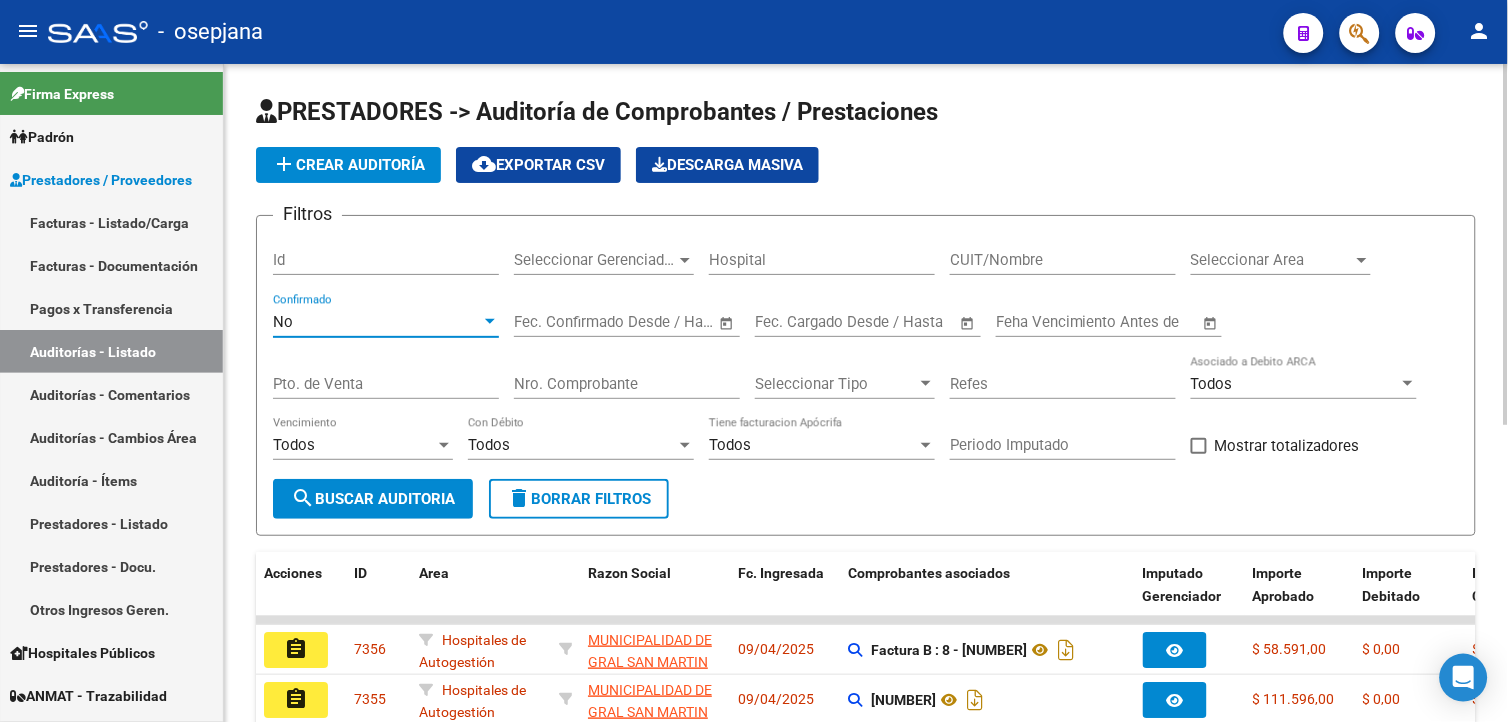 click on "No" at bounding box center [377, 322] 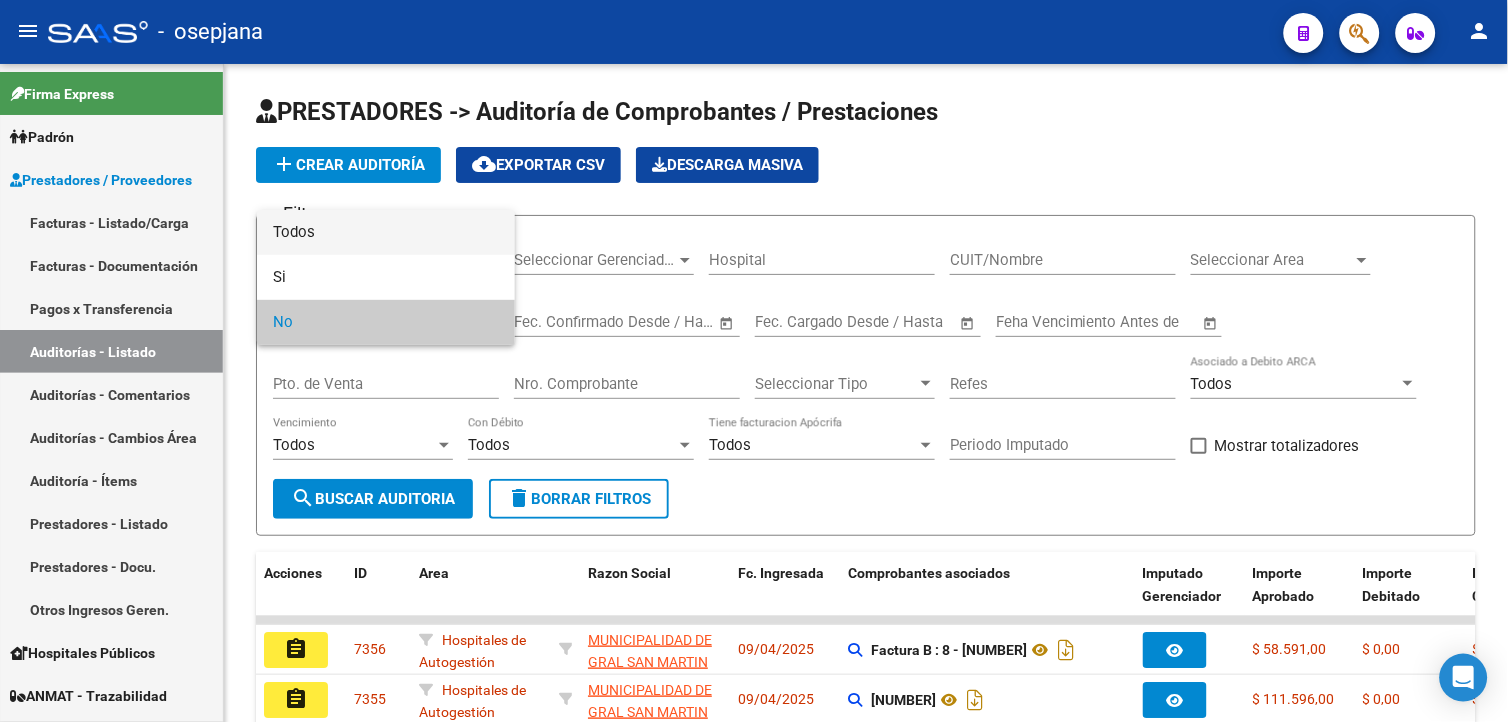 click on "Todos" at bounding box center (386, 232) 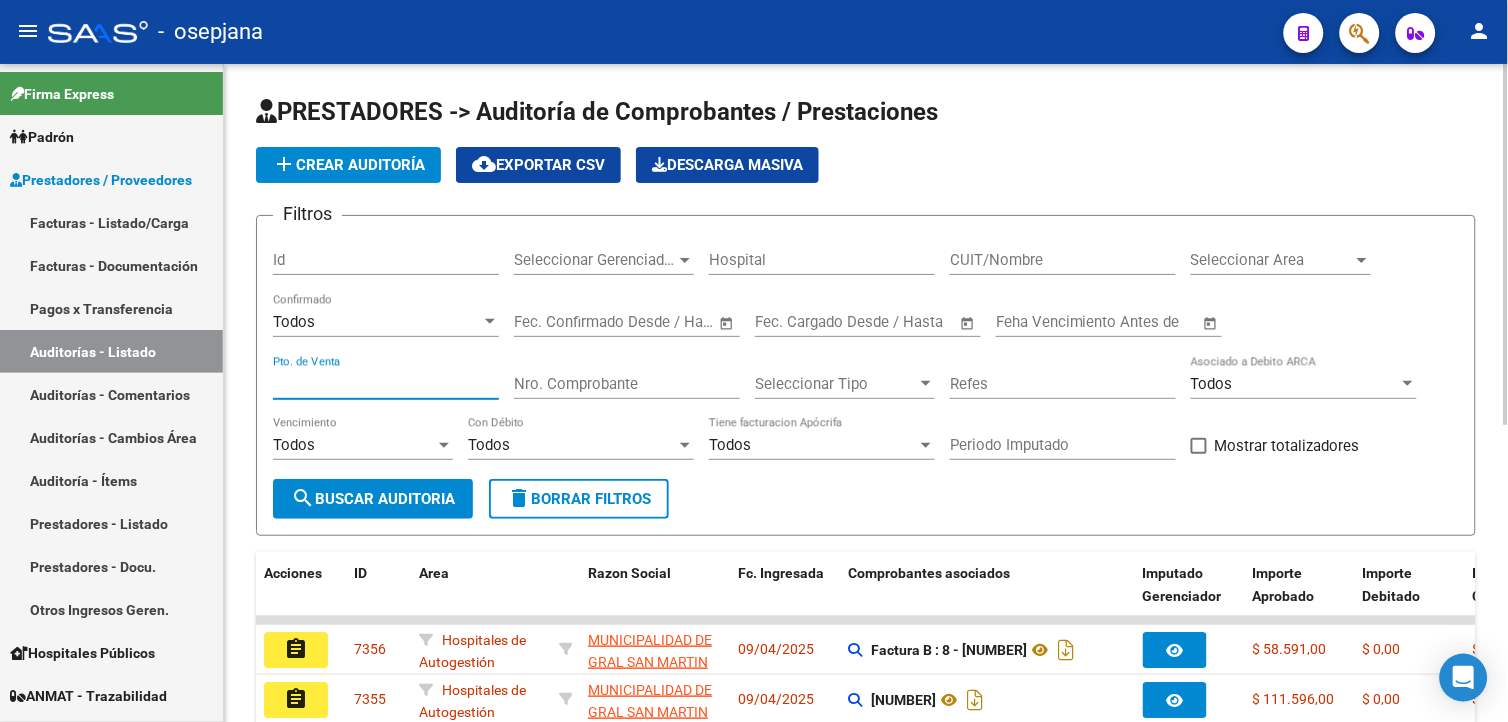 drag, startPoint x: 401, startPoint y: 380, endPoint x: 371, endPoint y: 398, distance: 34.98571 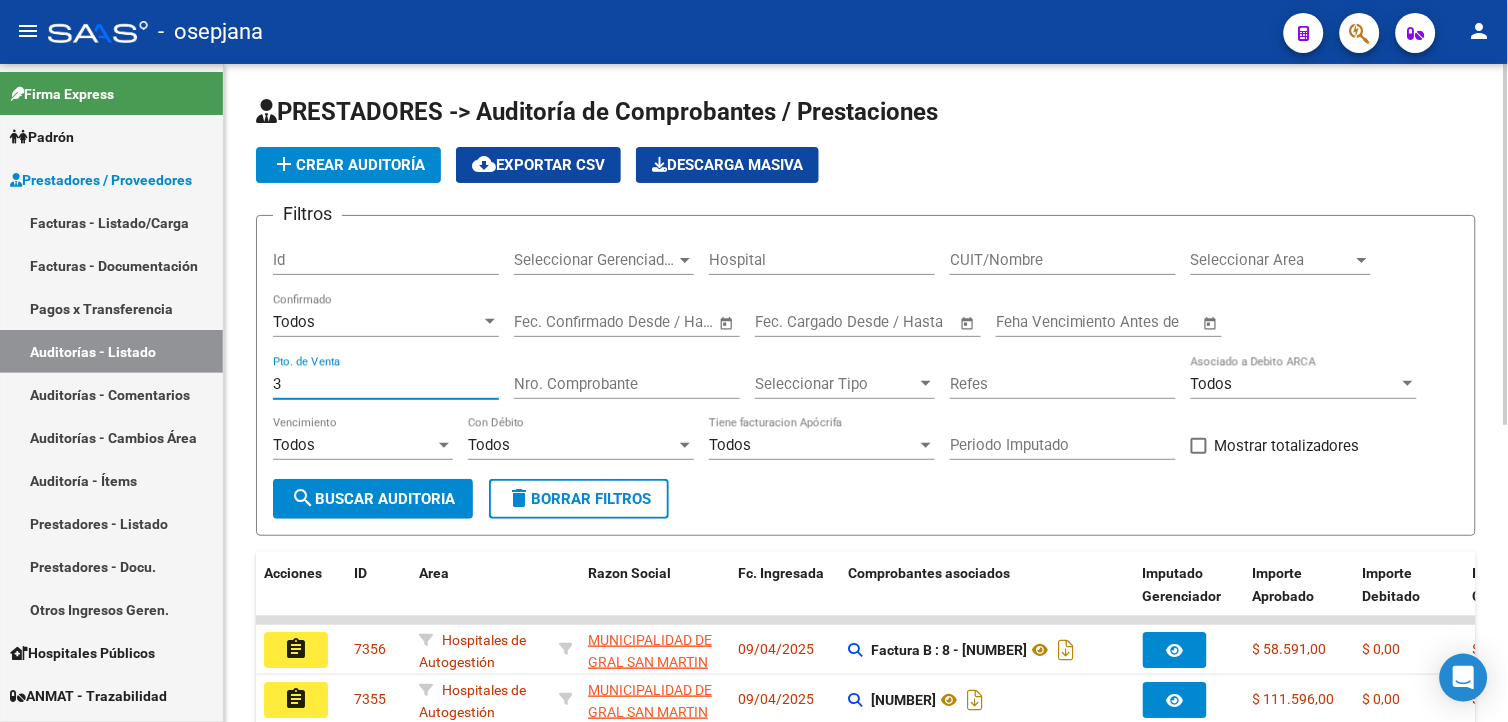 type on "3" 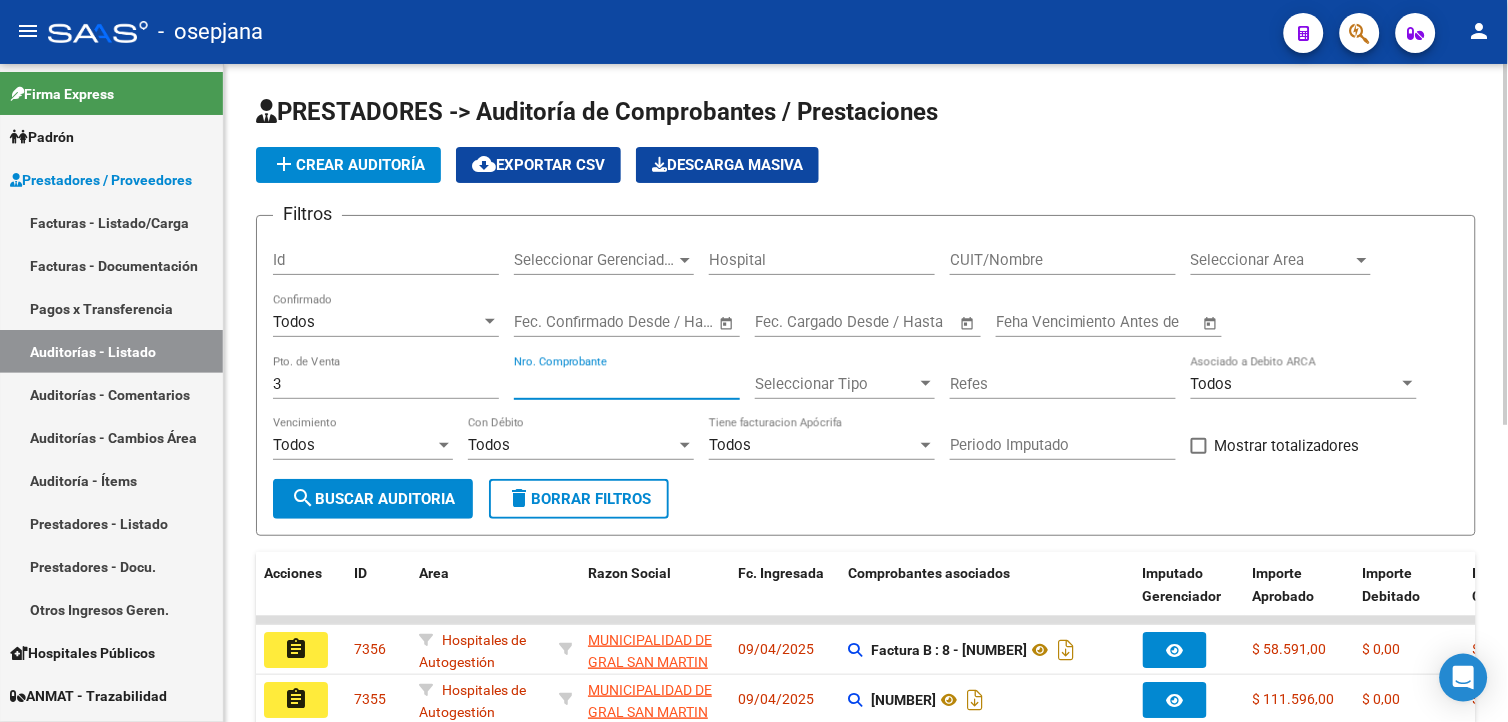 click on "Nro. Comprobante" at bounding box center (627, 384) 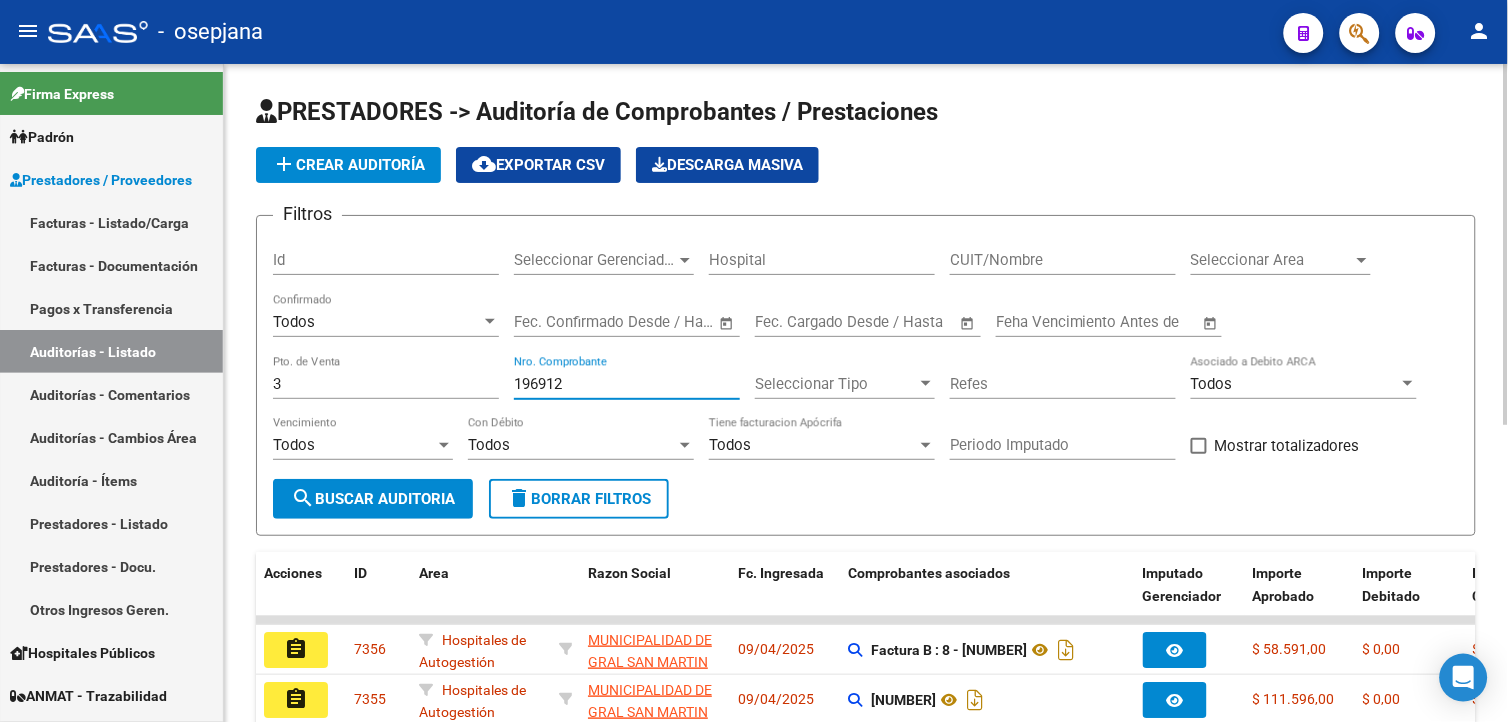 type on "196912" 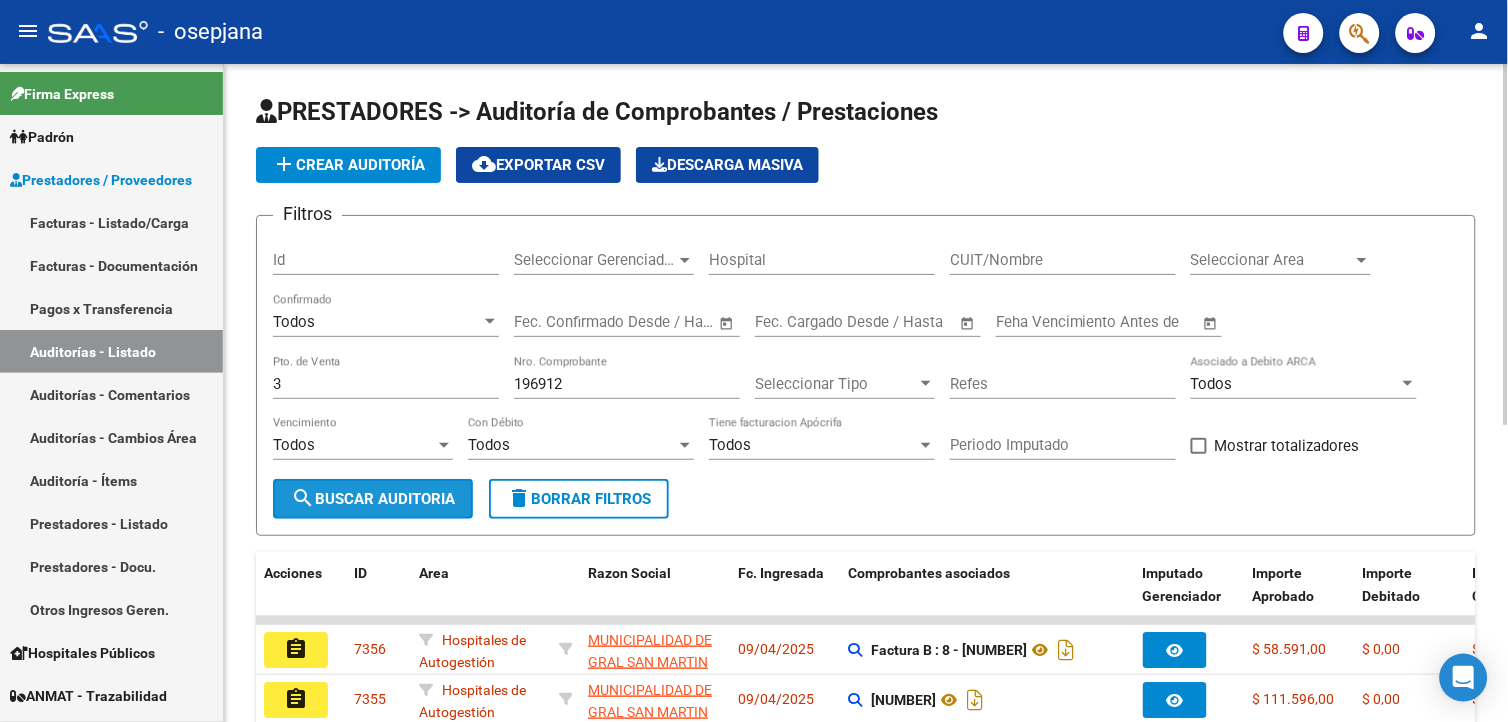 click on "search  Buscar Auditoria" 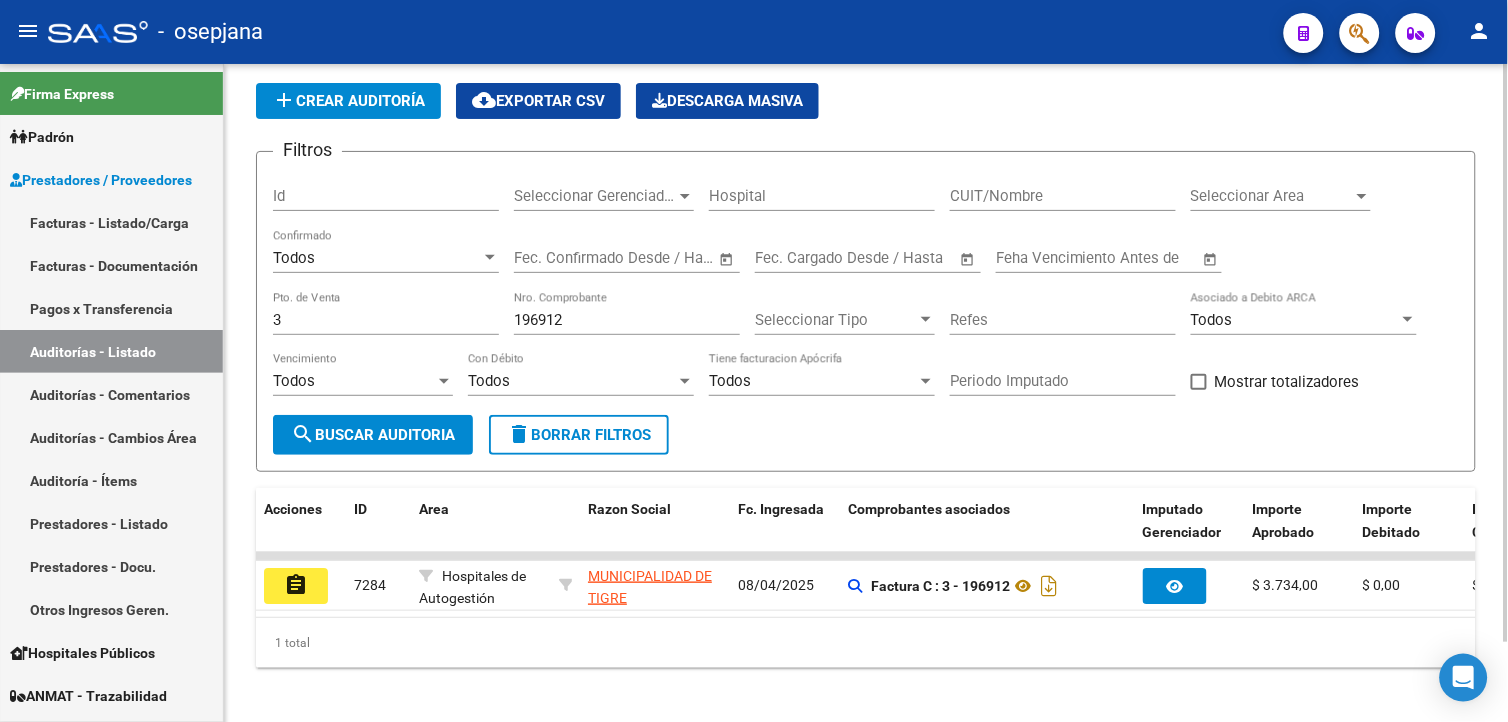 scroll, scrollTop: 91, scrollLeft: 0, axis: vertical 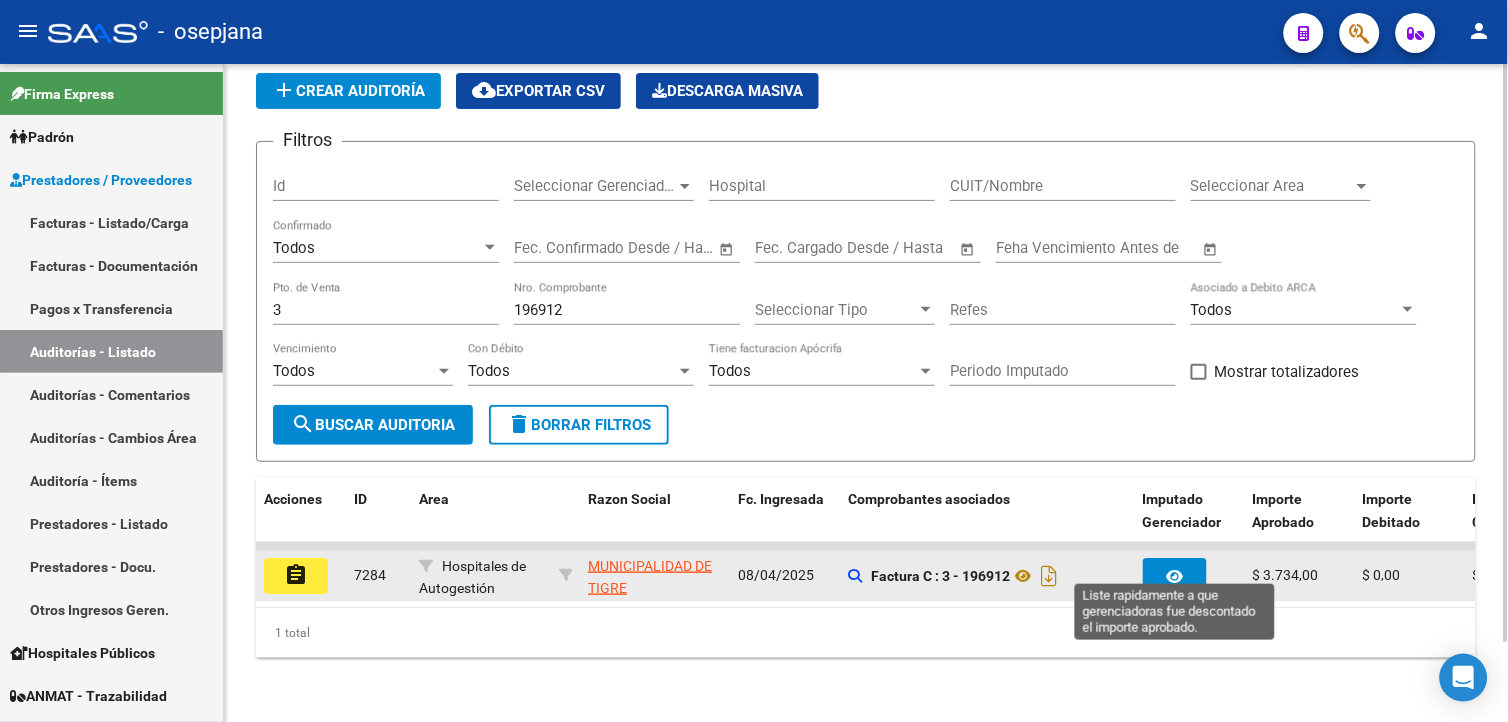 click 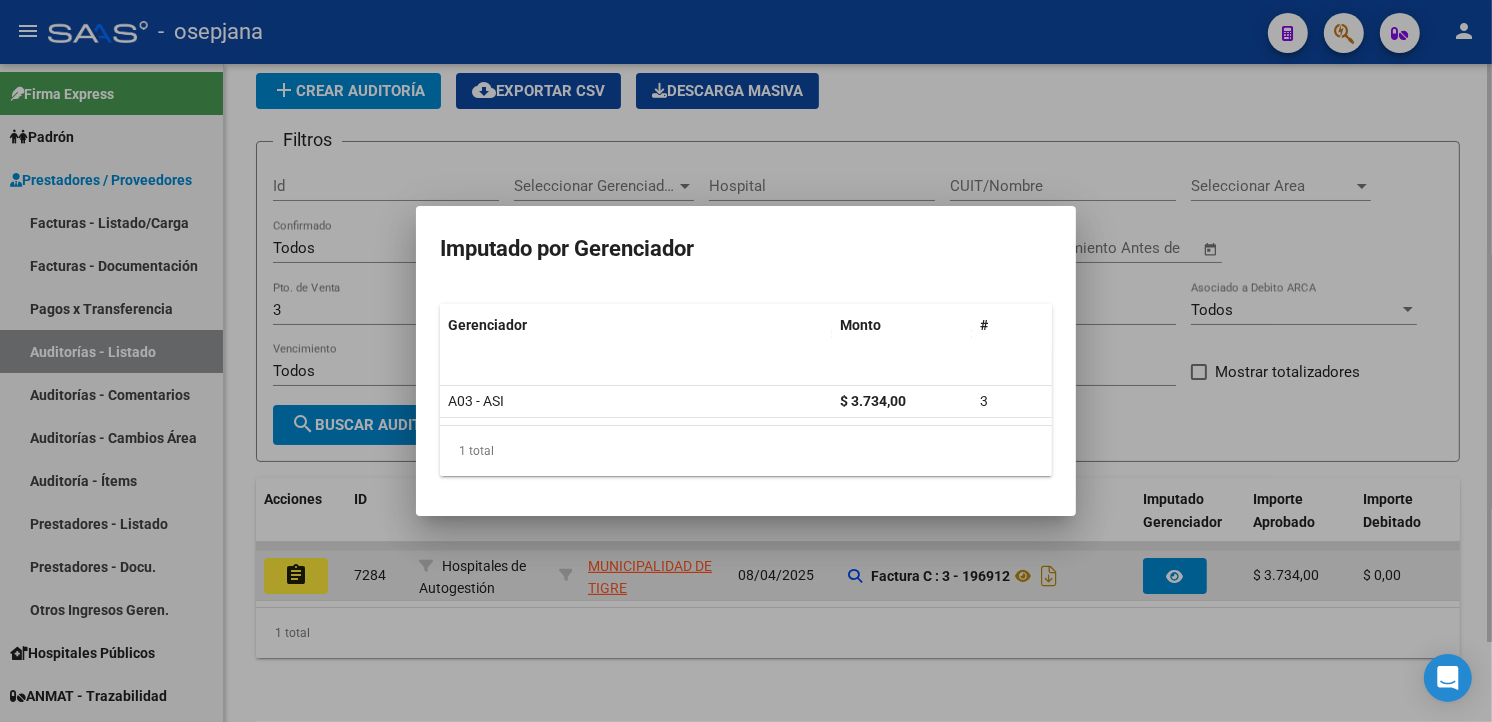 click at bounding box center [746, 361] 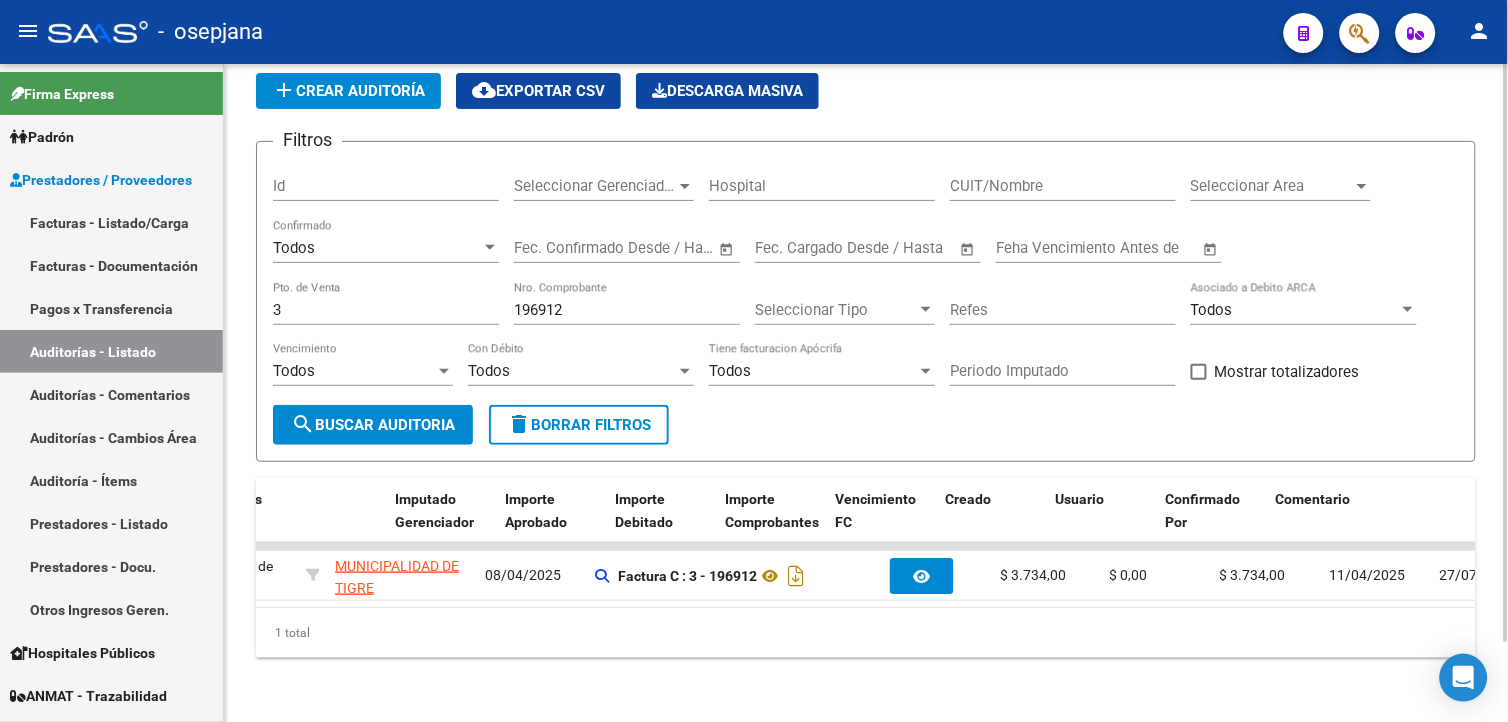 scroll, scrollTop: 0, scrollLeft: 753, axis: horizontal 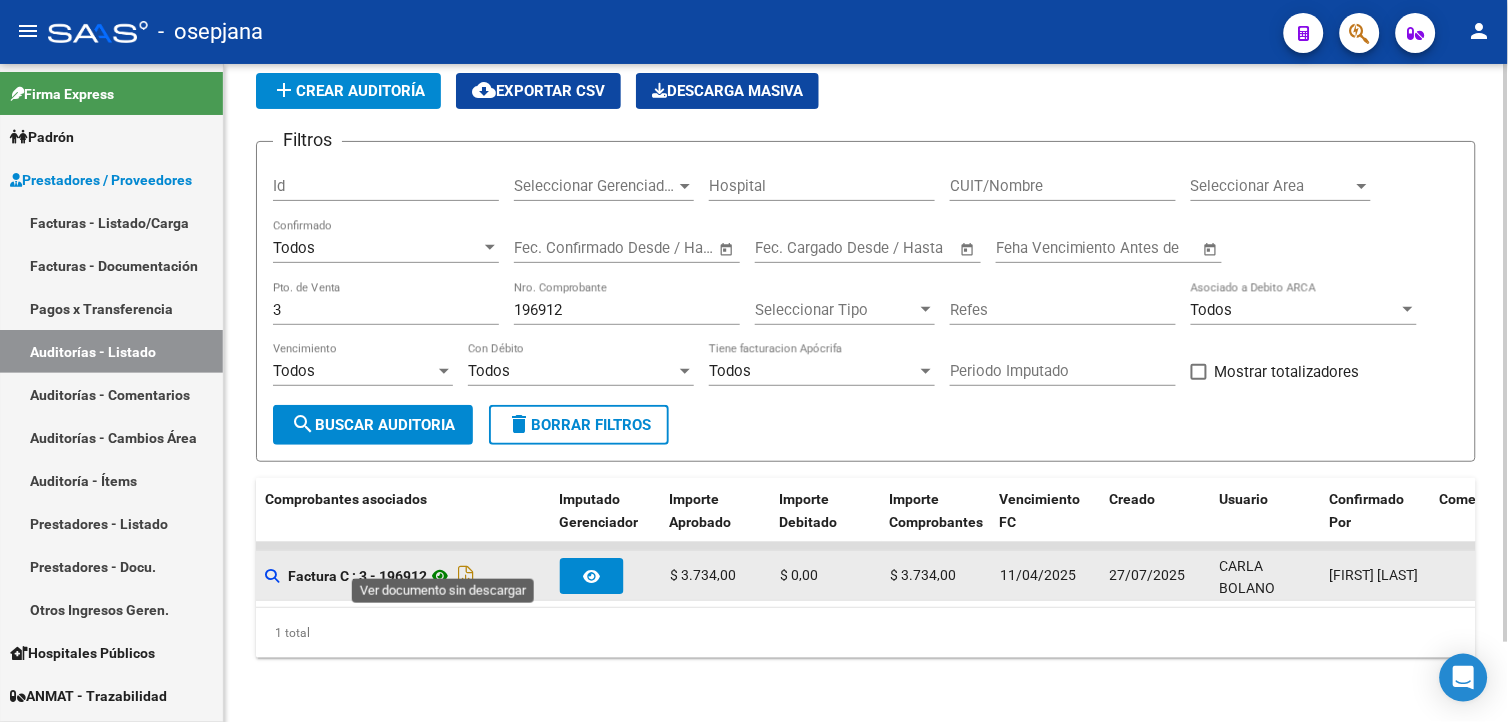 click 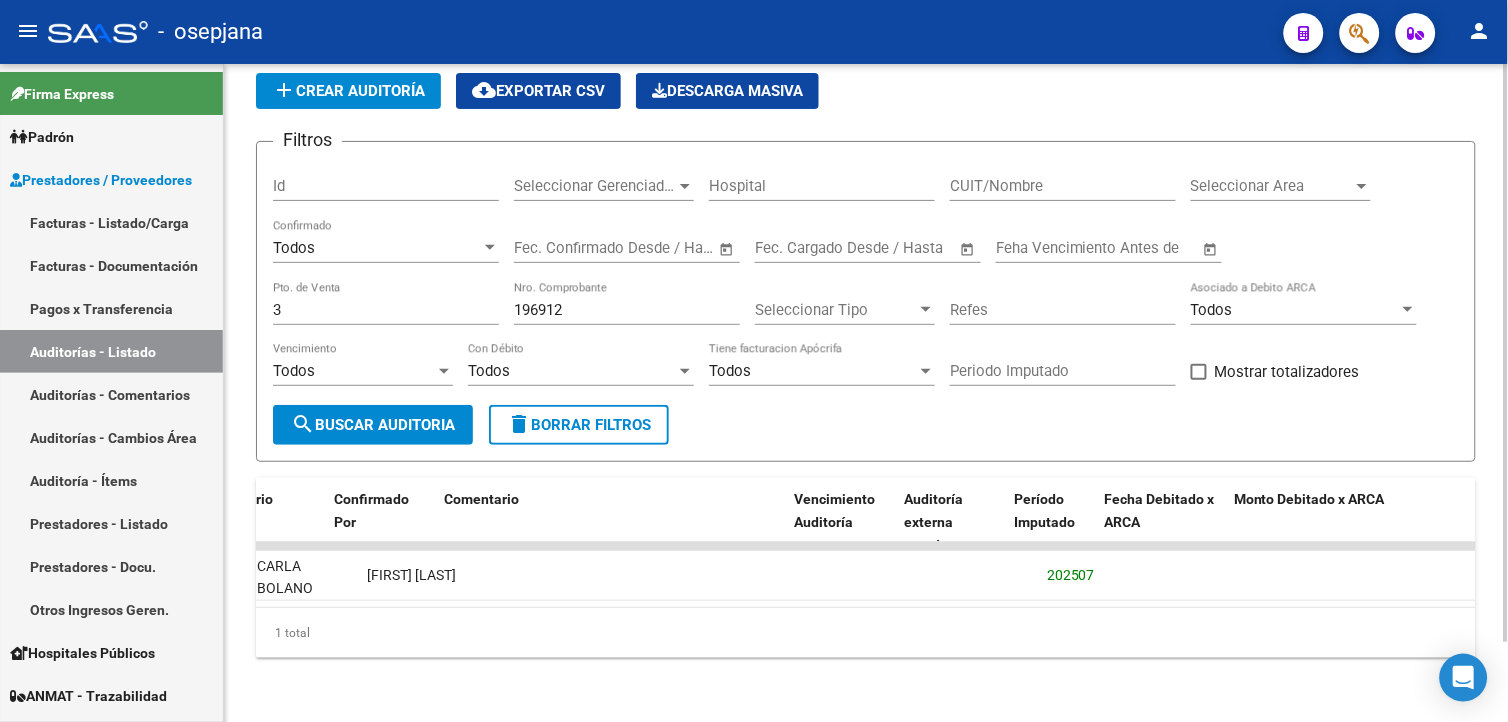 scroll, scrollTop: 0, scrollLeft: 1578, axis: horizontal 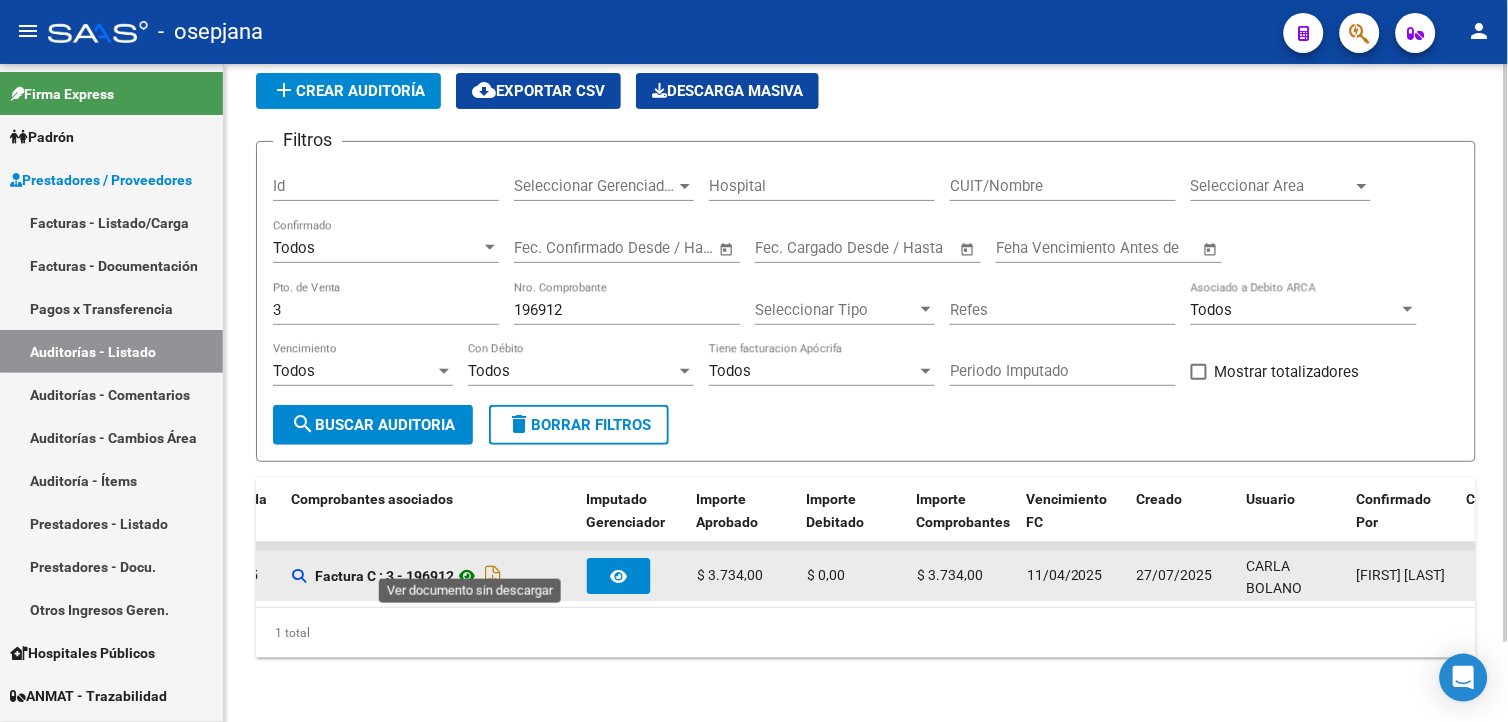 click 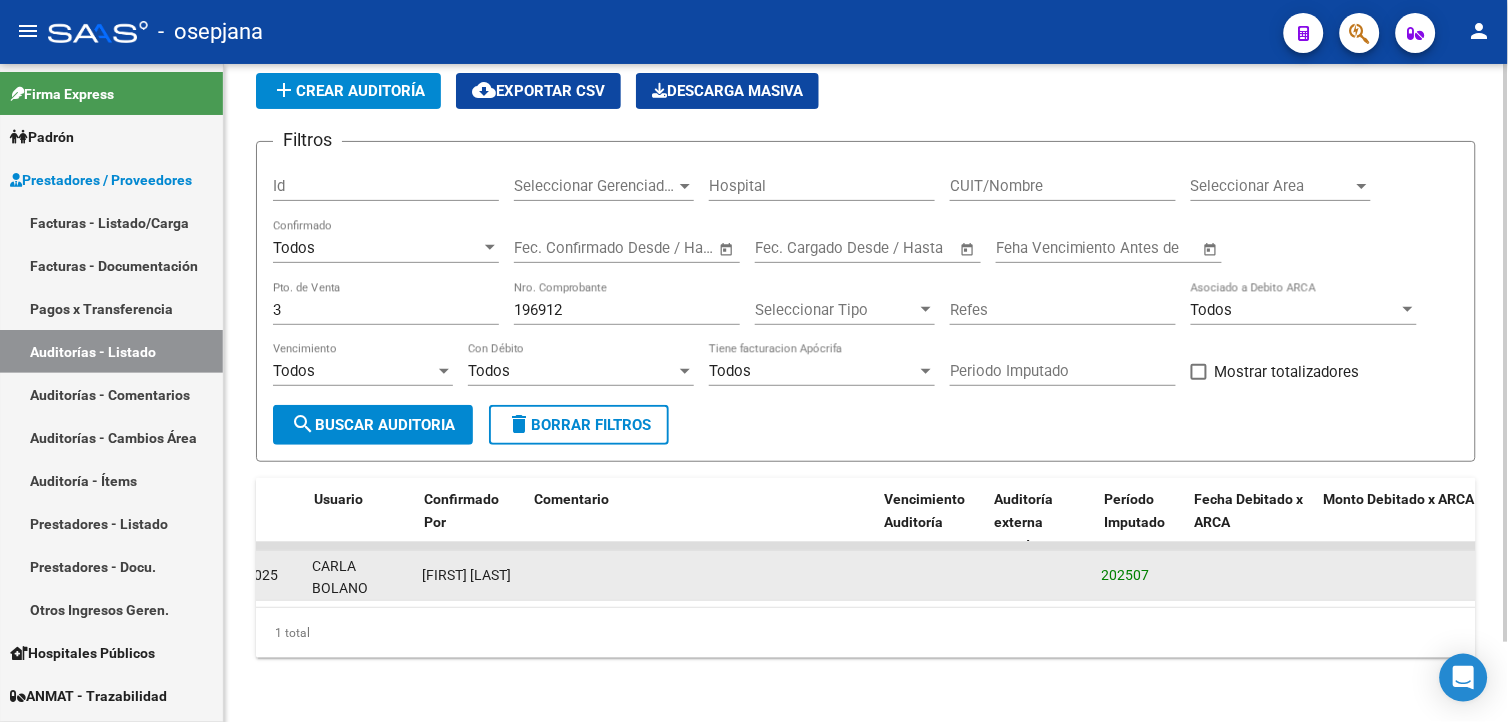 scroll, scrollTop: 0, scrollLeft: 1488, axis: horizontal 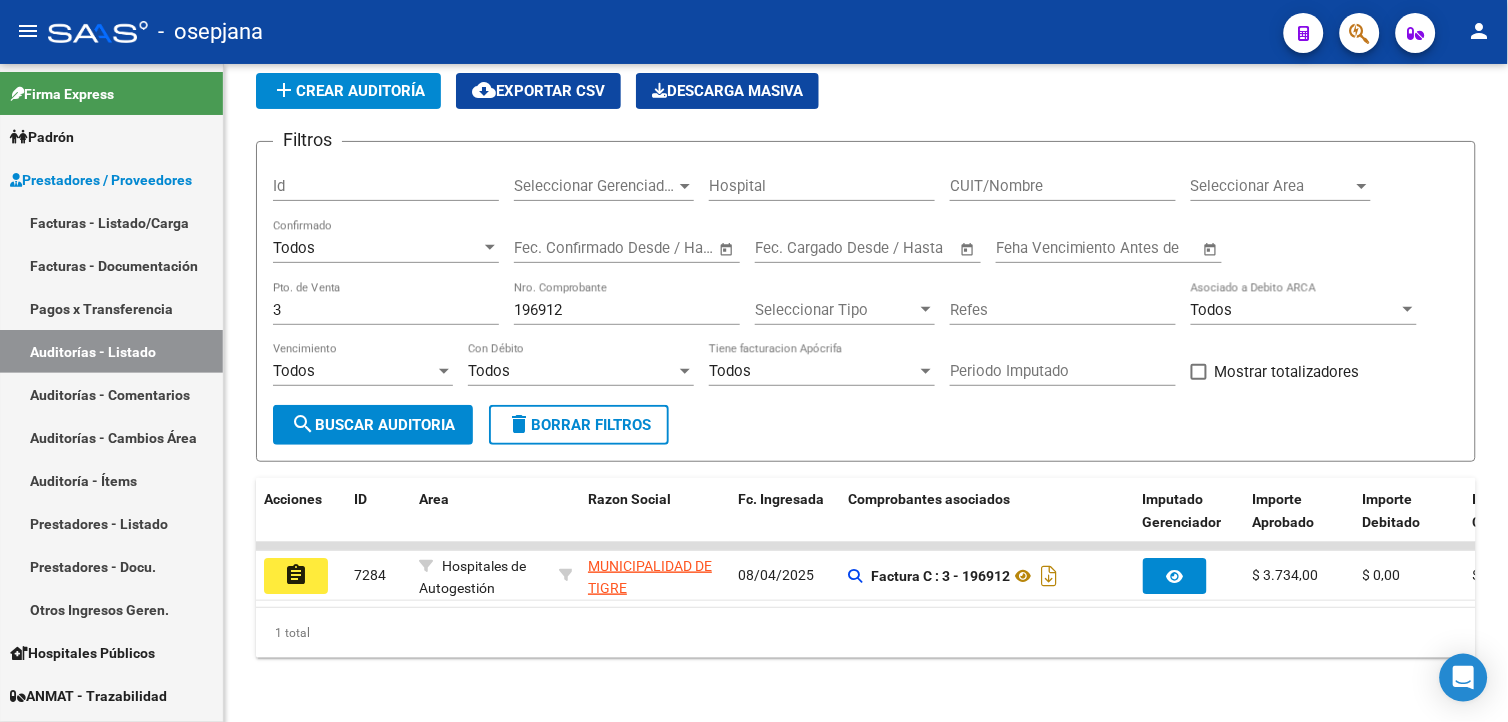 drag, startPoint x: 300, startPoint y: 553, endPoint x: 294, endPoint y: 566, distance: 14.3178215 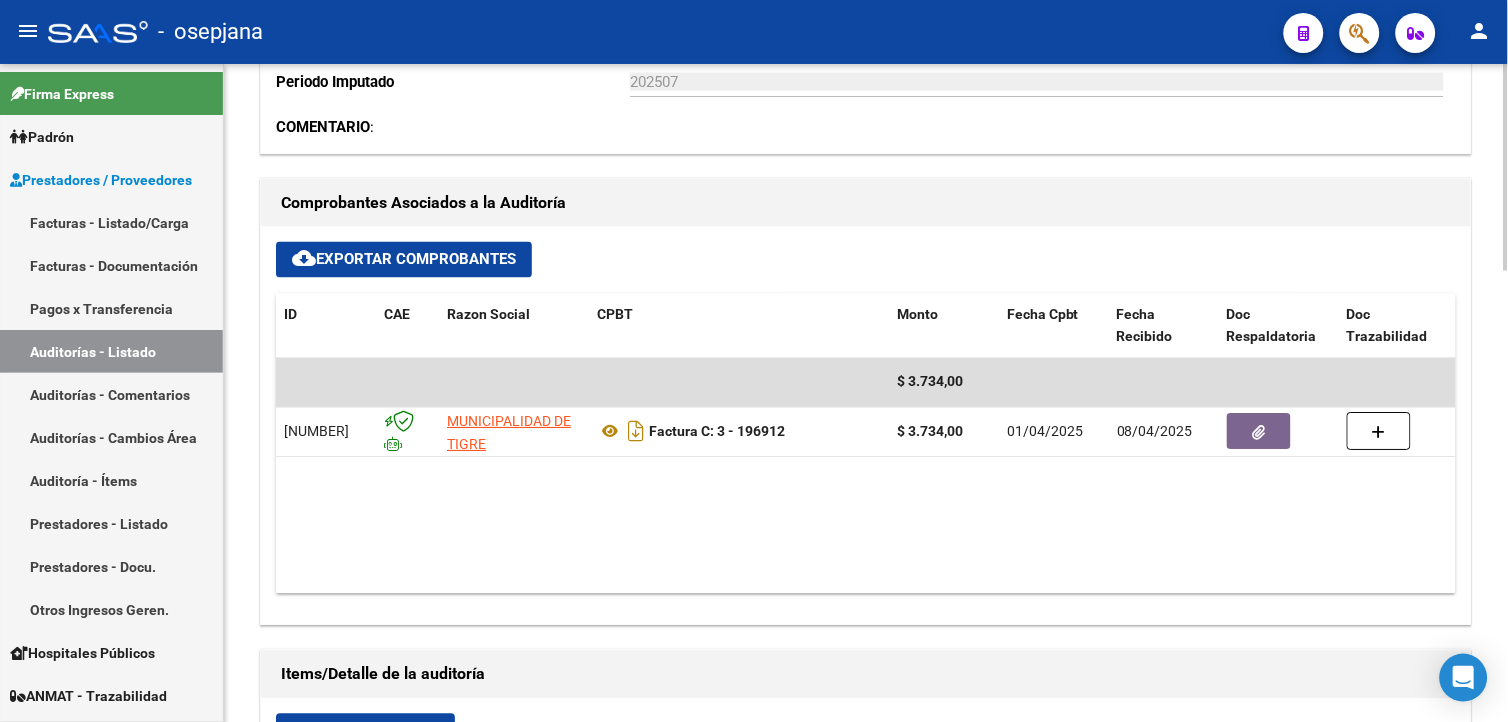 scroll, scrollTop: 777, scrollLeft: 0, axis: vertical 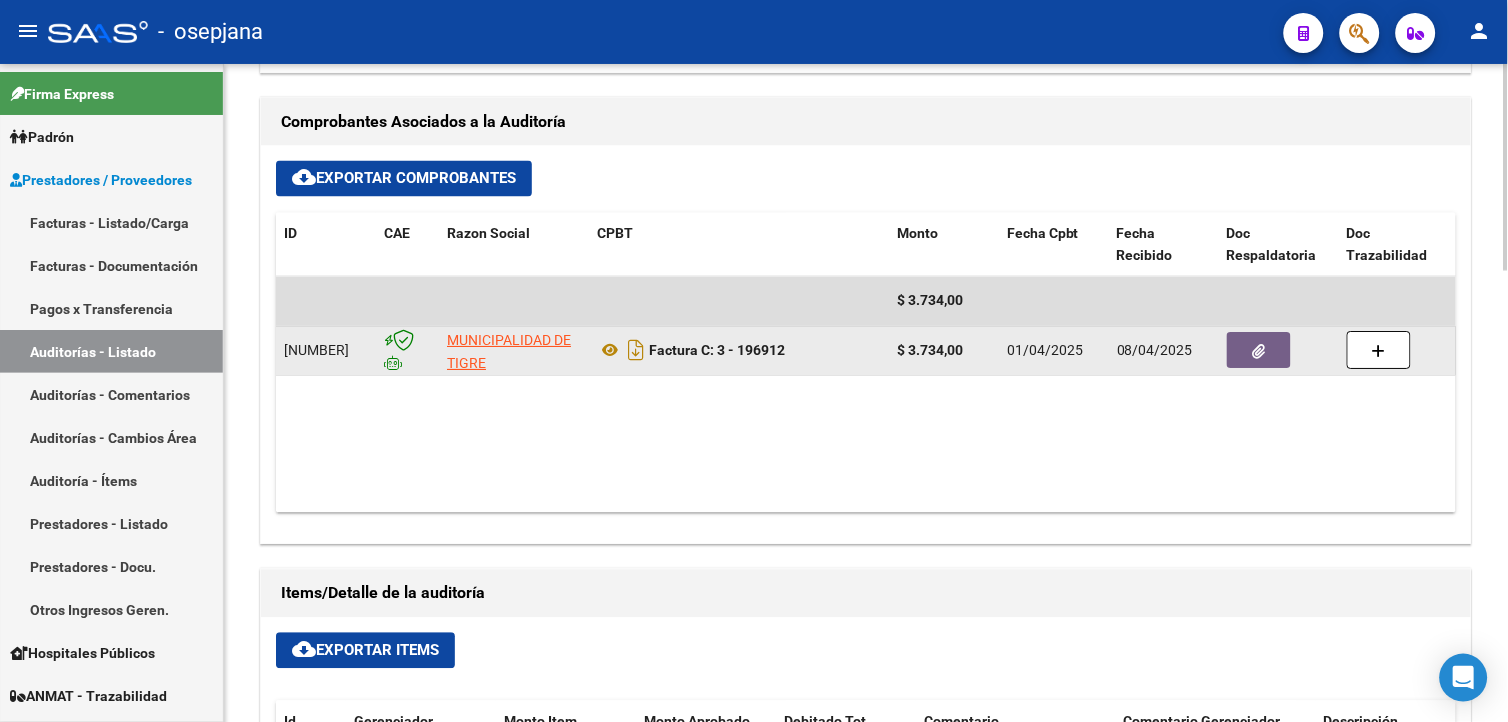 drag, startPoint x: 1236, startPoint y: 347, endPoint x: 1123, endPoint y: 374, distance: 116.18089 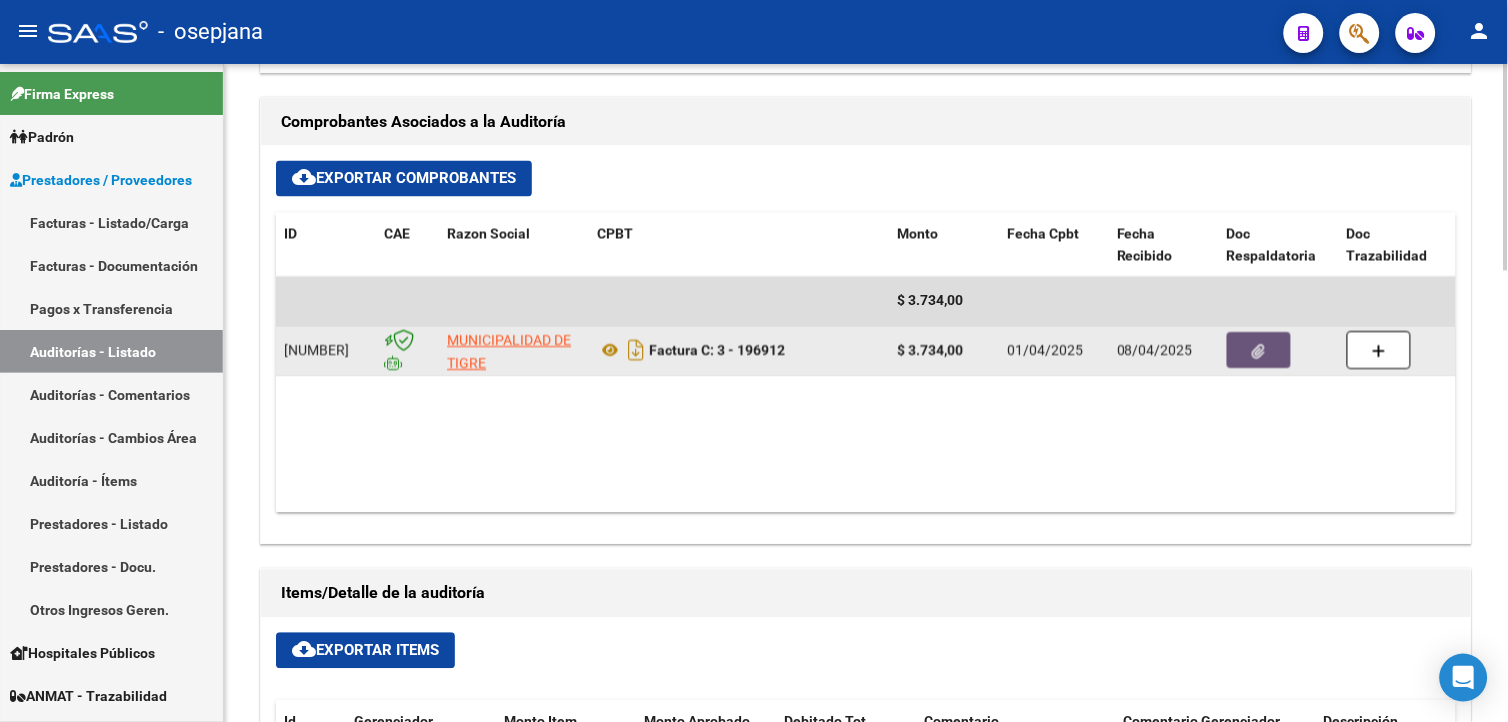 click 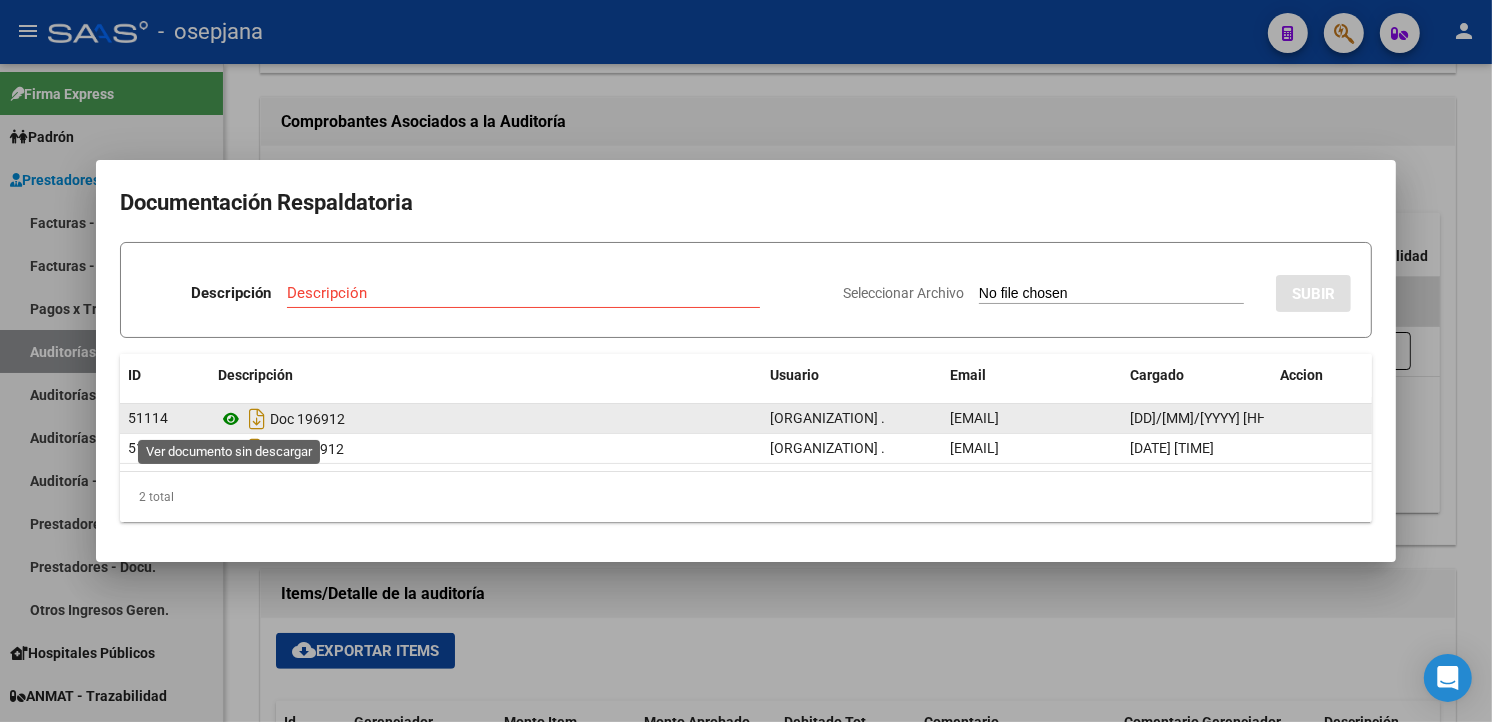 click 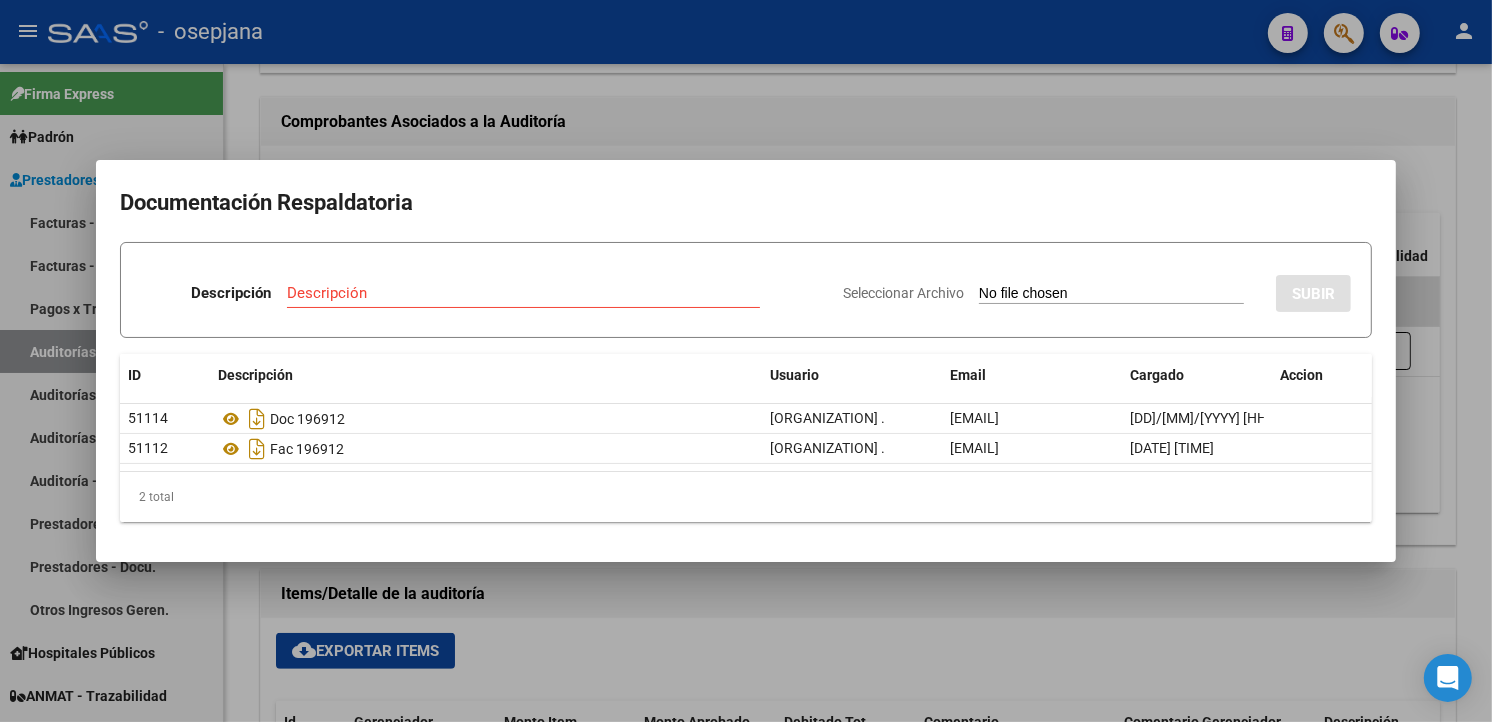 click at bounding box center (746, 361) 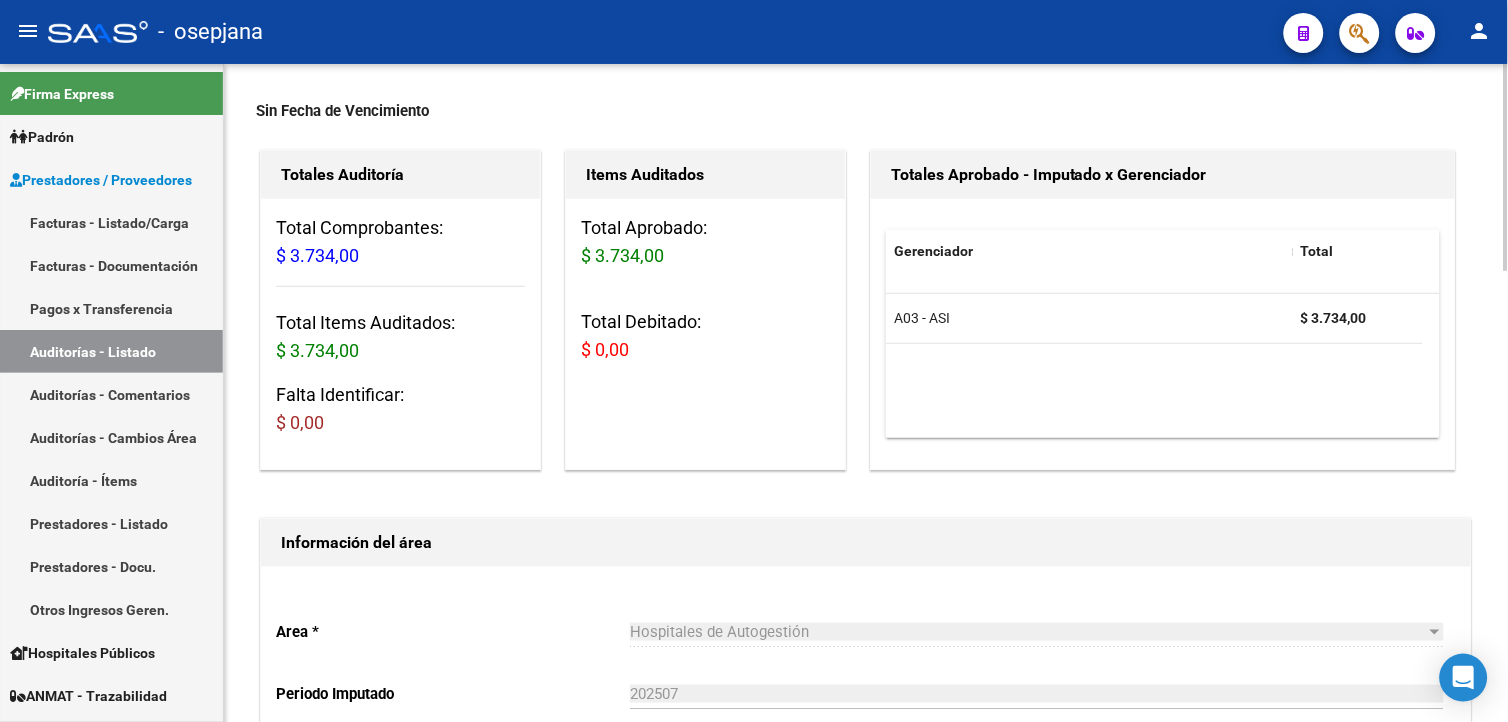 scroll, scrollTop: 0, scrollLeft: 0, axis: both 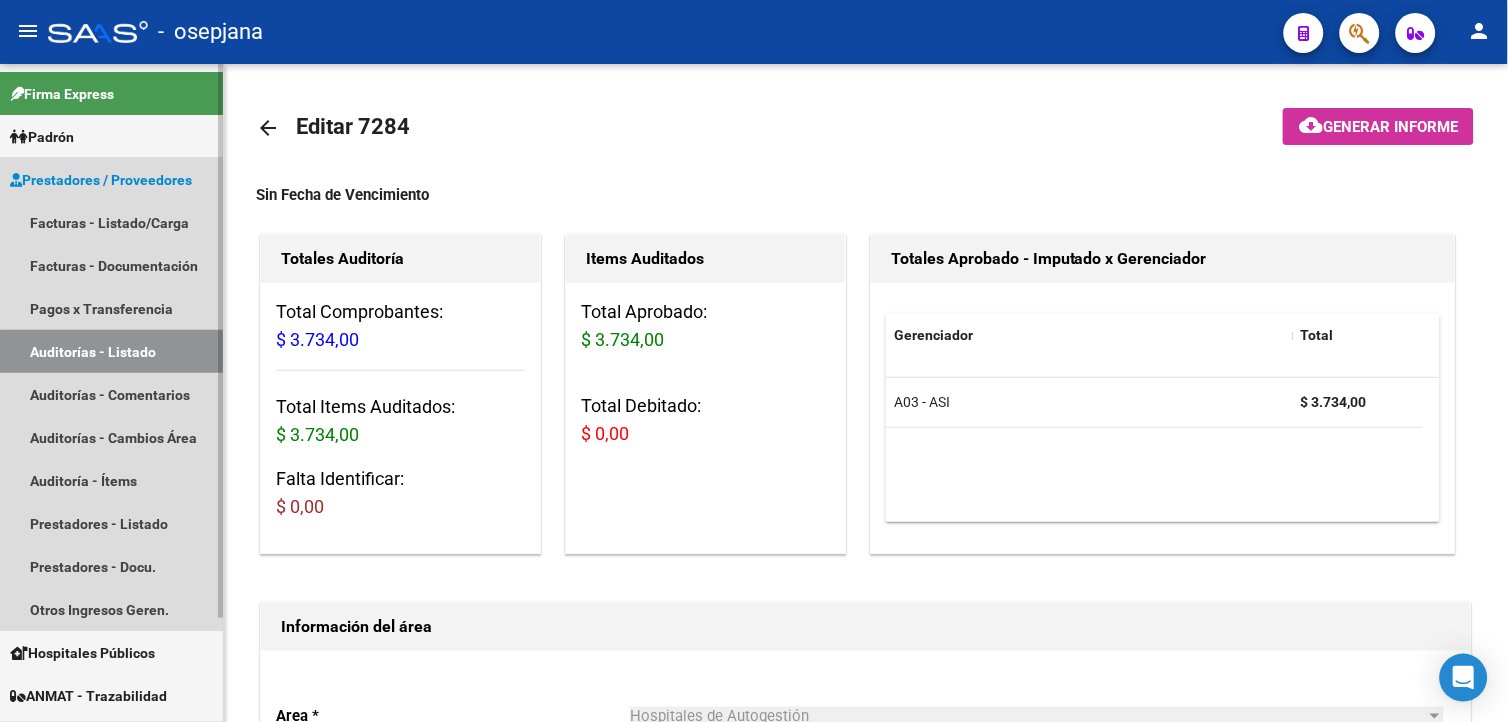 click on "Auditorías - Listado" at bounding box center (111, 351) 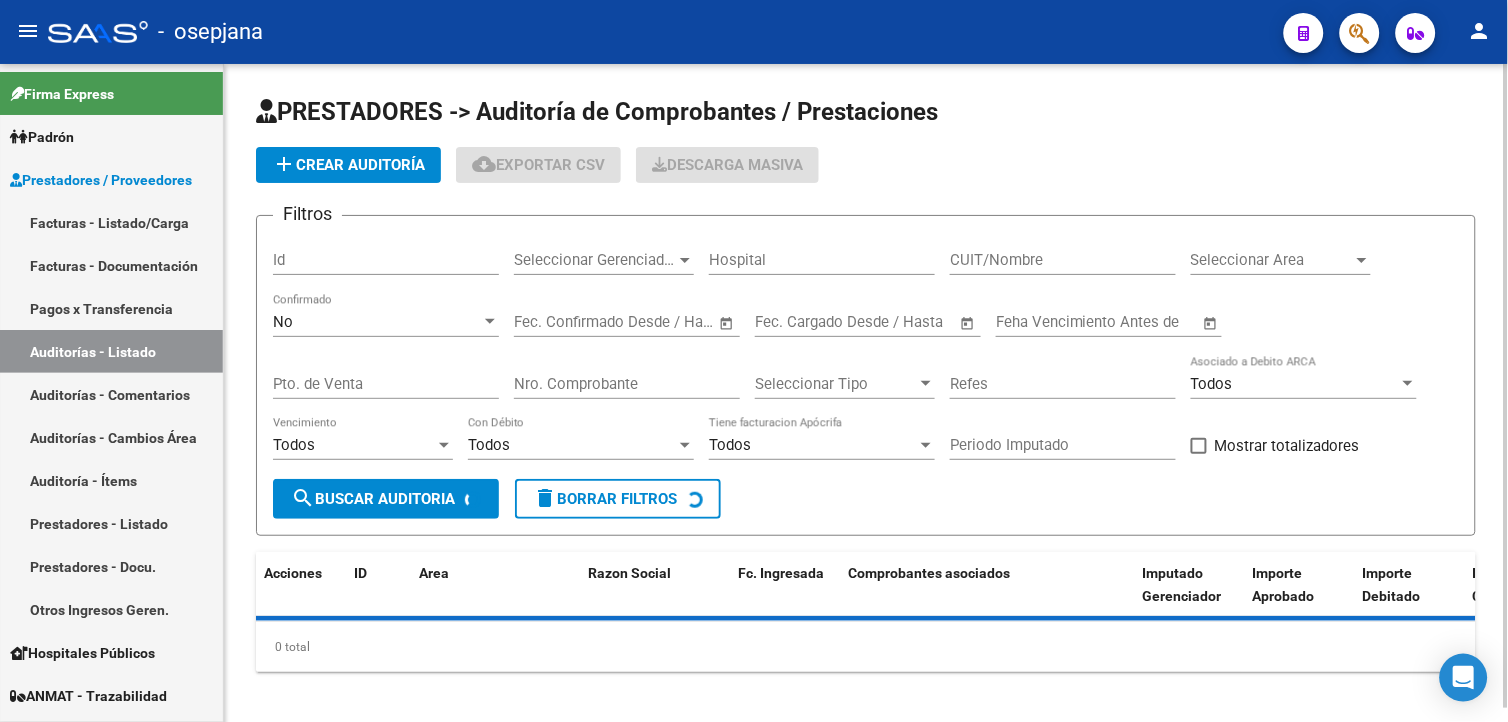 click on "No" at bounding box center [377, 322] 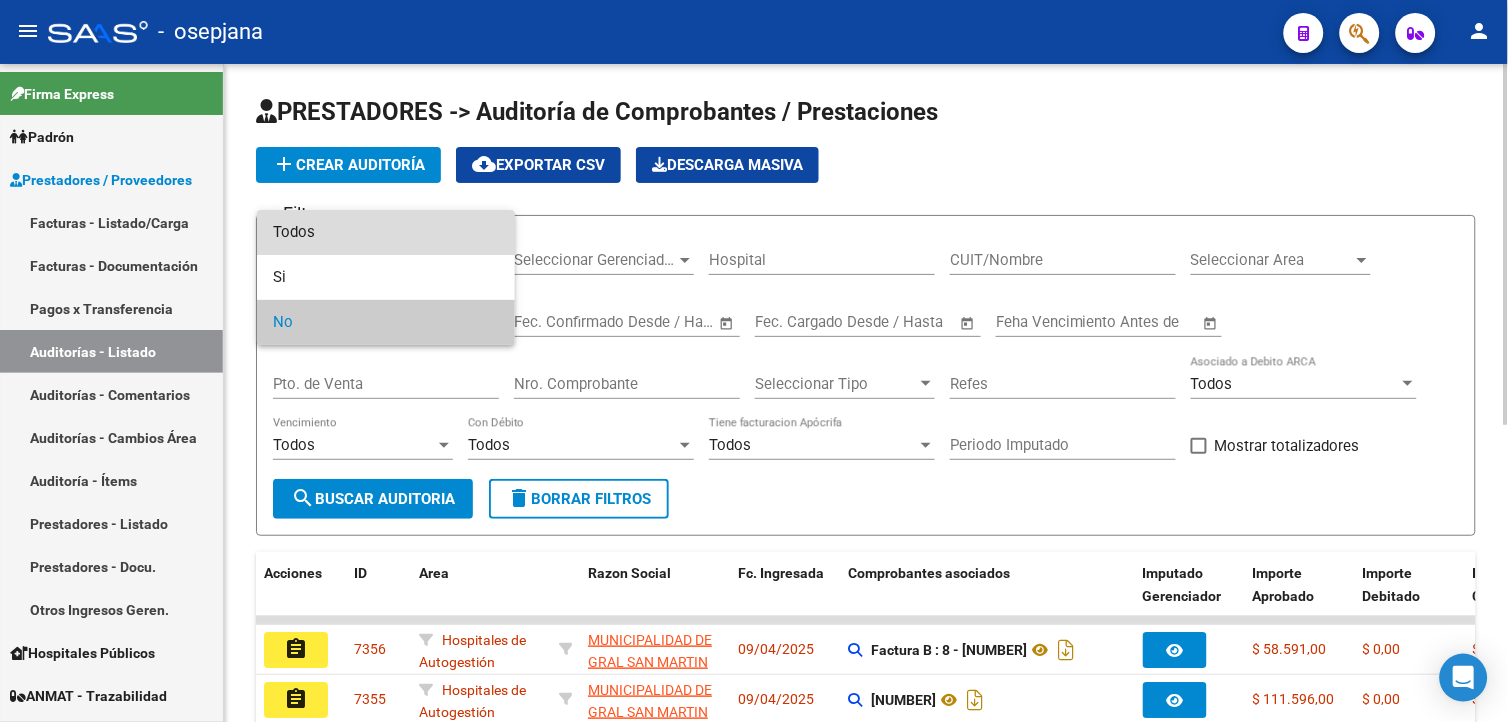 drag, startPoint x: 343, startPoint y: 236, endPoint x: 404, endPoint y: 362, distance: 139.98929 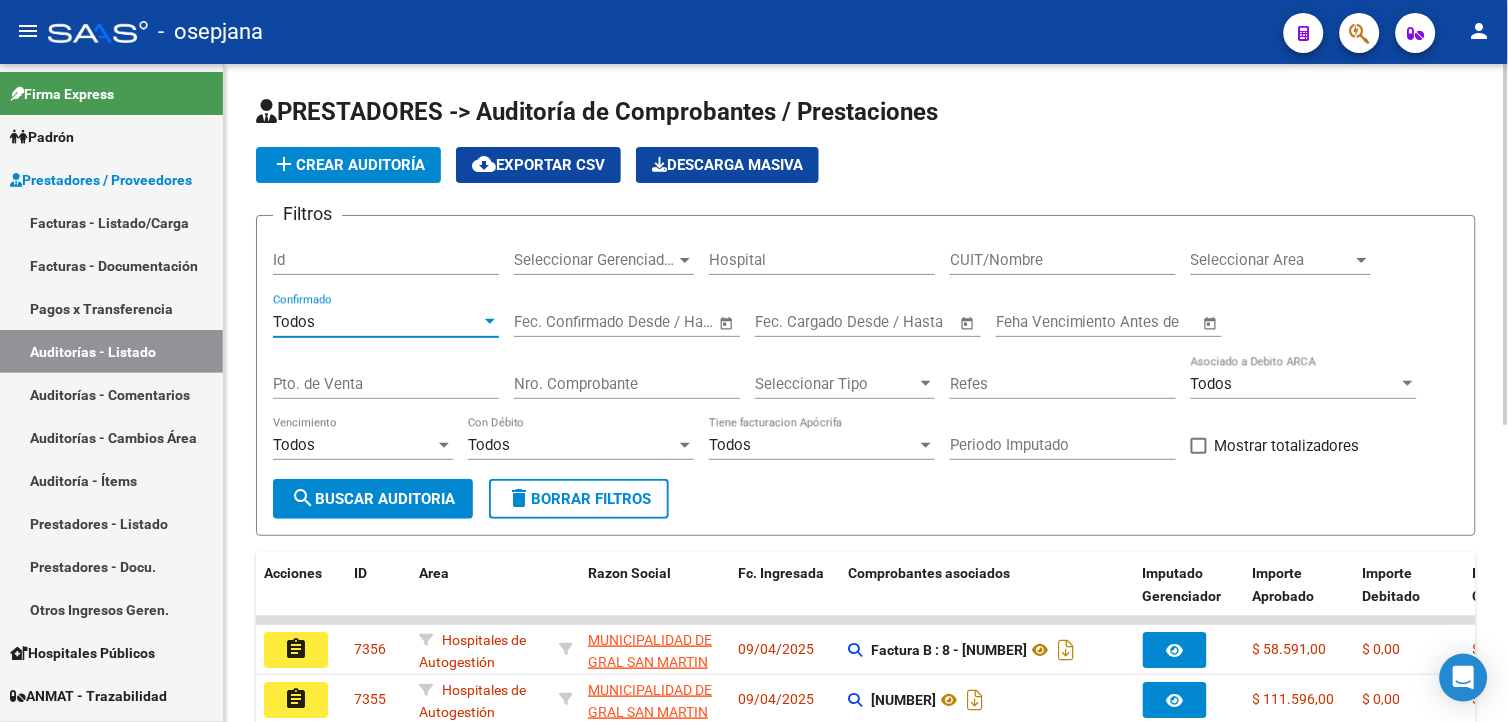 click on "Pto. de Venta" at bounding box center [386, 384] 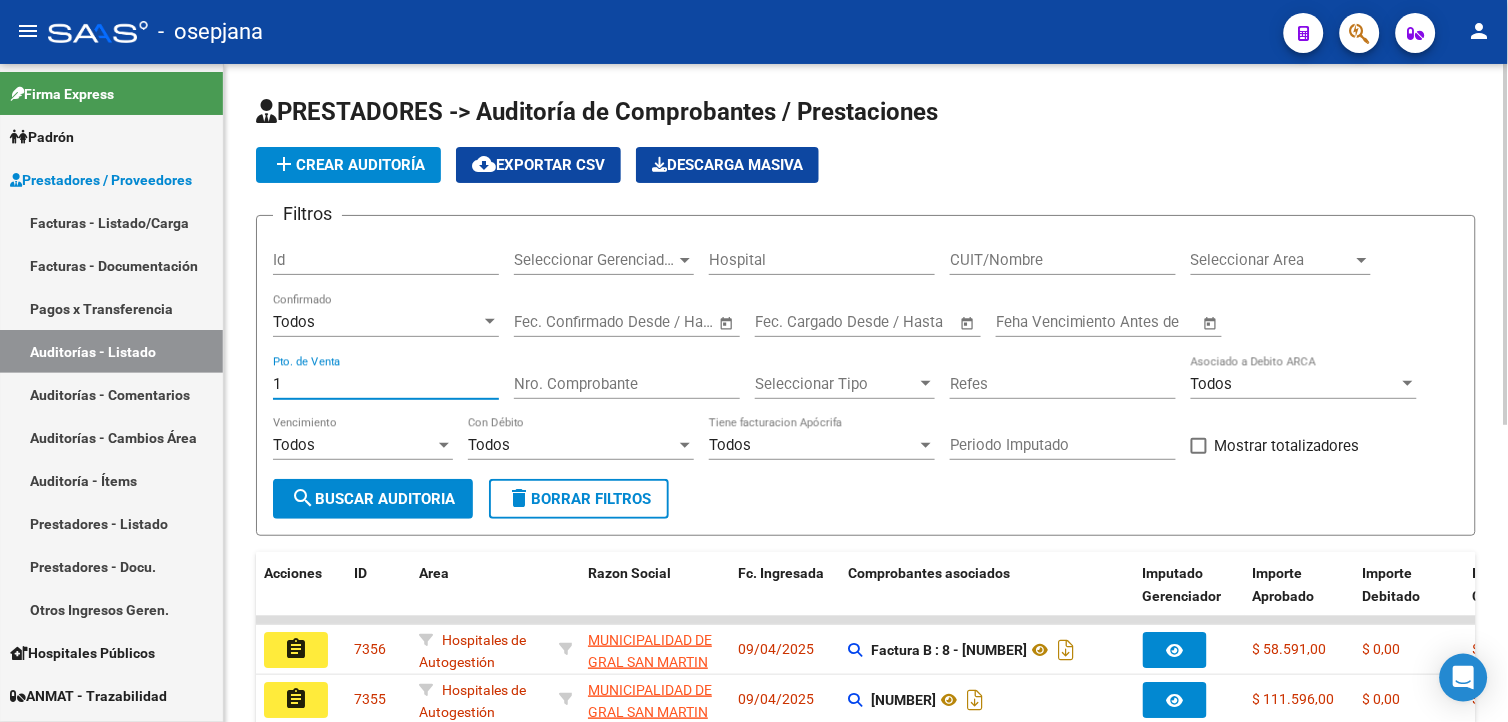 type on "1" 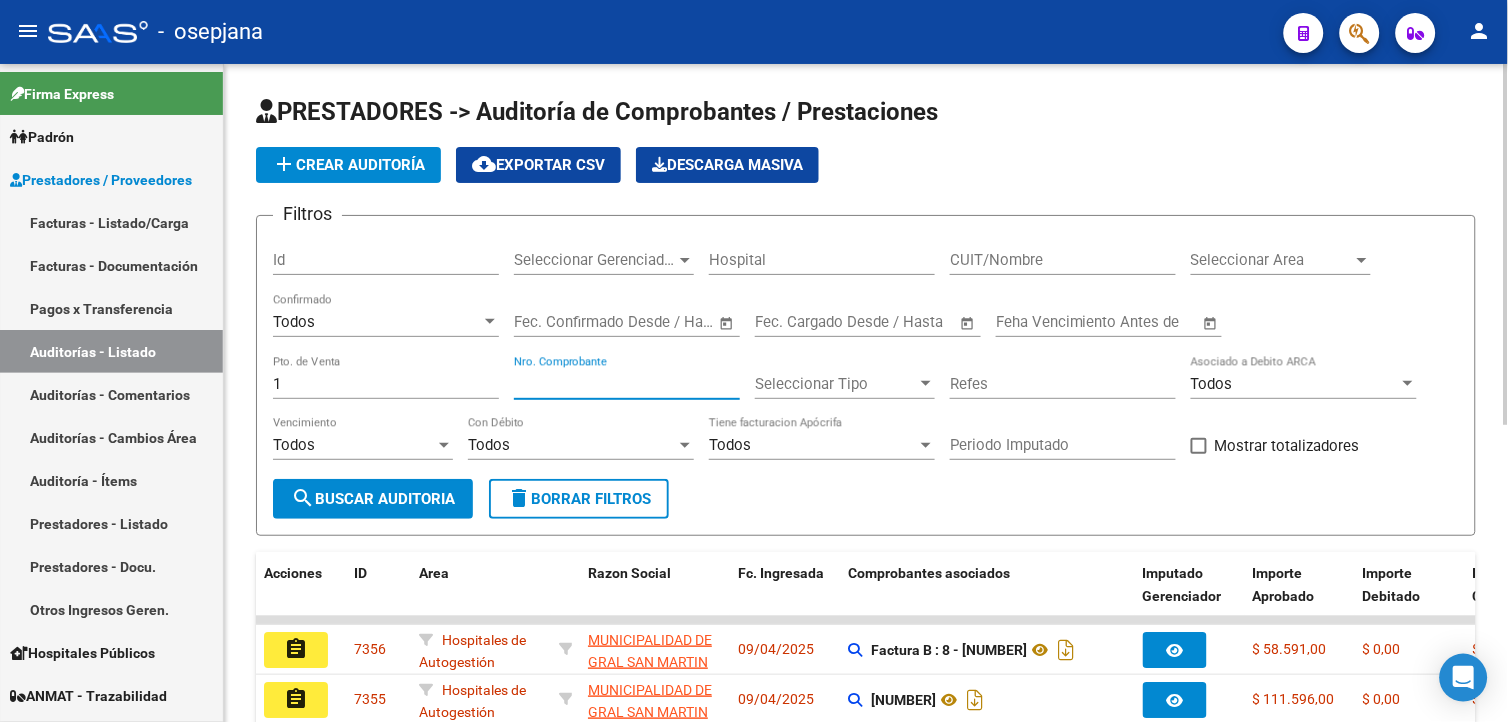 drag, startPoint x: 635, startPoint y: 387, endPoint x: 656, endPoint y: 380, distance: 22.135944 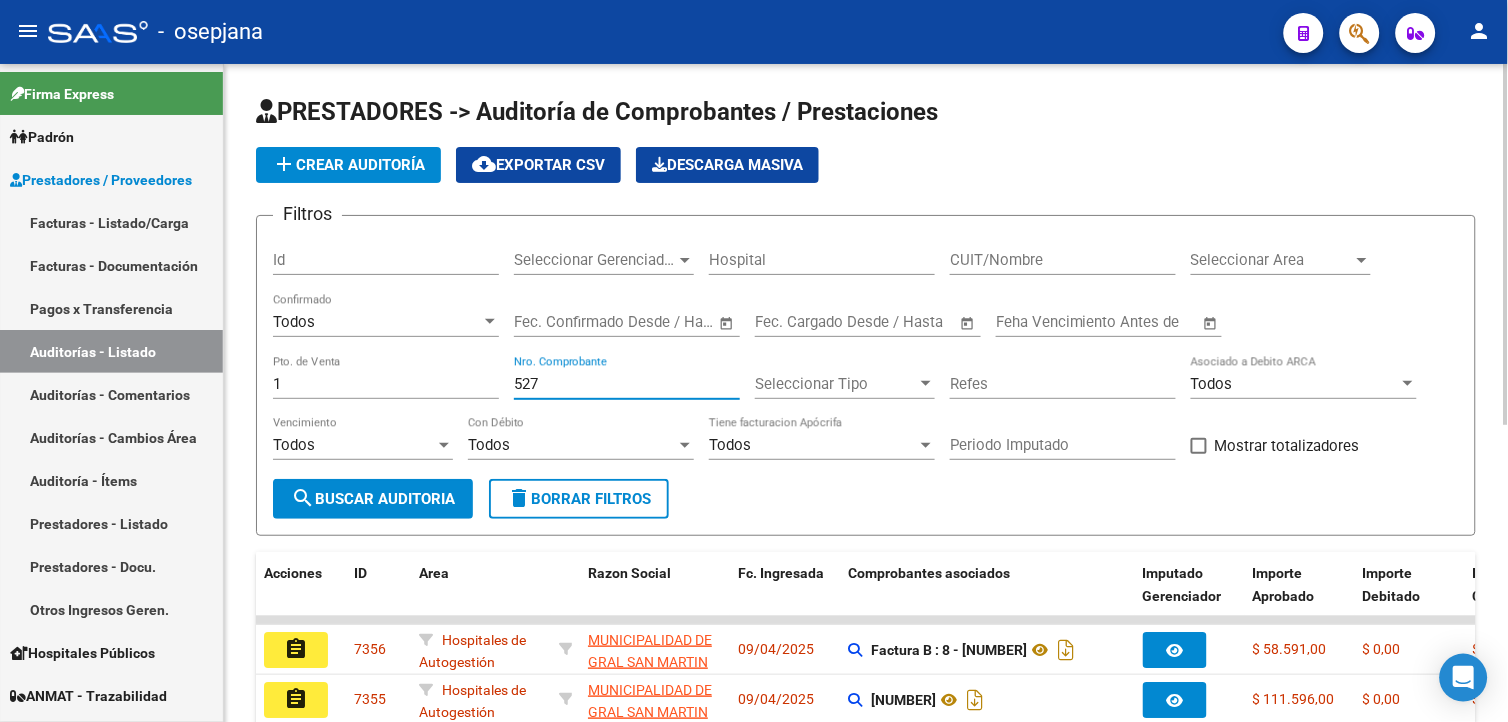 type on "527" 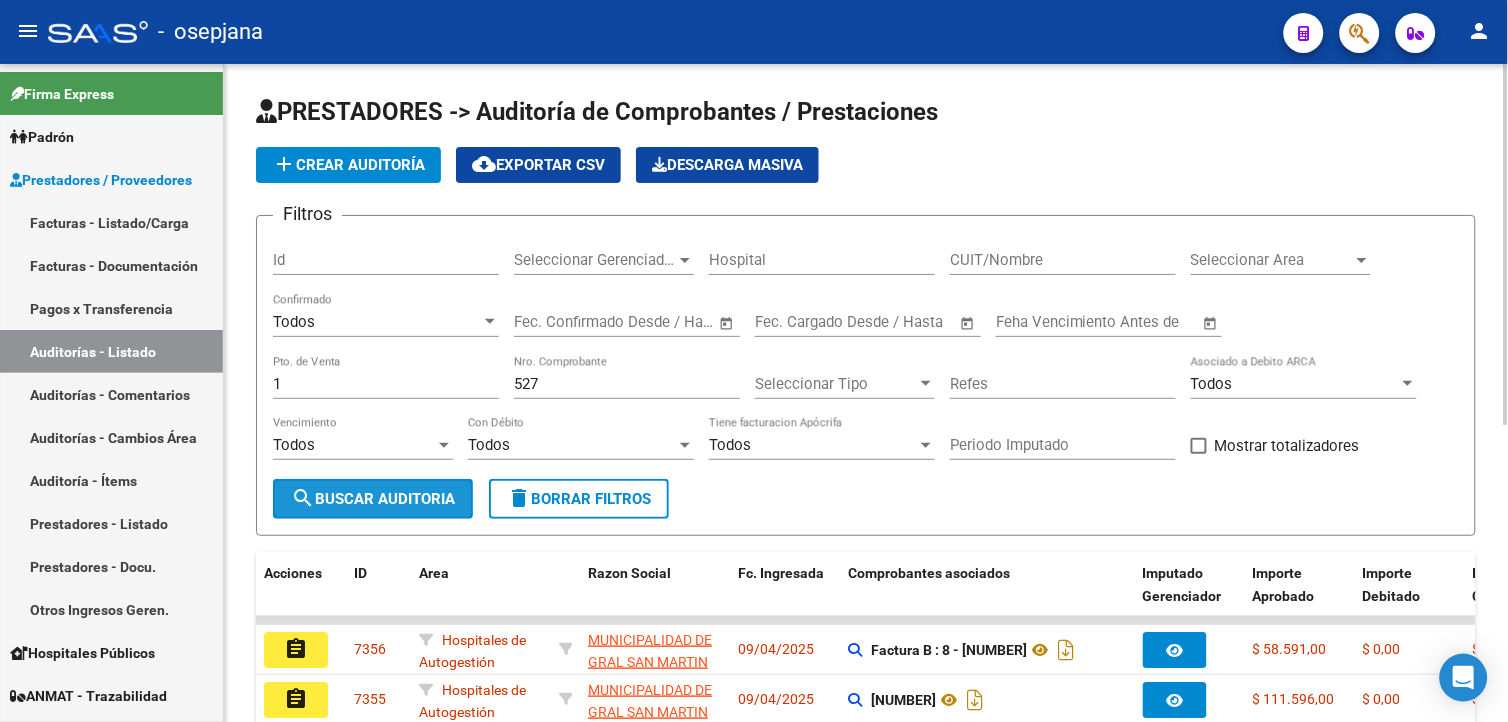 click on "search  Buscar Auditoria" 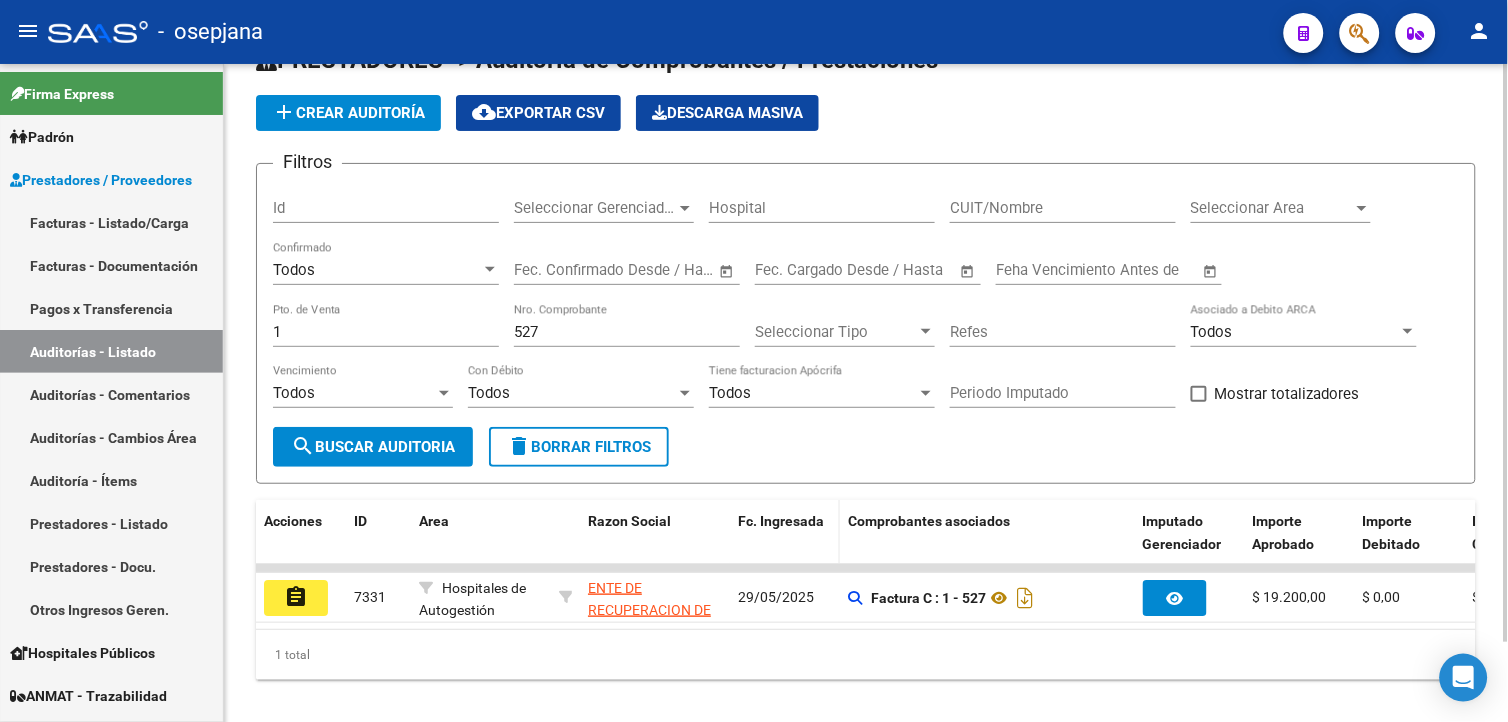 scroll, scrollTop: 91, scrollLeft: 0, axis: vertical 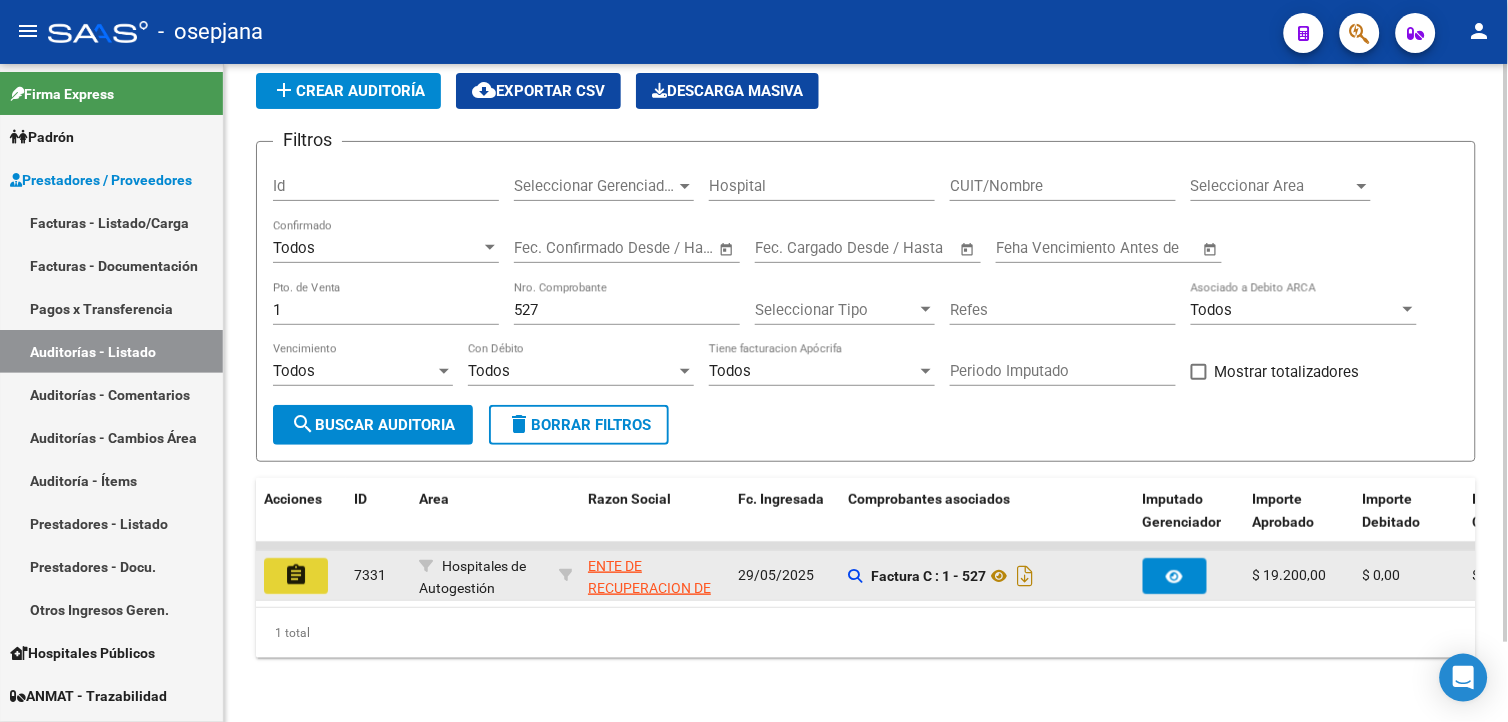 click on "assignment" 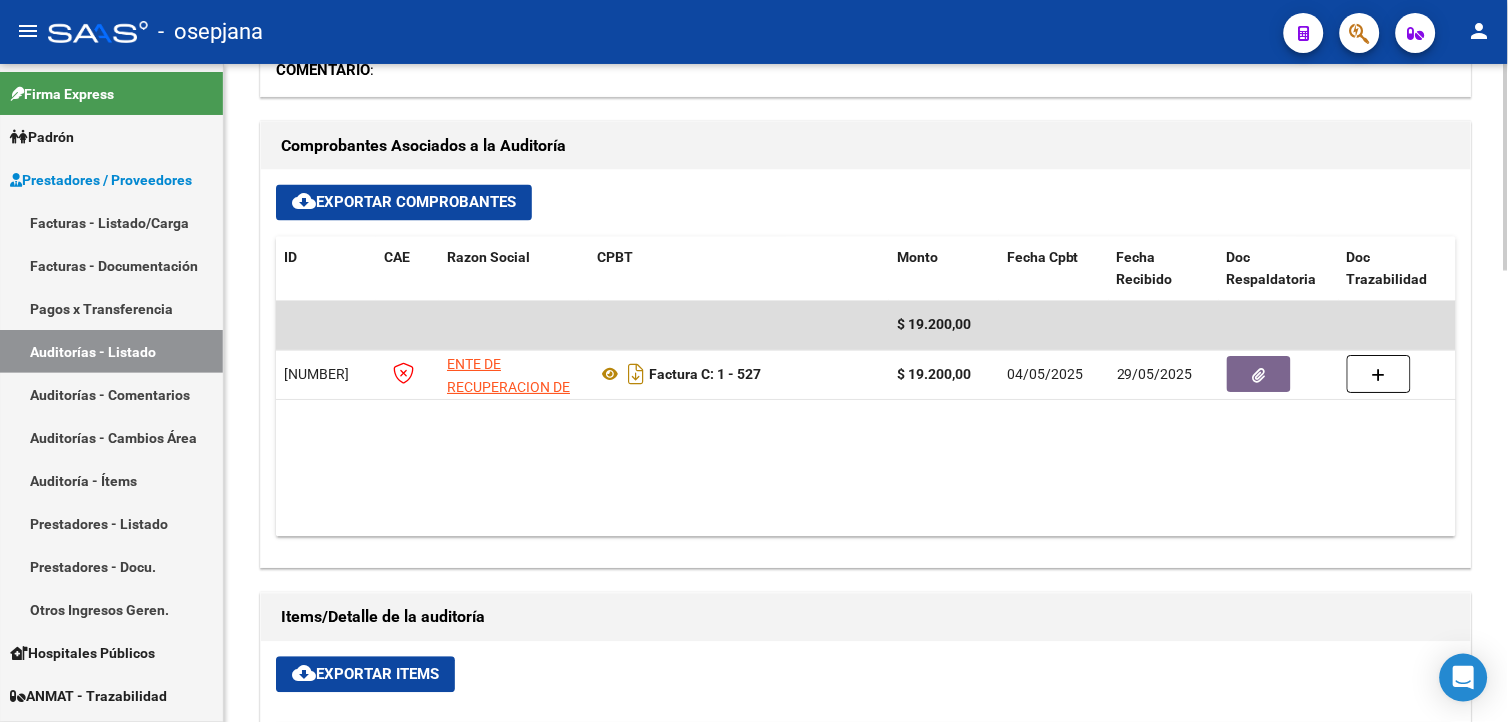 scroll, scrollTop: 777, scrollLeft: 0, axis: vertical 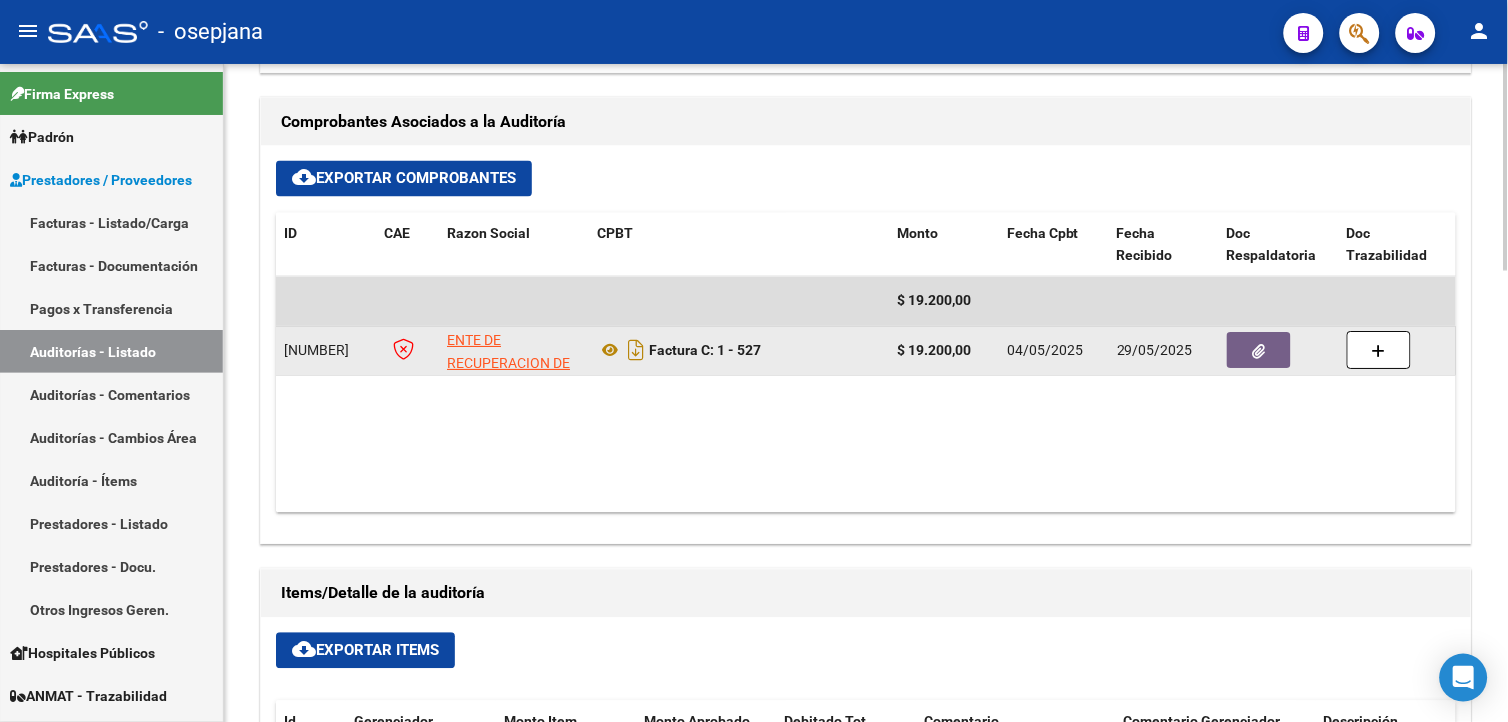 click 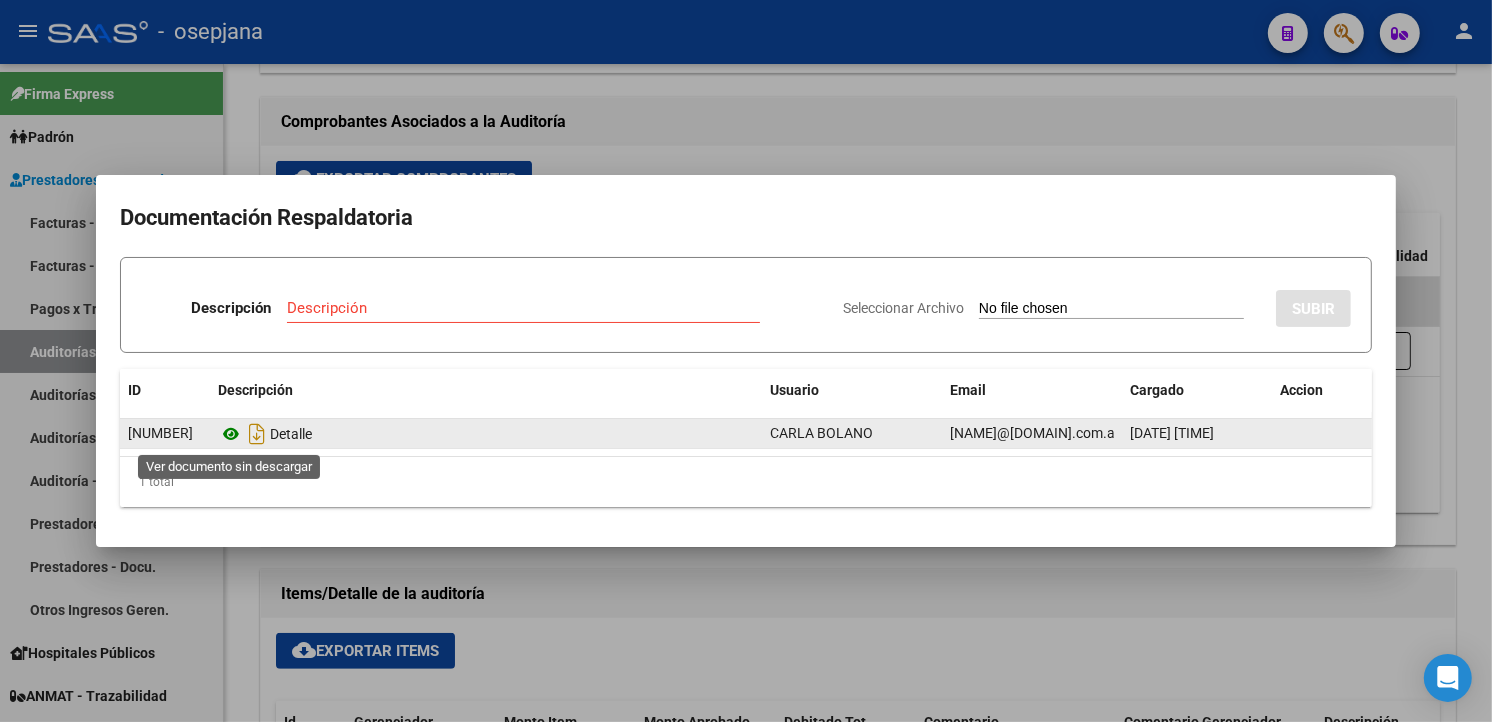 click 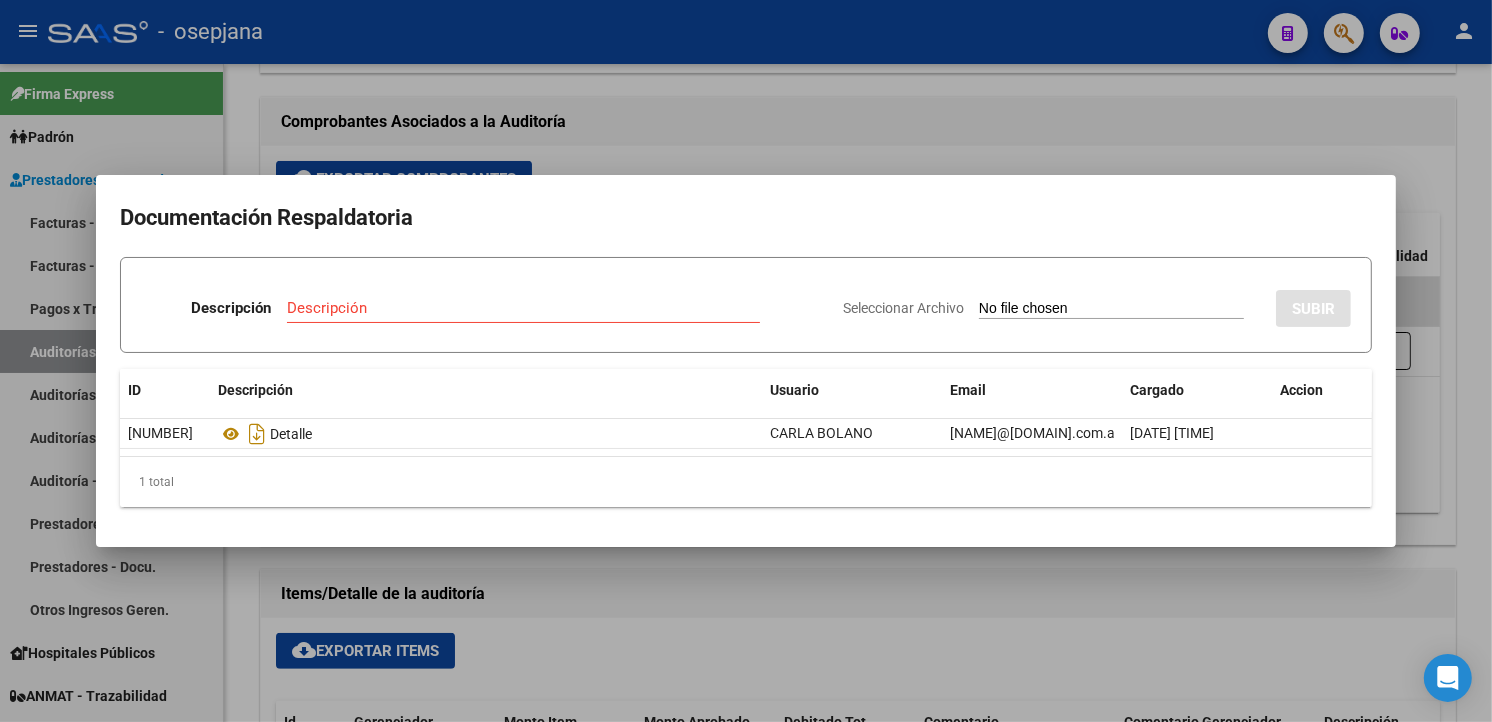 click at bounding box center (746, 361) 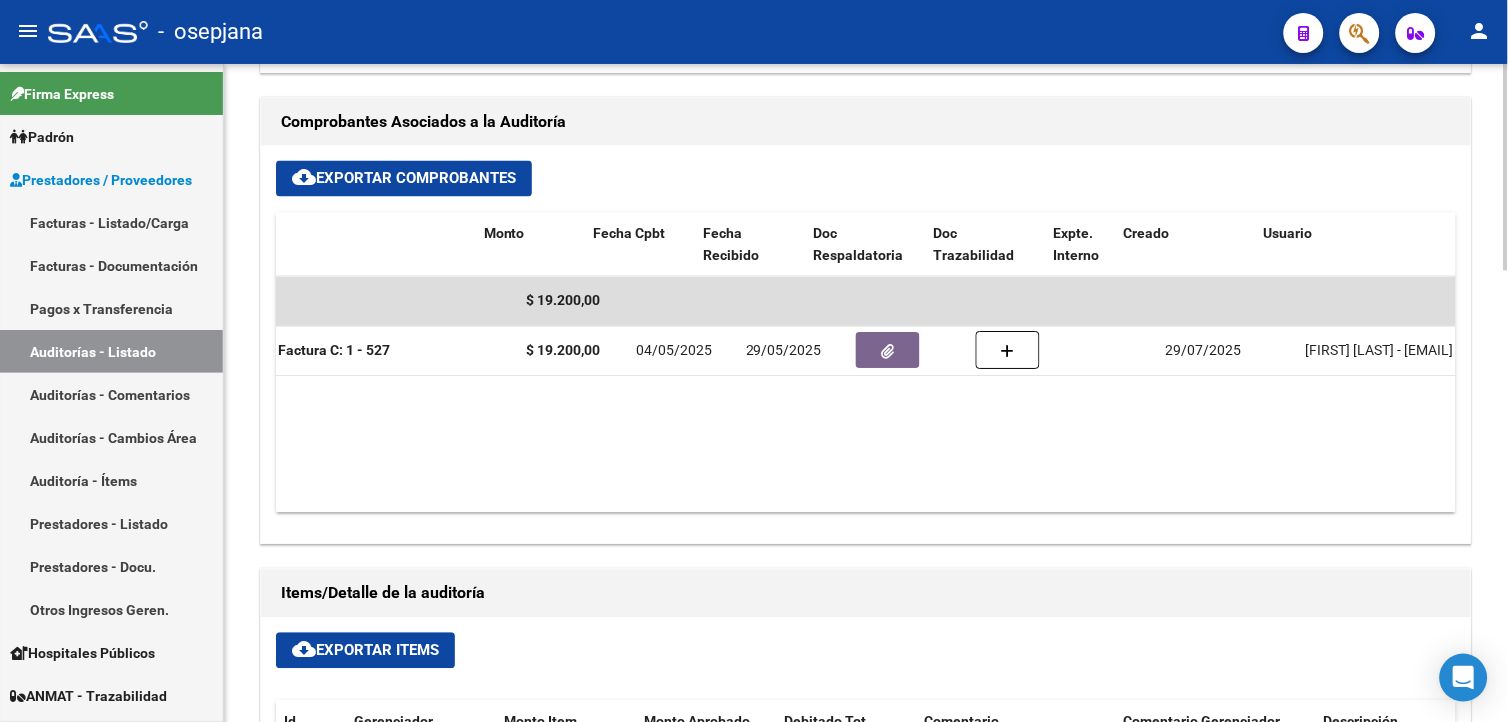 scroll, scrollTop: 0, scrollLeft: 413, axis: horizontal 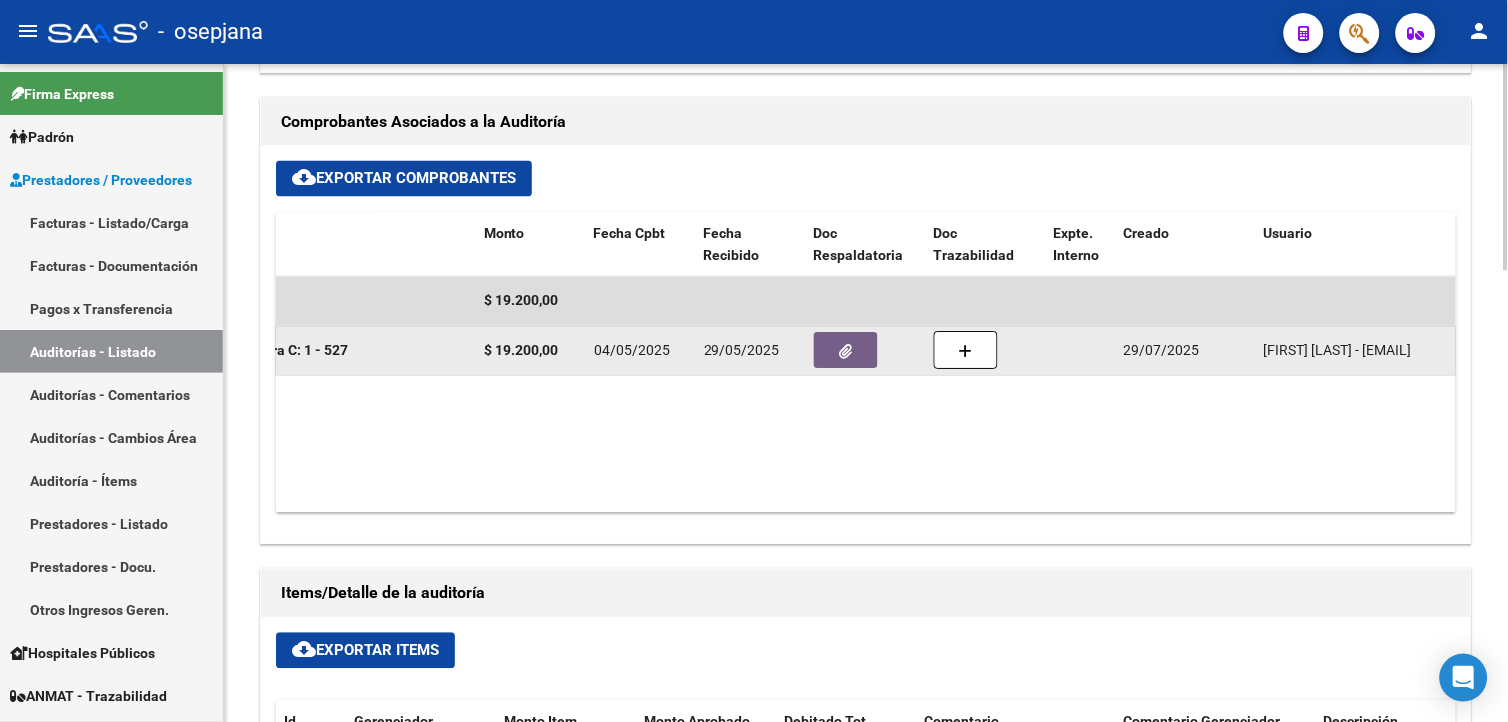 click 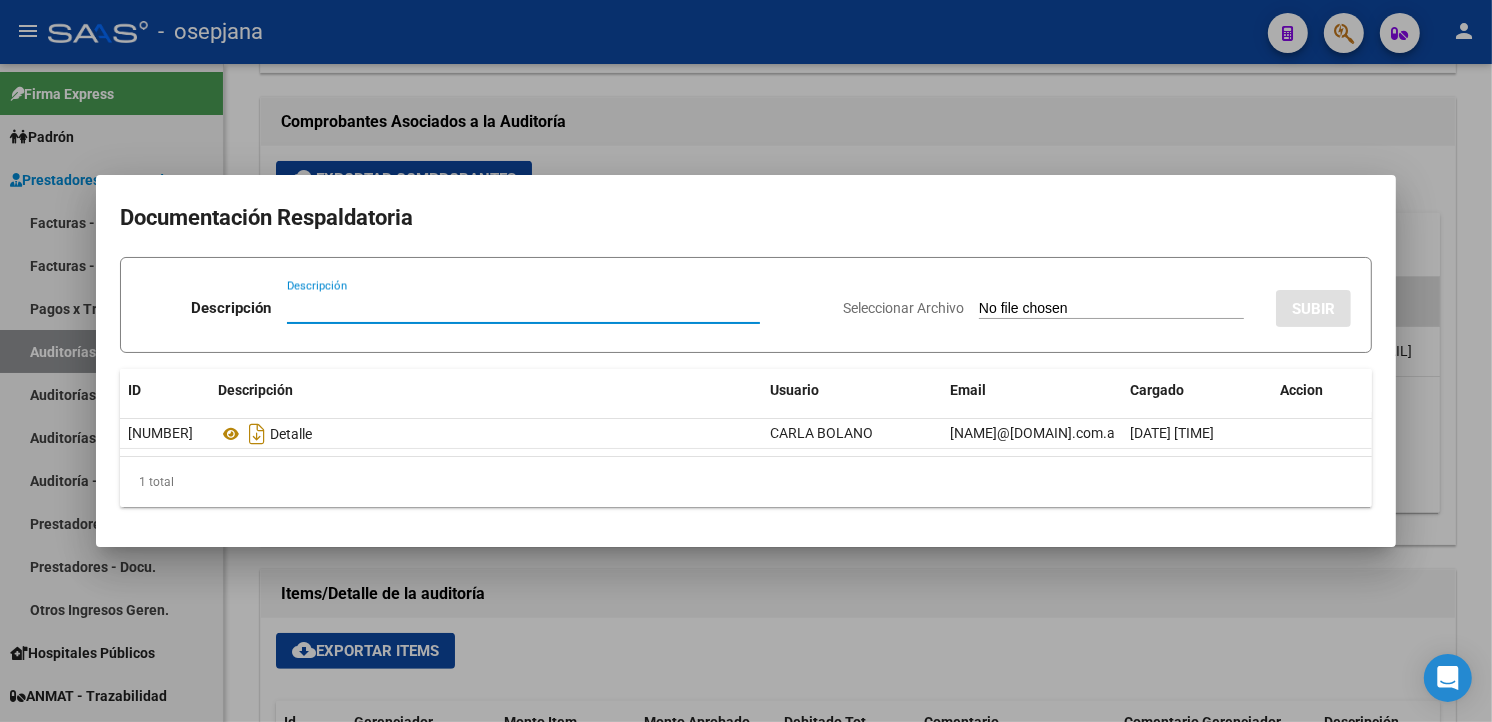 drag, startPoint x: 1065, startPoint y: 118, endPoint x: 684, endPoint y: 305, distance: 424.41724 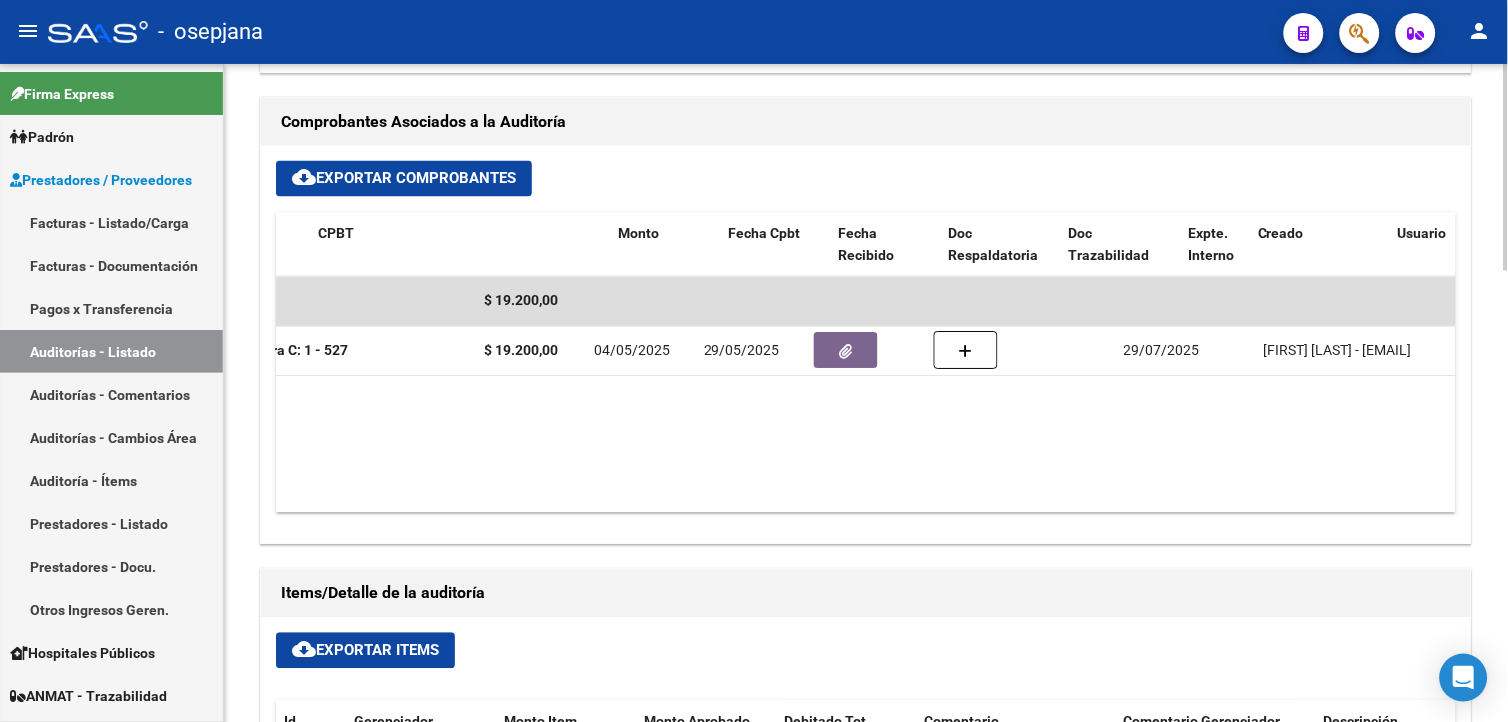 scroll, scrollTop: 0, scrollLeft: 0, axis: both 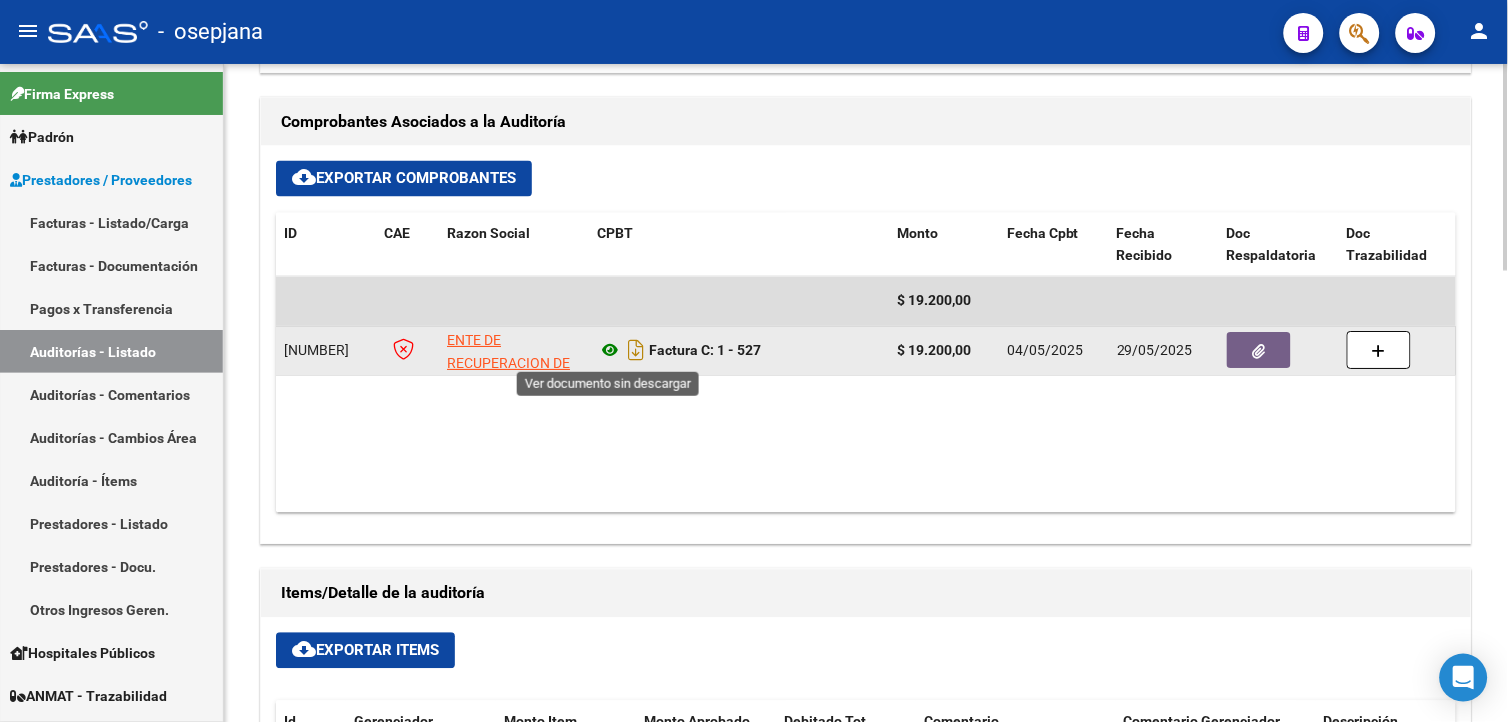 click 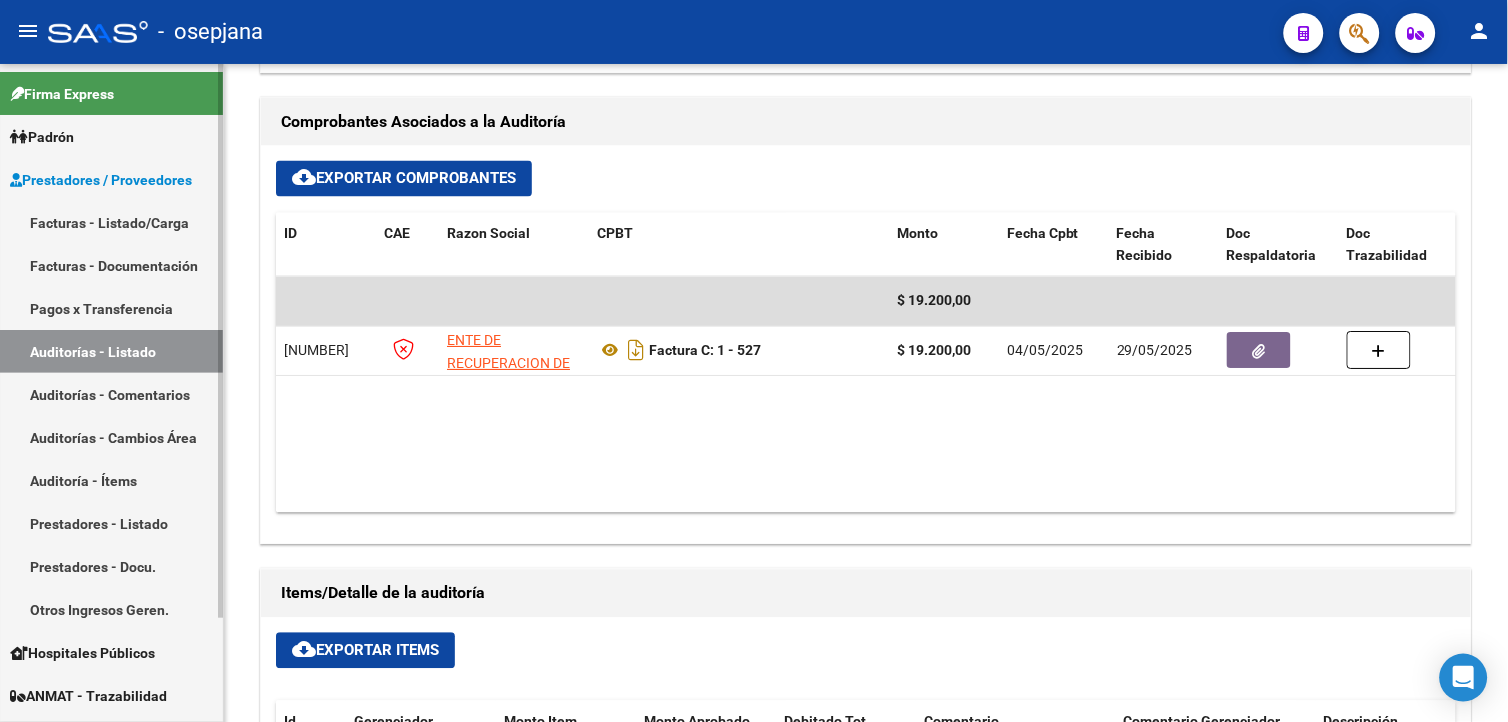 click on "Auditorías - Listado" at bounding box center [111, 351] 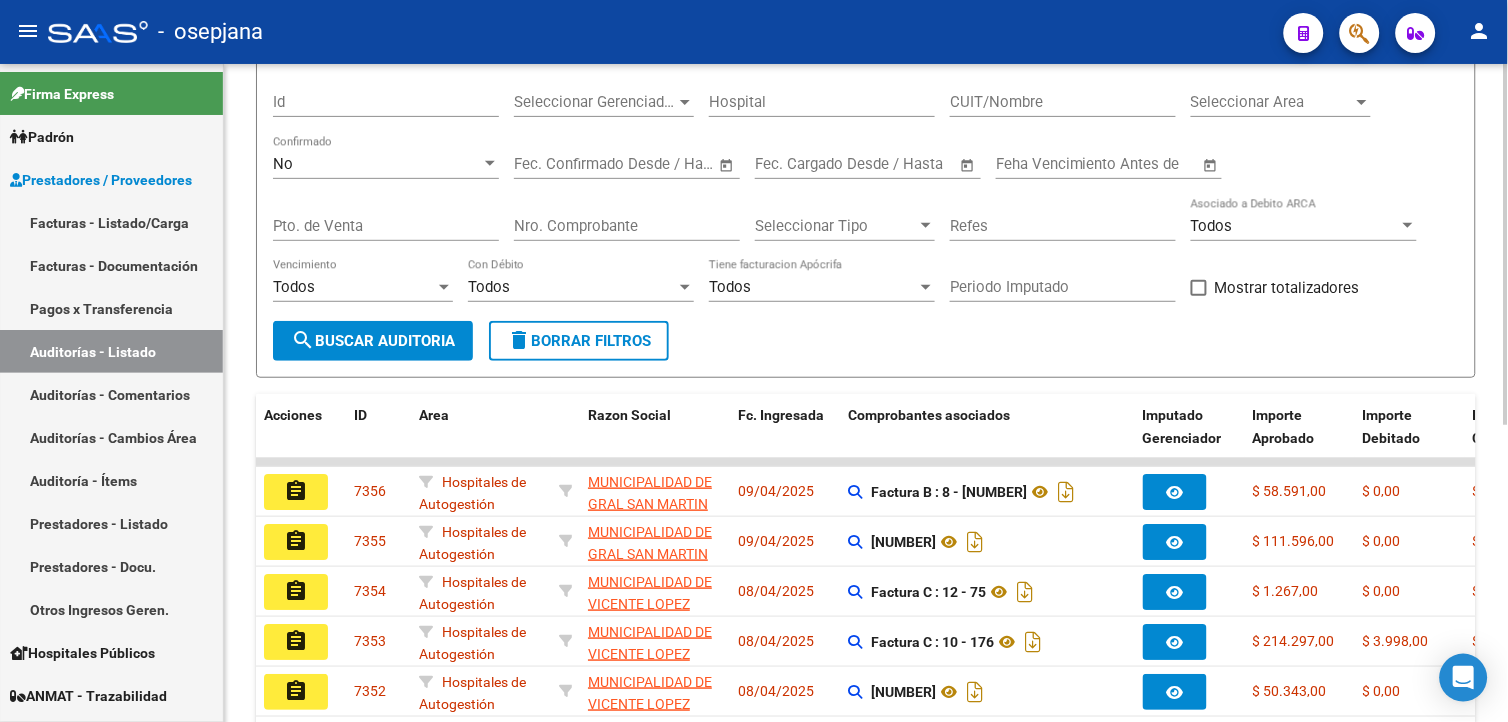 scroll, scrollTop: 0, scrollLeft: 0, axis: both 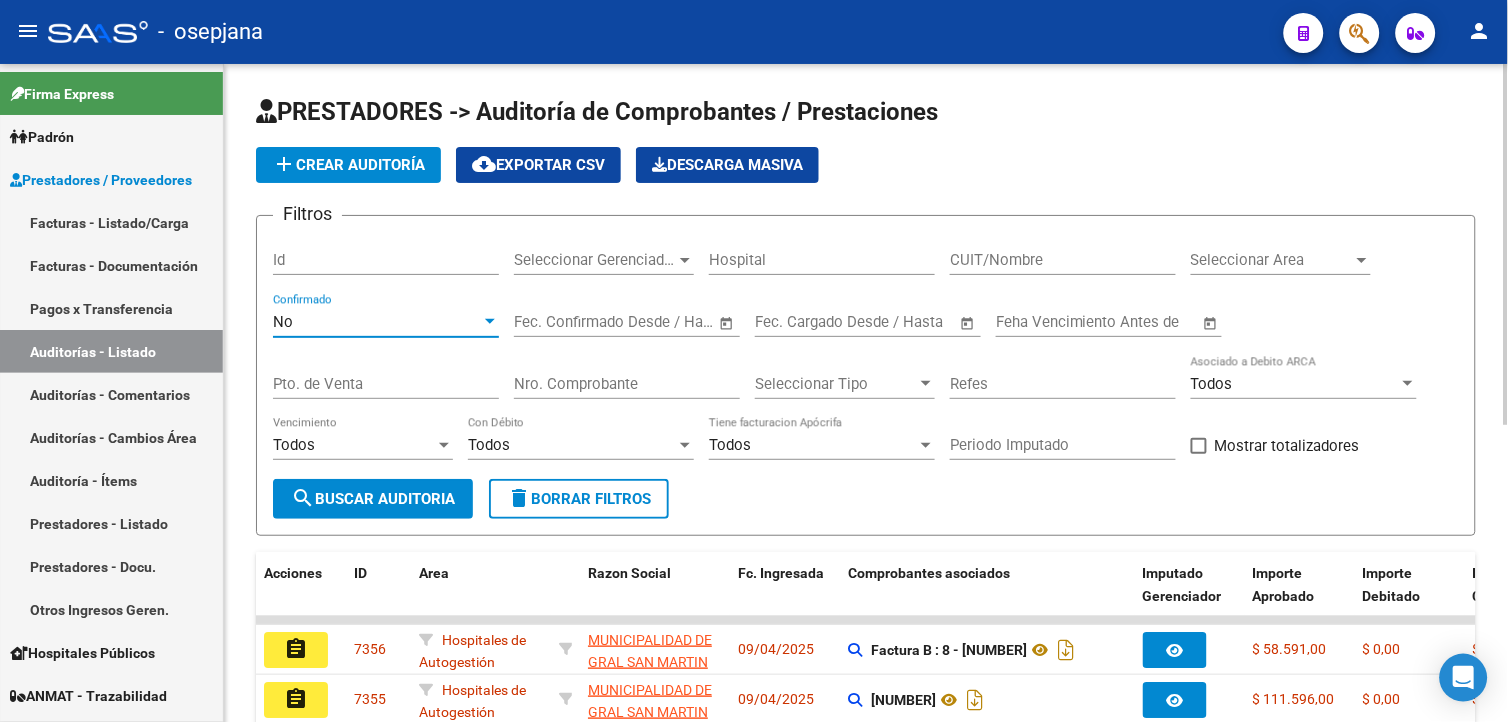 click on "No" at bounding box center (377, 322) 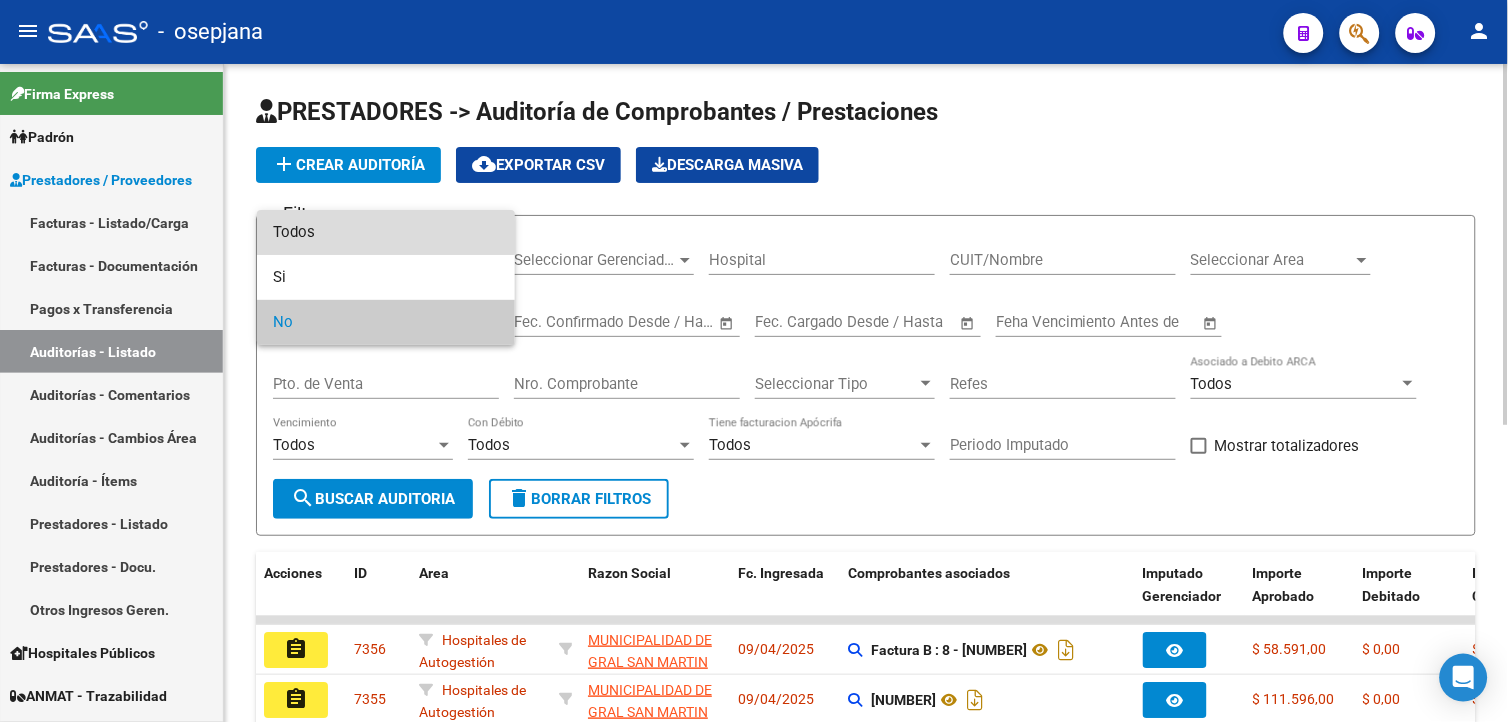 drag, startPoint x: 375, startPoint y: 225, endPoint x: 368, endPoint y: 321, distance: 96.25487 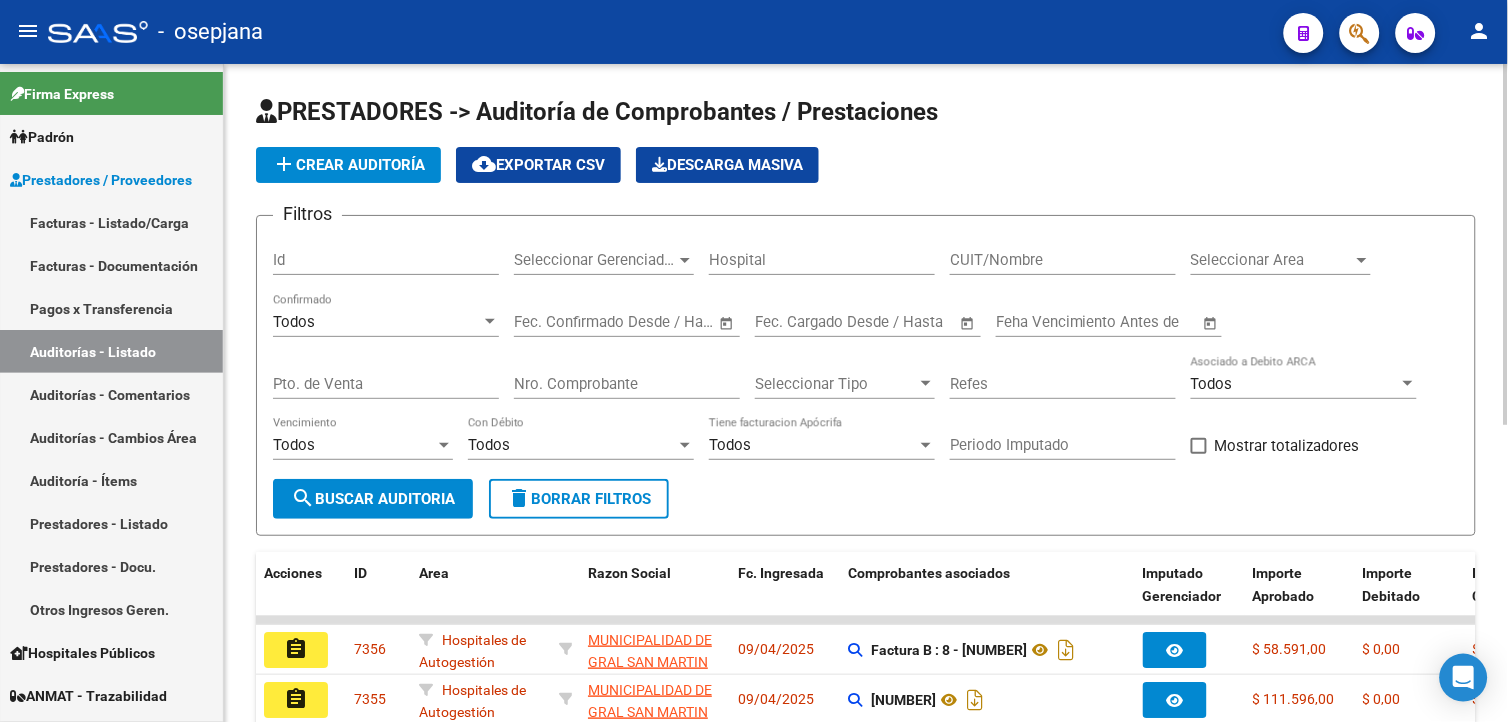 click on "Pto. de Venta" 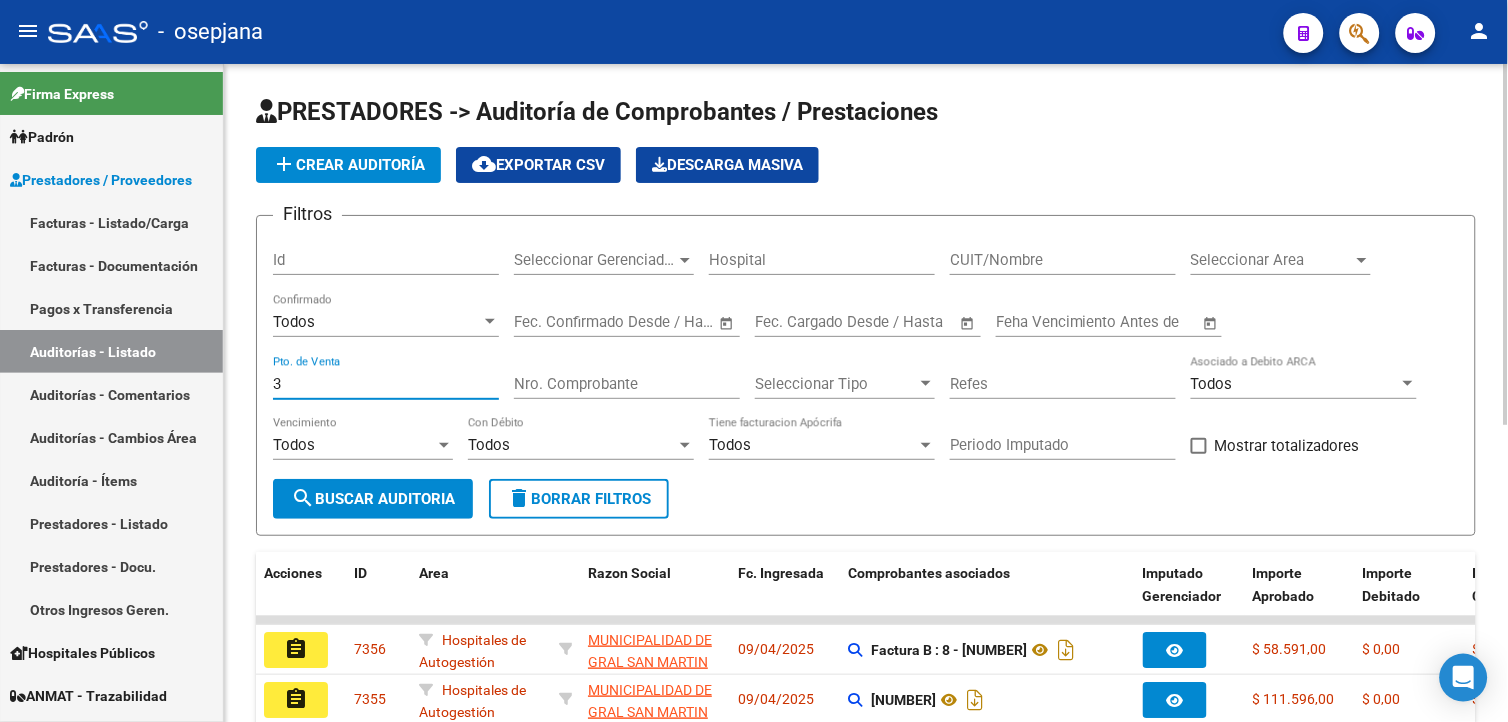 type on "3" 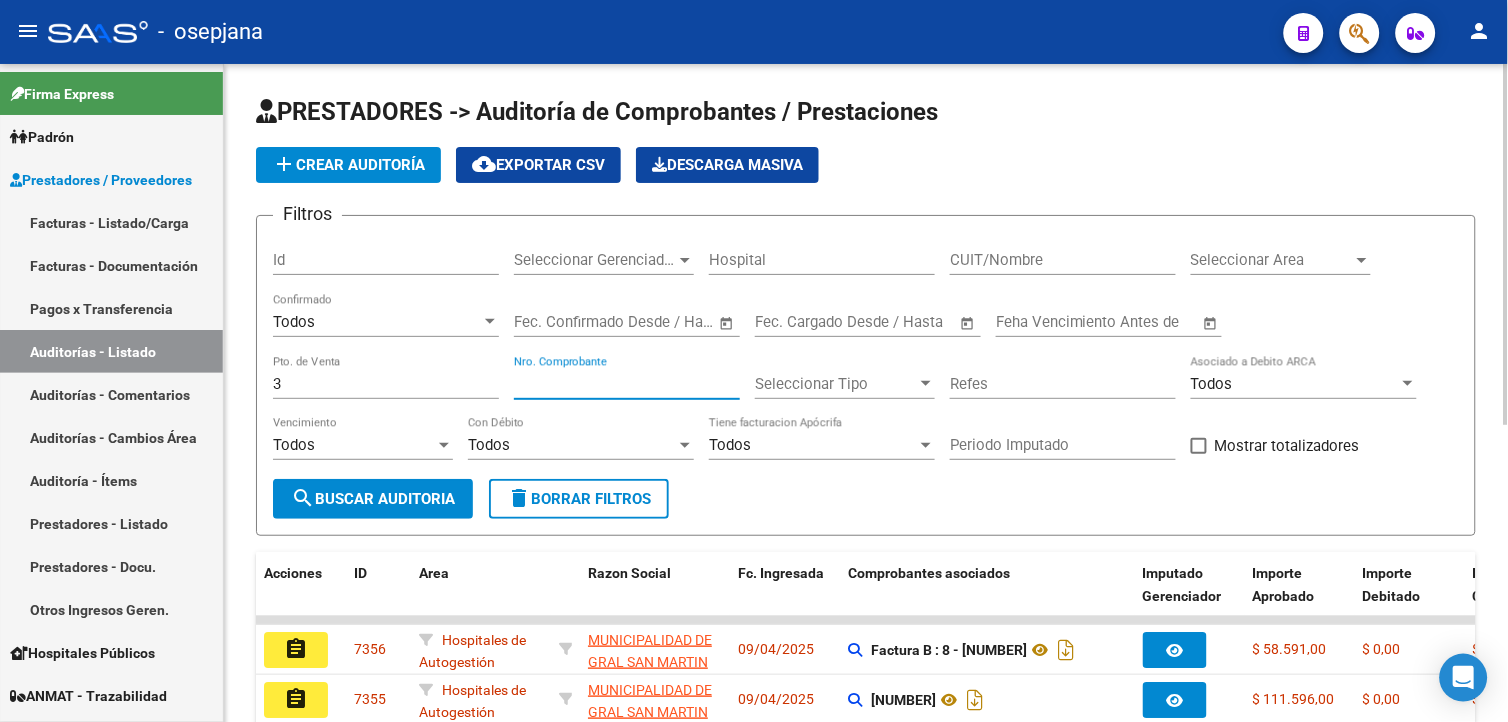 type on "[NUMBER]" 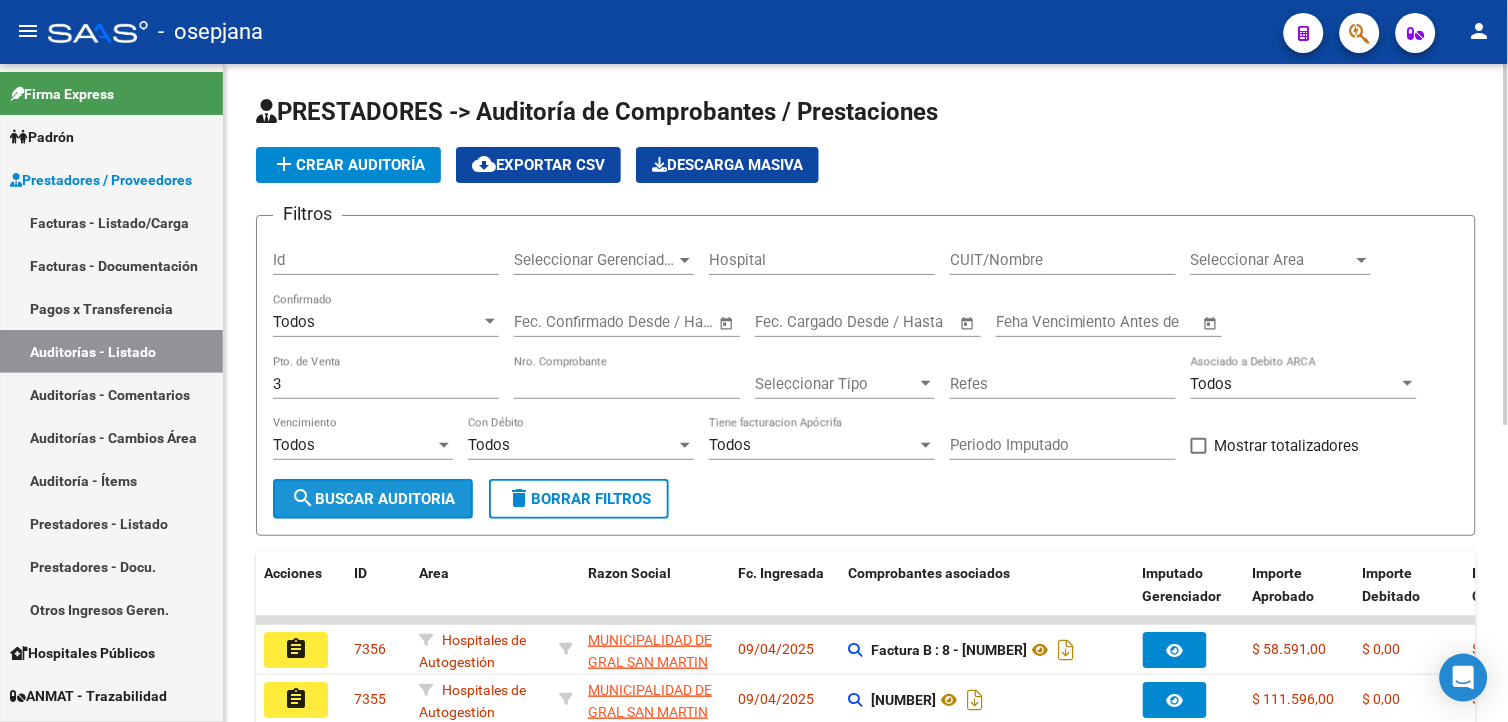 drag, startPoint x: 347, startPoint y: 503, endPoint x: 488, endPoint y: 333, distance: 220.86421 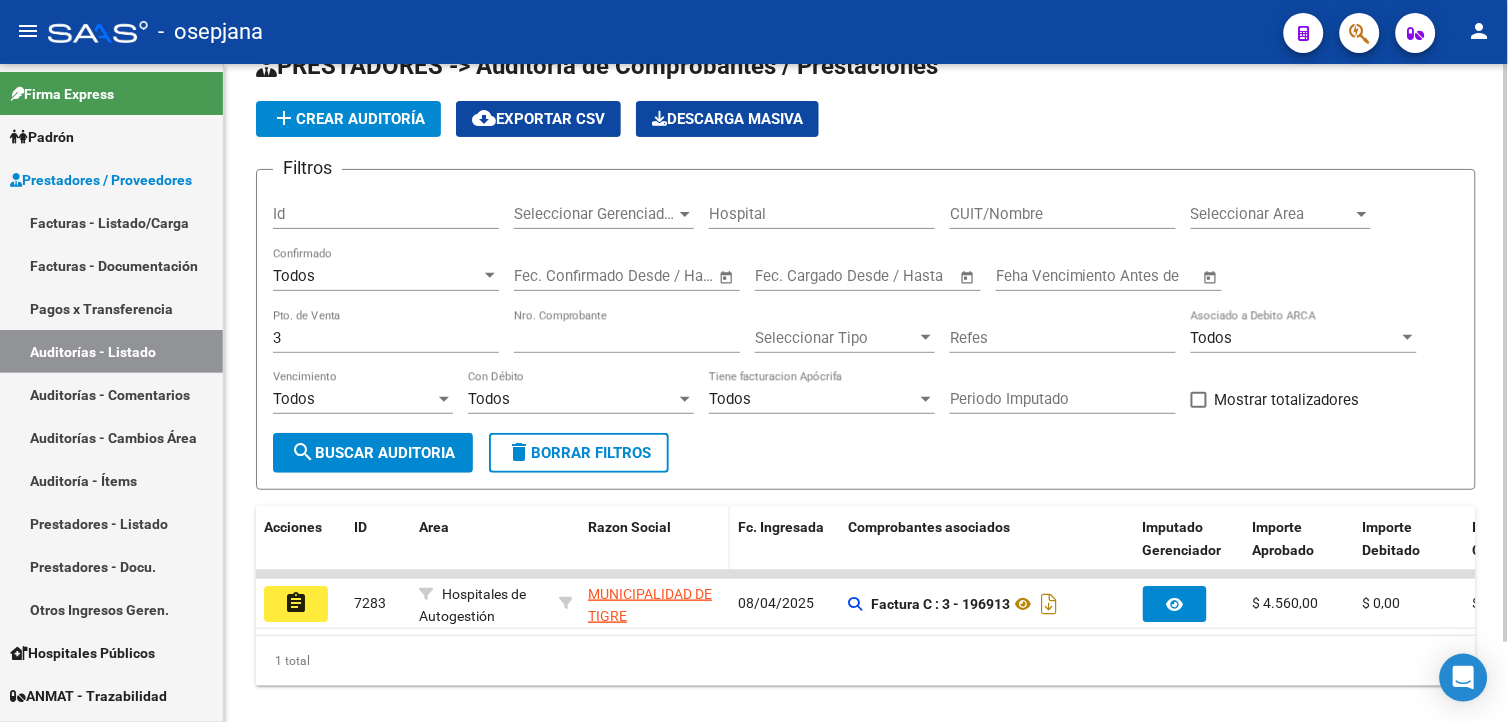 scroll, scrollTop: 91, scrollLeft: 0, axis: vertical 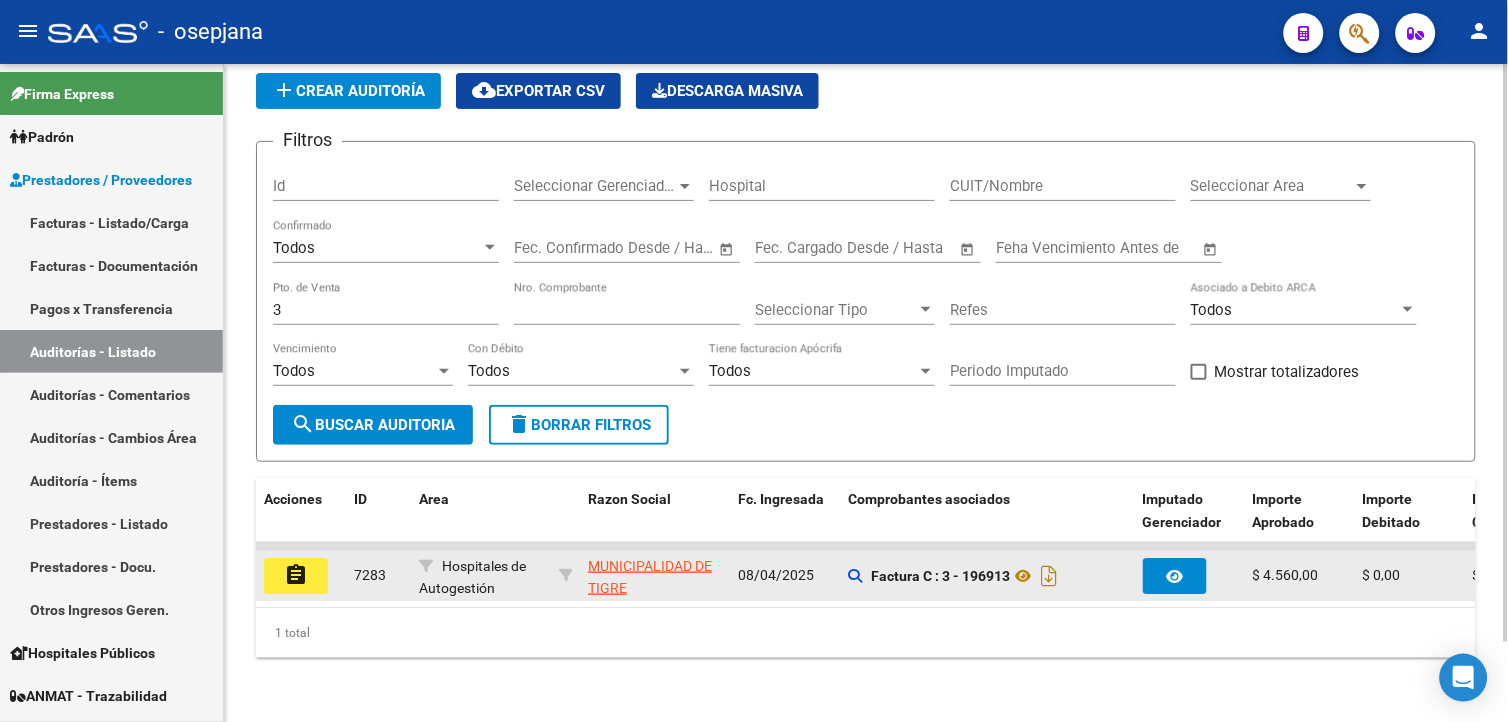 click on "assignment" 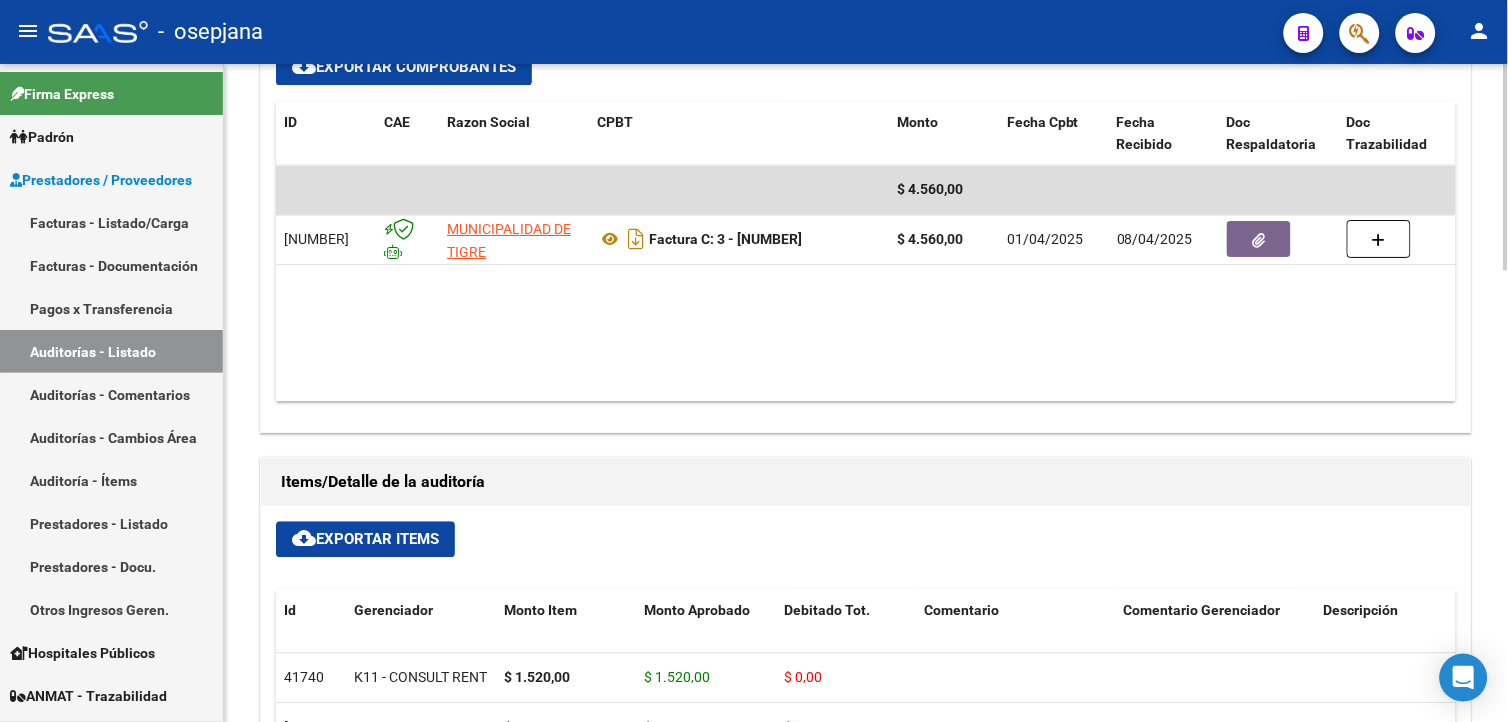 scroll, scrollTop: 1000, scrollLeft: 0, axis: vertical 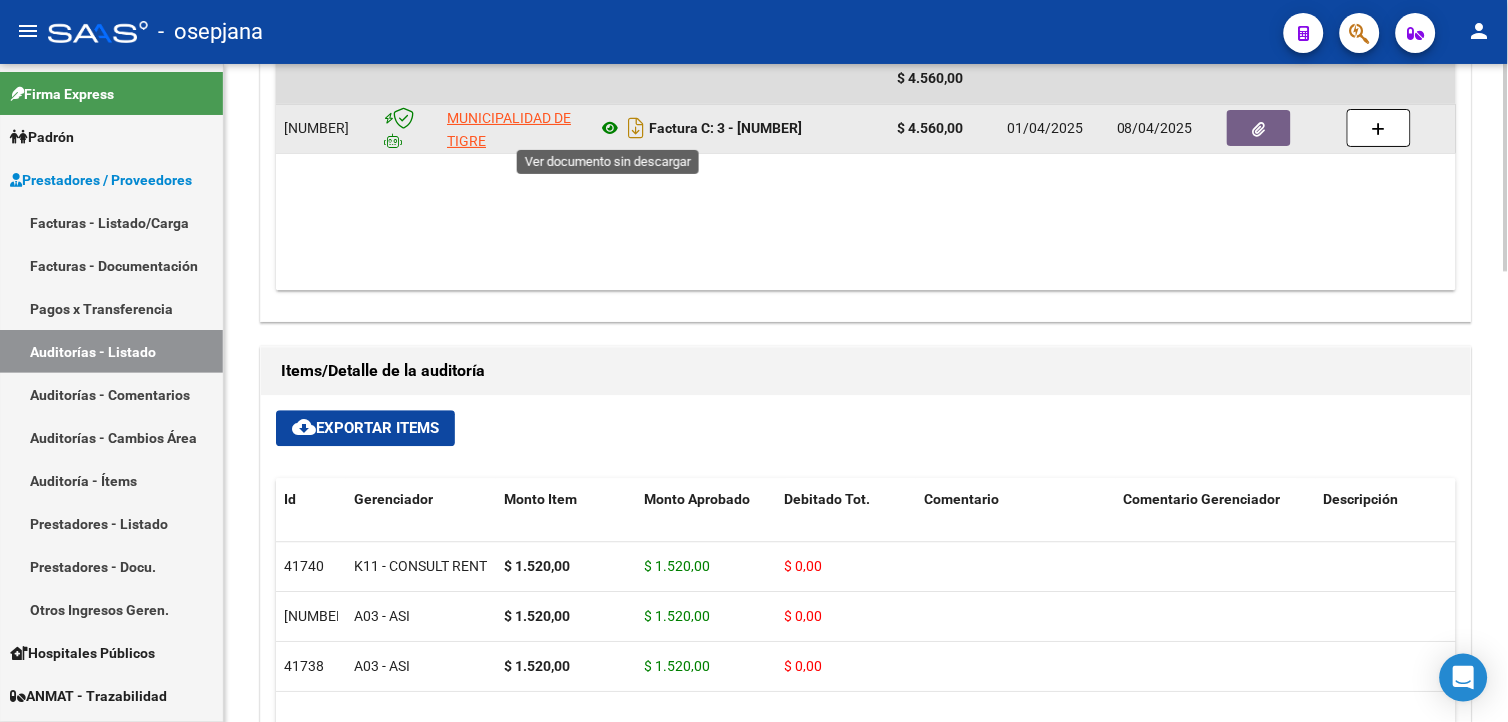 click 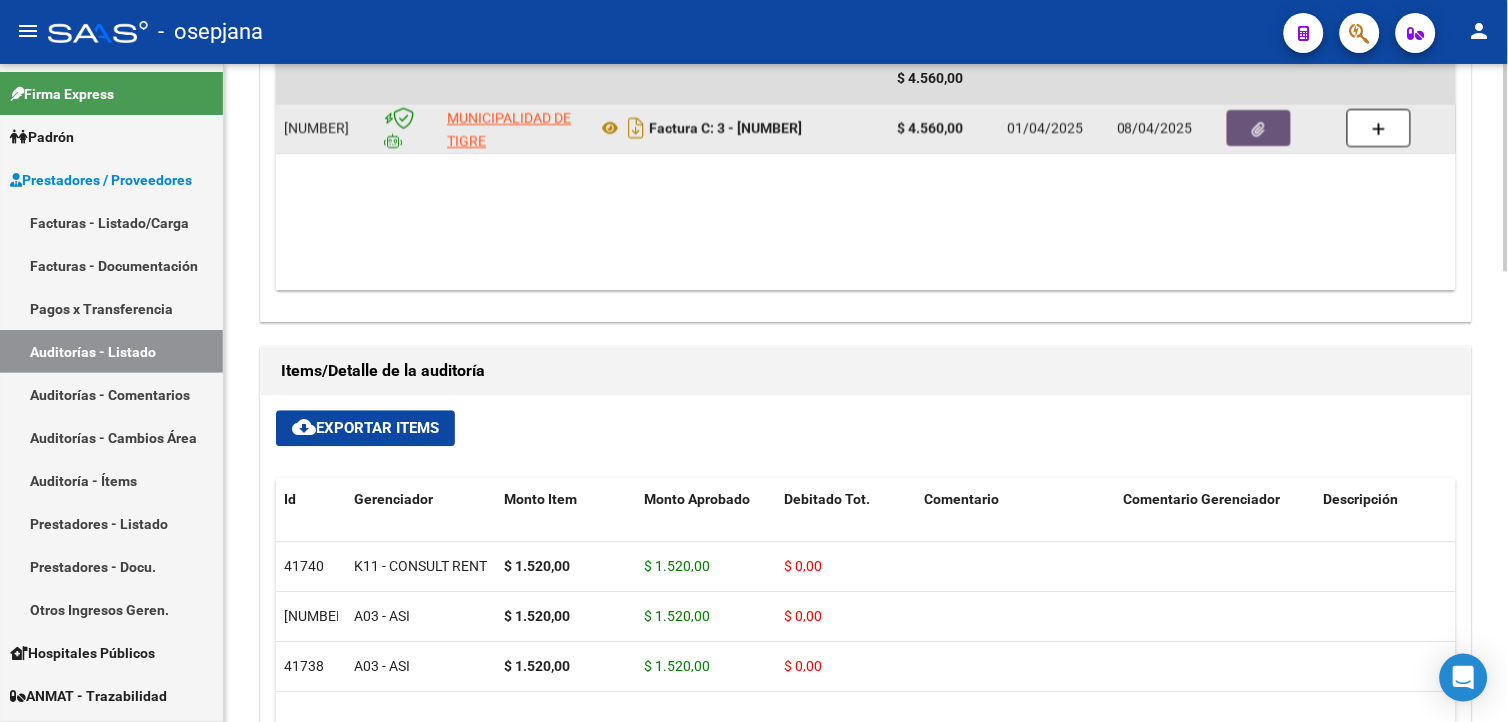 click 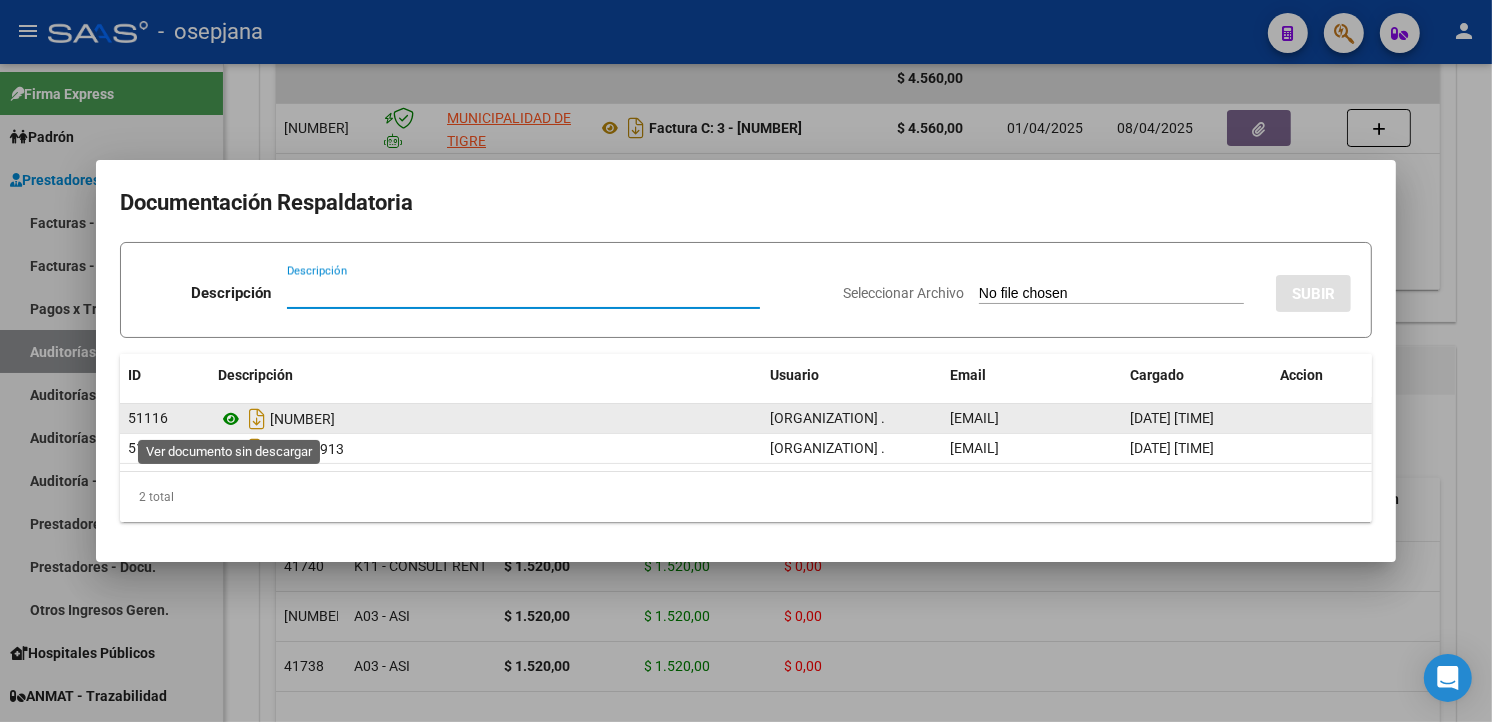click 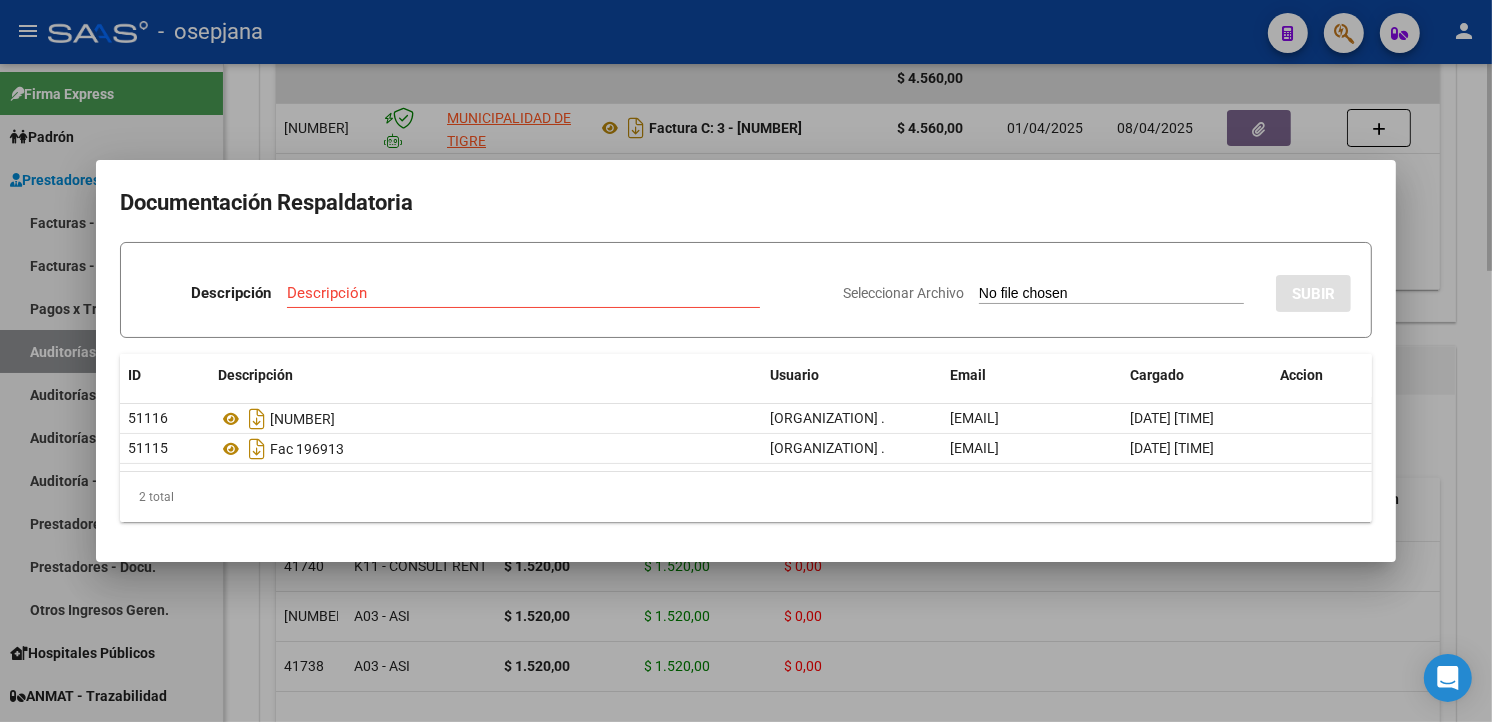 drag, startPoint x: 728, startPoint y: 156, endPoint x: 710, endPoint y: 158, distance: 18.110771 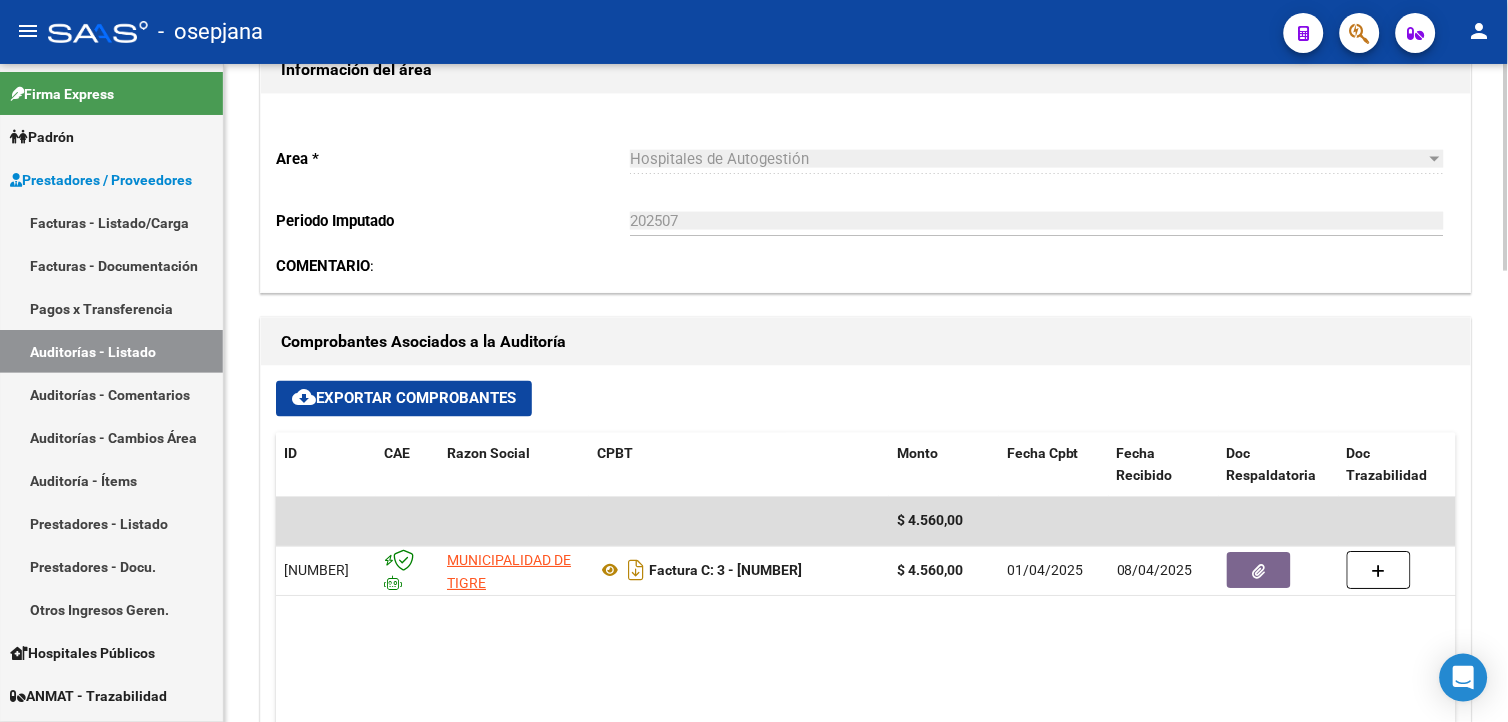 scroll, scrollTop: 555, scrollLeft: 0, axis: vertical 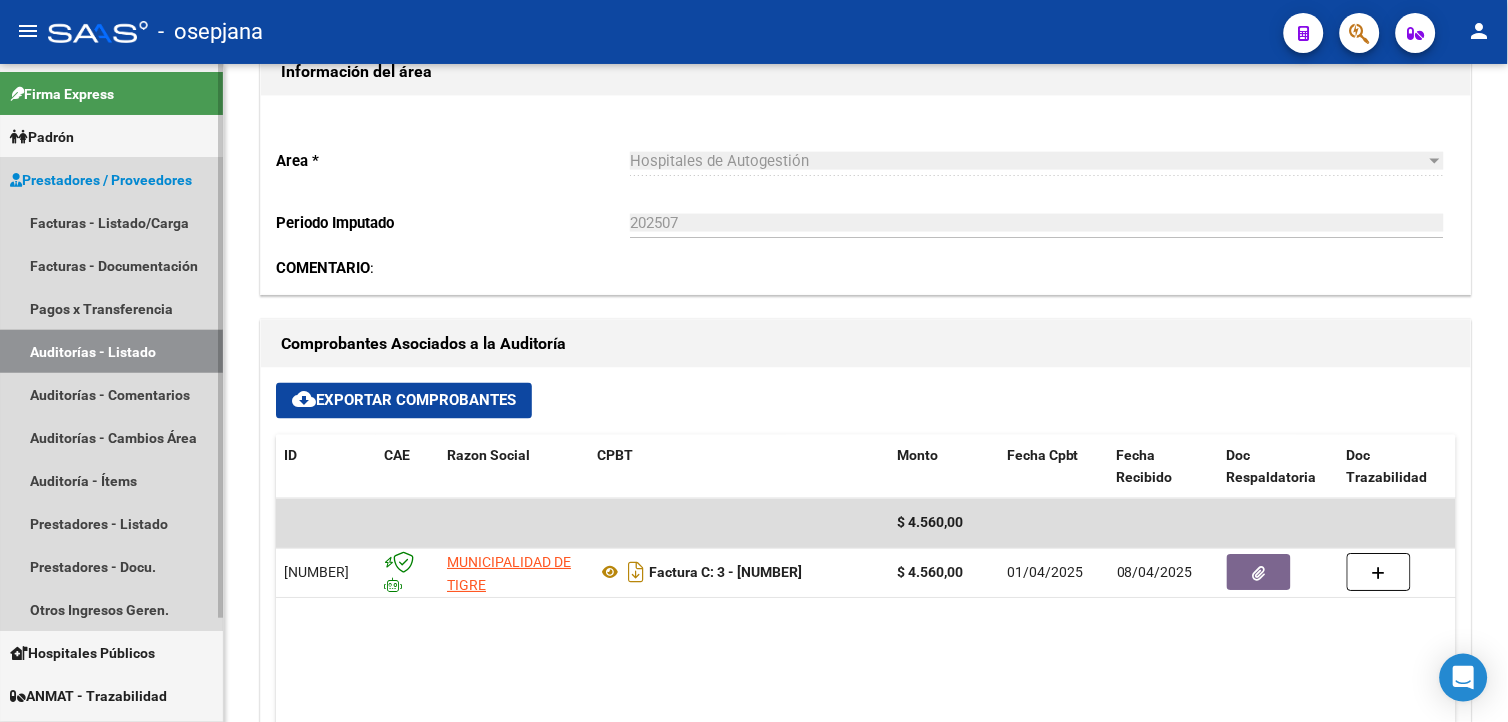 click on "Auditorías - Listado" at bounding box center (111, 351) 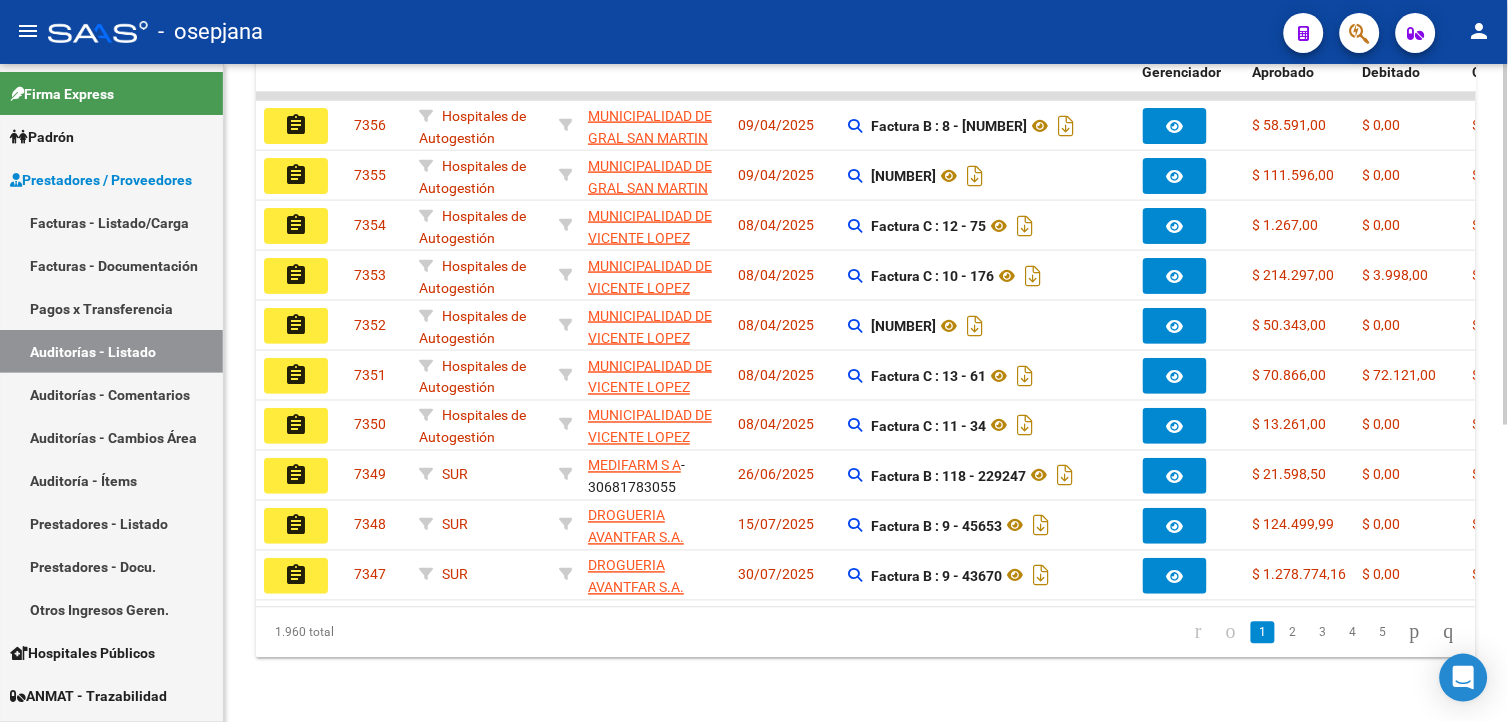 scroll, scrollTop: 0, scrollLeft: 0, axis: both 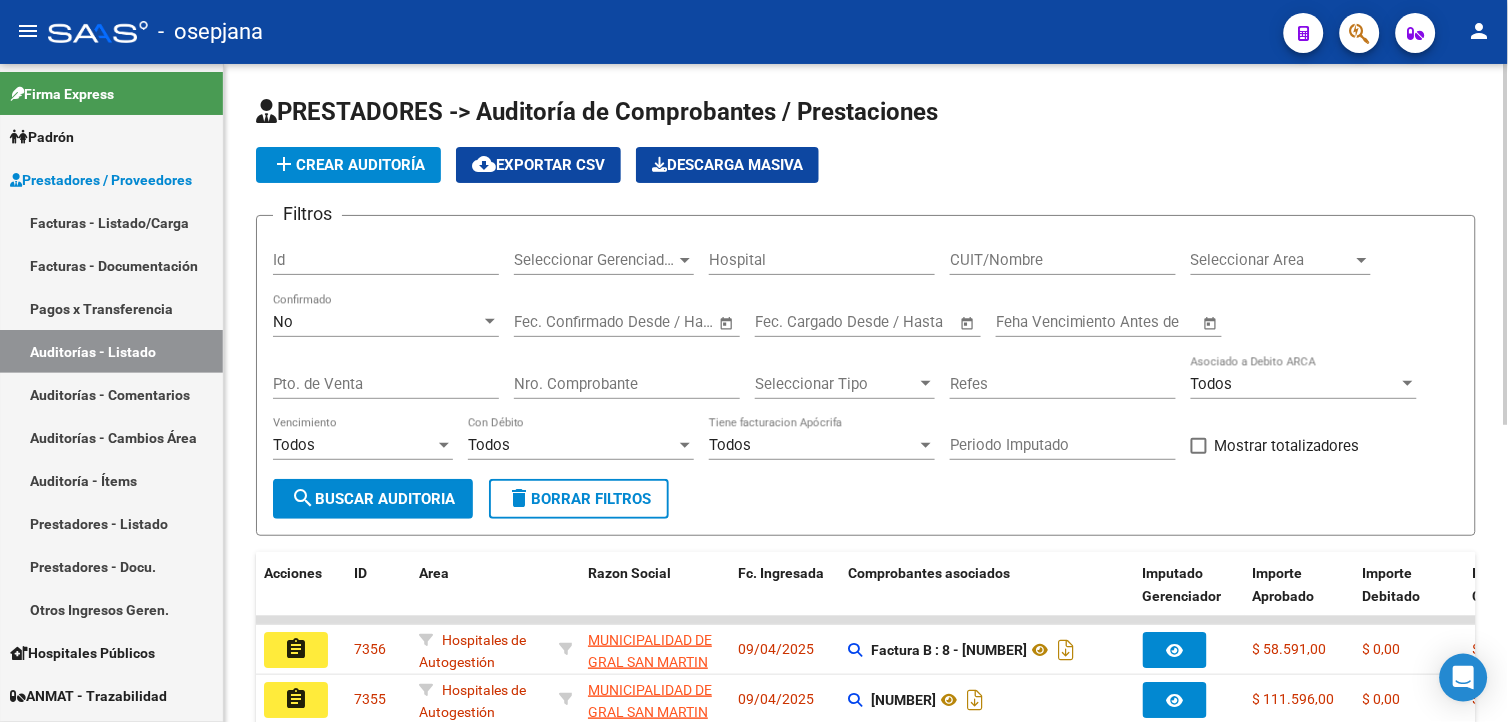 click on "No" at bounding box center [377, 322] 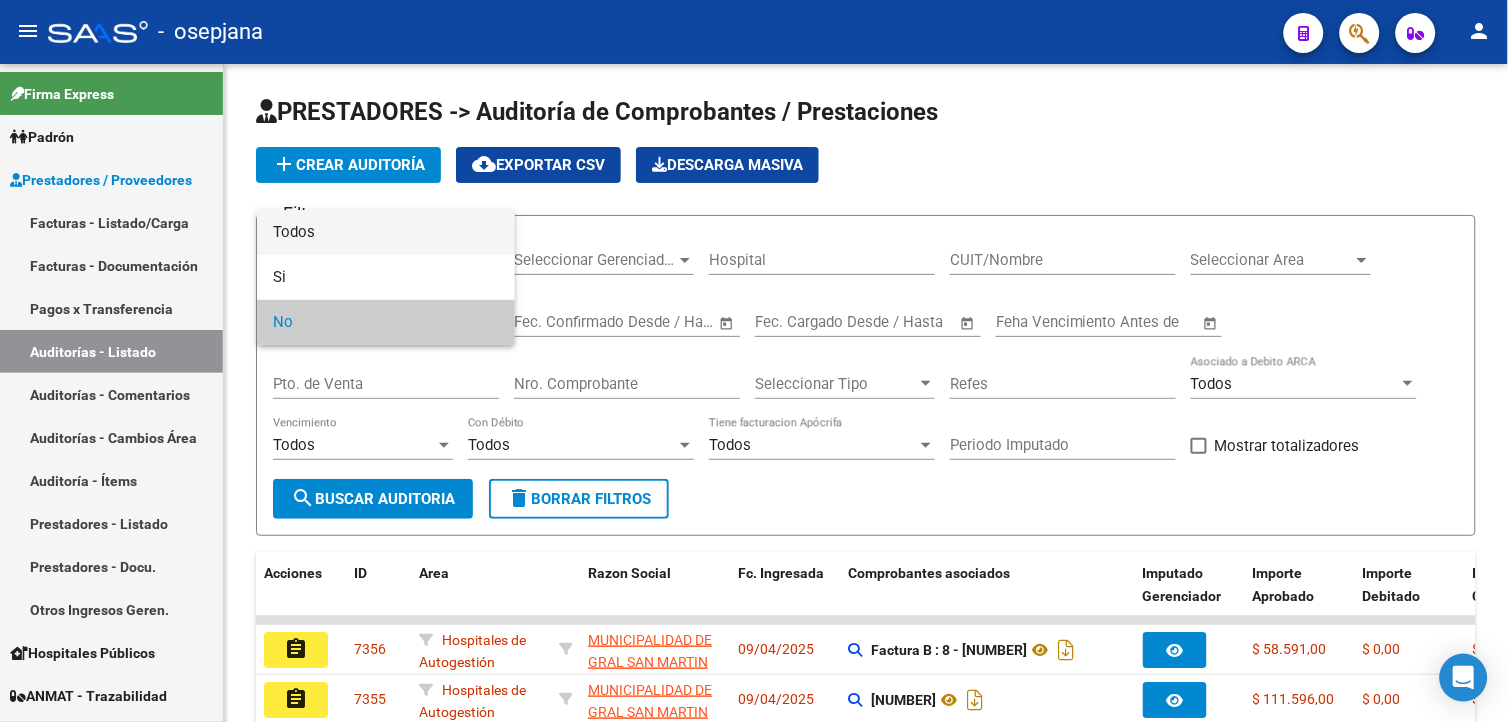 click on "Todos" at bounding box center (386, 232) 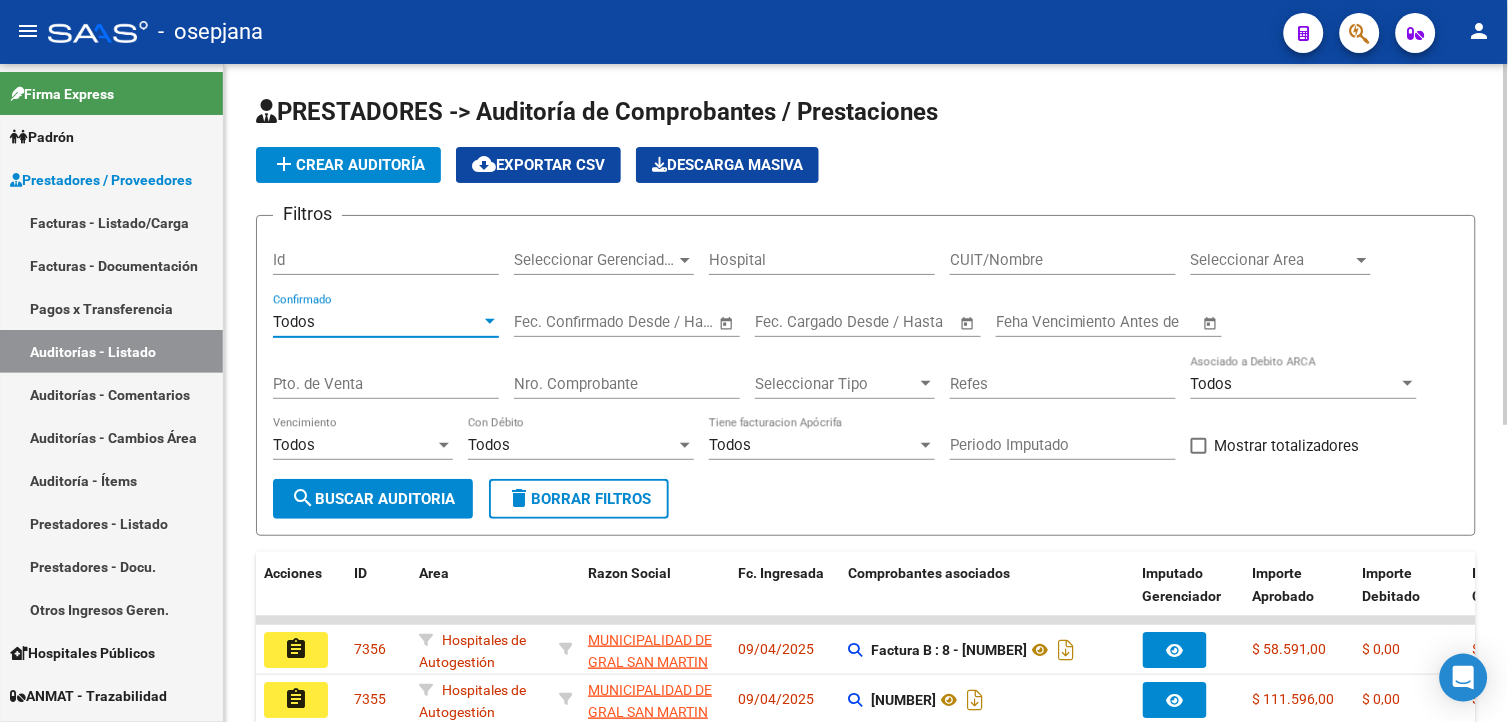 click on "Pto. de Venta" at bounding box center [386, 384] 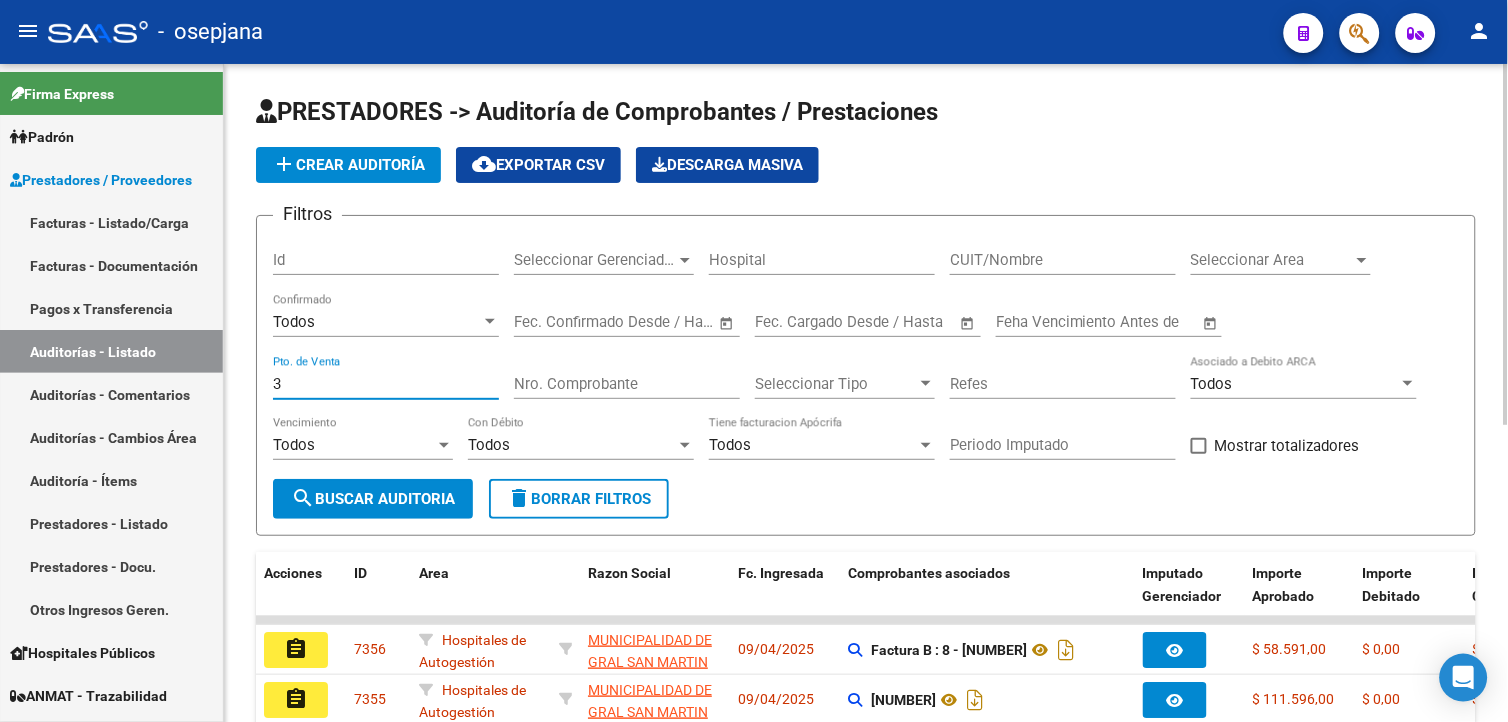 type on "3" 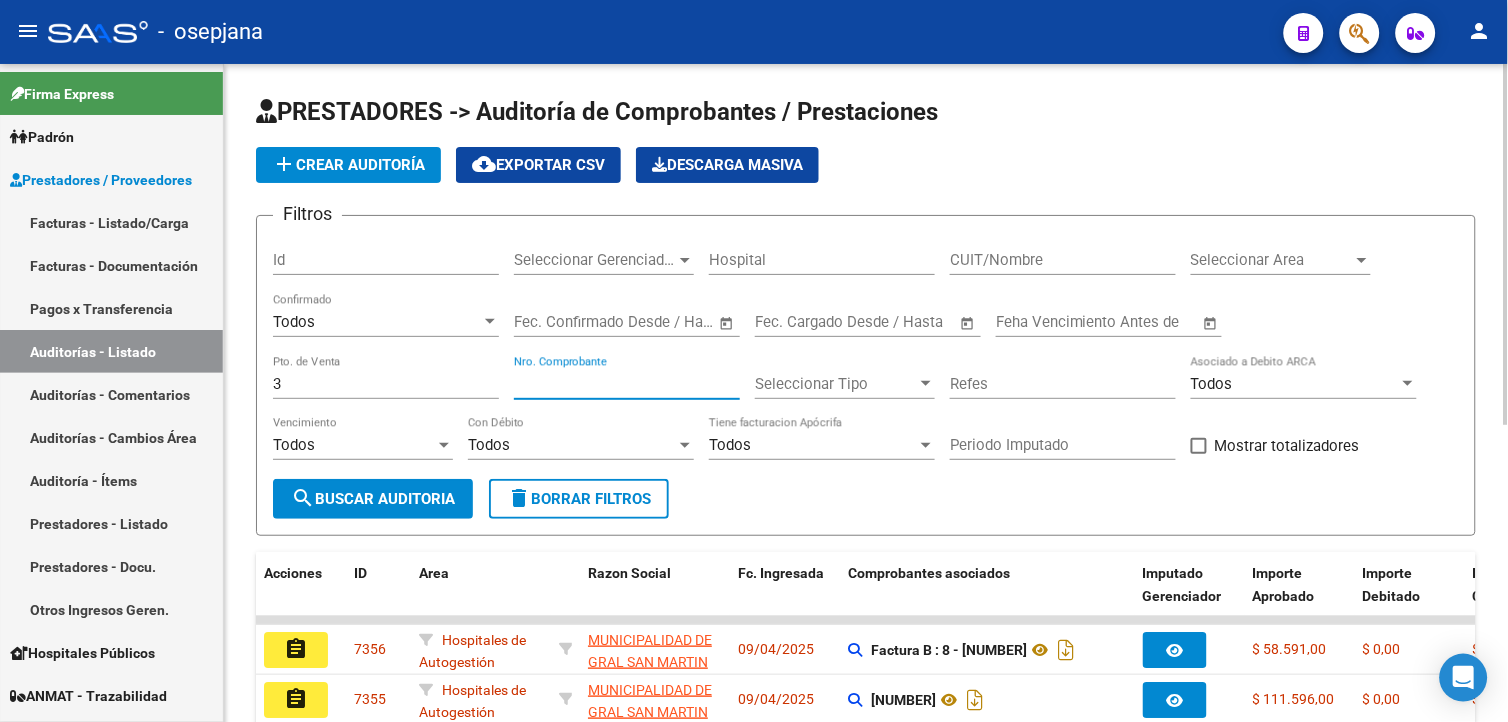 type on "[NUMBER]" 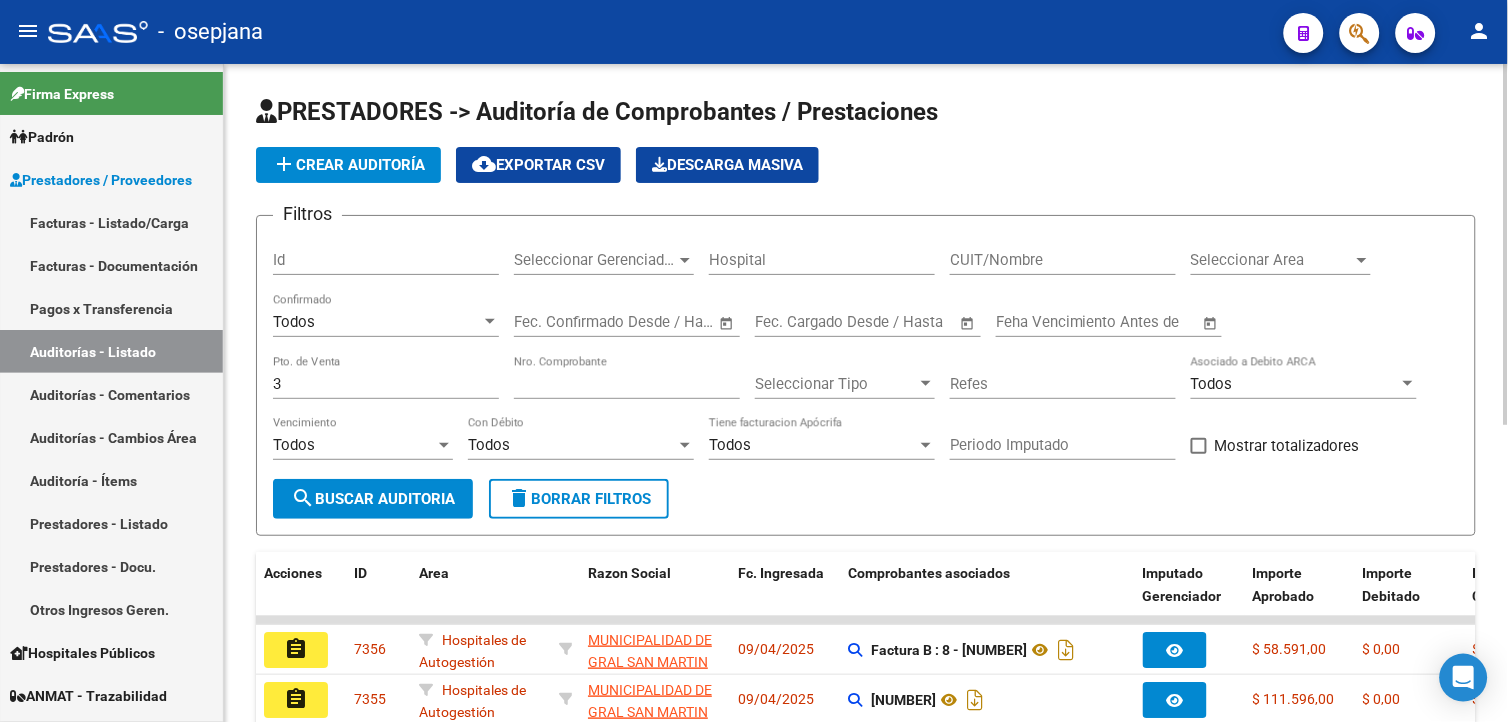 drag, startPoint x: 381, startPoint y: 470, endPoint x: 381, endPoint y: 490, distance: 20 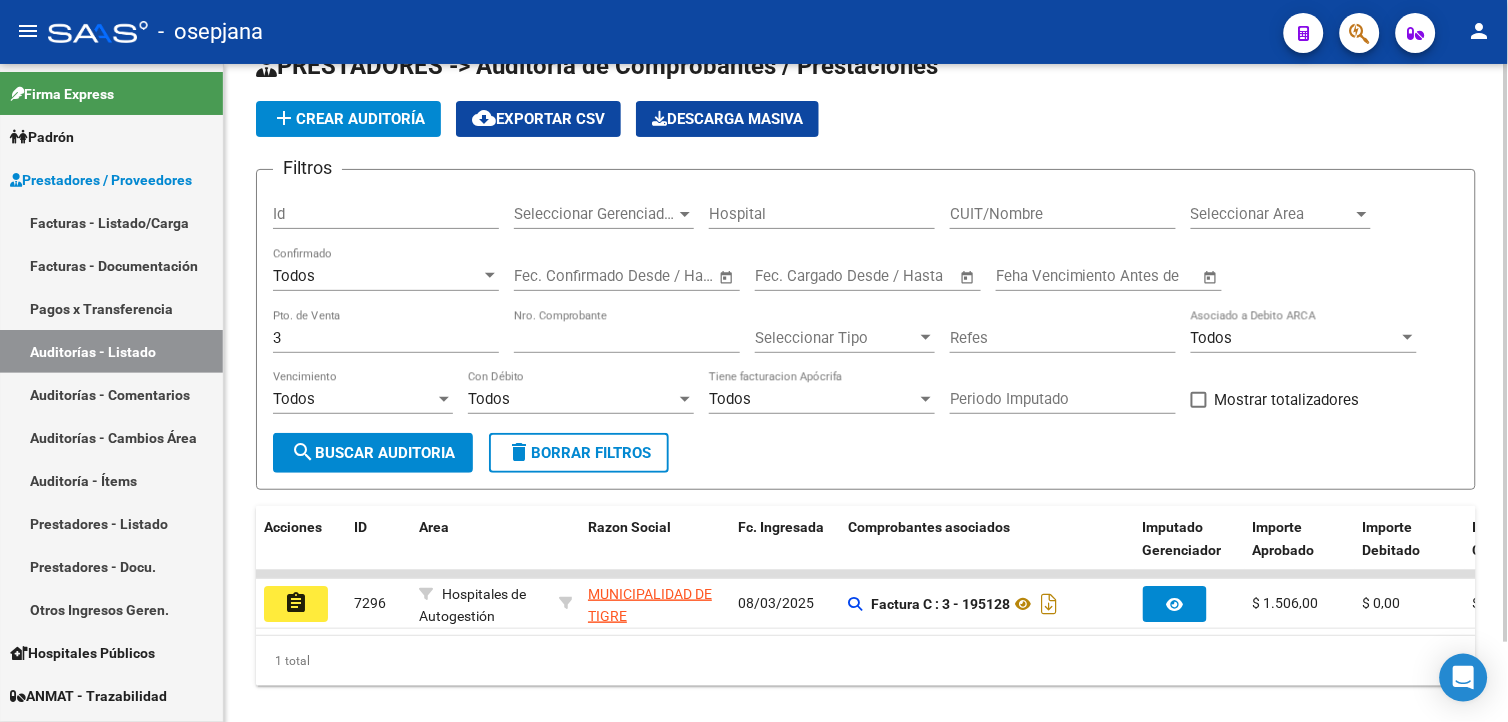 scroll, scrollTop: 91, scrollLeft: 0, axis: vertical 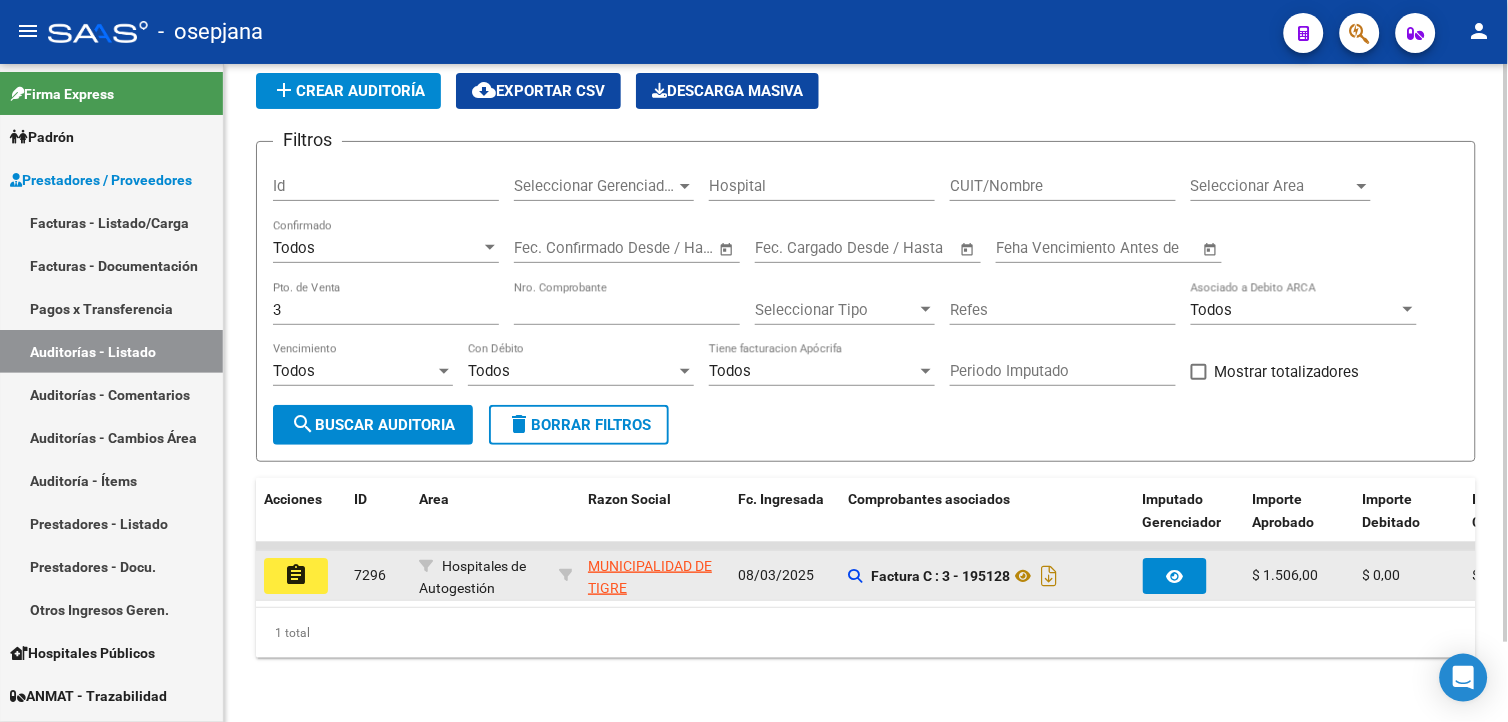 click on "assignment" 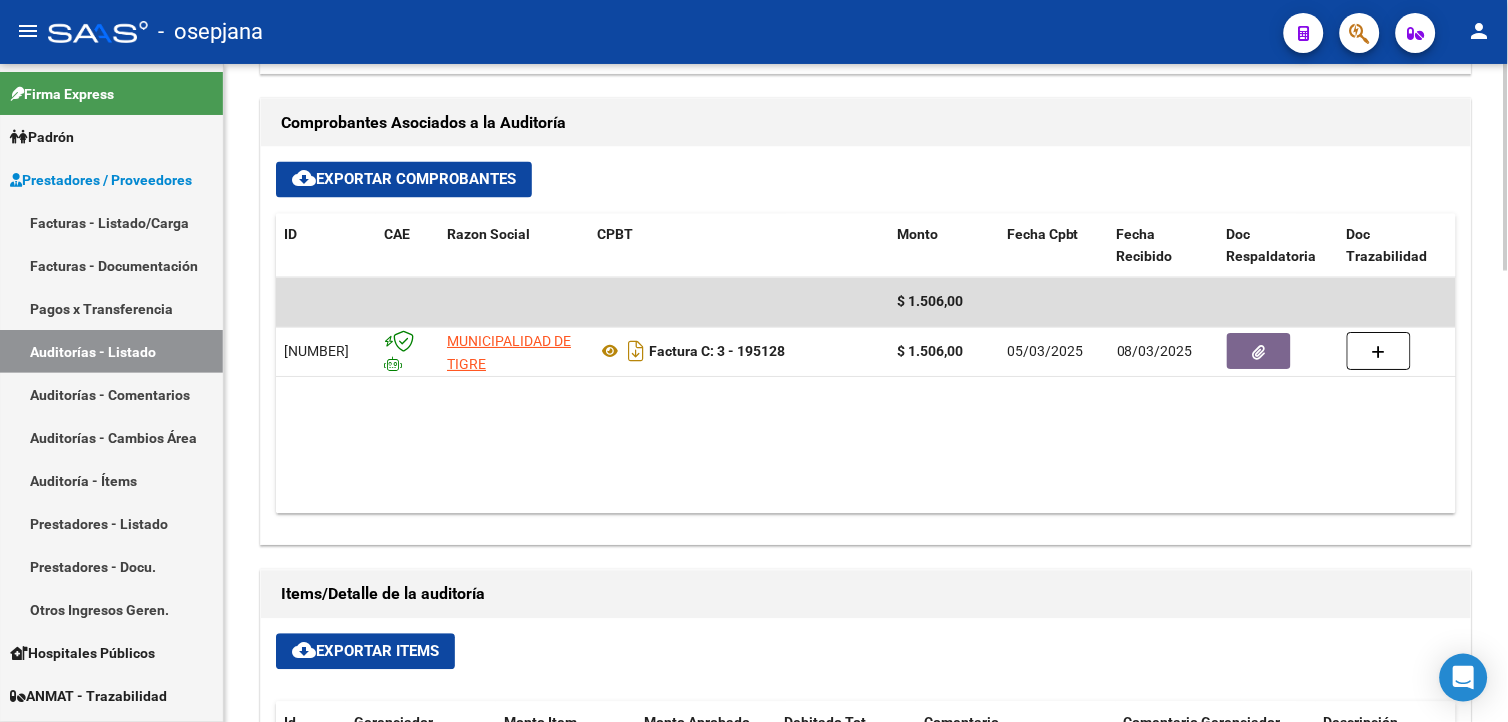 scroll, scrollTop: 777, scrollLeft: 0, axis: vertical 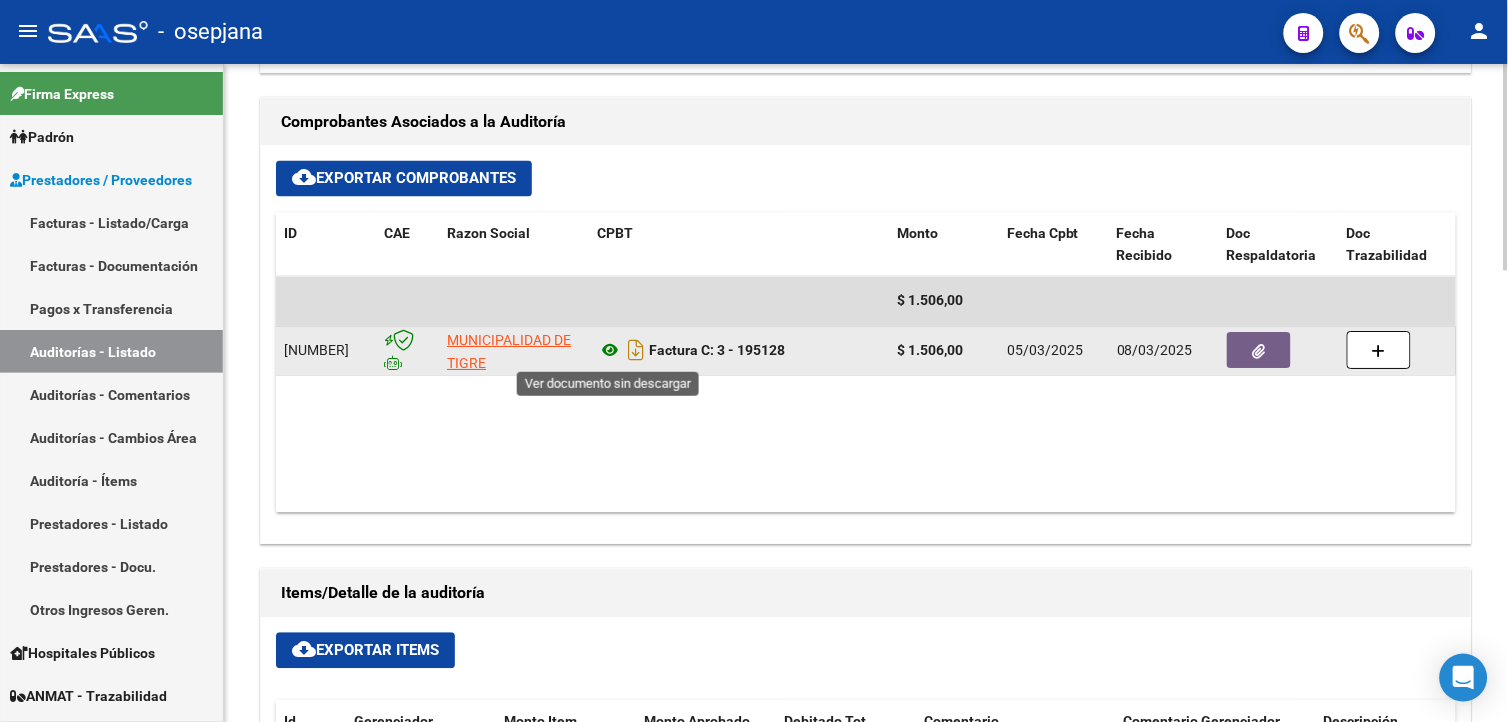 click 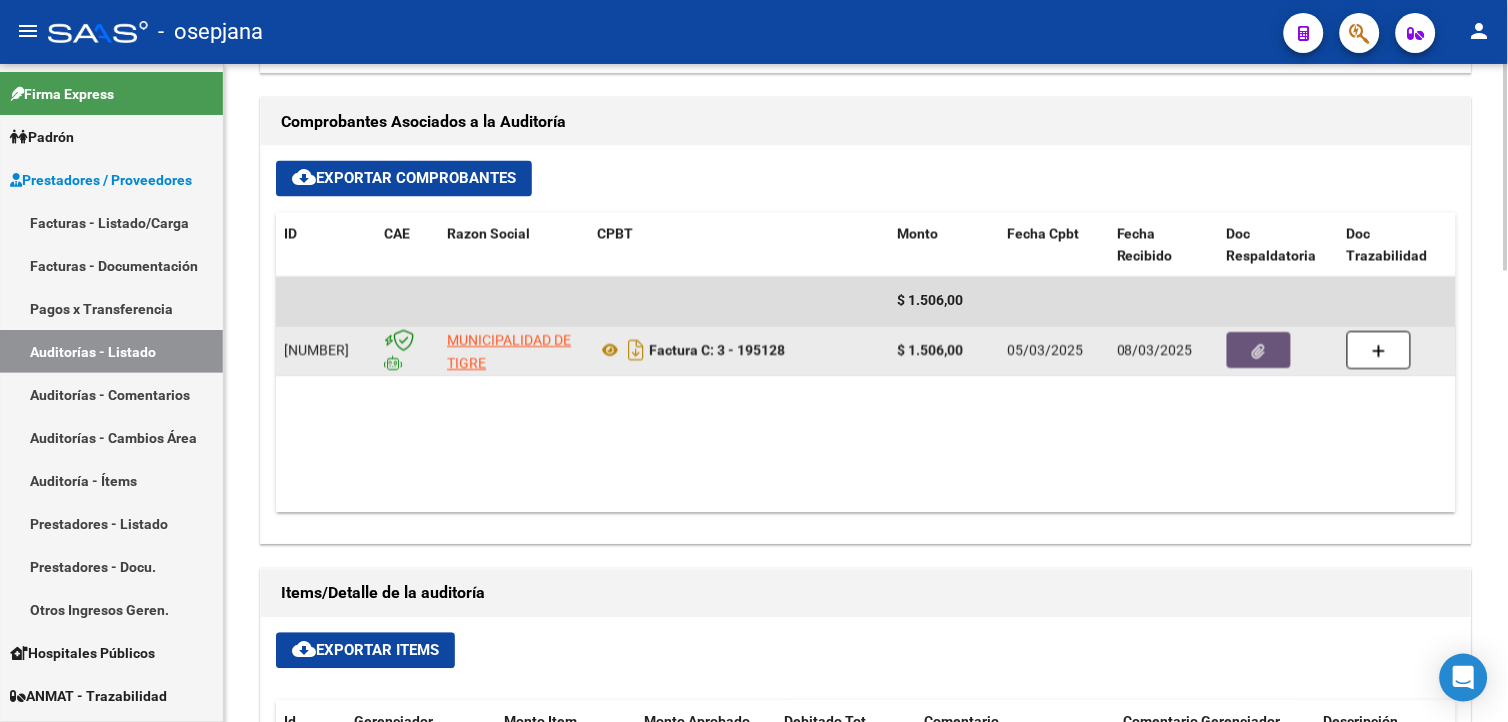 click 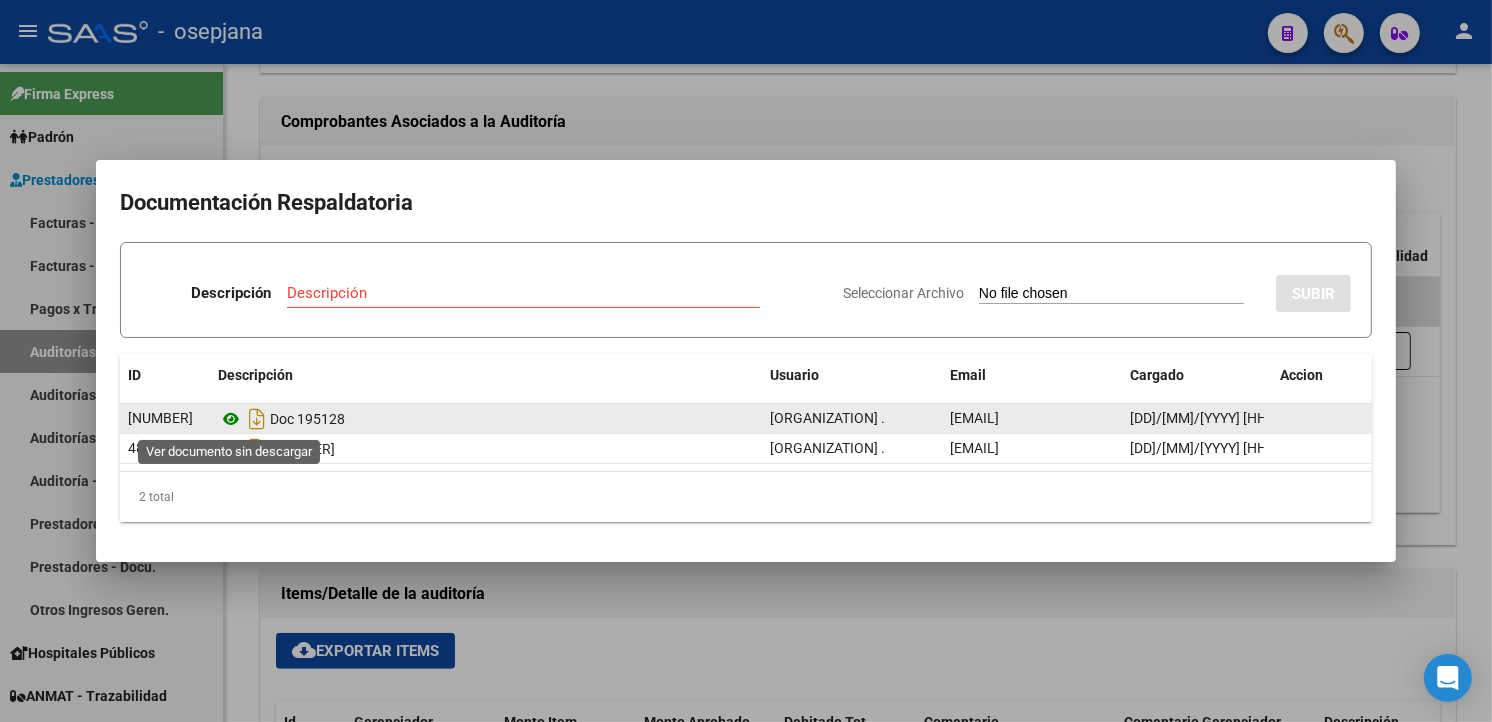 click 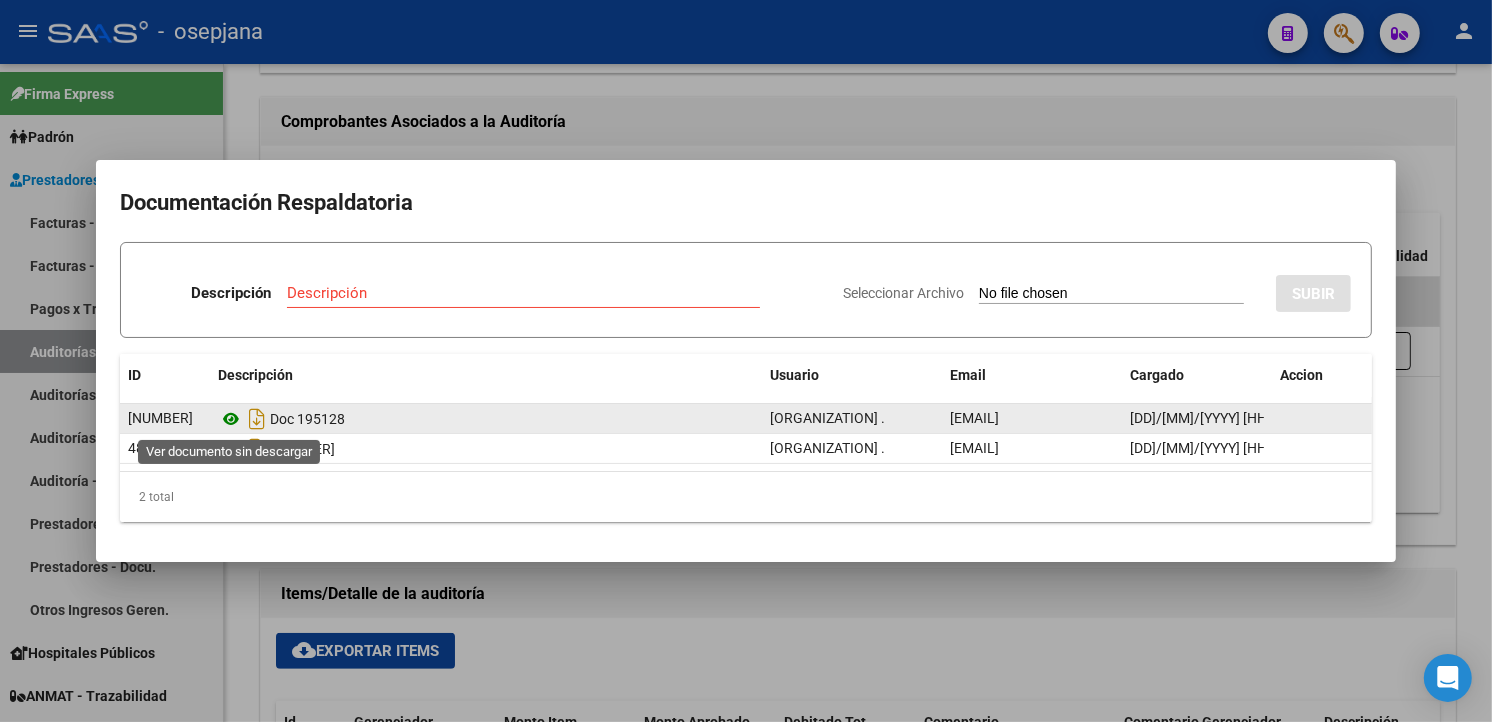click 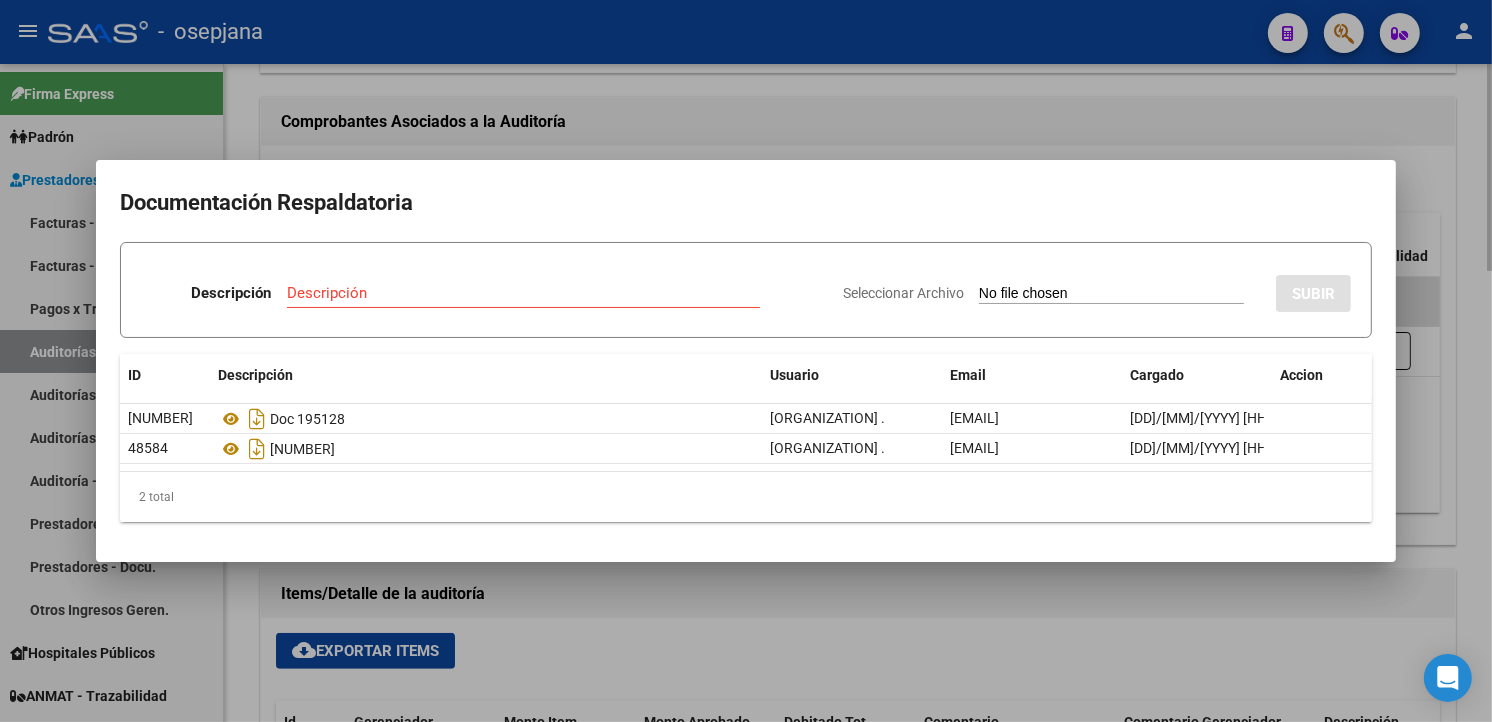 click at bounding box center [746, 361] 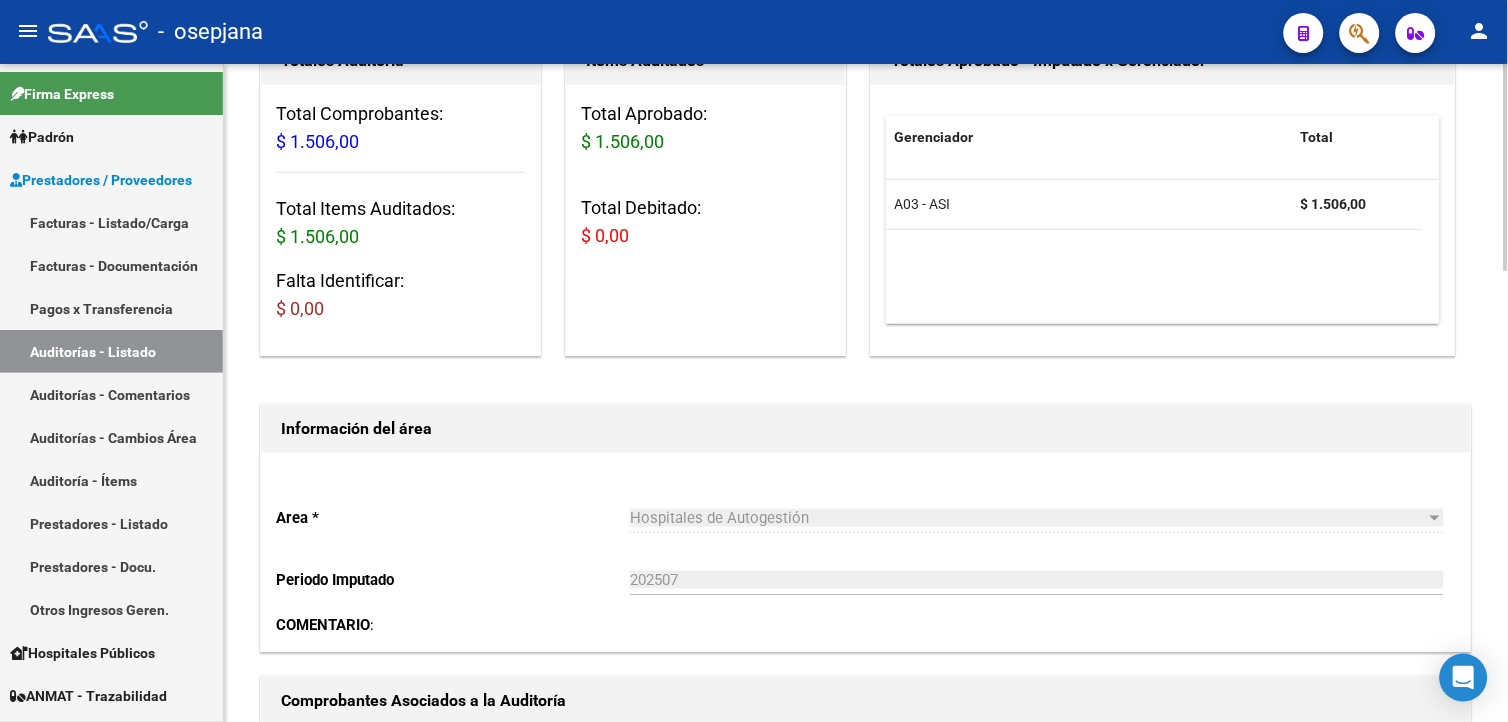 scroll, scrollTop: 0, scrollLeft: 0, axis: both 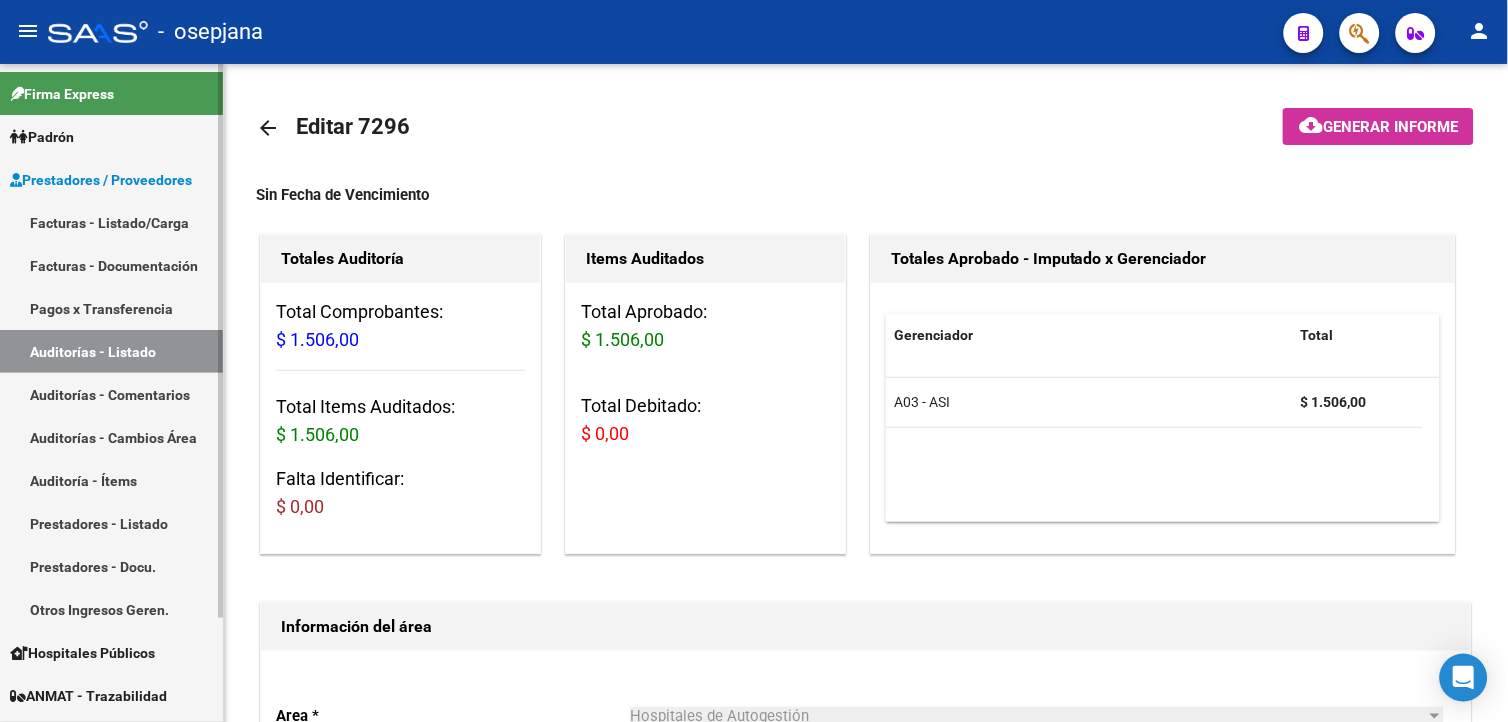 click on "Auditorías - Listado" at bounding box center (111, 351) 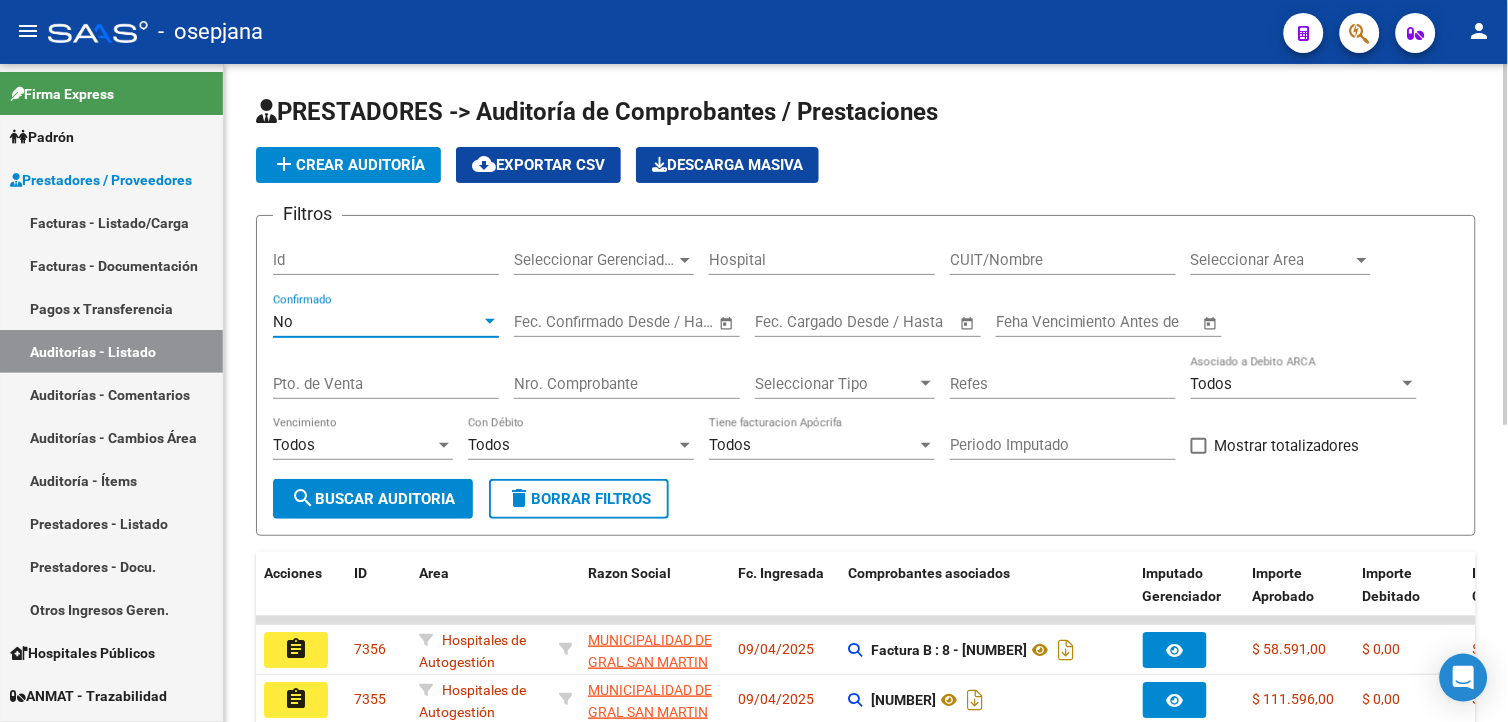click on "No" at bounding box center [377, 322] 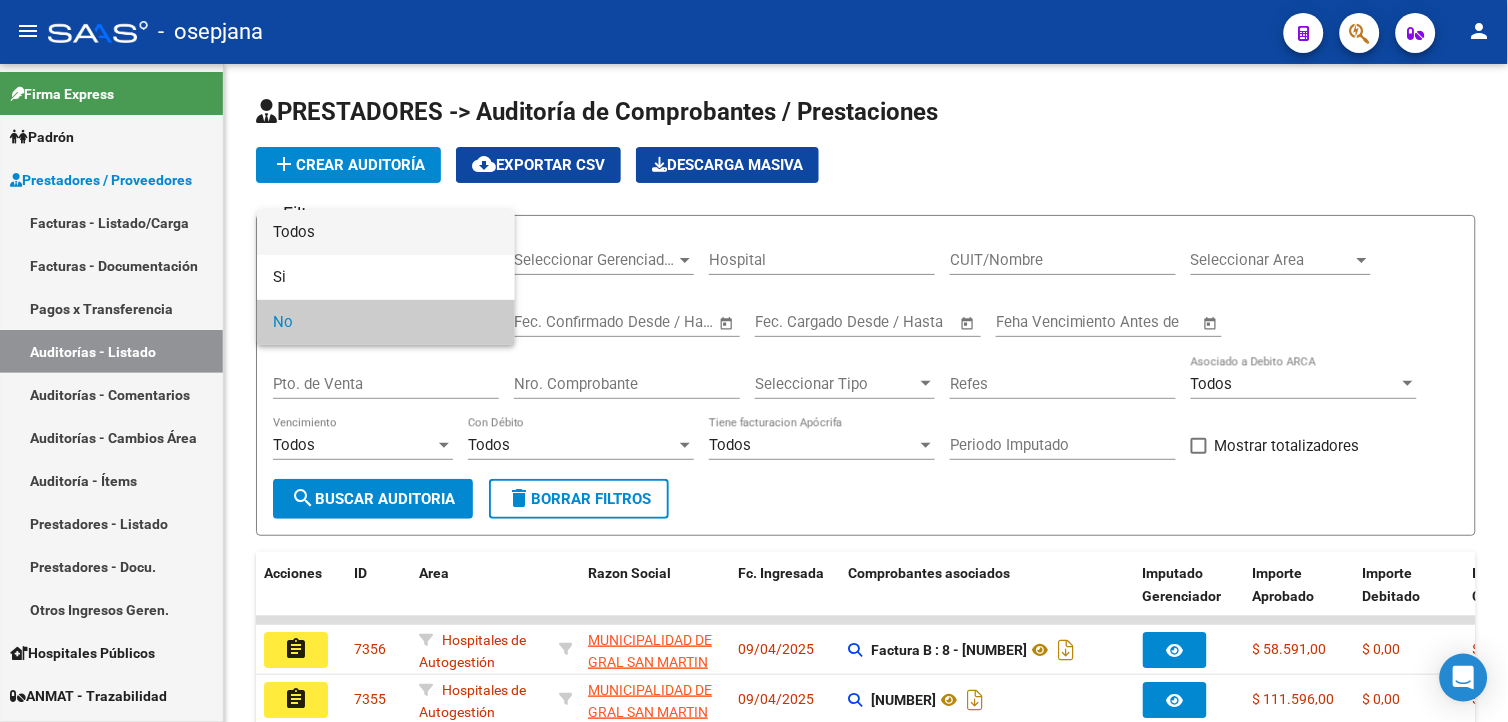 click on "Todos" at bounding box center [386, 232] 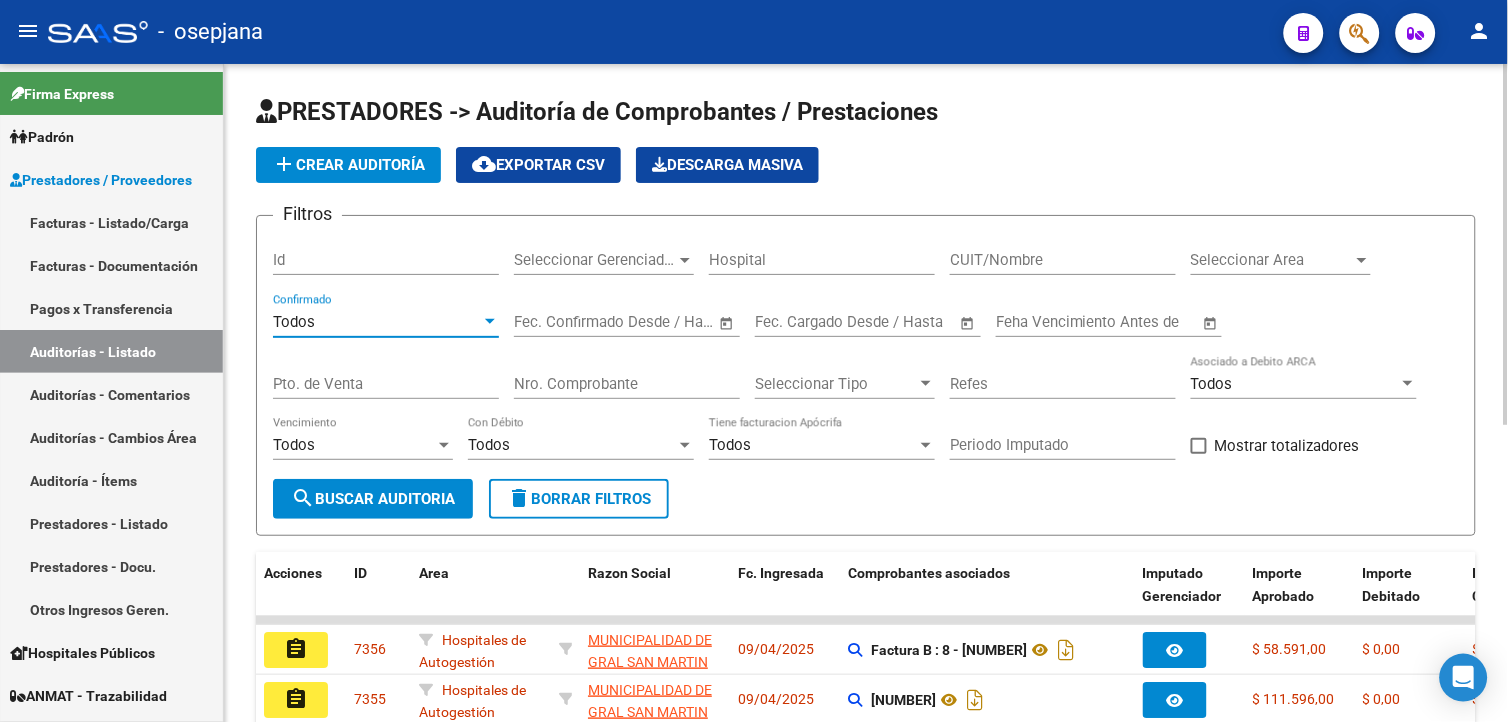 drag, startPoint x: 344, startPoint y: 391, endPoint x: 375, endPoint y: 376, distance: 34.43835 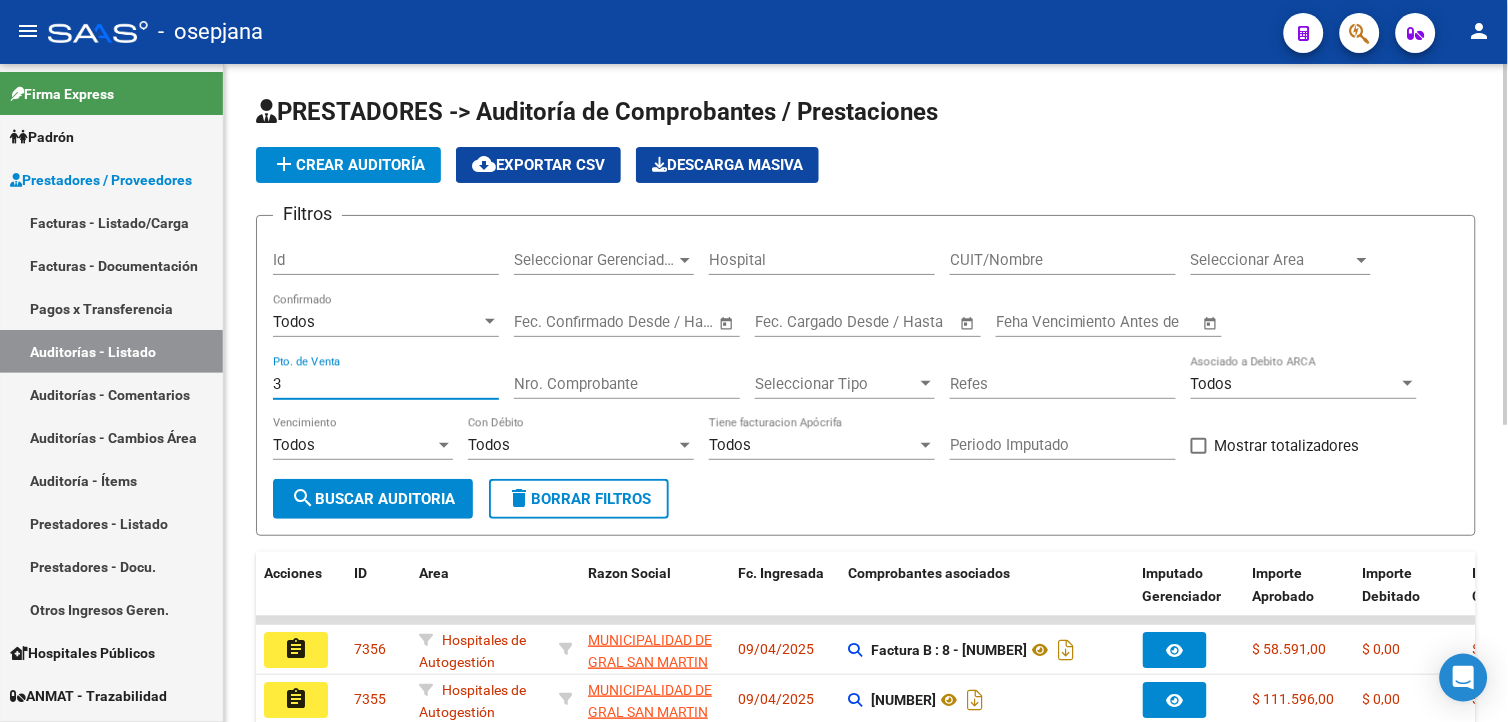 type on "3" 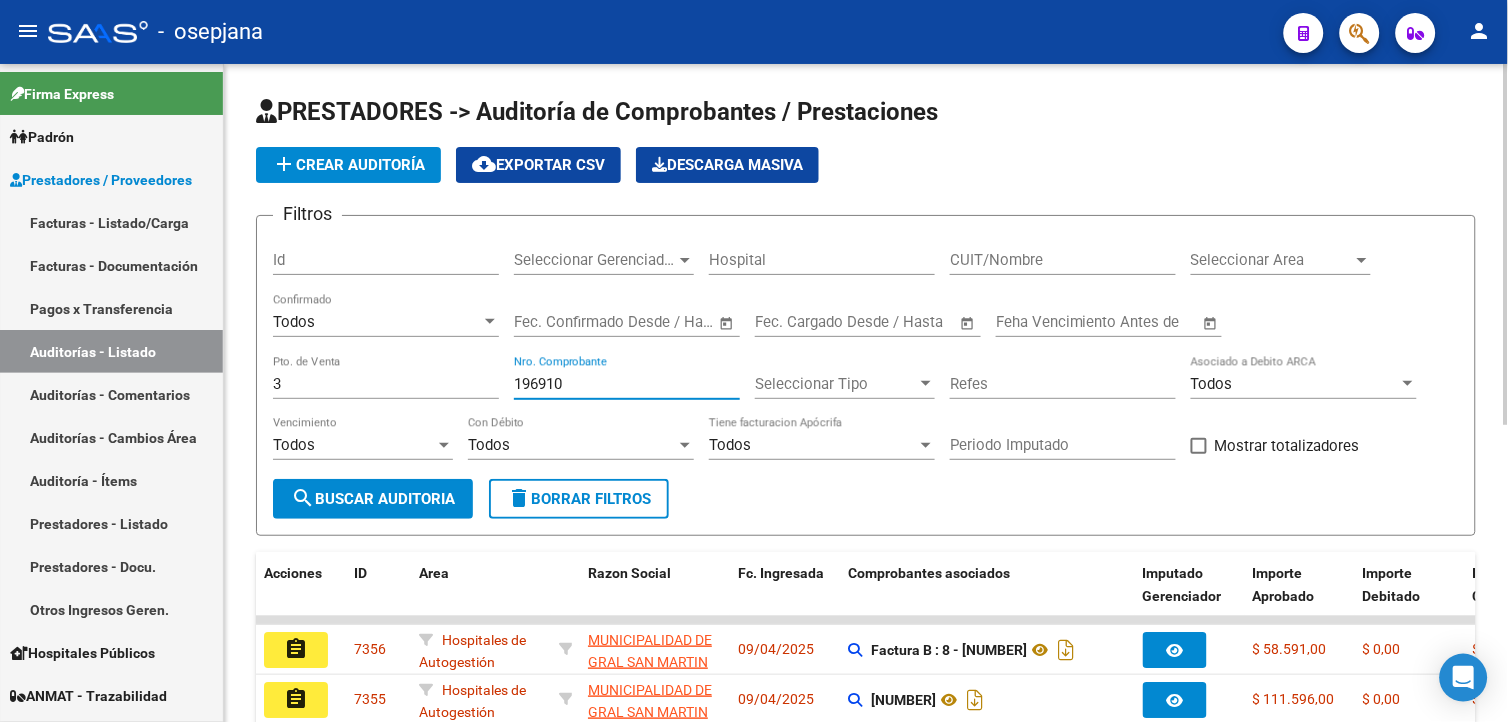 type on "196910" 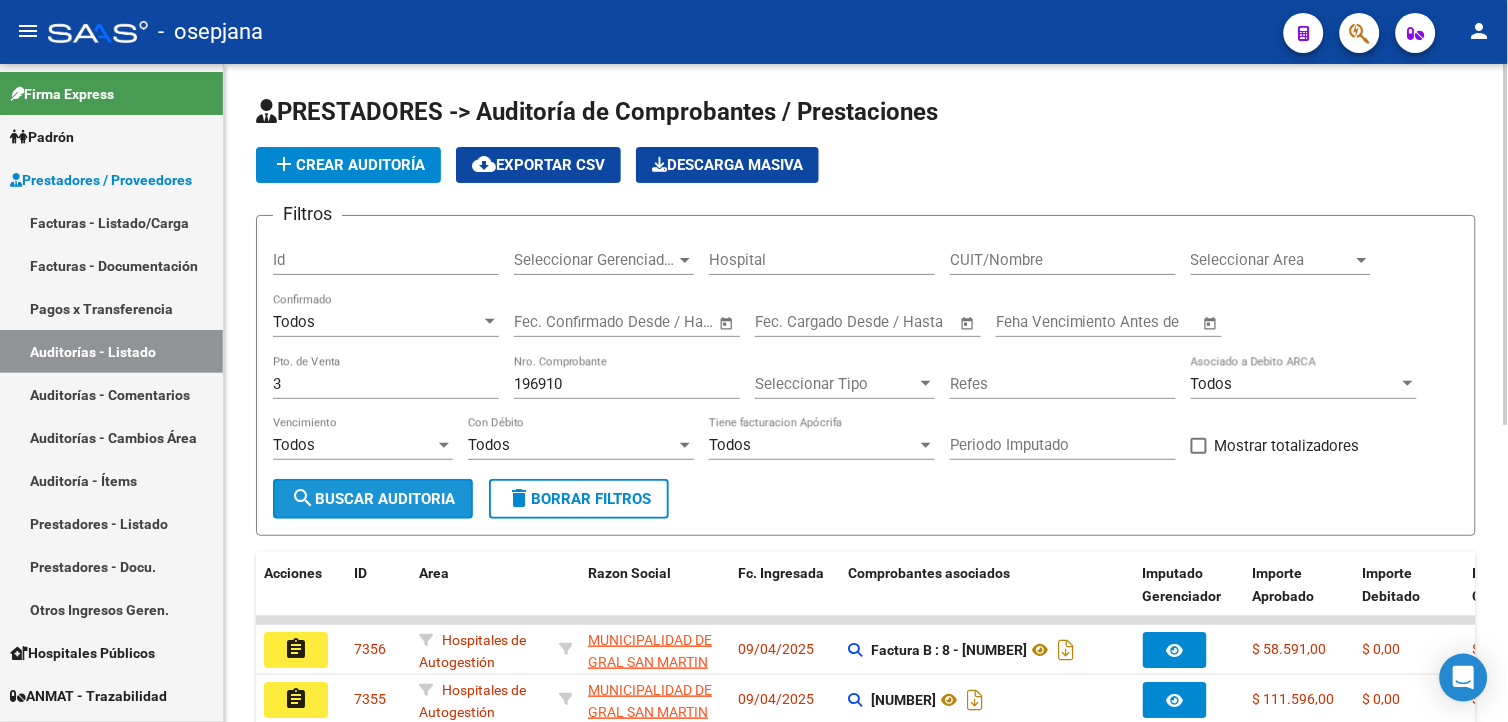 click on "search  Buscar Auditoria" 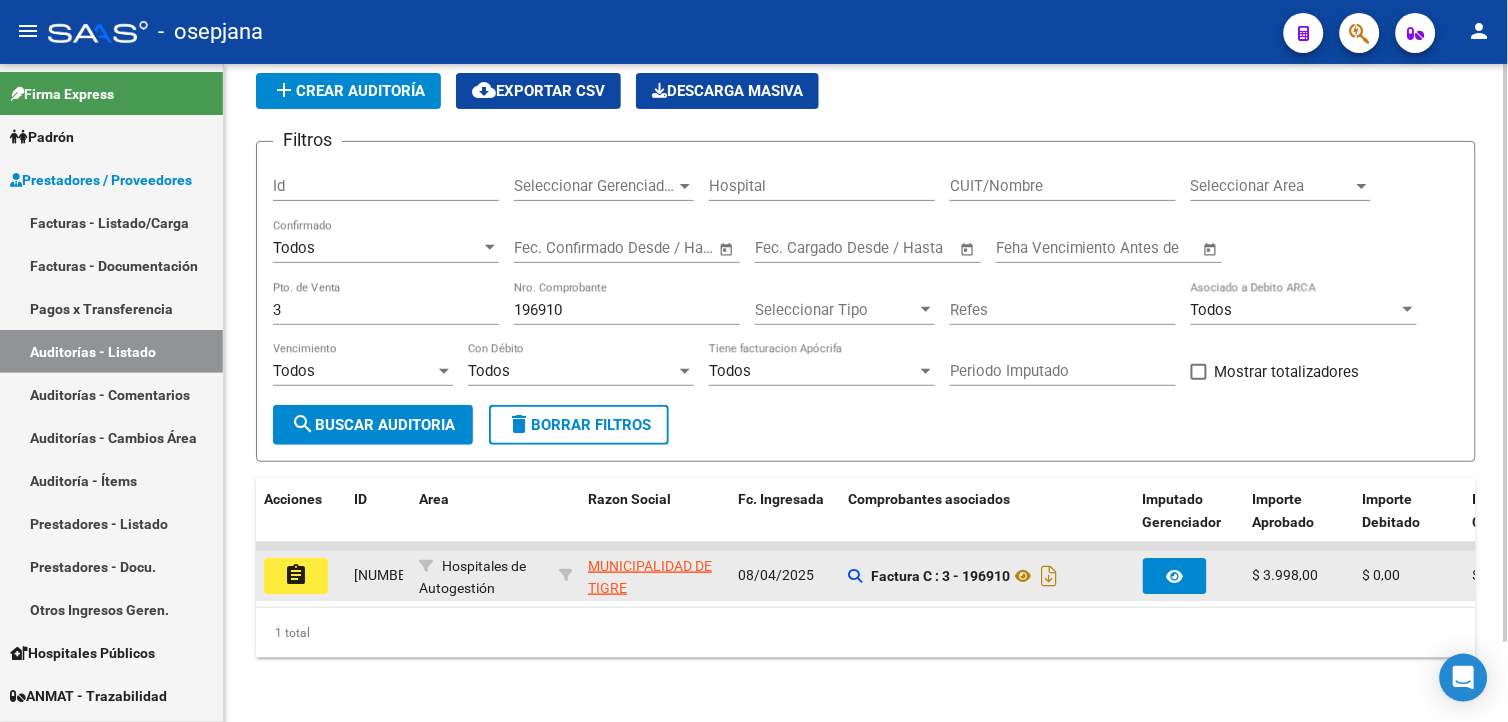 scroll, scrollTop: 91, scrollLeft: 0, axis: vertical 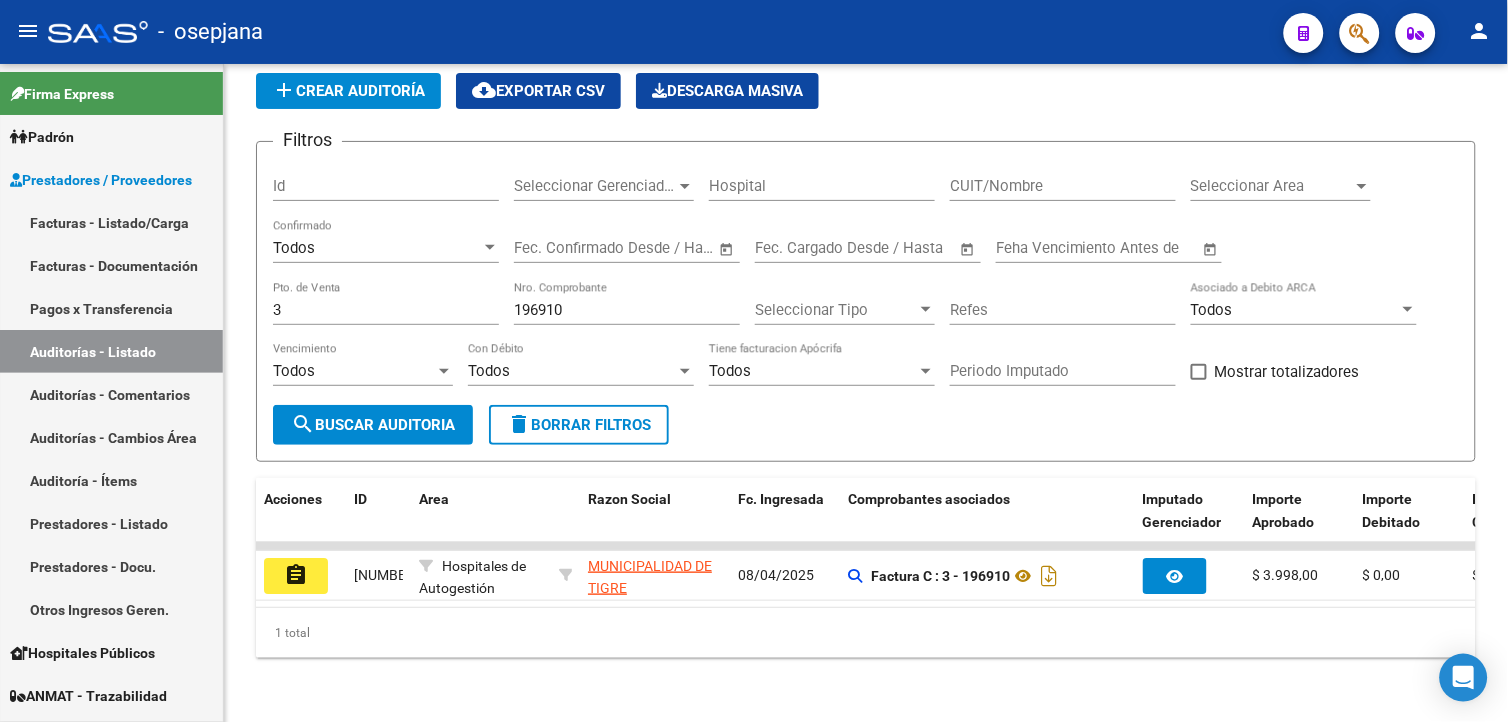 drag, startPoint x: 287, startPoint y: 557, endPoint x: 301, endPoint y: 548, distance: 16.643316 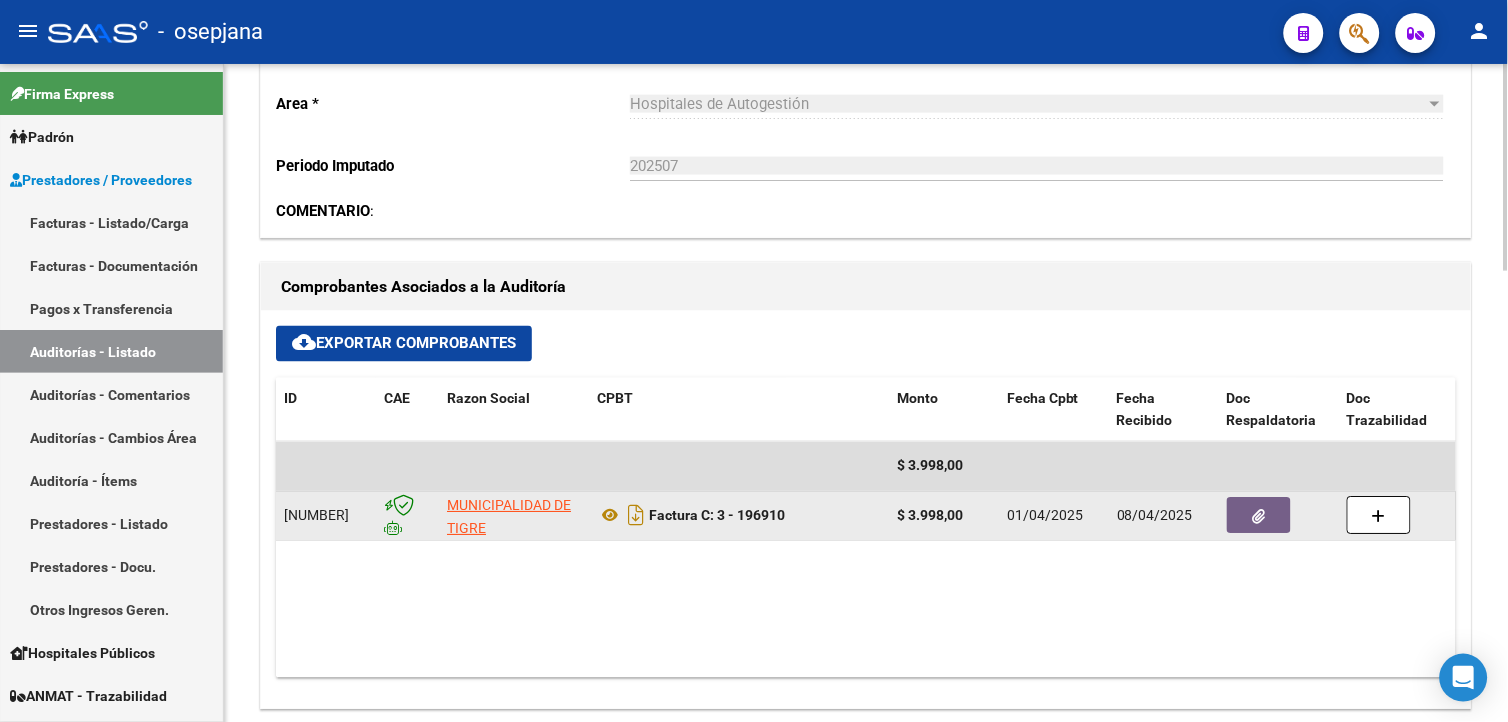 scroll, scrollTop: 666, scrollLeft: 0, axis: vertical 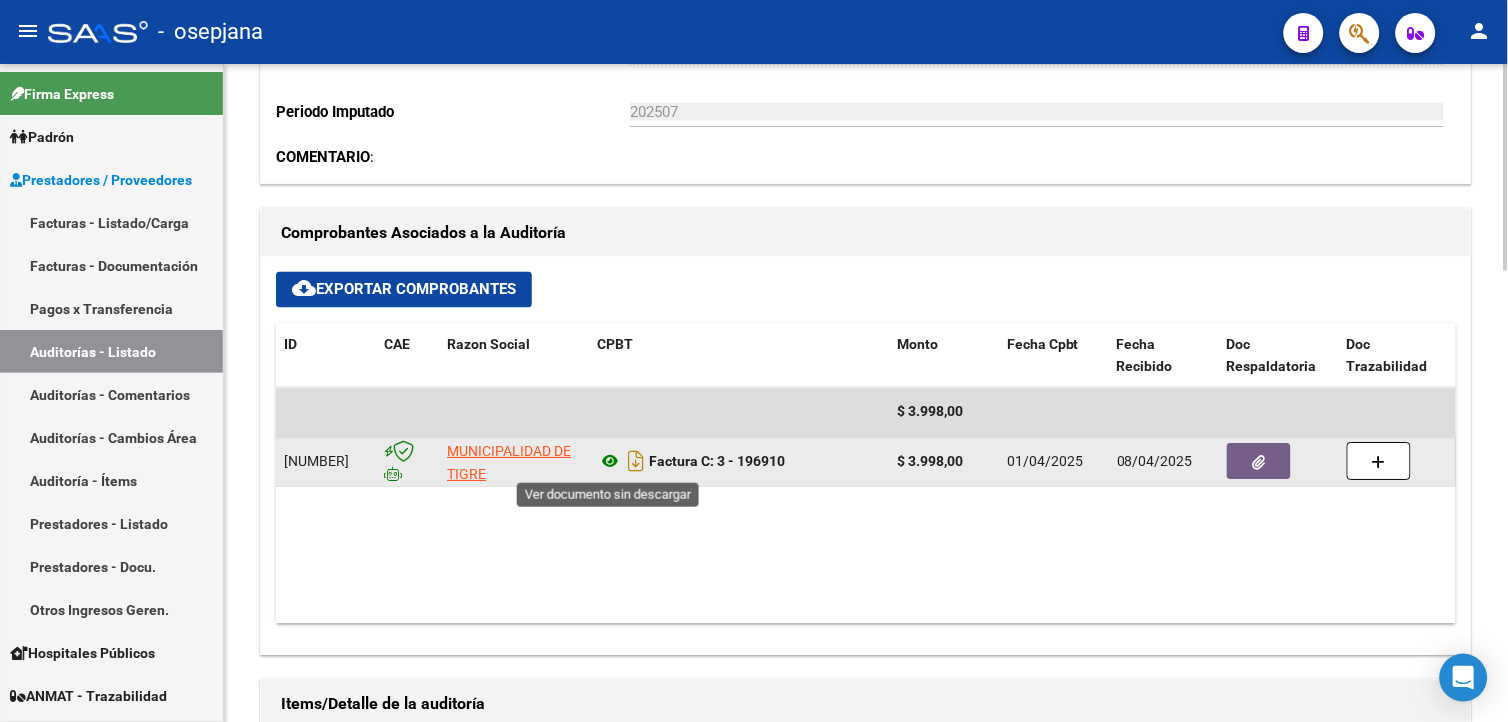 click 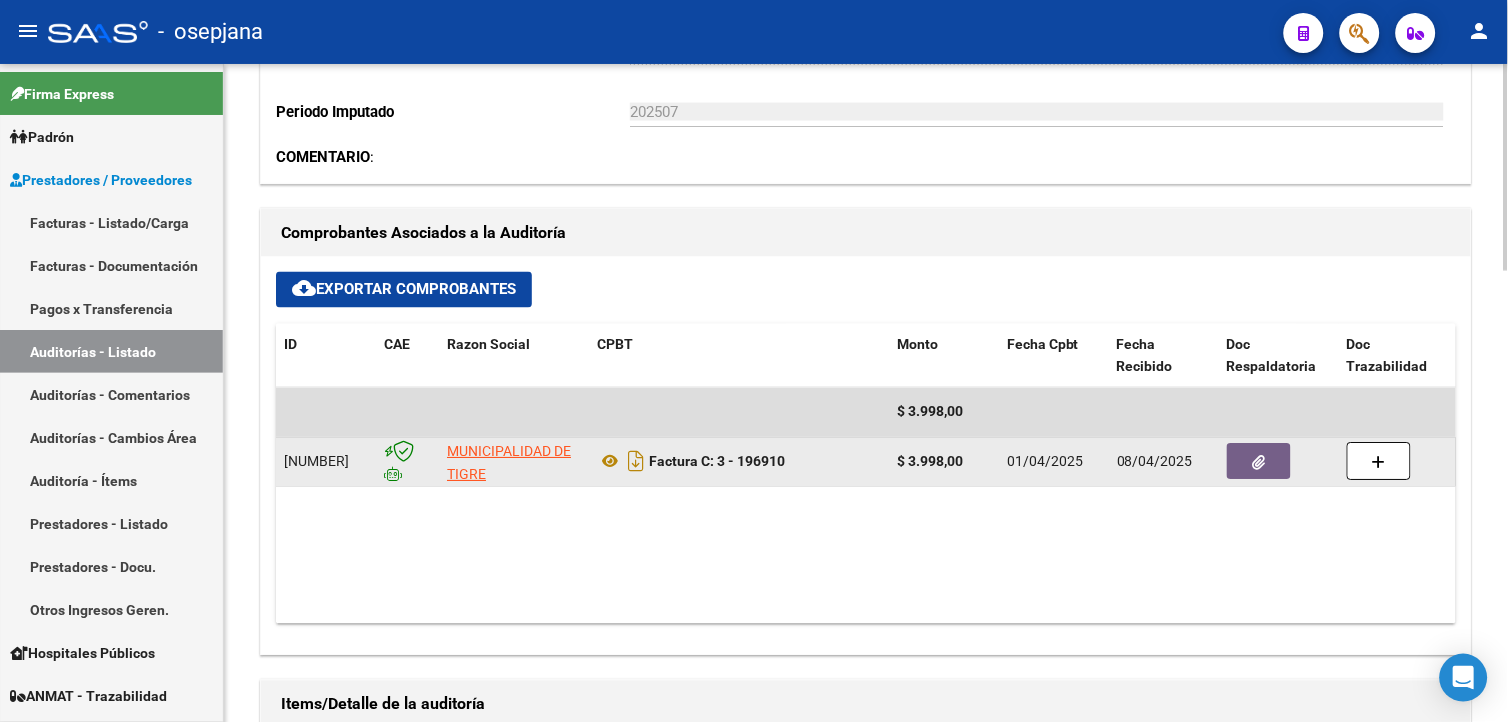 click 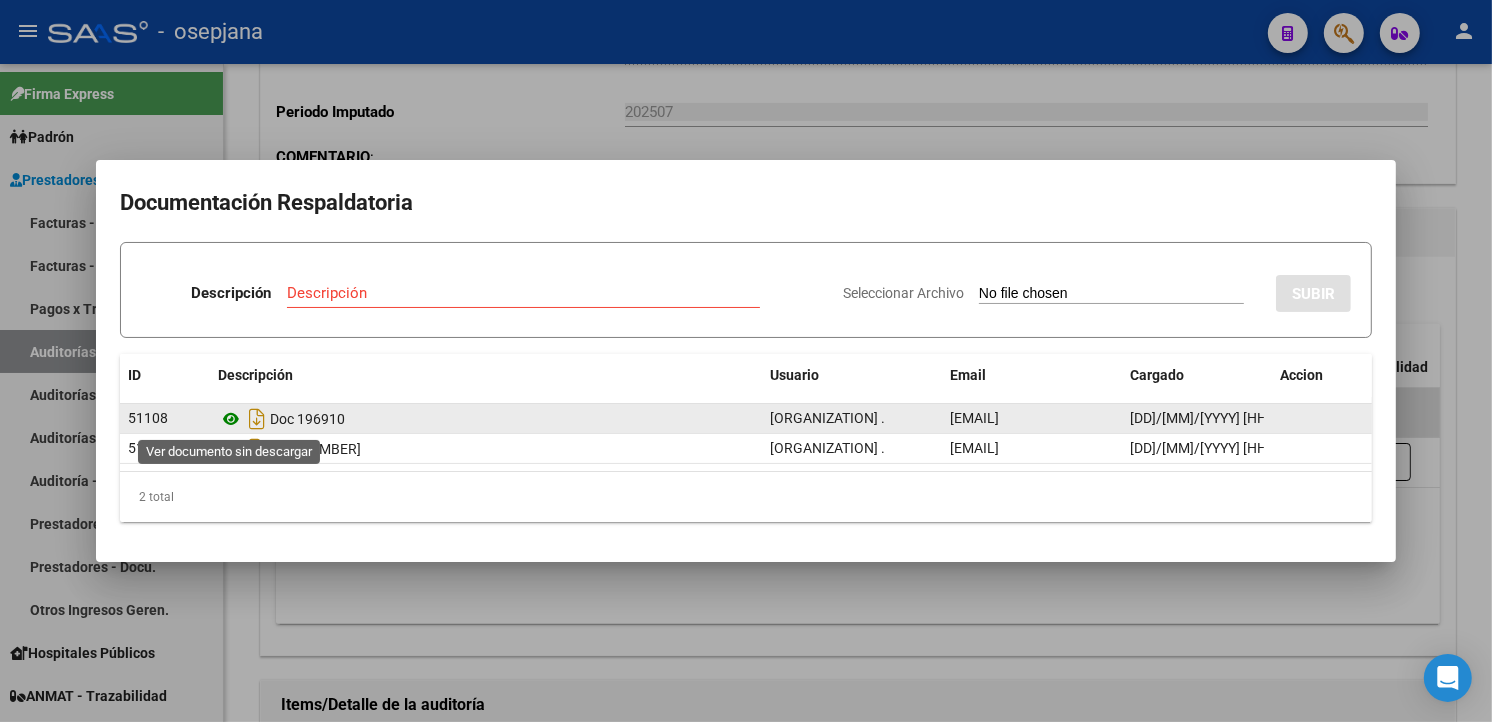click 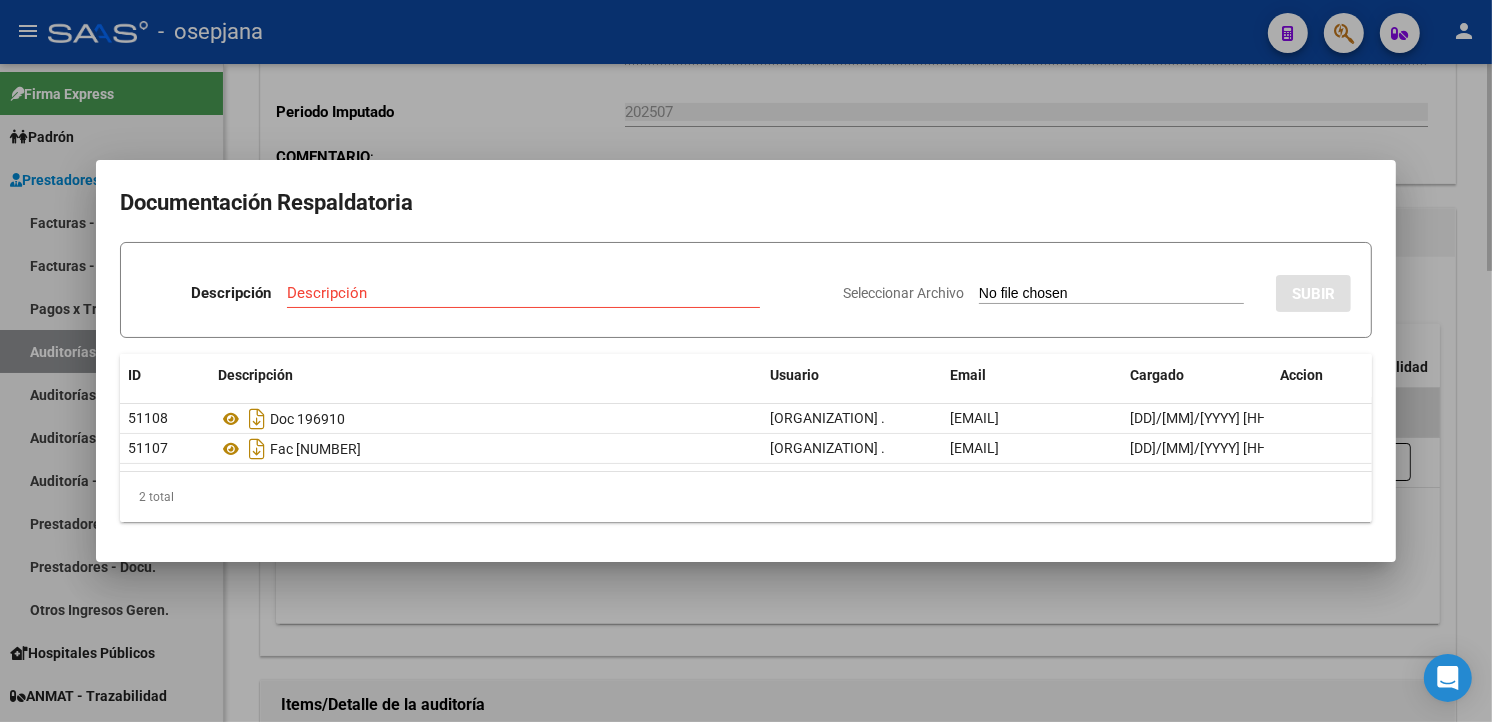 drag, startPoint x: 790, startPoint y: 121, endPoint x: 791, endPoint y: 108, distance: 13.038404 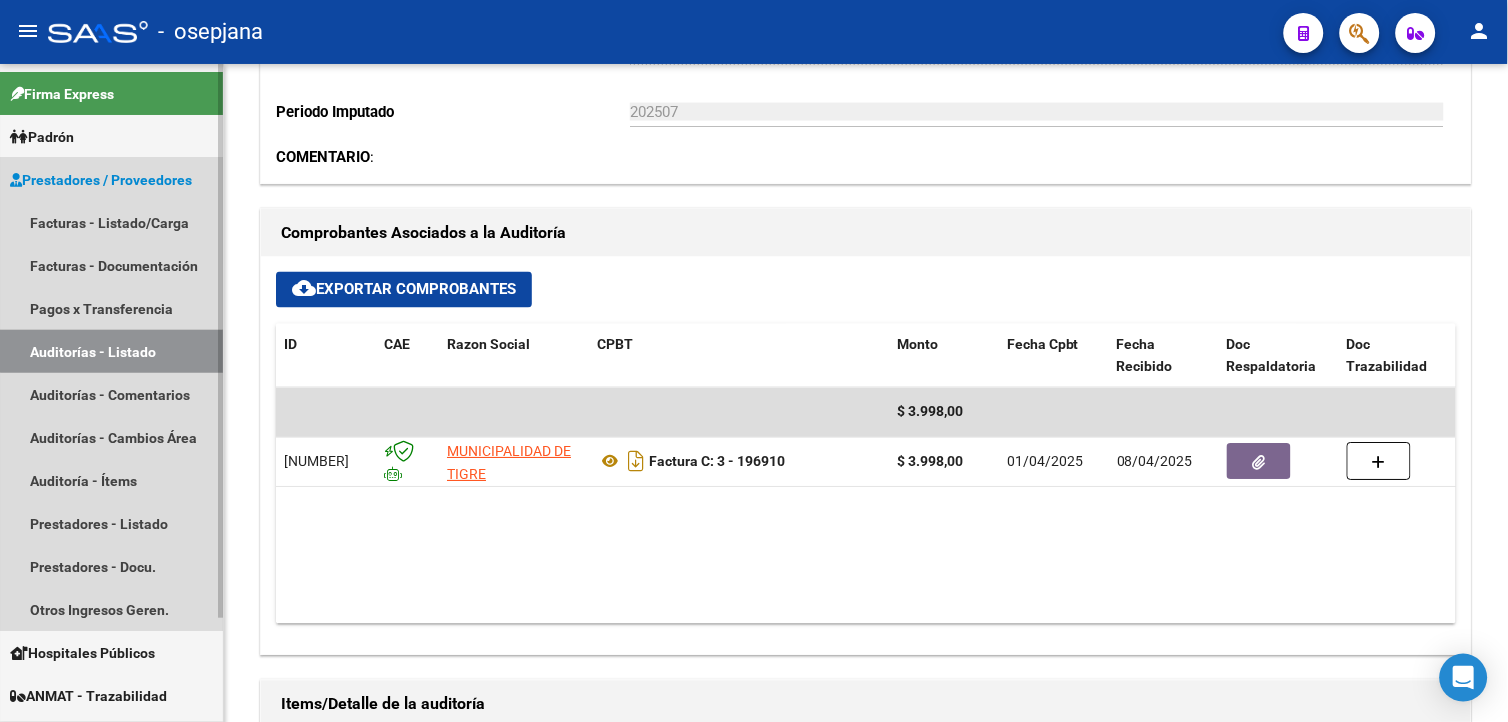 click on "Auditorías - Listado" at bounding box center (111, 351) 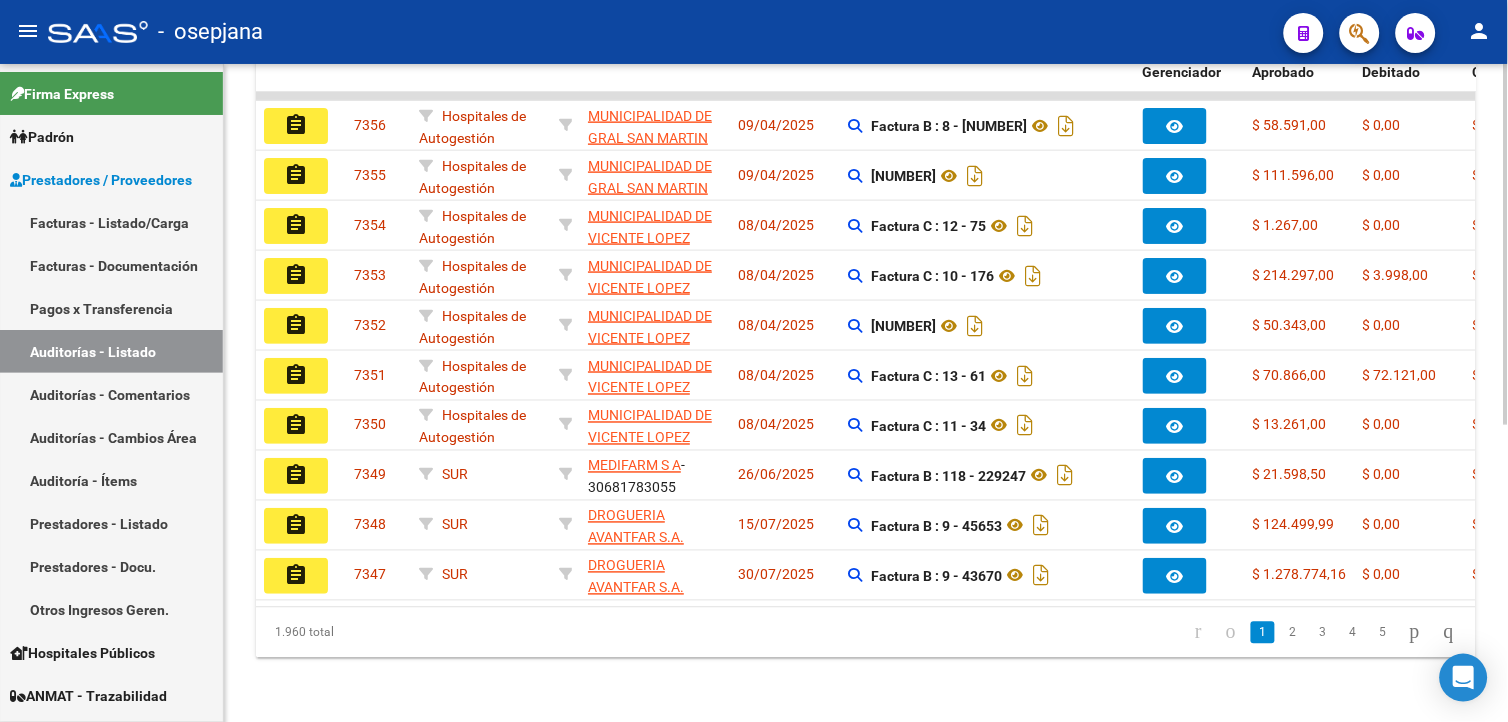 scroll, scrollTop: 0, scrollLeft: 0, axis: both 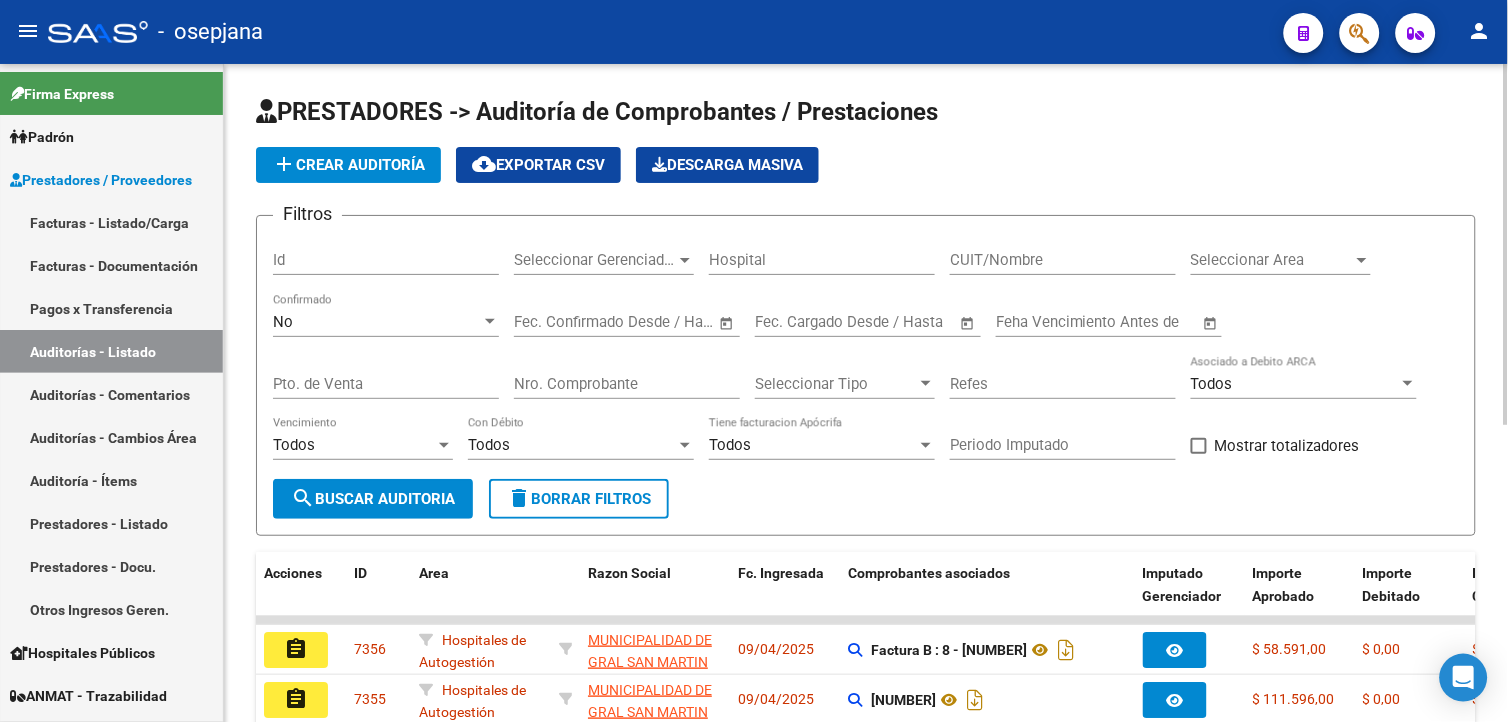click on "No" at bounding box center (377, 322) 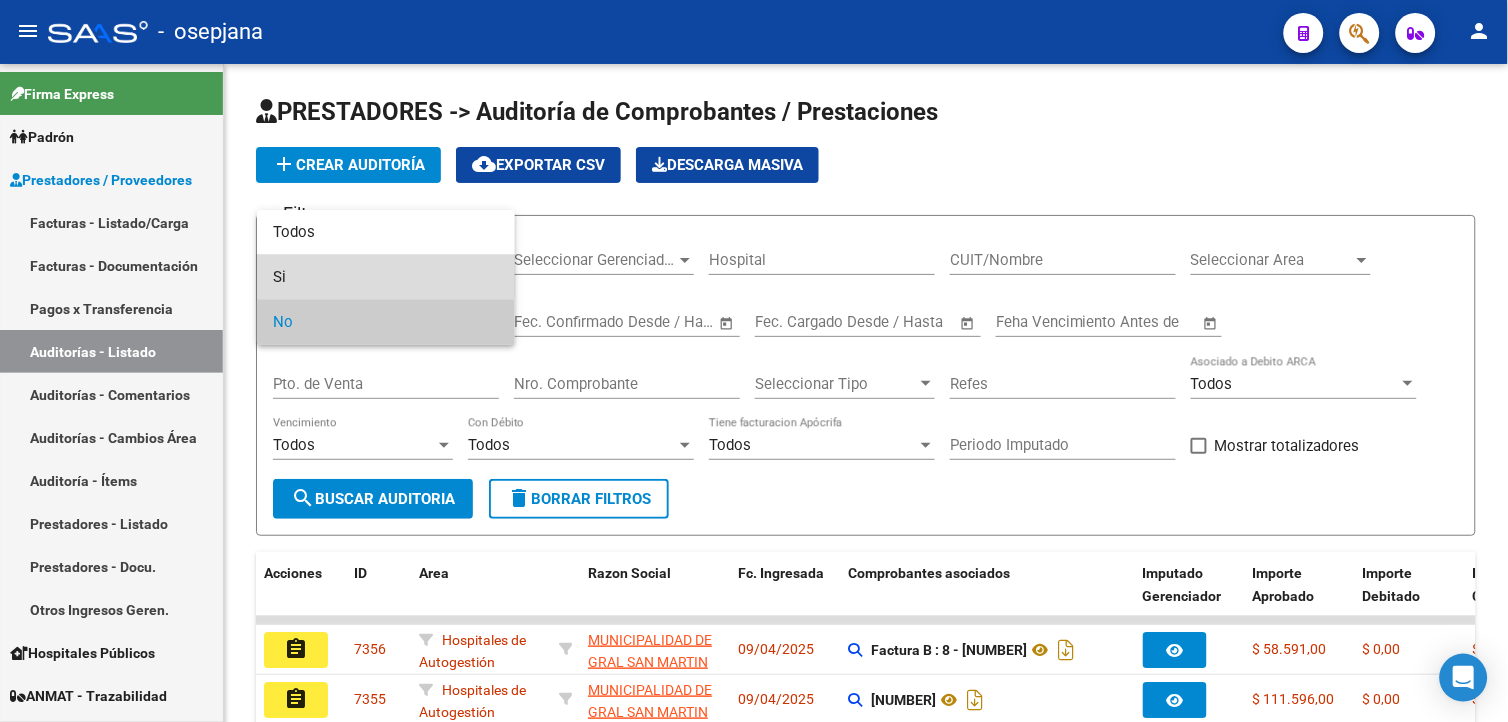 click on "Si" at bounding box center (386, 277) 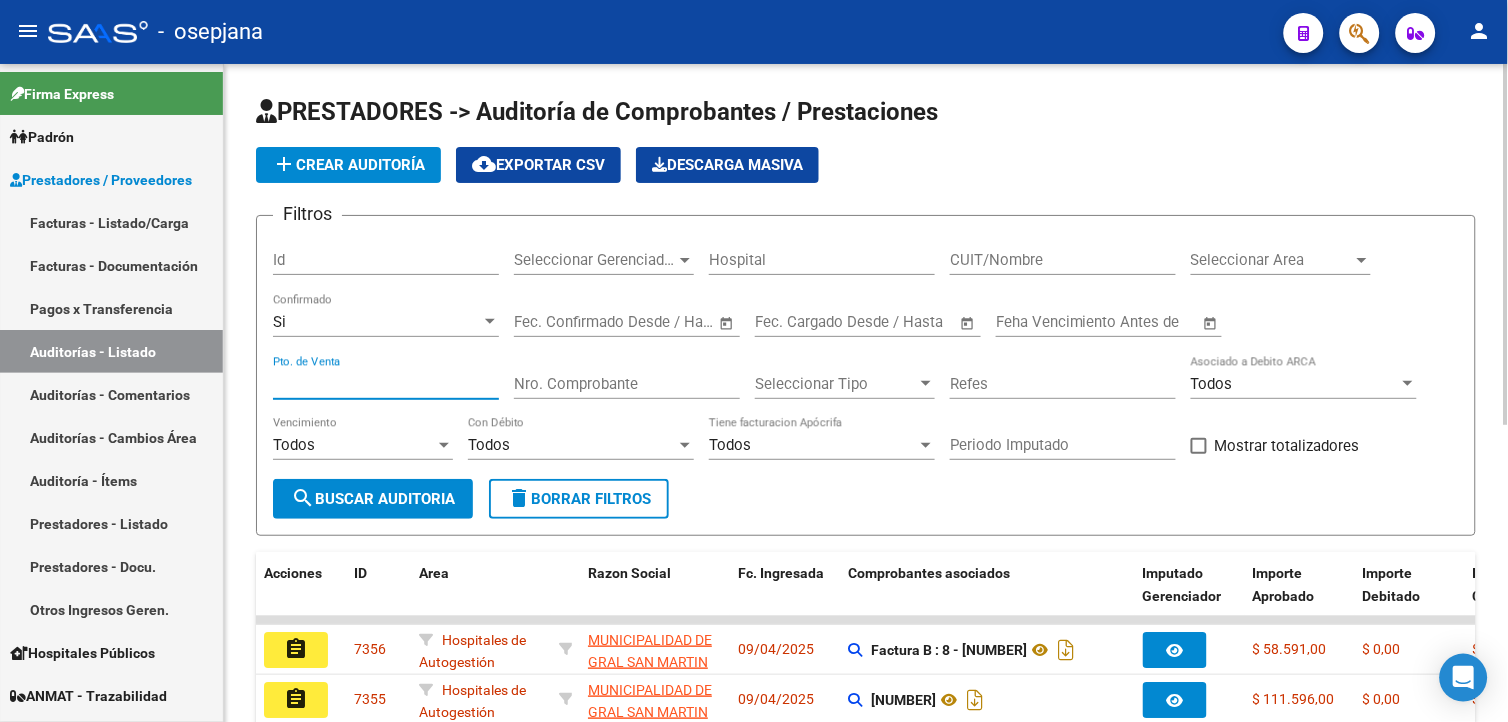 drag, startPoint x: 395, startPoint y: 381, endPoint x: 414, endPoint y: 377, distance: 19.416489 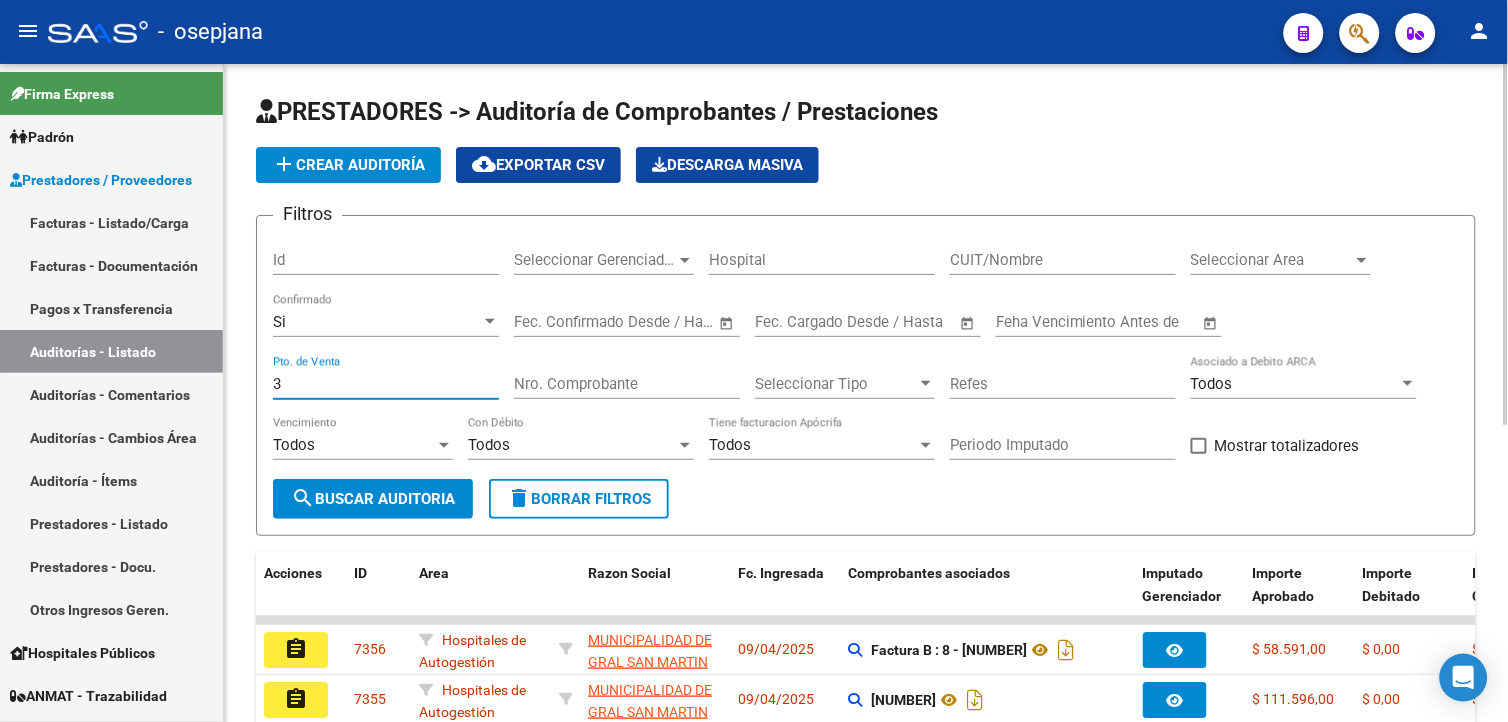 type on "3" 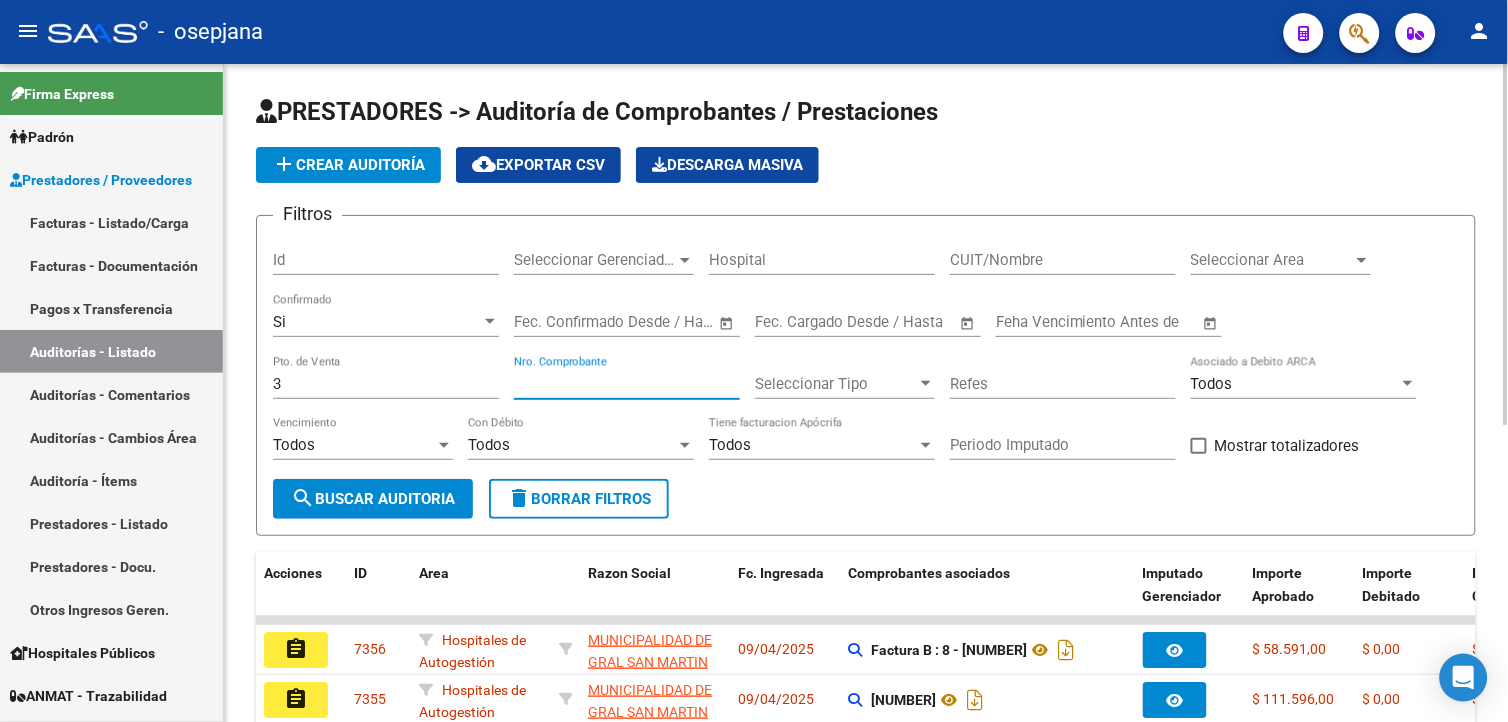 click on "Nro. Comprobante" at bounding box center [627, 384] 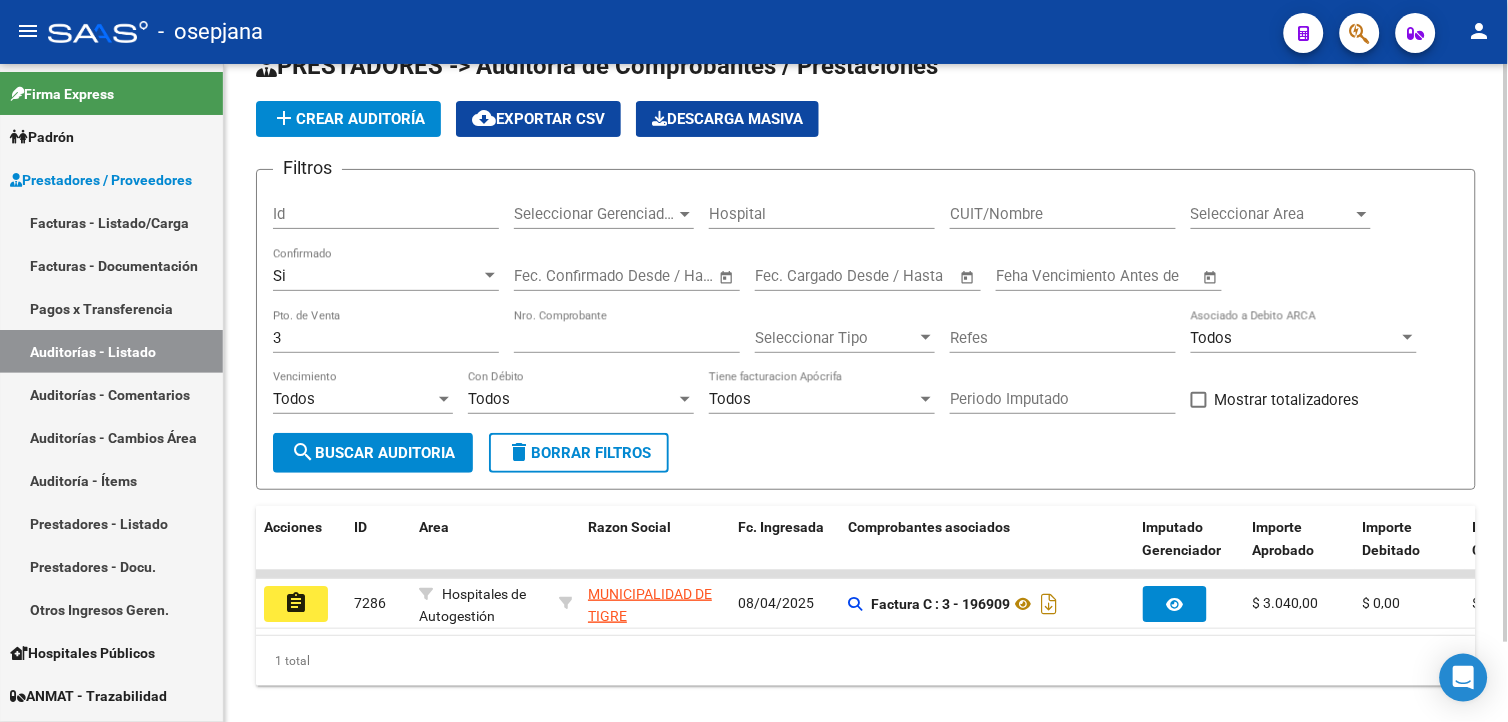 scroll, scrollTop: 91, scrollLeft: 0, axis: vertical 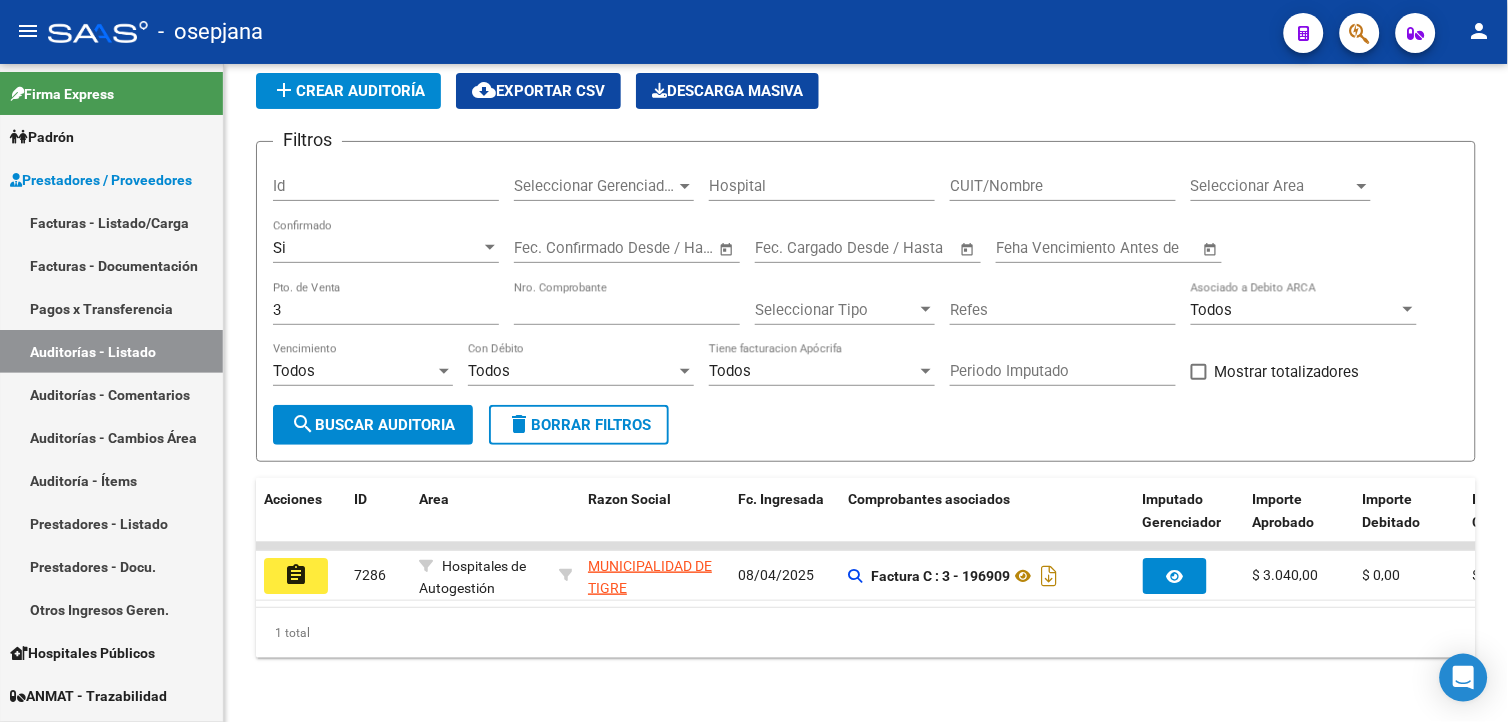 click on "assignment" 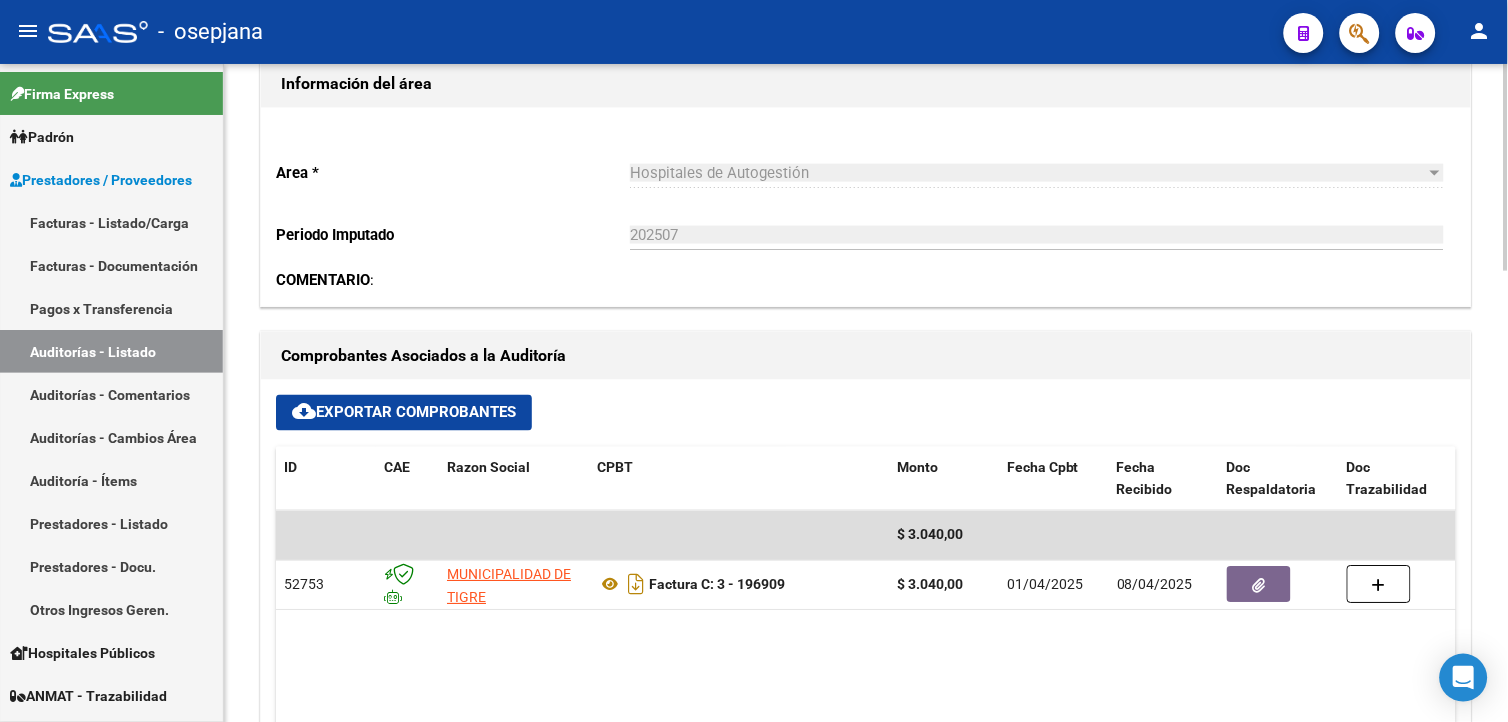 scroll, scrollTop: 777, scrollLeft: 0, axis: vertical 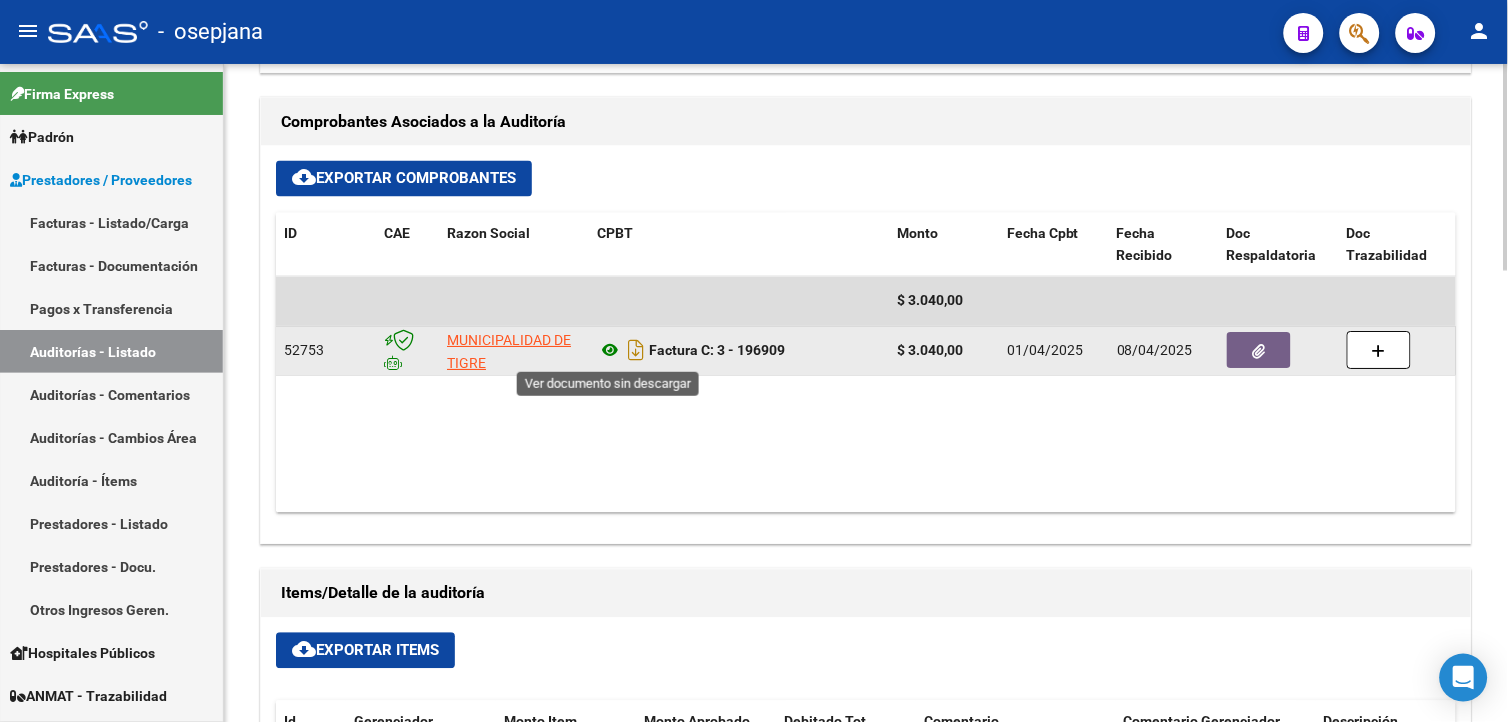 click 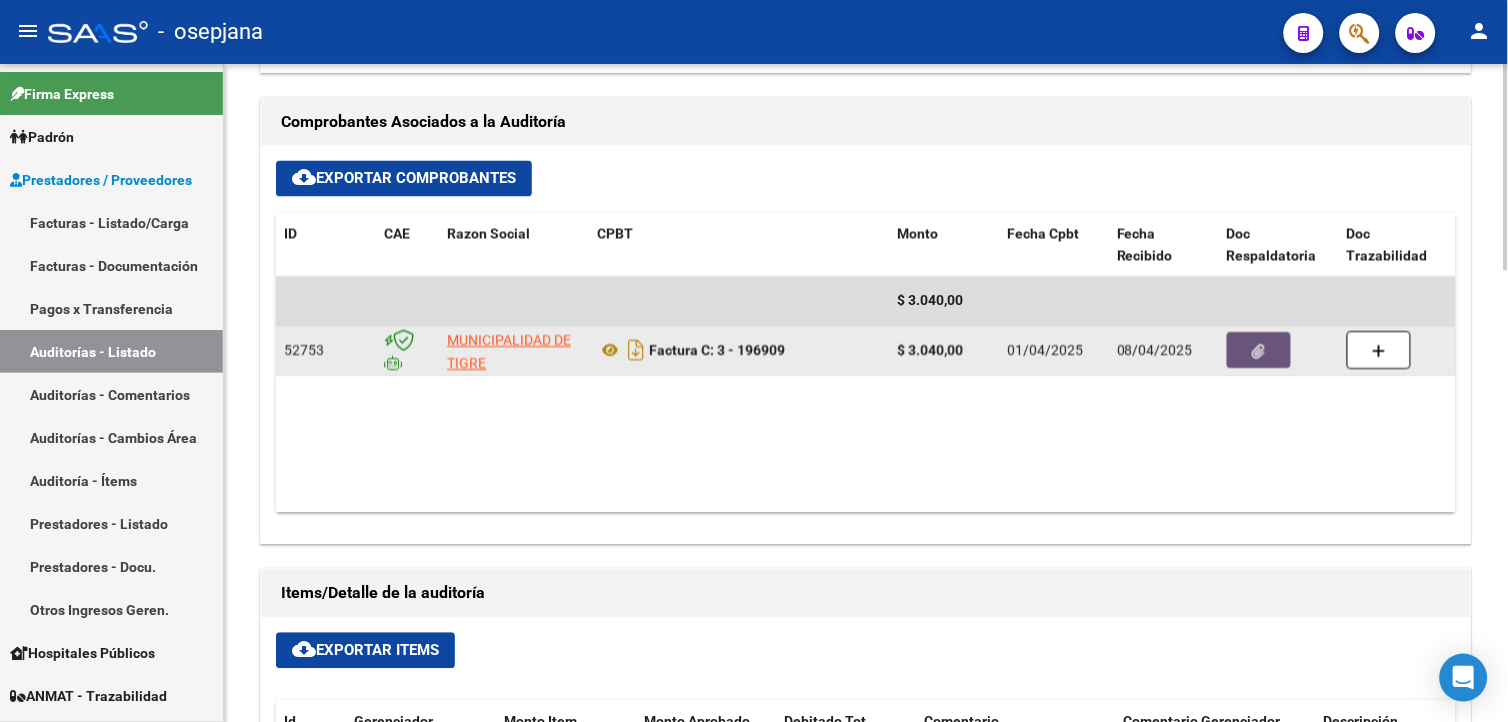 click 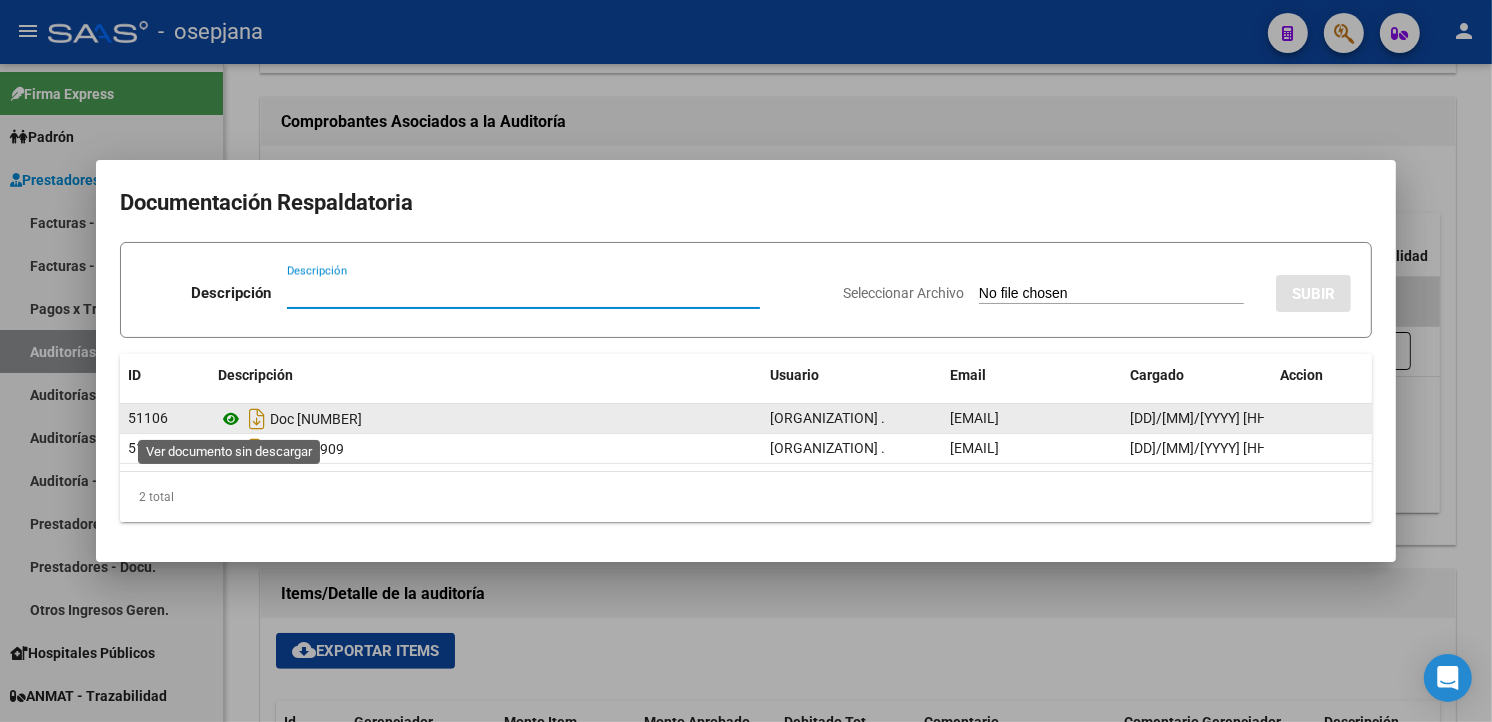 click 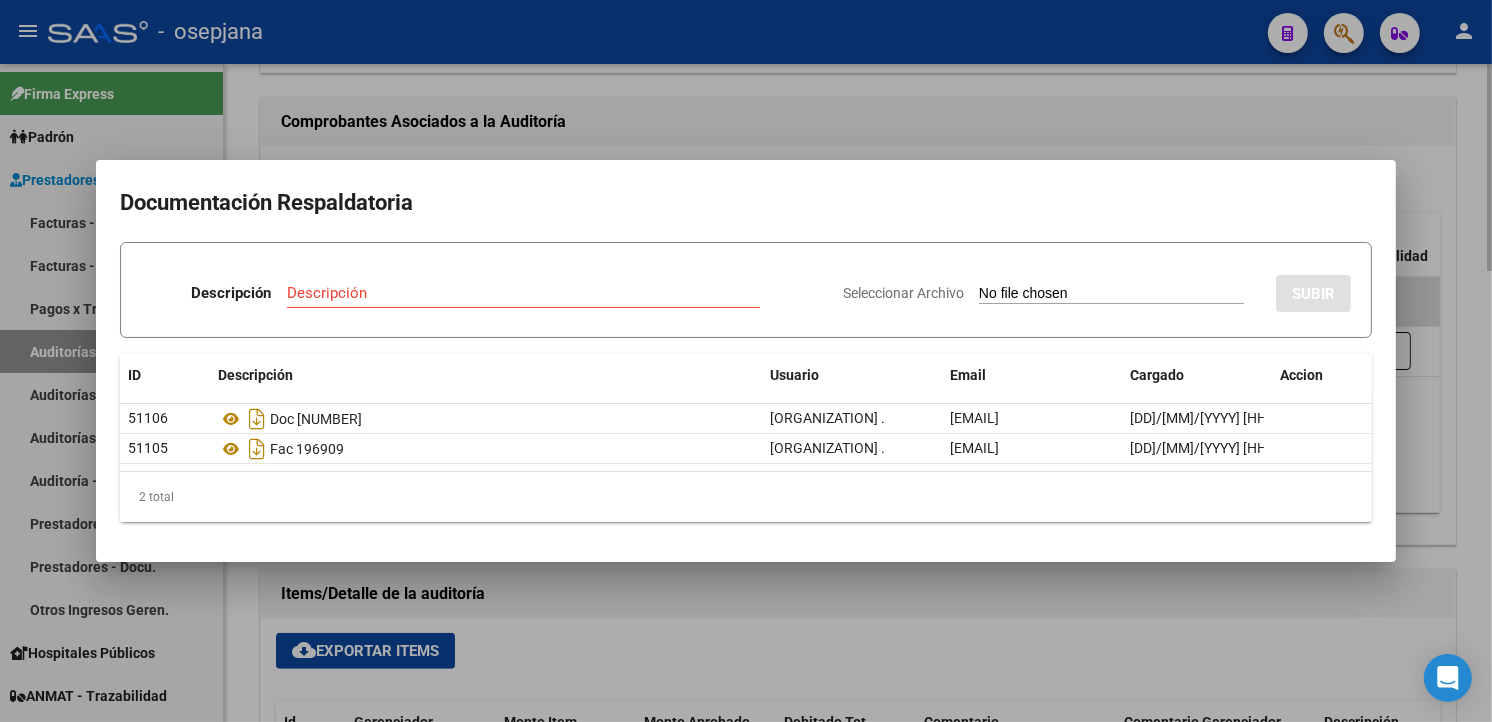 click at bounding box center (746, 361) 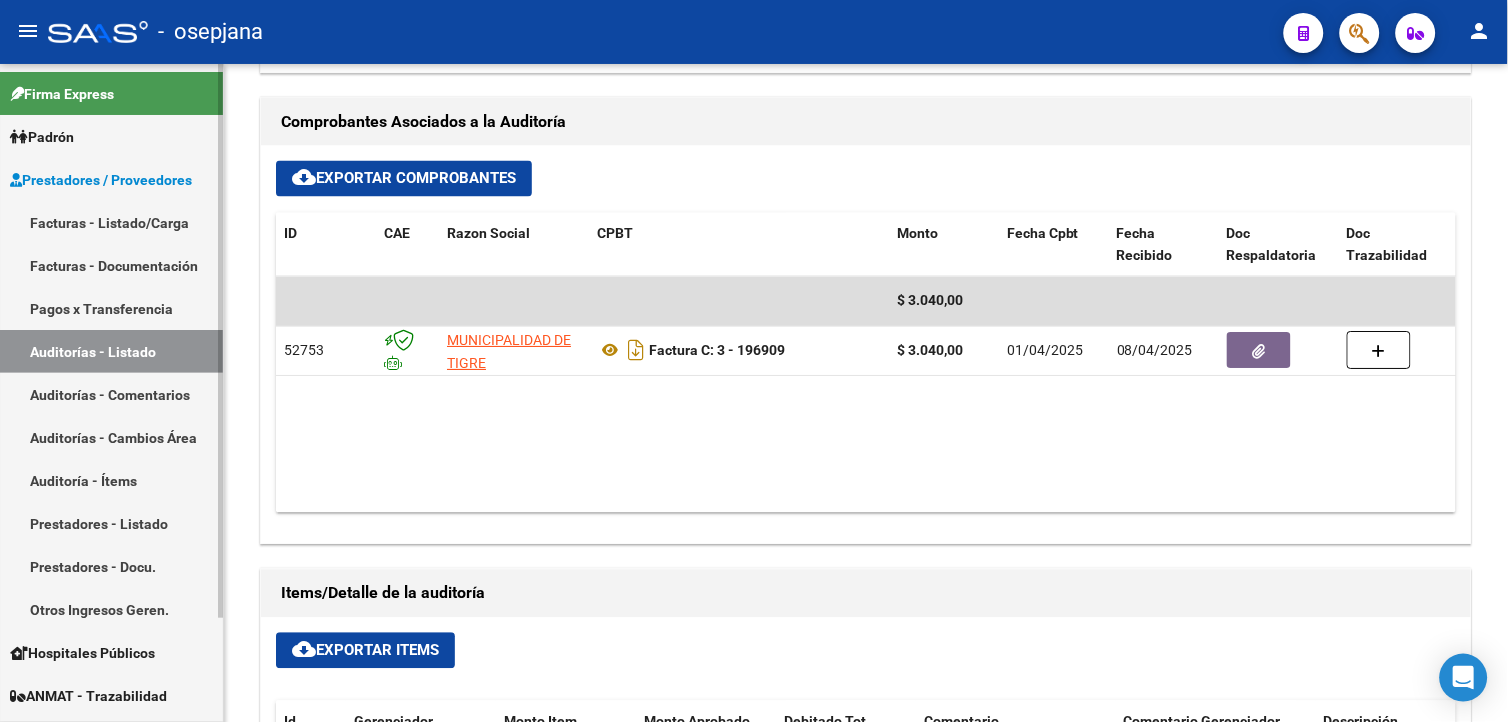 click on "Auditorías - Listado" at bounding box center (111, 351) 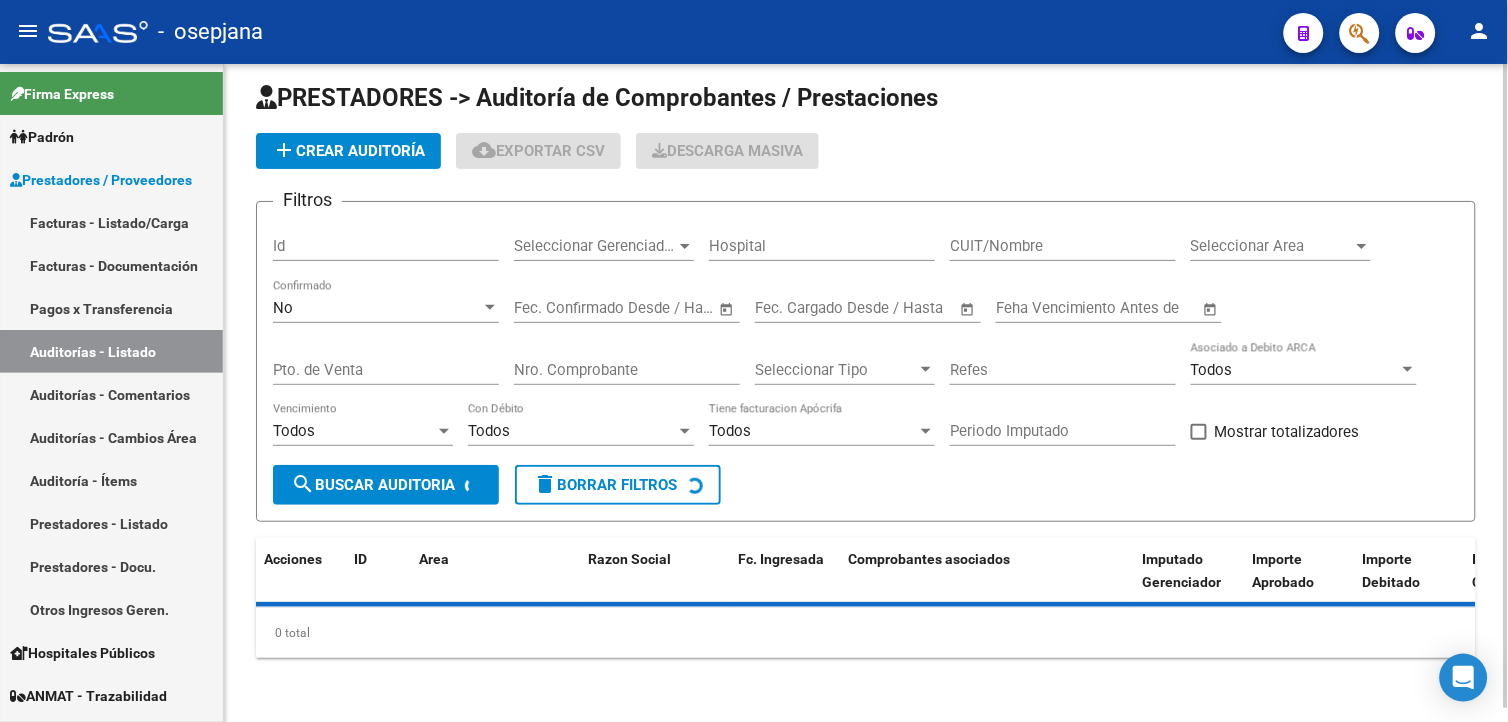scroll, scrollTop: 541, scrollLeft: 0, axis: vertical 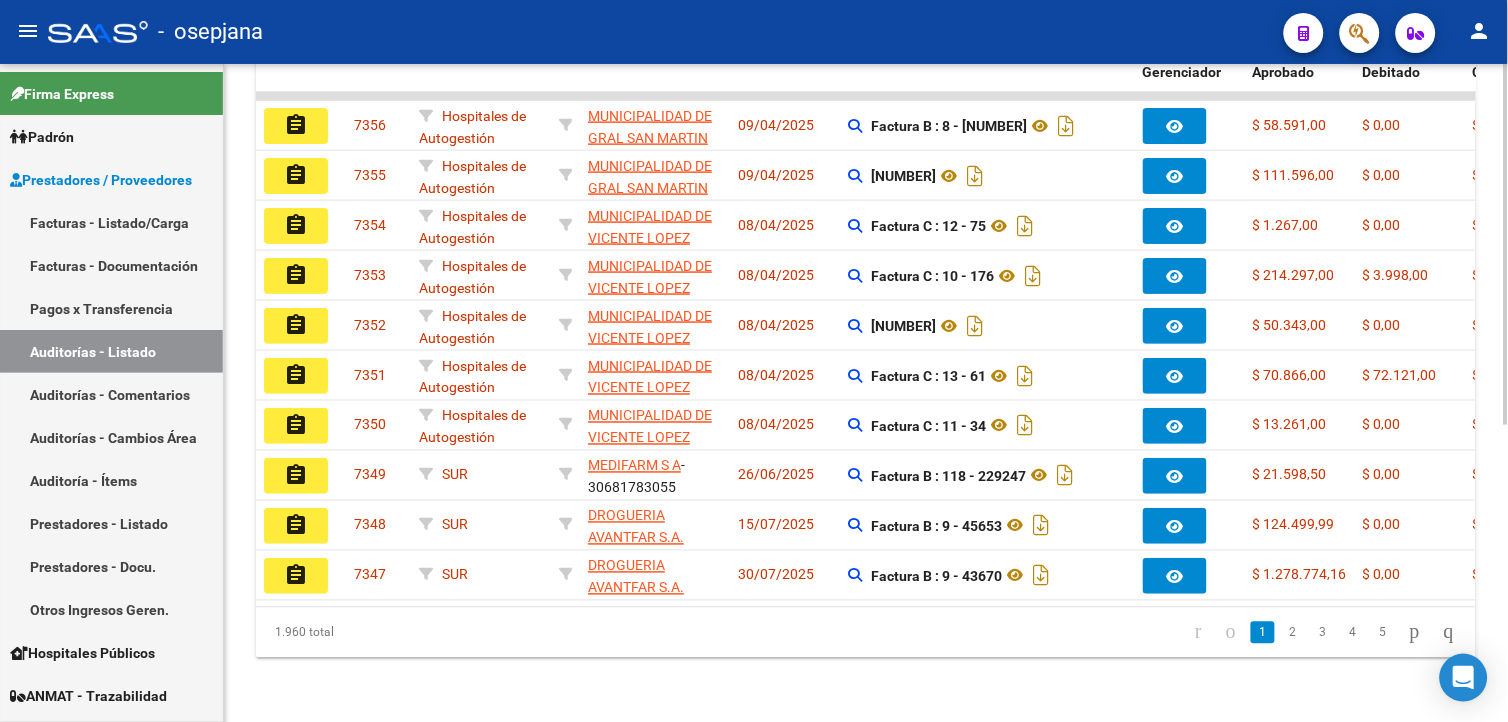 click on "7352" 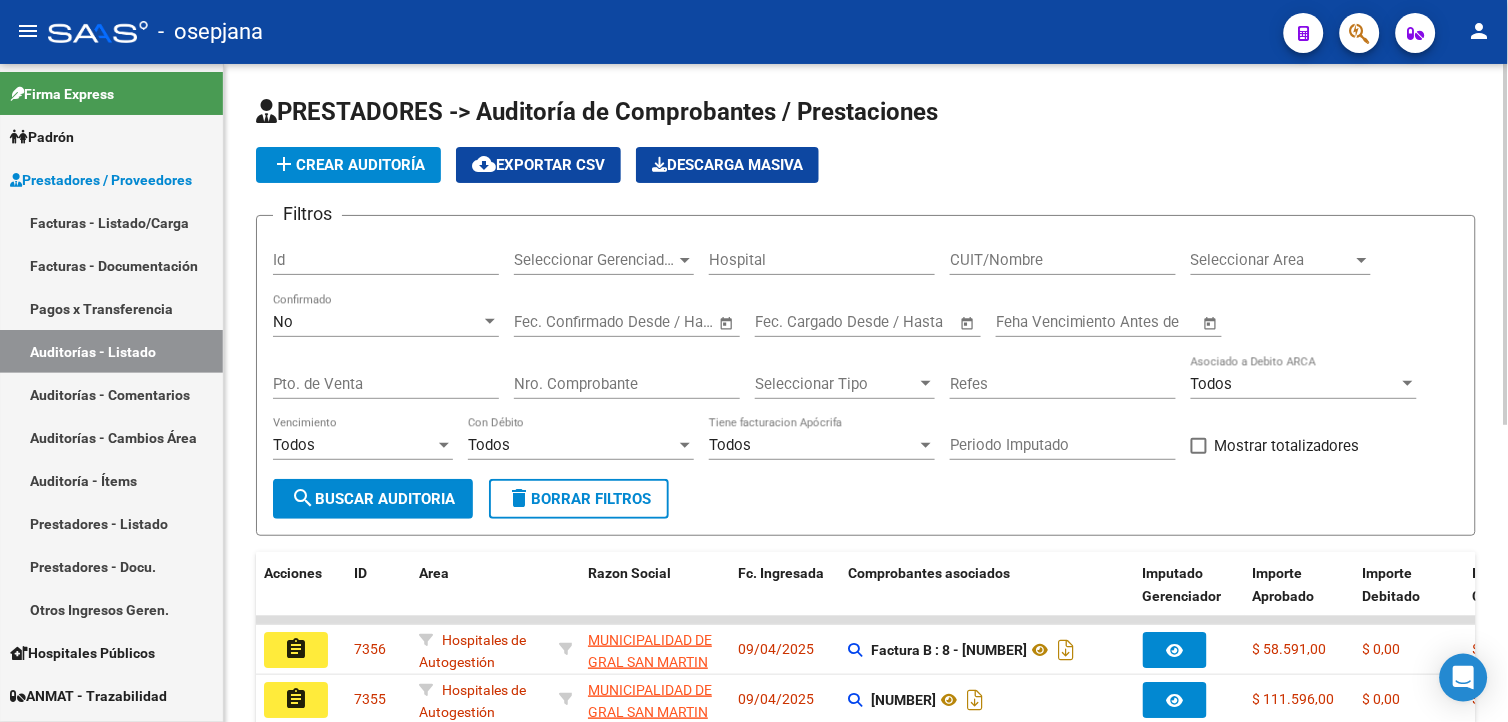 click on "No Confirmado" 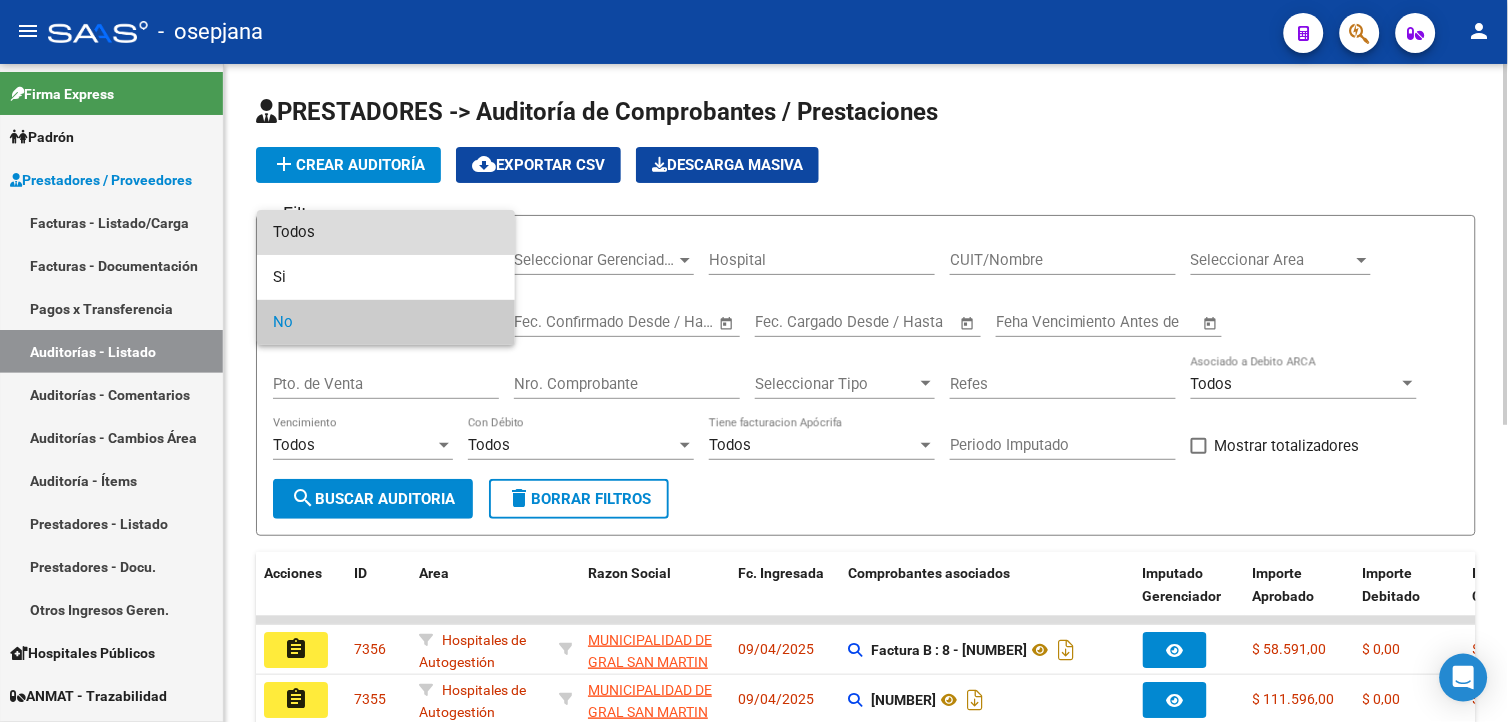 drag, startPoint x: 342, startPoint y: 220, endPoint x: 352, endPoint y: 218, distance: 10.198039 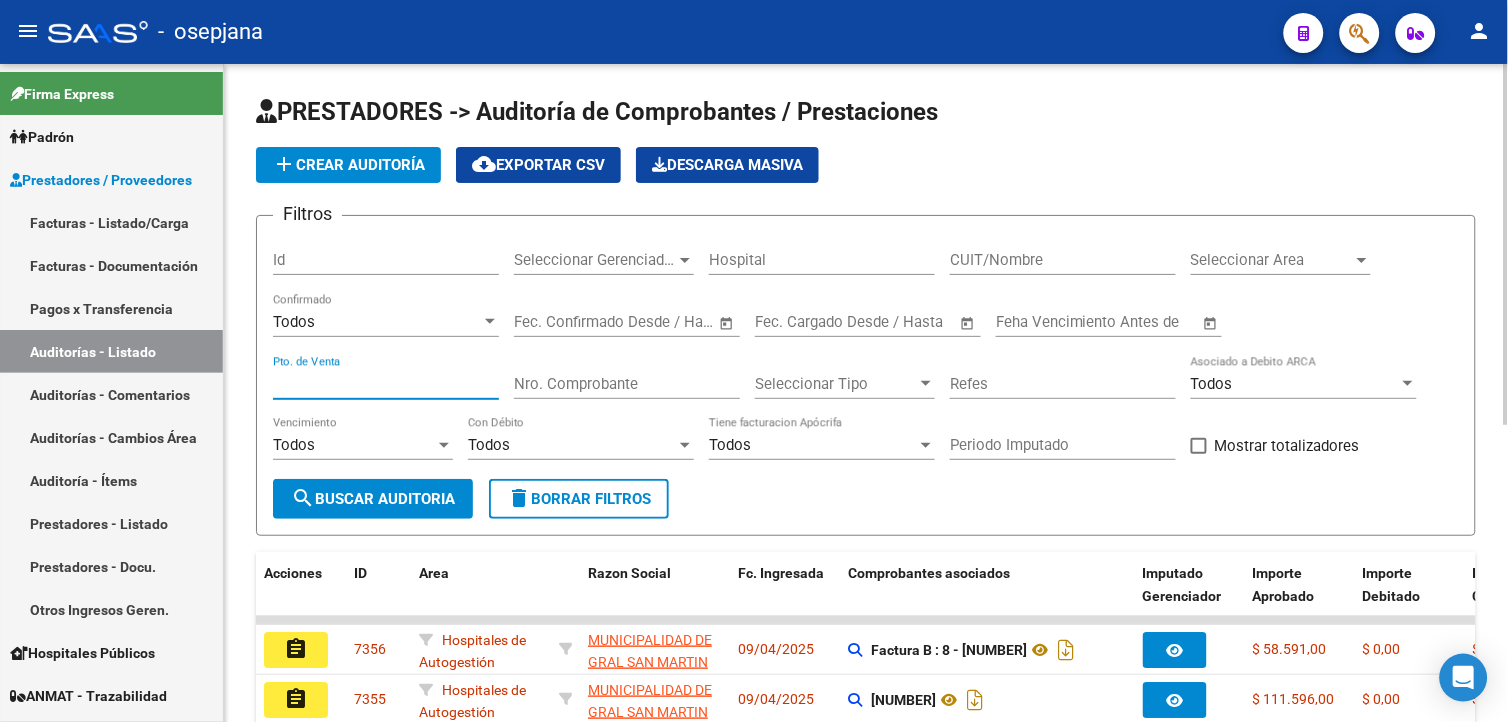 click on "Pto. de Venta" at bounding box center (386, 384) 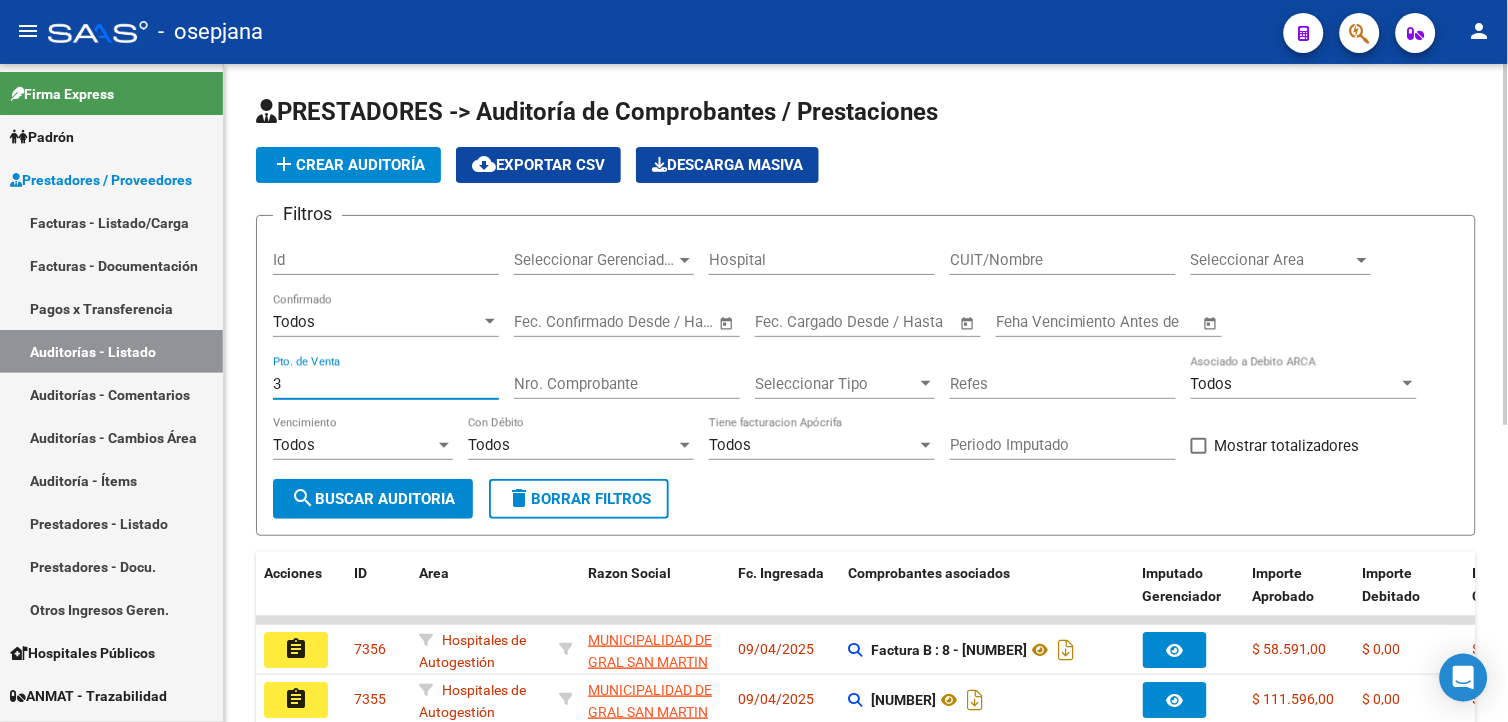 type on "3" 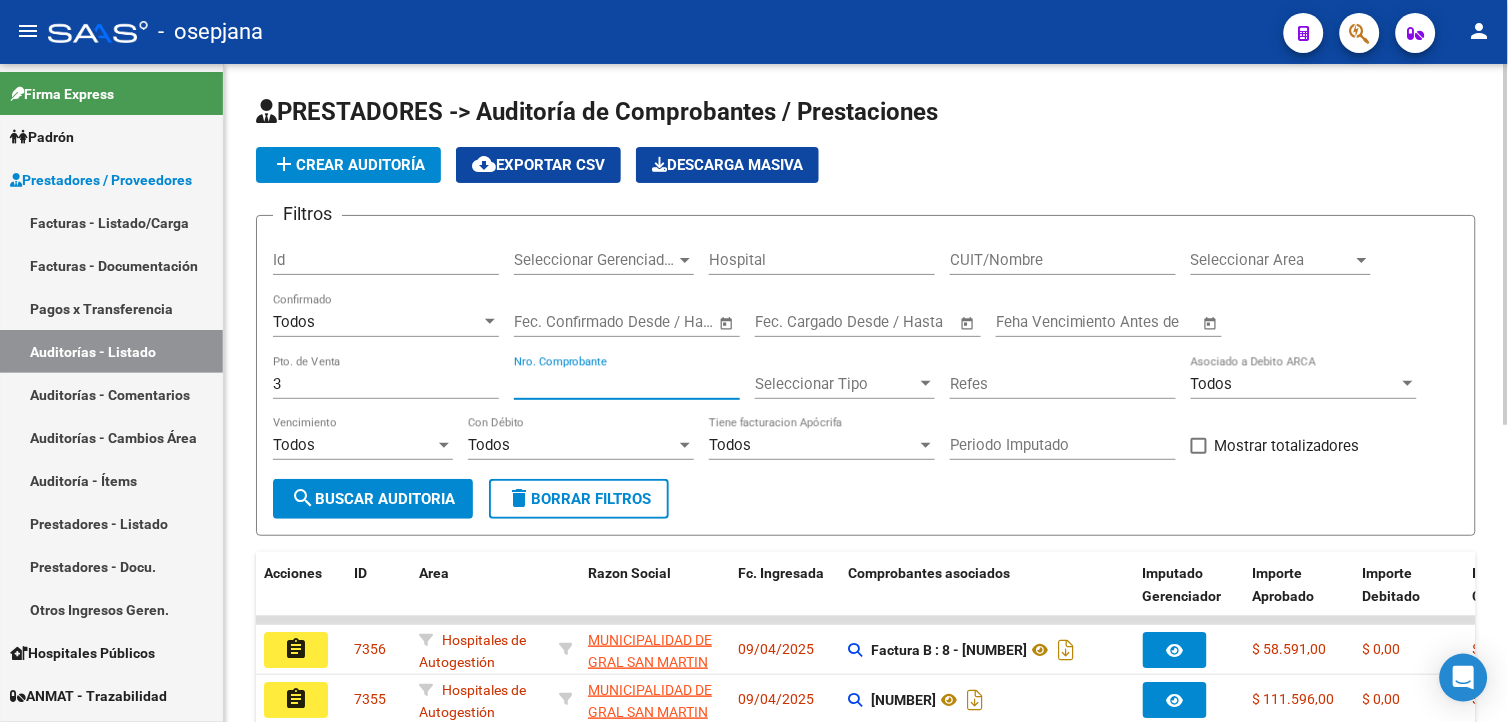 type on "[NUMBER]" 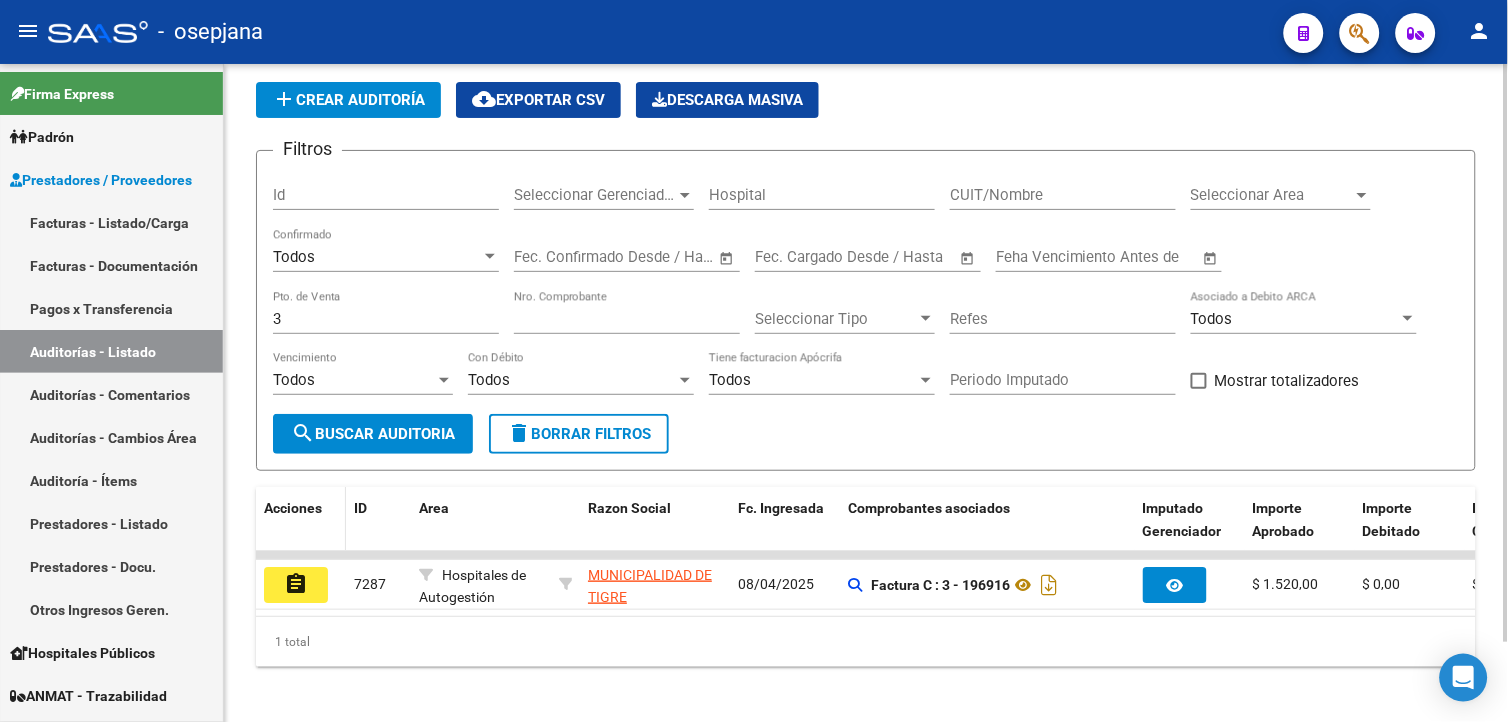 scroll, scrollTop: 91, scrollLeft: 0, axis: vertical 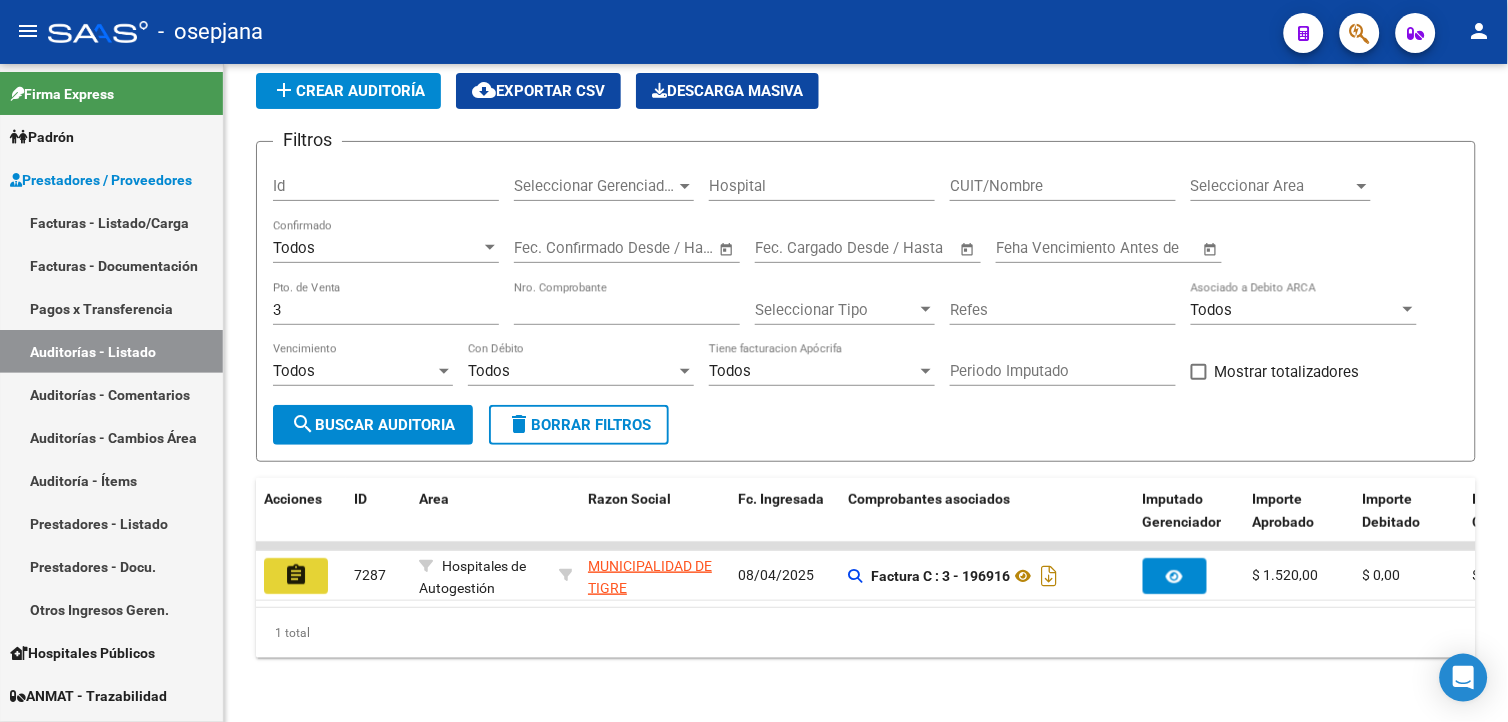 drag, startPoint x: 287, startPoint y: 555, endPoint x: 337, endPoint y: 535, distance: 53.851646 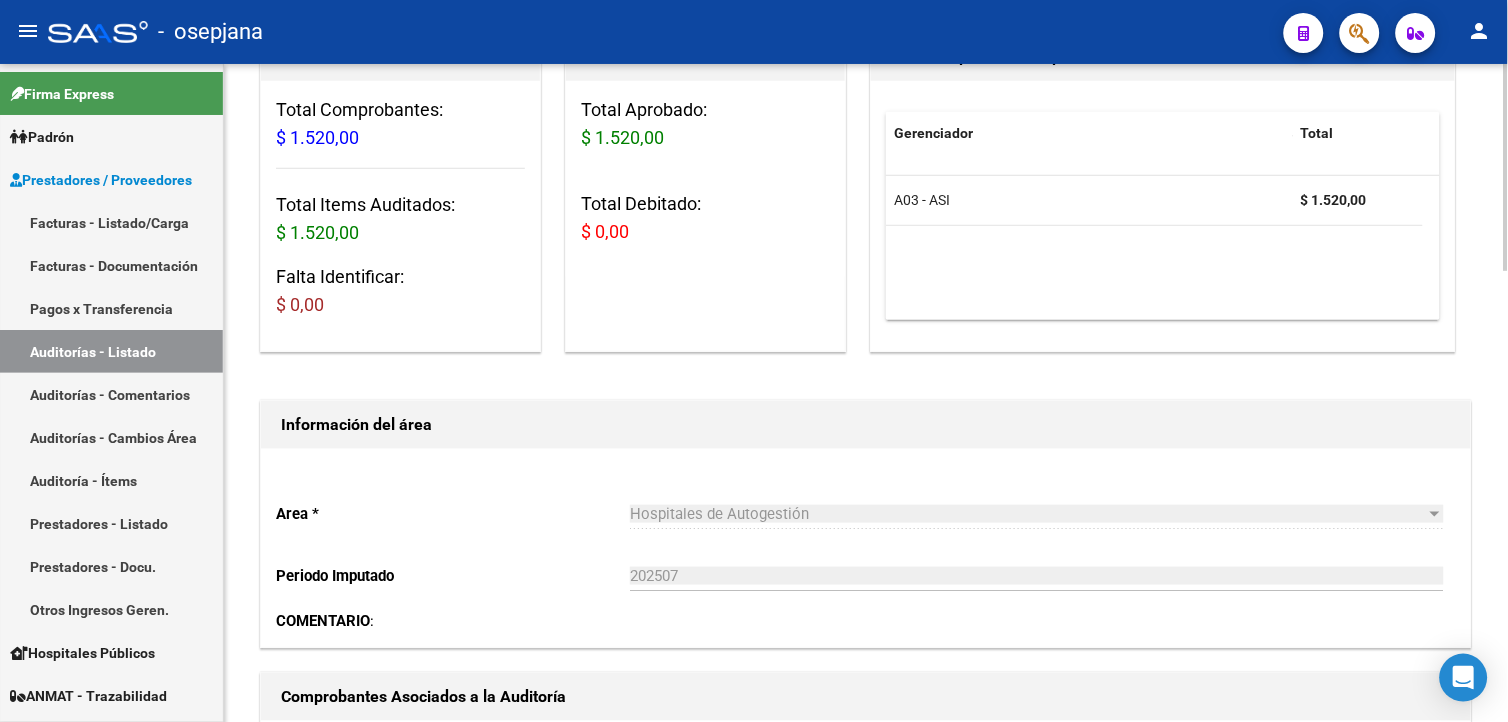 scroll, scrollTop: 777, scrollLeft: 0, axis: vertical 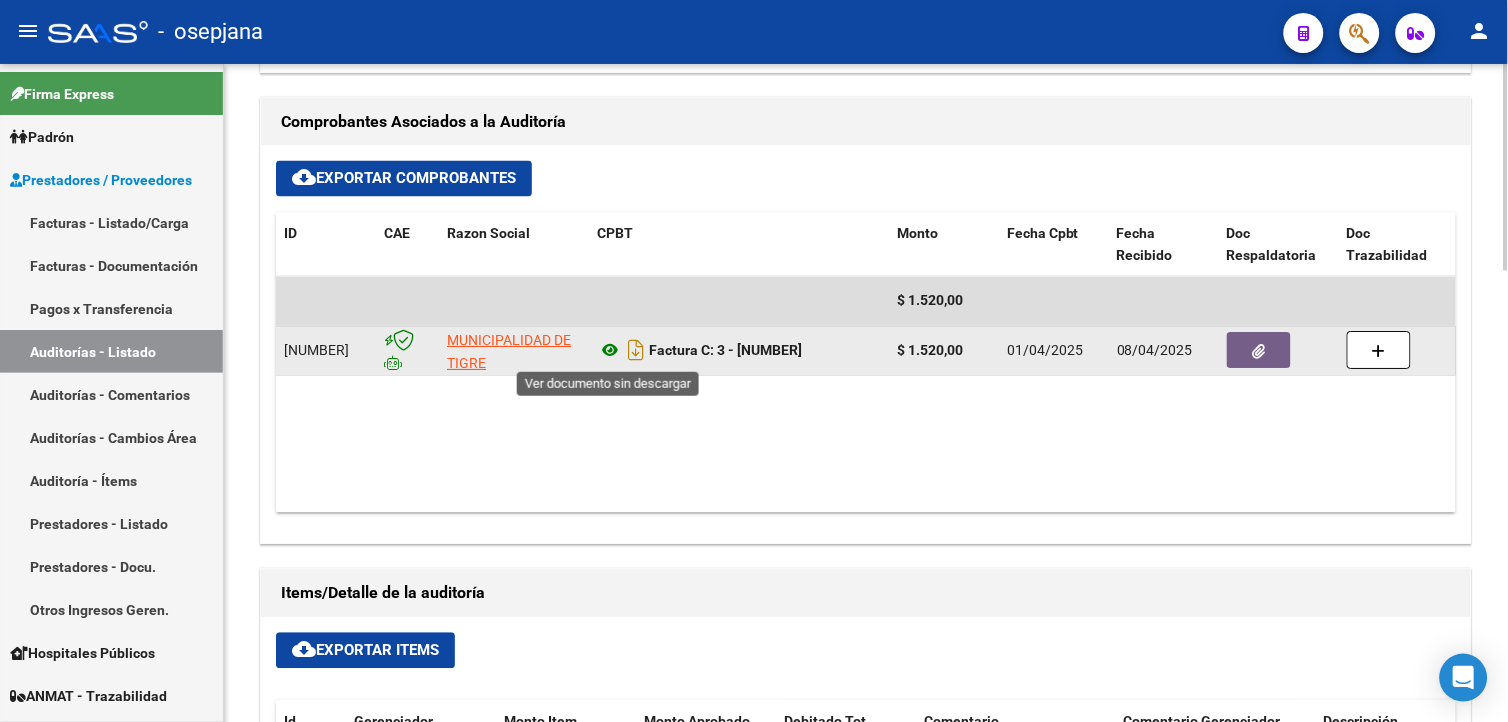 click 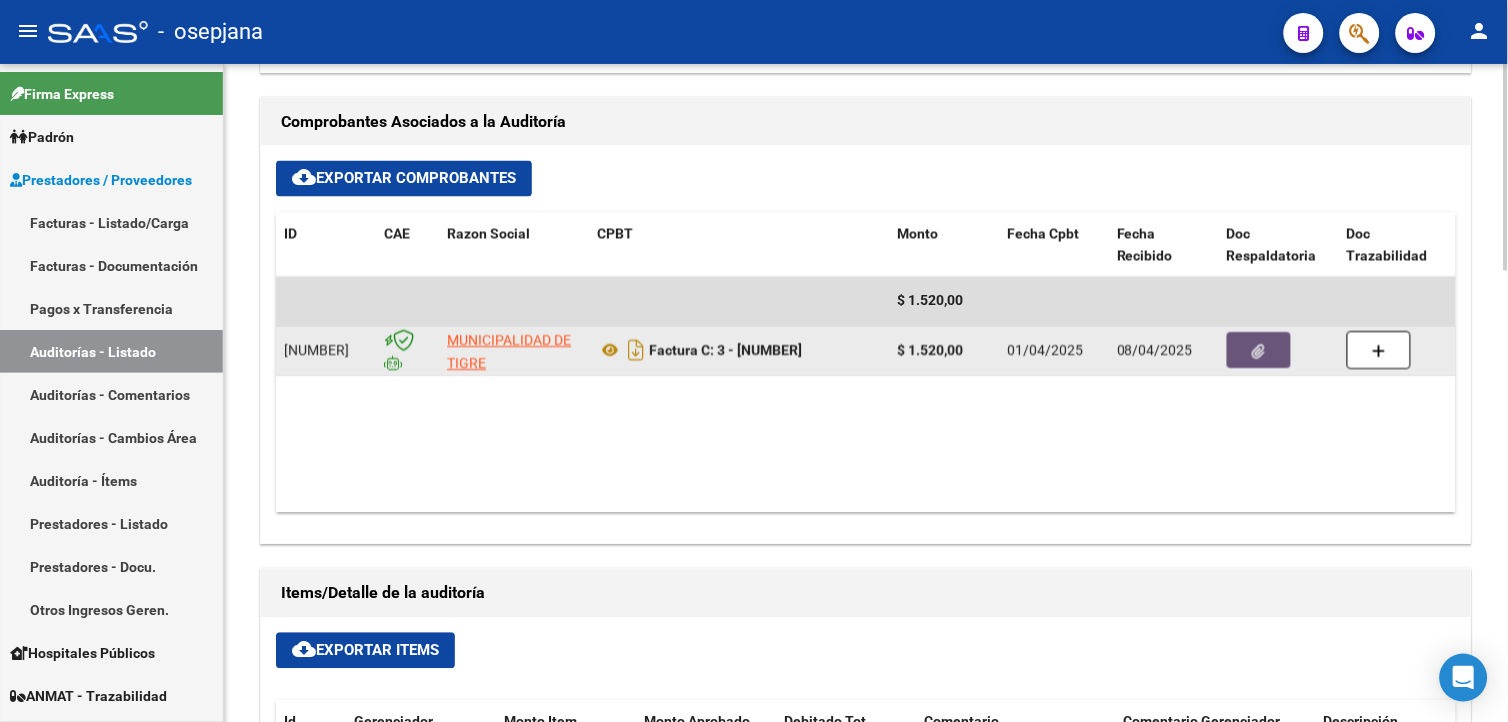 click 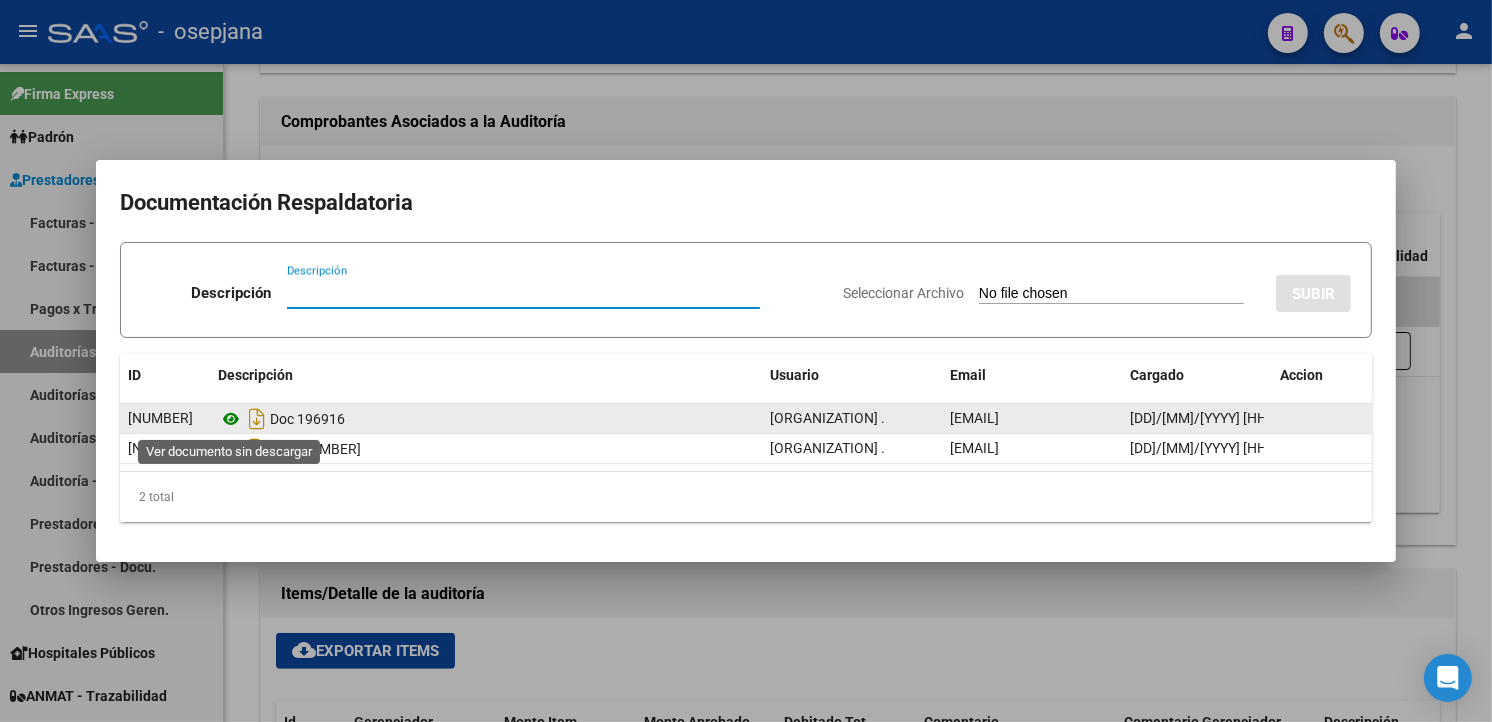 click 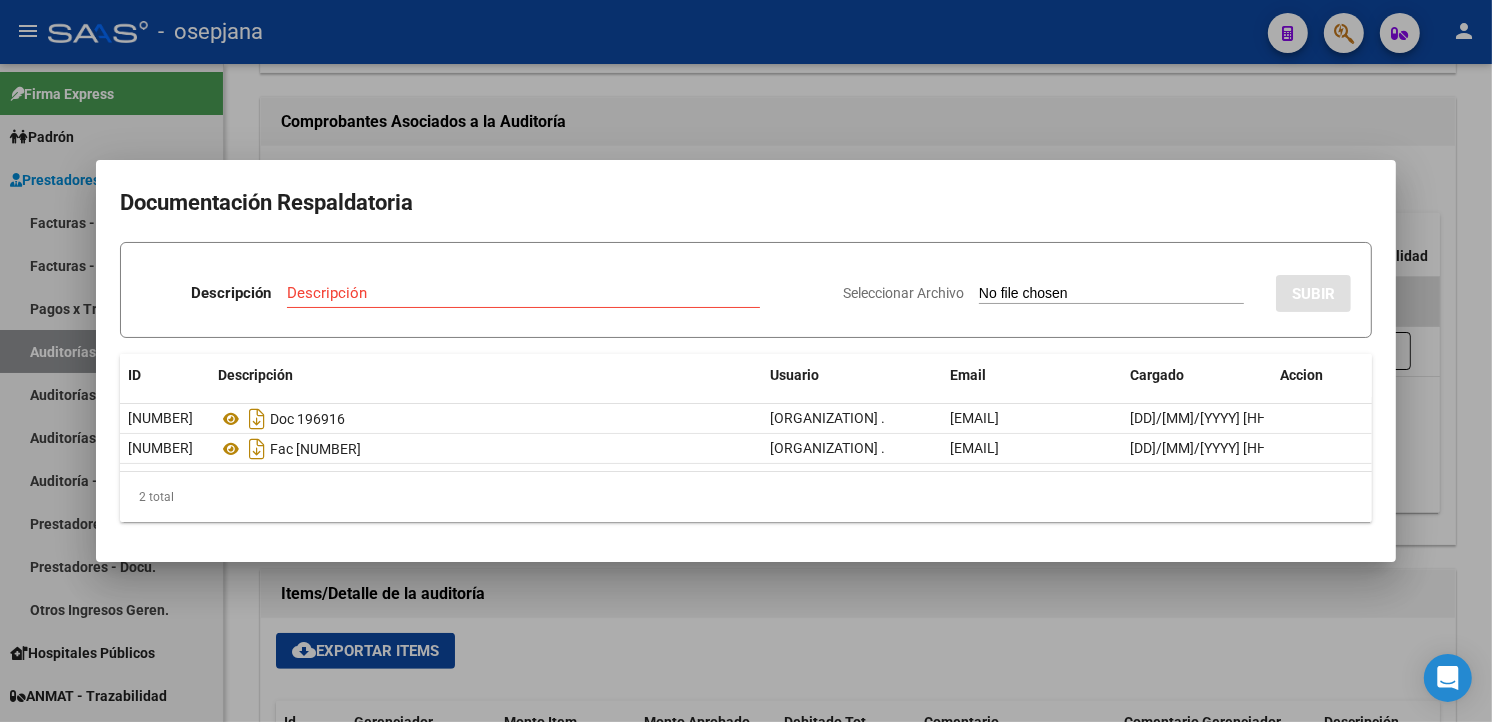drag, startPoint x: 671, startPoint y: 105, endPoint x: 661, endPoint y: 115, distance: 14.142136 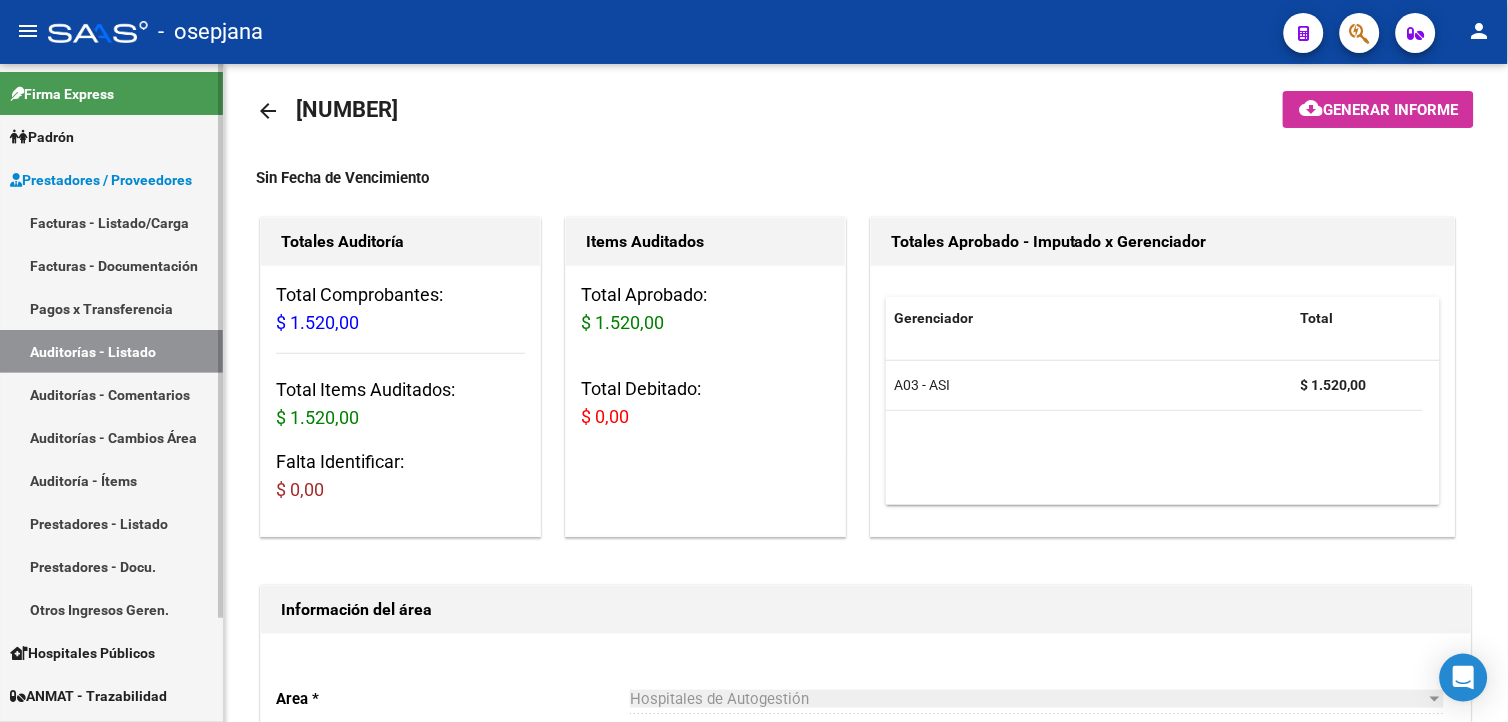 scroll, scrollTop: 0, scrollLeft: 0, axis: both 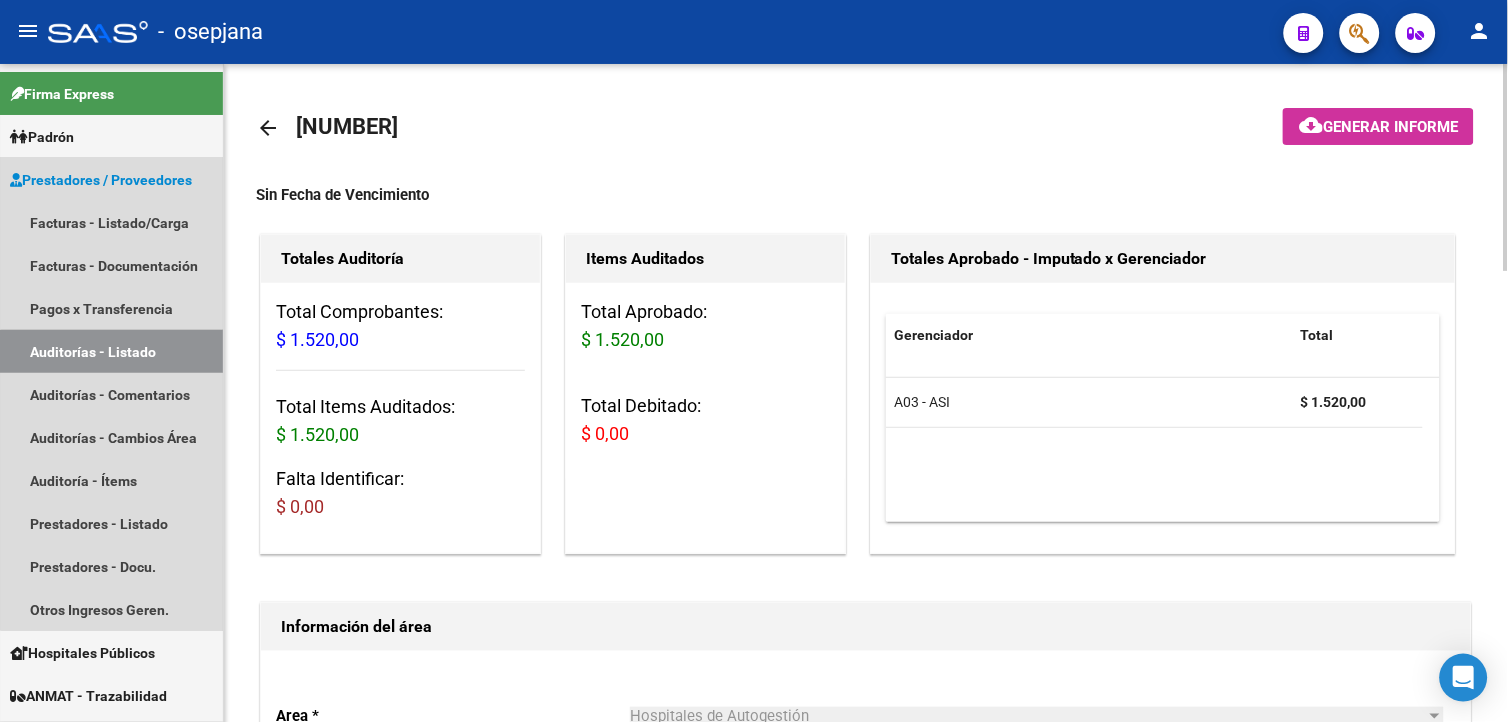 drag, startPoint x: 162, startPoint y: 356, endPoint x: 233, endPoint y: 372, distance: 72.780495 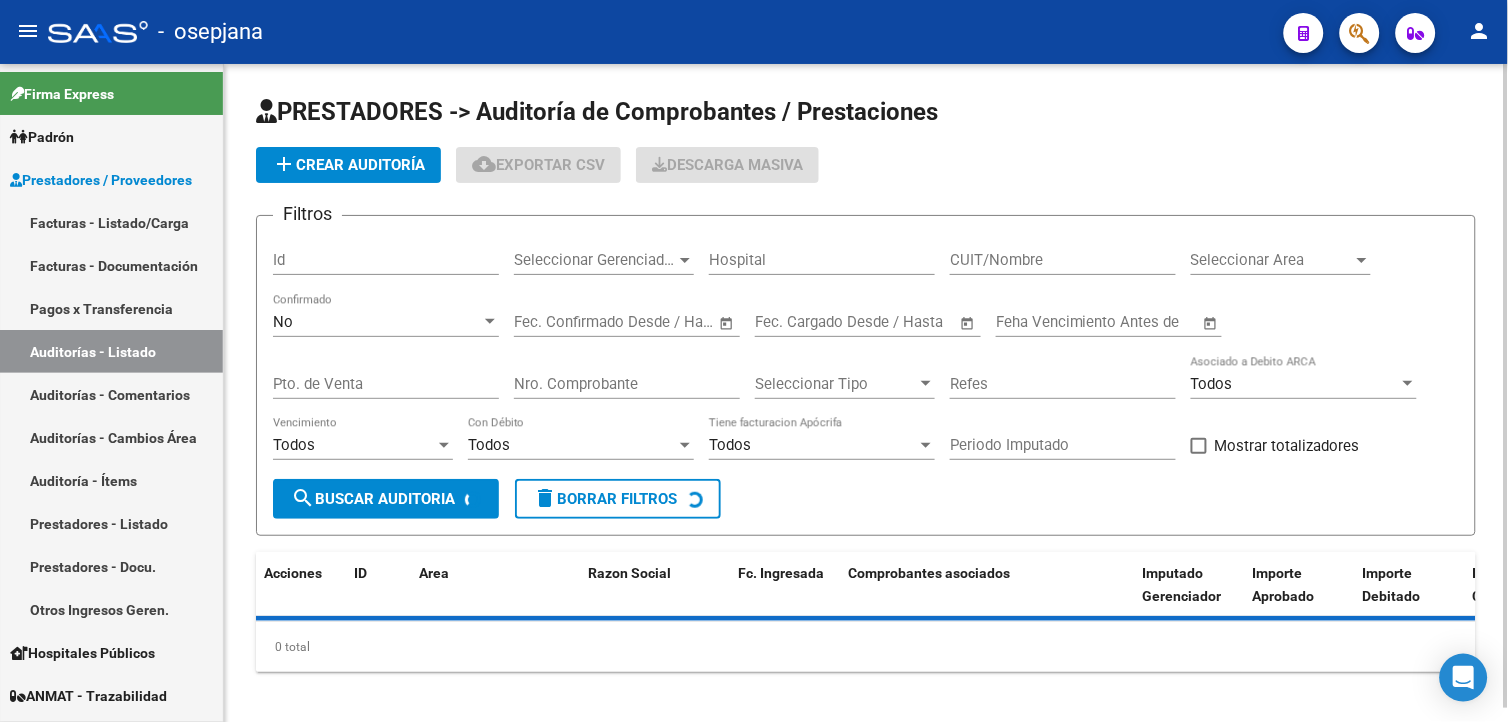 click on "No" at bounding box center (377, 322) 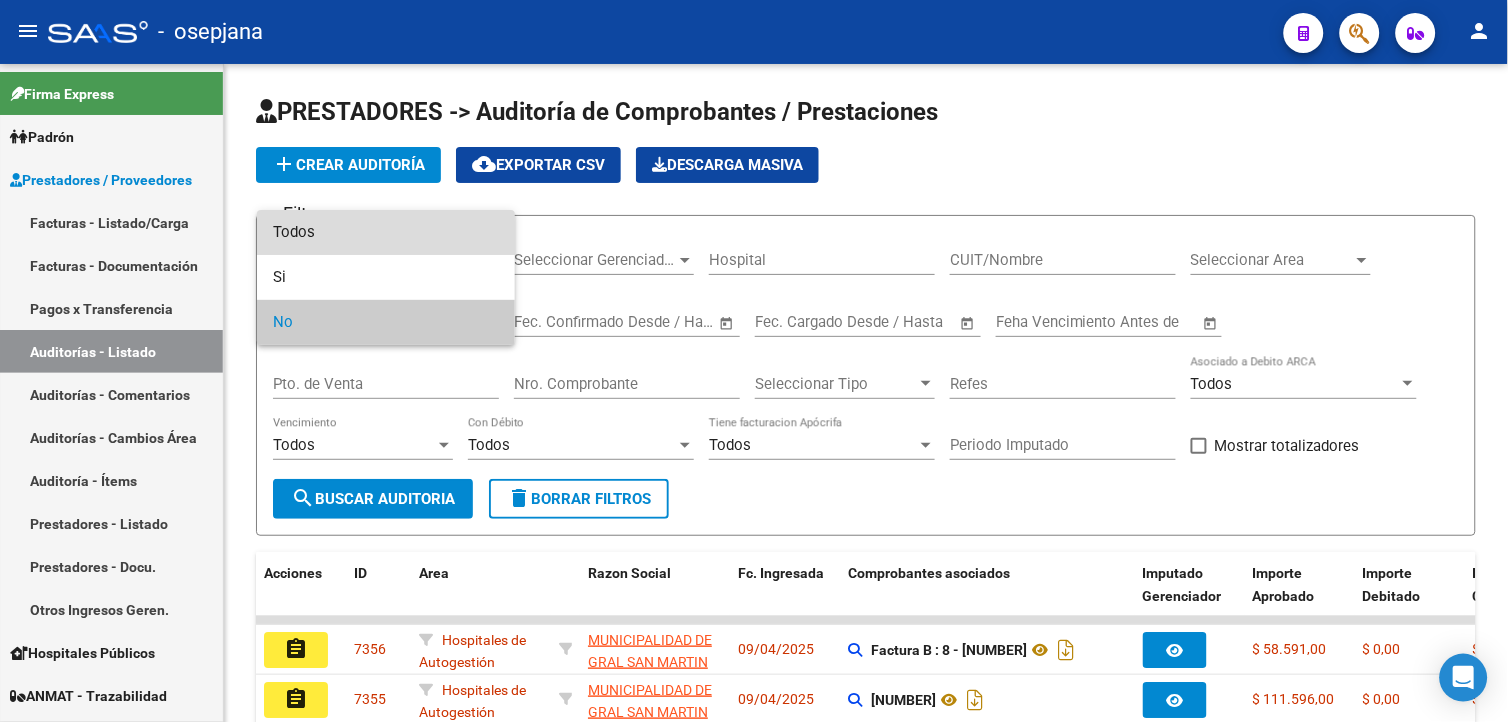 click on "Todos" at bounding box center [386, 232] 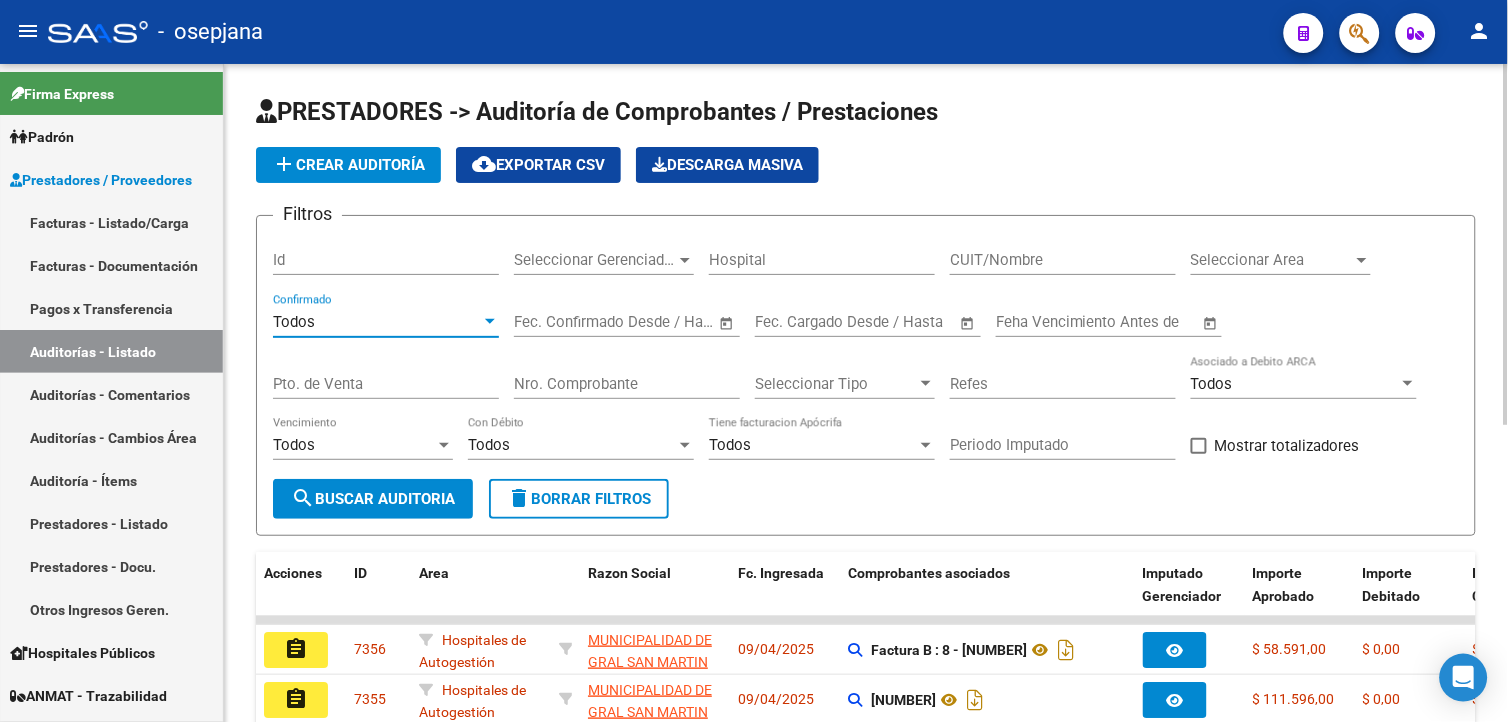 click on "Pto. de Venta" at bounding box center [386, 384] 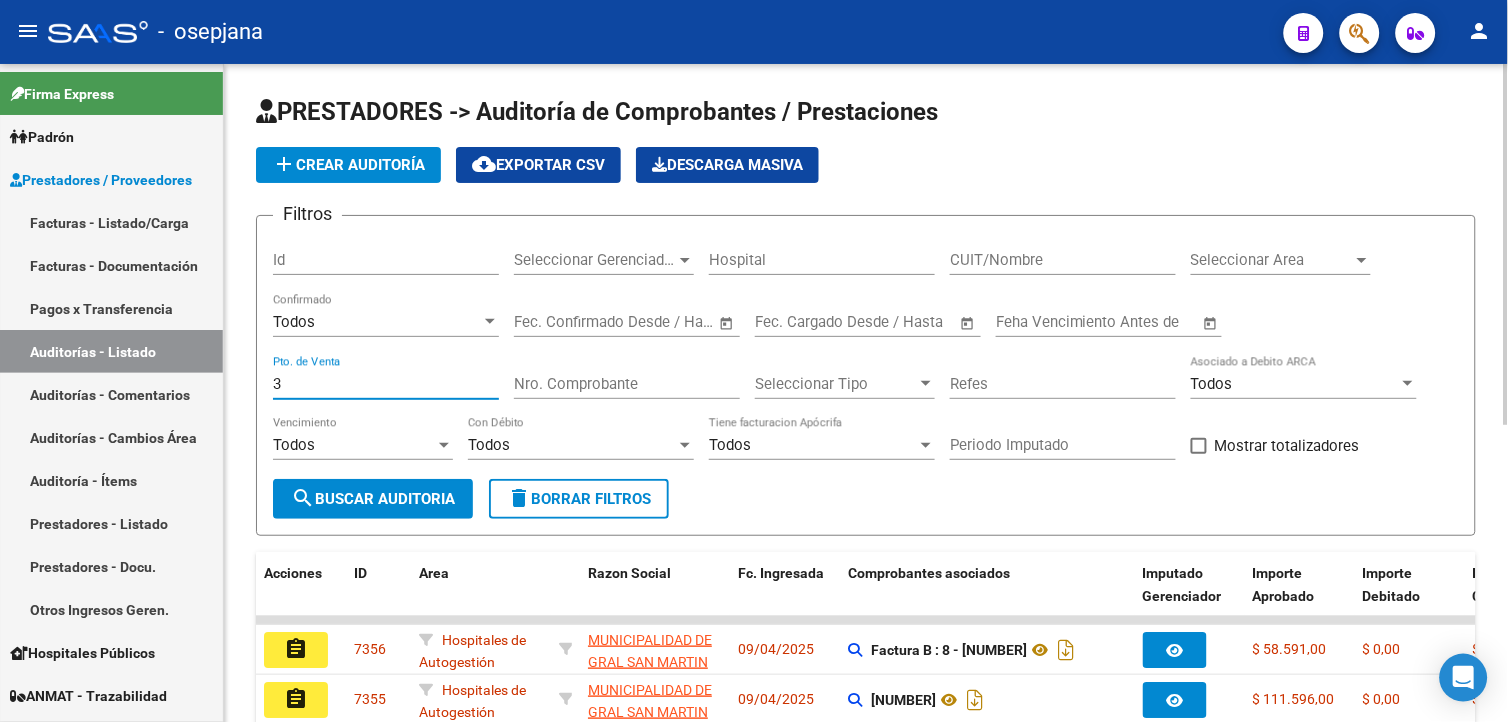 type on "3" 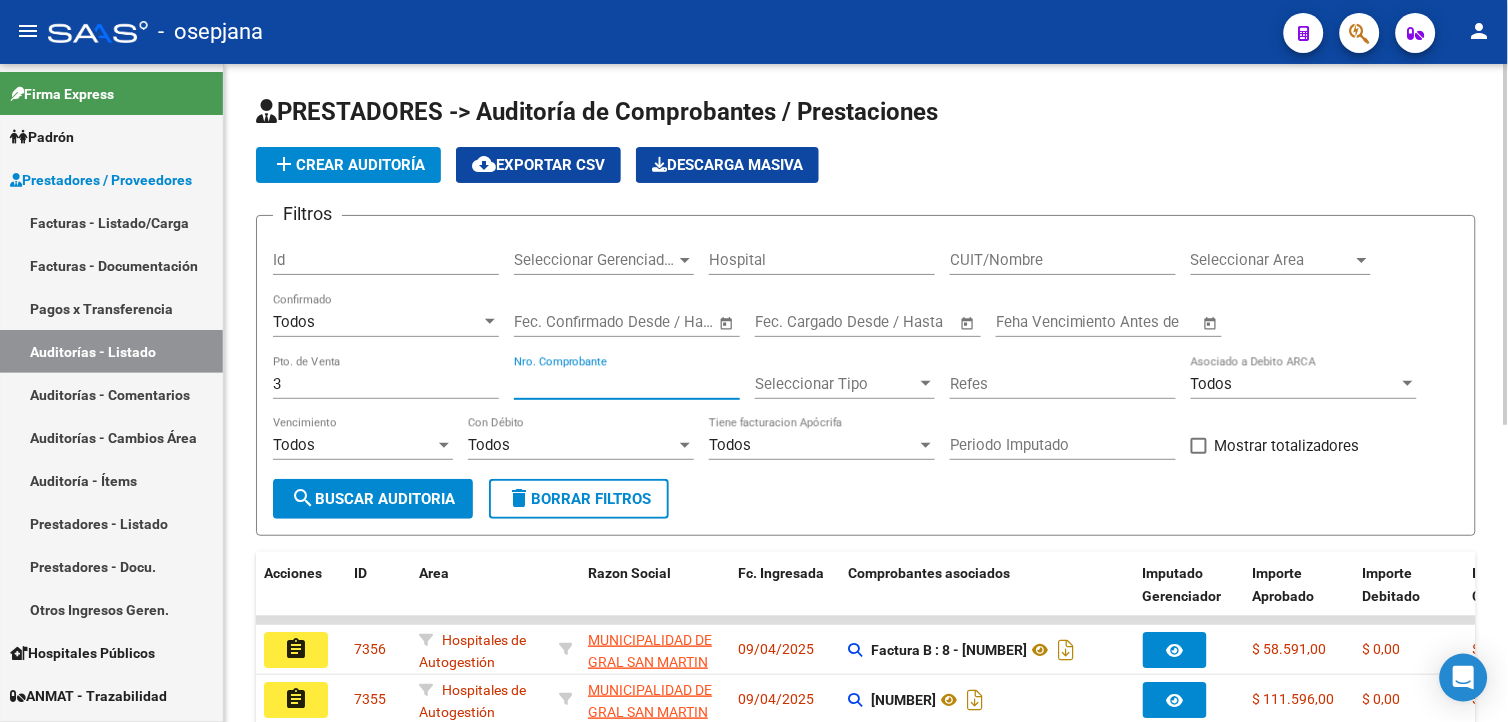 click on "Nro. Comprobante" at bounding box center (627, 384) 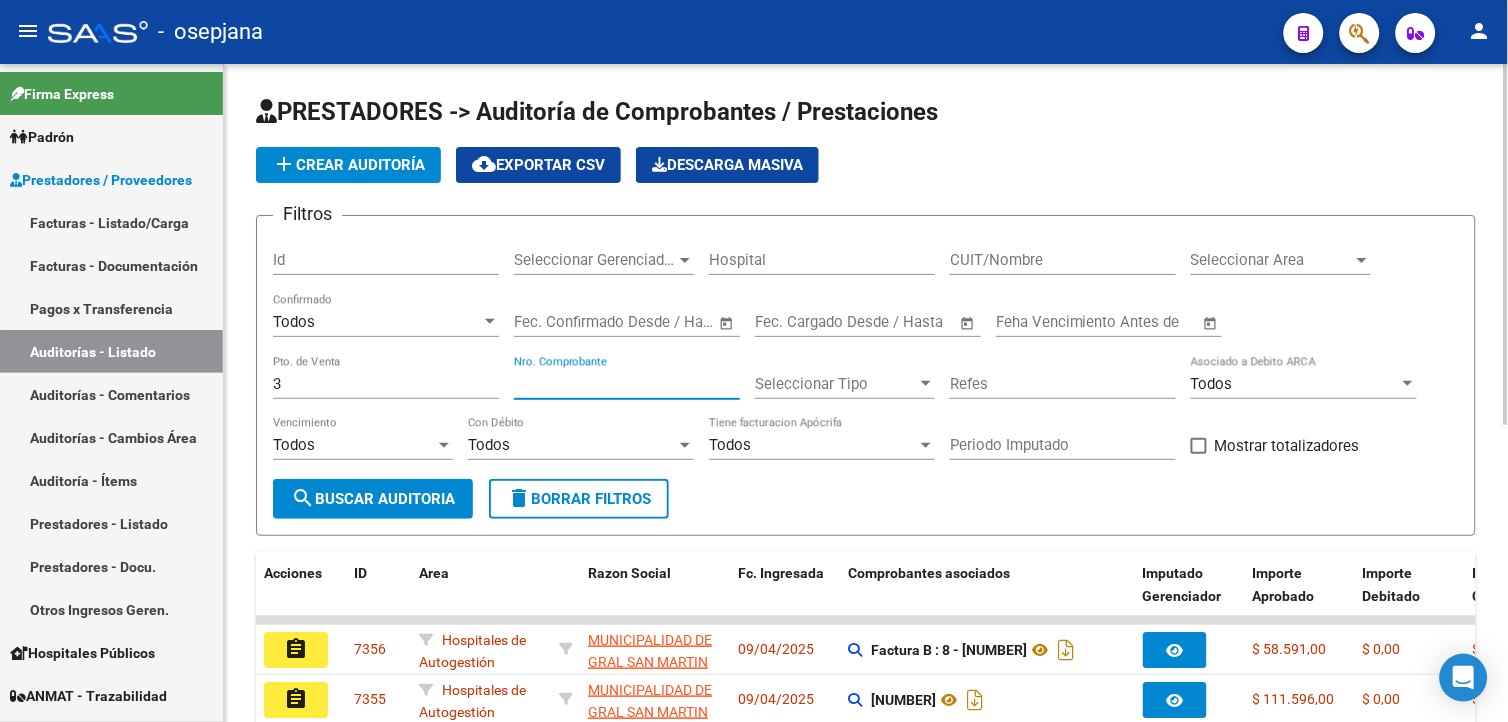 type on "[NUMBER]" 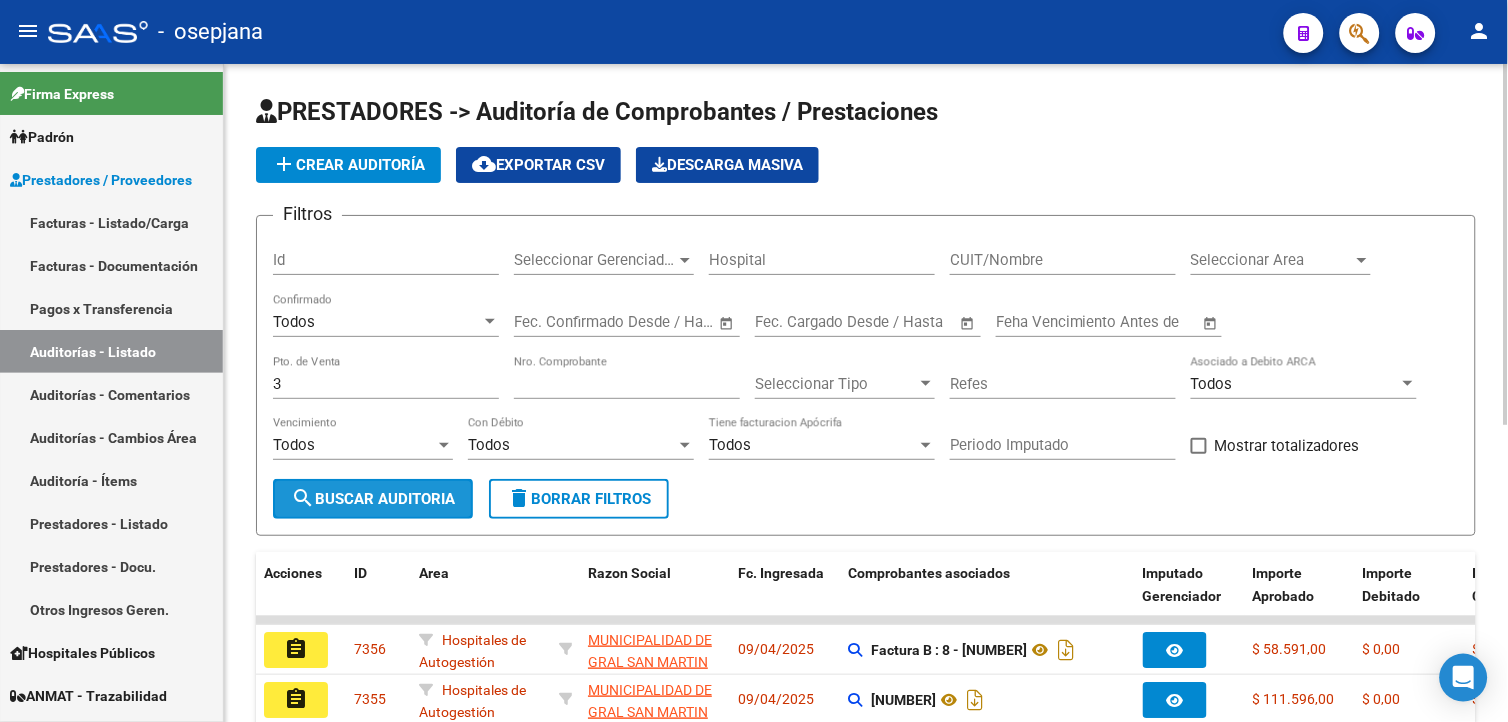 click on "search  Buscar Auditoria" 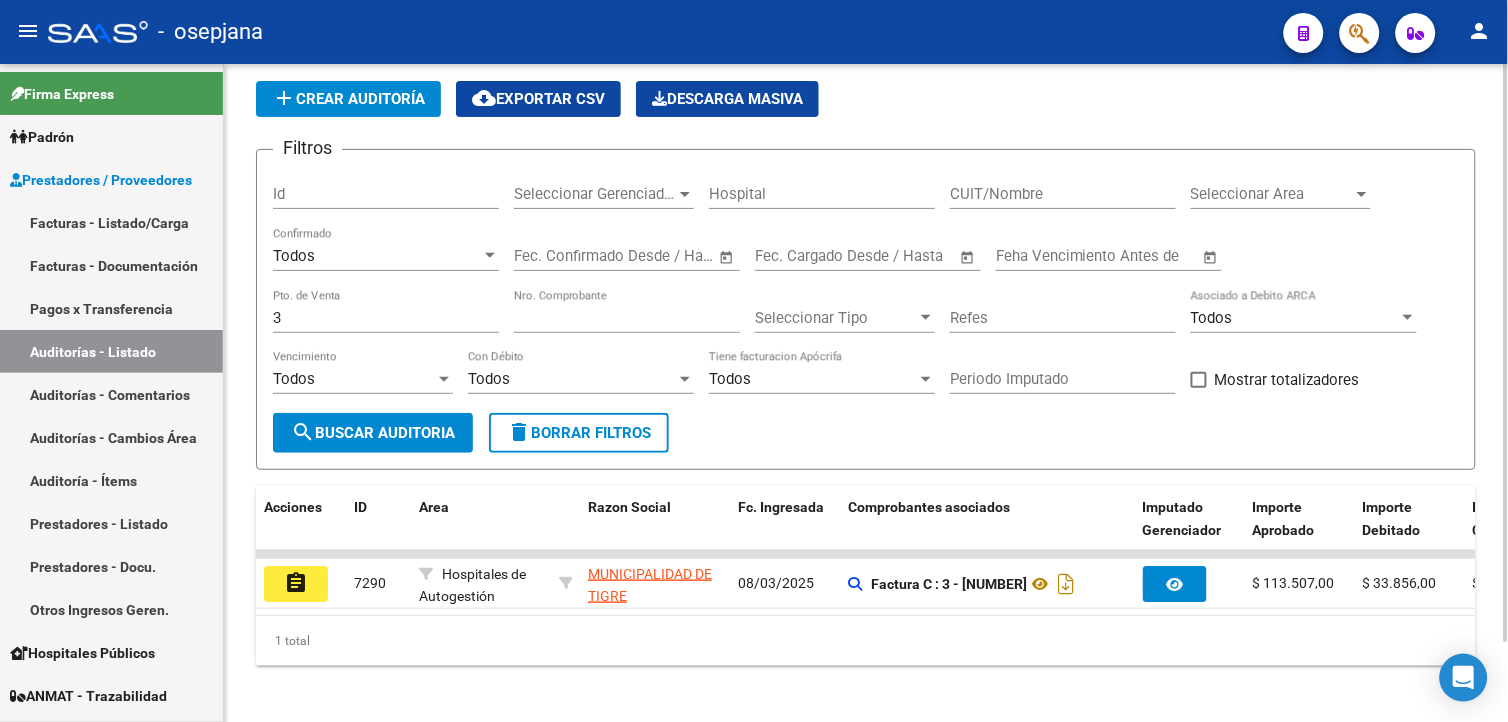 scroll, scrollTop: 91, scrollLeft: 0, axis: vertical 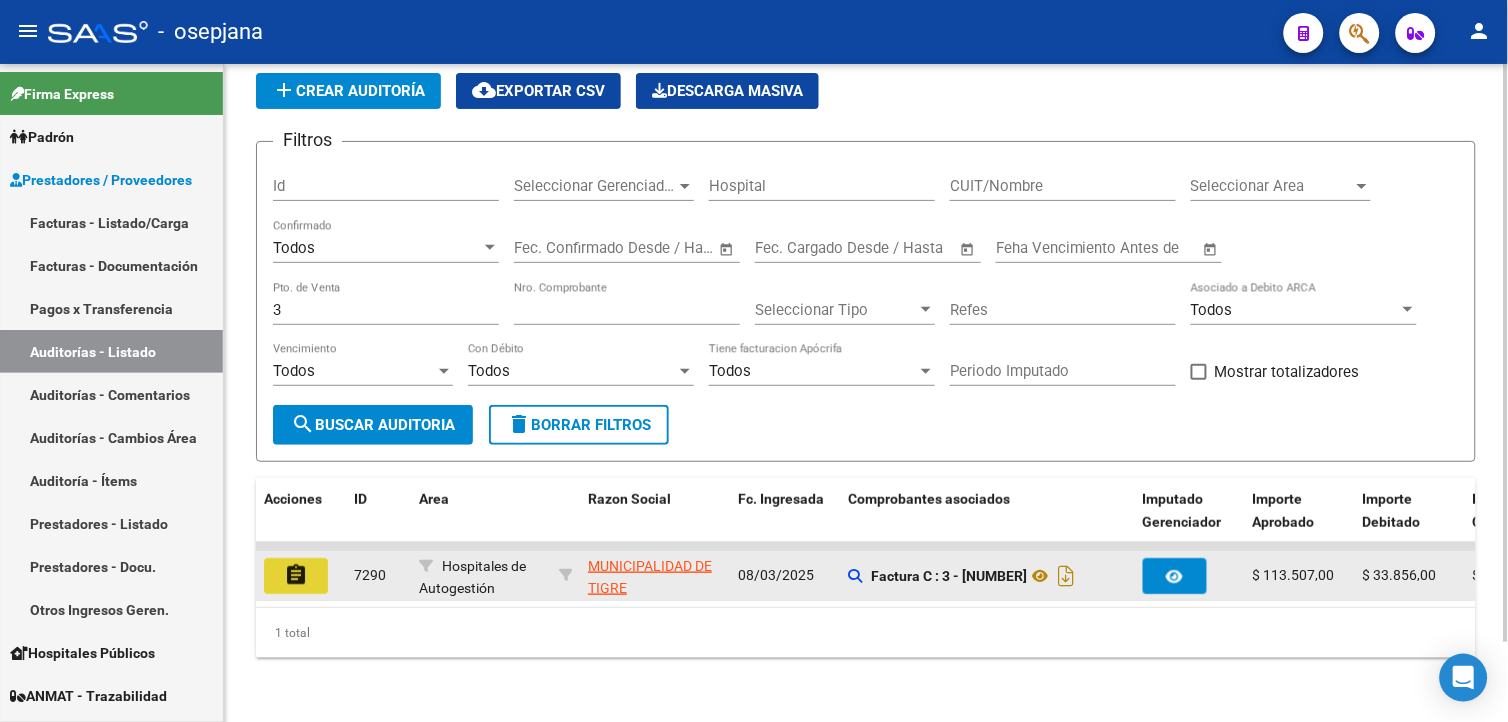 click on "assignment" 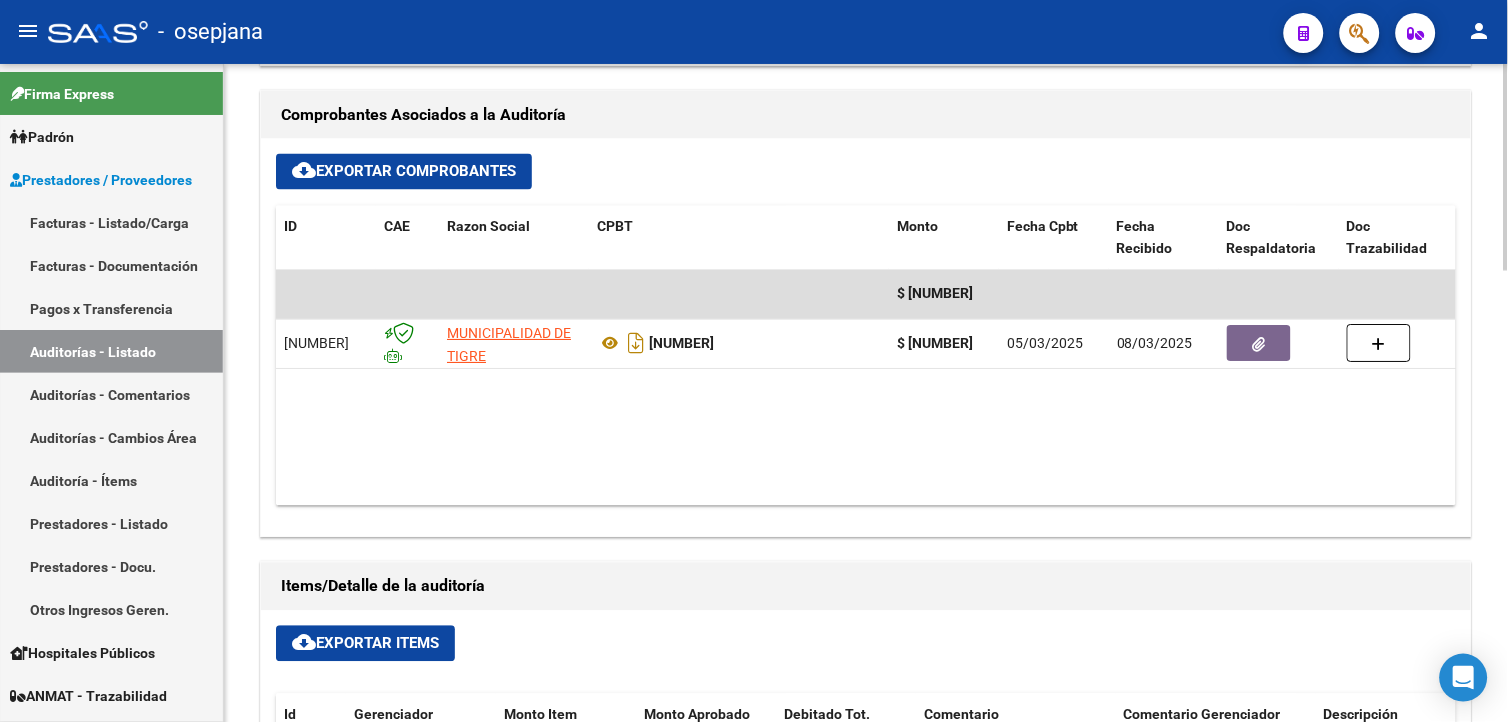 scroll, scrollTop: 888, scrollLeft: 0, axis: vertical 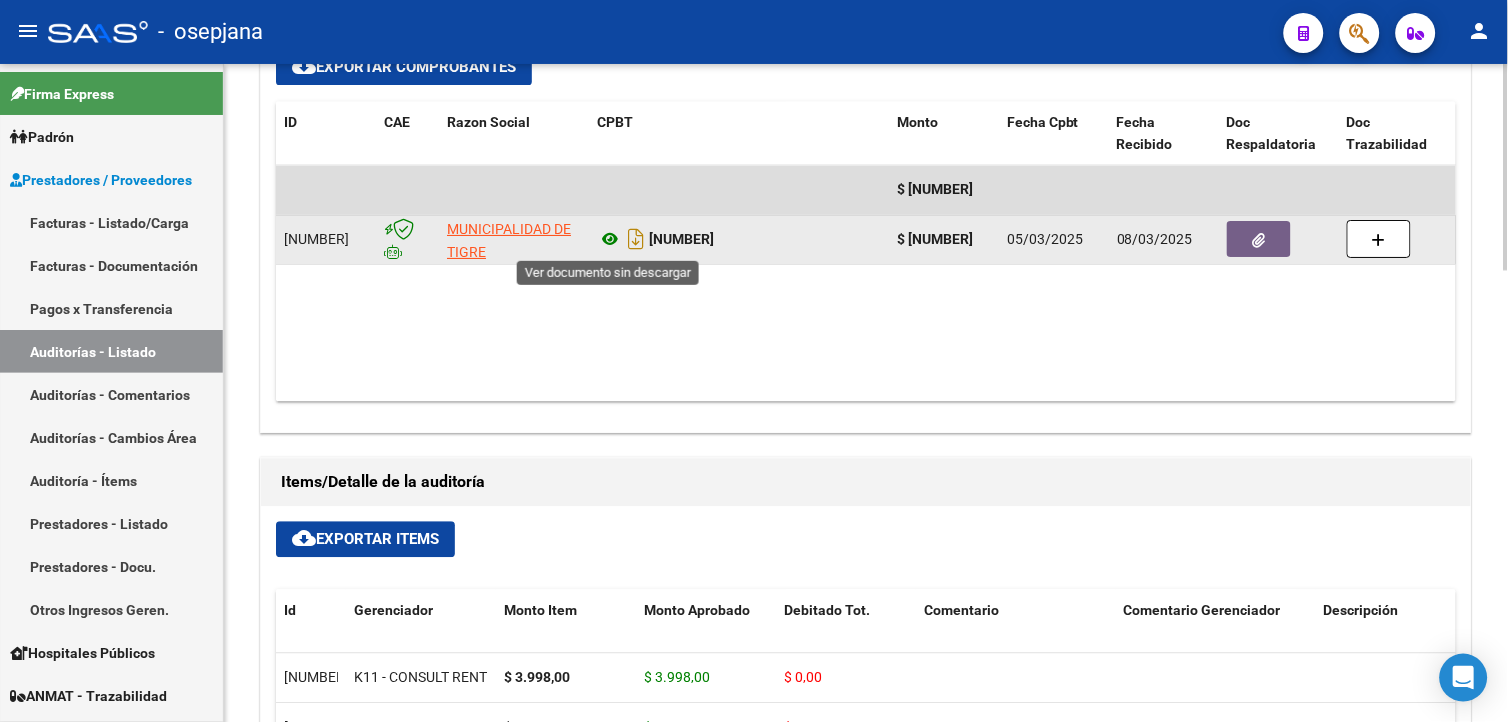 click 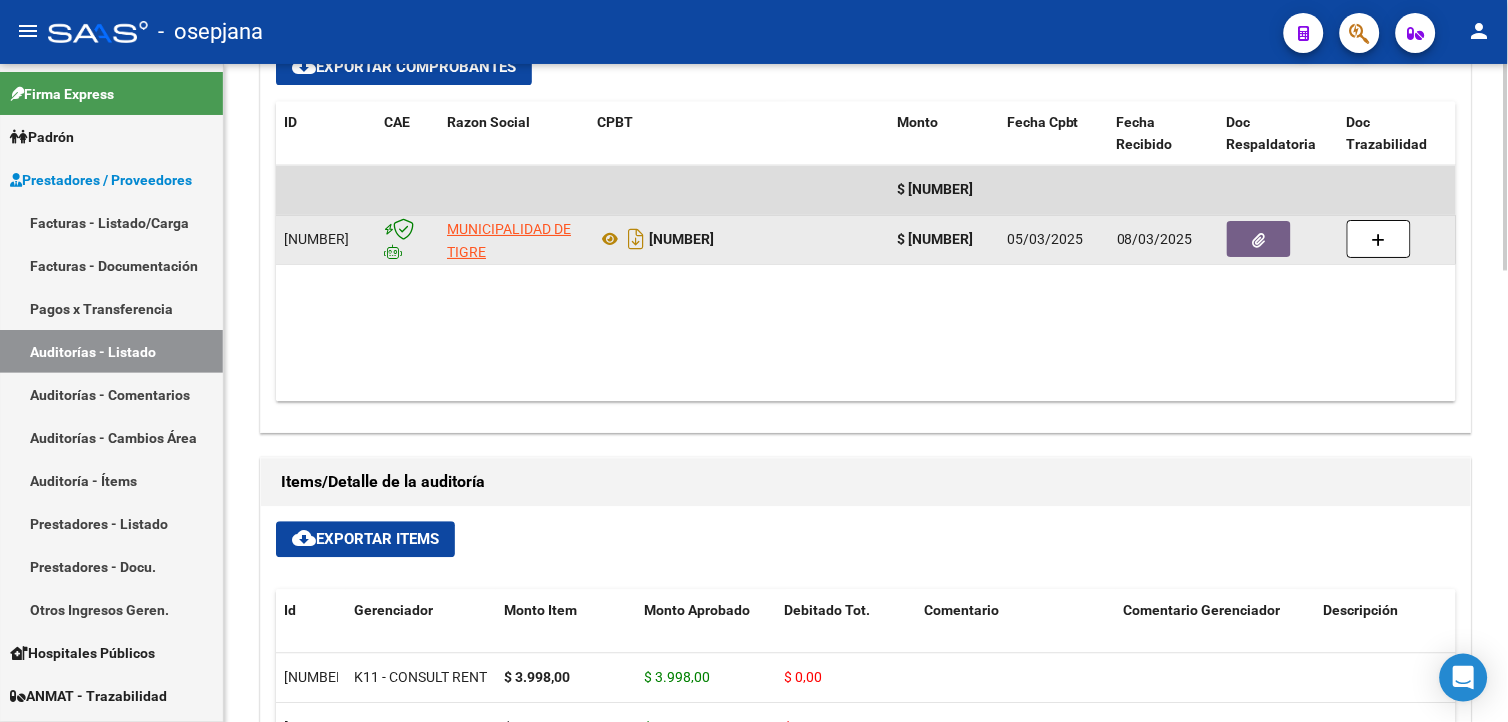click 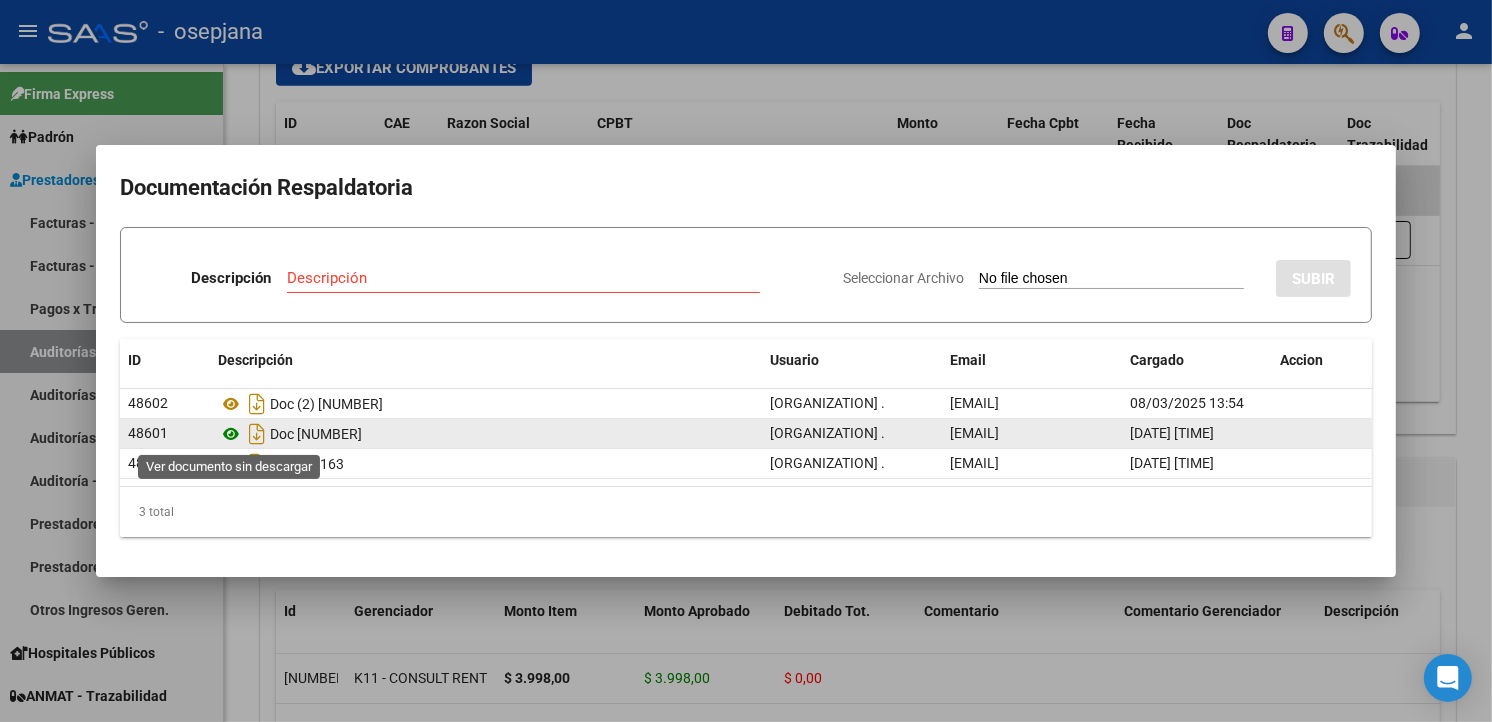 click 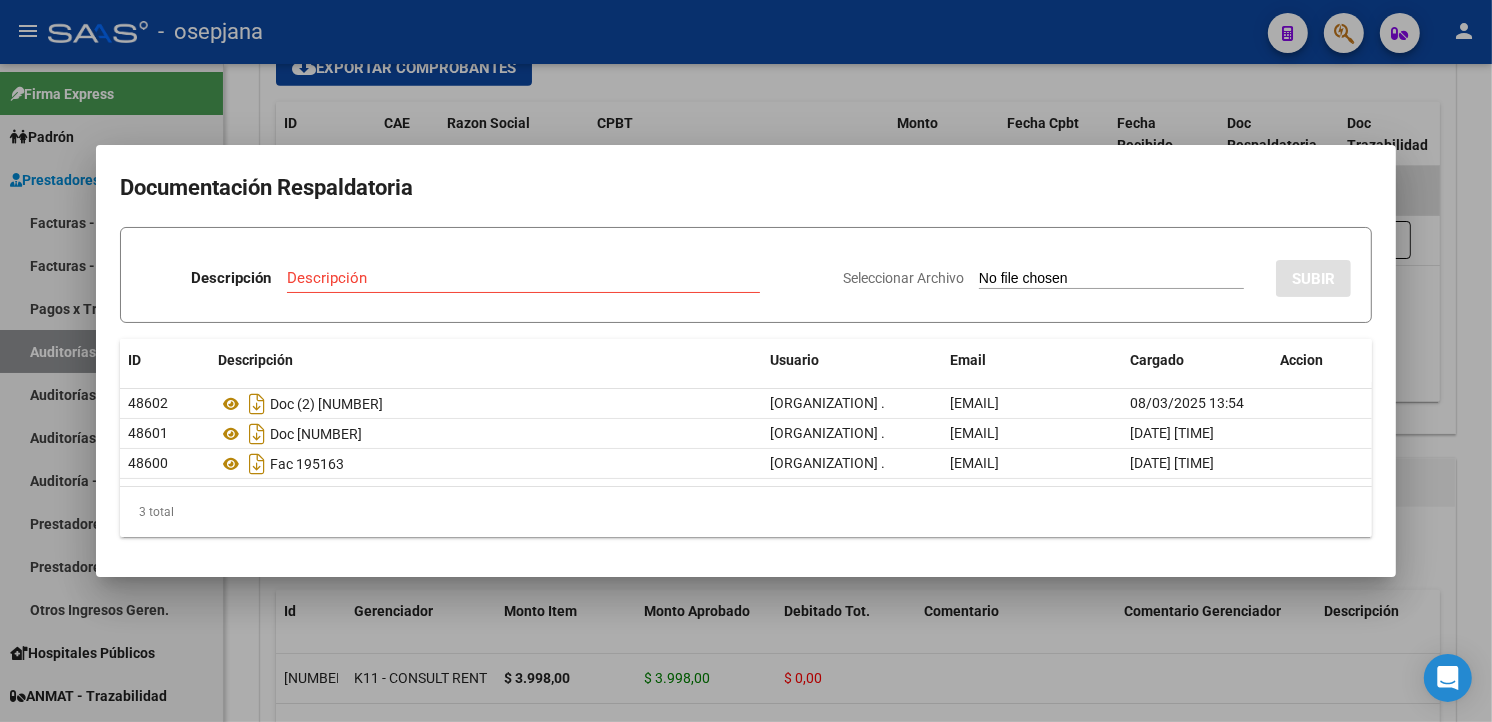 click at bounding box center [746, 361] 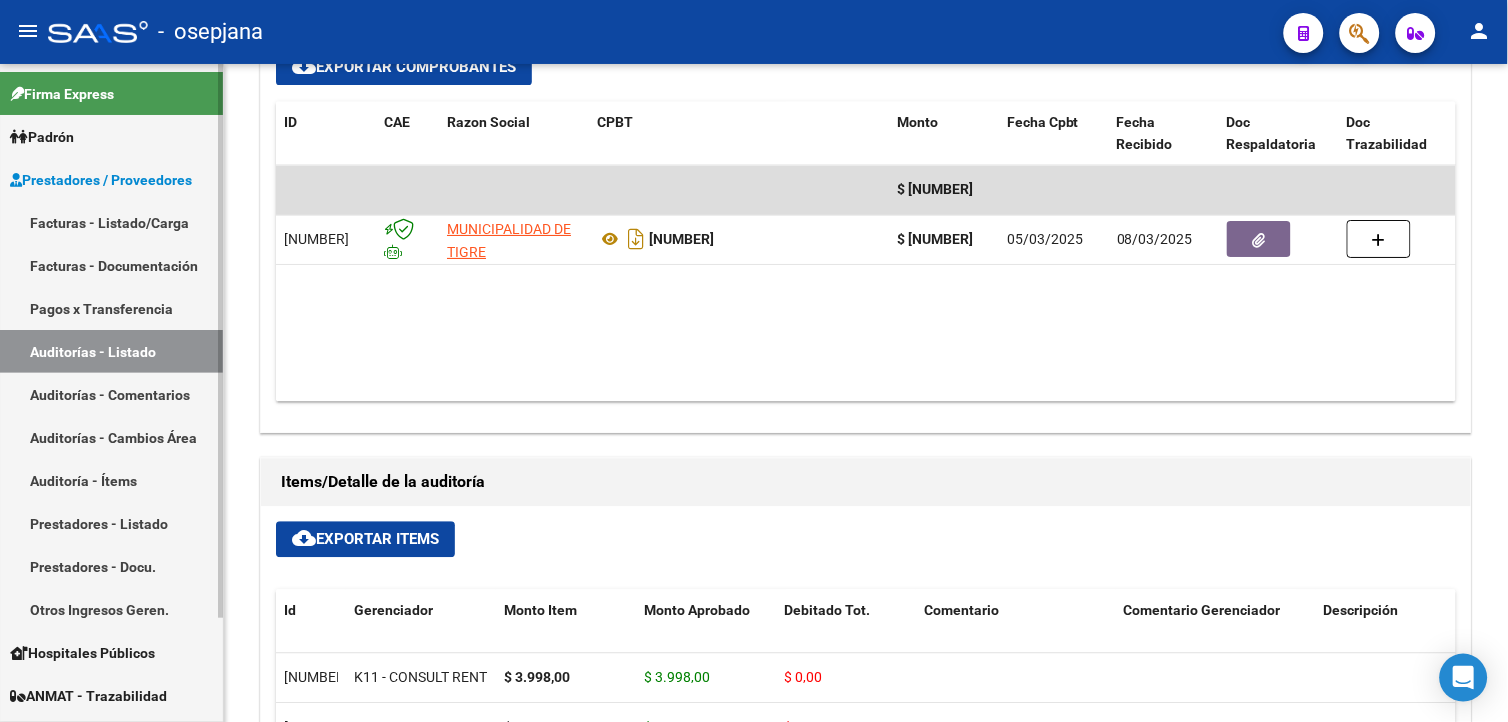 drag, startPoint x: 133, startPoint y: 347, endPoint x: 153, endPoint y: 350, distance: 20.22375 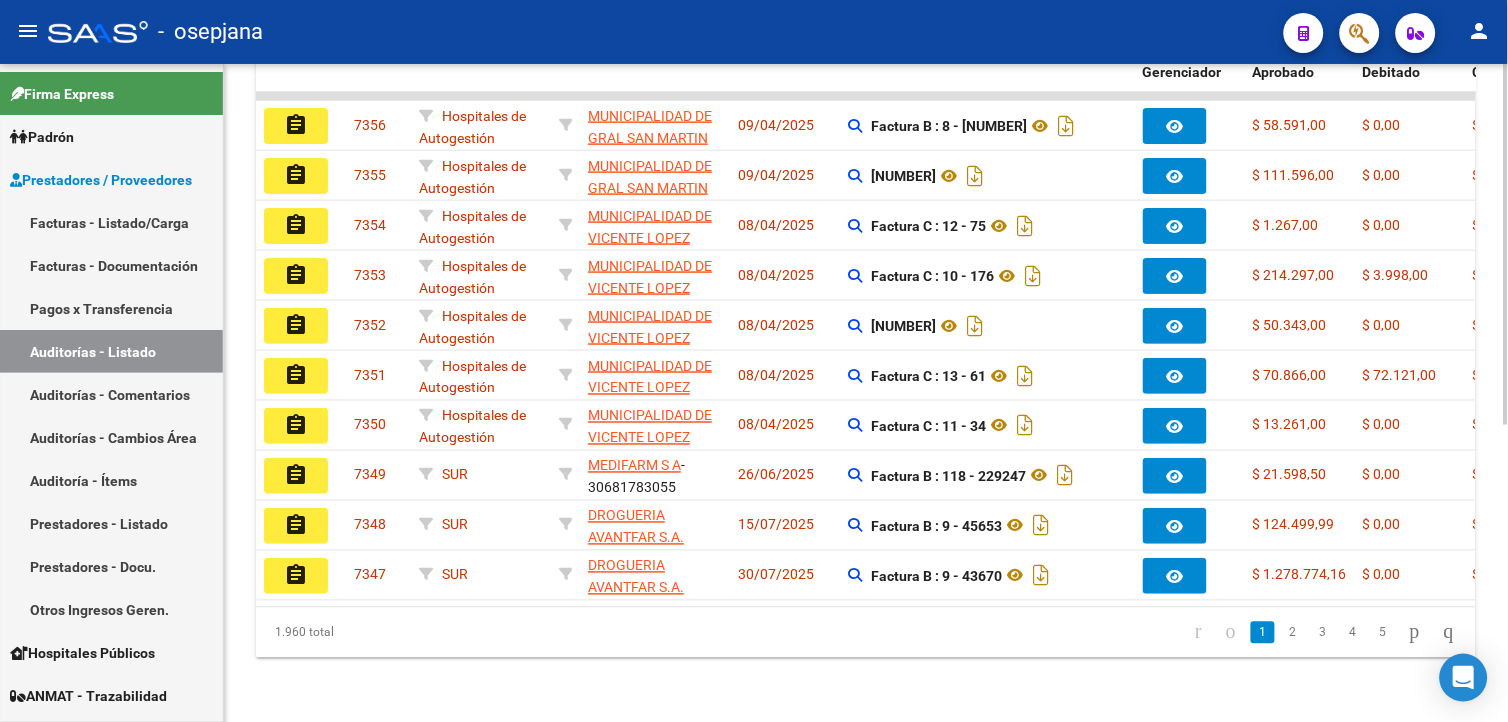 click on "assignment" 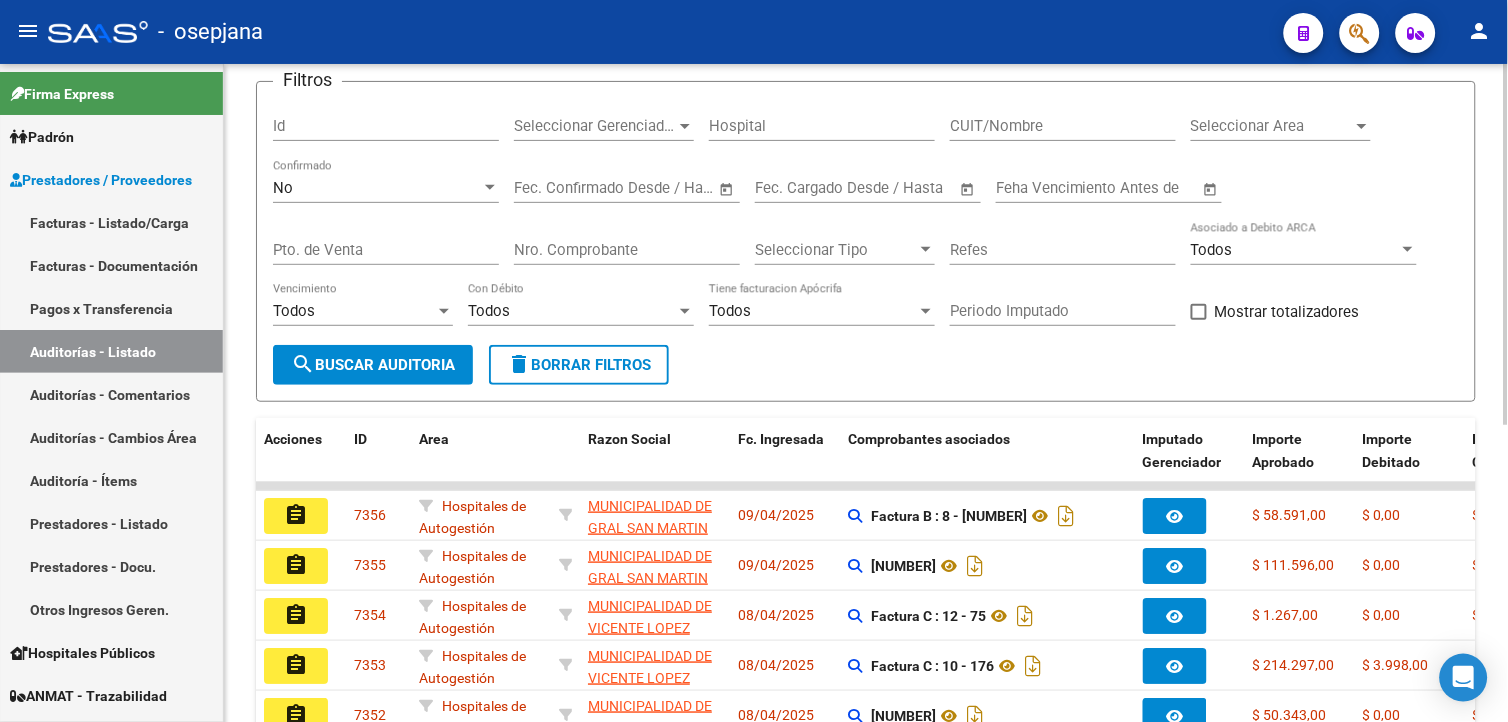 scroll, scrollTop: 0, scrollLeft: 0, axis: both 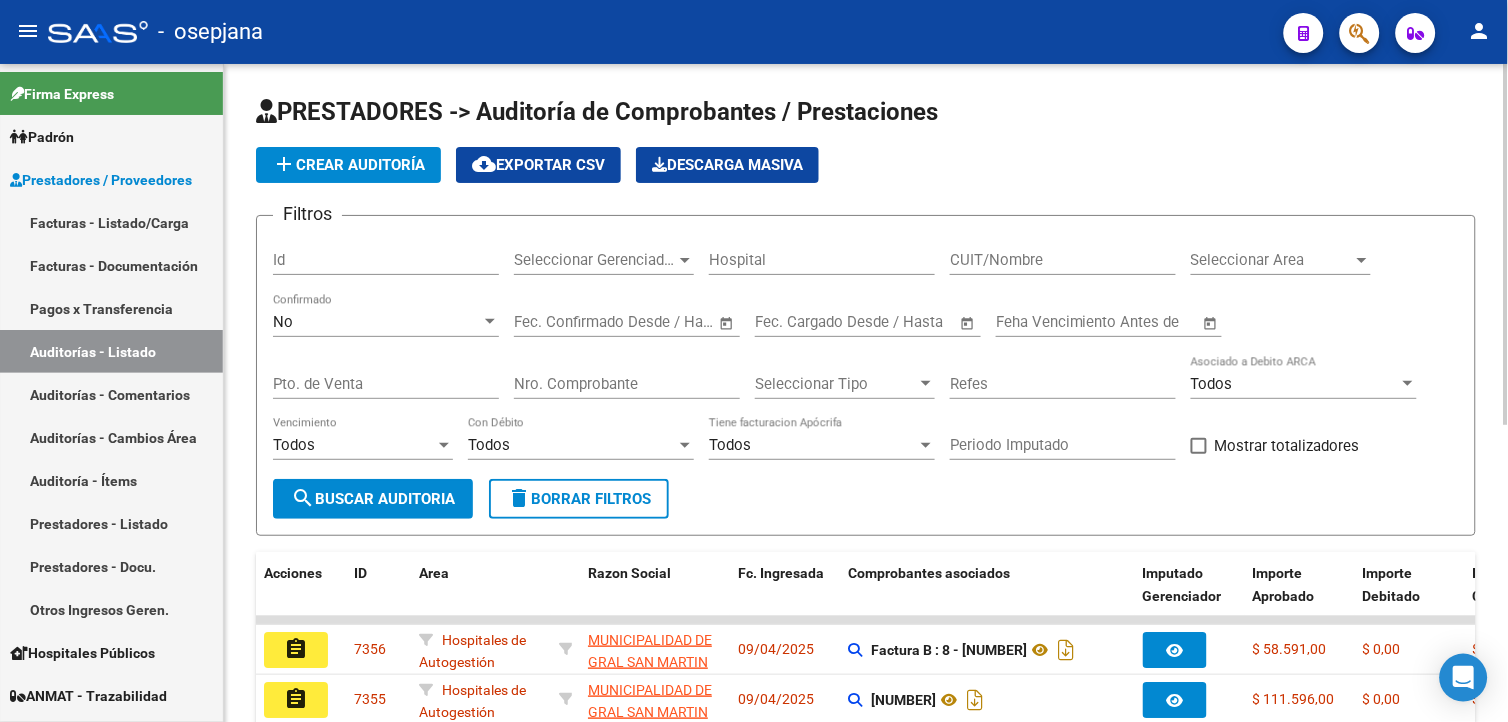 click on "No" at bounding box center (377, 322) 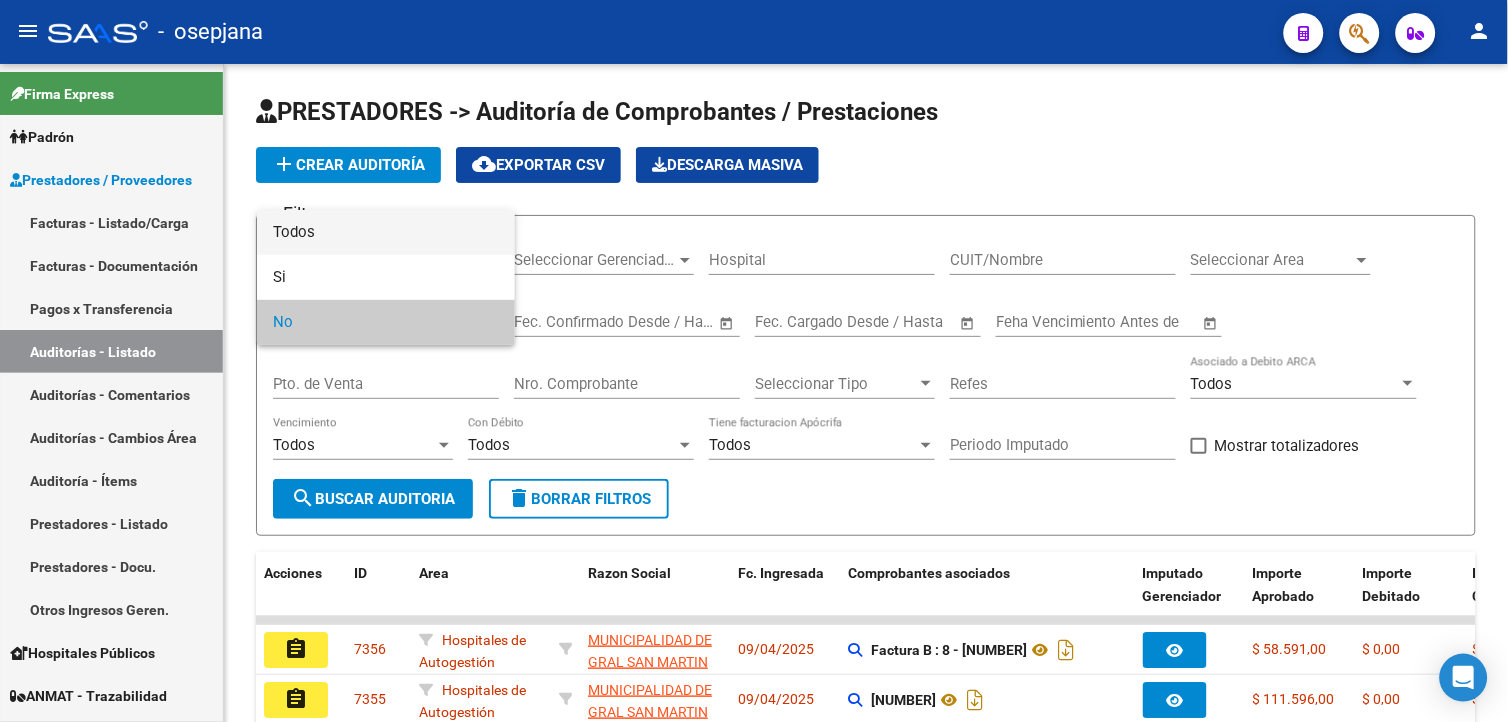 click on "Todos" at bounding box center [386, 232] 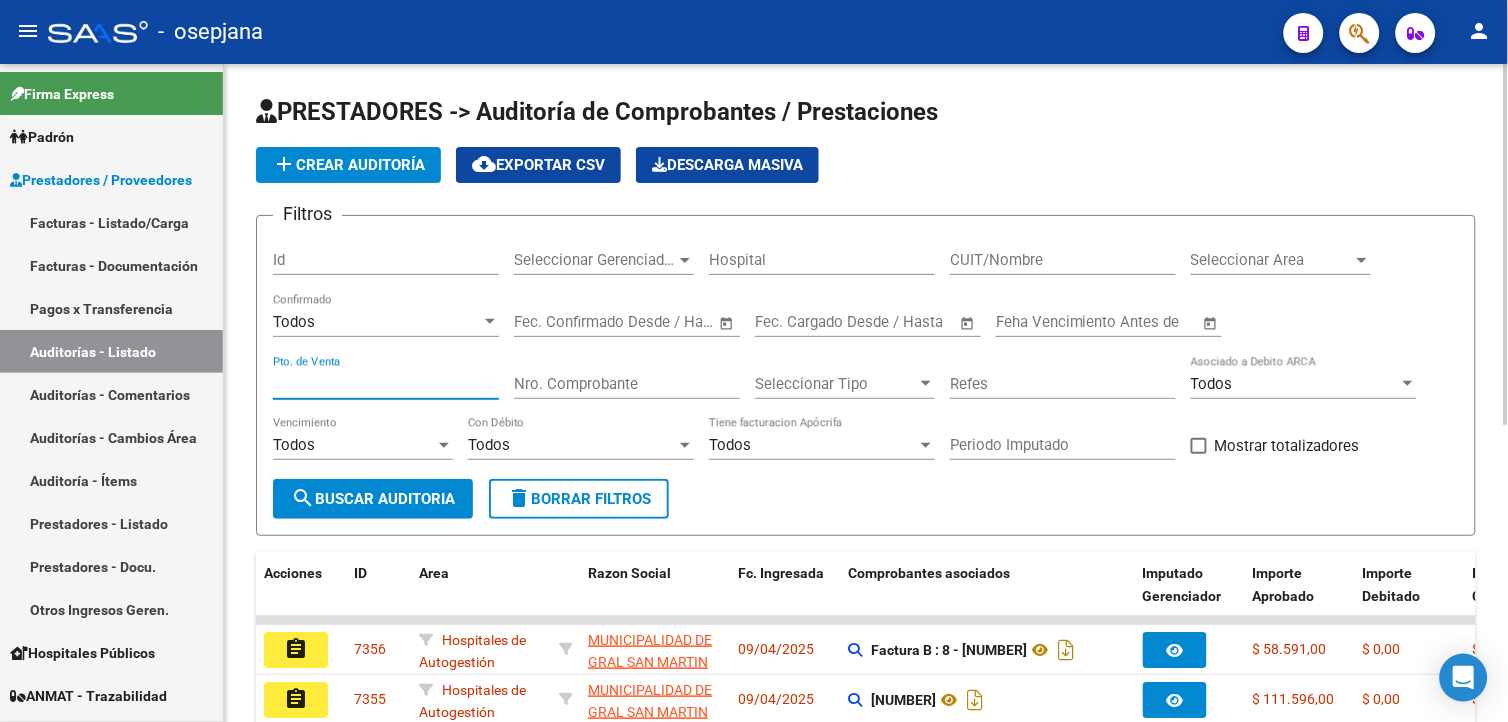 click on "Pto. de Venta" at bounding box center (386, 384) 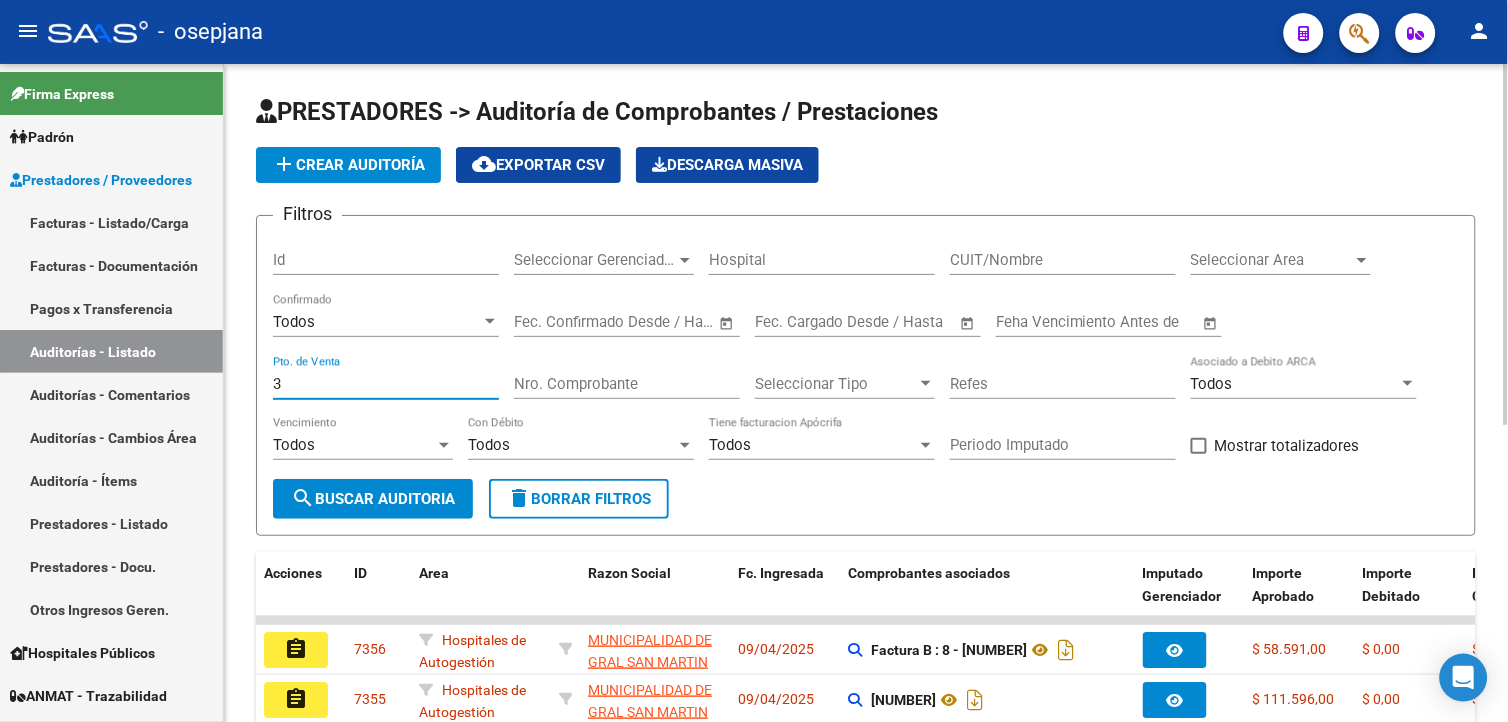 type on "3" 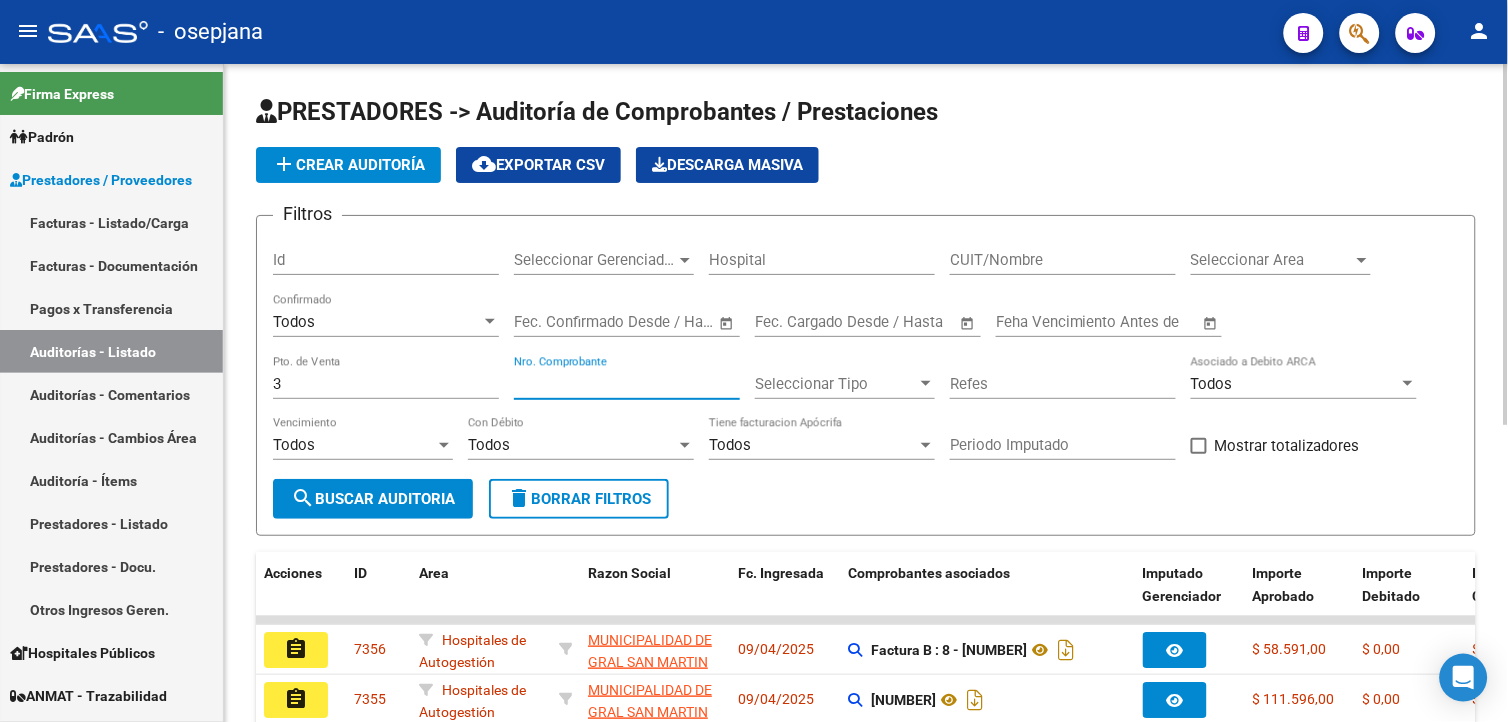 type on "[NUMBER]" 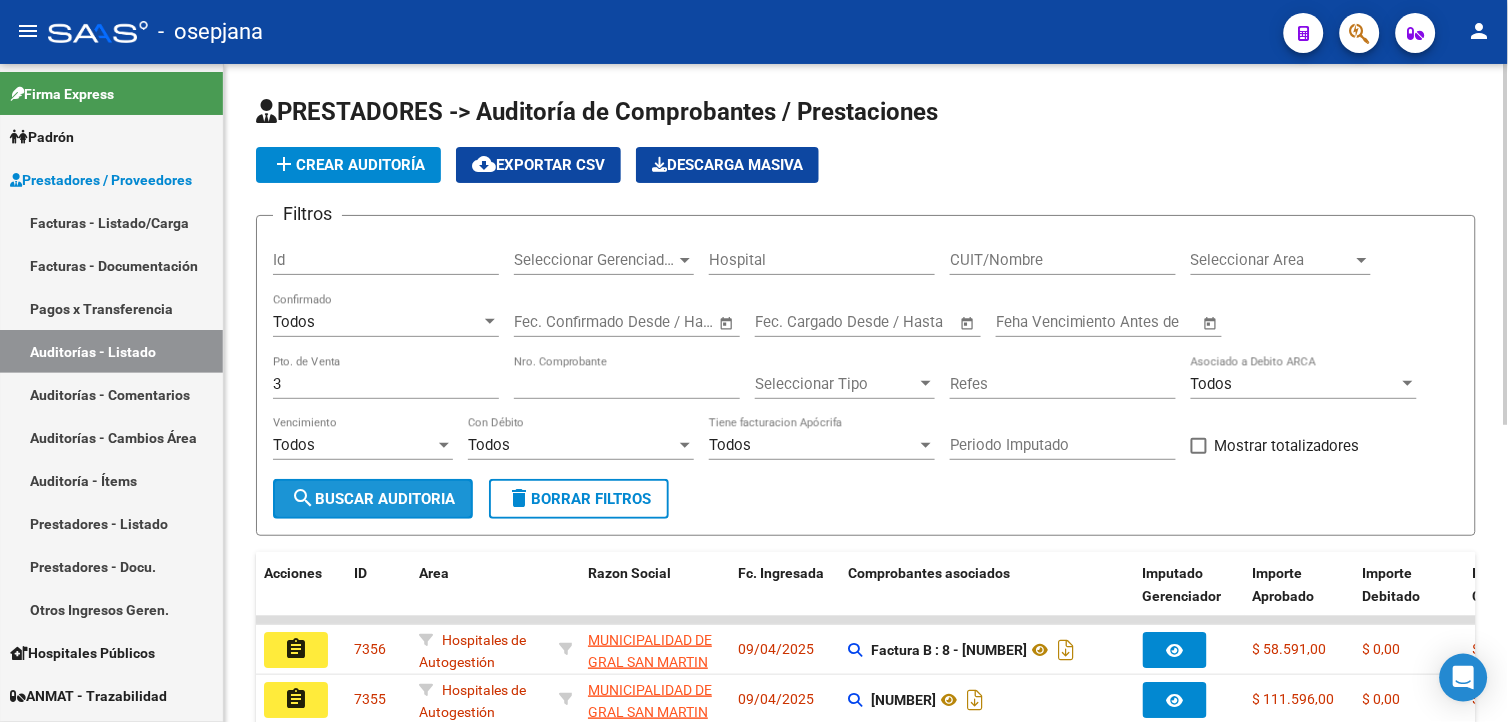click on "search  Buscar Auditoria" 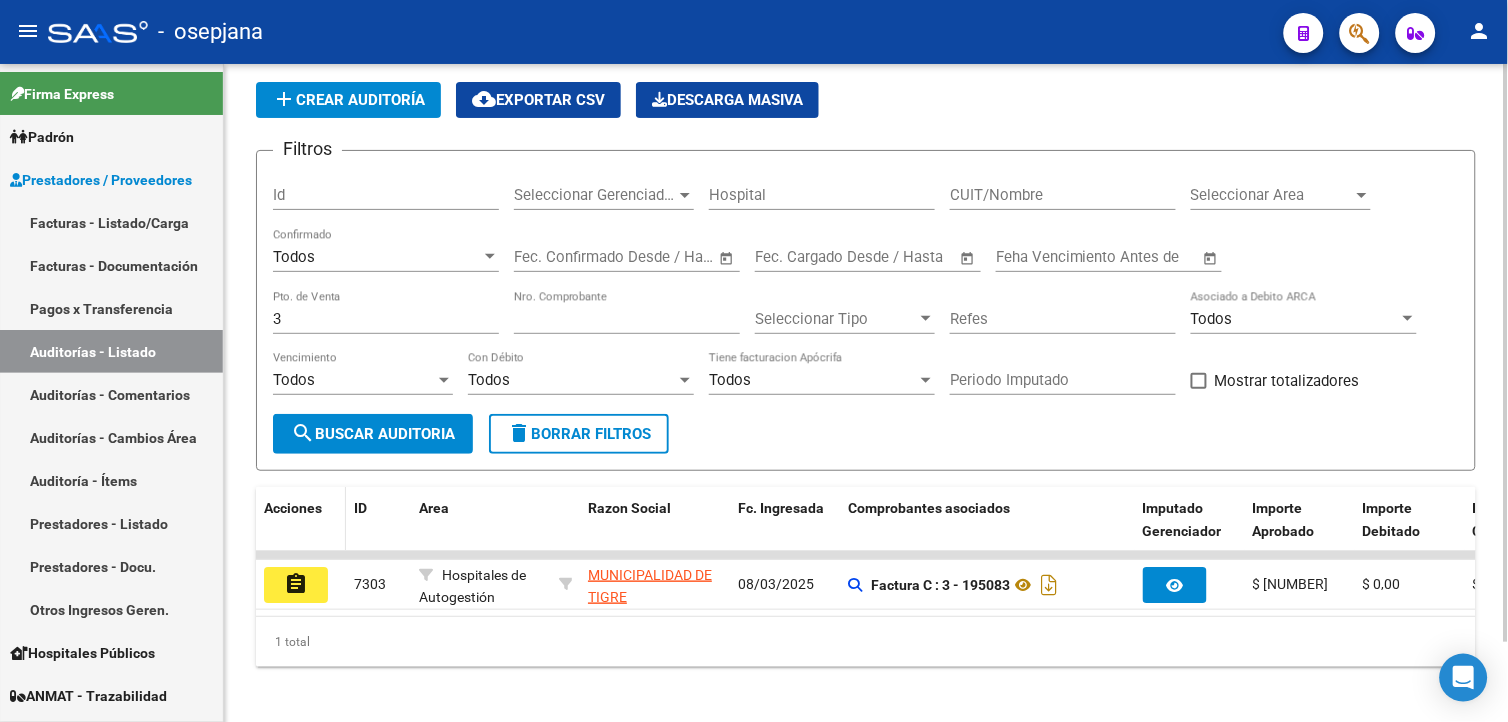 scroll, scrollTop: 91, scrollLeft: 0, axis: vertical 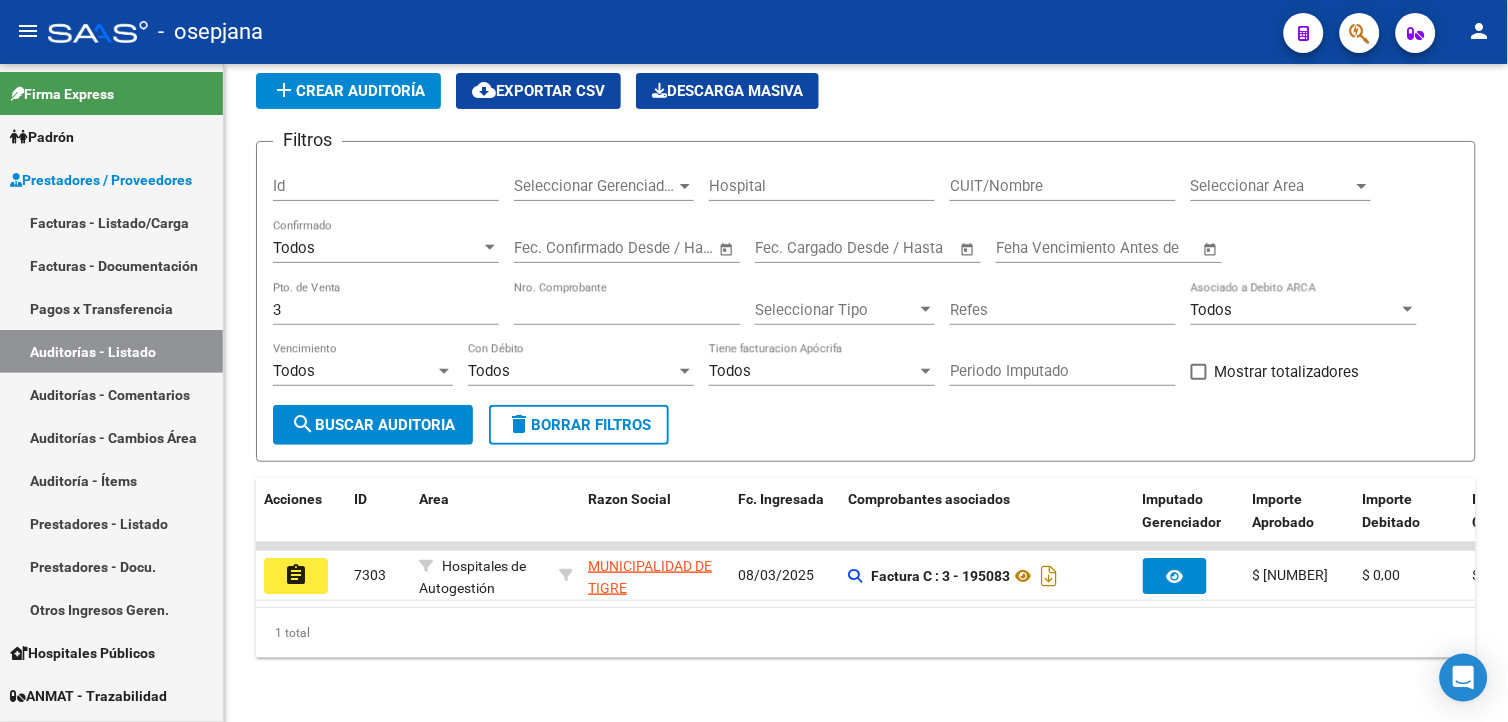 drag, startPoint x: 298, startPoint y: 553, endPoint x: 272, endPoint y: 550, distance: 26.172504 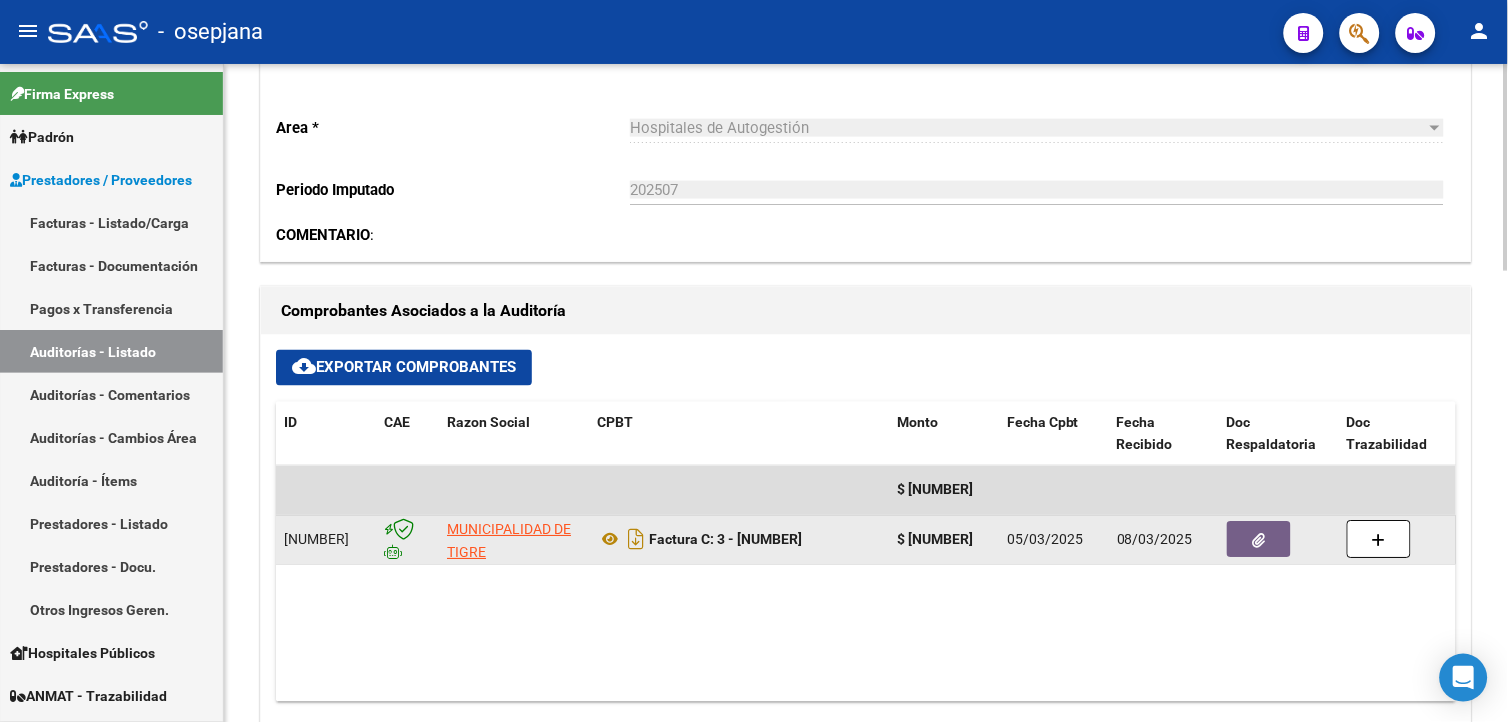 scroll, scrollTop: 666, scrollLeft: 0, axis: vertical 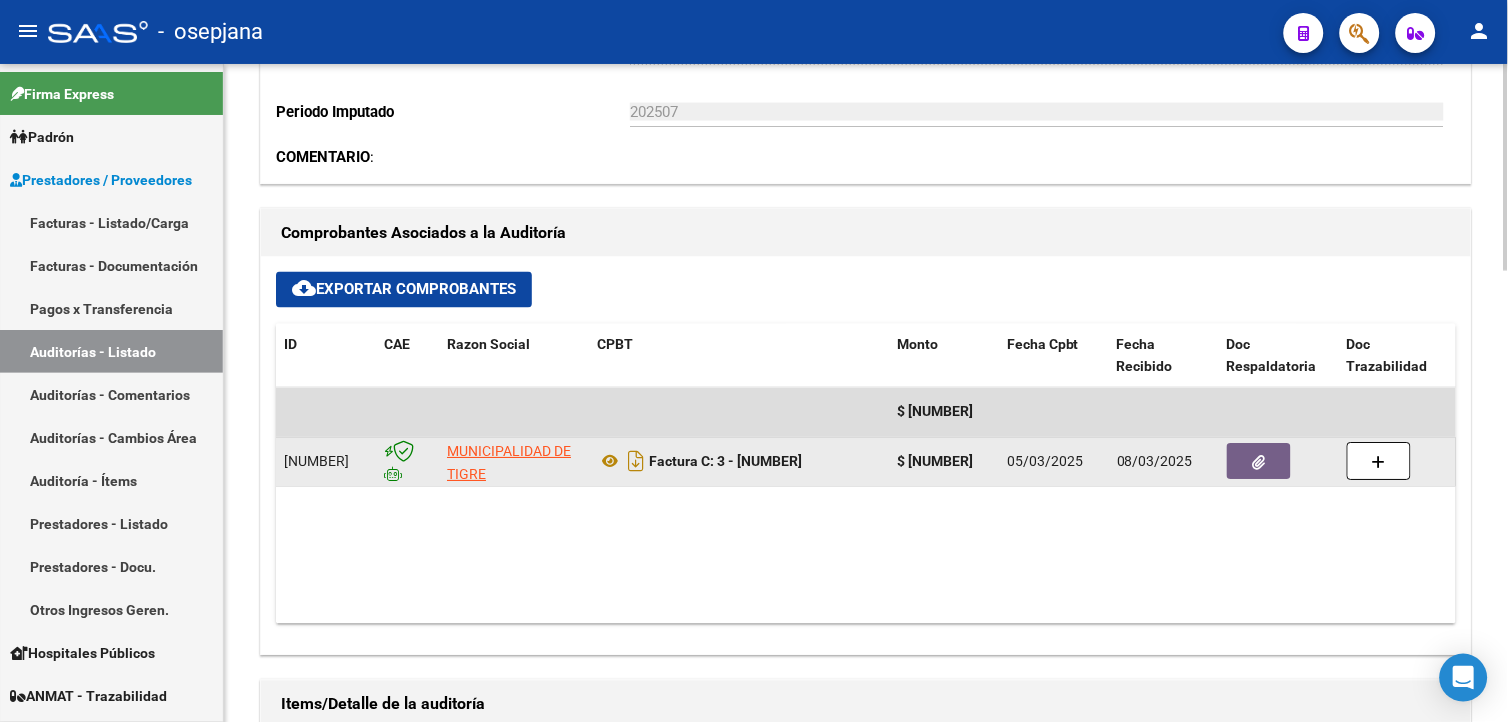 drag, startPoint x: 1238, startPoint y: 458, endPoint x: 1223, endPoint y: 457, distance: 15.033297 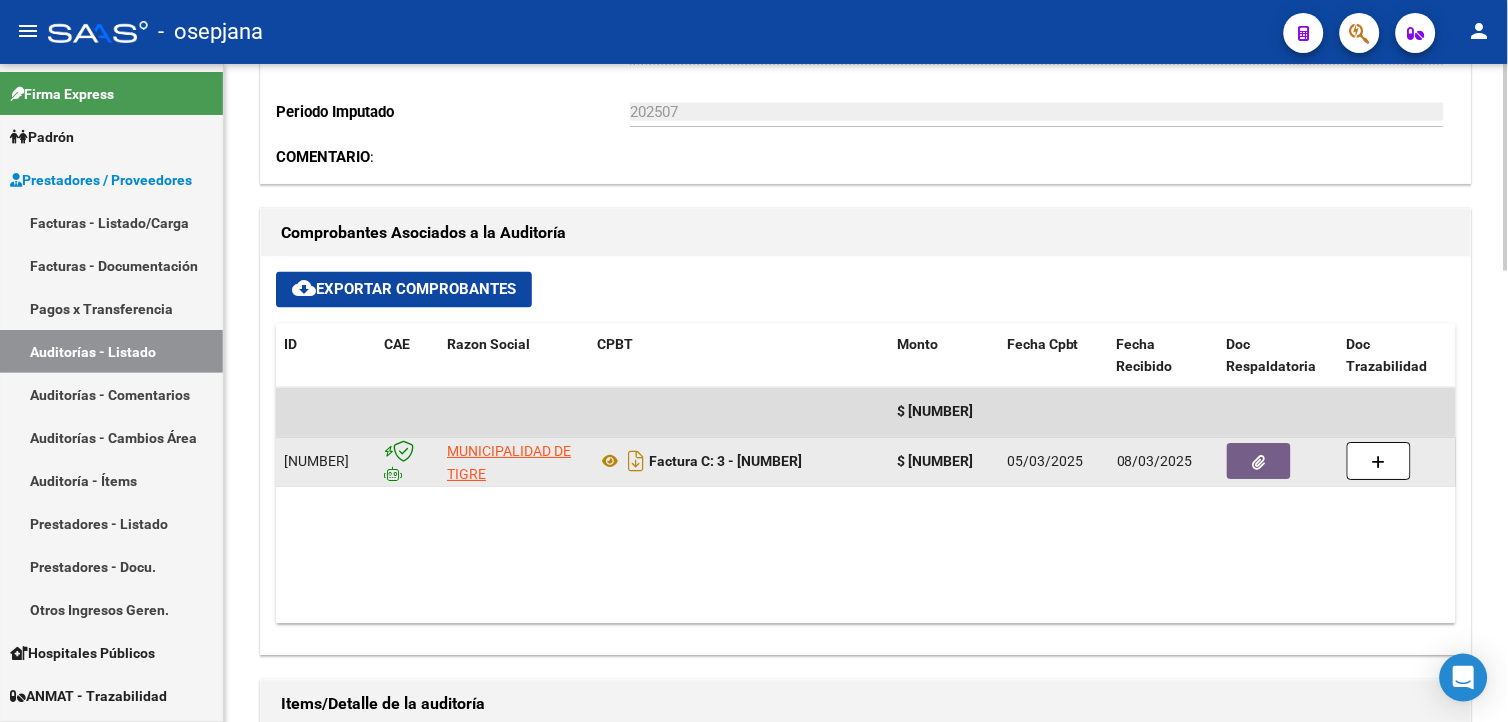 click 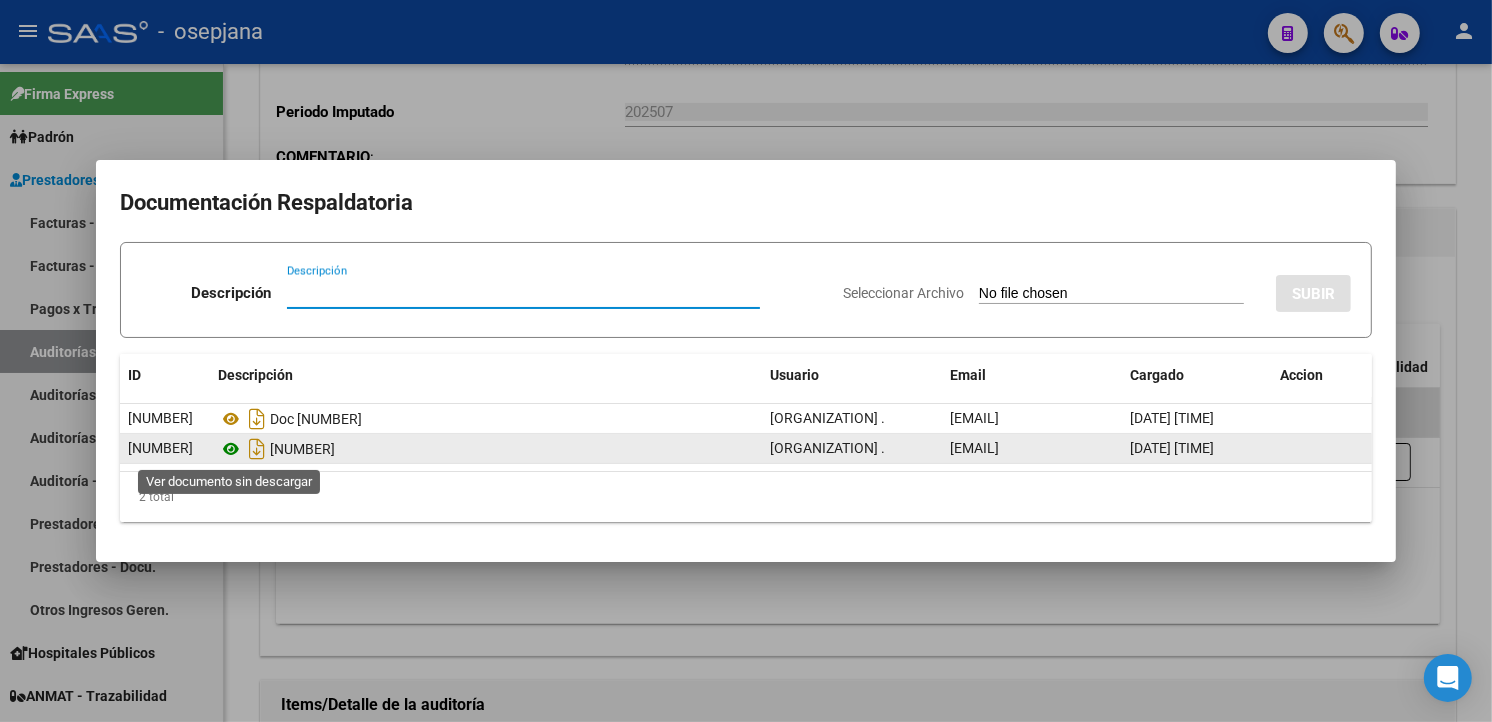 click 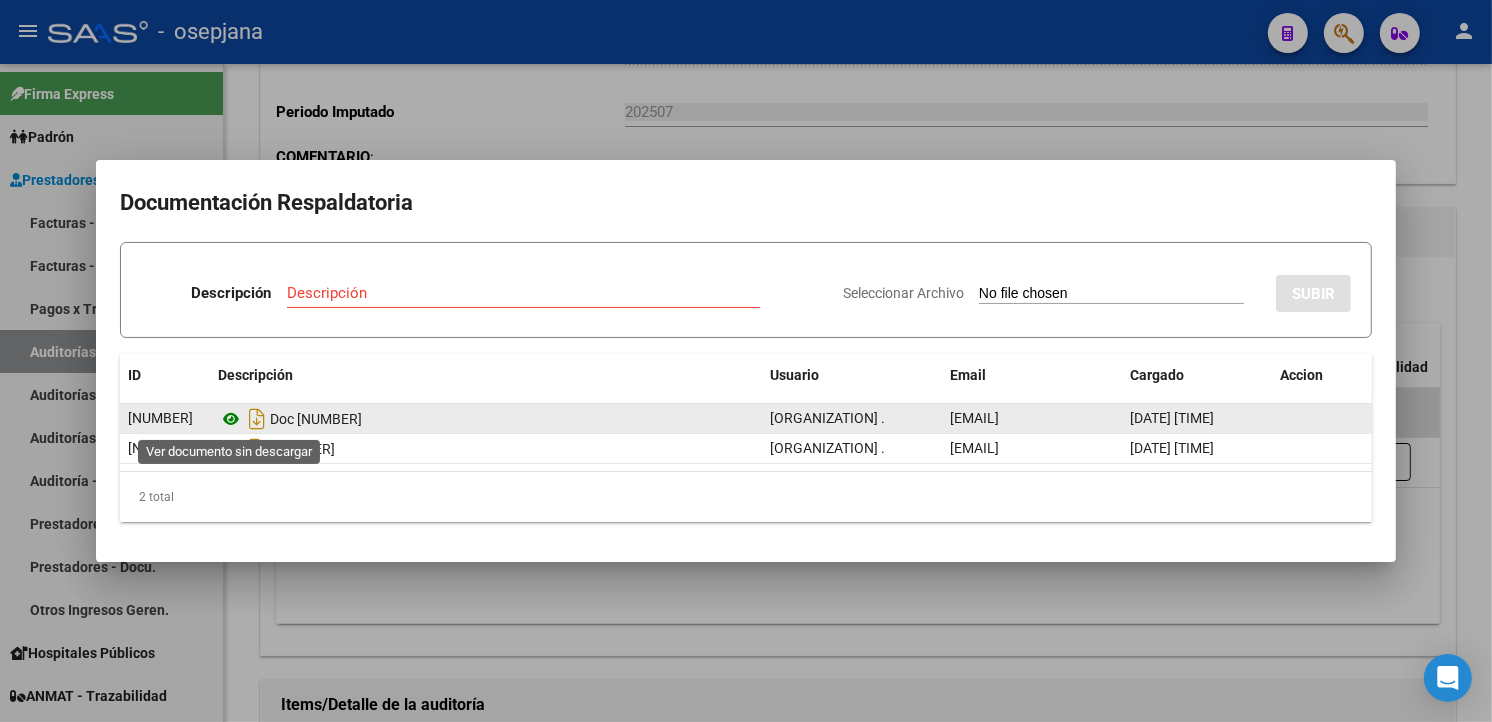 click 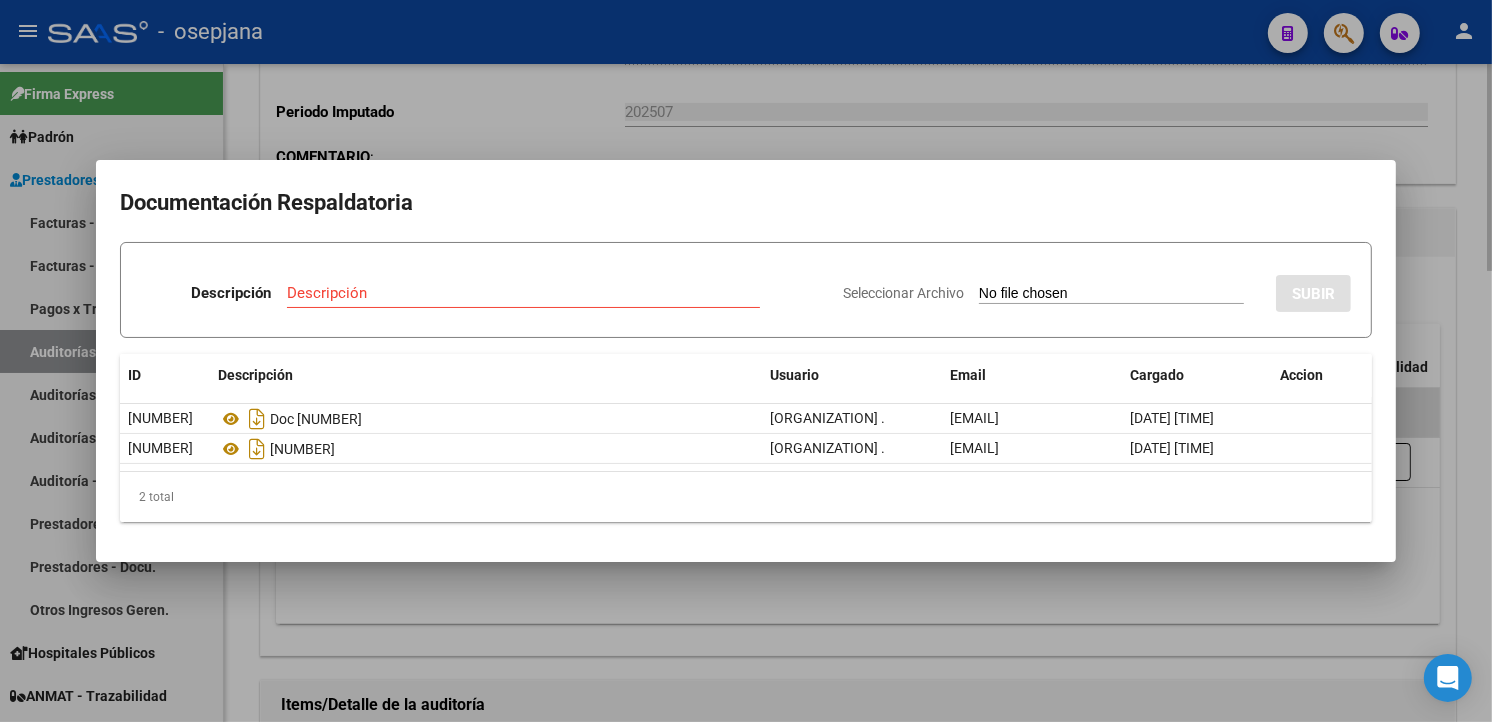 drag, startPoint x: 596, startPoint y: 78, endPoint x: 561, endPoint y: 83, distance: 35.35534 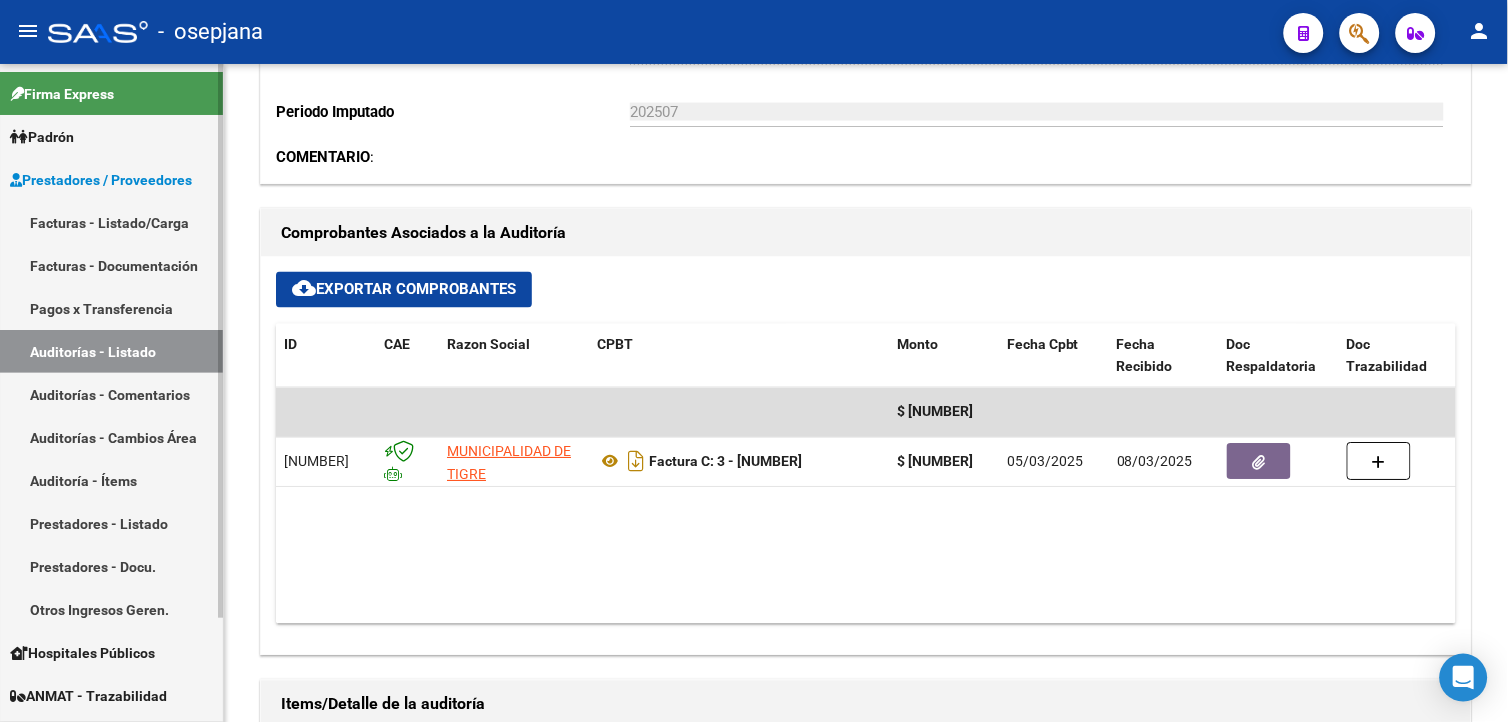 click on "Auditorías - Listado" at bounding box center (111, 351) 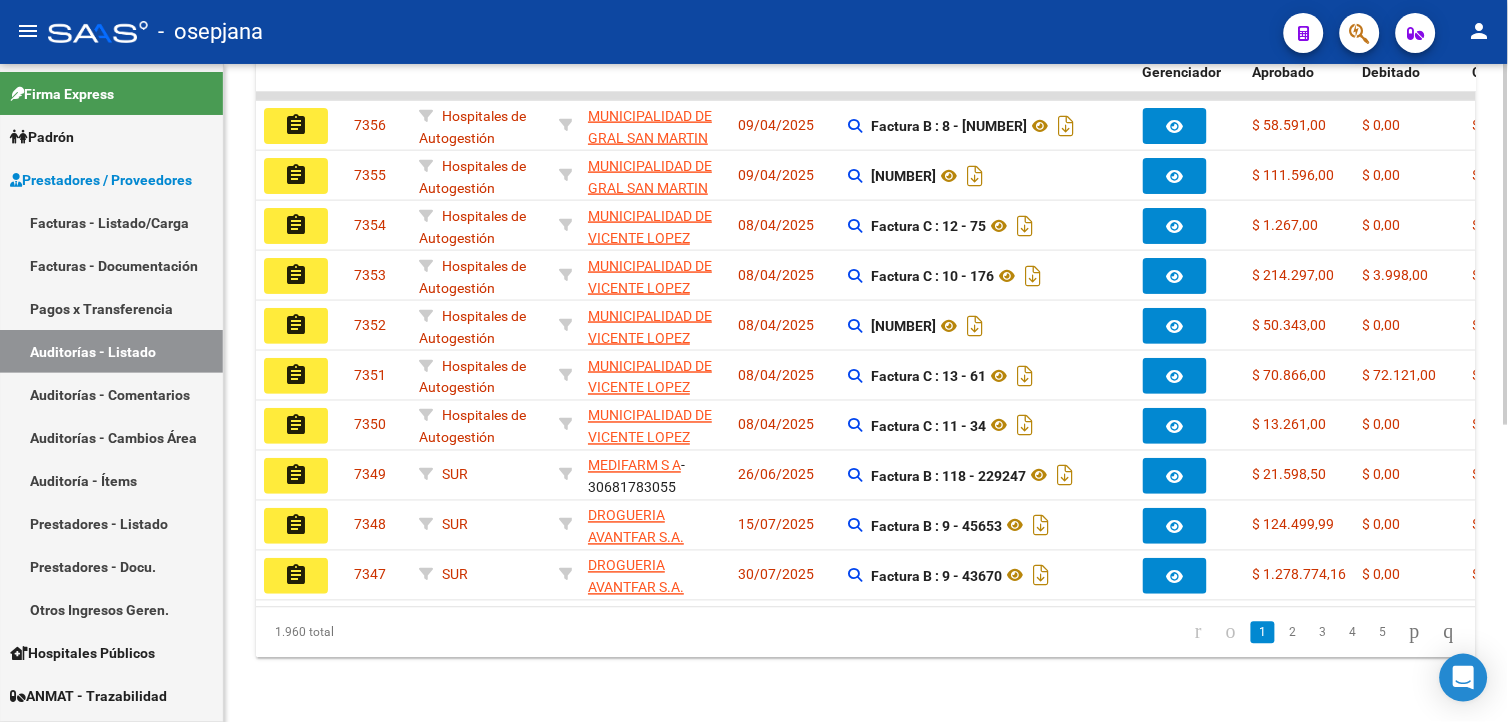 scroll, scrollTop: 0, scrollLeft: 0, axis: both 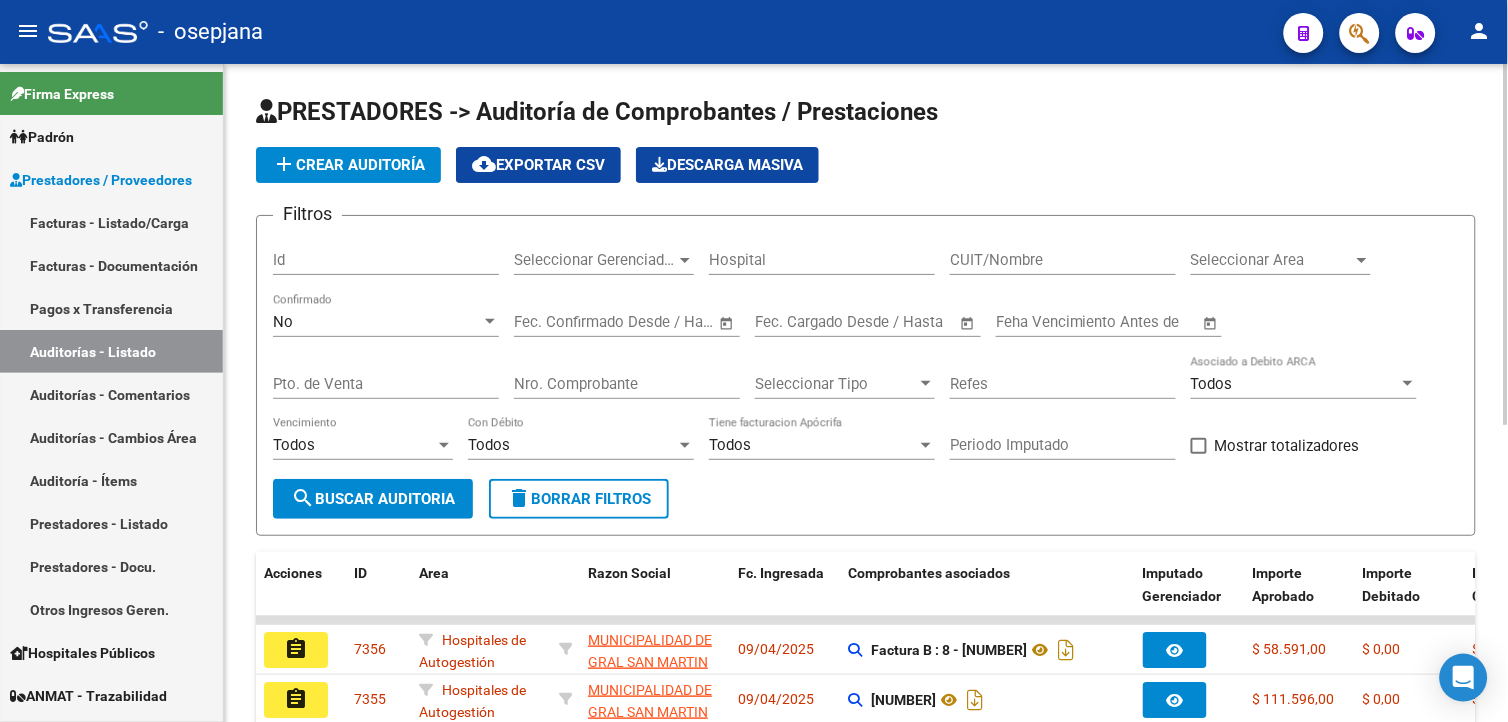click on "No Confirmado" 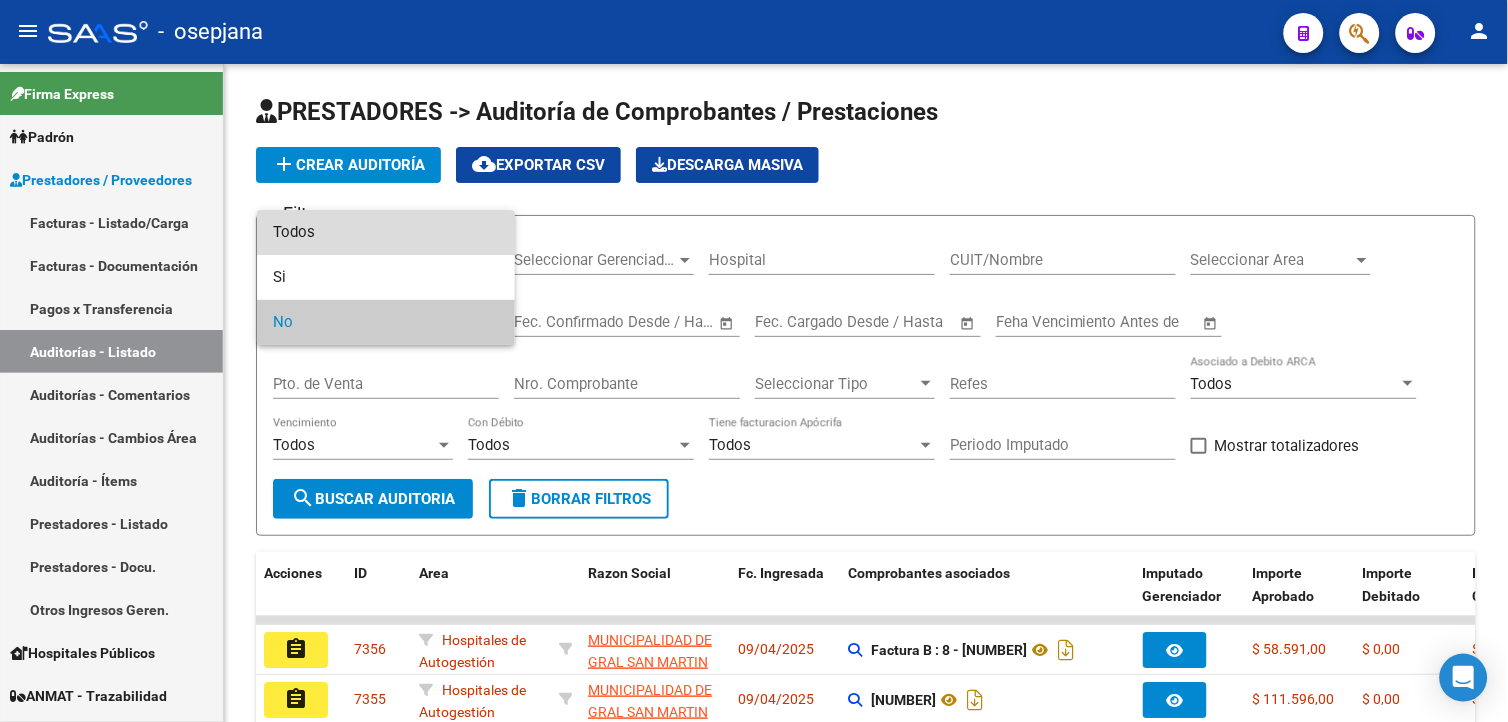 drag, startPoint x: 307, startPoint y: 221, endPoint x: 374, endPoint y: 347, distance: 142.706 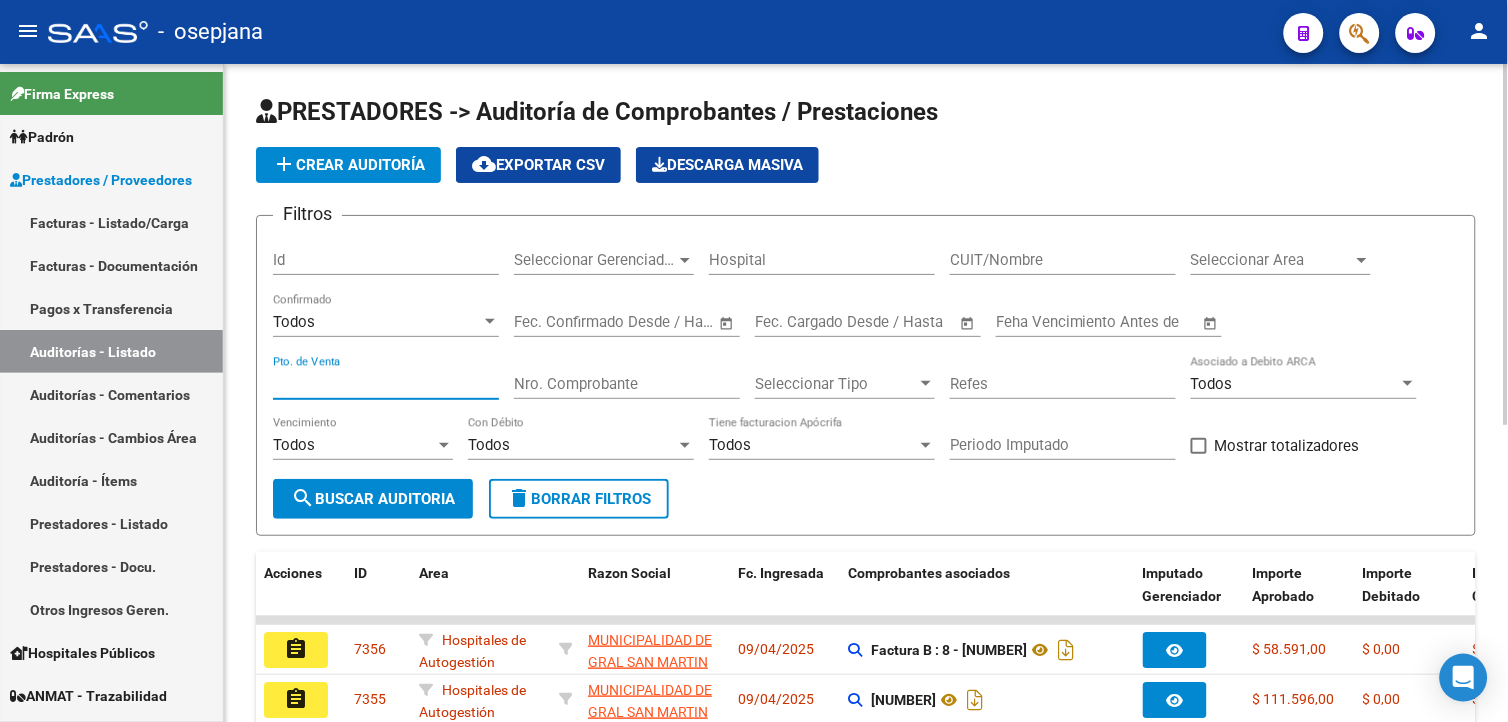 click on "Pto. de Venta" at bounding box center [386, 384] 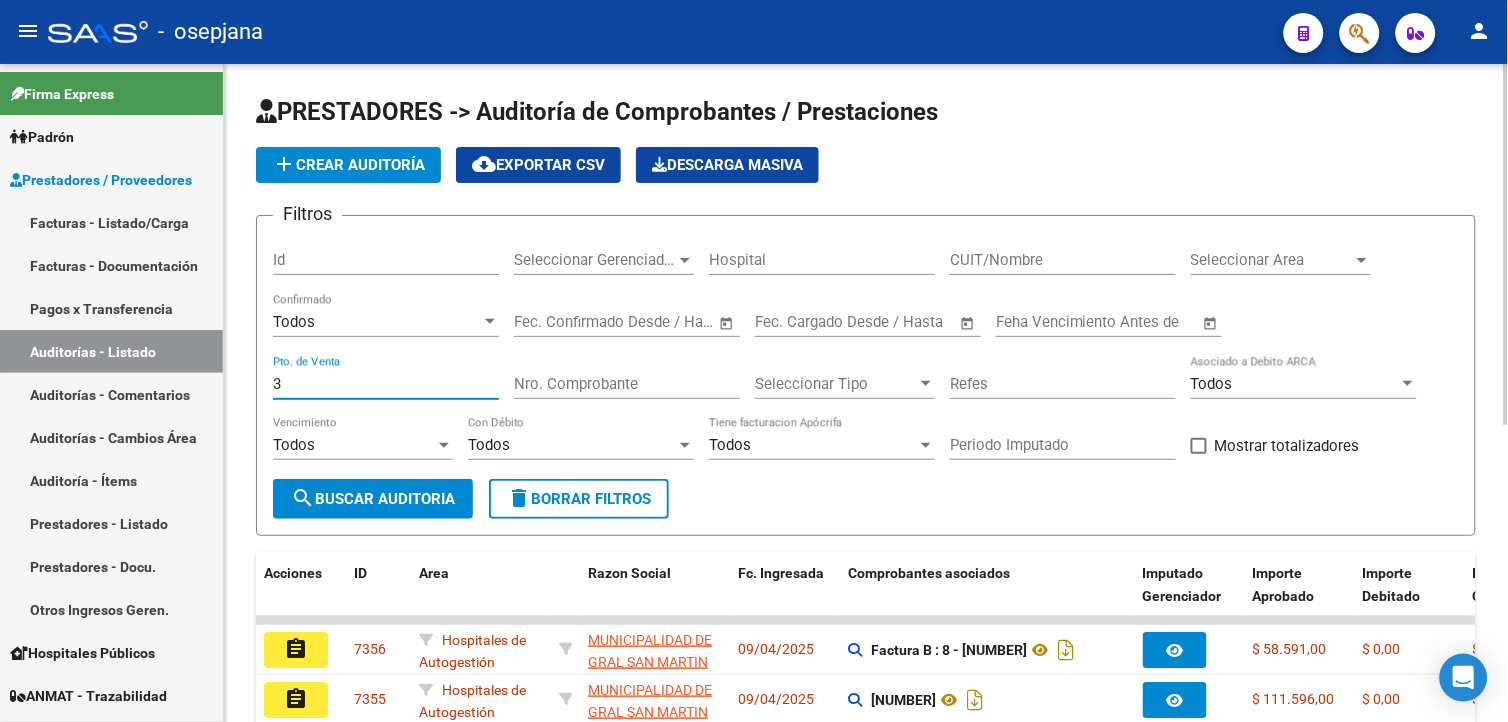 type on "3" 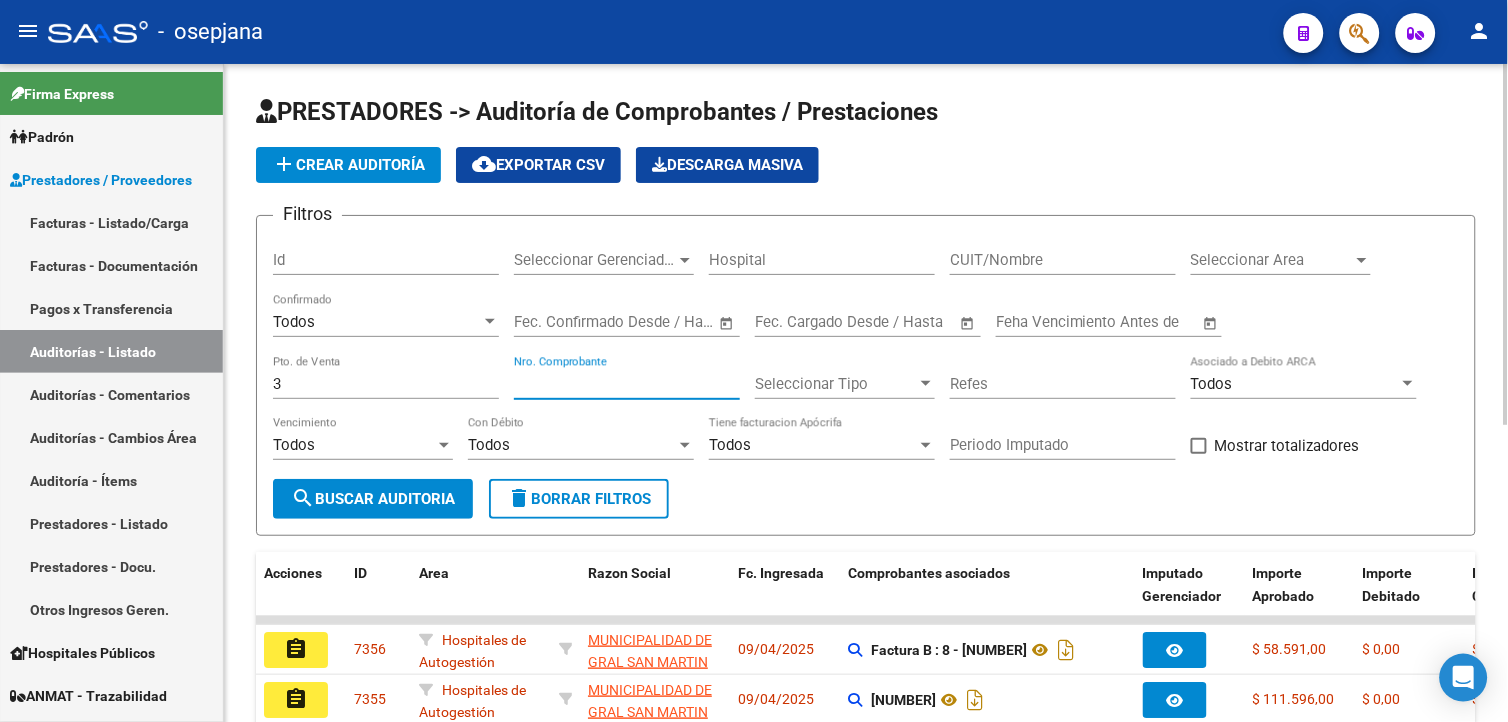 drag, startPoint x: 570, startPoint y: 383, endPoint x: 558, endPoint y: 381, distance: 12.165525 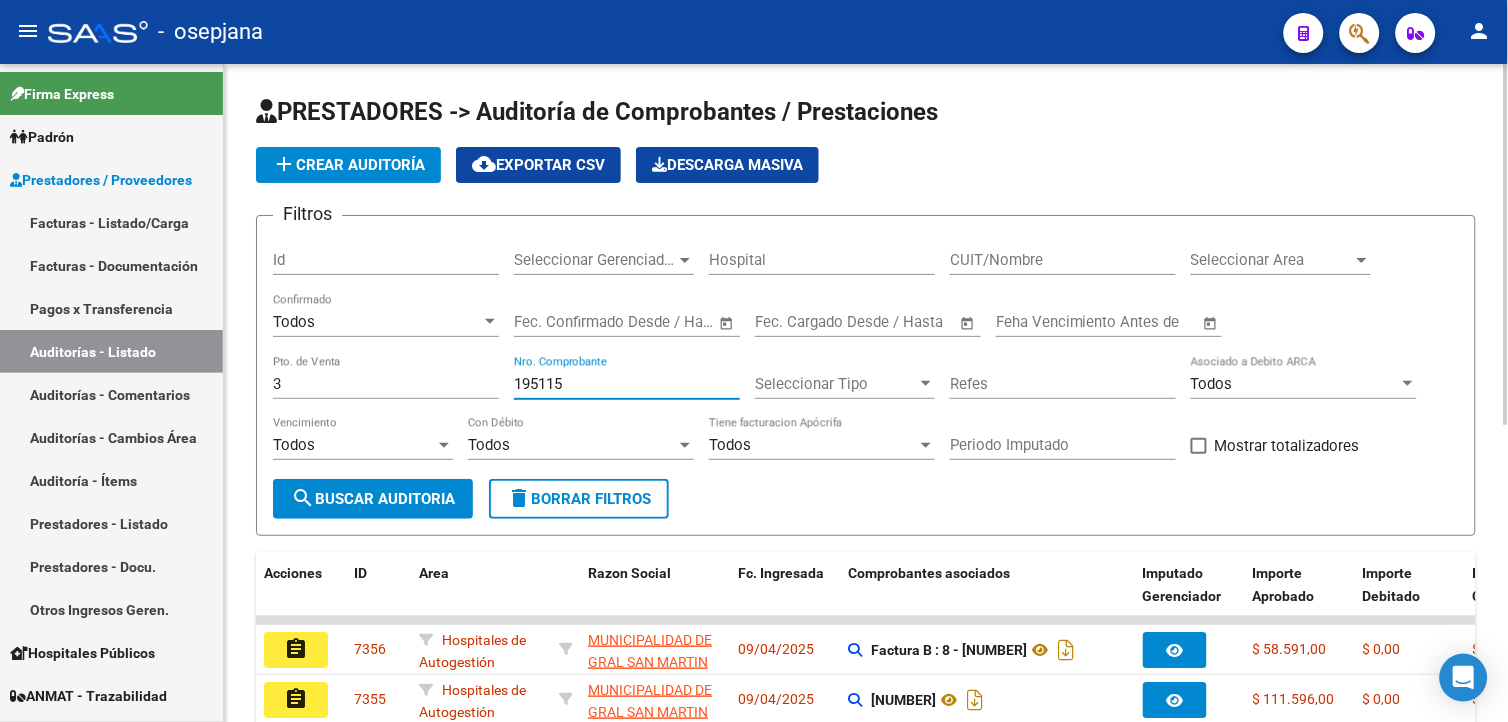 type on "195115" 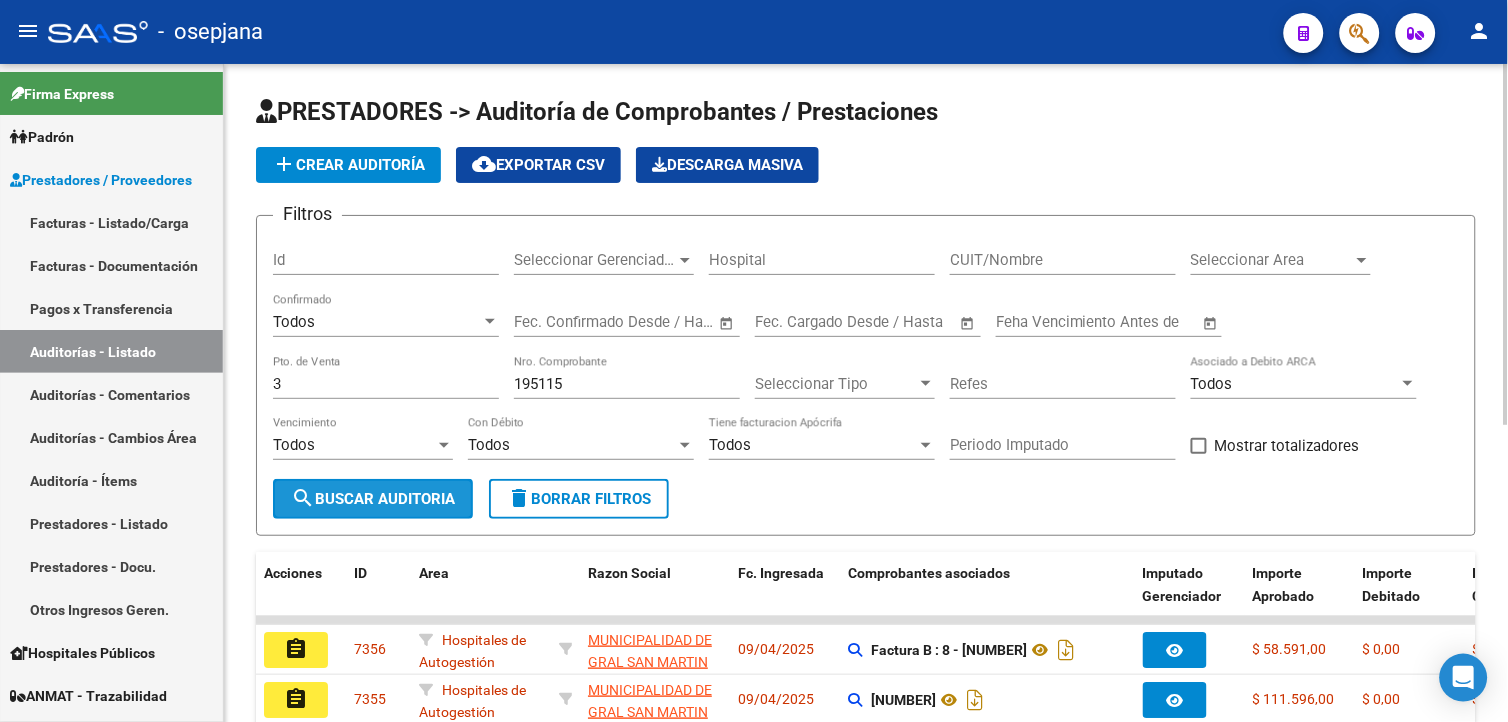 click on "search  Buscar Auditoria" 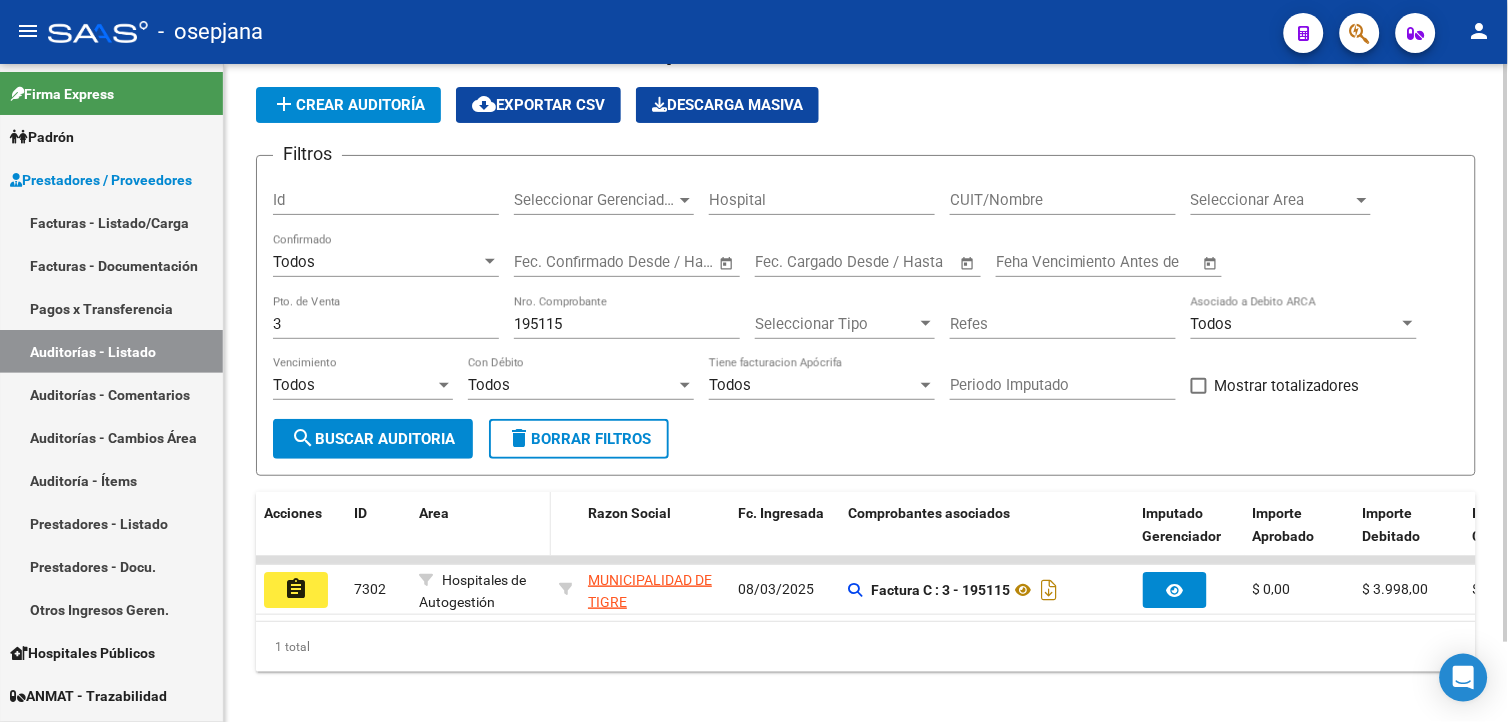 scroll, scrollTop: 91, scrollLeft: 0, axis: vertical 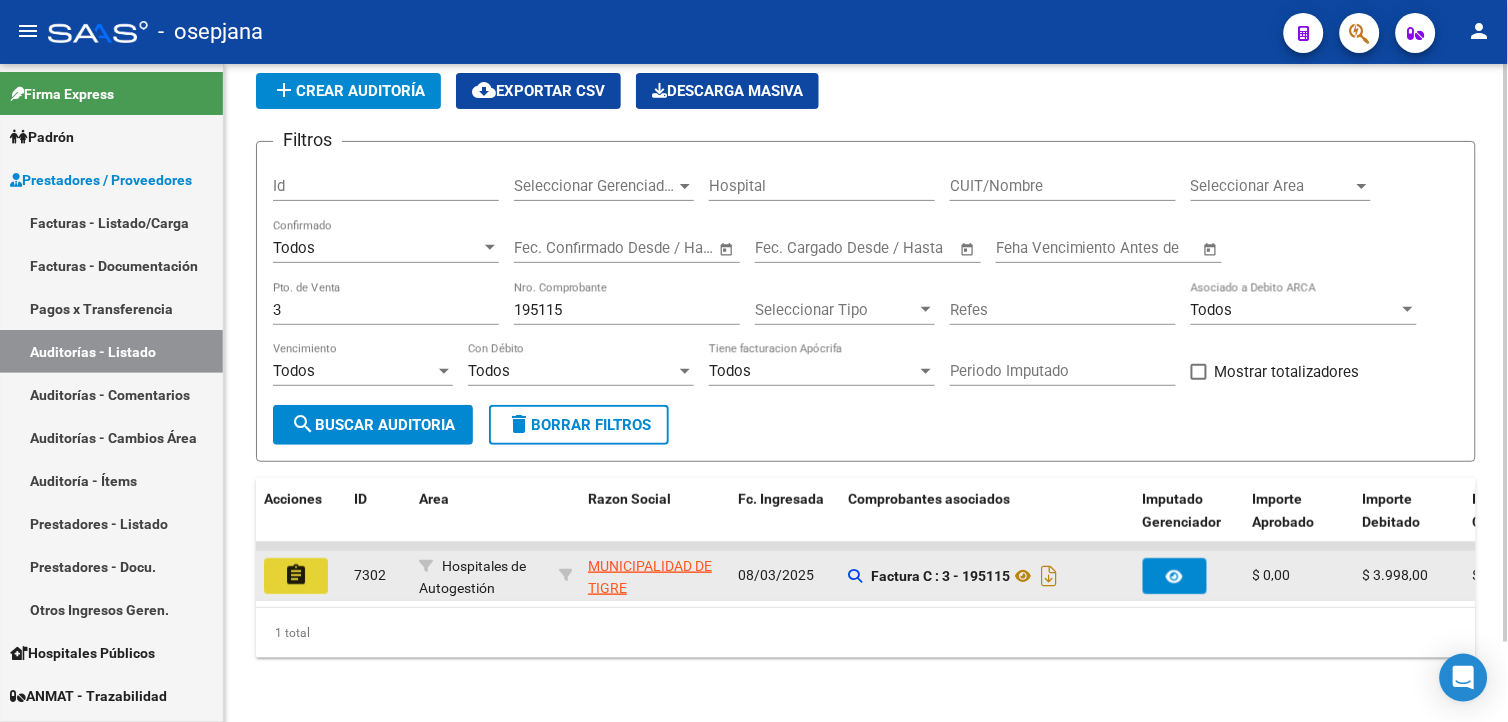 click on "assignment" 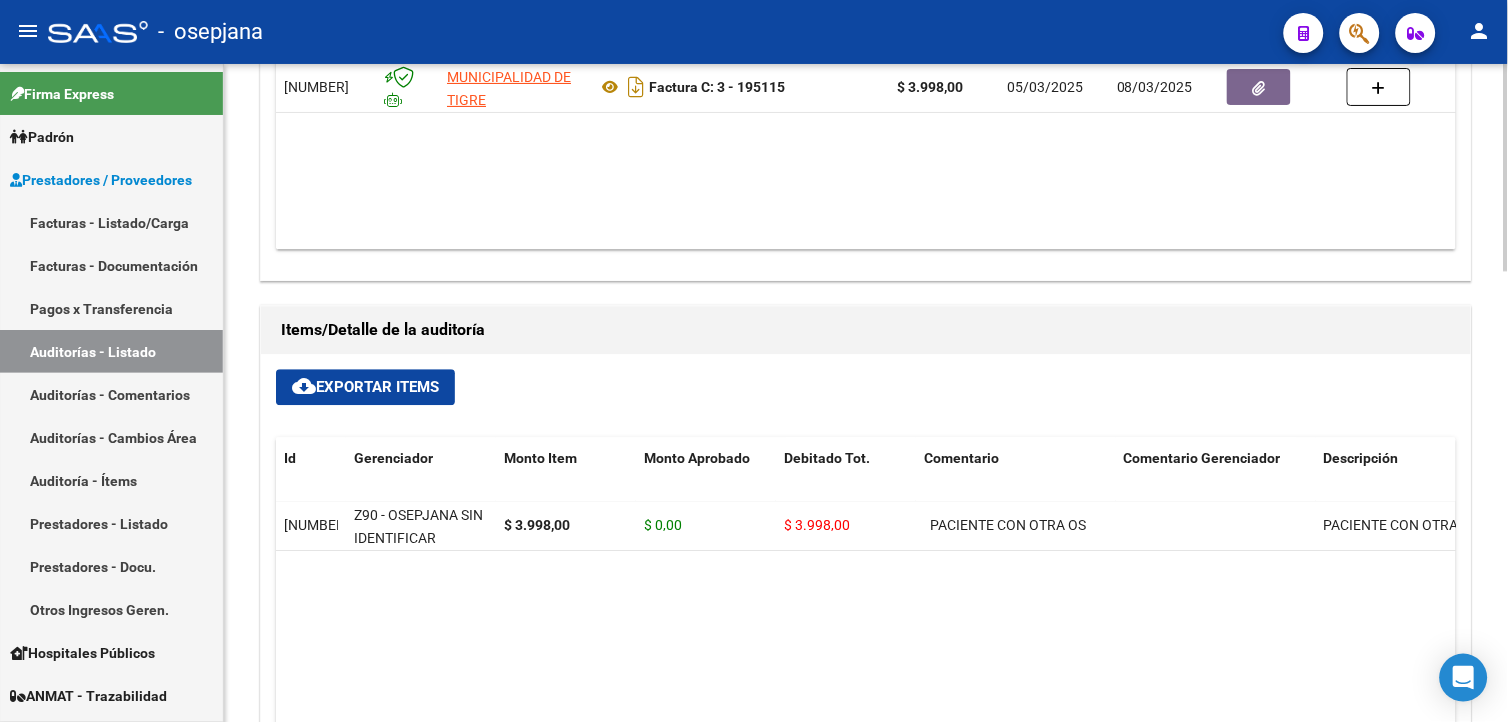 scroll, scrollTop: 777, scrollLeft: 0, axis: vertical 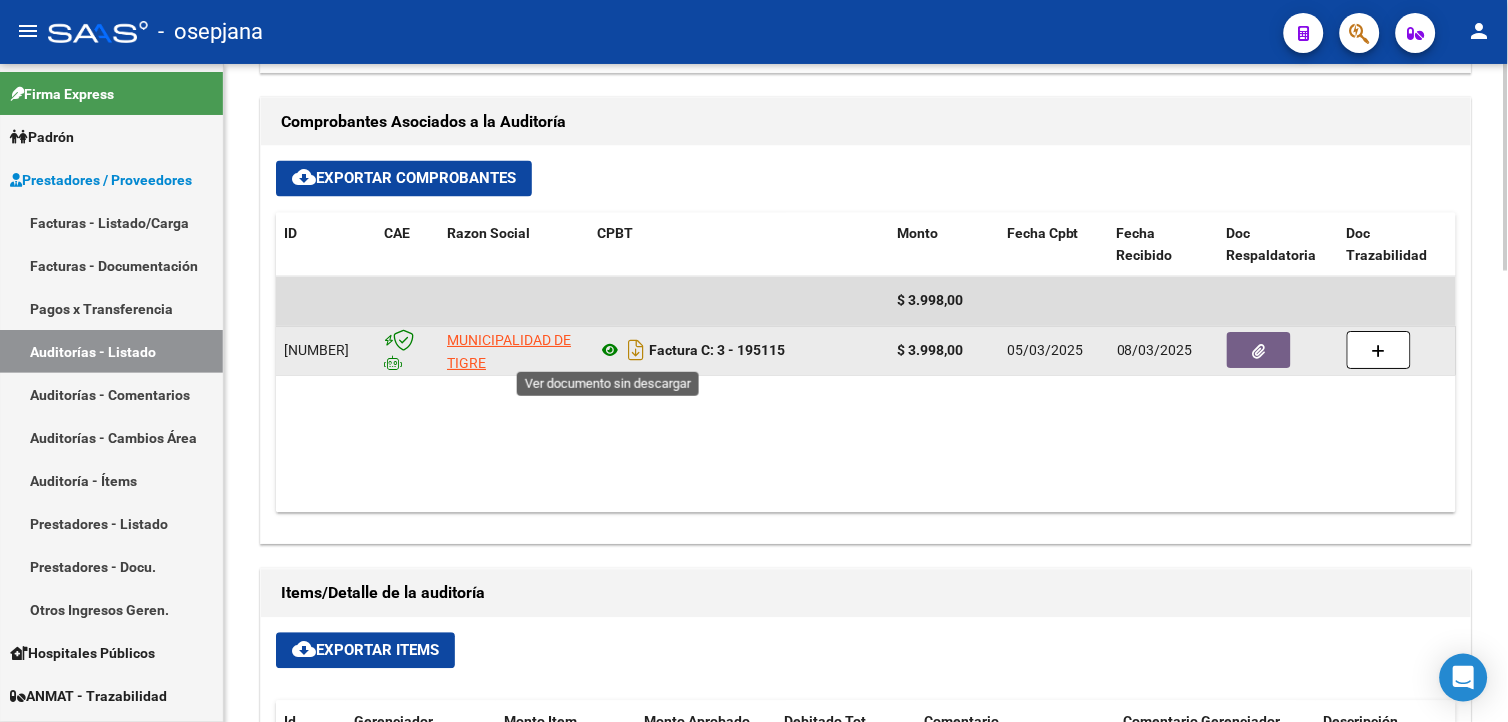 click 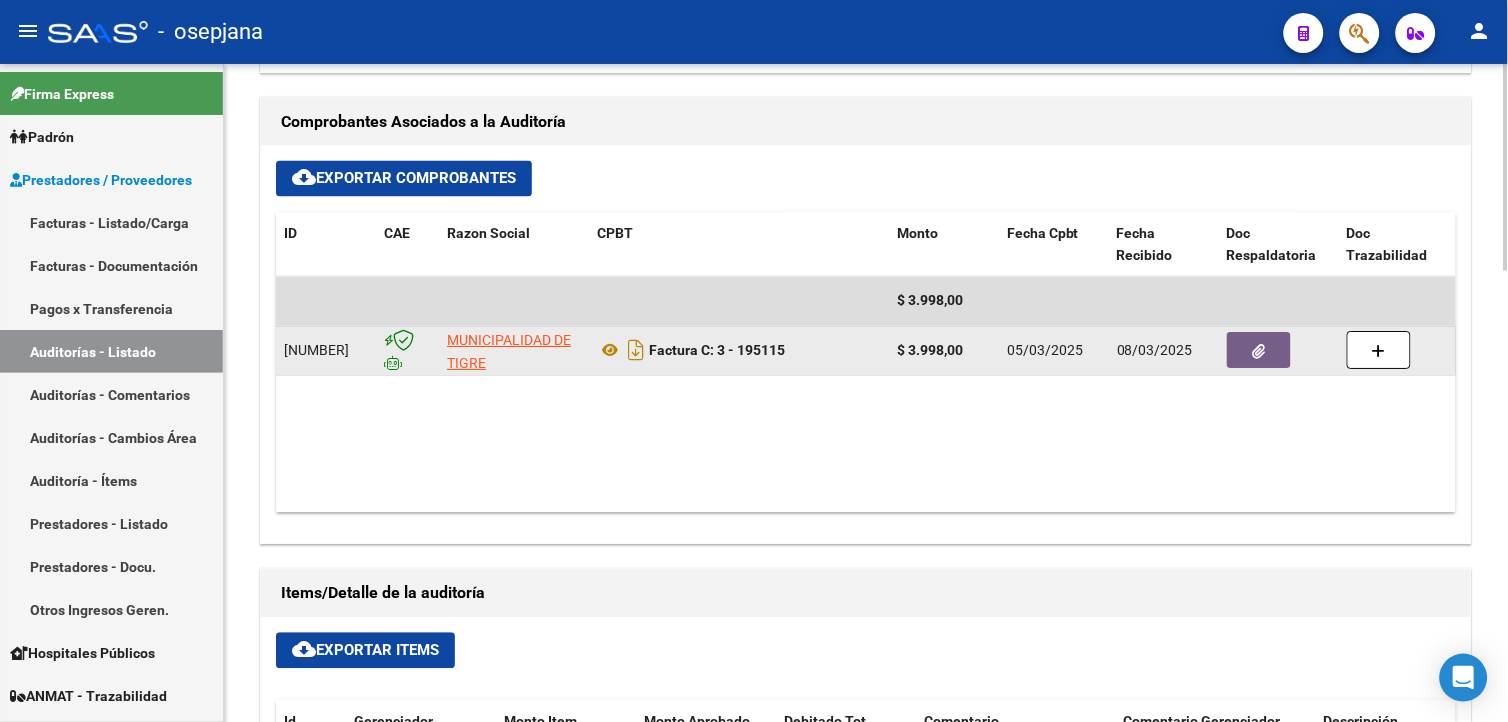 click 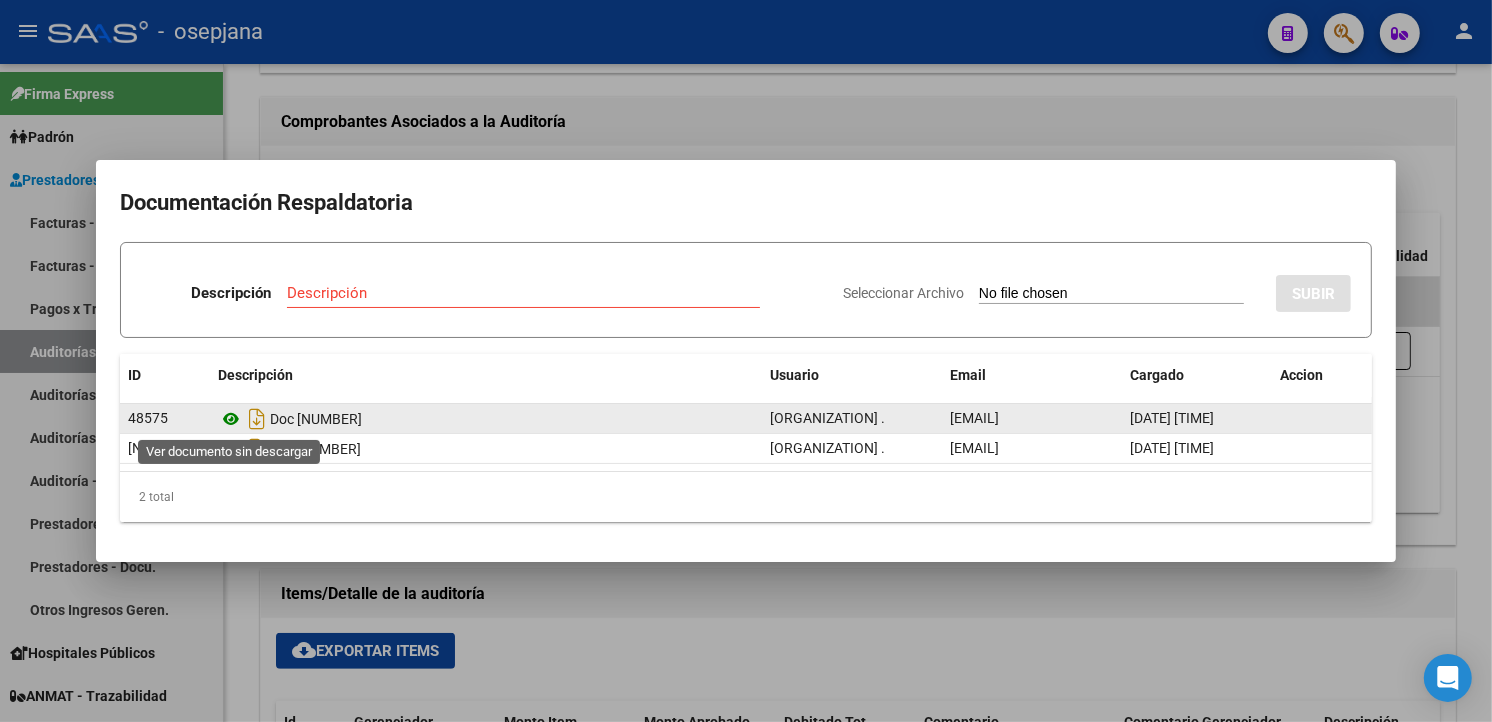 click 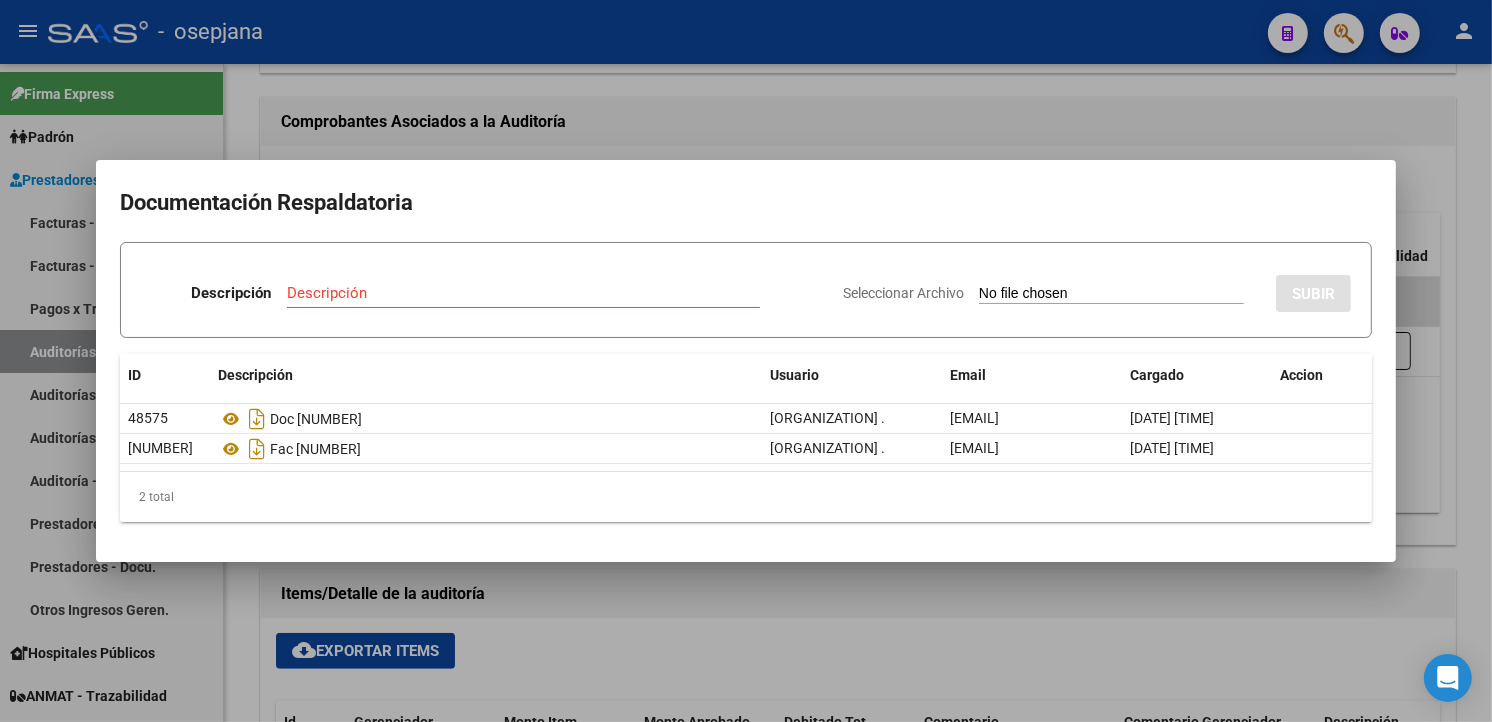 click at bounding box center [746, 361] 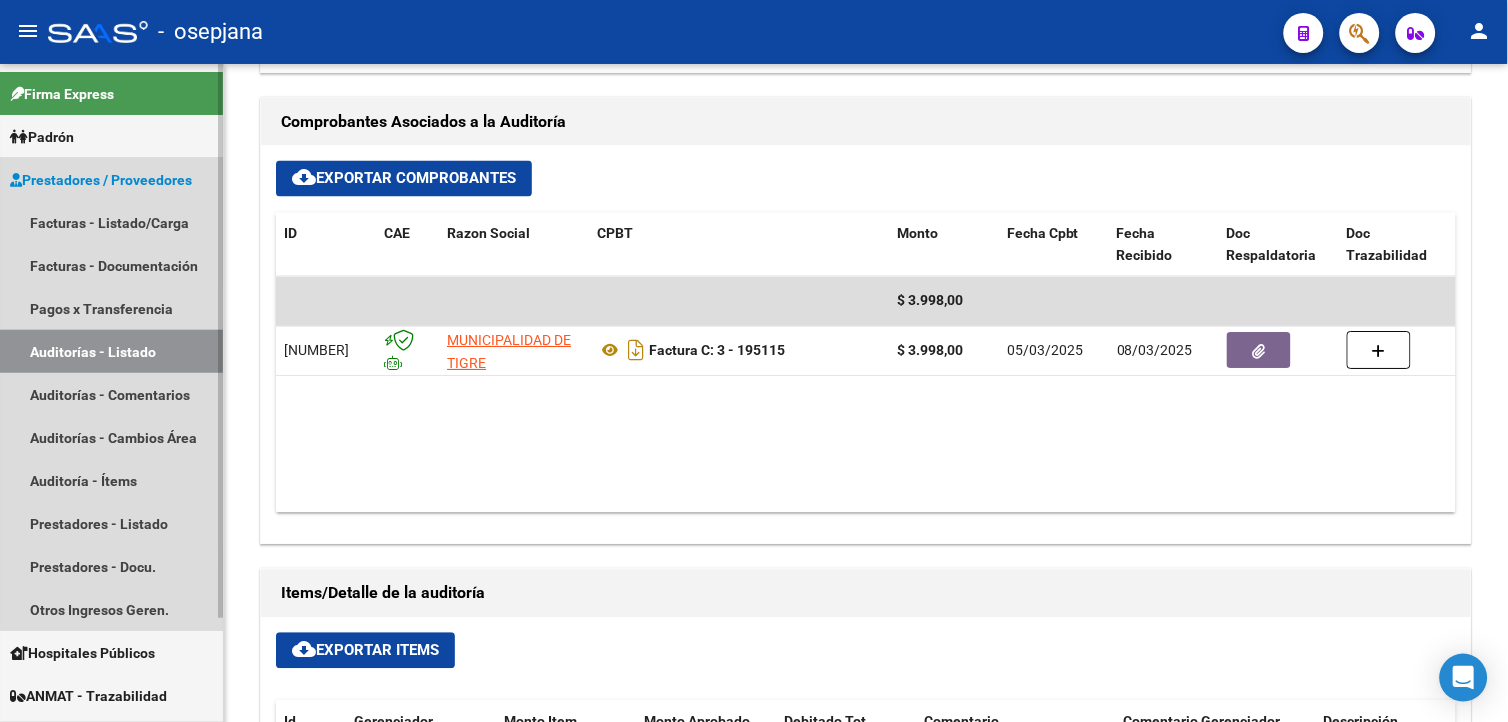 click on "Auditorías - Listado" at bounding box center (111, 351) 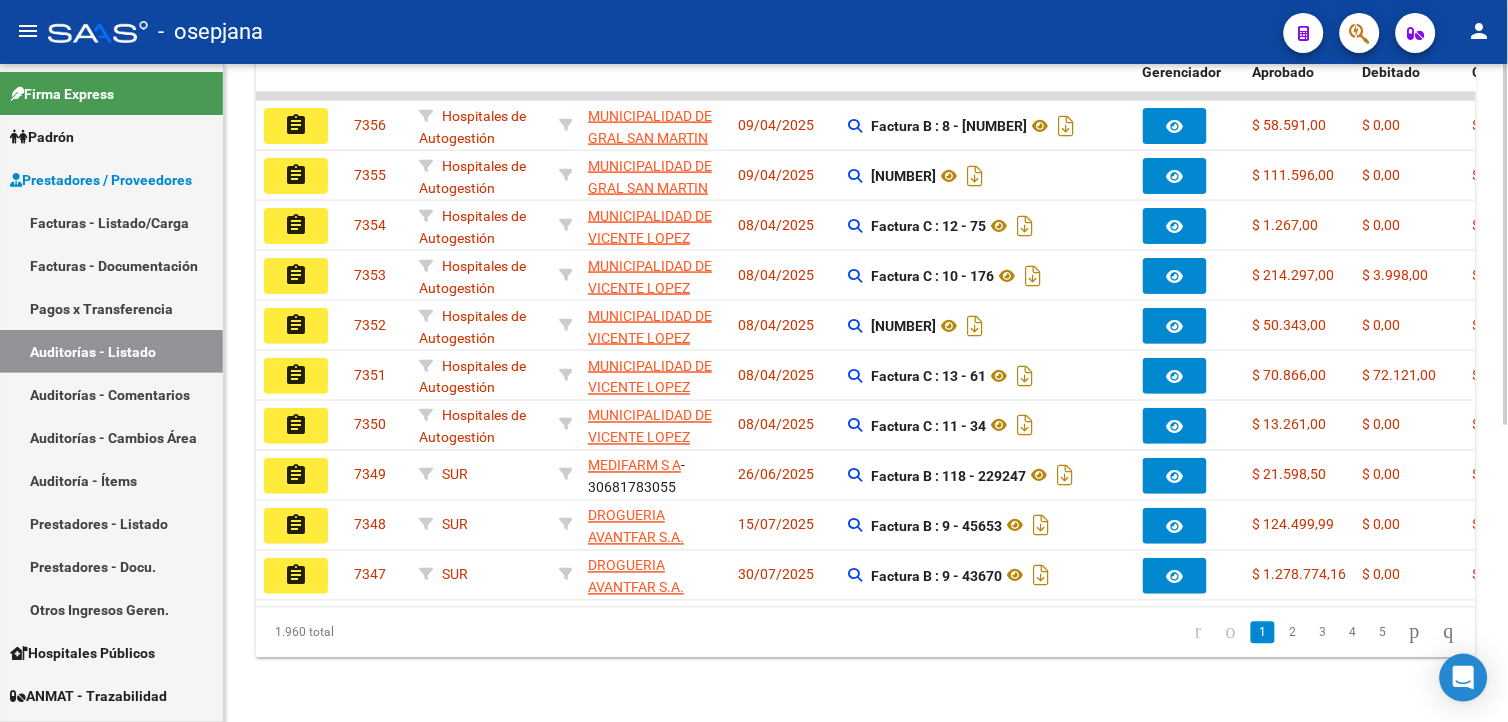 click on "7352" 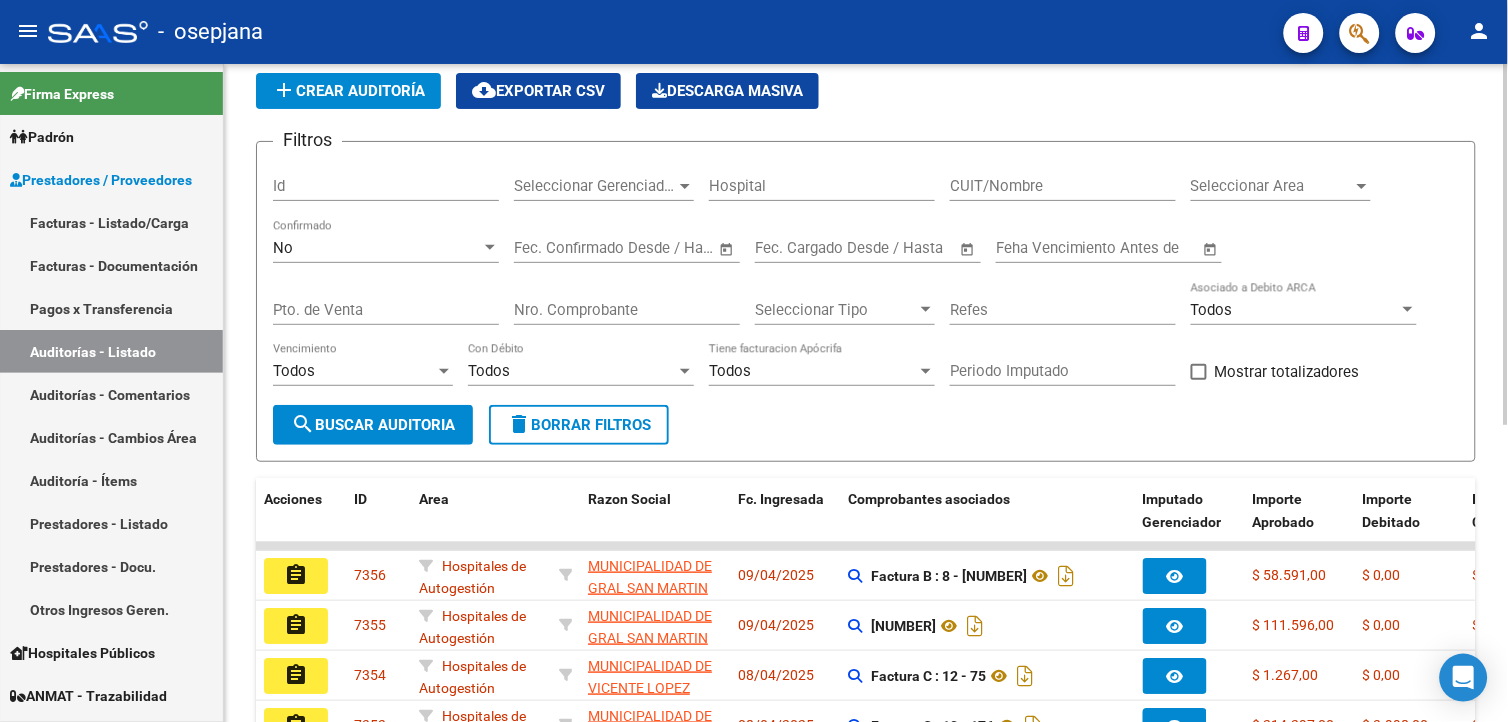 scroll, scrollTop: 0, scrollLeft: 0, axis: both 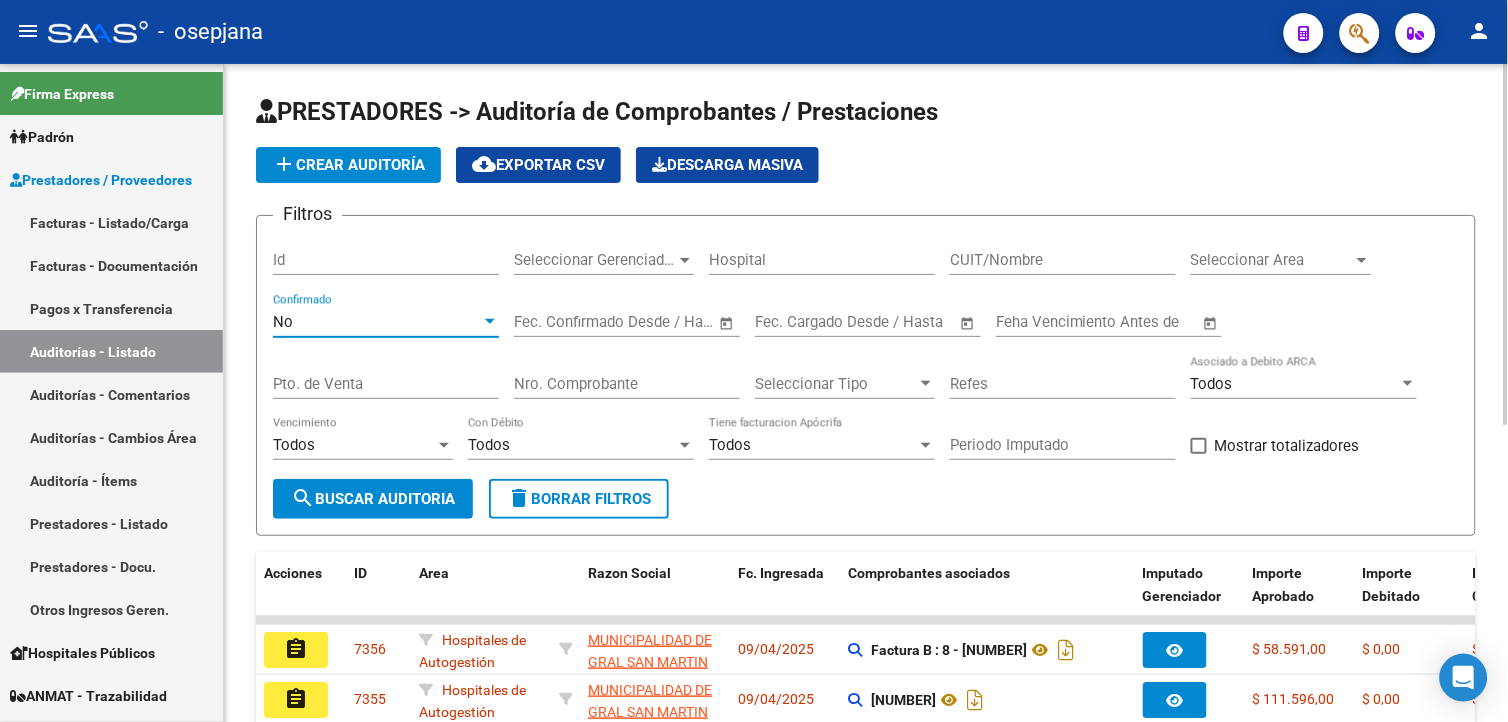 click on "No" at bounding box center (377, 322) 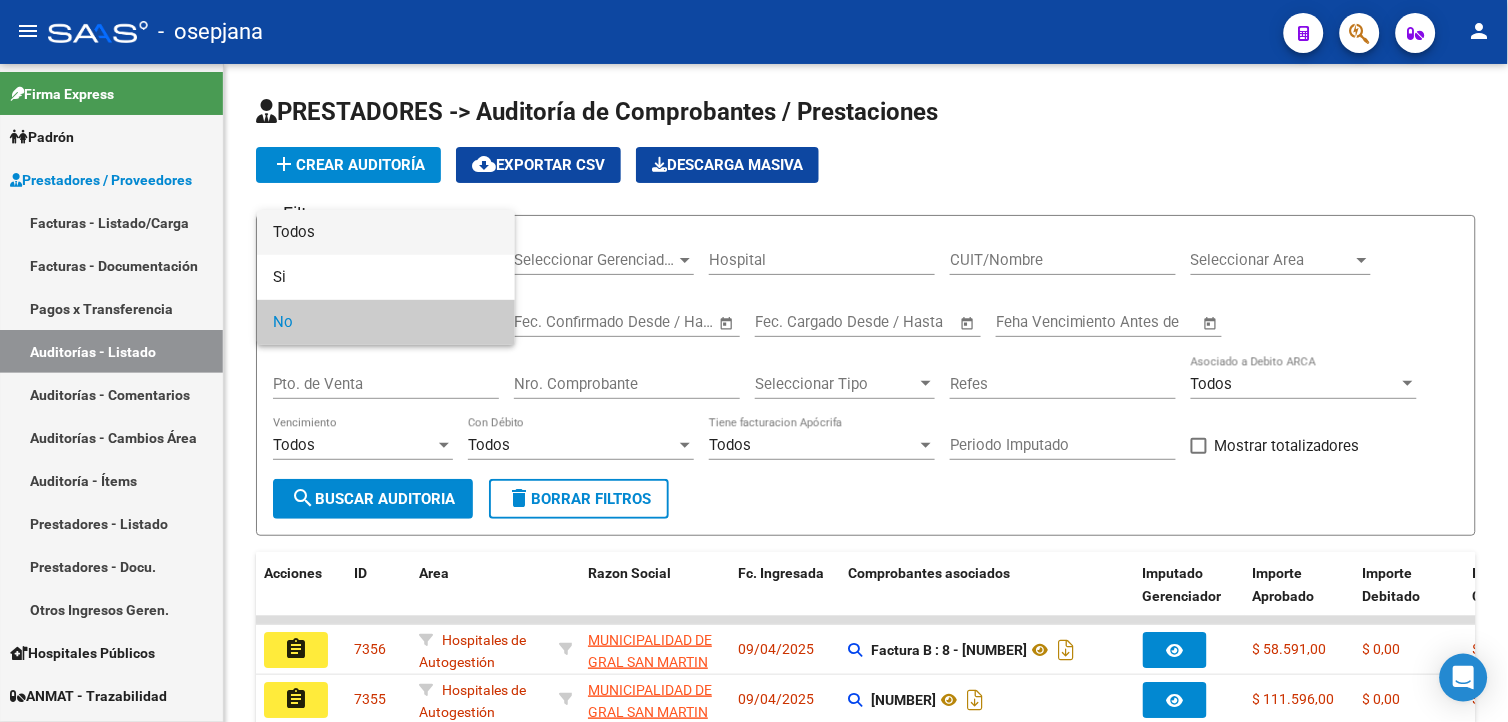 click on "Todos" at bounding box center (386, 232) 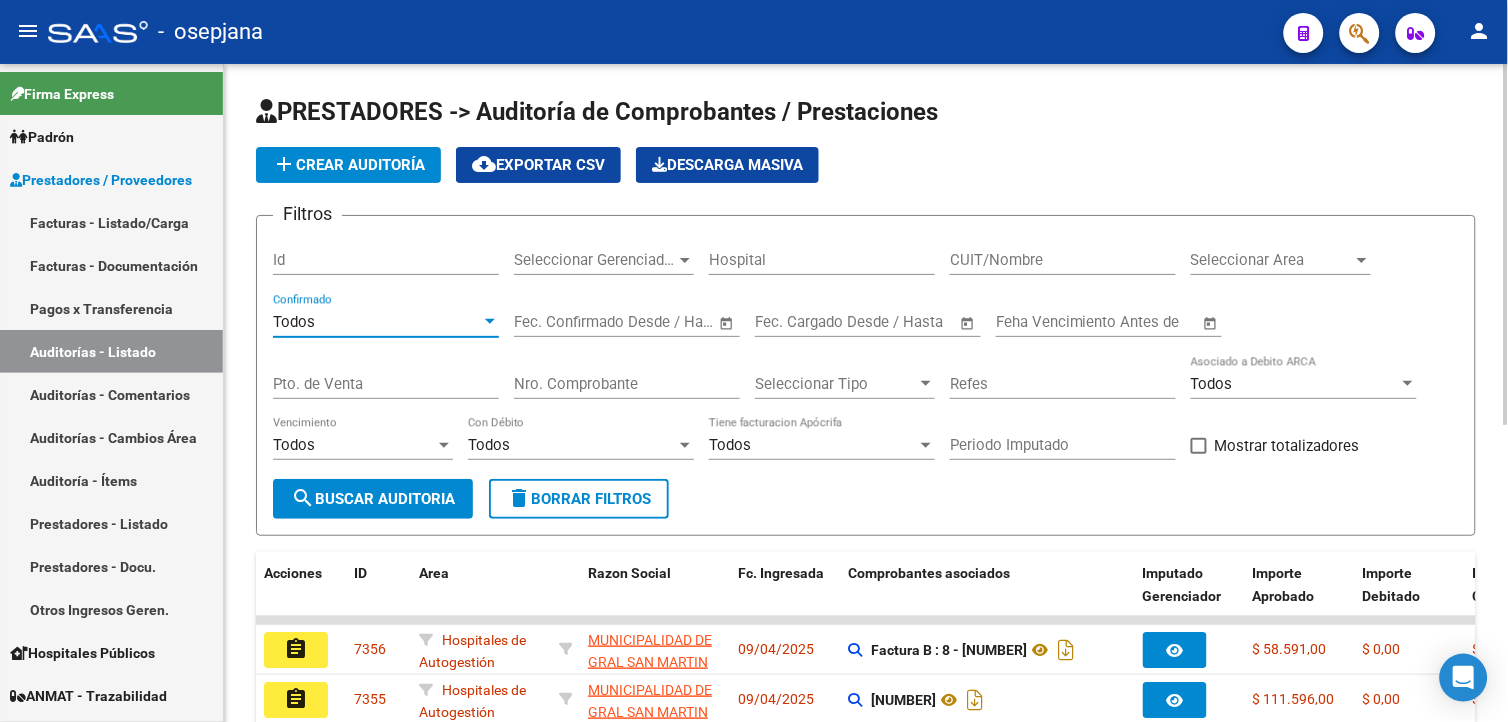 click on "Pto. de Venta" 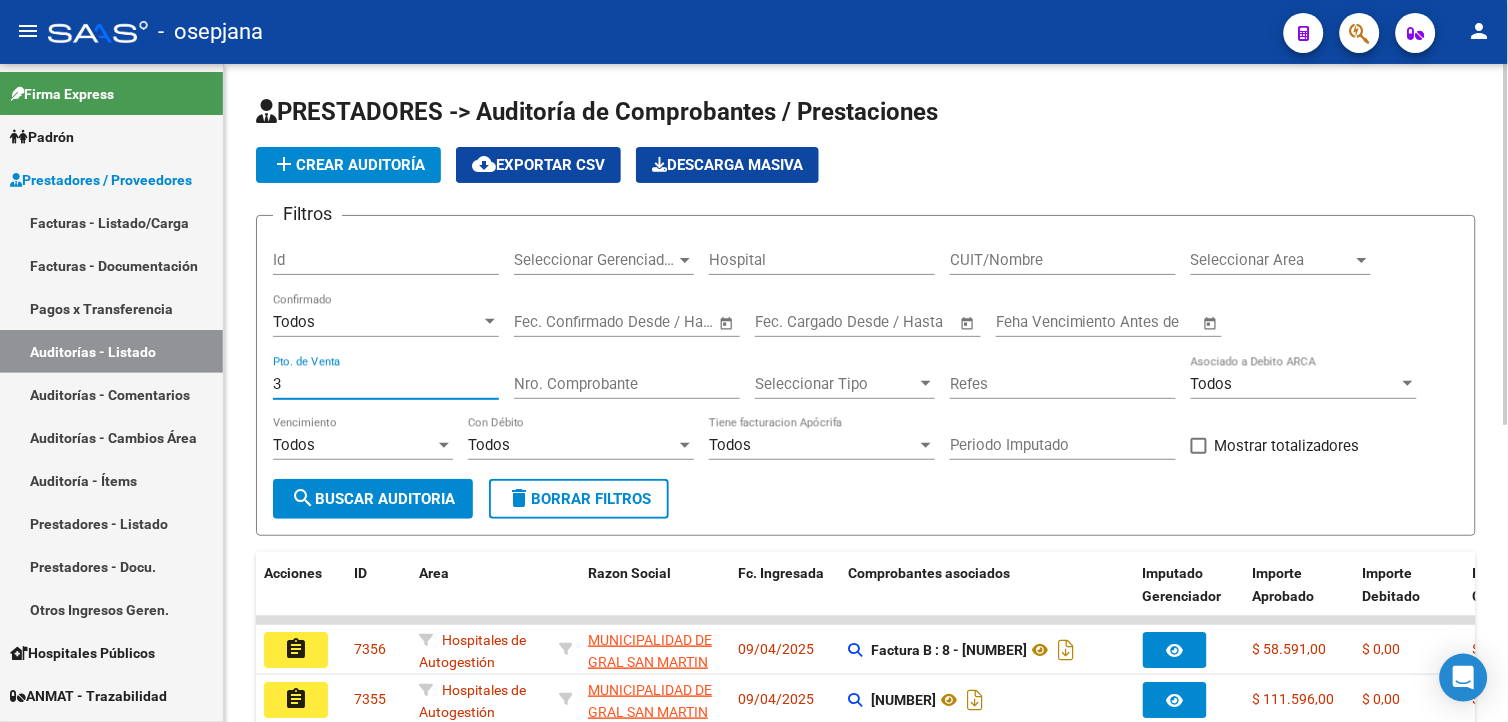 type on "3" 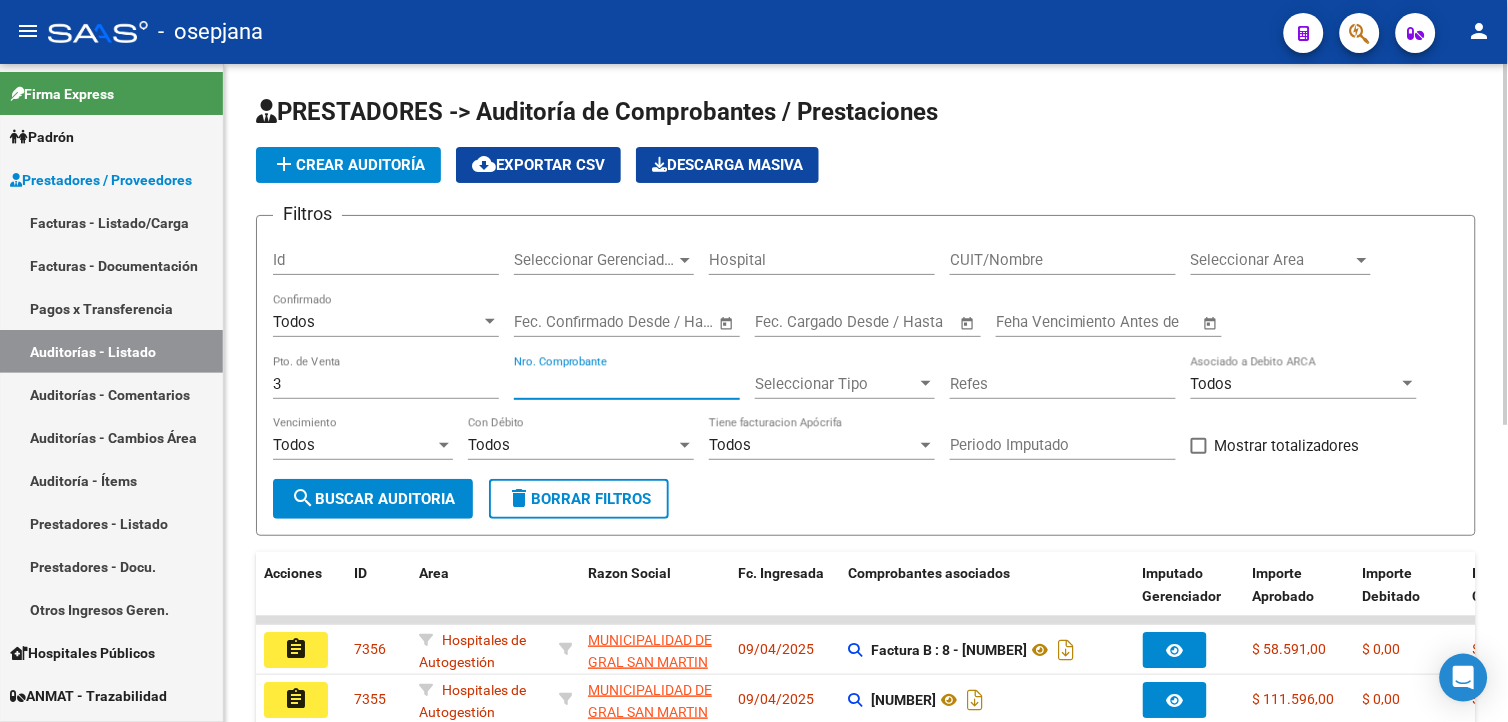 type on "[NUMBER]" 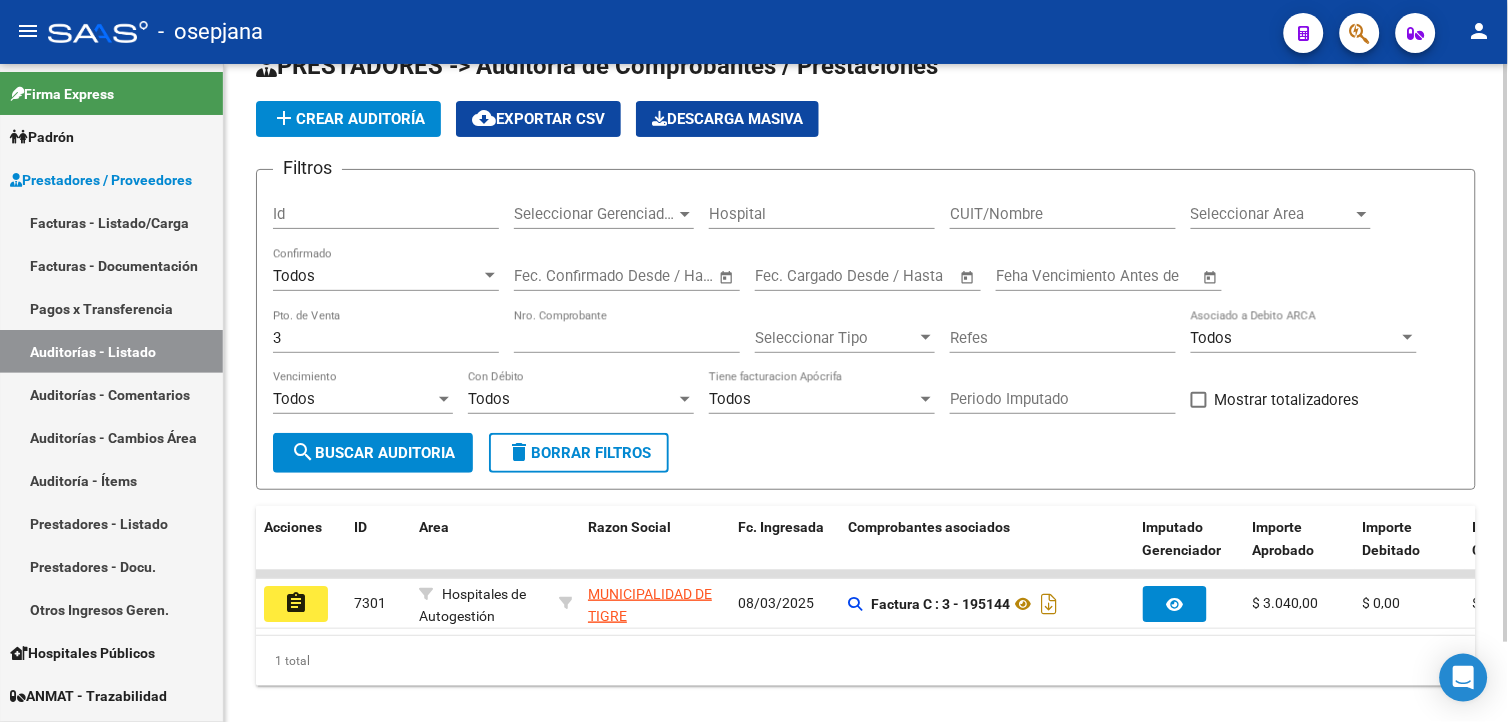 scroll, scrollTop: 91, scrollLeft: 0, axis: vertical 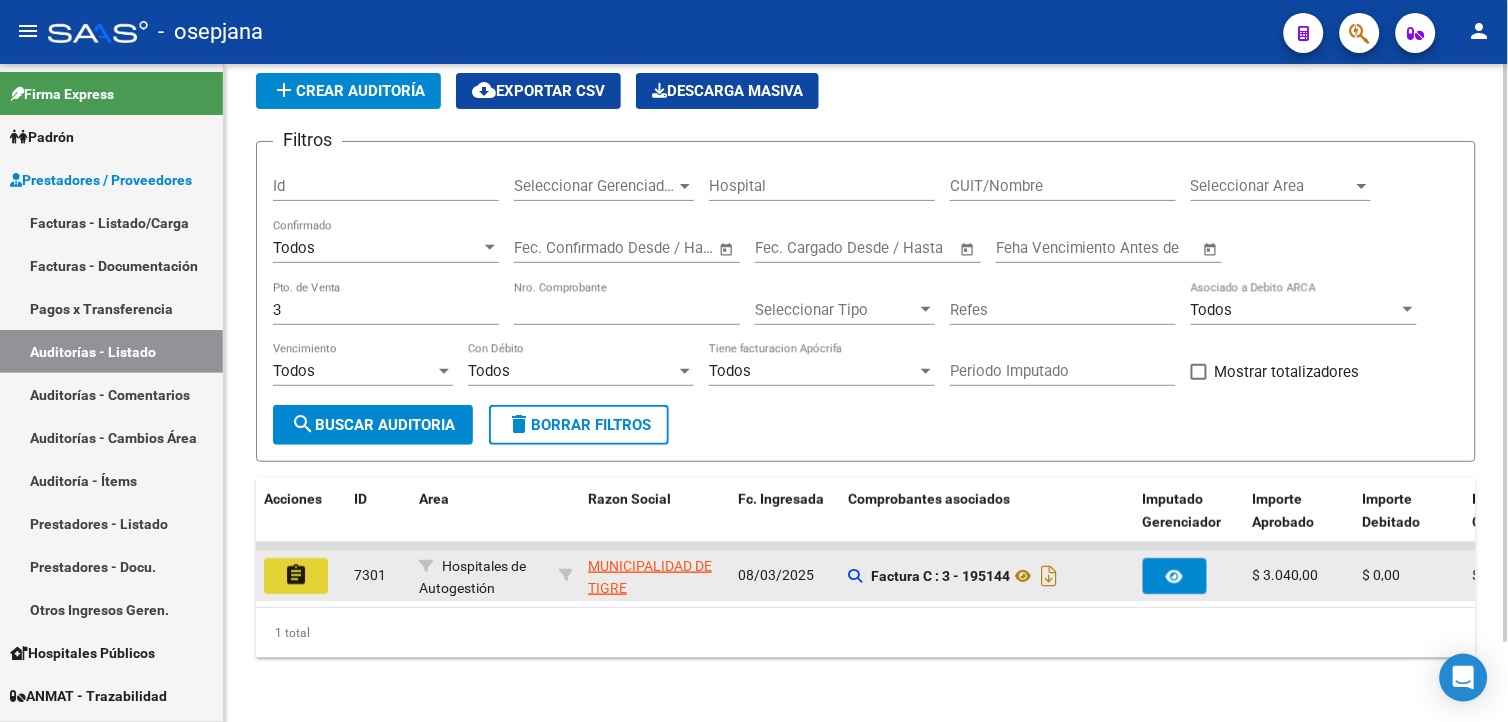 click on "assignment" 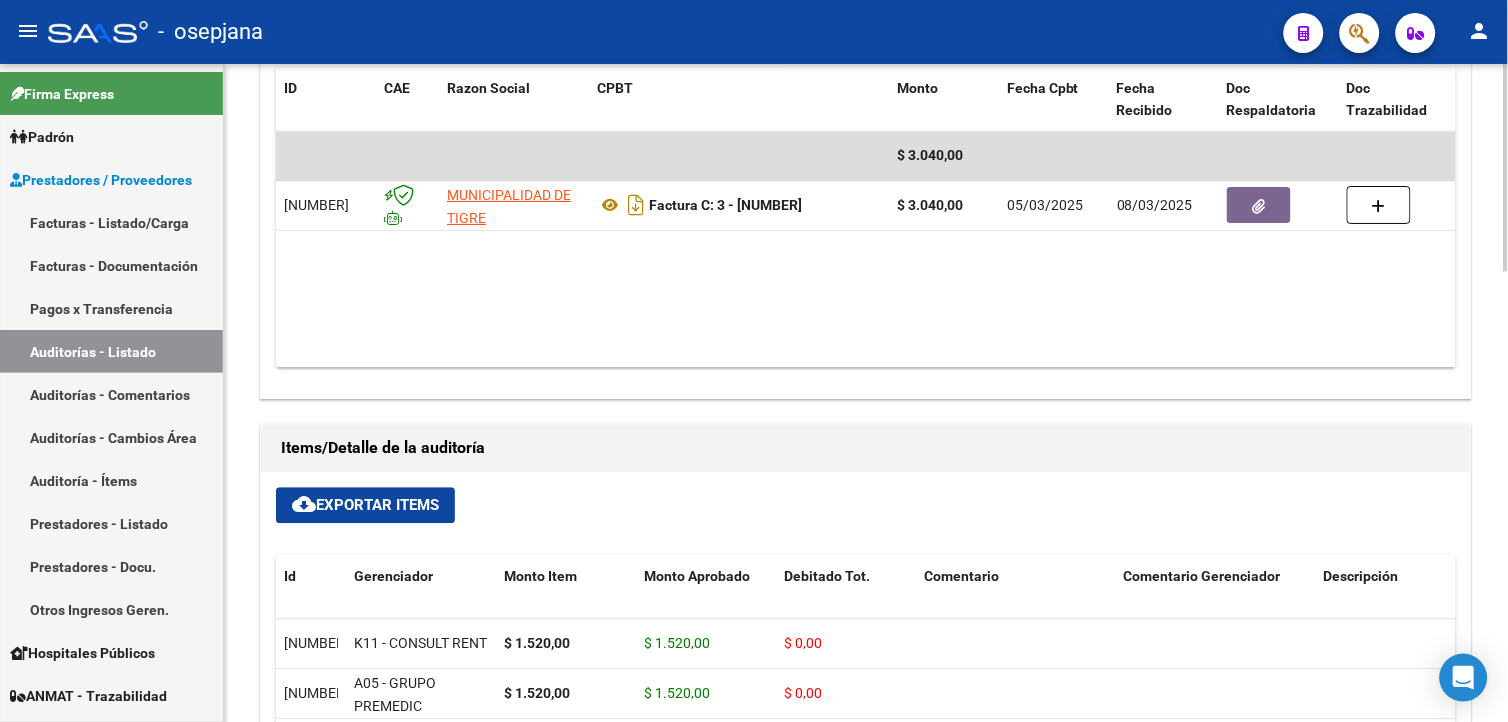scroll, scrollTop: 888, scrollLeft: 0, axis: vertical 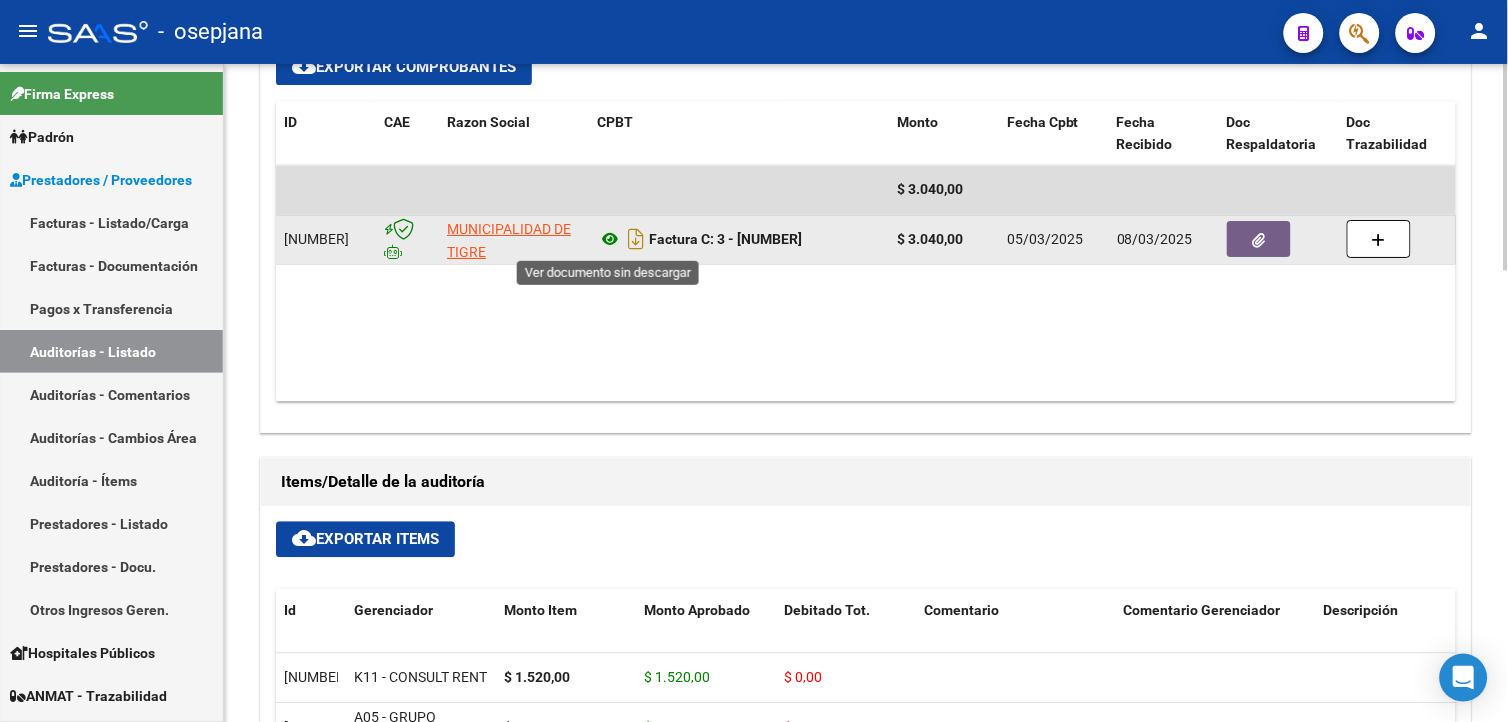 click 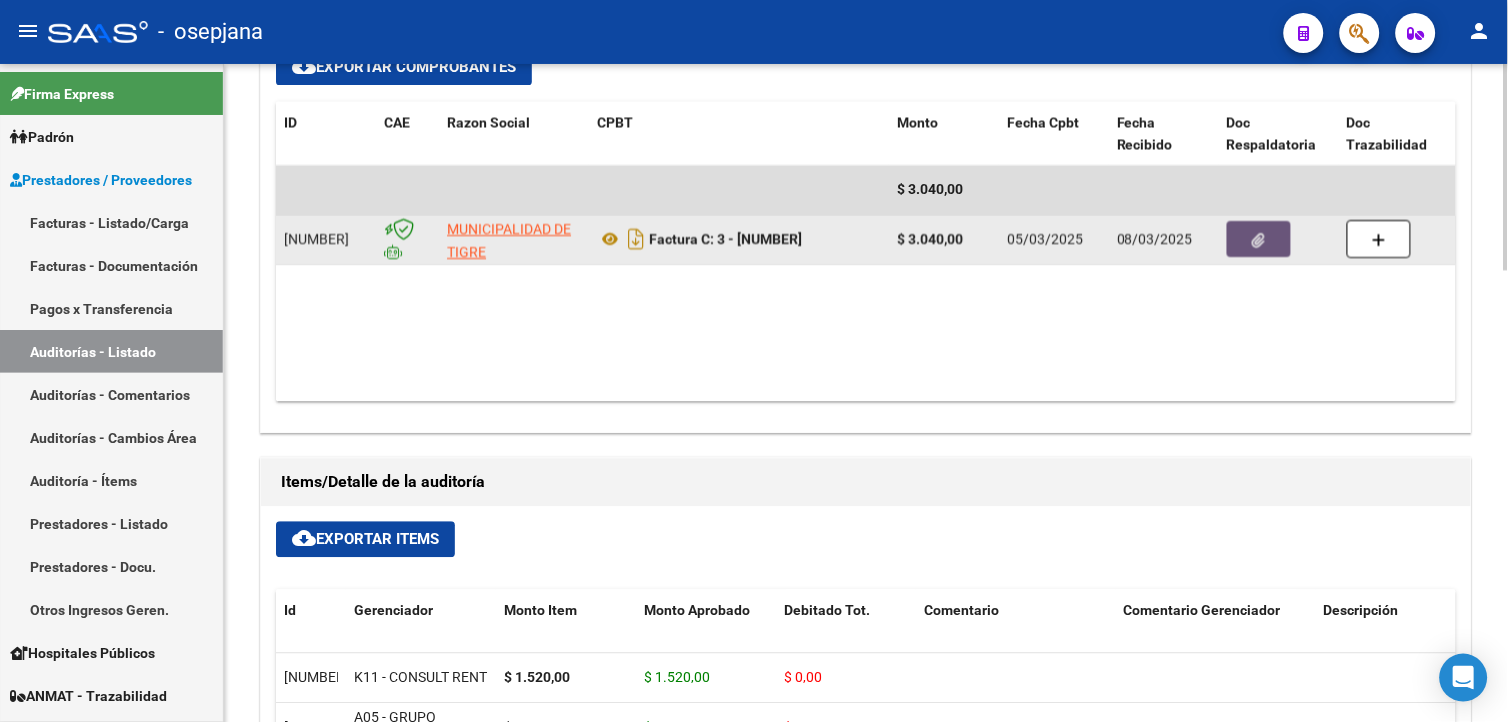 click 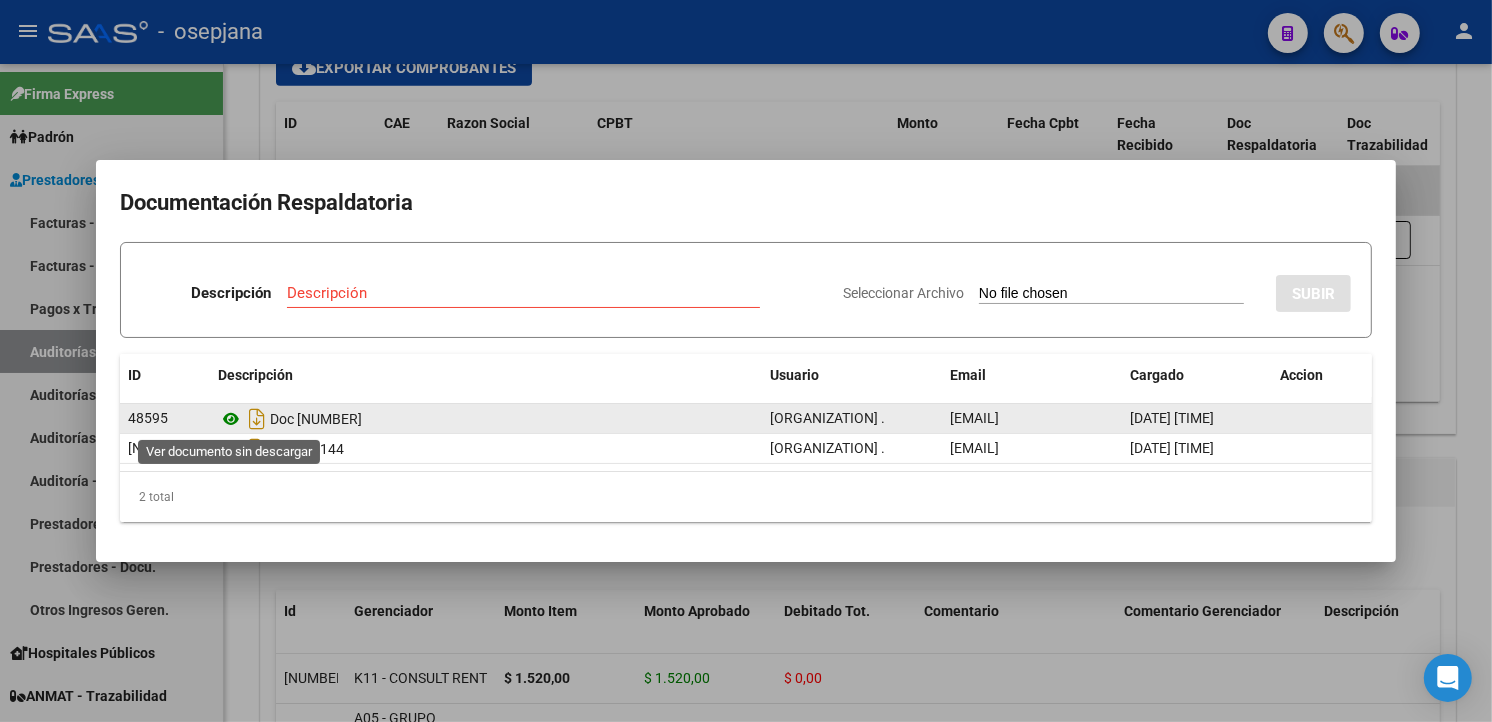 click 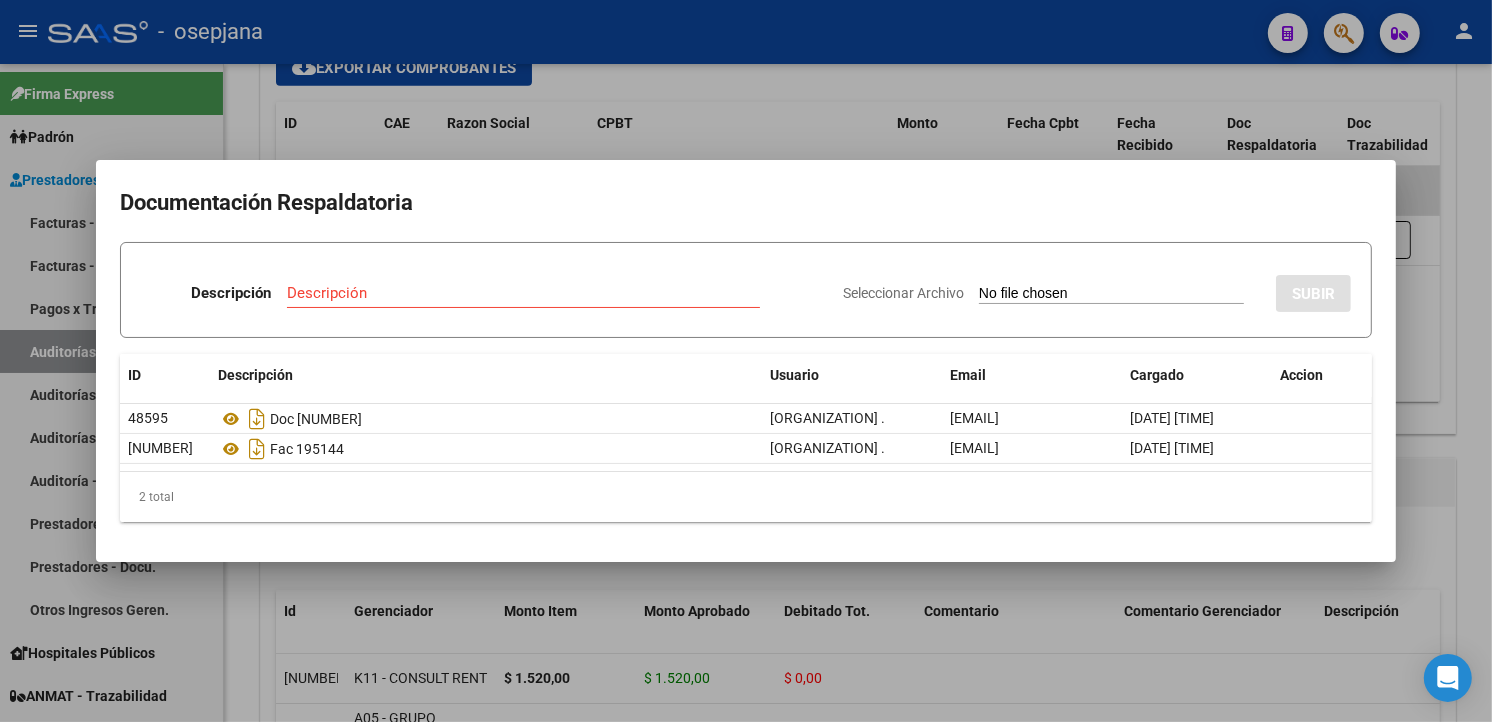 drag, startPoint x: 533, startPoint y: 35, endPoint x: 527, endPoint y: 18, distance: 18.027756 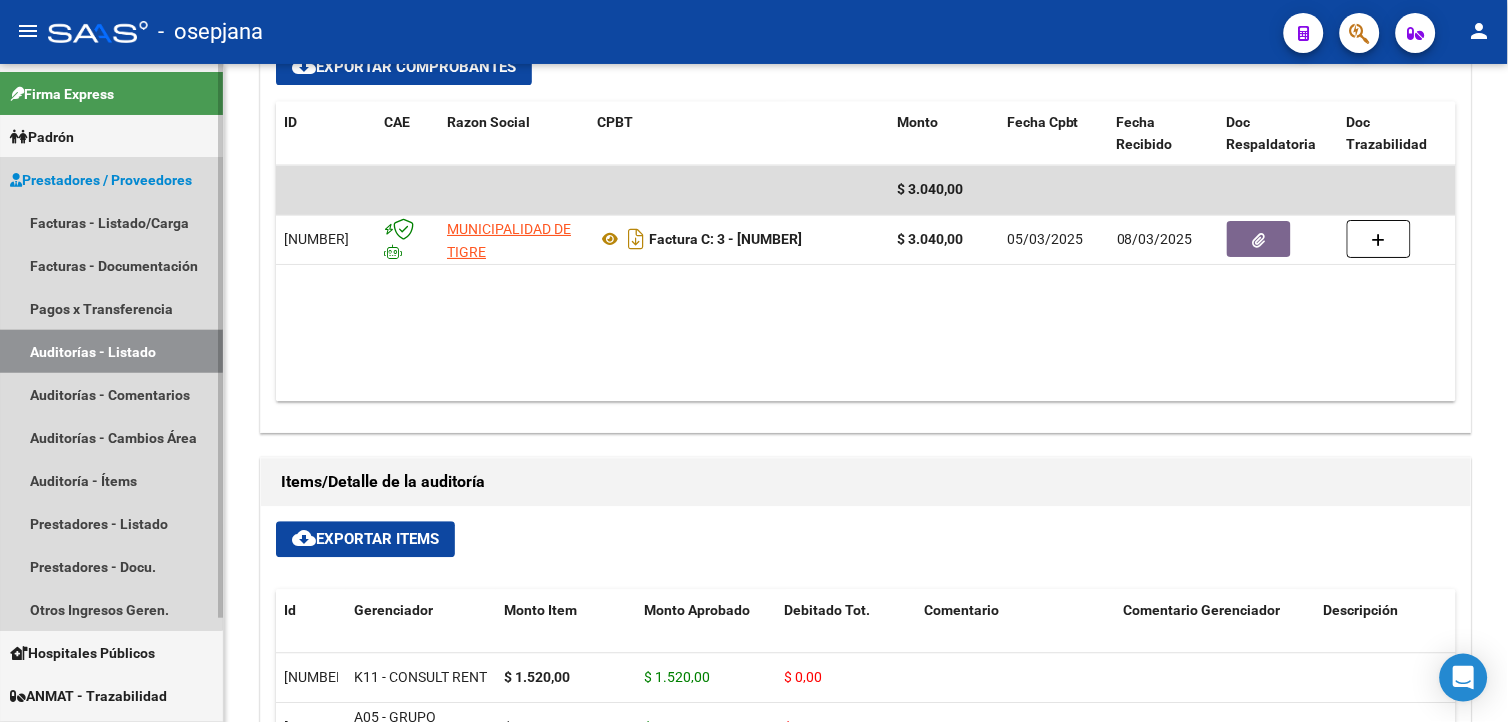 click on "Auditorías - Listado" at bounding box center [111, 351] 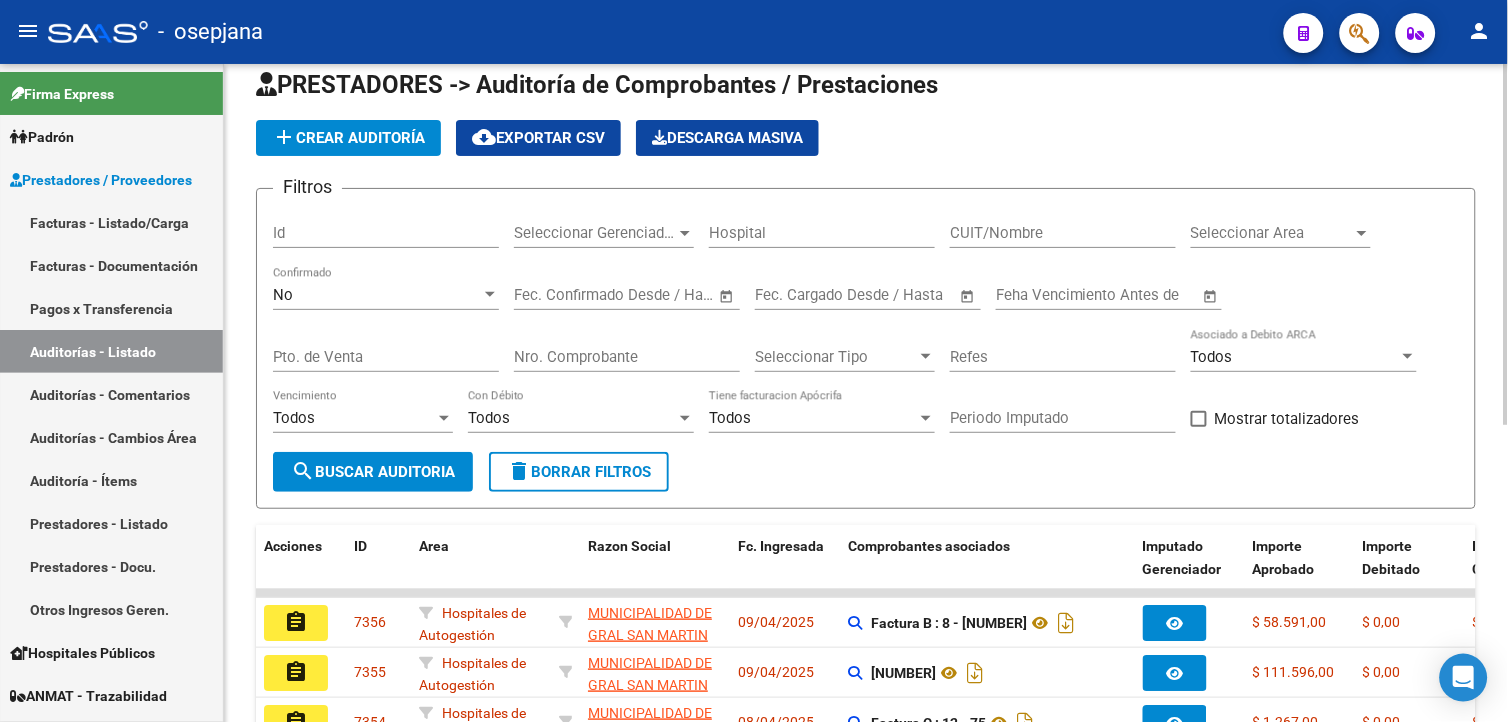 scroll, scrollTop: 0, scrollLeft: 0, axis: both 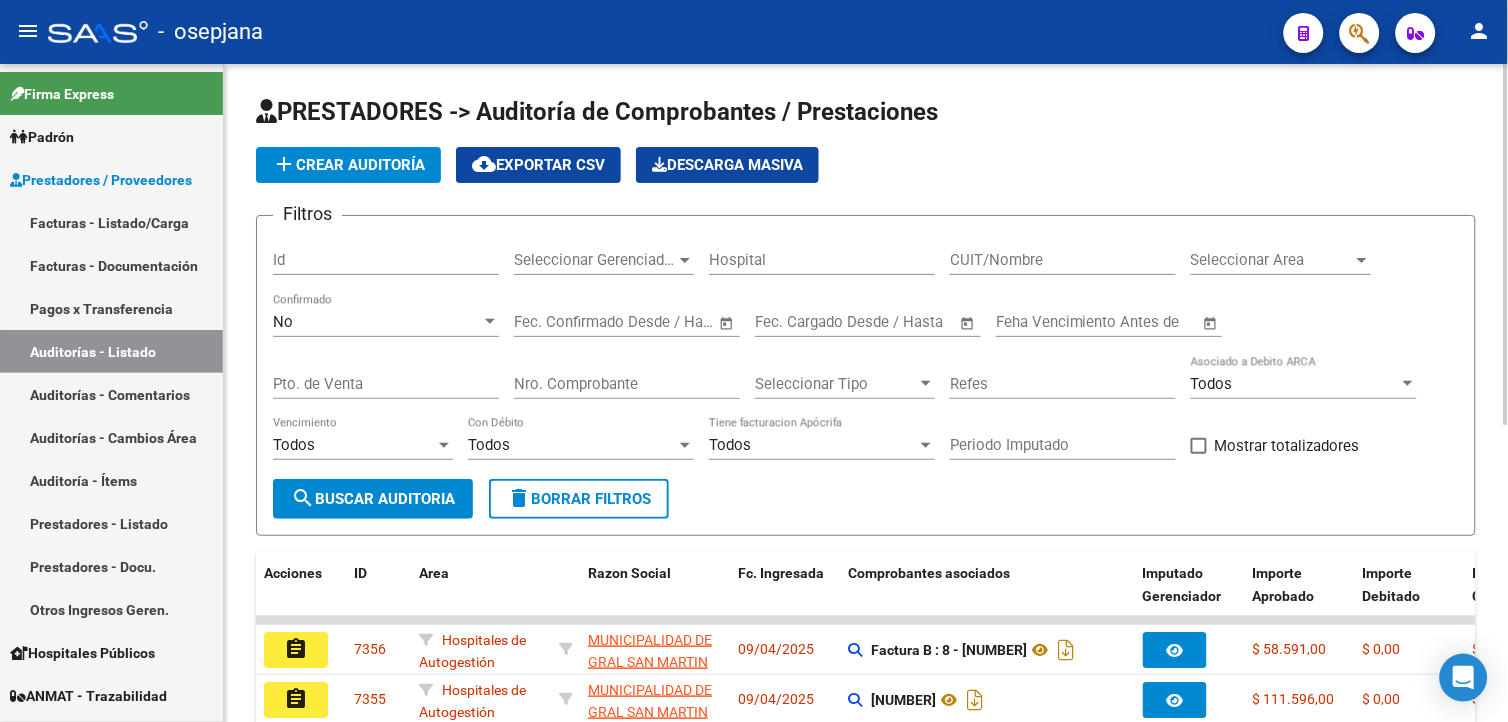 click on "No Confirmado" 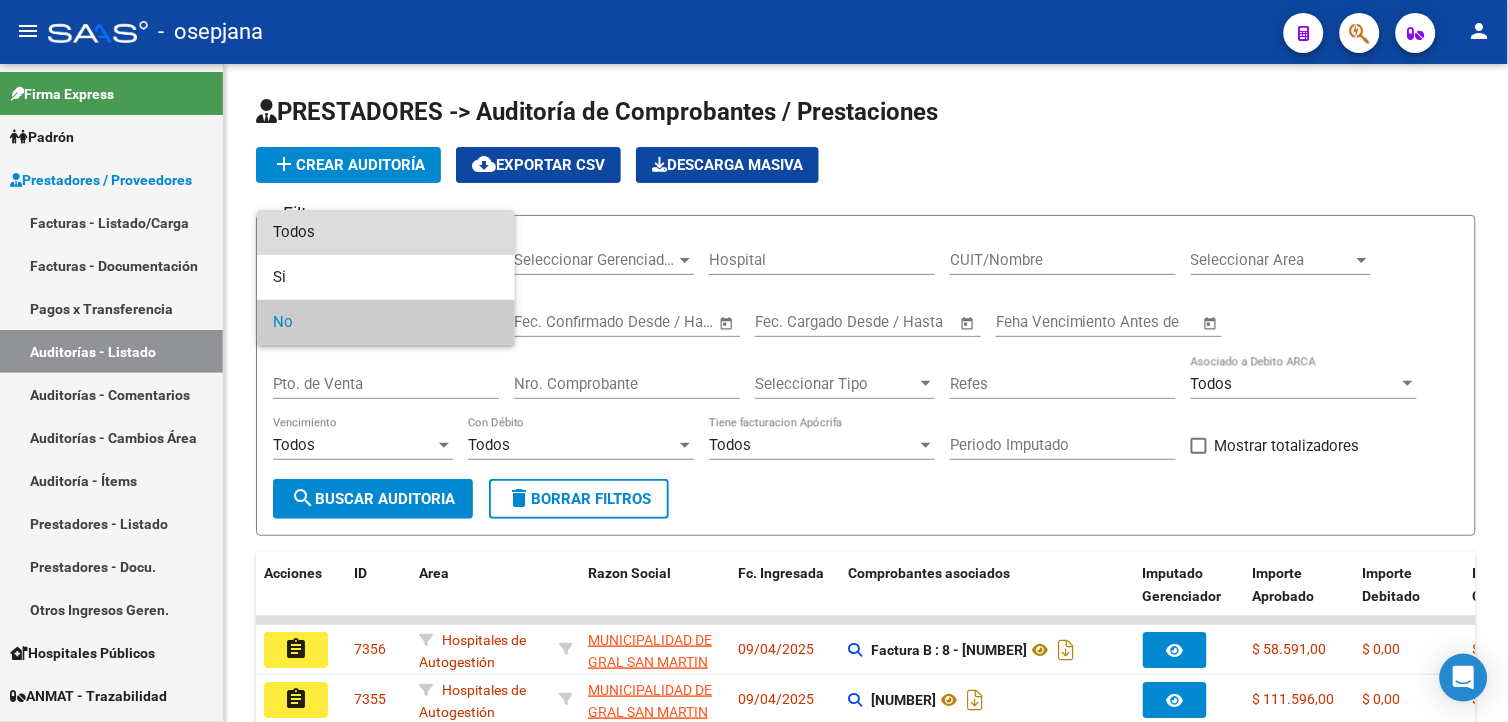 click on "Todos" at bounding box center (386, 232) 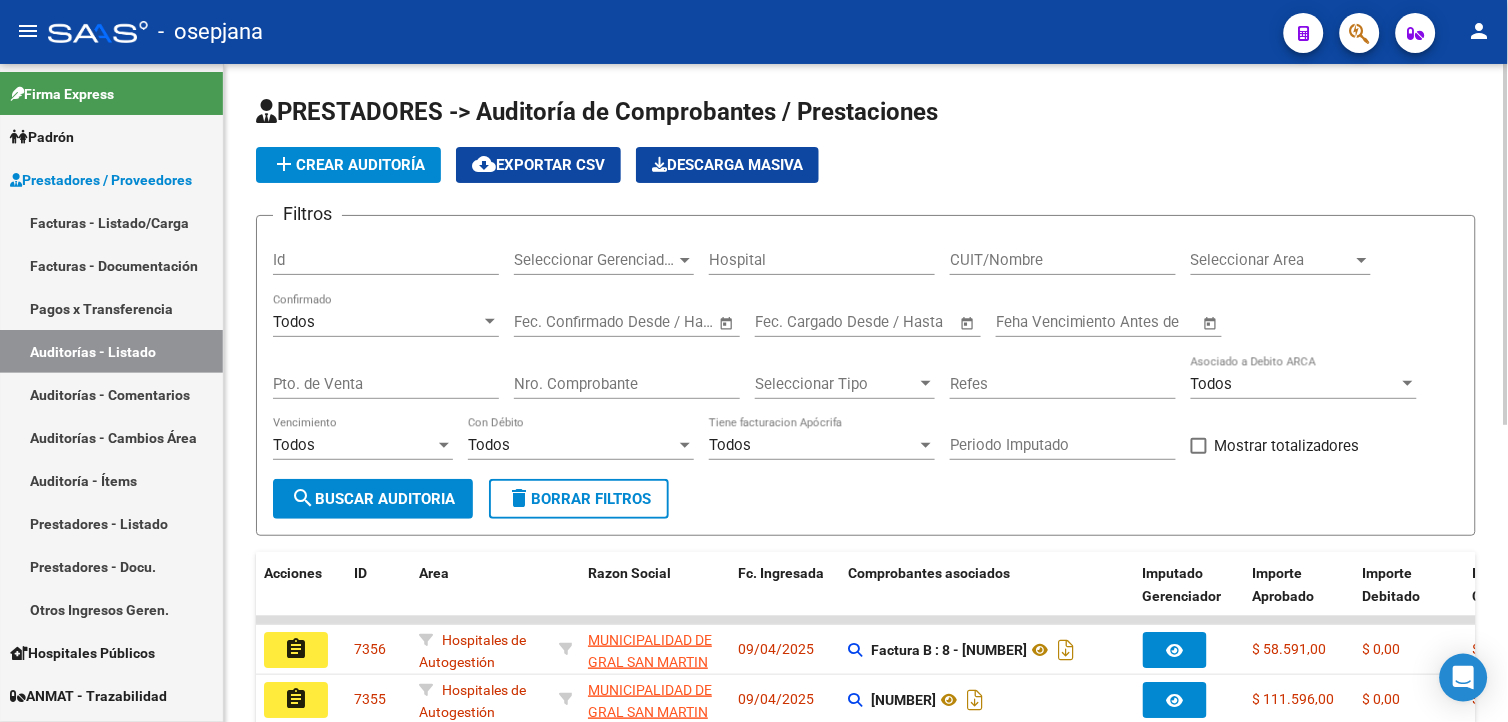 click on "Pto. de Venta" 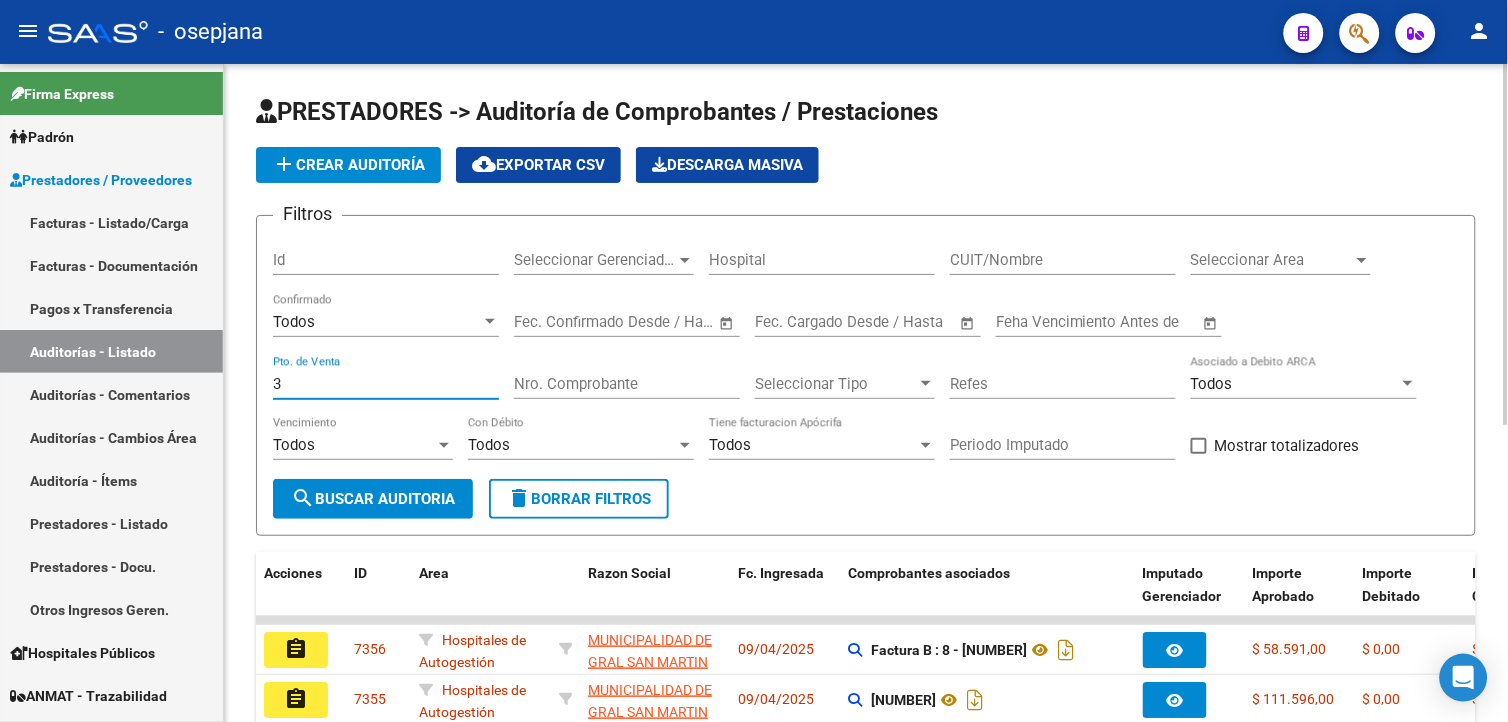 type on "3" 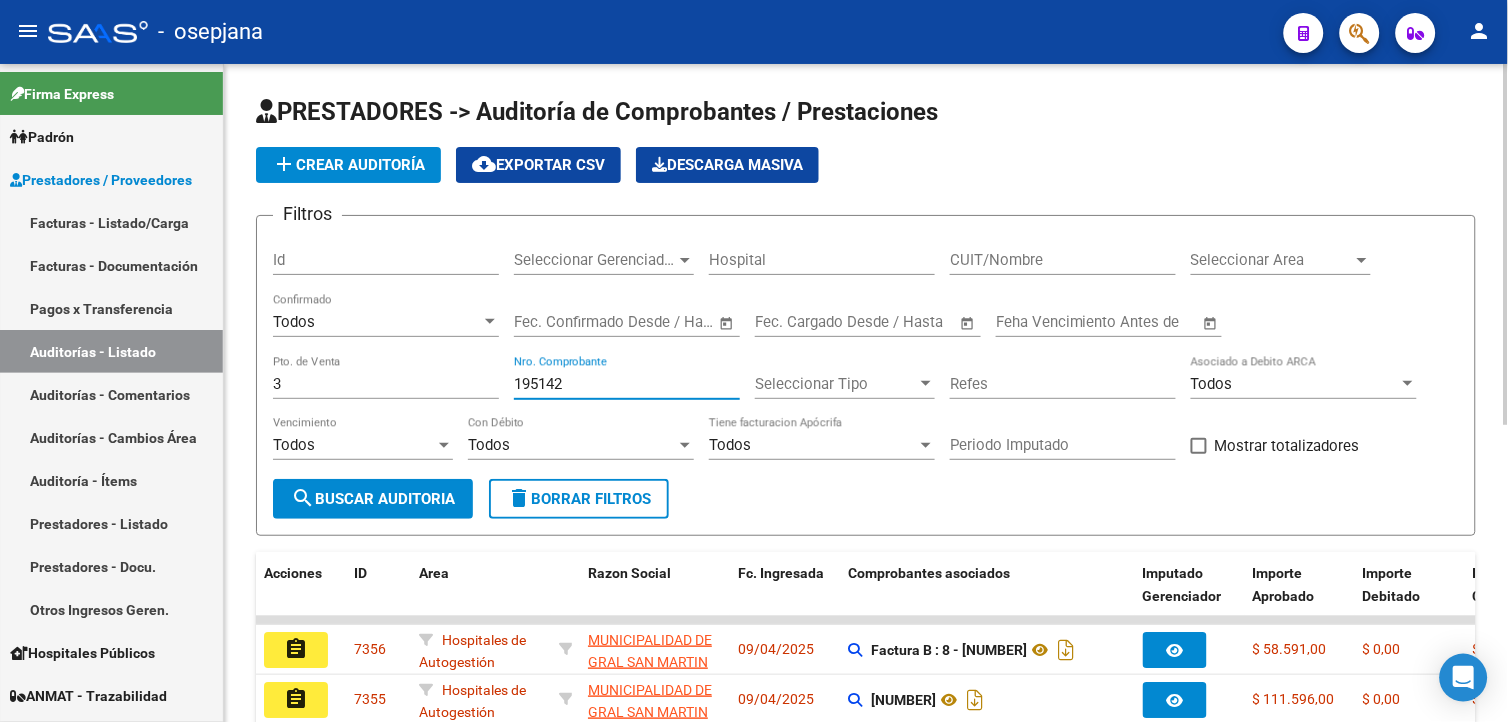type on "195142" 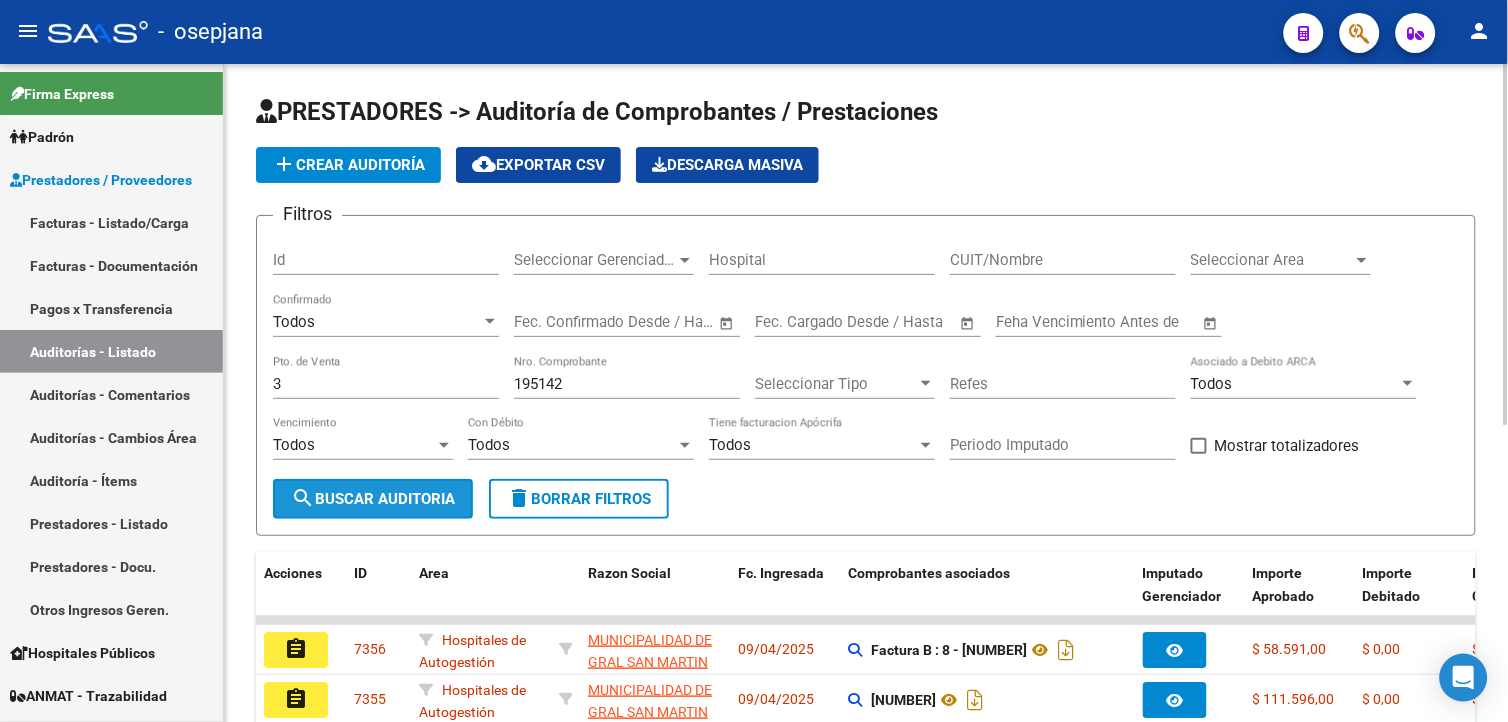 drag, startPoint x: 405, startPoint y: 498, endPoint x: 410, endPoint y: 508, distance: 11.18034 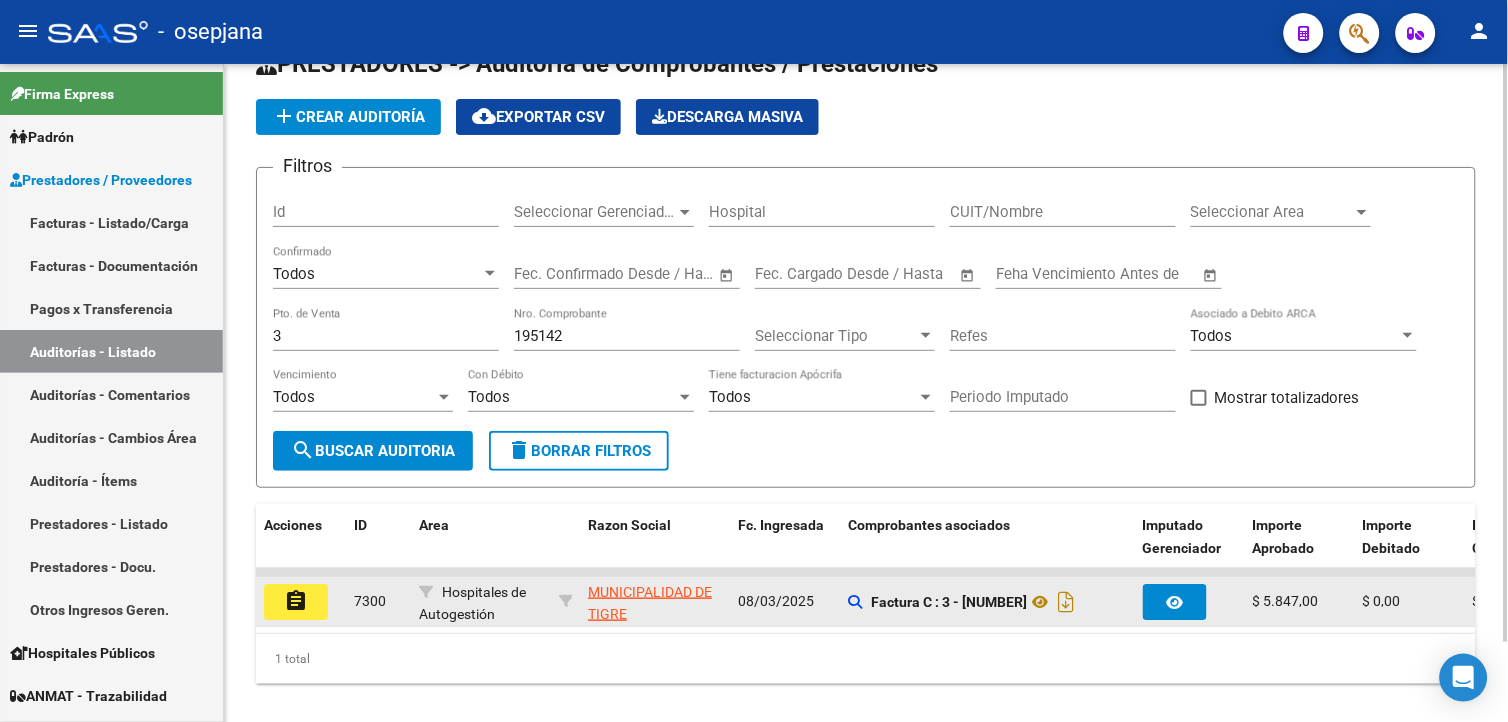 scroll, scrollTop: 91, scrollLeft: 0, axis: vertical 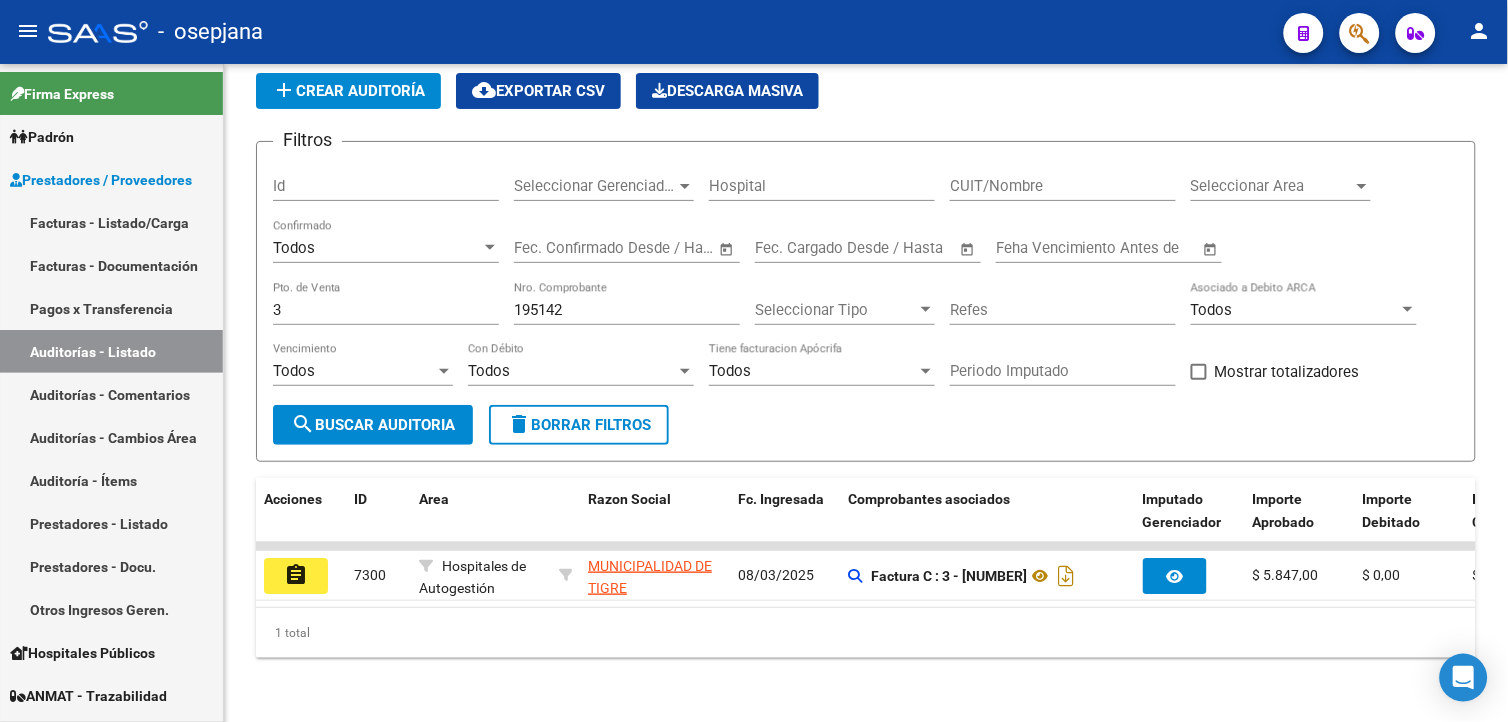 click on "assignment" 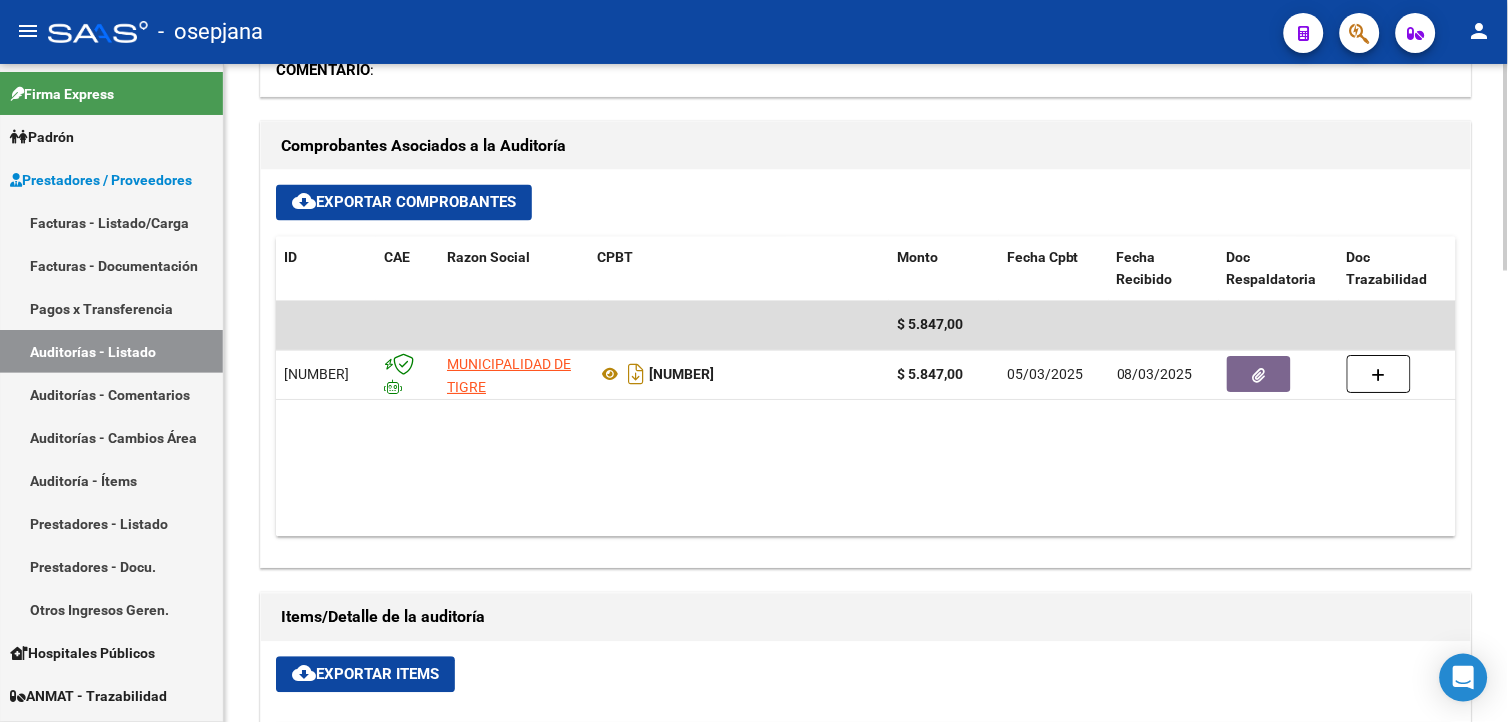 scroll, scrollTop: 777, scrollLeft: 0, axis: vertical 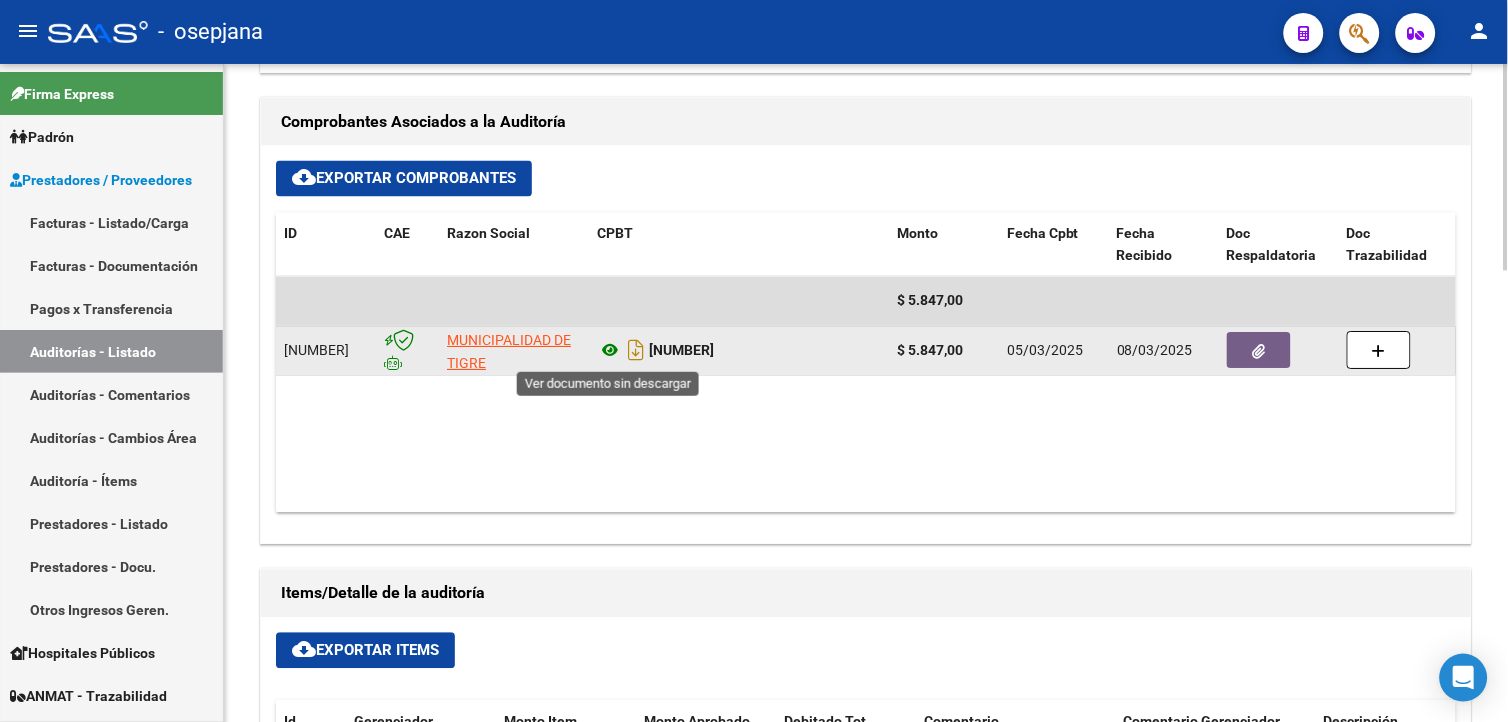 click 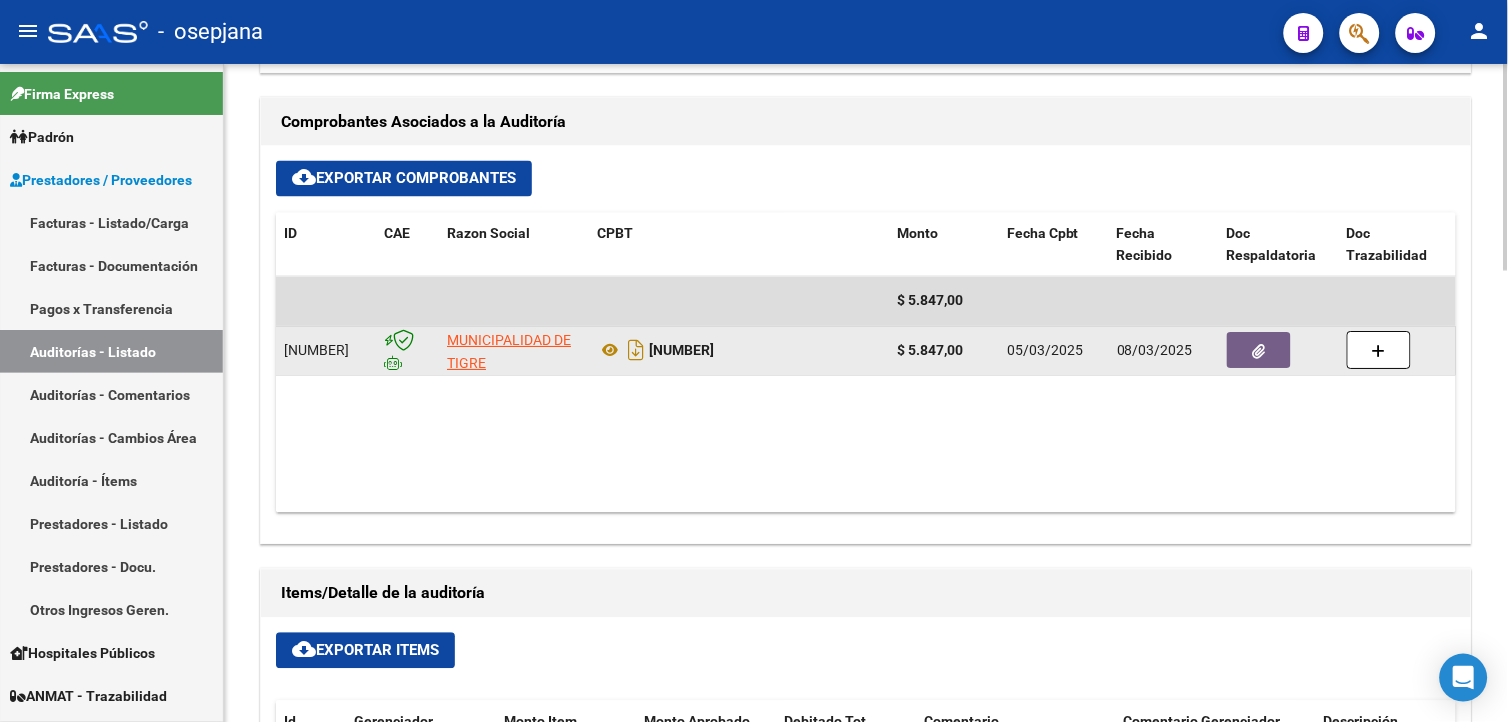 click 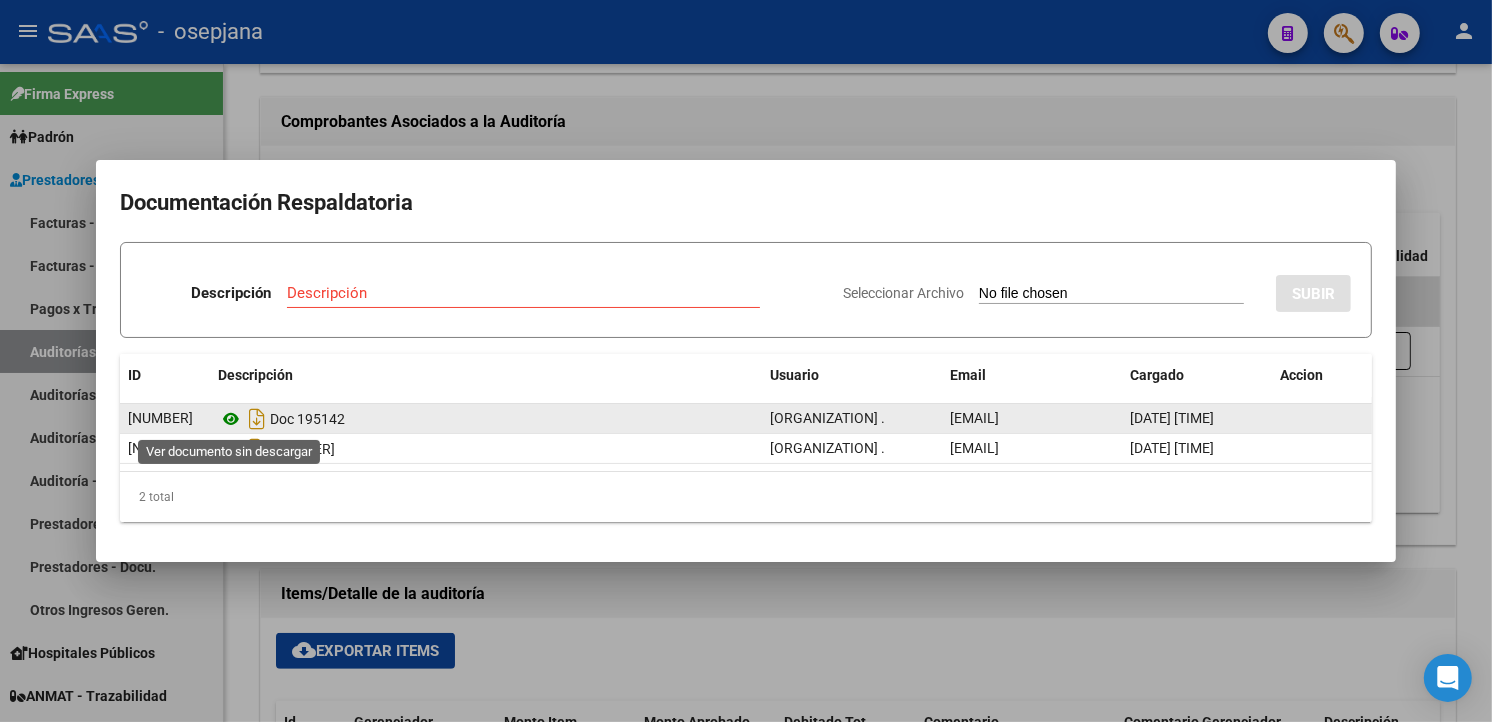click 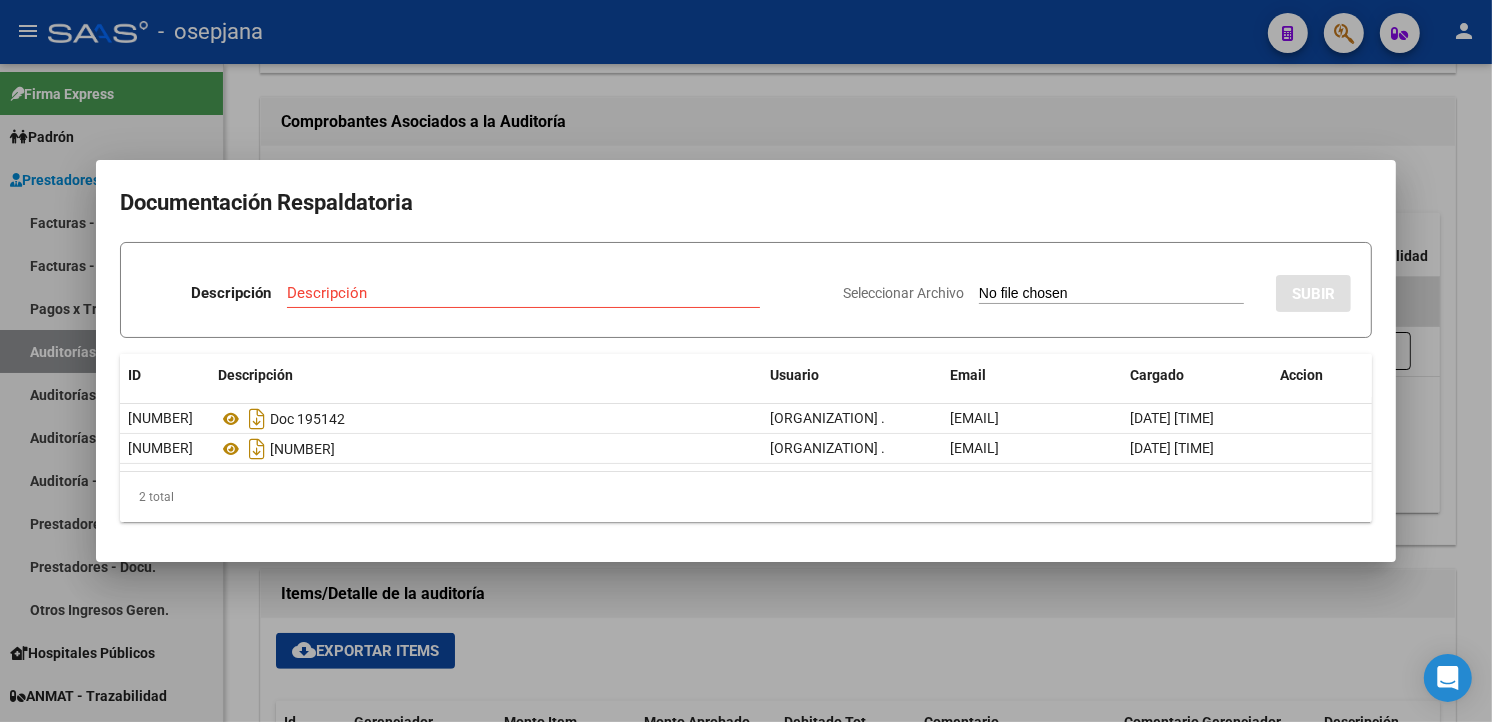 click at bounding box center (746, 361) 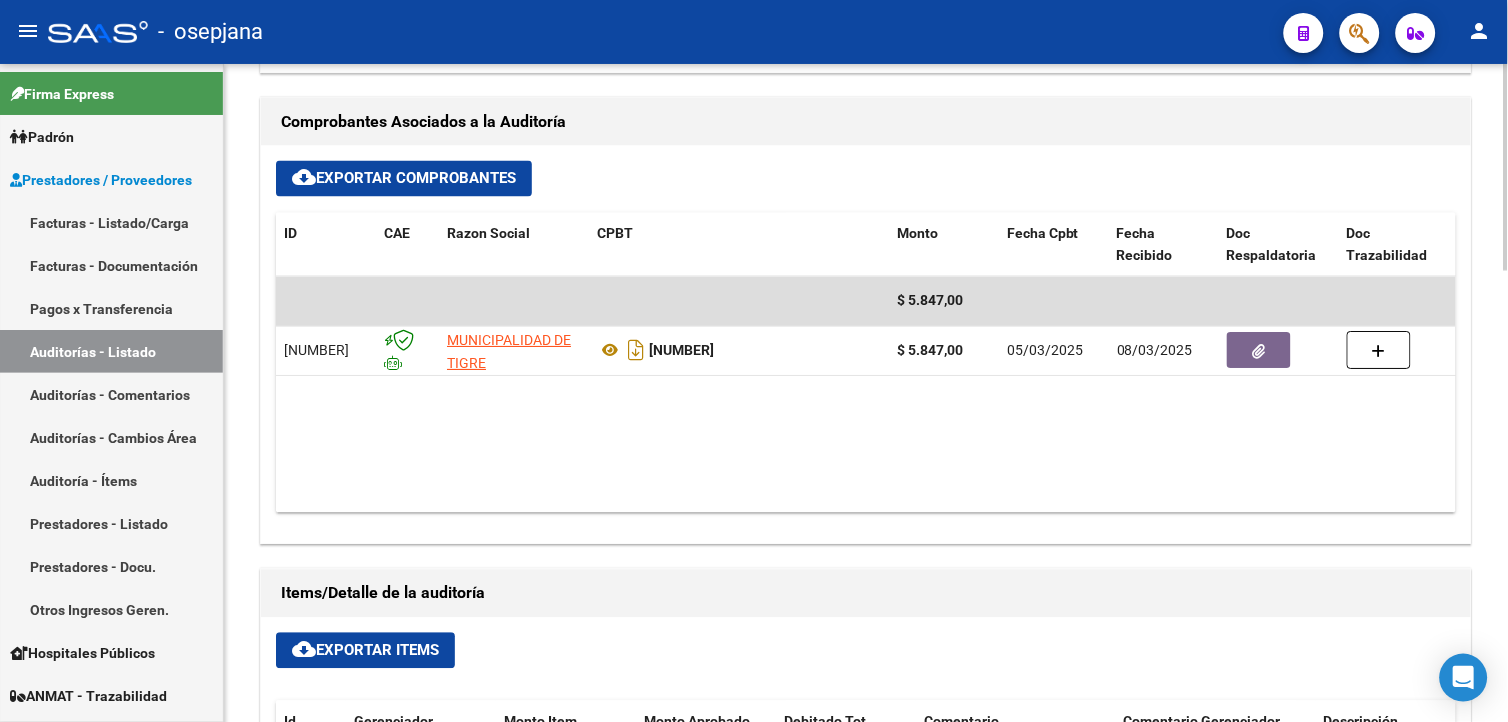 scroll, scrollTop: 222, scrollLeft: 0, axis: vertical 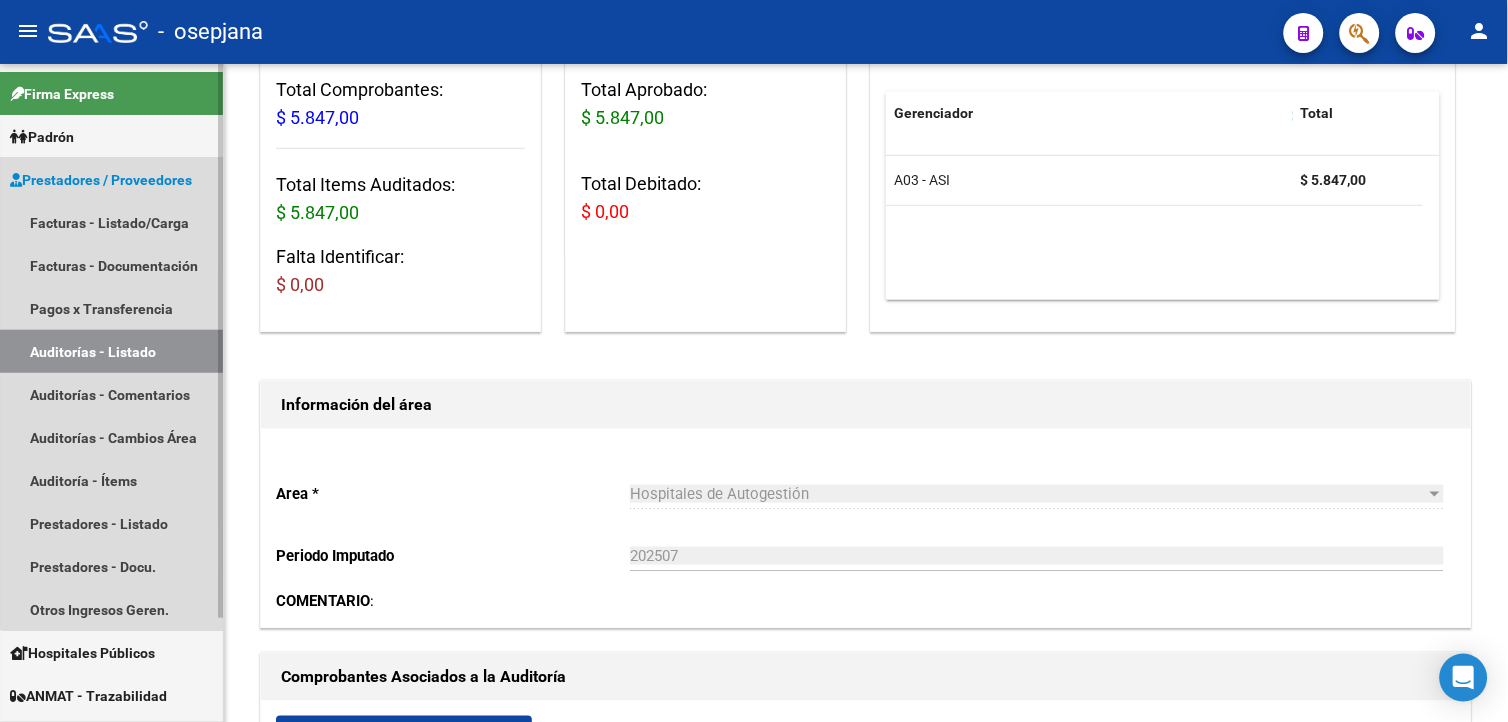 click on "Auditorías - Listado" at bounding box center (111, 351) 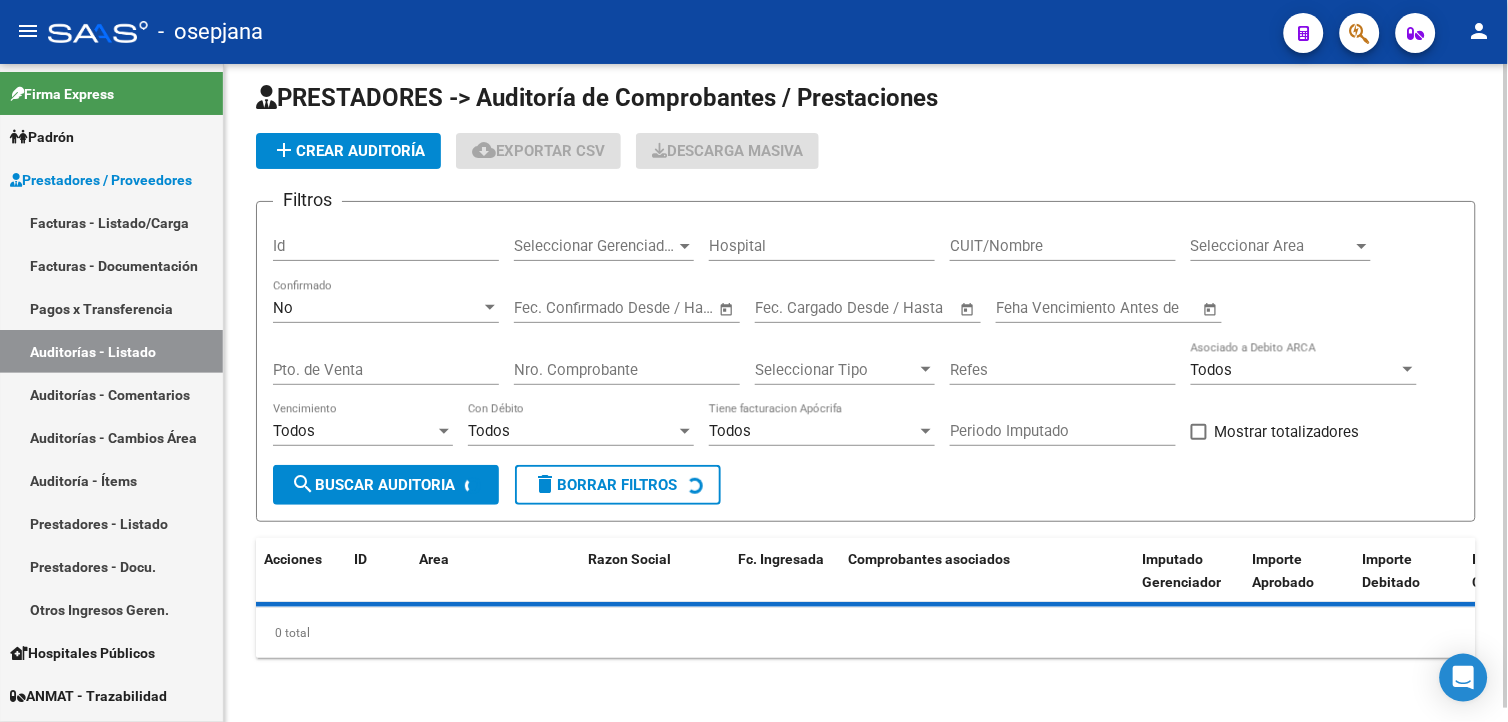 scroll, scrollTop: 222, scrollLeft: 0, axis: vertical 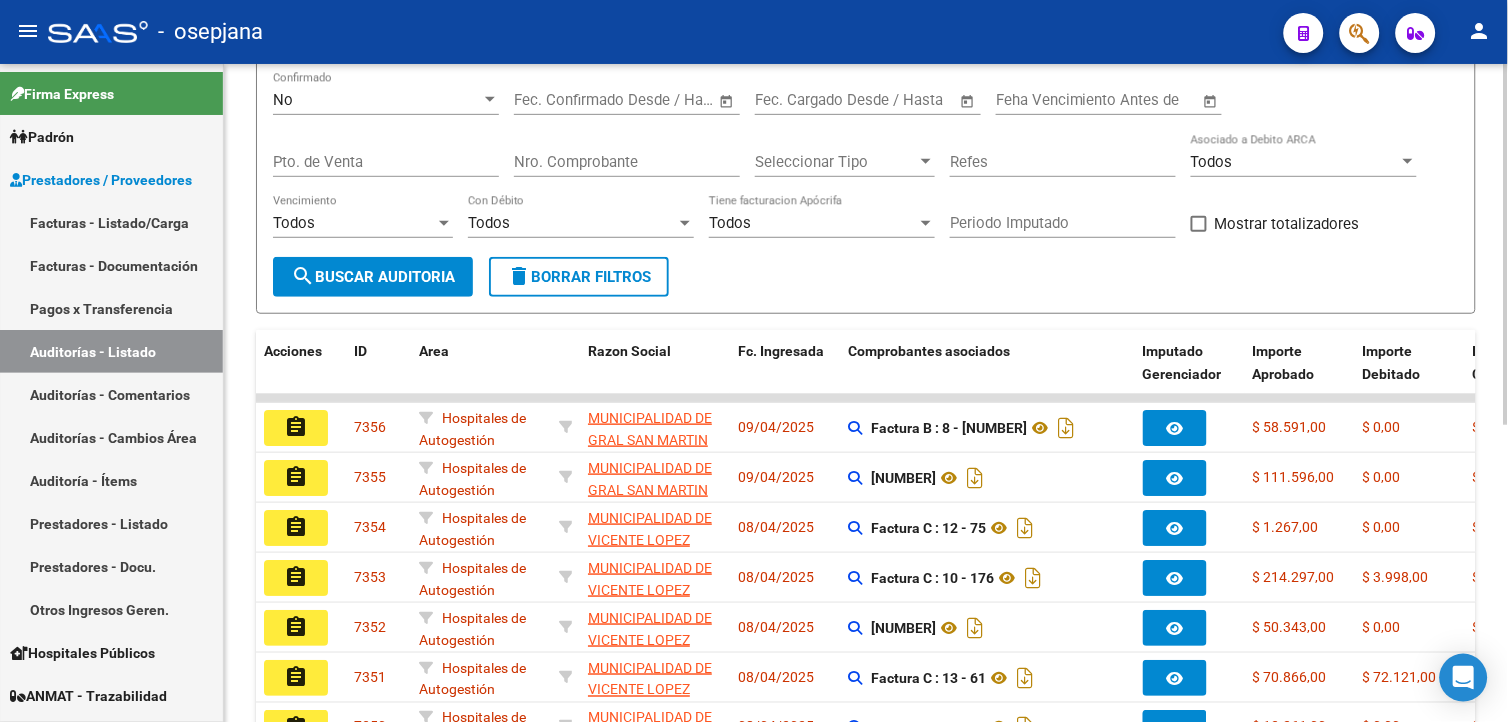 drag, startPoint x: 352, startPoint y: 298, endPoint x: 337, endPoint y: 298, distance: 15 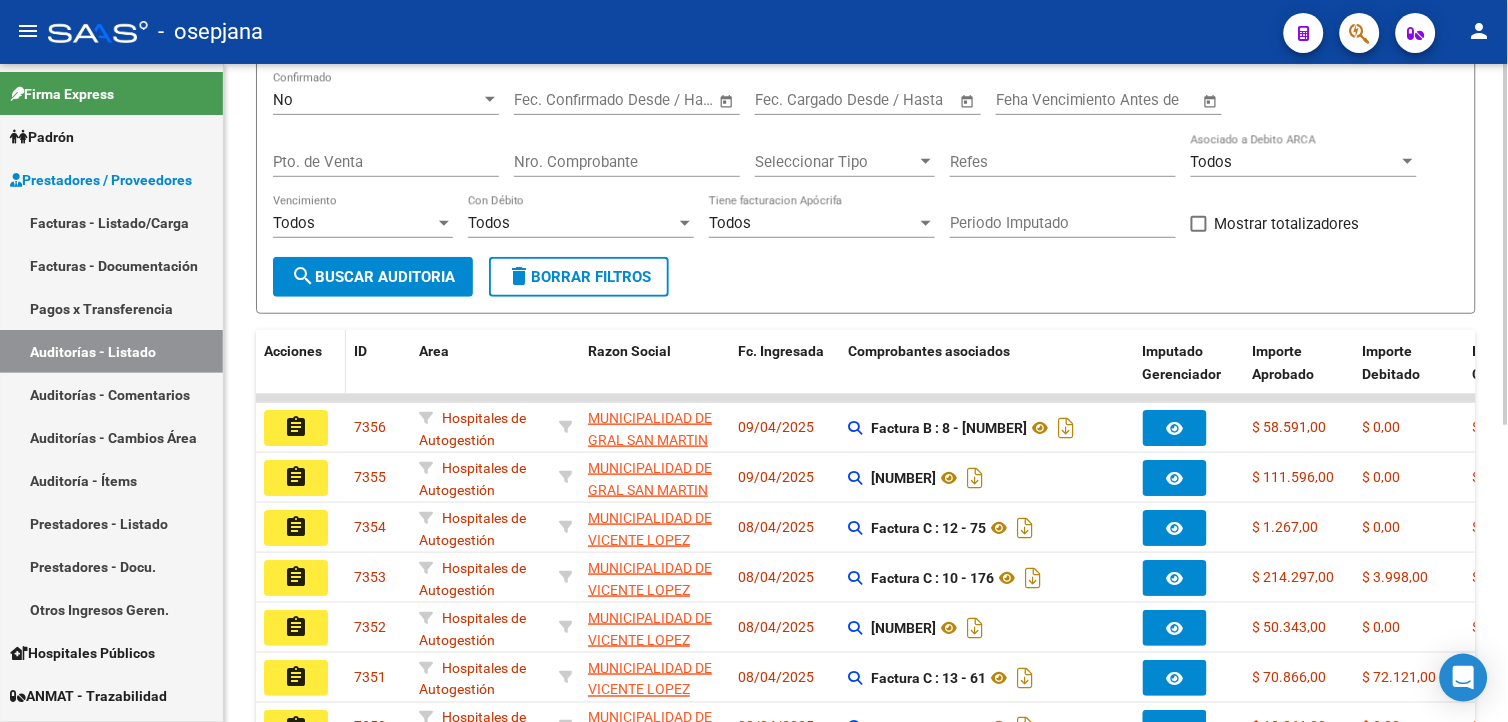 scroll, scrollTop: 0, scrollLeft: 0, axis: both 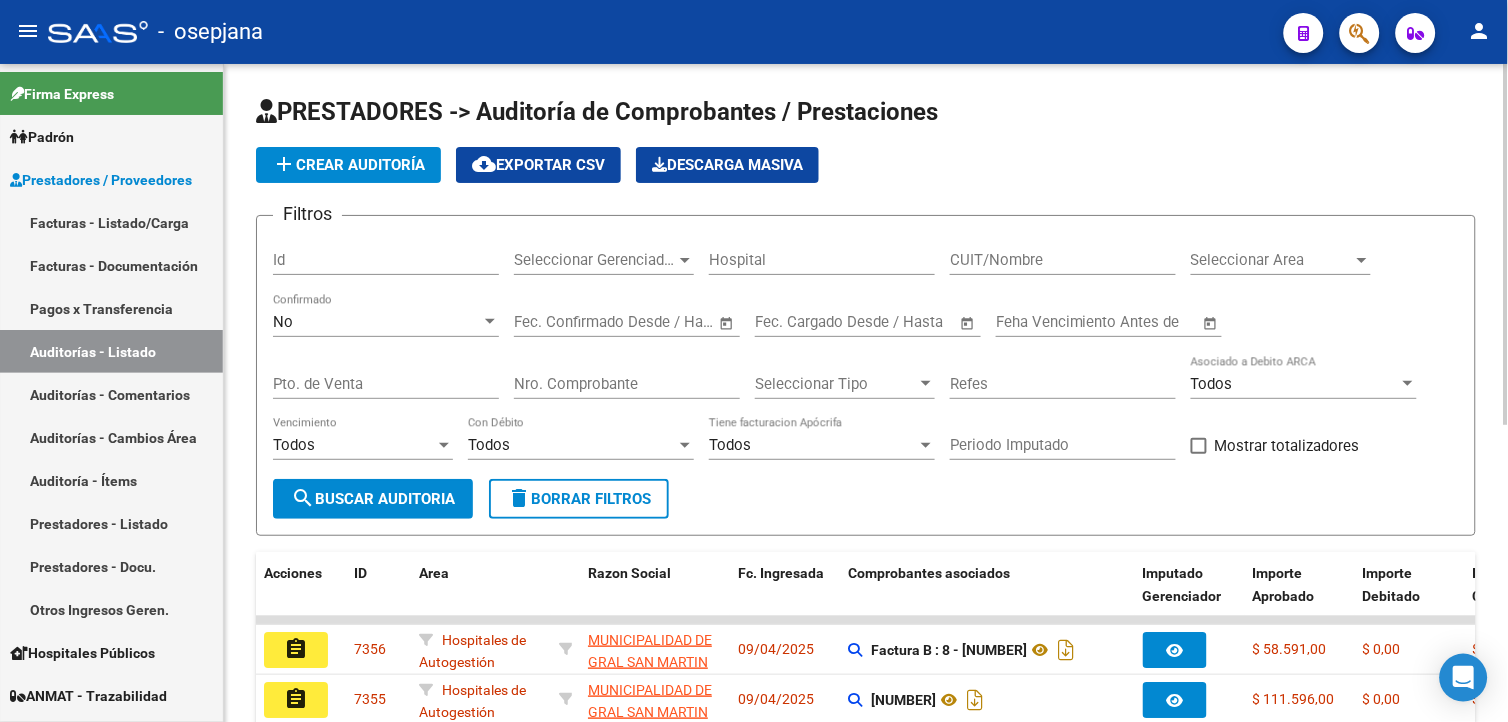 click on "No" at bounding box center (377, 322) 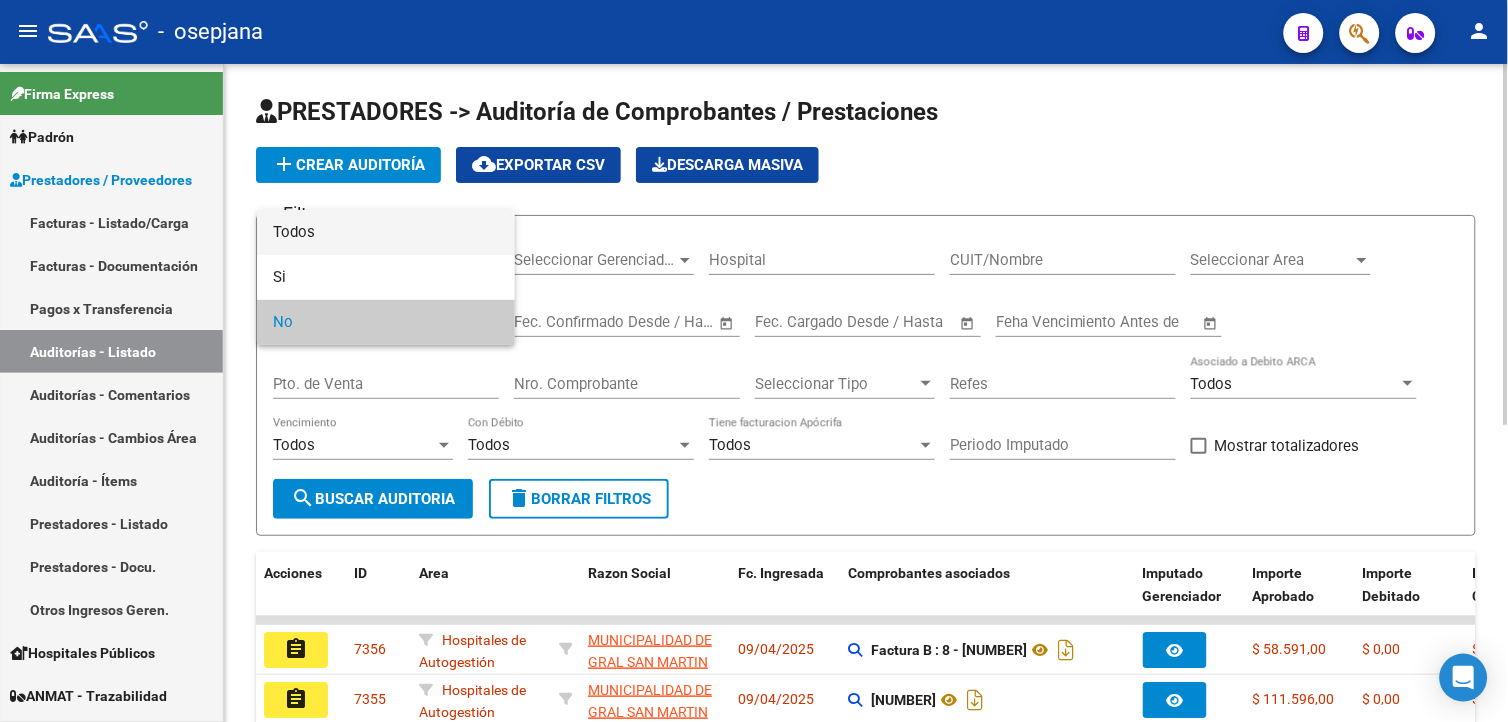 drag, startPoint x: 313, startPoint y: 217, endPoint x: 310, endPoint y: 237, distance: 20.22375 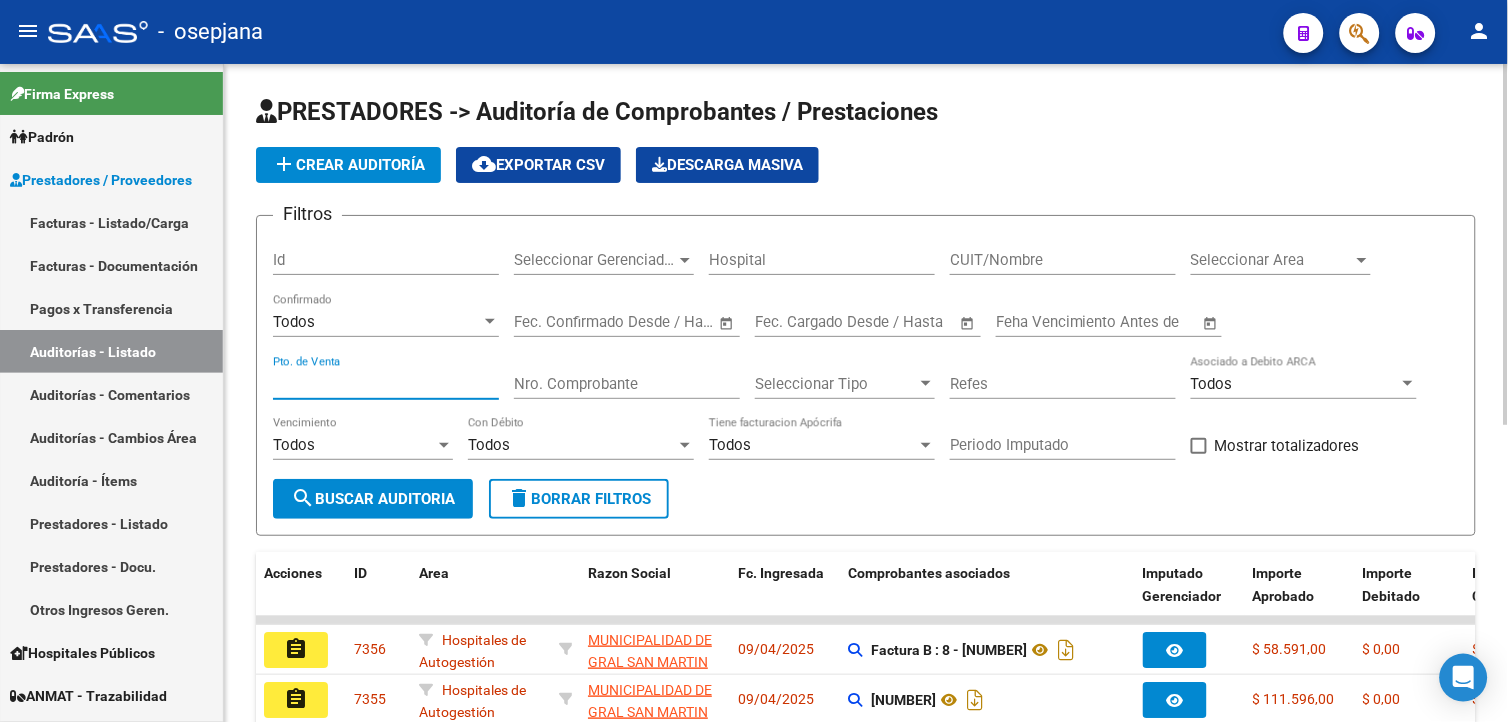 click on "Pto. de Venta" at bounding box center [386, 384] 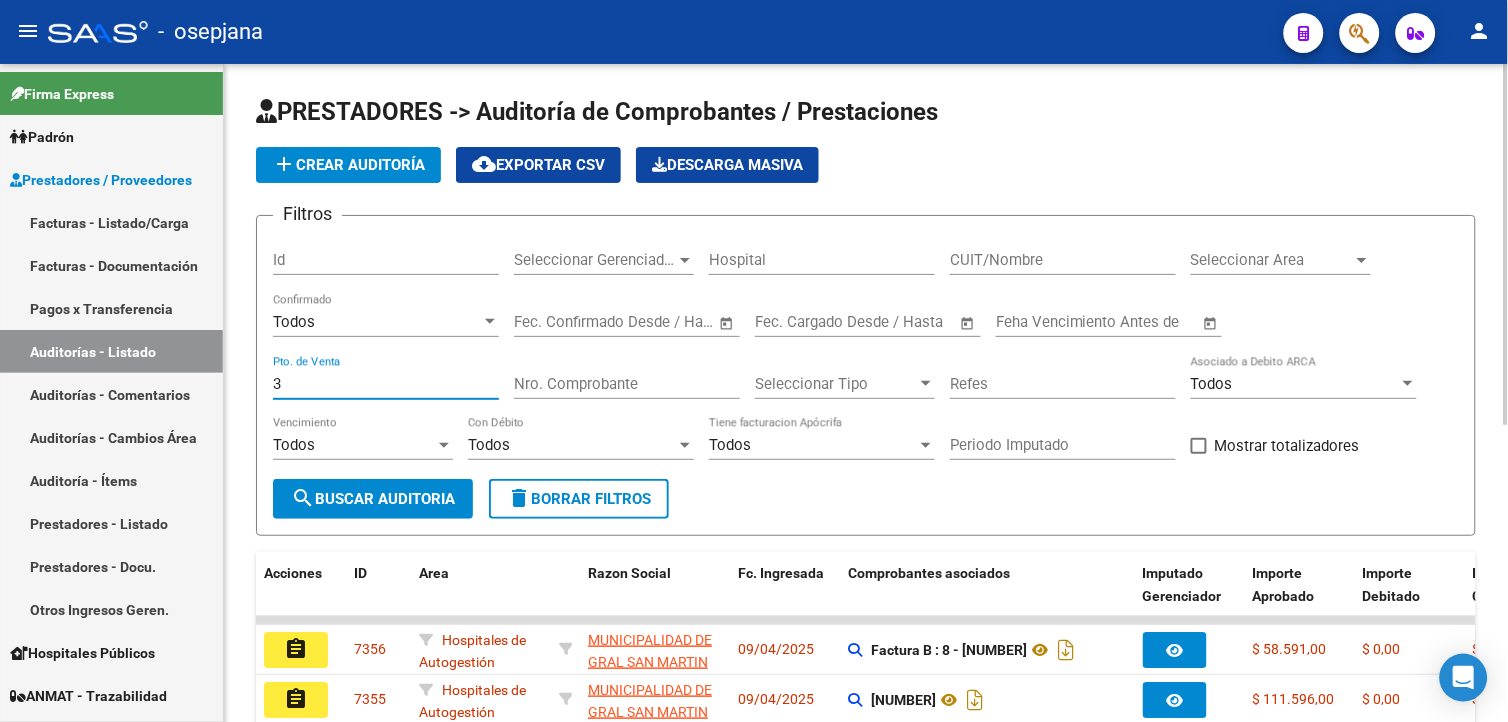 type on "3" 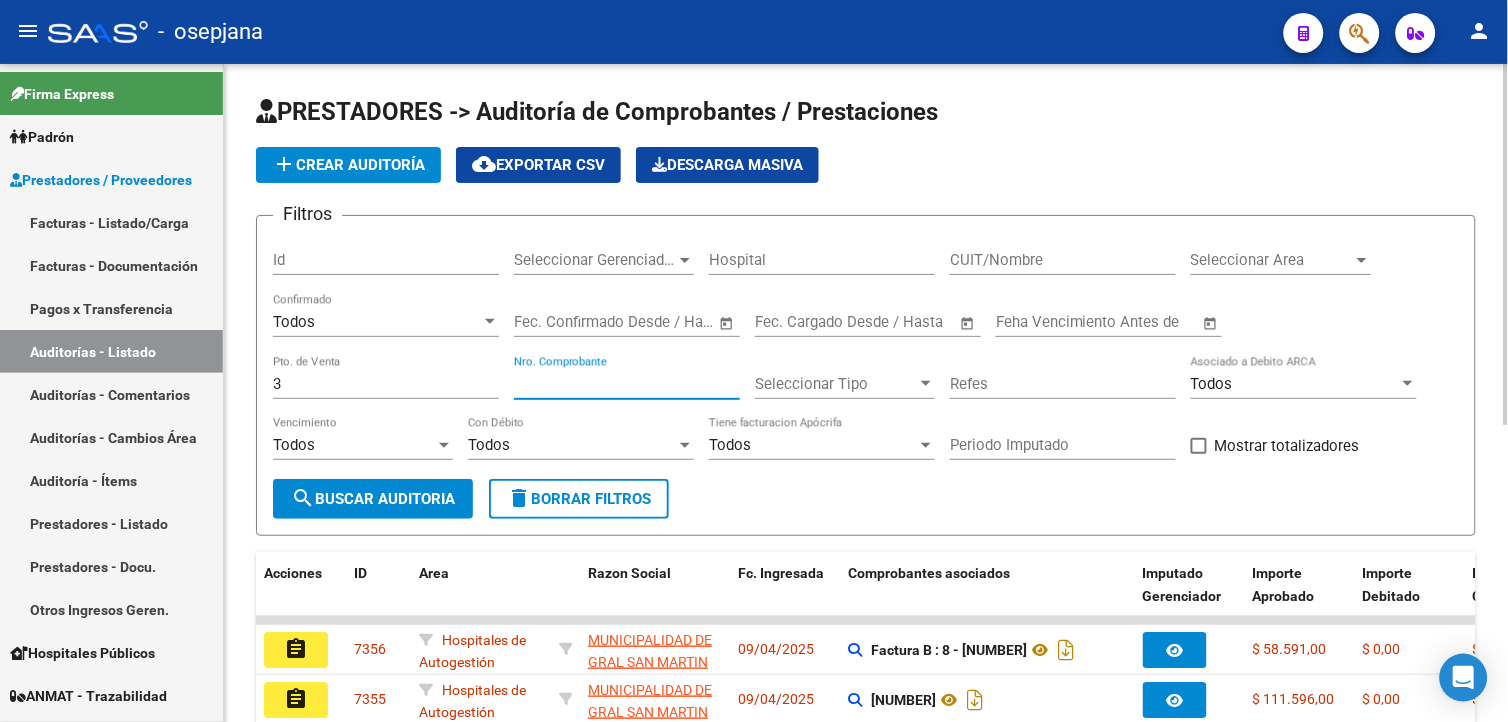 click on "Nro. Comprobante" at bounding box center (627, 384) 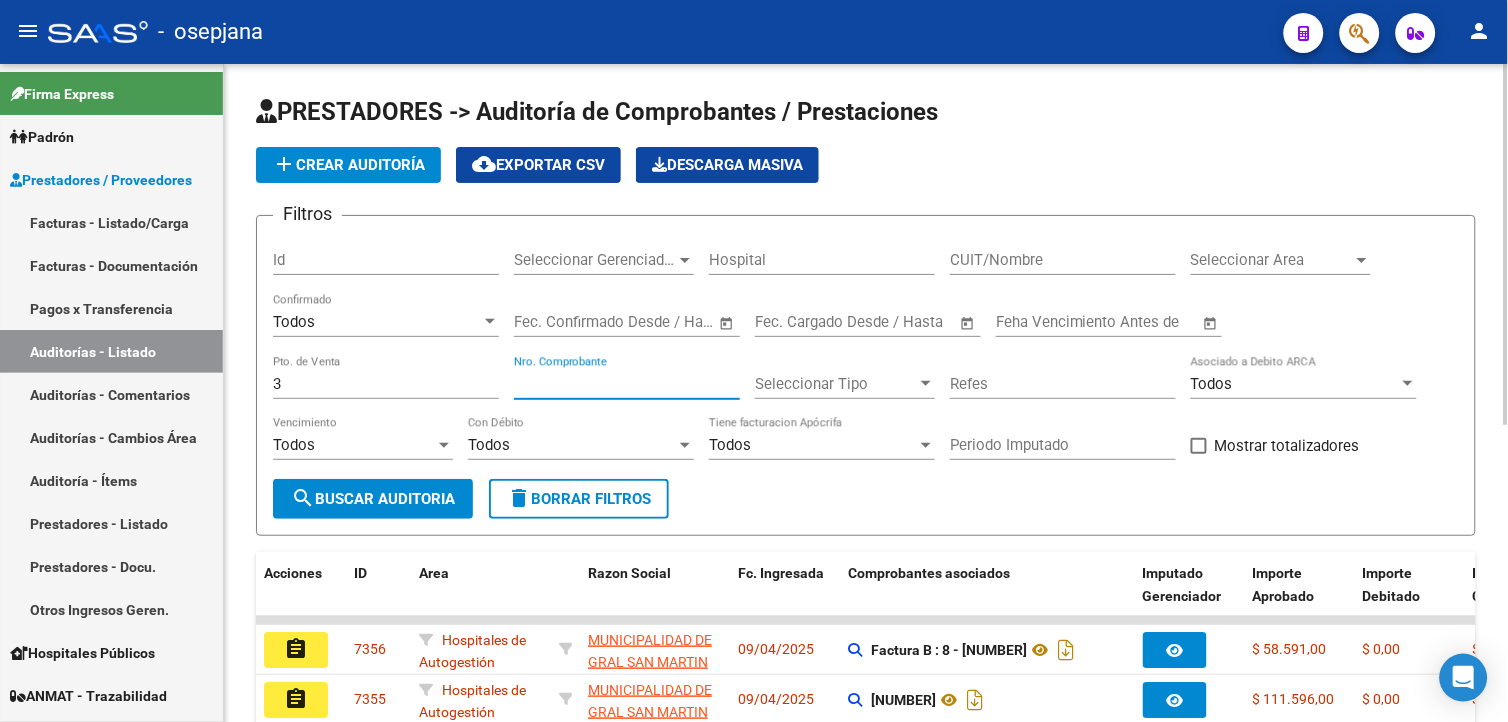 type on "[NUMBER]" 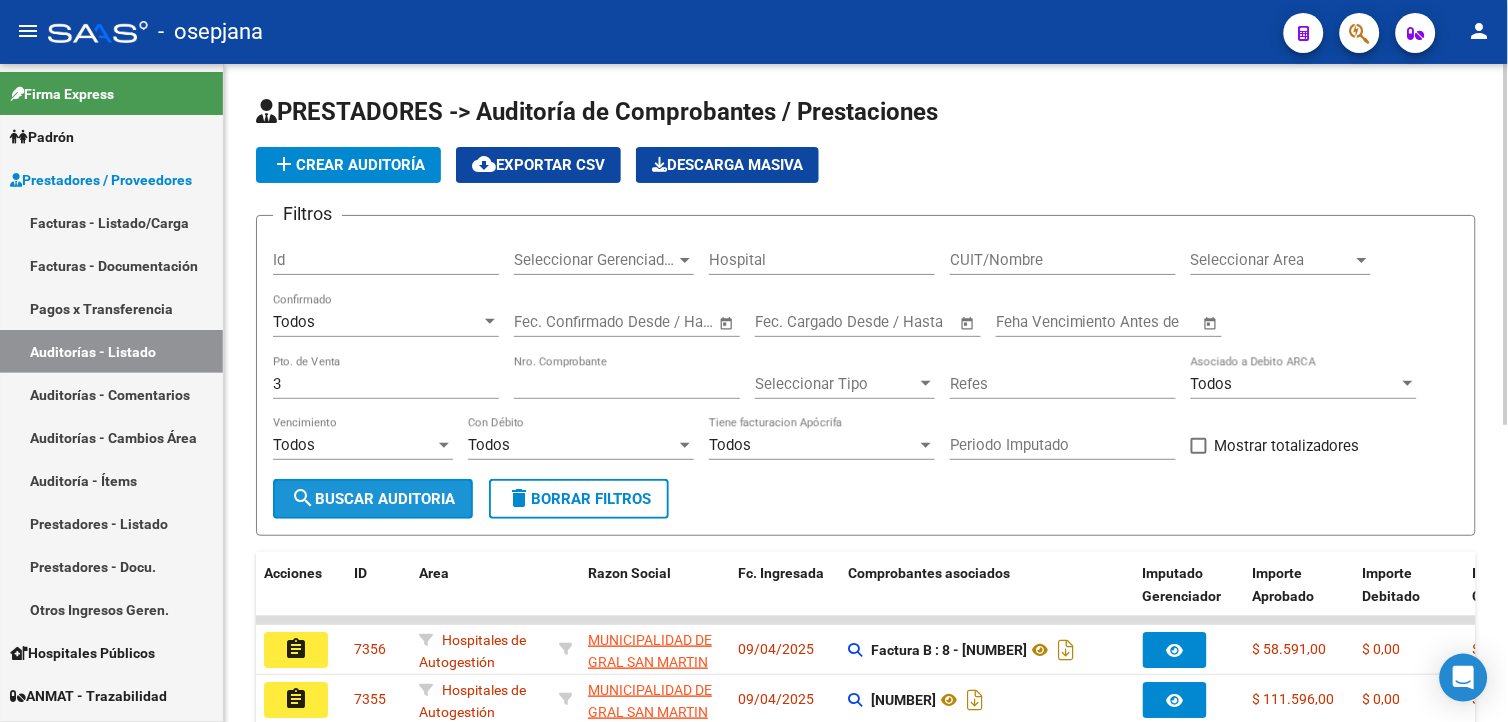 click on "search  Buscar Auditoria" 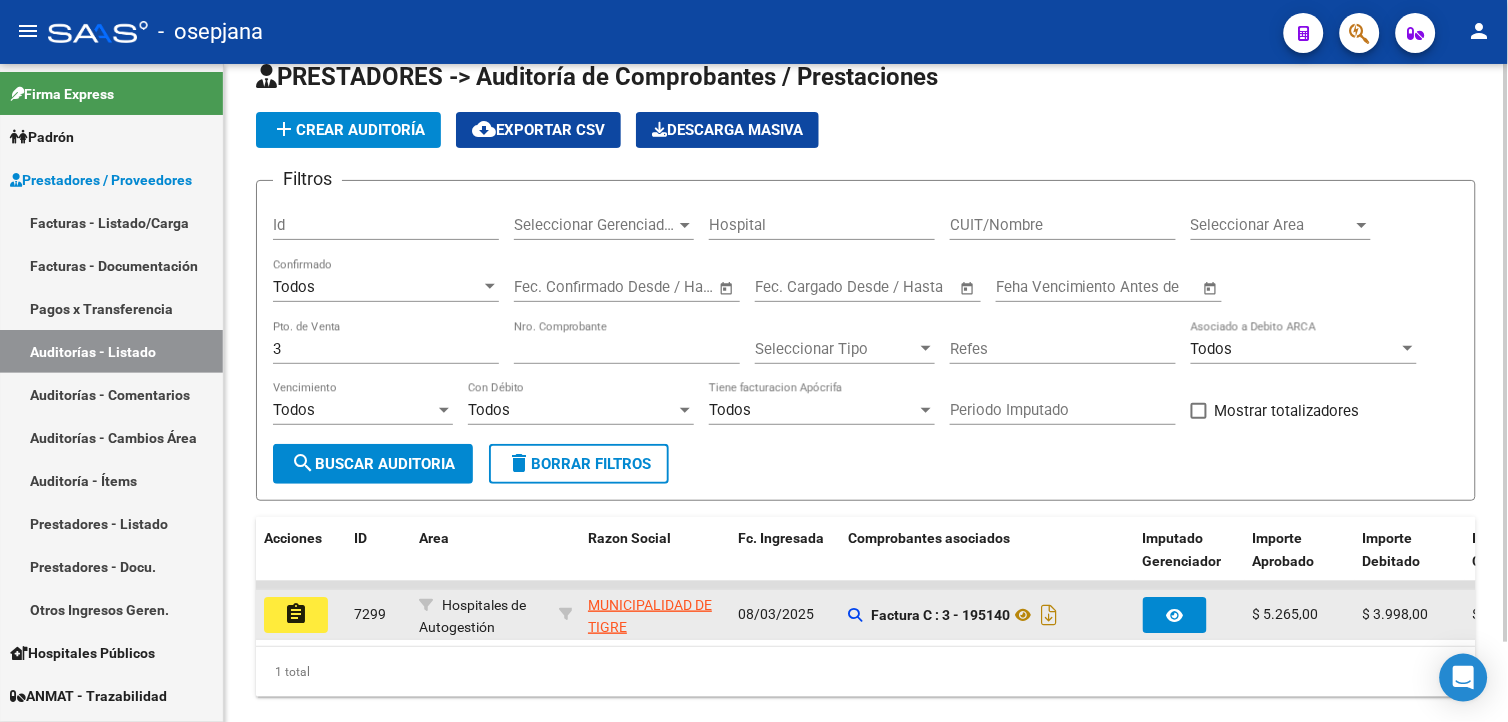 scroll, scrollTop: 91, scrollLeft: 0, axis: vertical 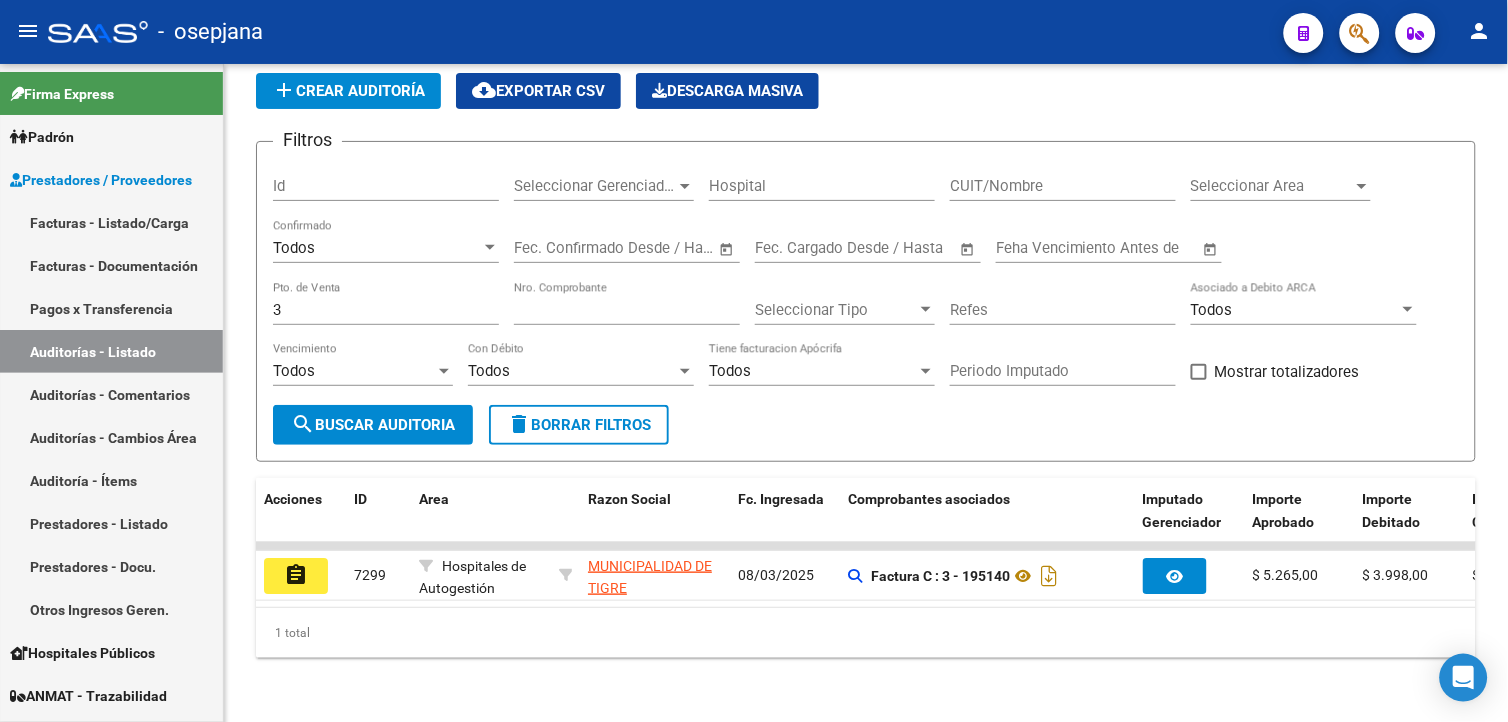 drag, startPoint x: 300, startPoint y: 551, endPoint x: 287, endPoint y: 547, distance: 13.601471 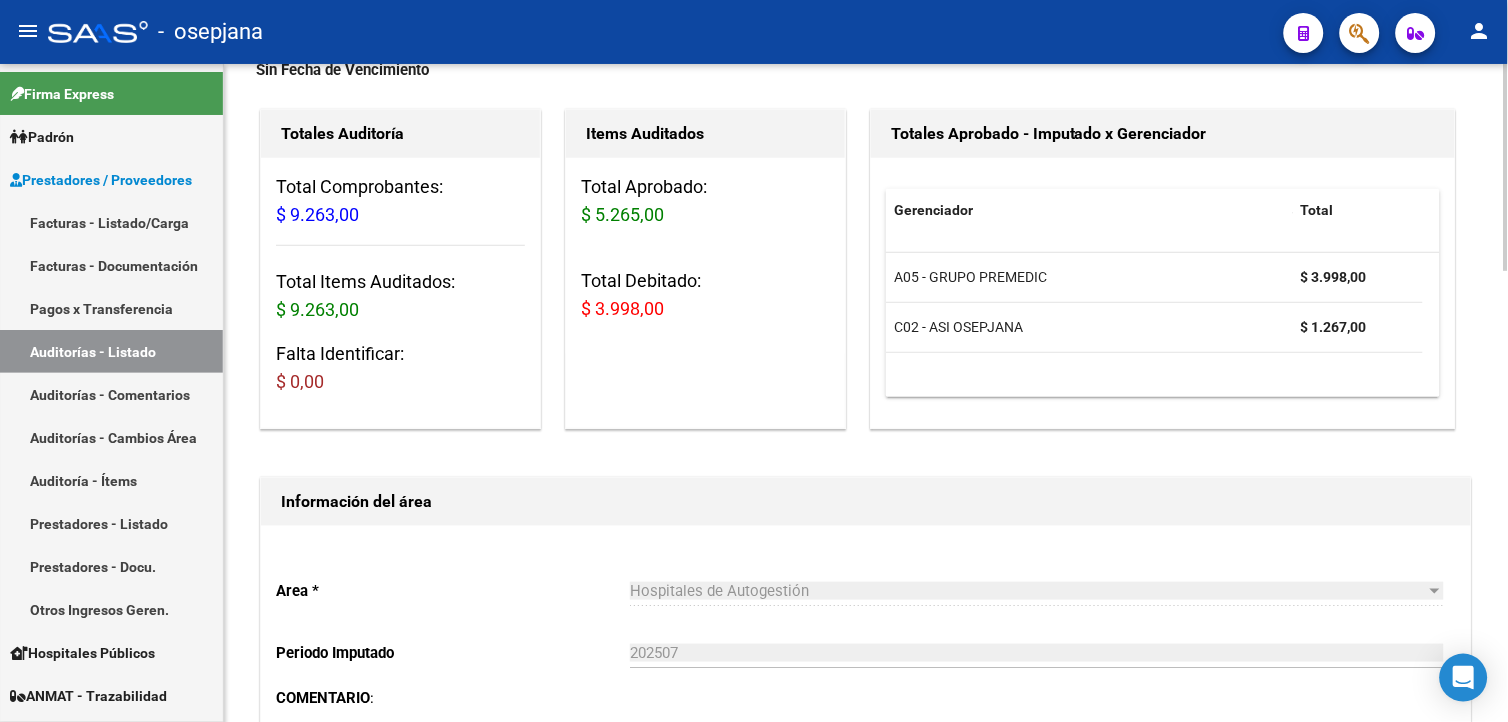 scroll, scrollTop: 666, scrollLeft: 0, axis: vertical 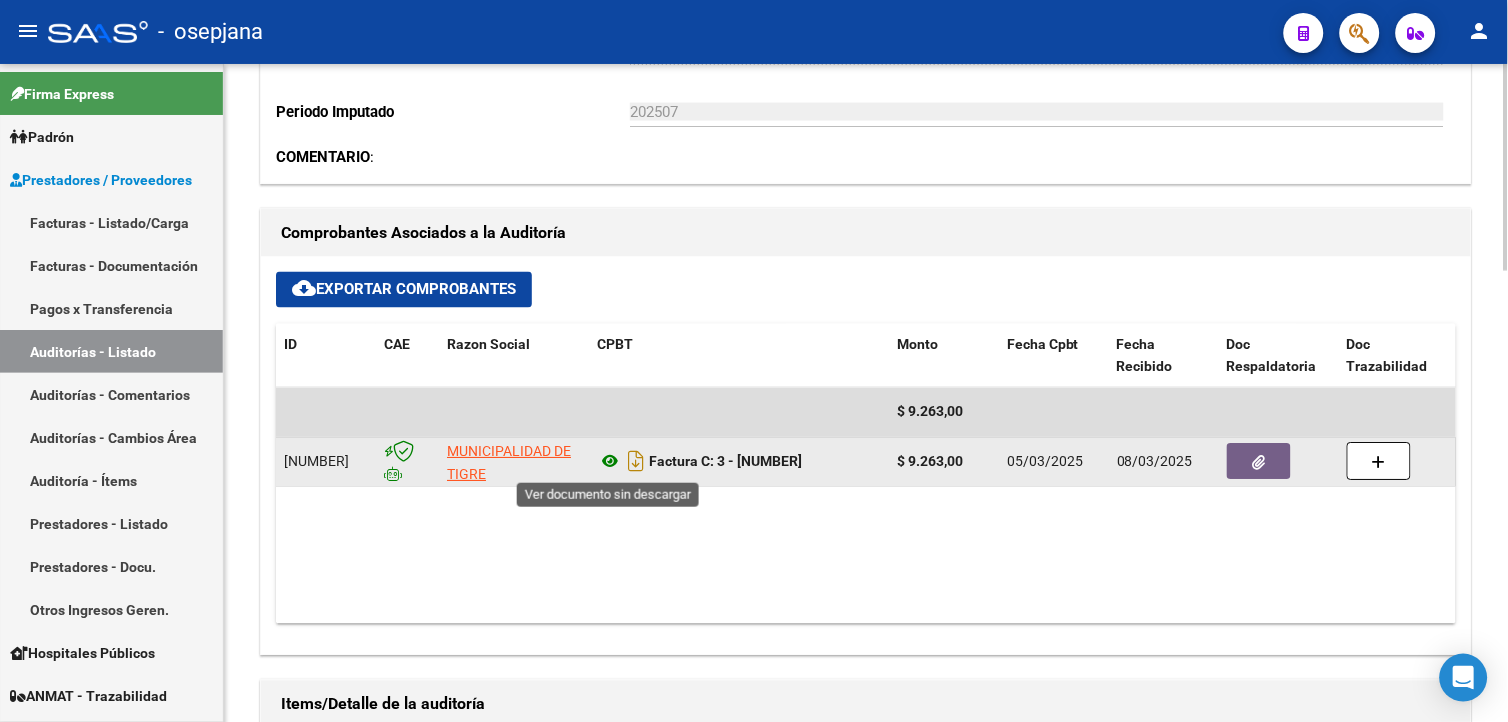 click 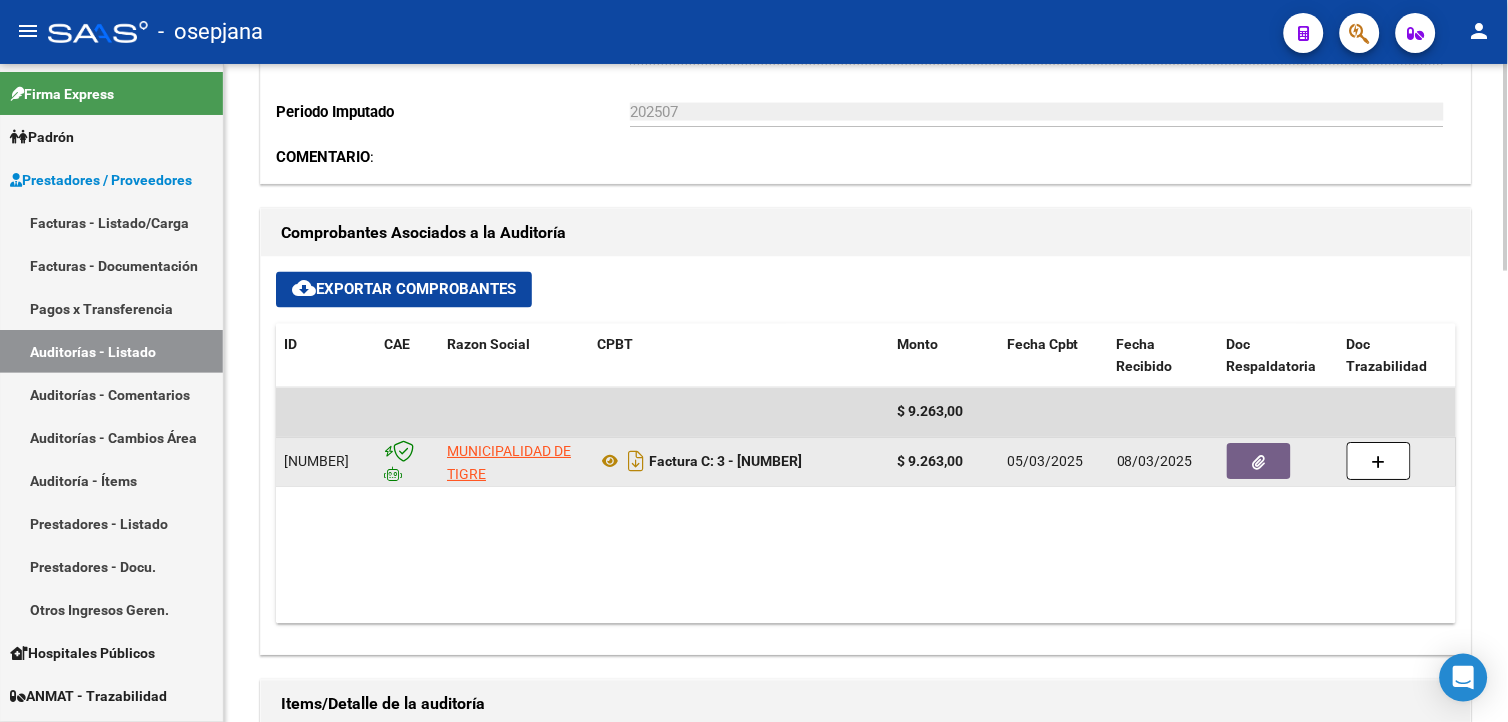 click 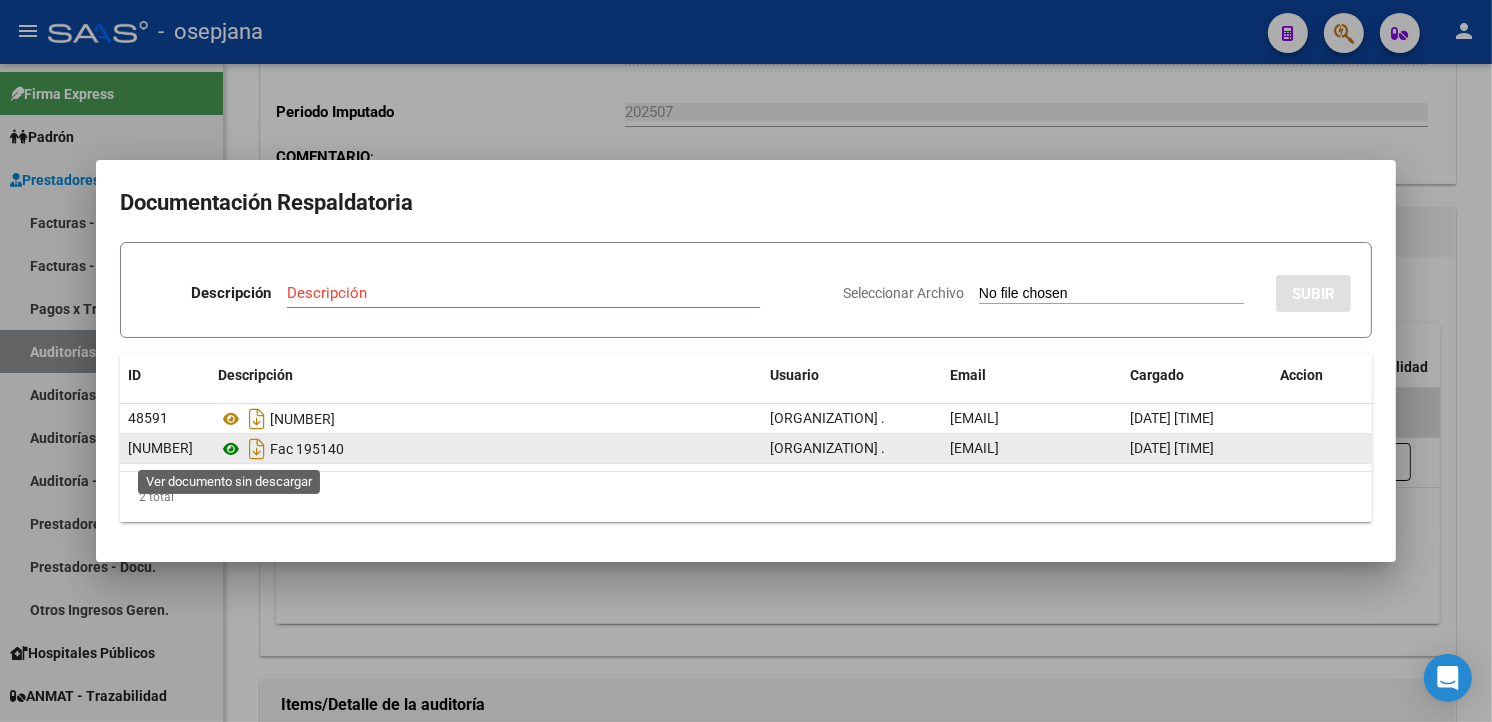 click 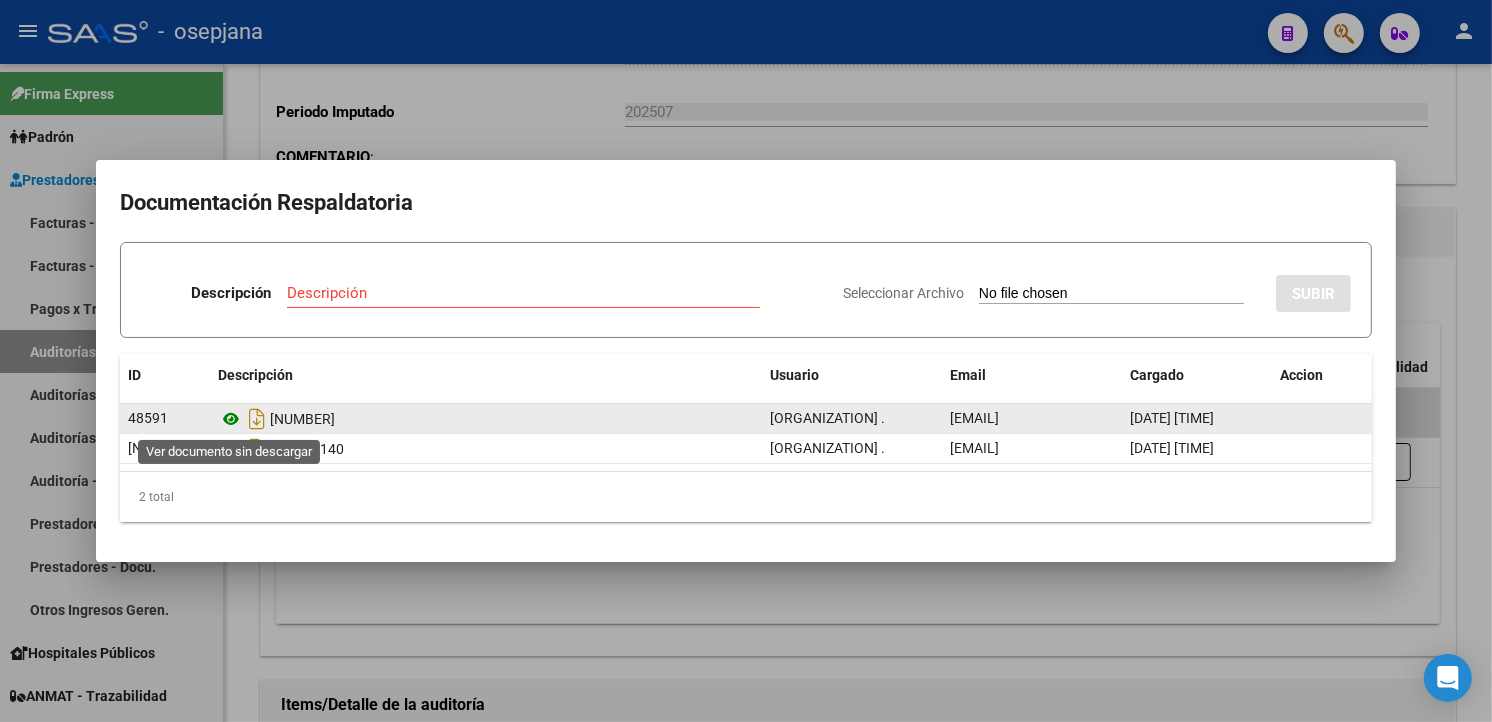click 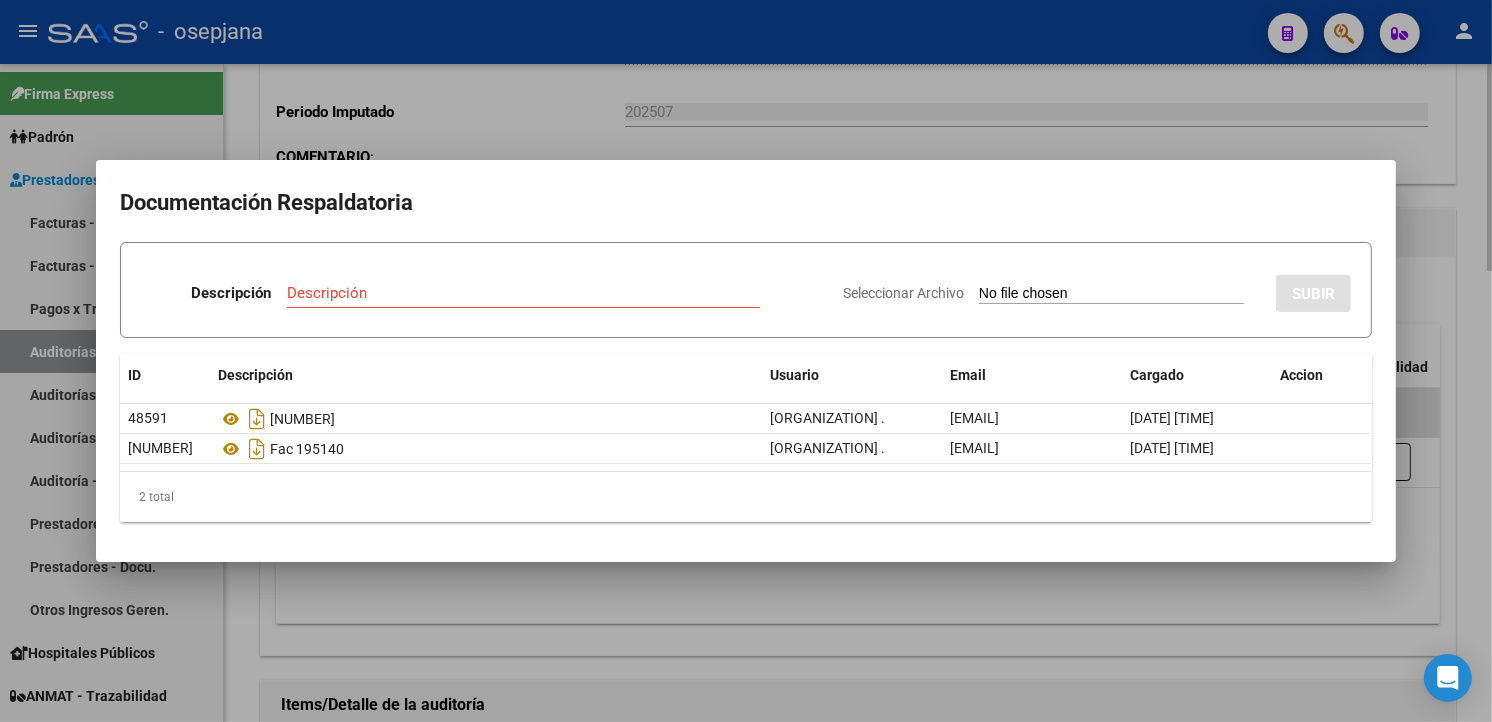 drag, startPoint x: 568, startPoint y: 94, endPoint x: 561, endPoint y: 82, distance: 13.892444 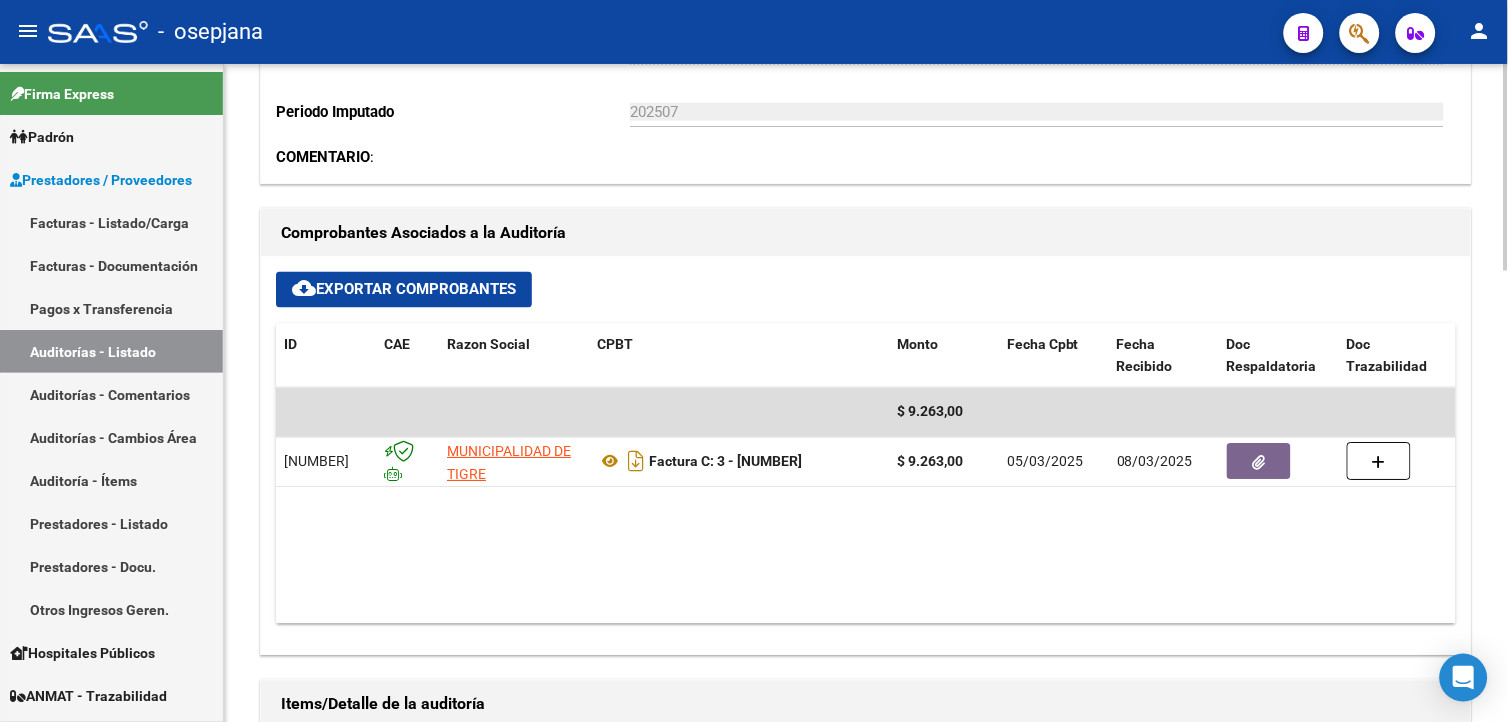 scroll, scrollTop: 444, scrollLeft: 0, axis: vertical 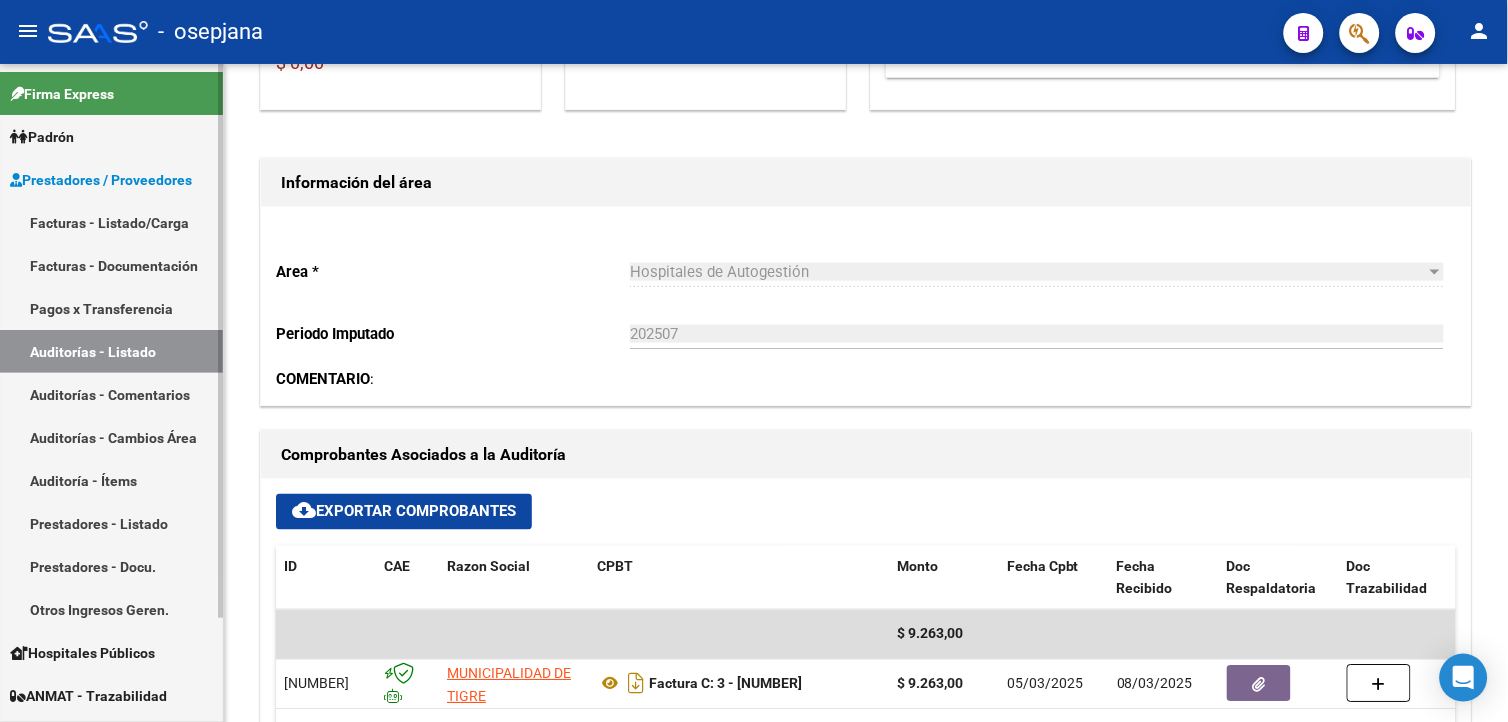 drag, startPoint x: 173, startPoint y: 354, endPoint x: 186, endPoint y: 354, distance: 13 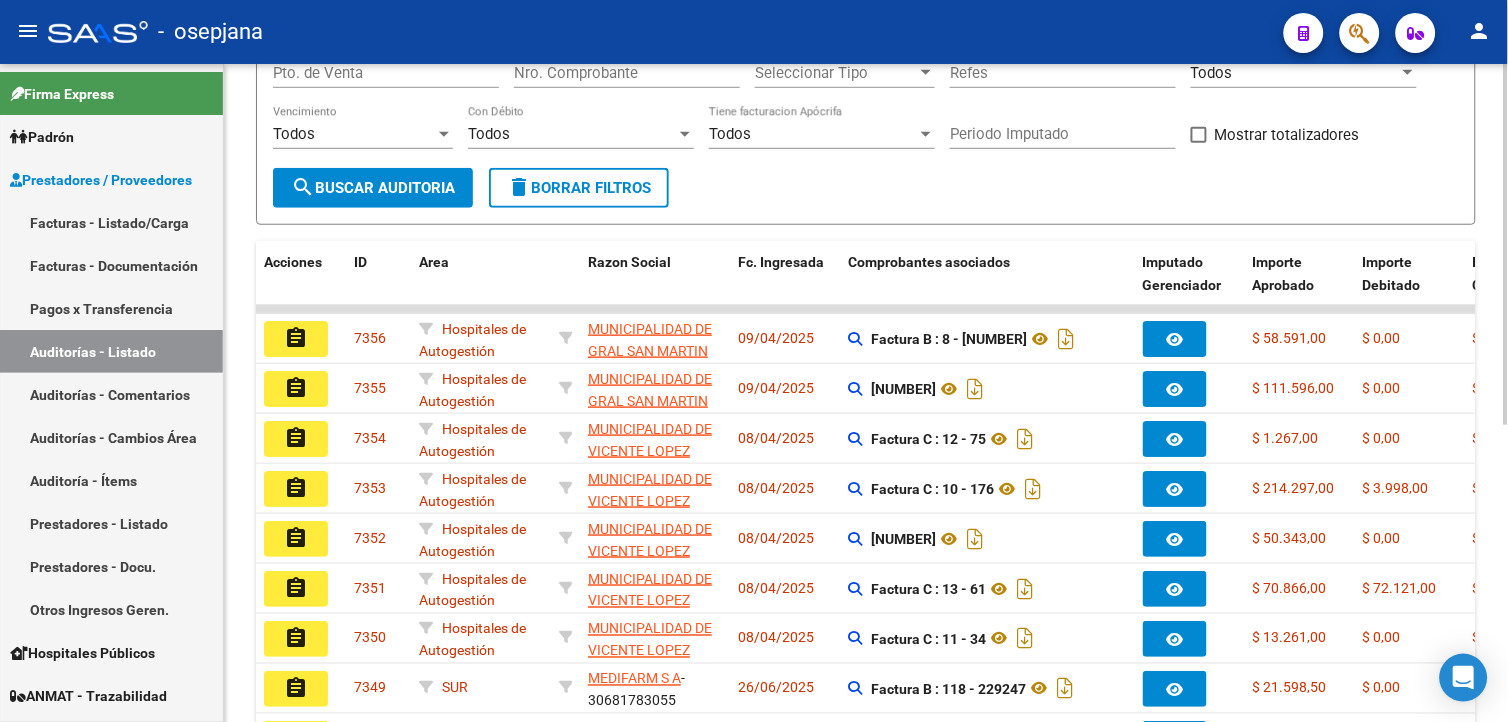 scroll, scrollTop: 0, scrollLeft: 0, axis: both 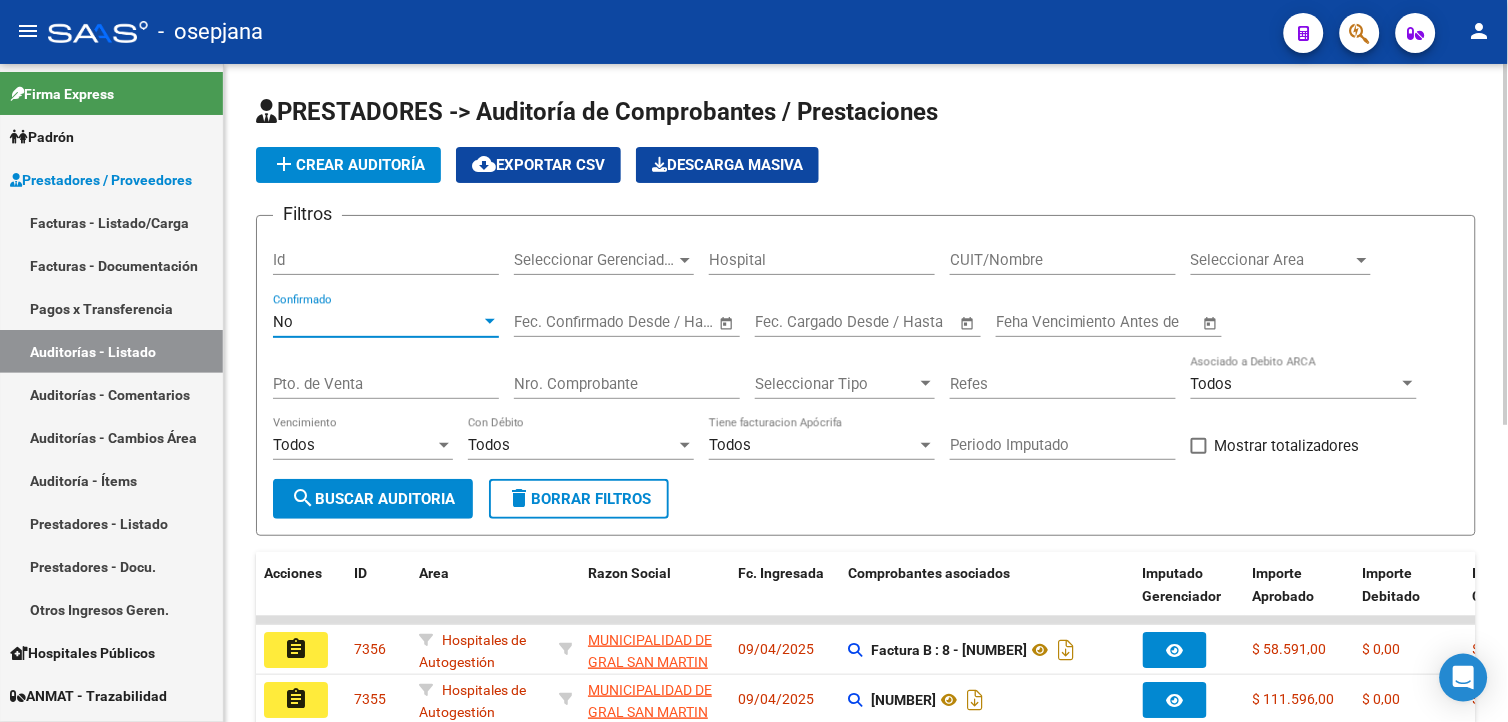click on "No" at bounding box center (377, 322) 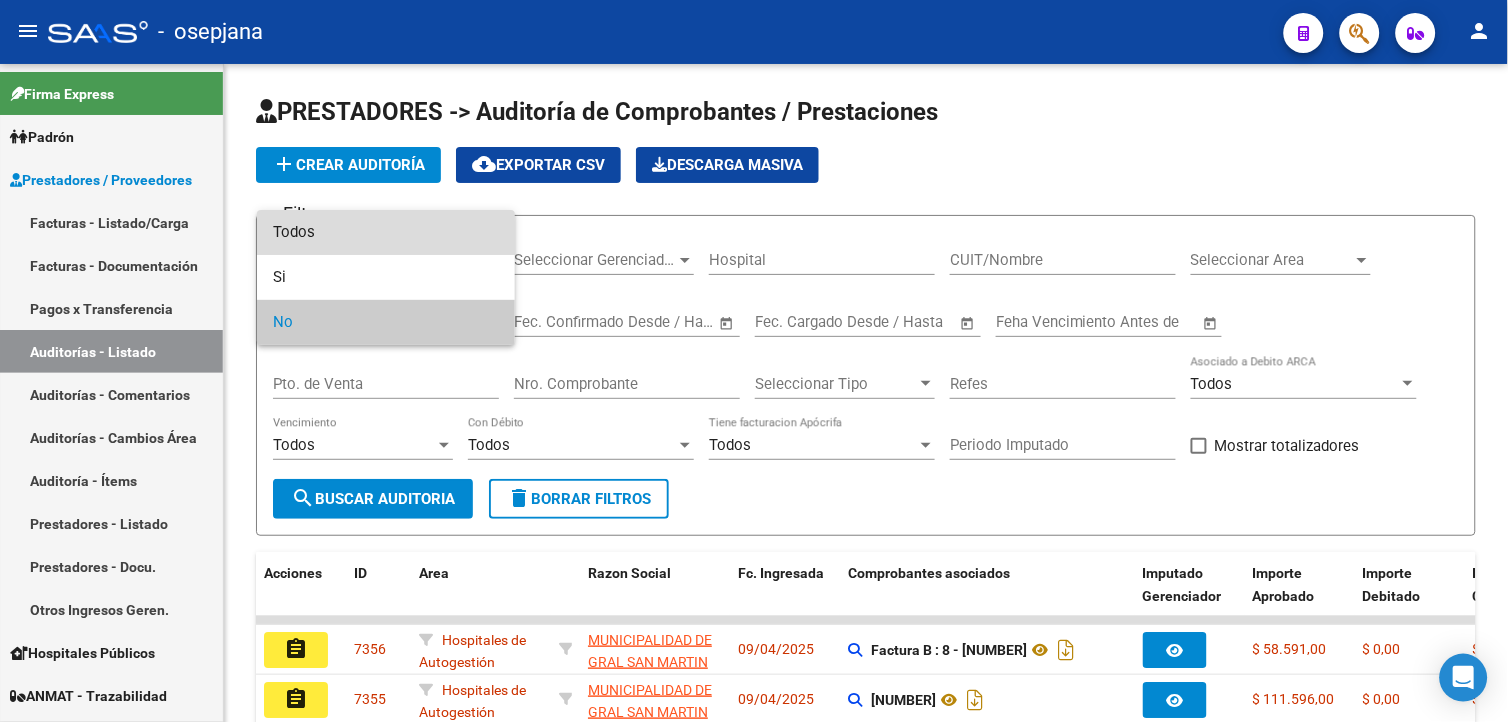 click on "Todos" at bounding box center (386, 232) 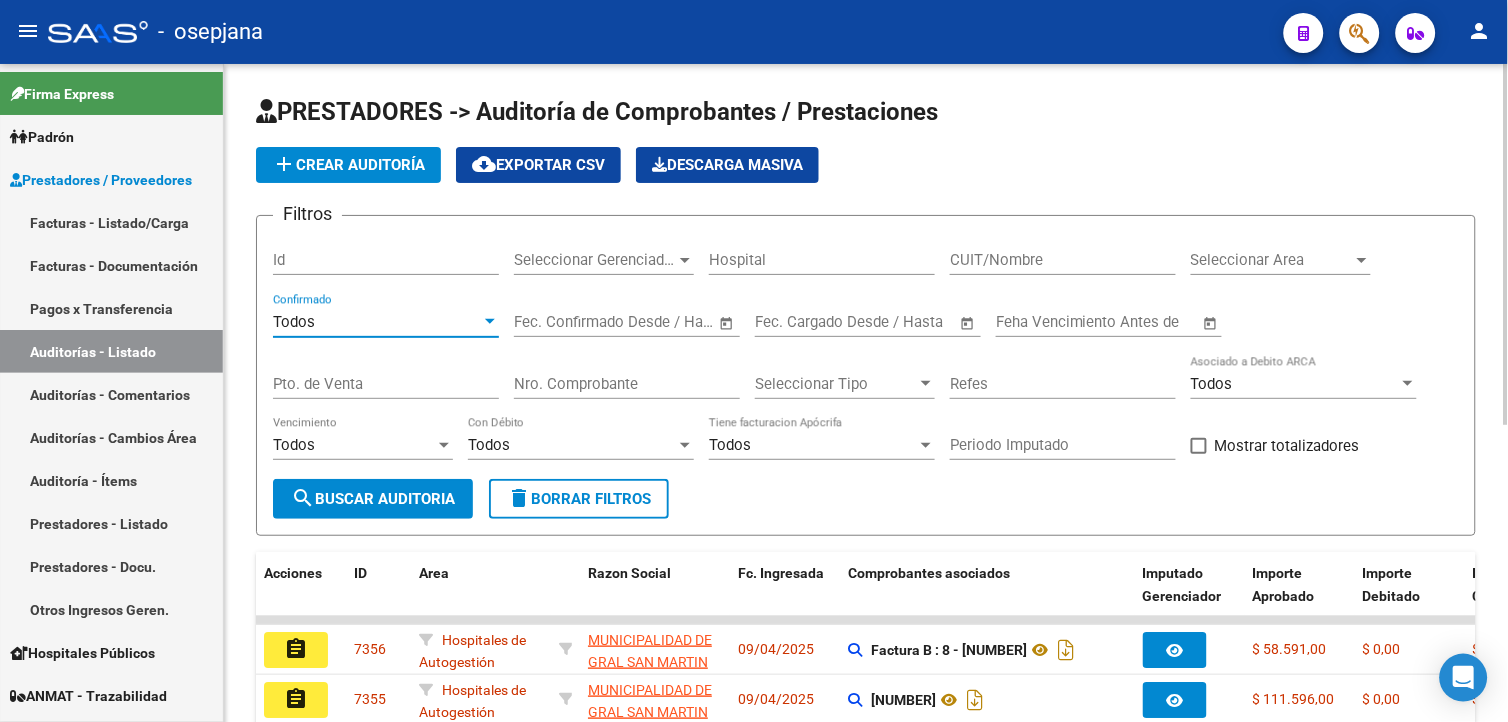 click on "Pto. de Venta" 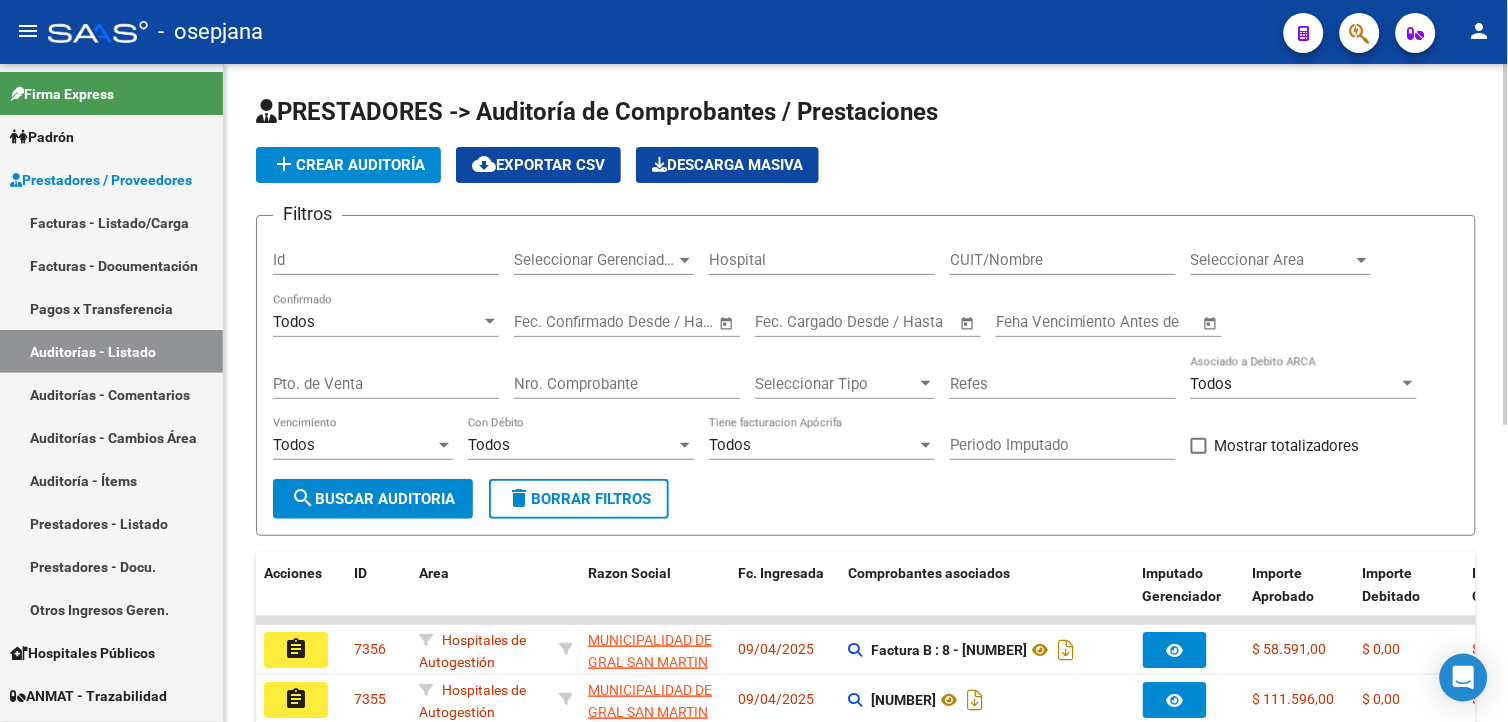 click on "Pto. de Venta" at bounding box center (386, 384) 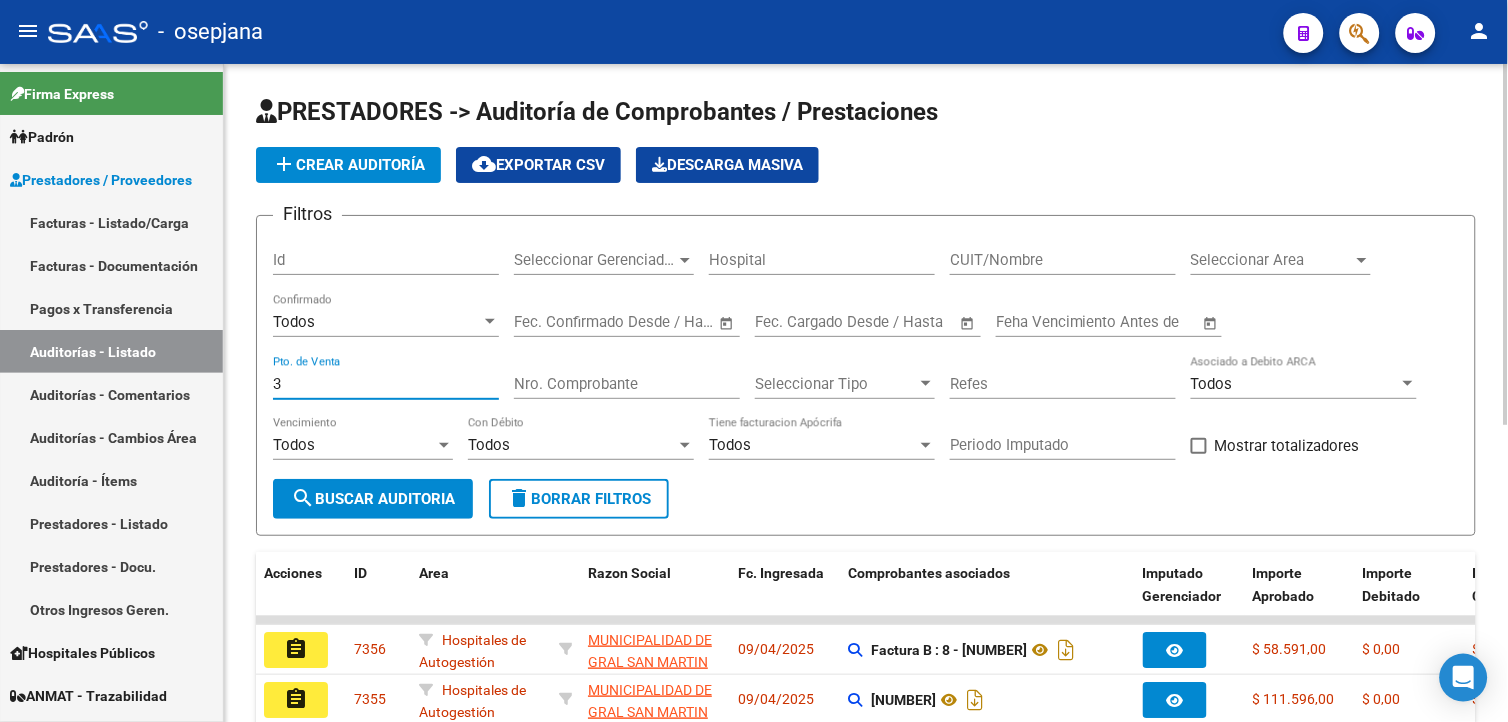 type on "3" 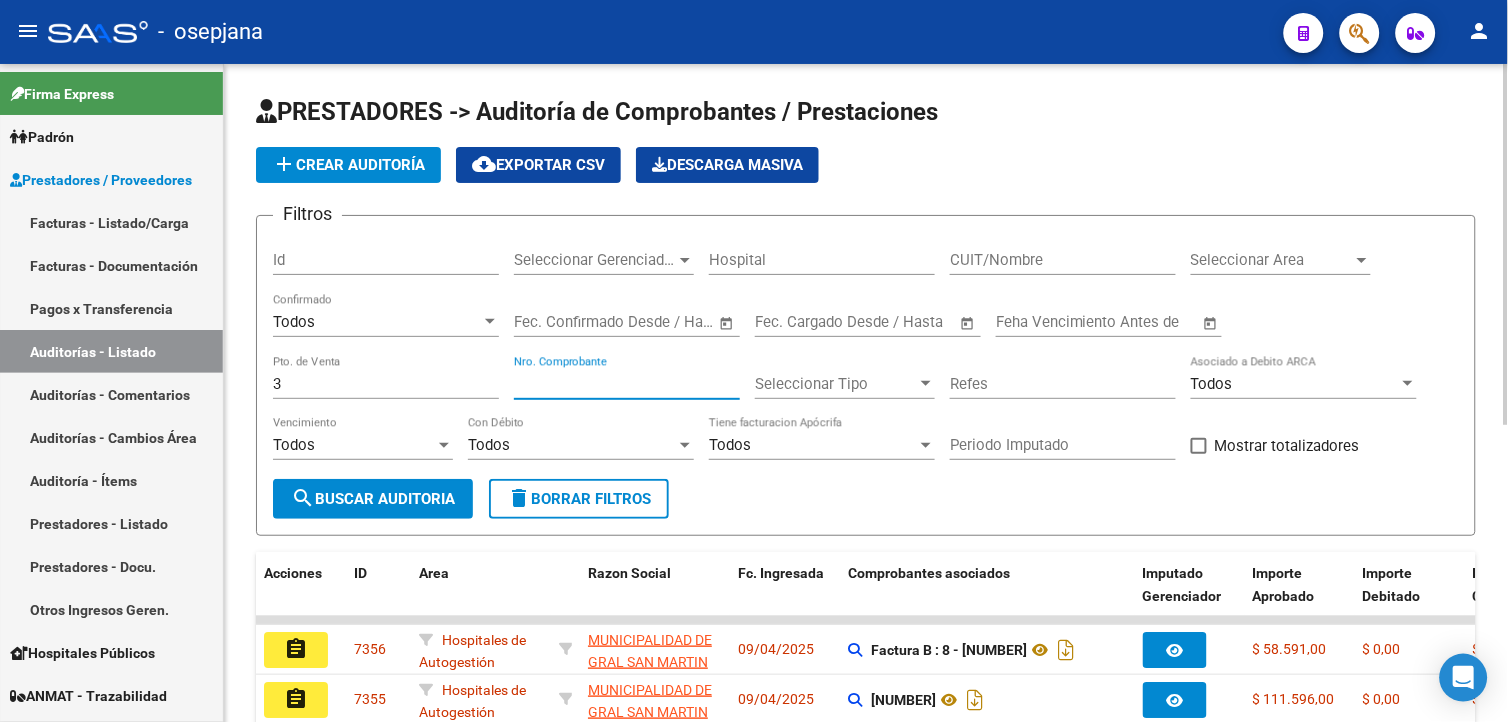 type on "[NUMBER]" 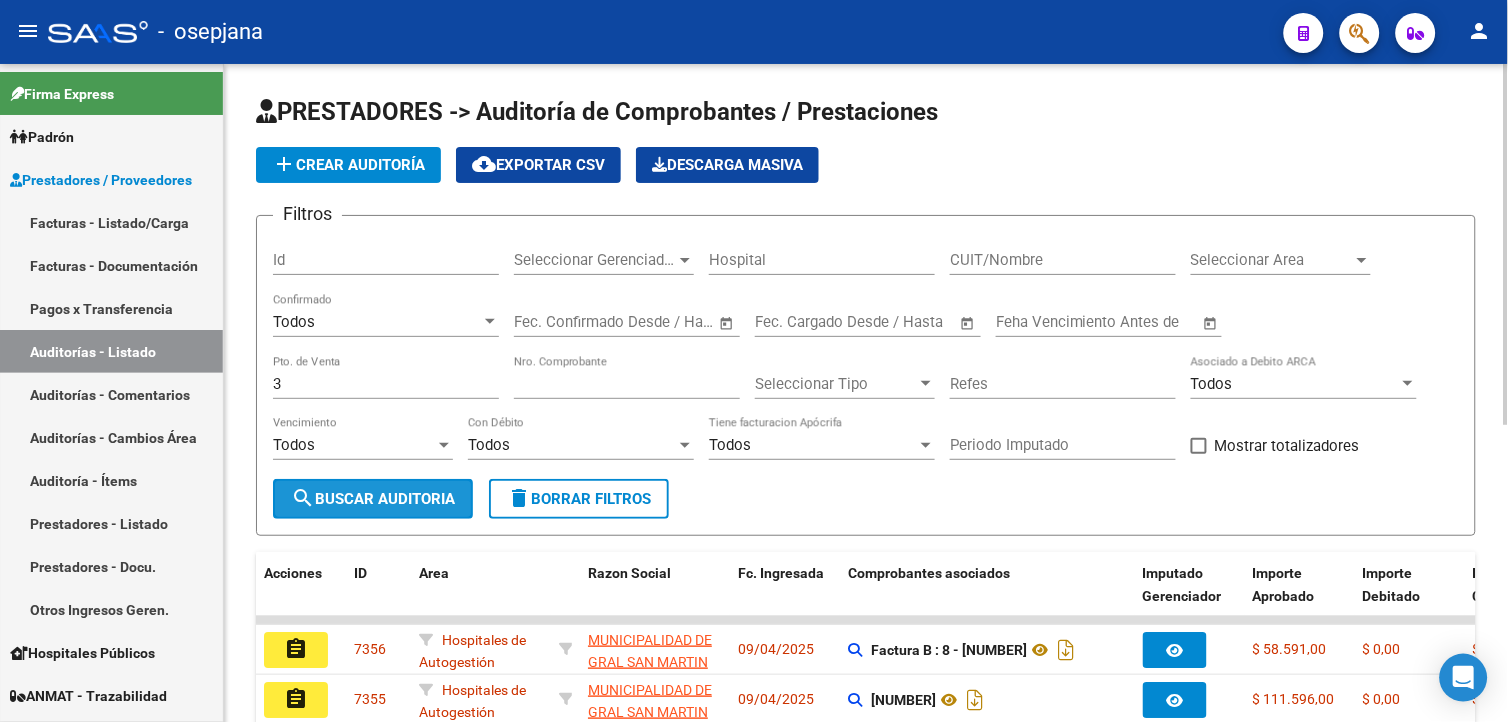 click on "search  Buscar Auditoria" 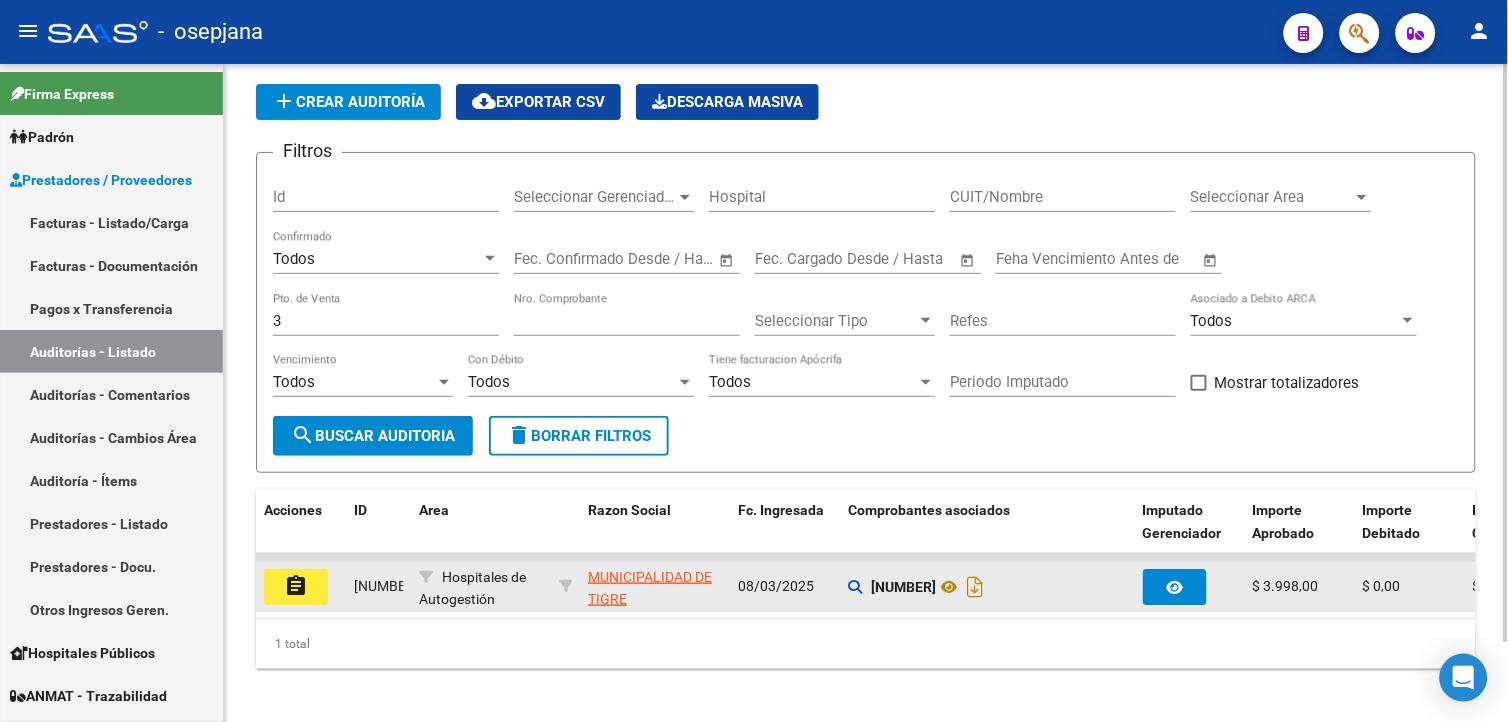 scroll, scrollTop: 91, scrollLeft: 0, axis: vertical 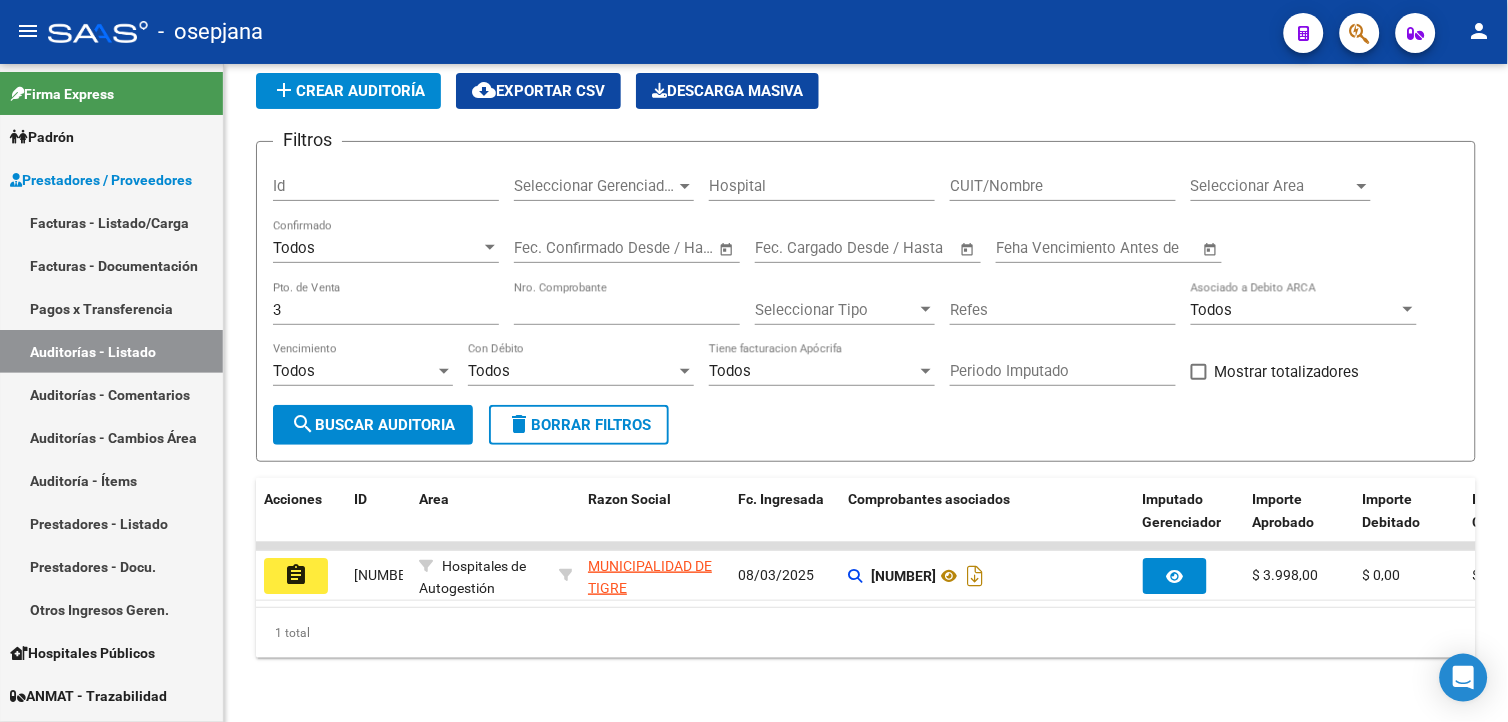 drag, startPoint x: 287, startPoint y: 558, endPoint x: 315, endPoint y: 564, distance: 28.635643 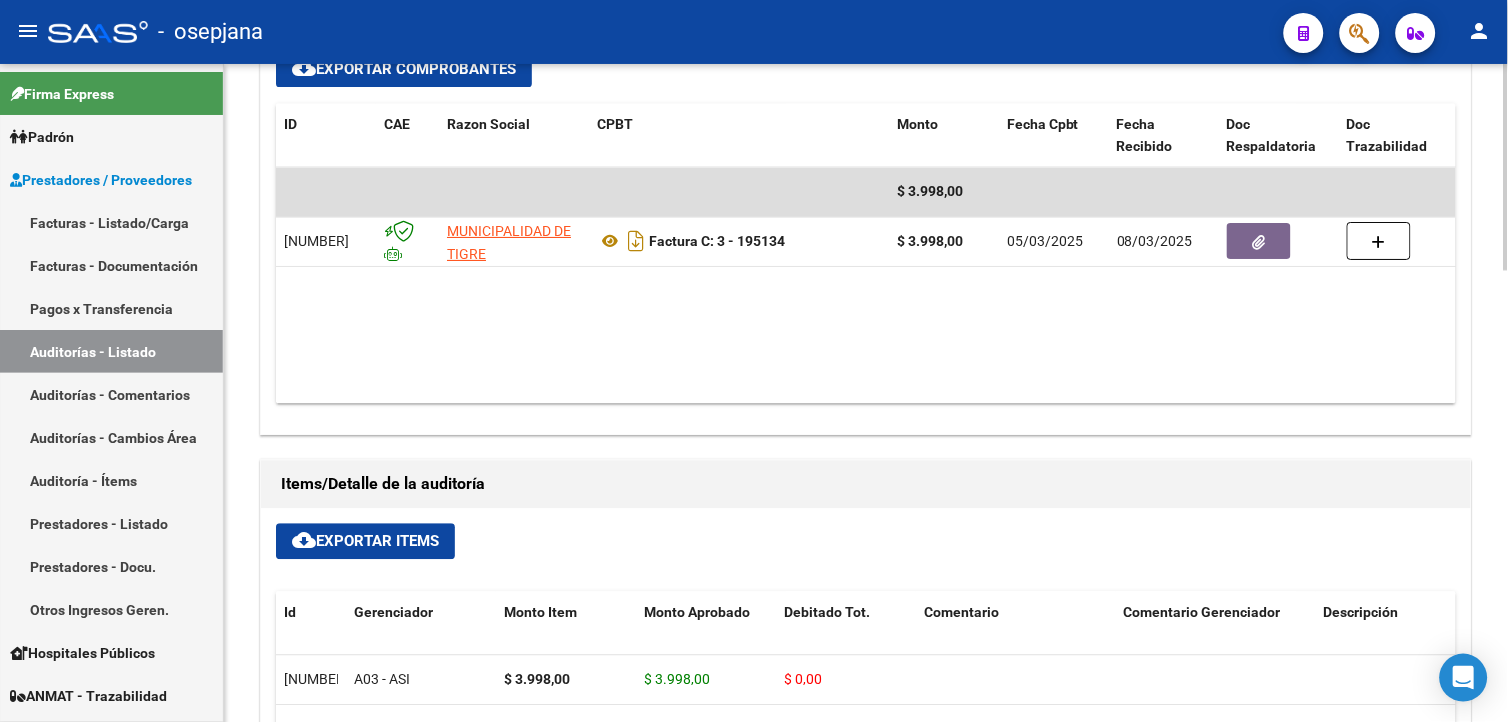scroll, scrollTop: 888, scrollLeft: 0, axis: vertical 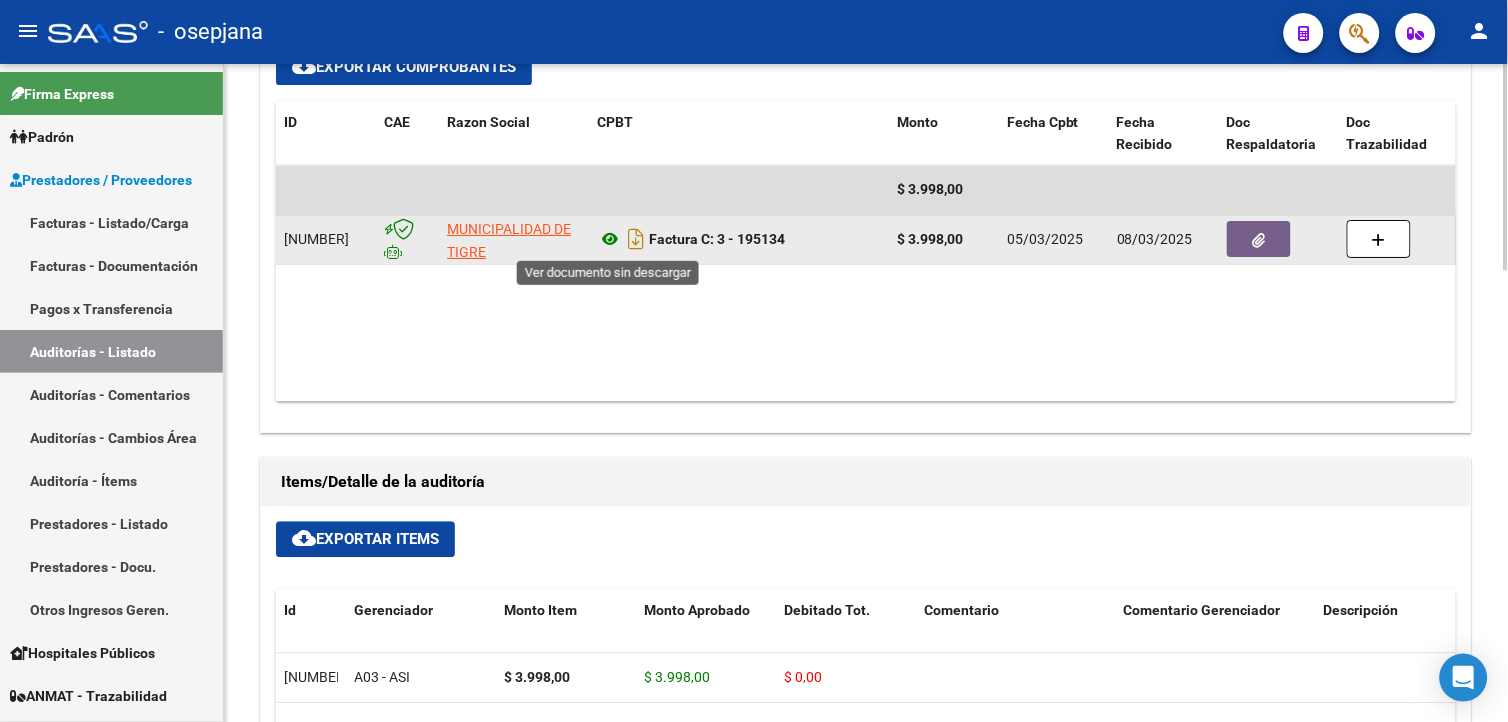 click 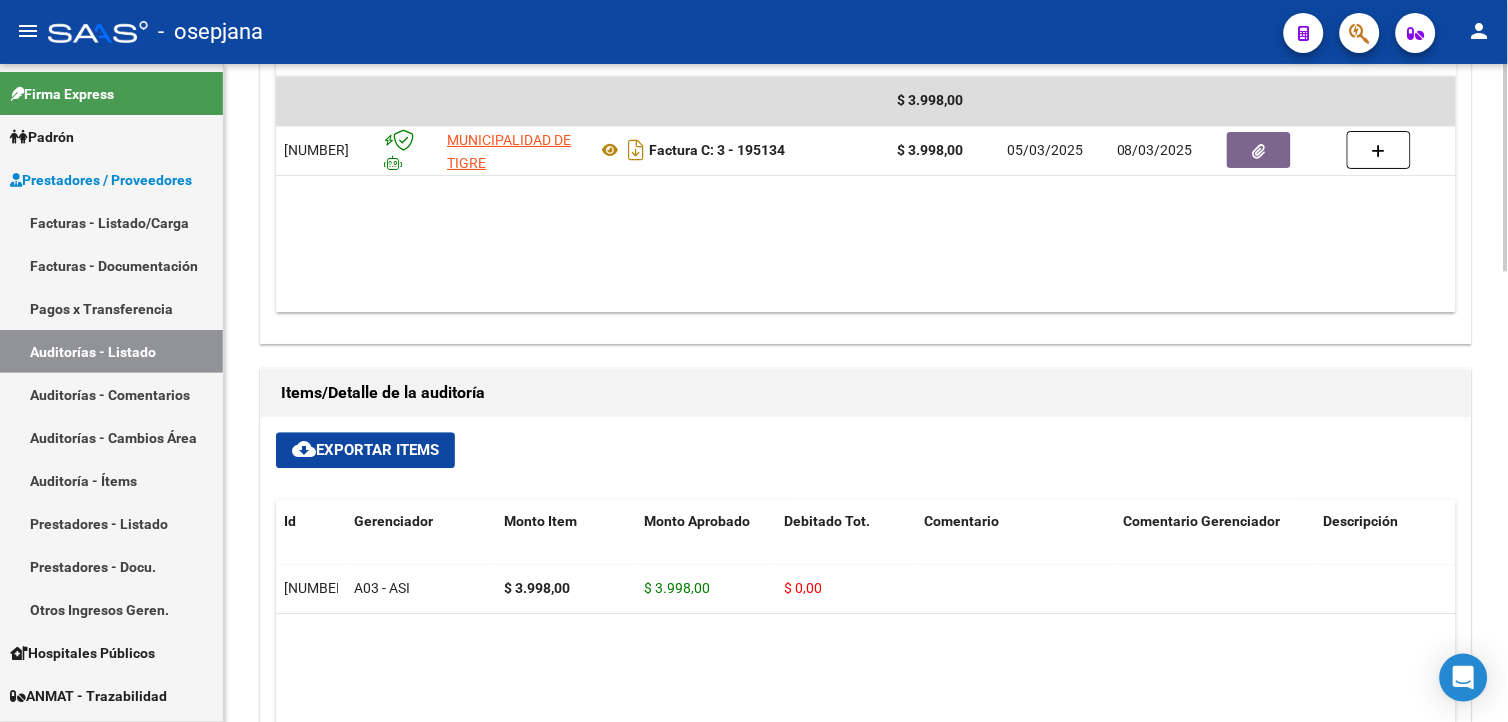scroll, scrollTop: 777, scrollLeft: 0, axis: vertical 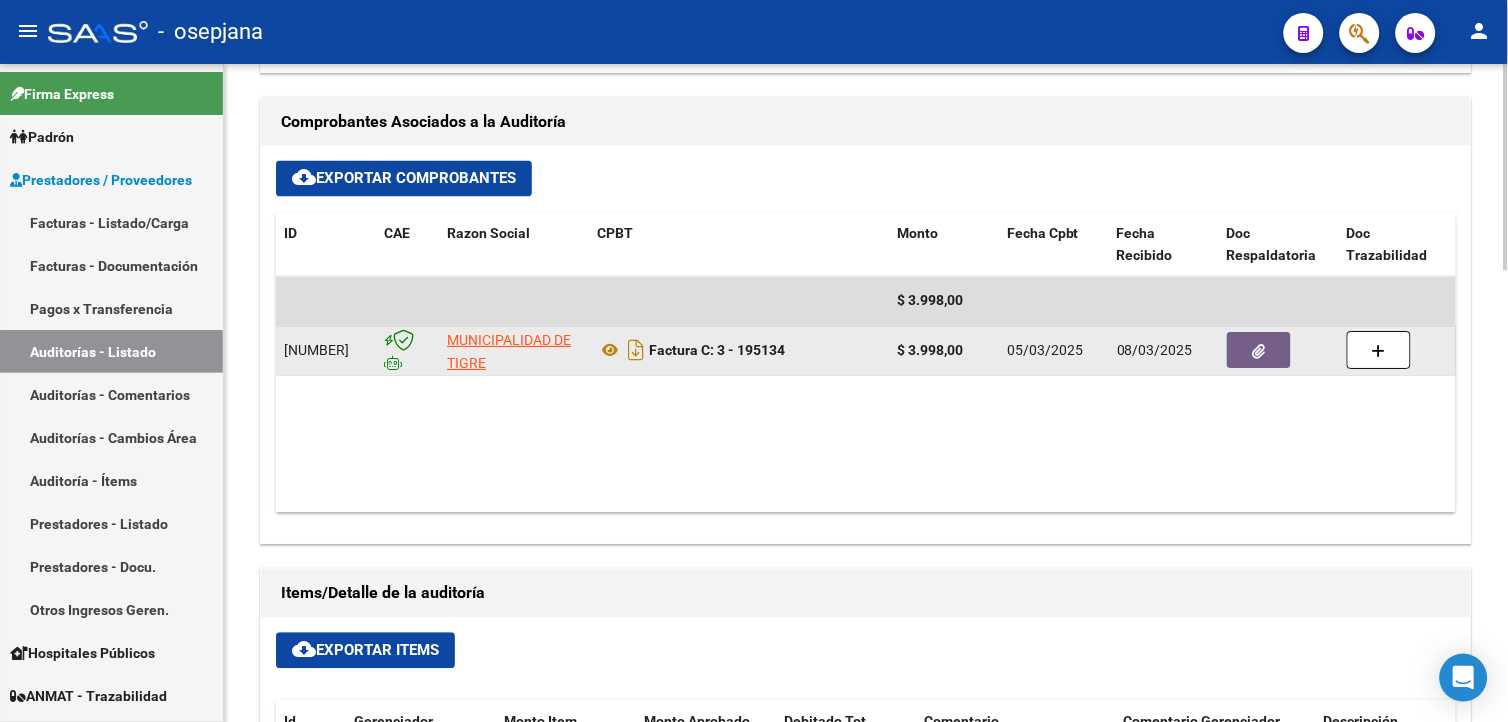 click 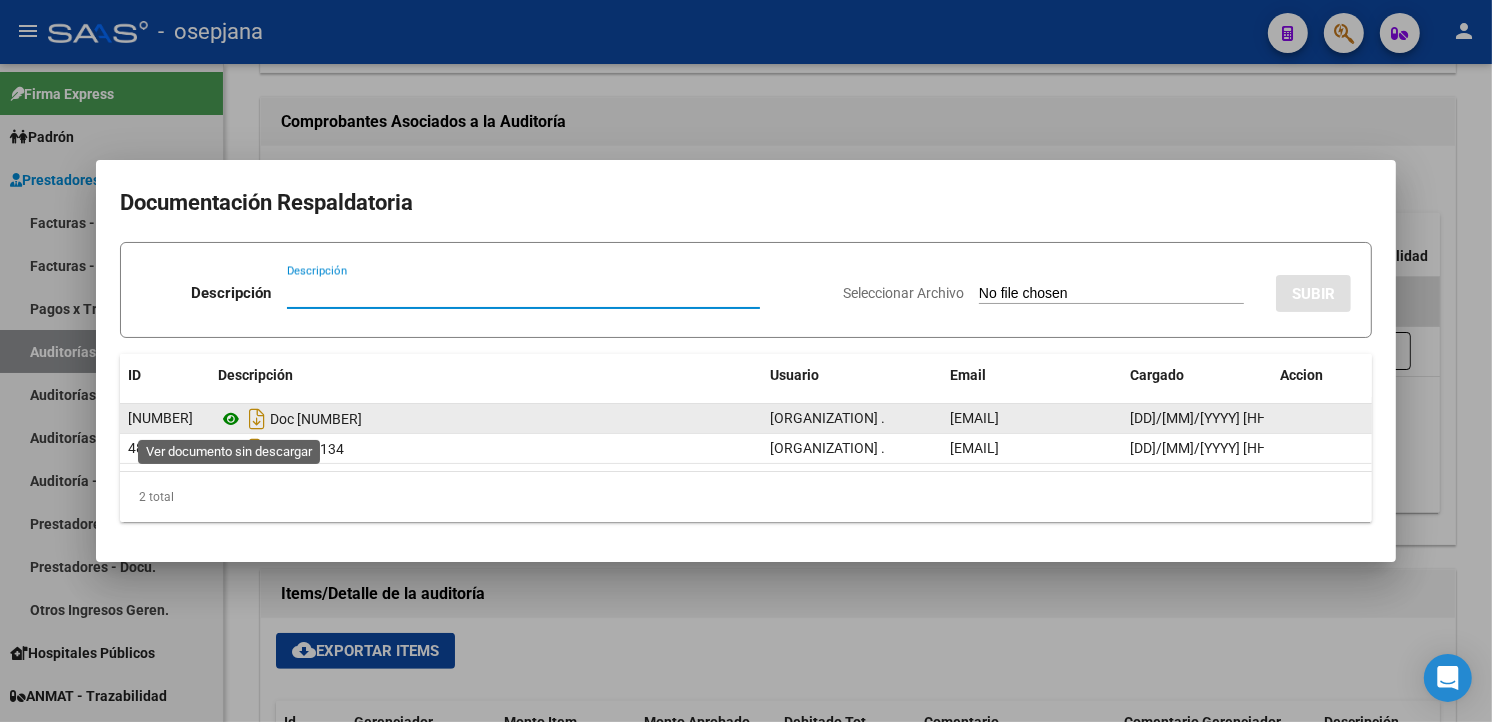 click 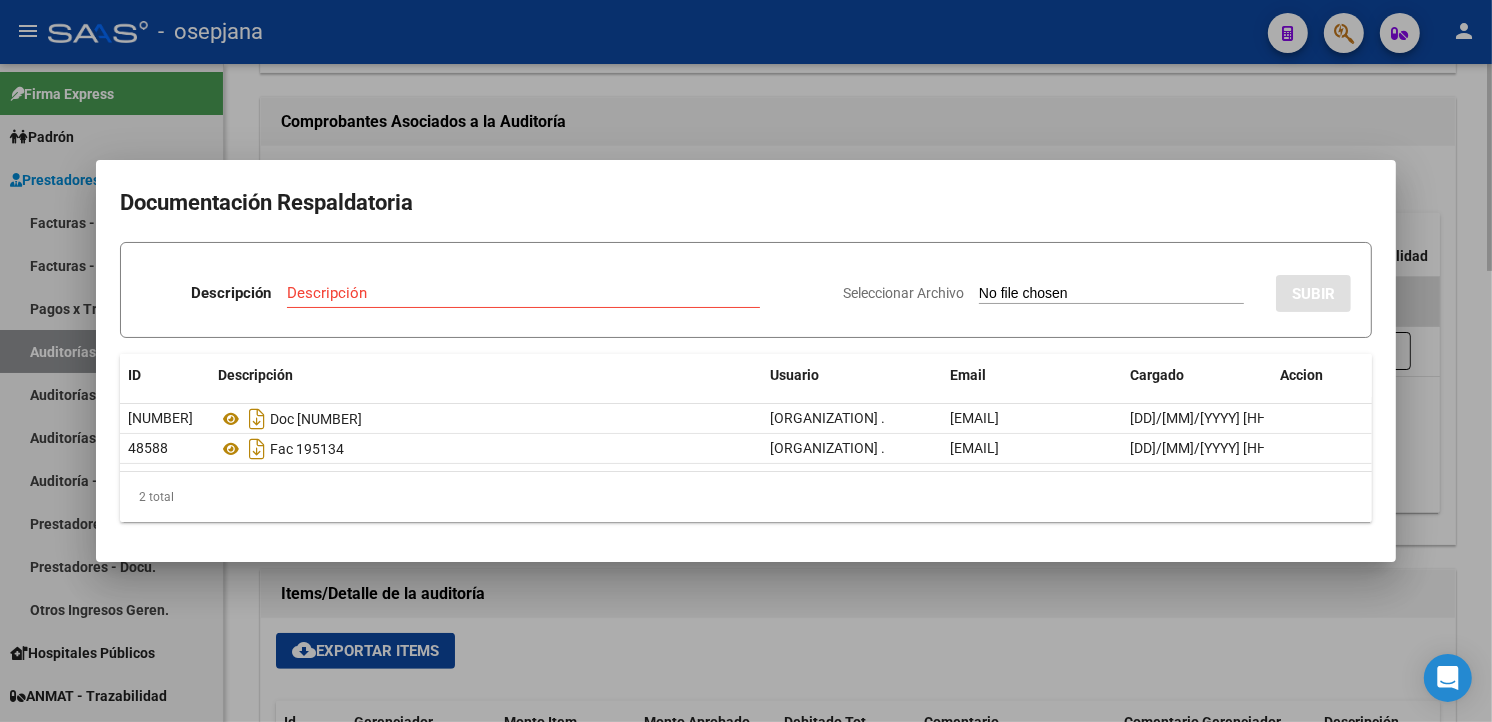 drag, startPoint x: 645, startPoint y: 83, endPoint x: 633, endPoint y: 85, distance: 12.165525 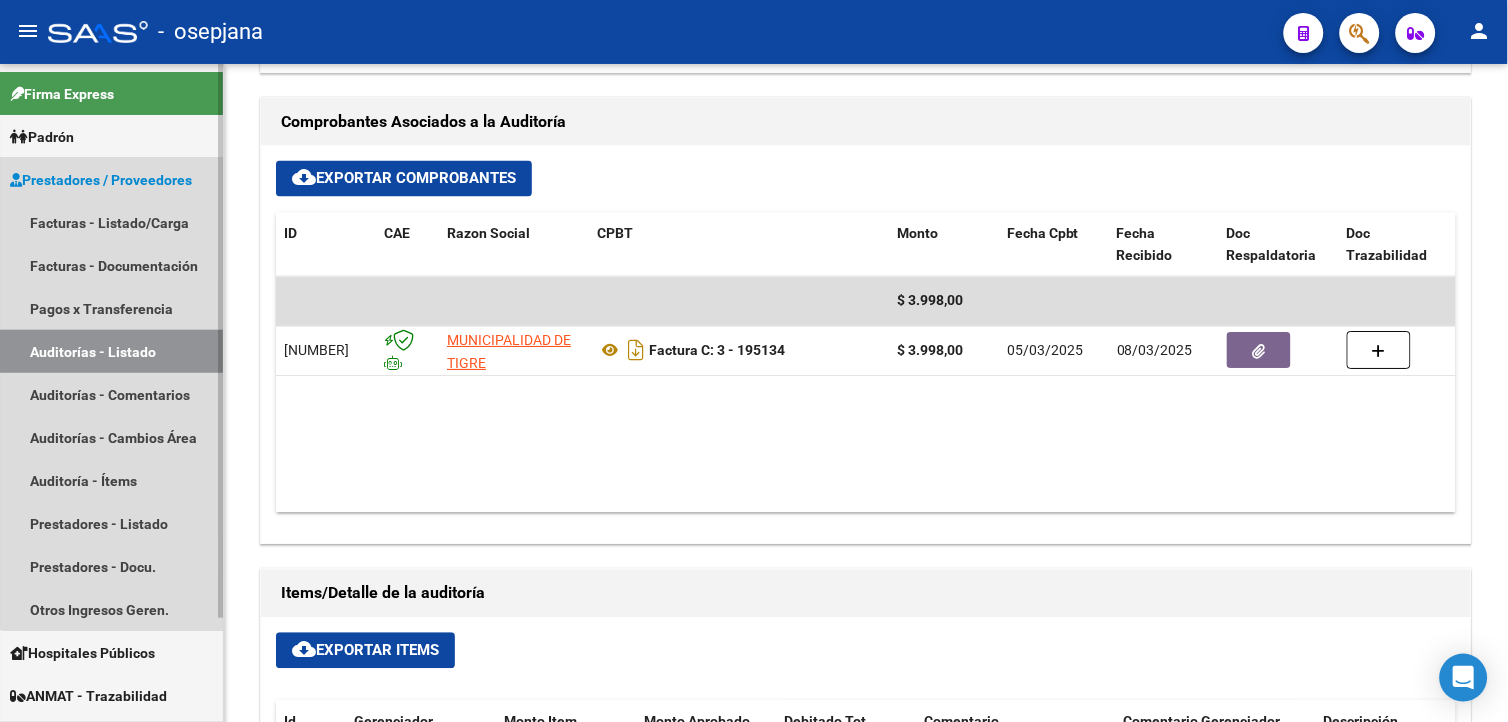 drag, startPoint x: 153, startPoint y: 347, endPoint x: 172, endPoint y: 336, distance: 21.954498 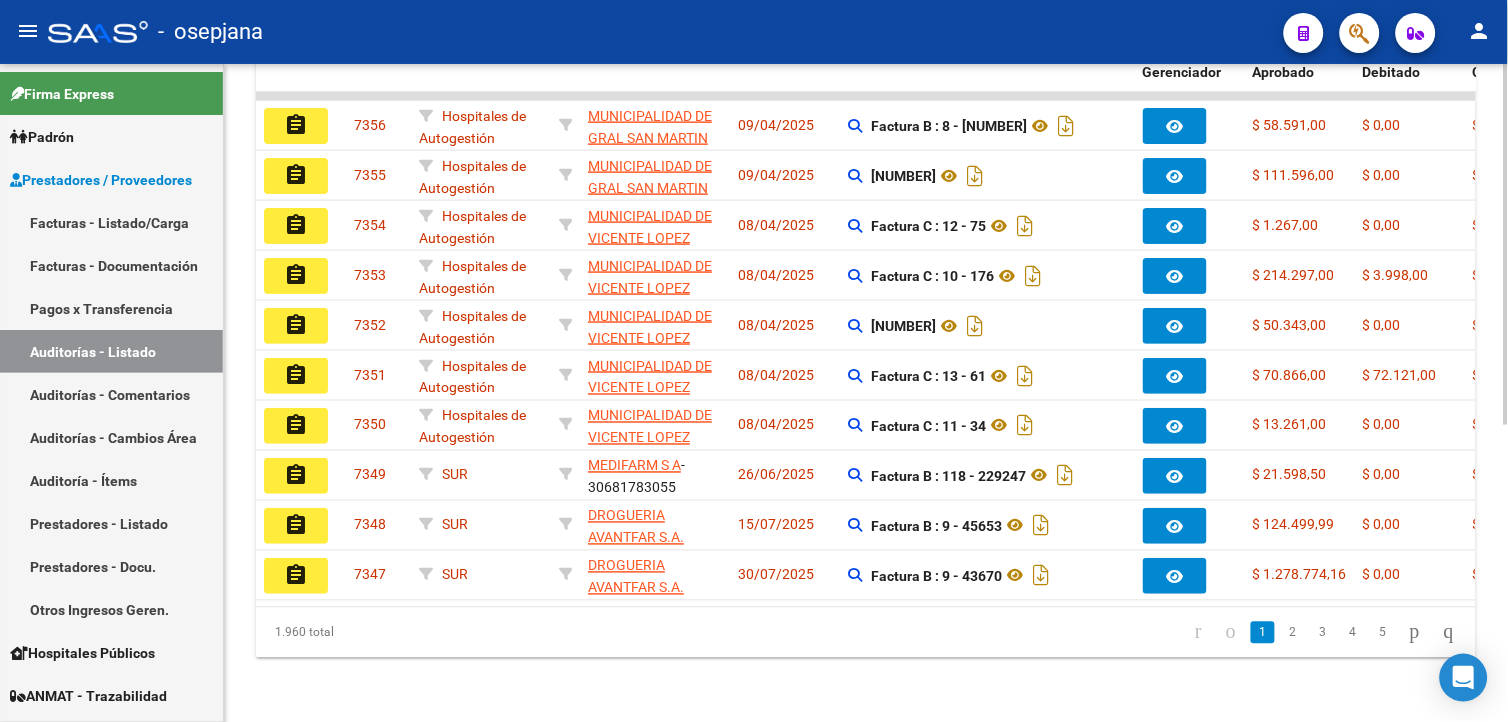 scroll, scrollTop: 0, scrollLeft: 0, axis: both 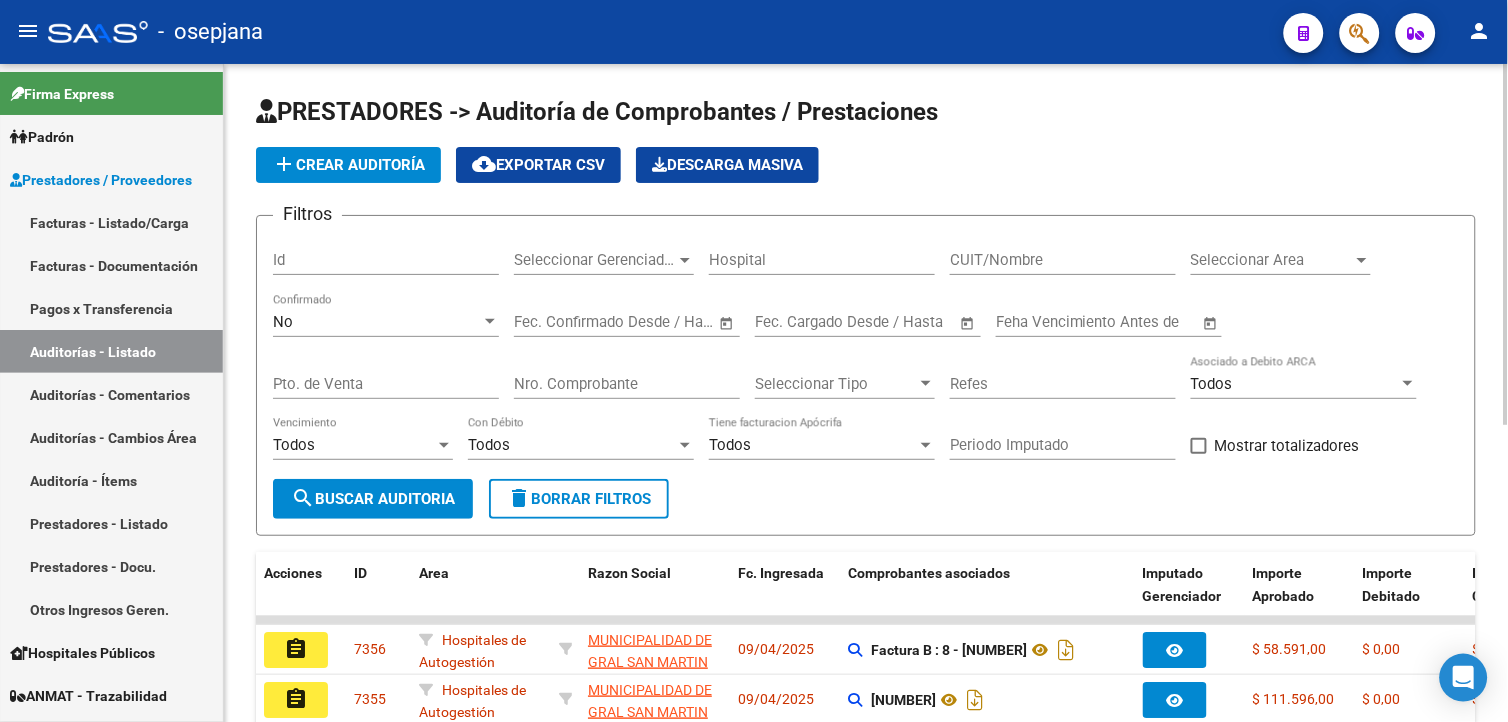 click on "No" at bounding box center [377, 322] 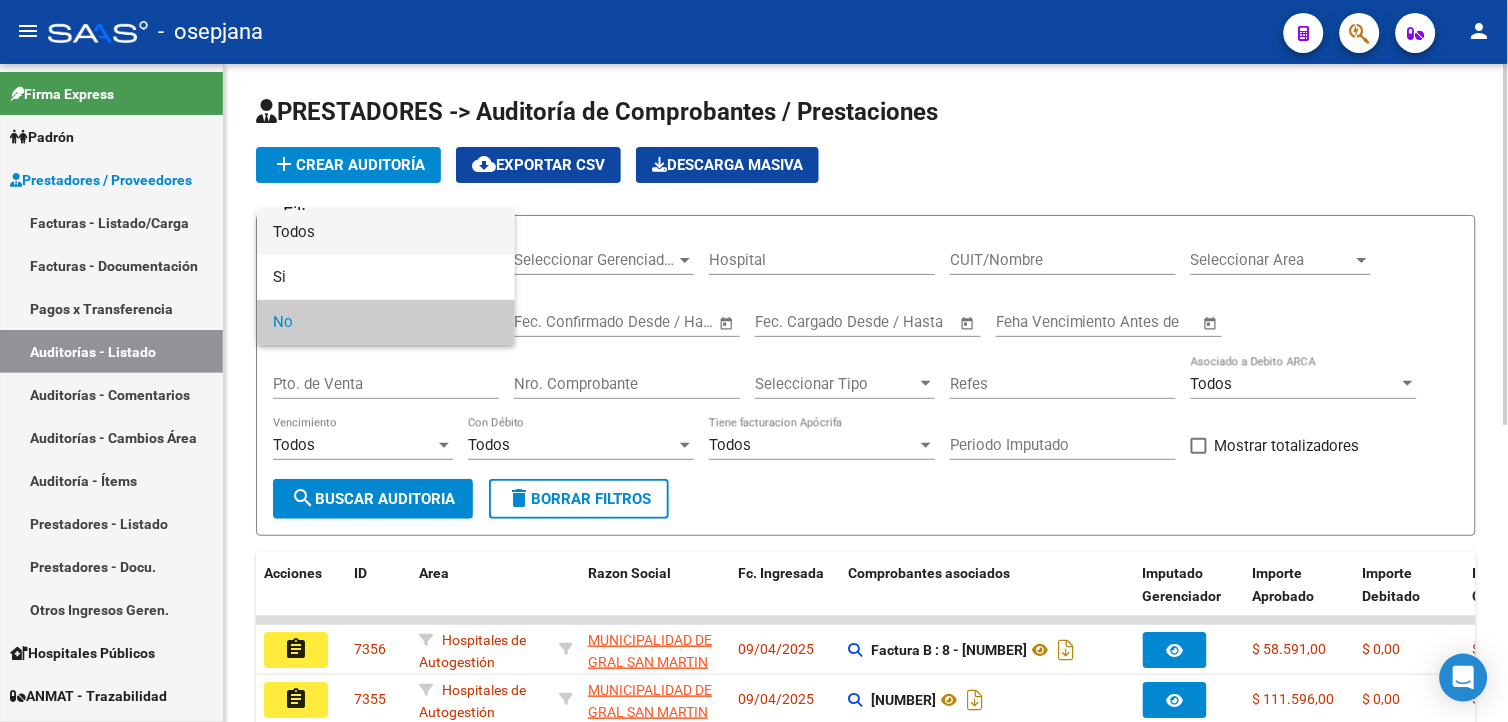 click on "Todos" at bounding box center [386, 232] 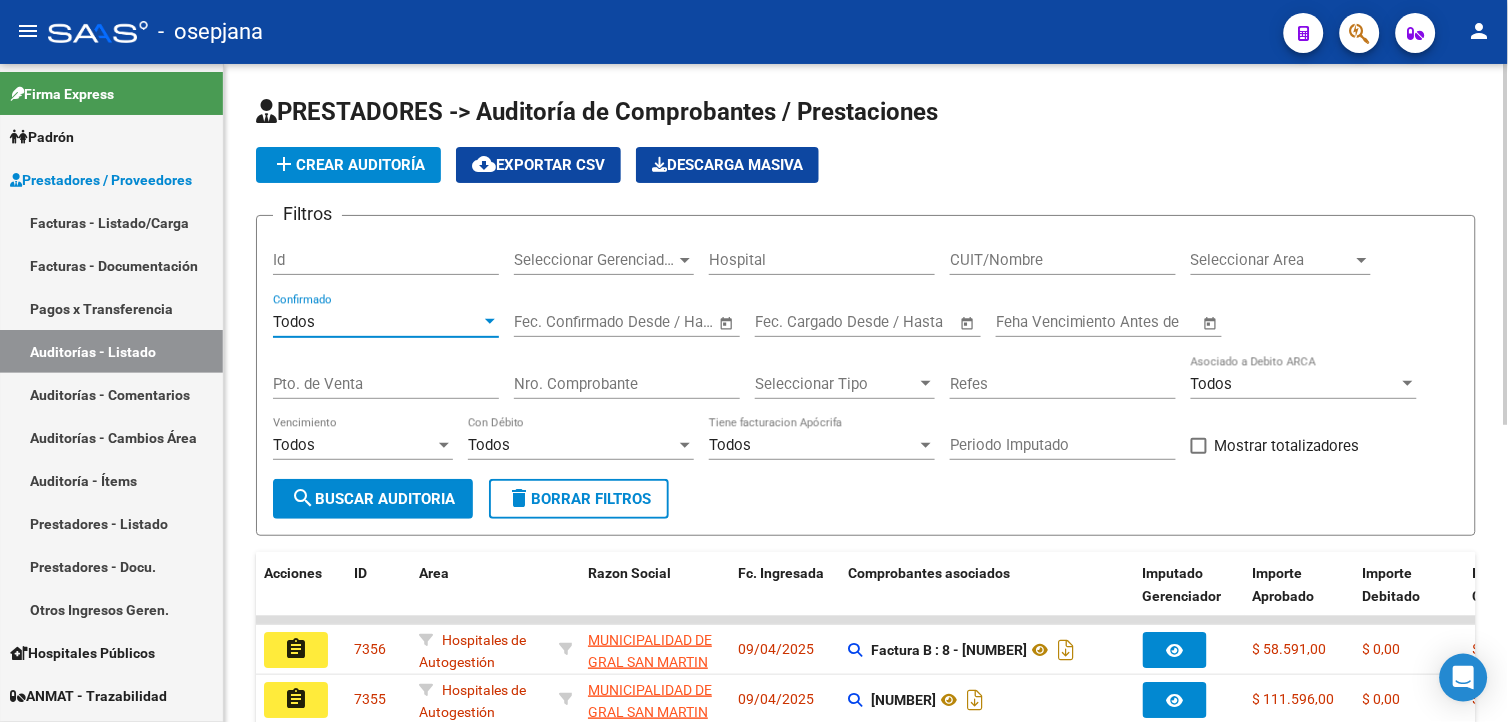 click on "Pto. de Venta" at bounding box center [386, 384] 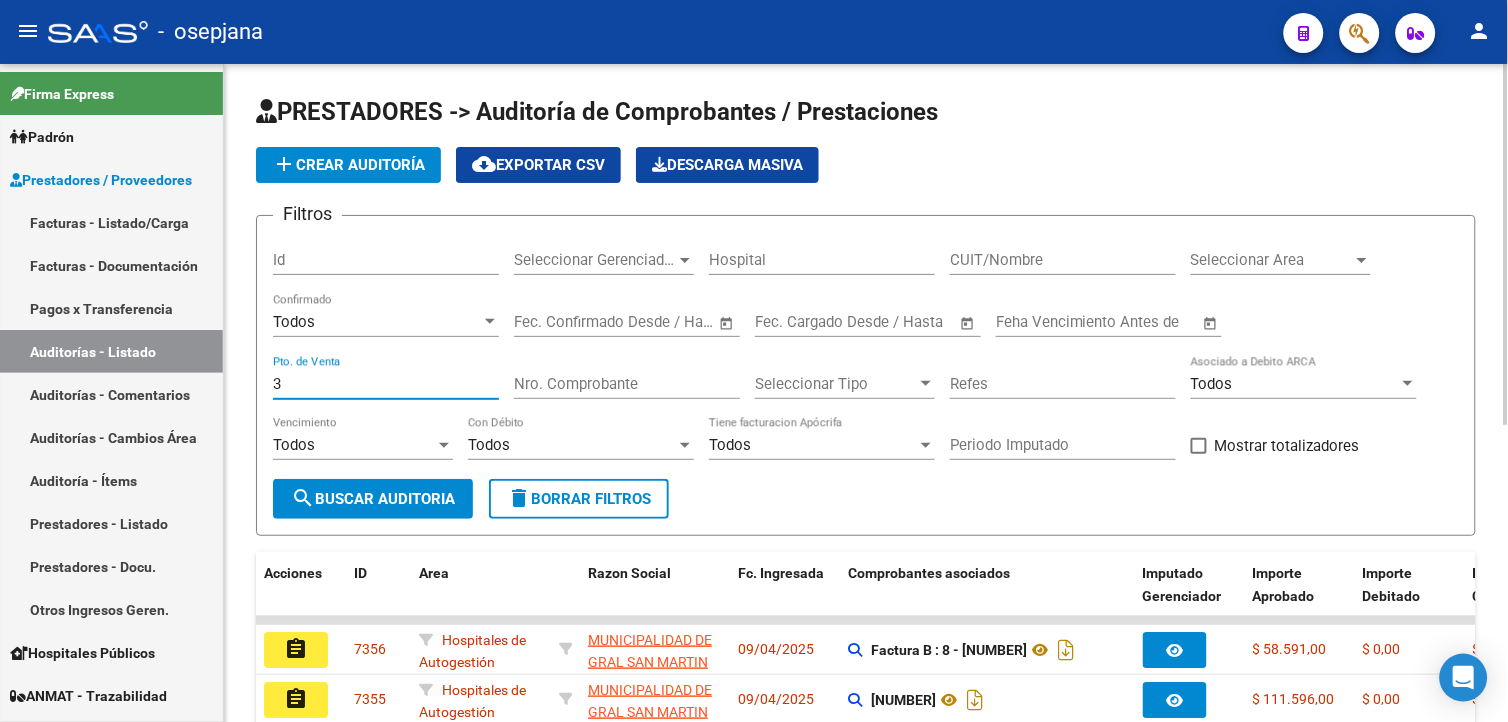 type on "3" 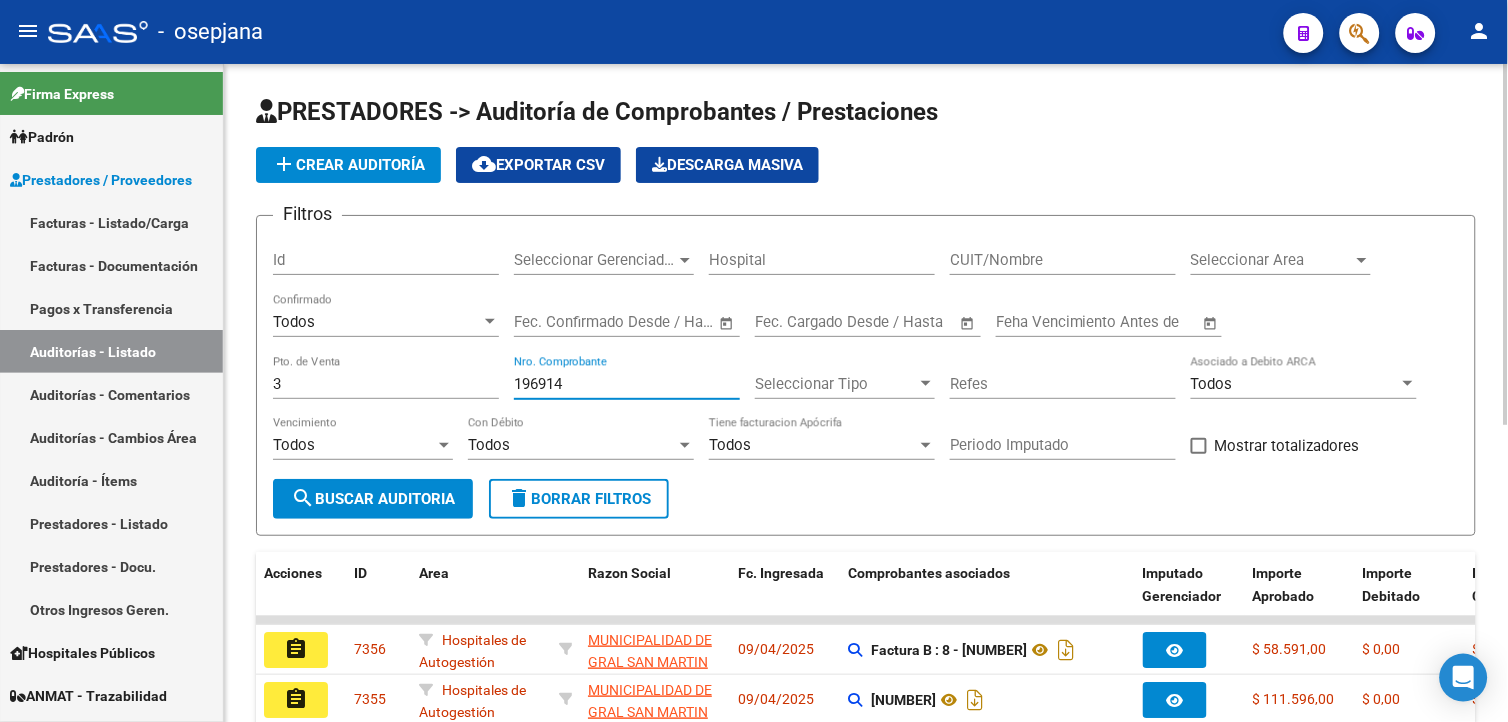 type on "196914" 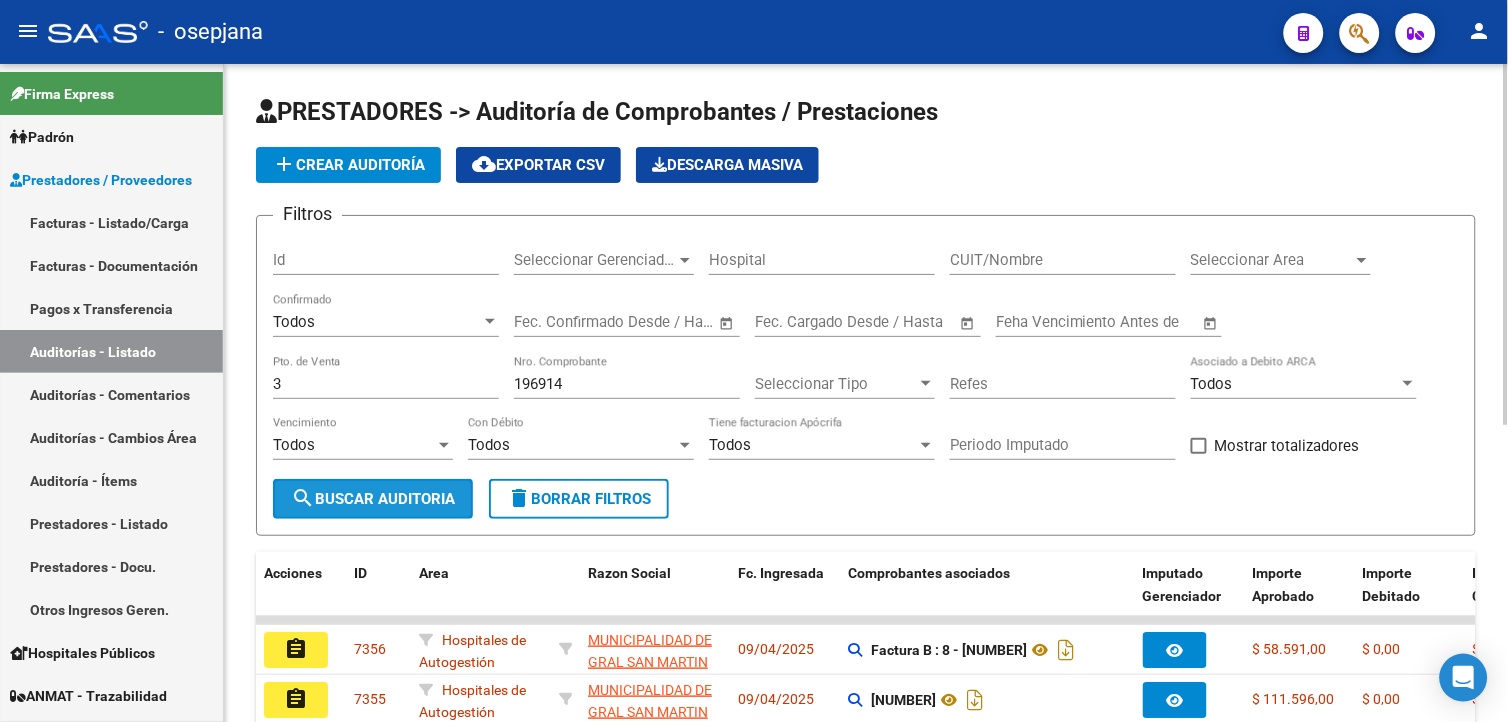 click on "search  Buscar Auditoria" 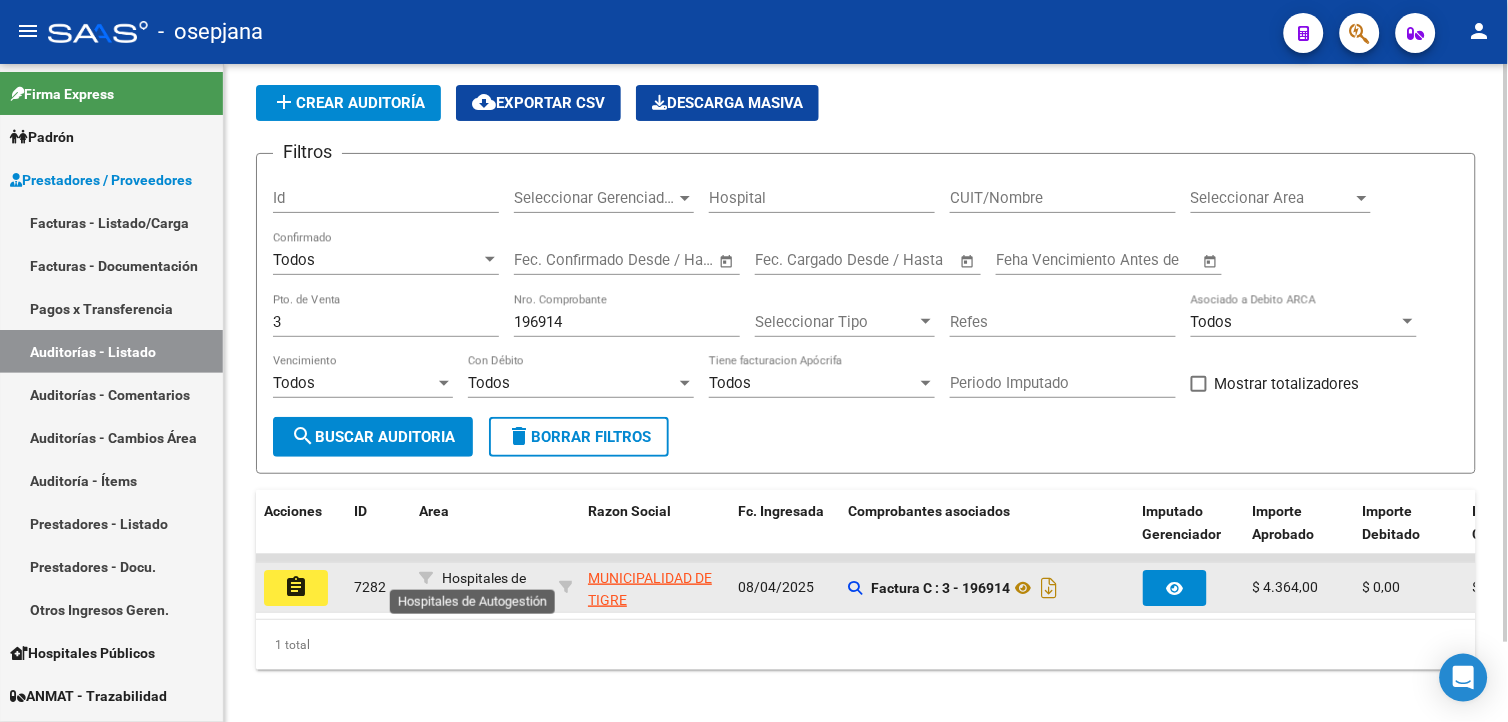 scroll, scrollTop: 91, scrollLeft: 0, axis: vertical 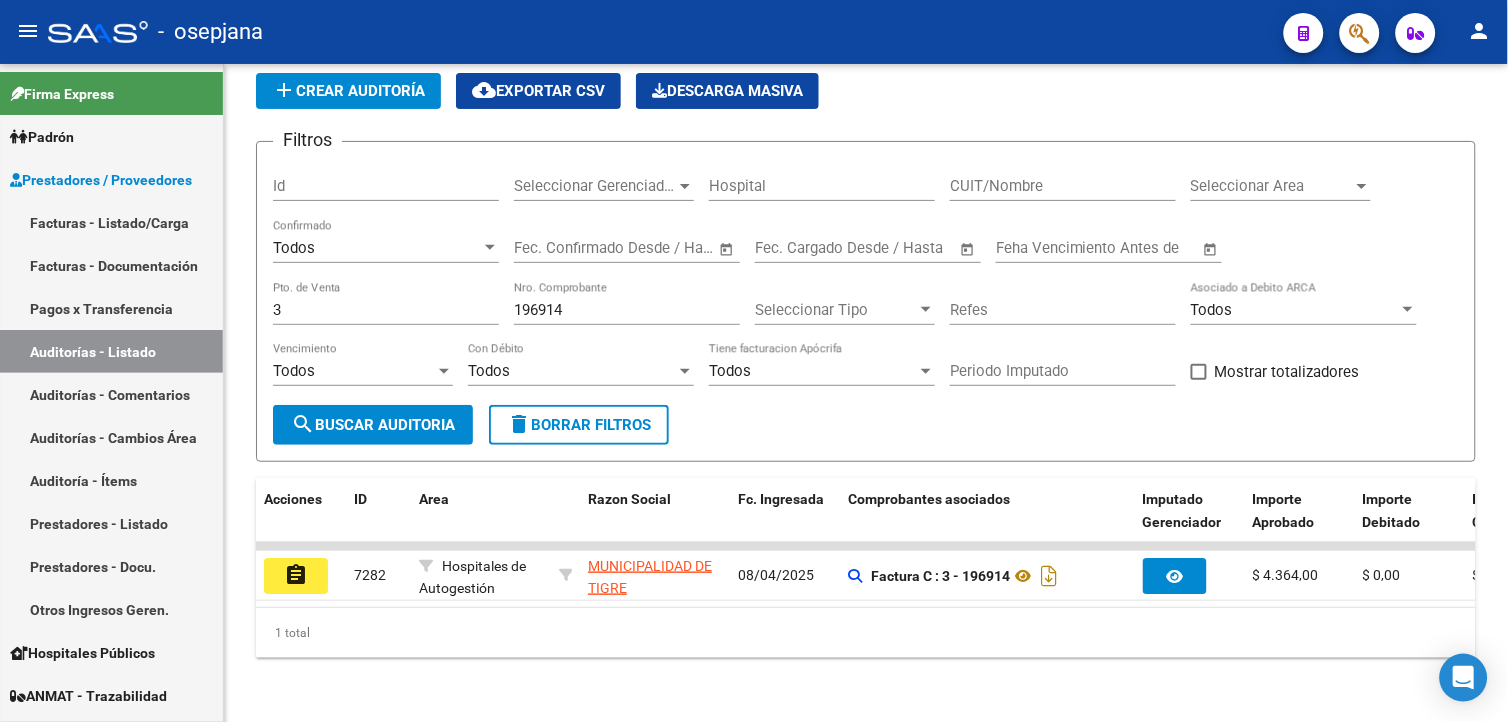 click on "assignment" 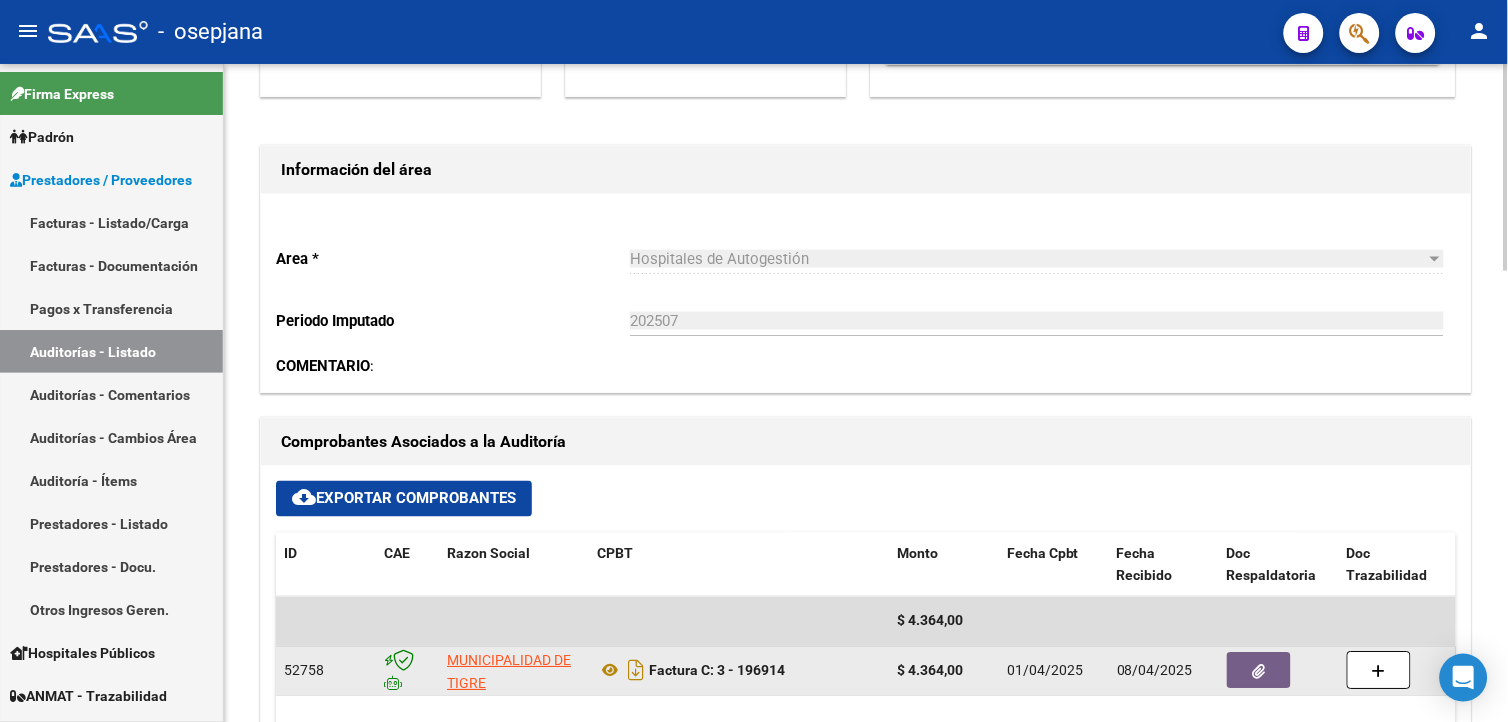 scroll, scrollTop: 666, scrollLeft: 0, axis: vertical 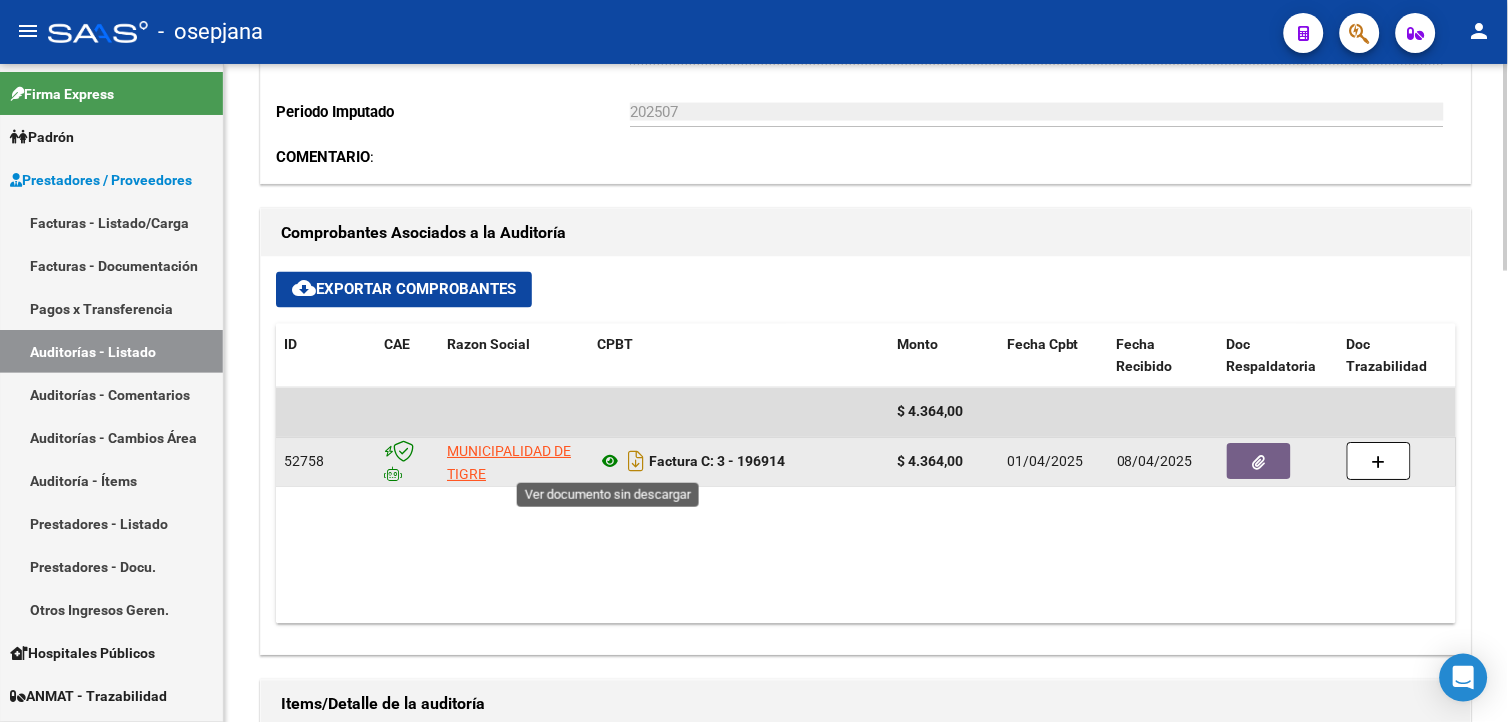 click 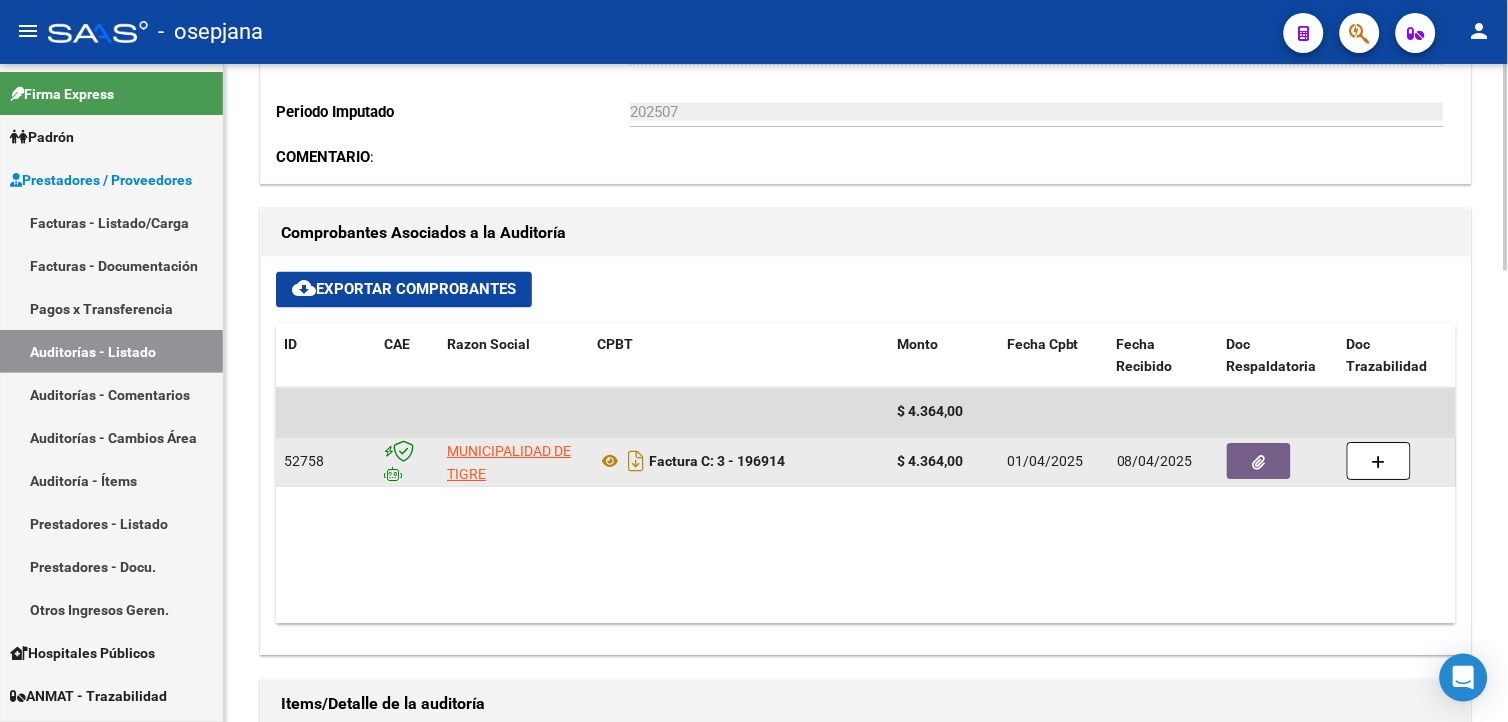 drag, startPoint x: 1218, startPoint y: 477, endPoint x: 1238, endPoint y: 463, distance: 24.41311 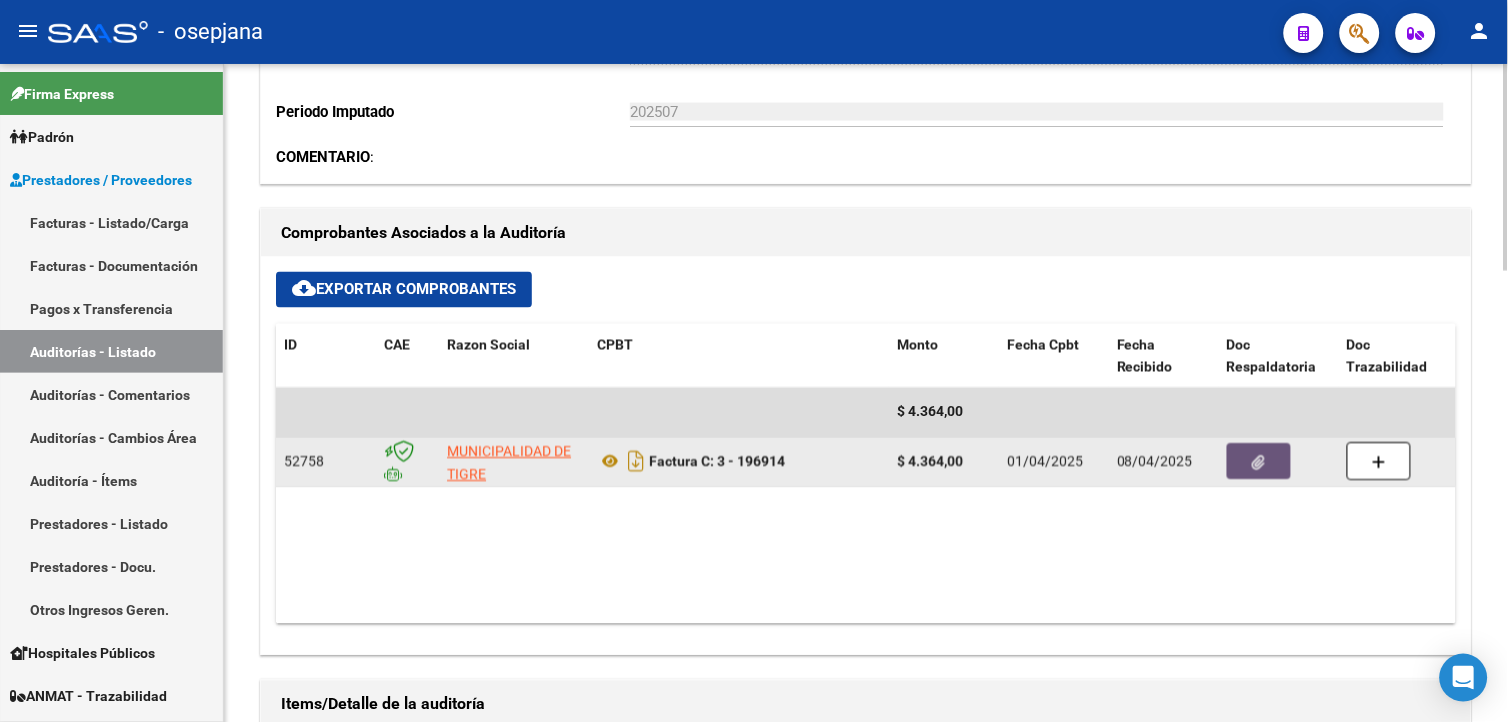 click 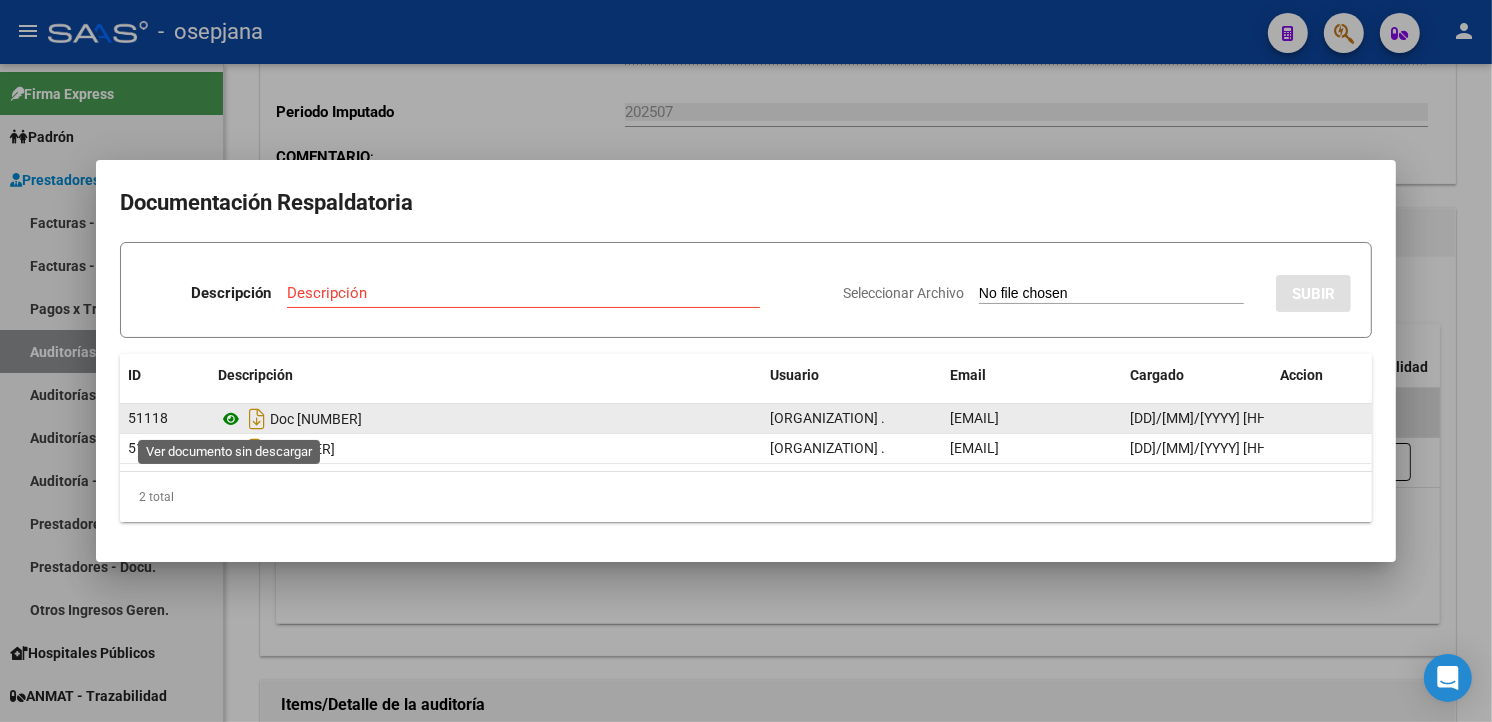 click 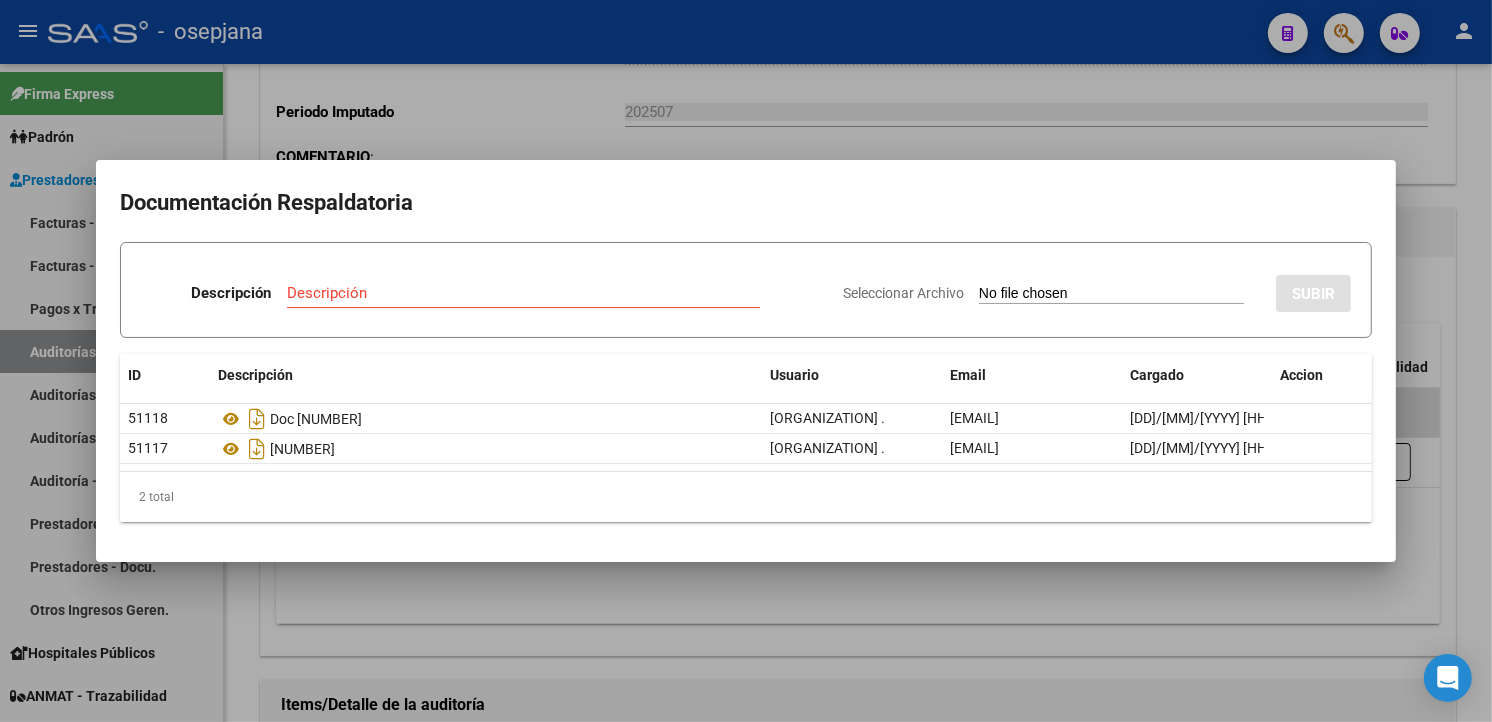 click at bounding box center (746, 361) 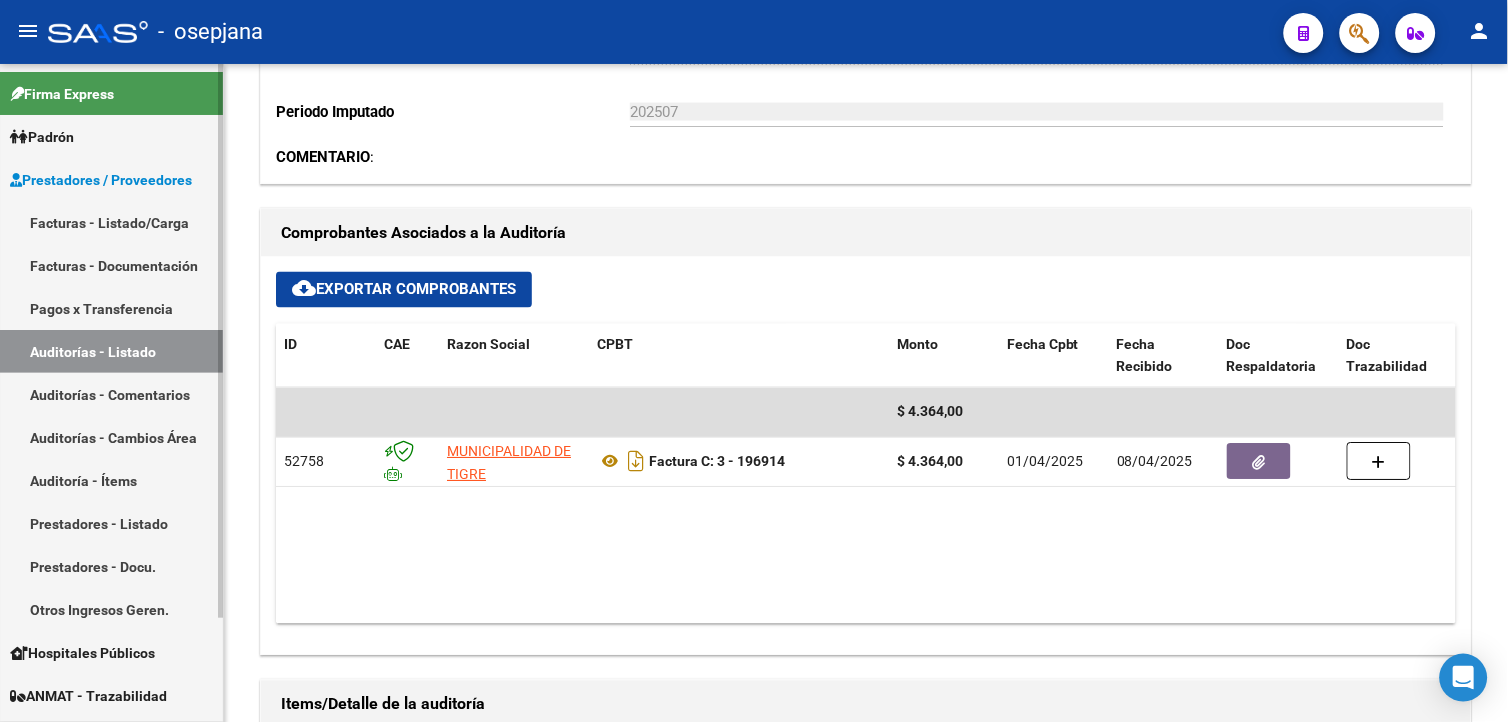 click on "Auditorías - Listado" at bounding box center [111, 351] 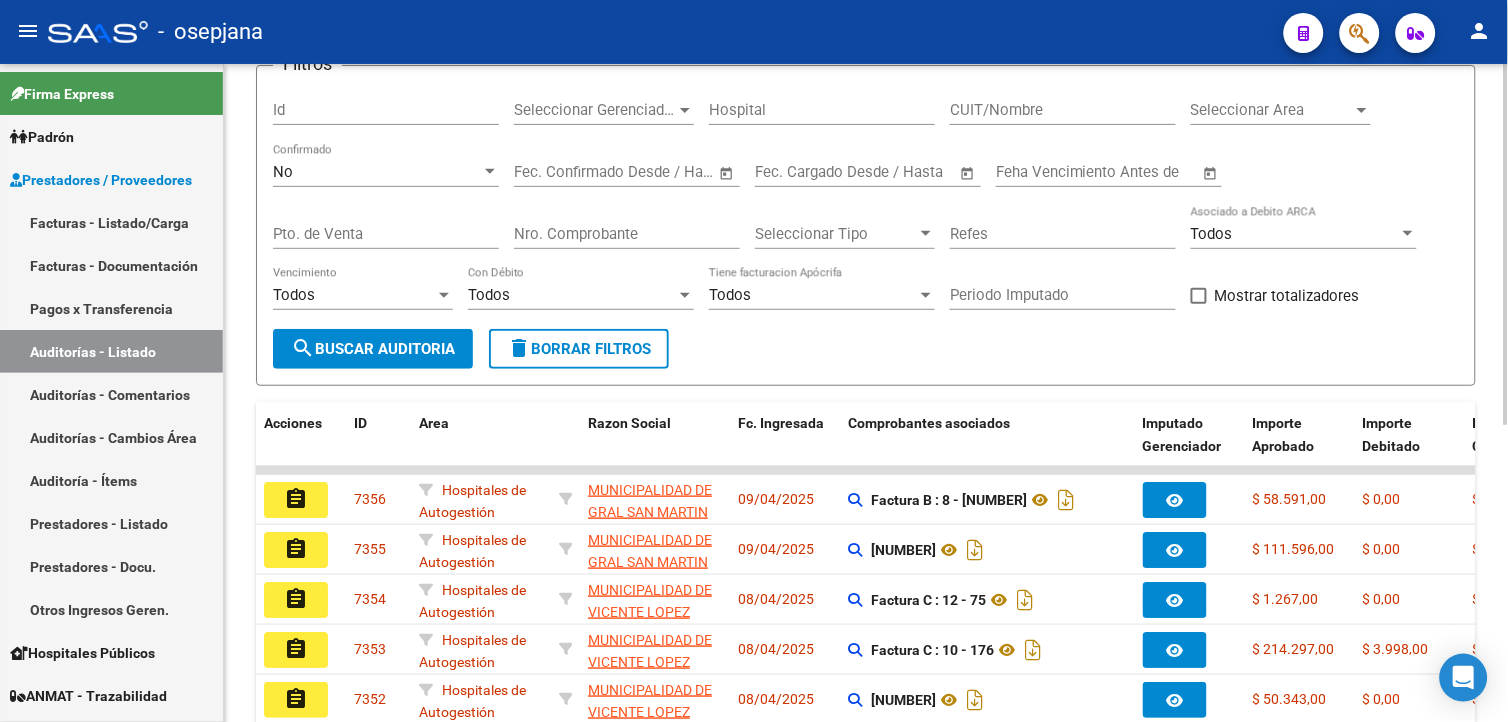 scroll, scrollTop: 0, scrollLeft: 0, axis: both 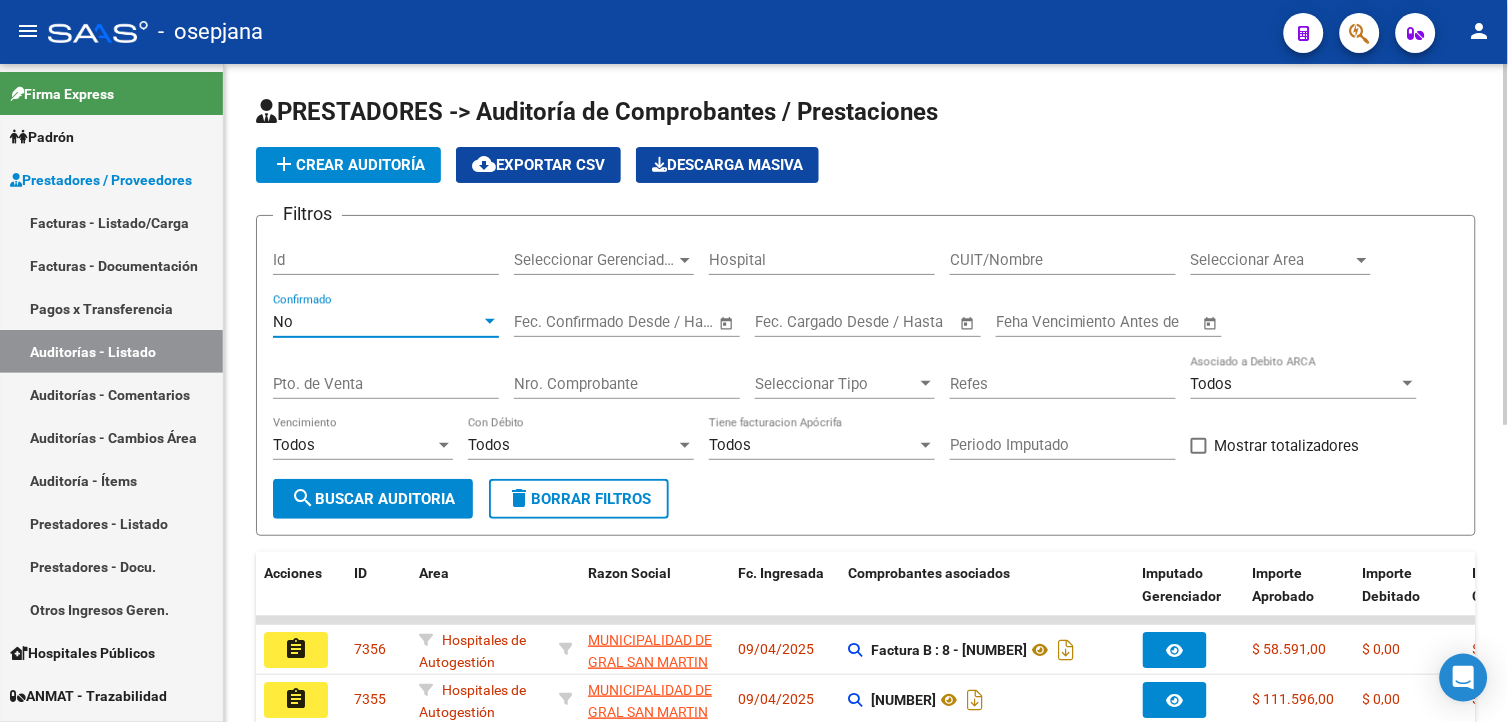 click on "No" at bounding box center (377, 322) 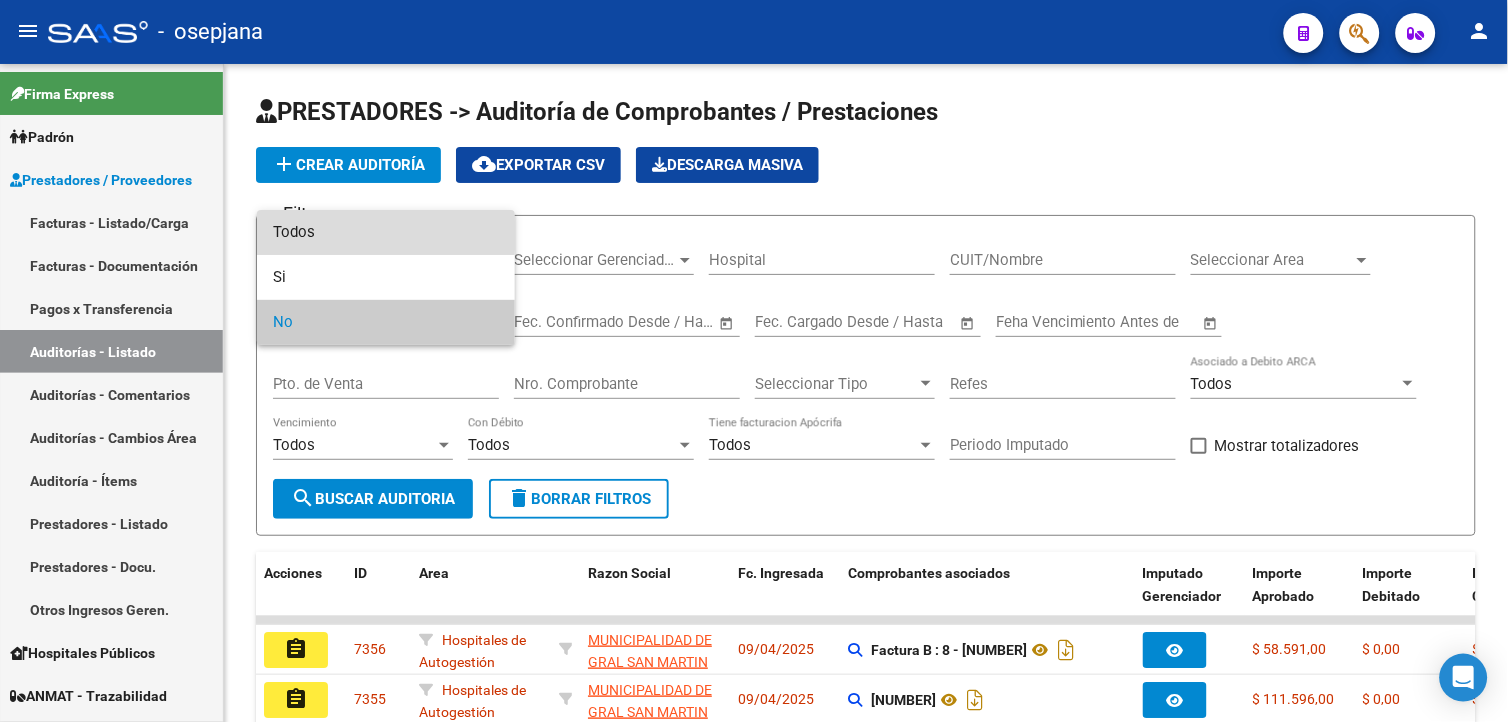 click on "Todos" at bounding box center [386, 232] 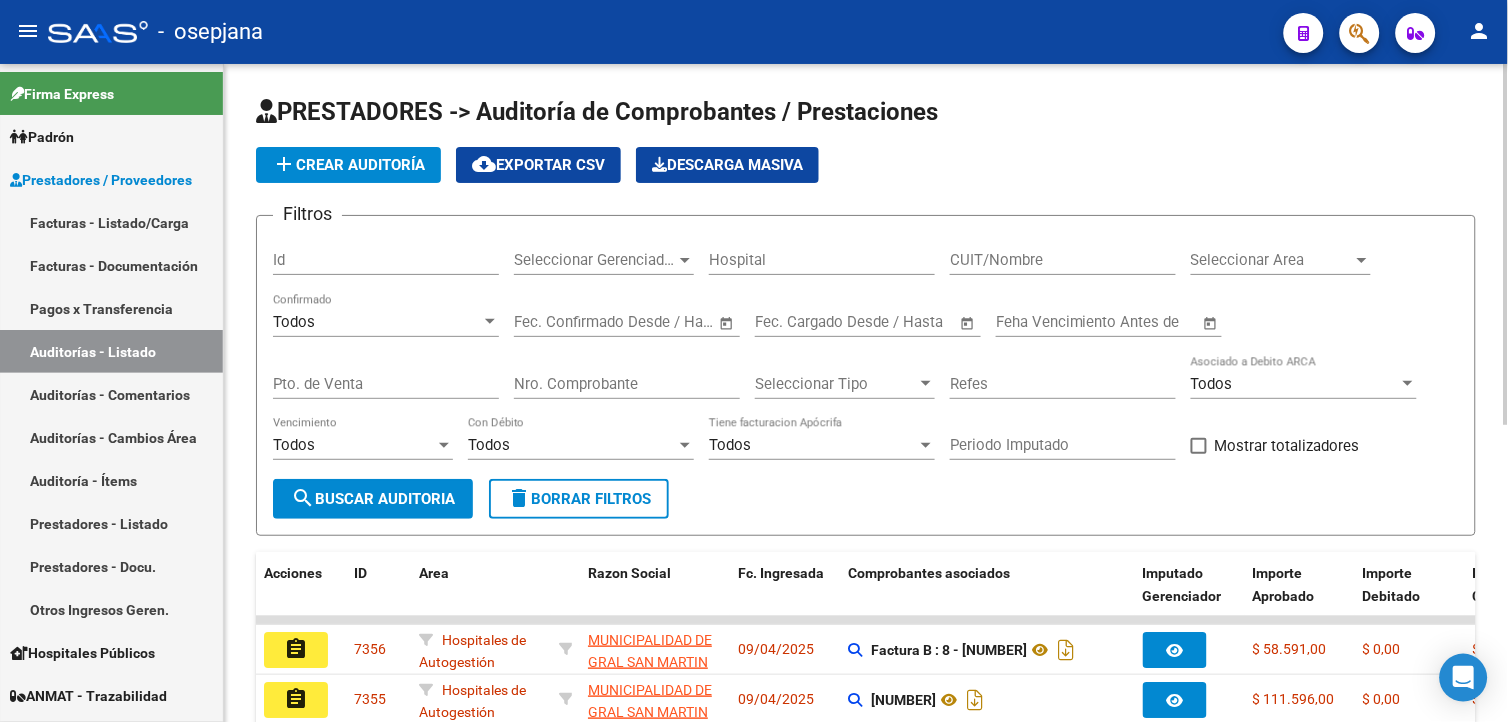 click on "Pto. de Venta" 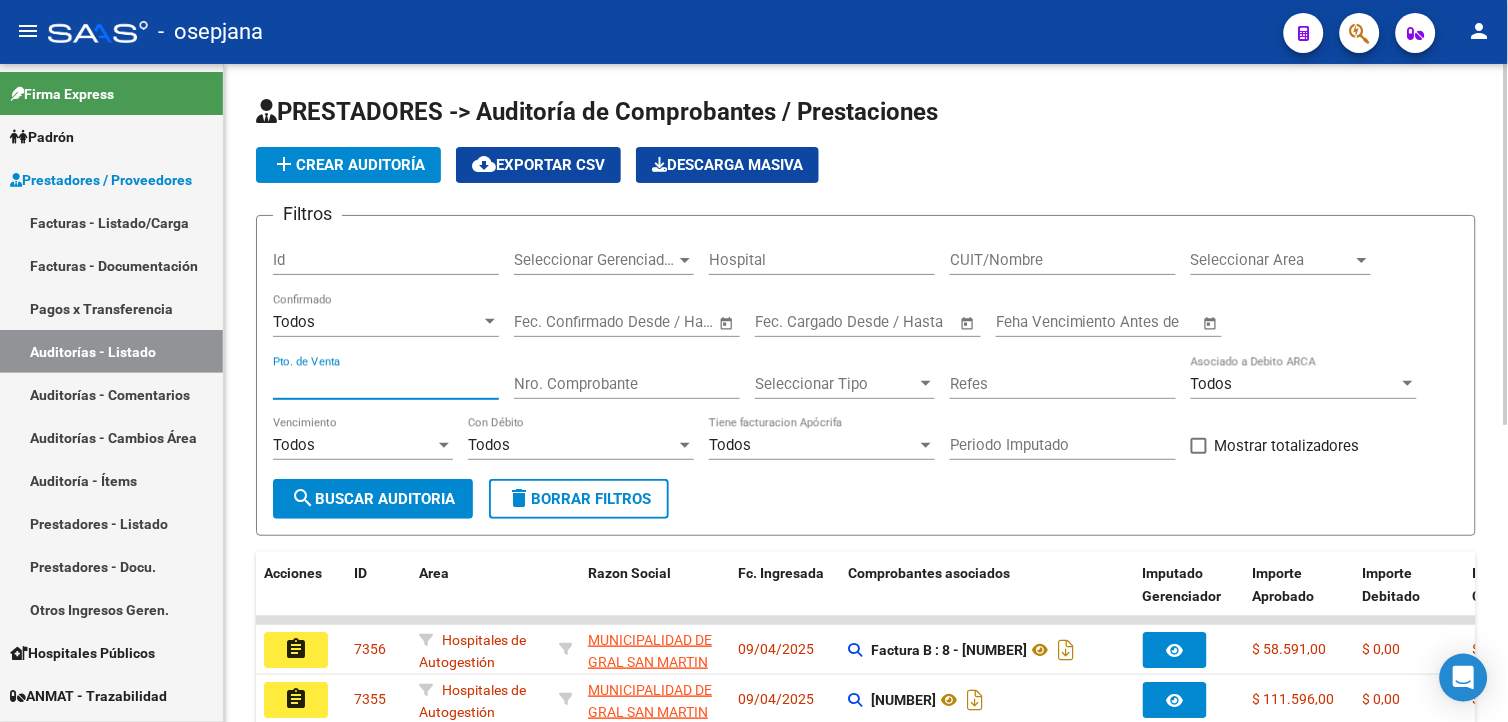 click on "Pto. de Venta" at bounding box center [386, 384] 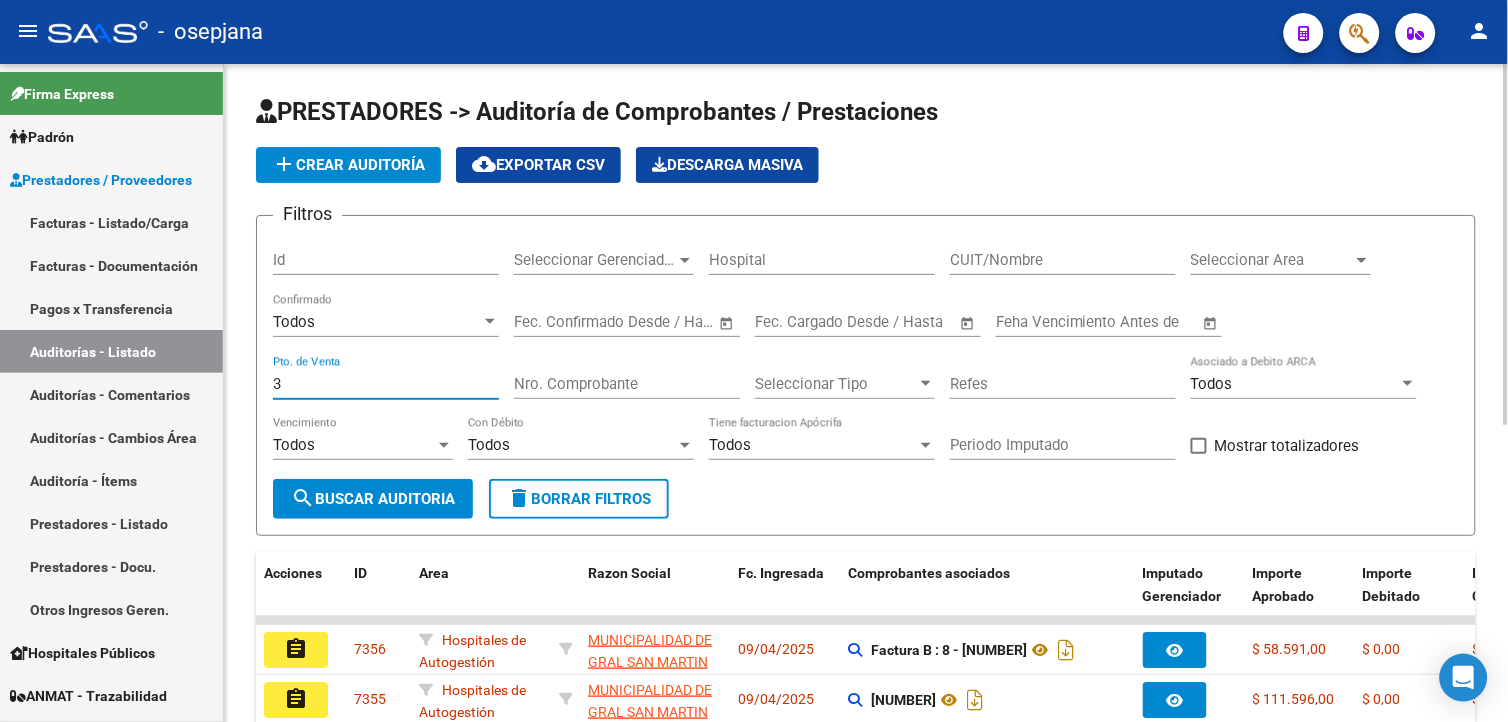 type on "3" 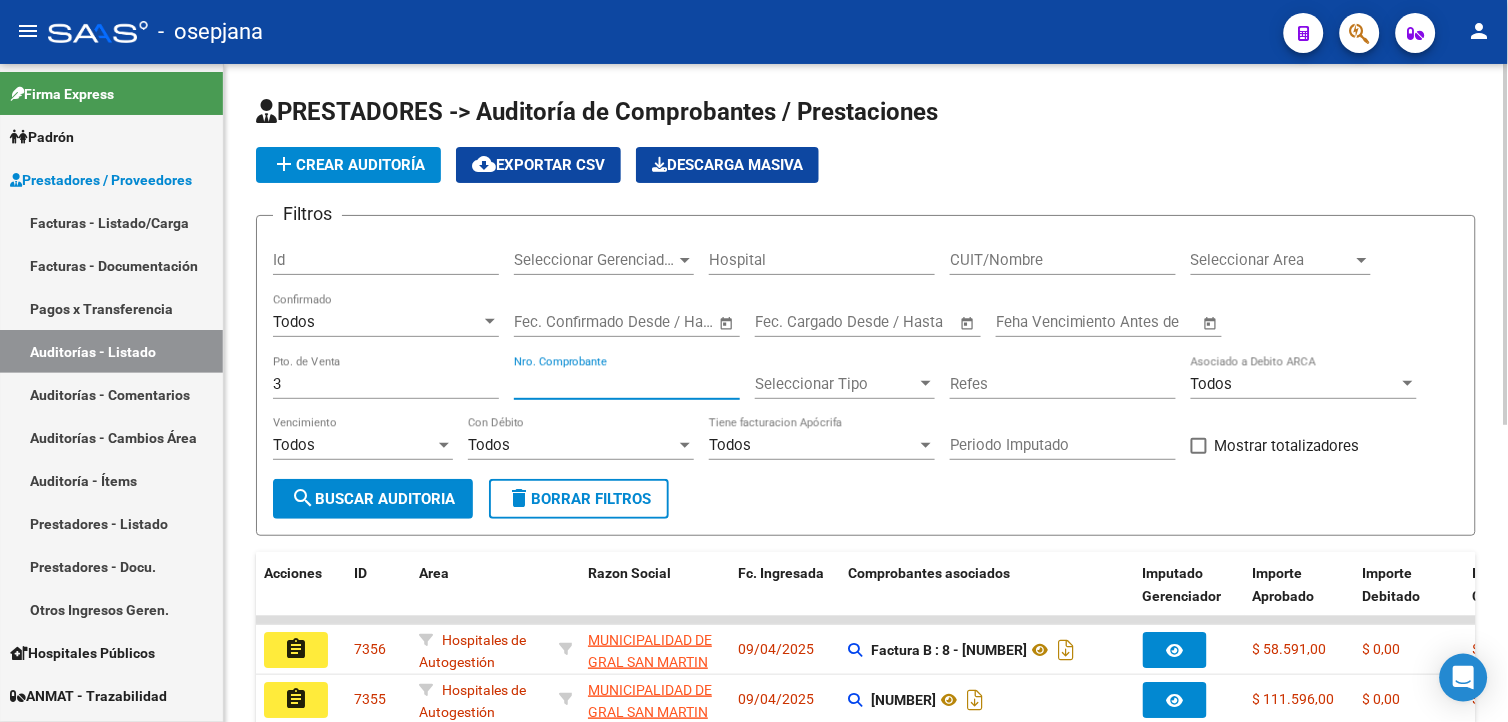 type on "[NUMBER]" 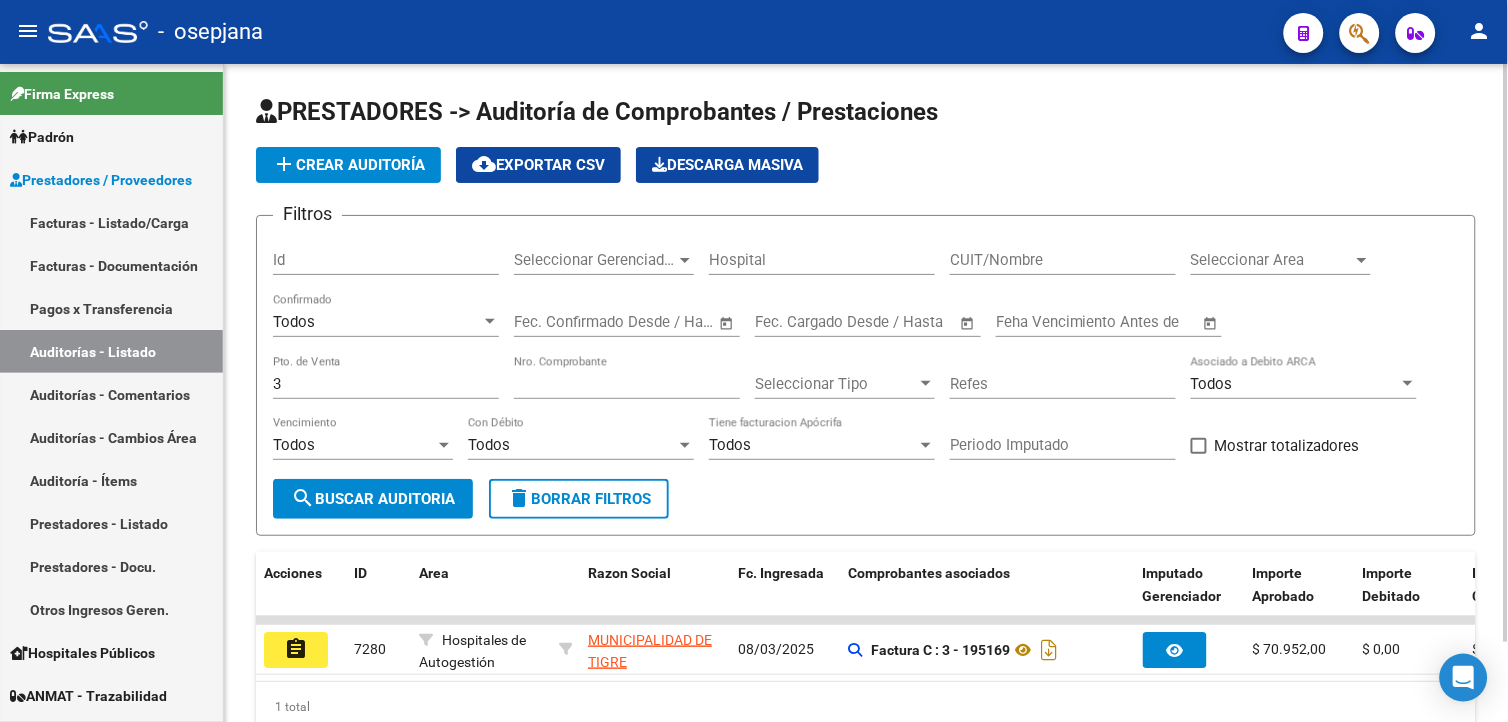 scroll, scrollTop: 91, scrollLeft: 0, axis: vertical 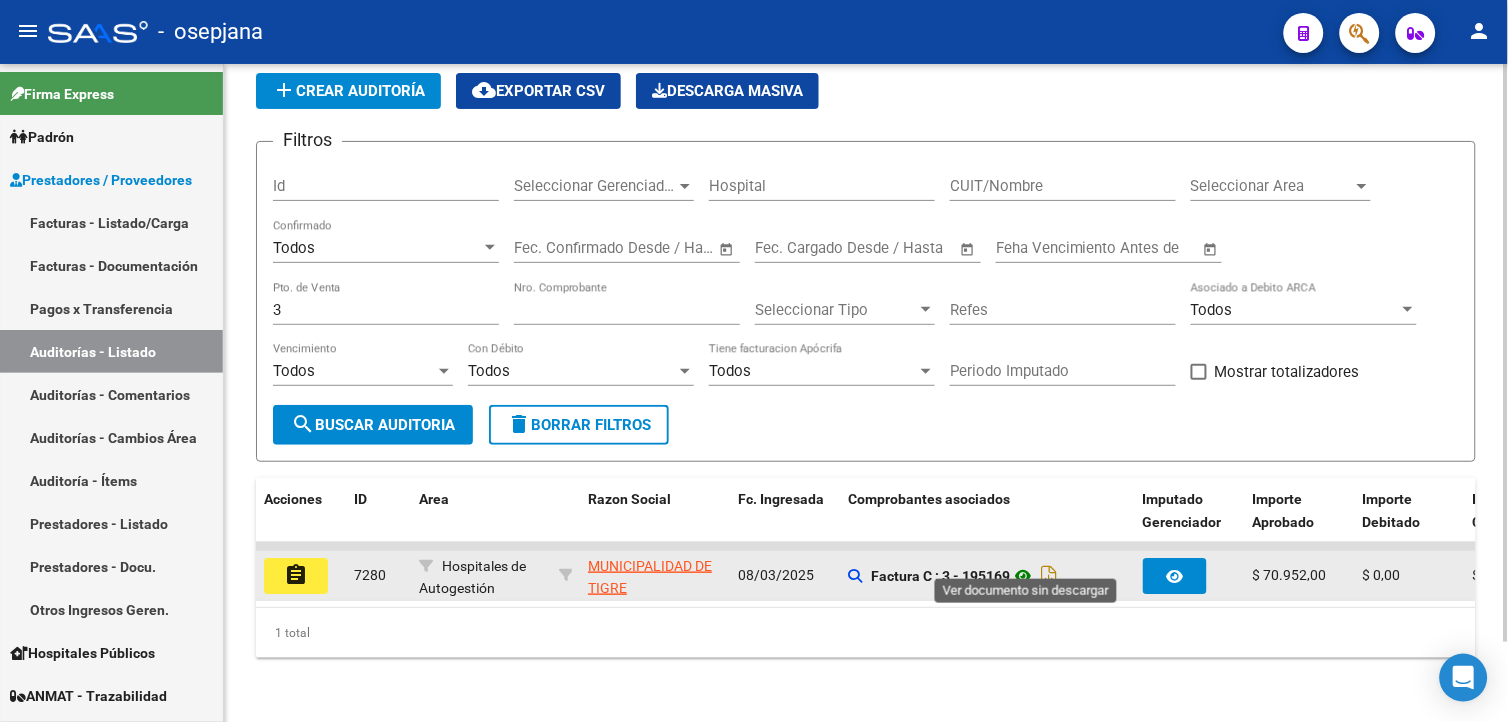 click 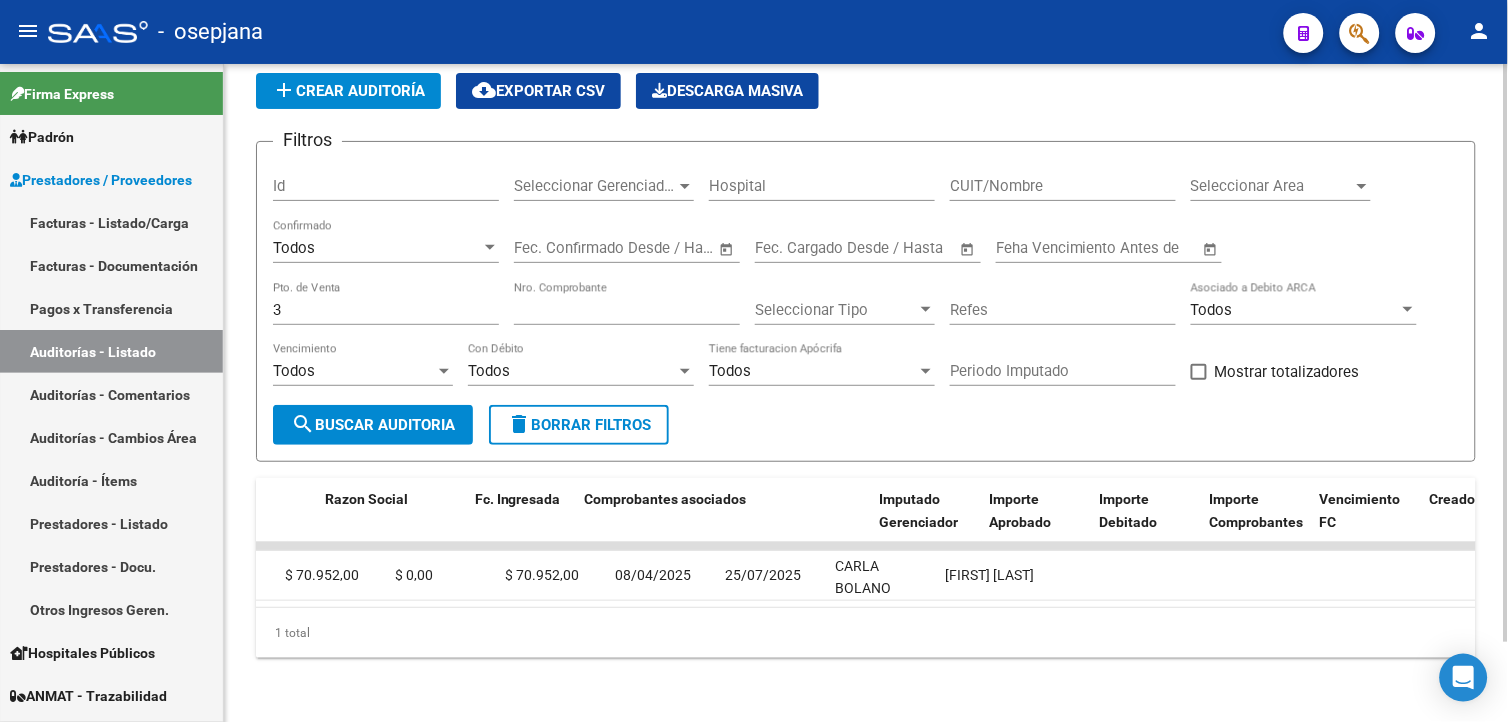 scroll, scrollTop: 0, scrollLeft: 0, axis: both 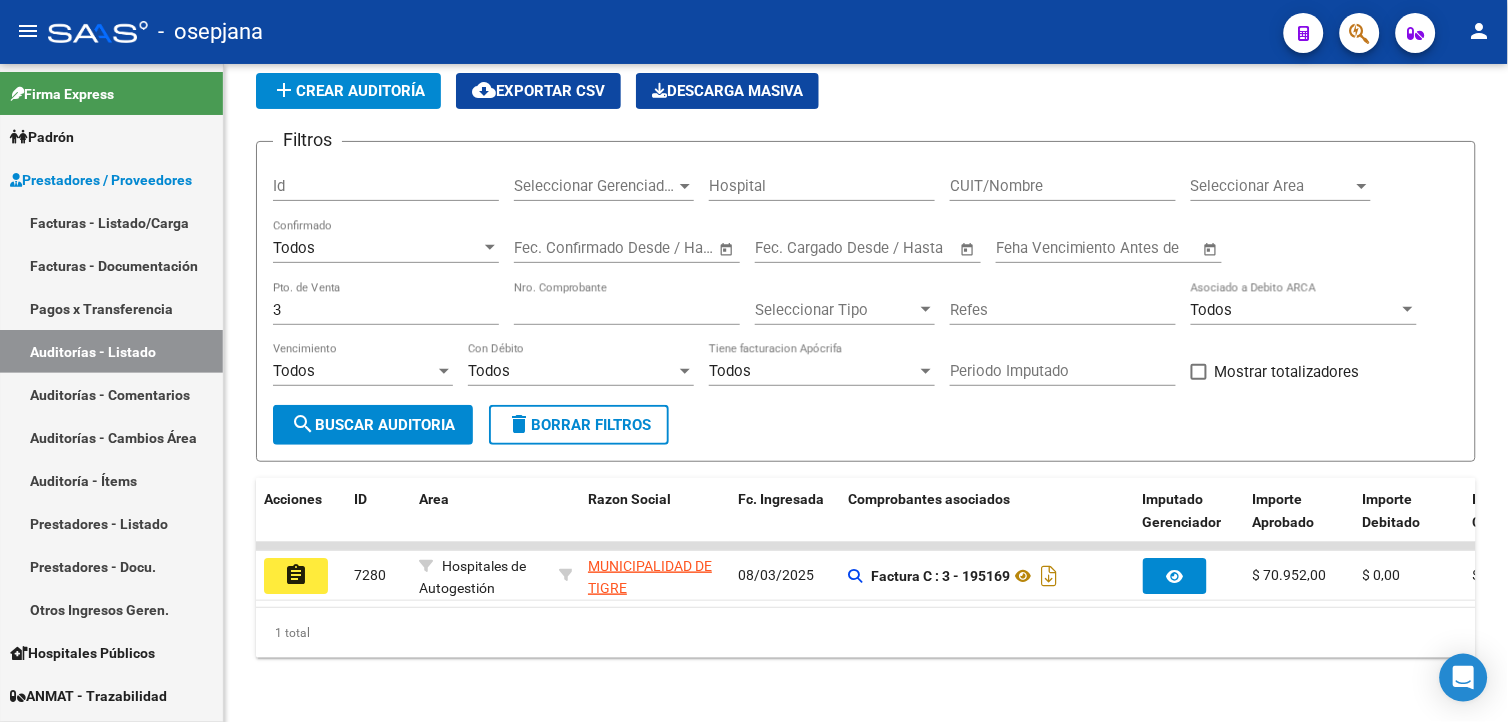 click on "assignment" 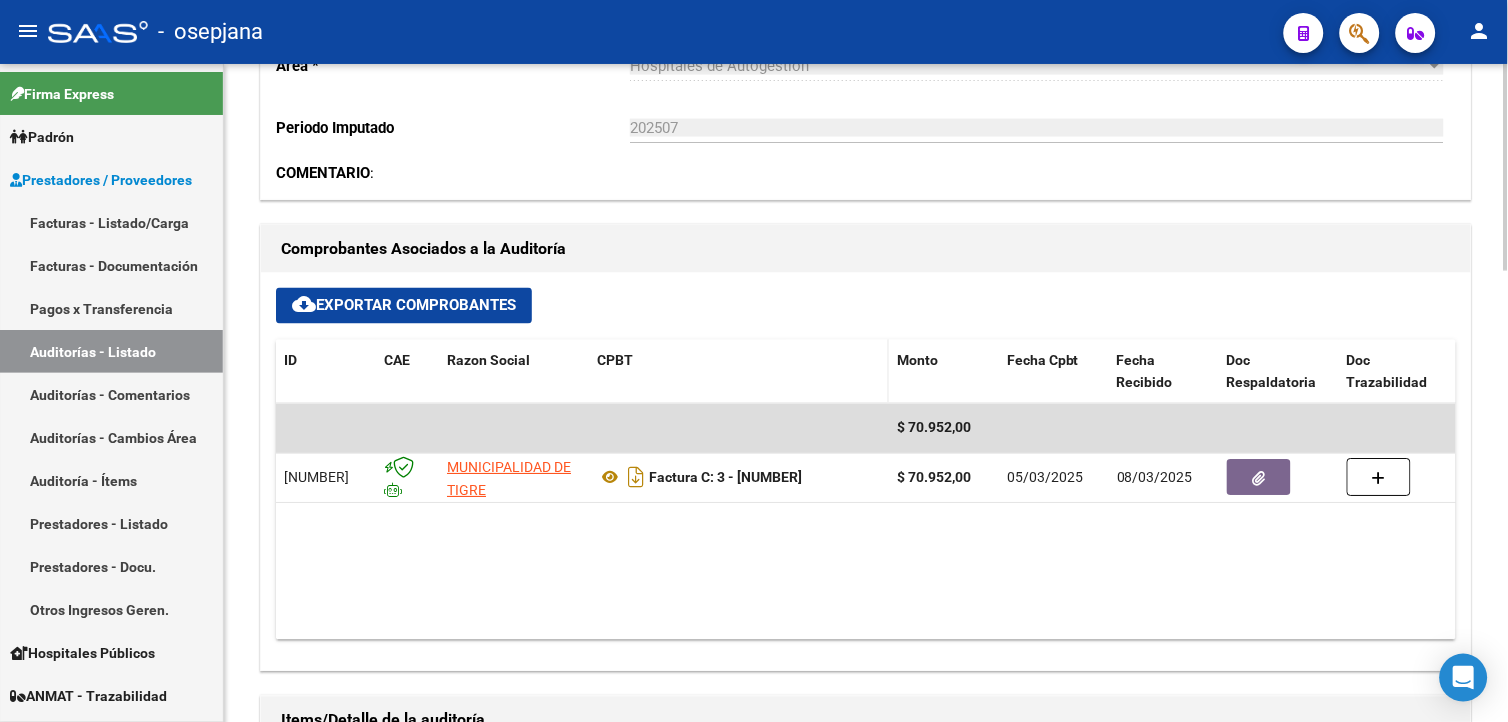 scroll, scrollTop: 666, scrollLeft: 0, axis: vertical 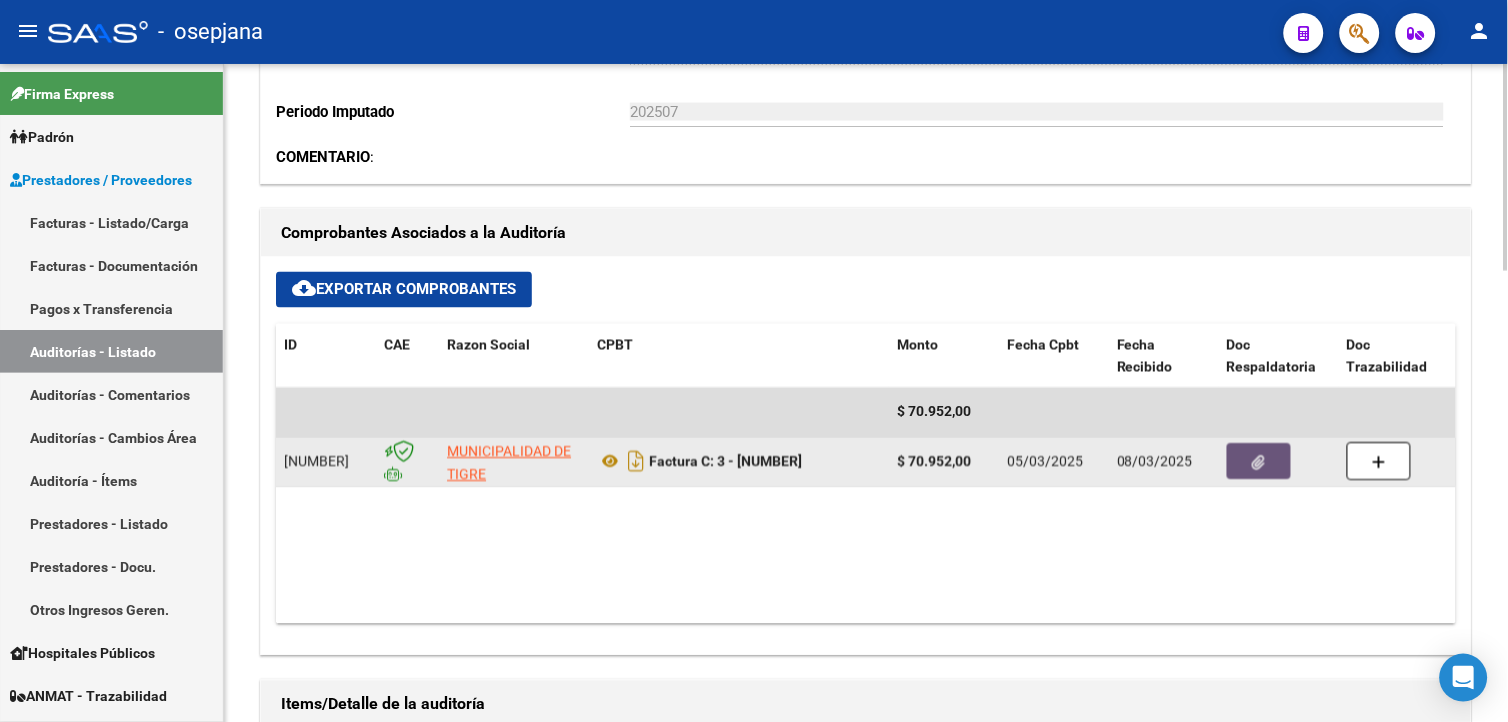click 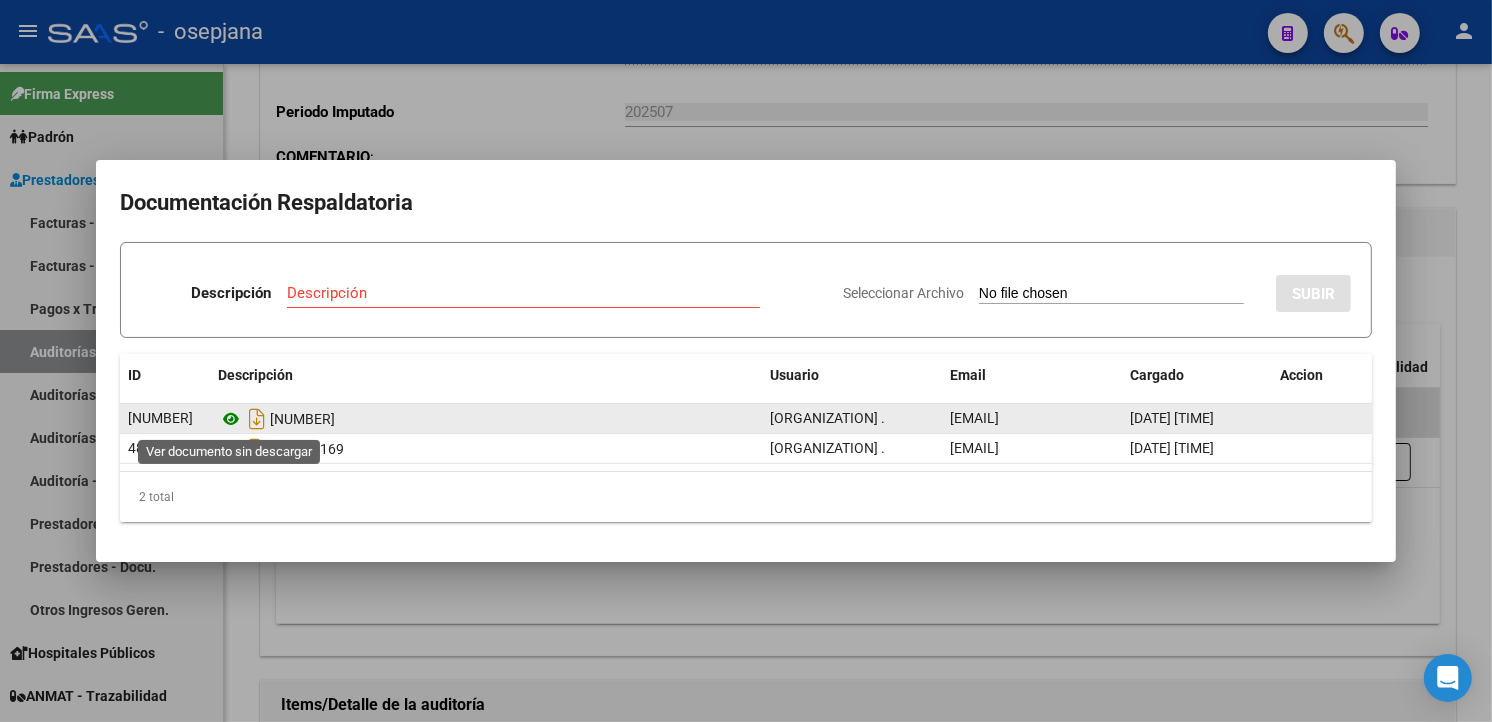 click 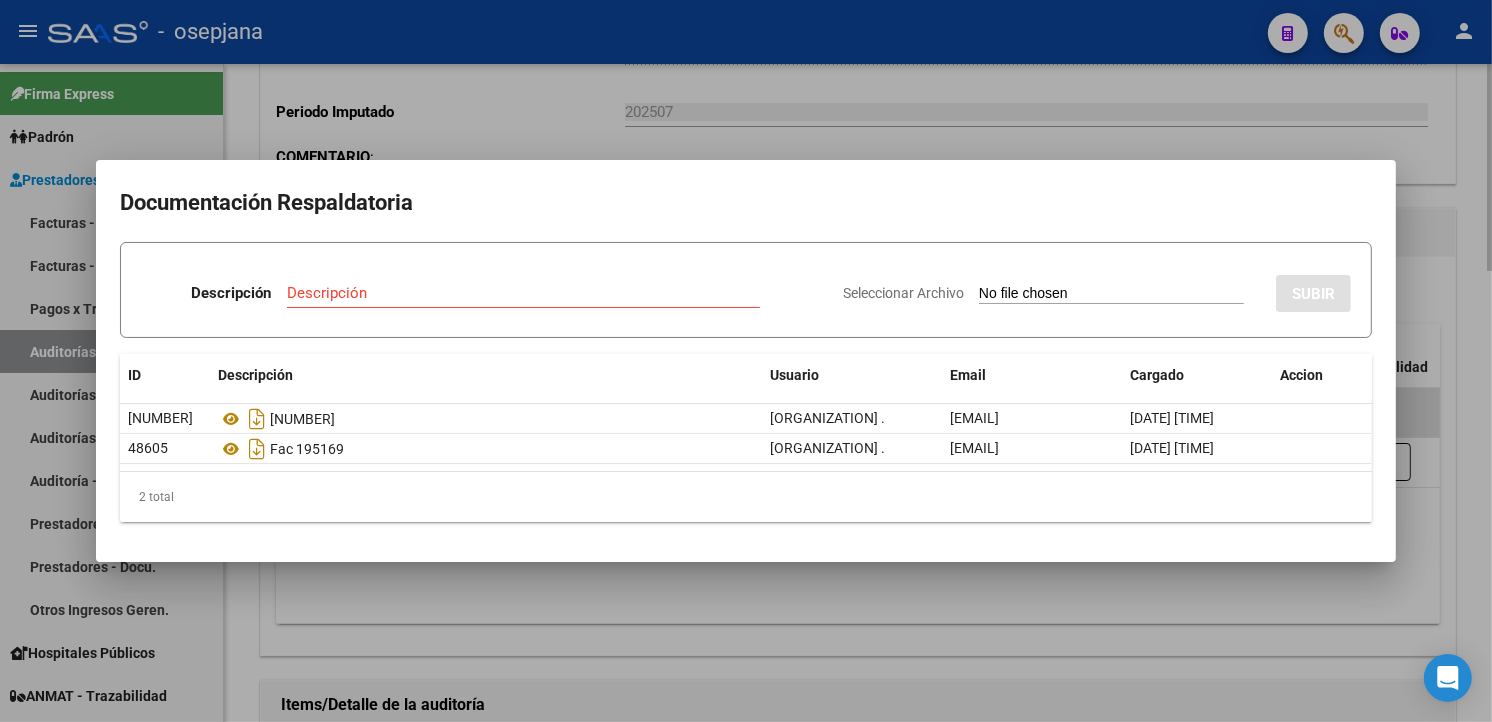 drag, startPoint x: 616, startPoint y: 95, endPoint x: 573, endPoint y: 92, distance: 43.104523 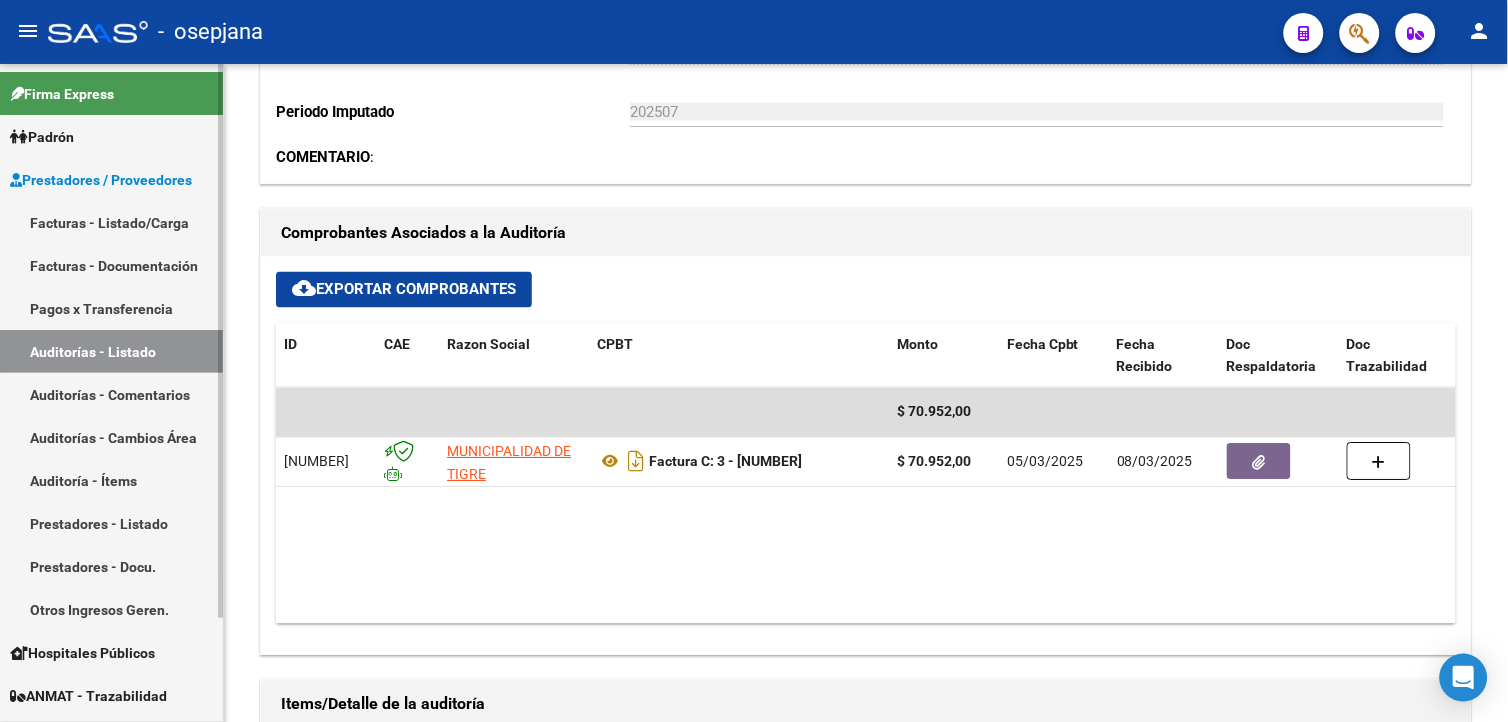 drag, startPoint x: 113, startPoint y: 340, endPoint x: 208, endPoint y: 358, distance: 96.69022 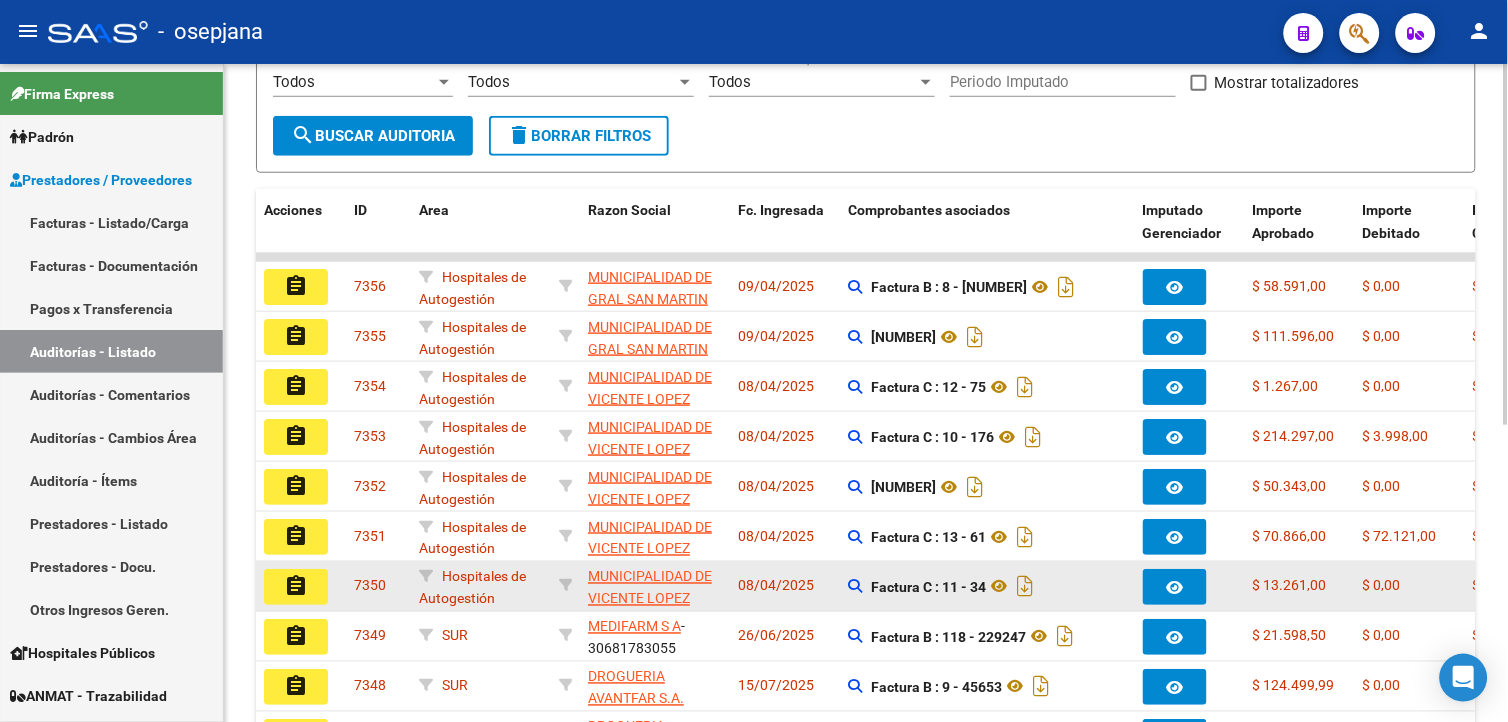 scroll, scrollTop: 0, scrollLeft: 0, axis: both 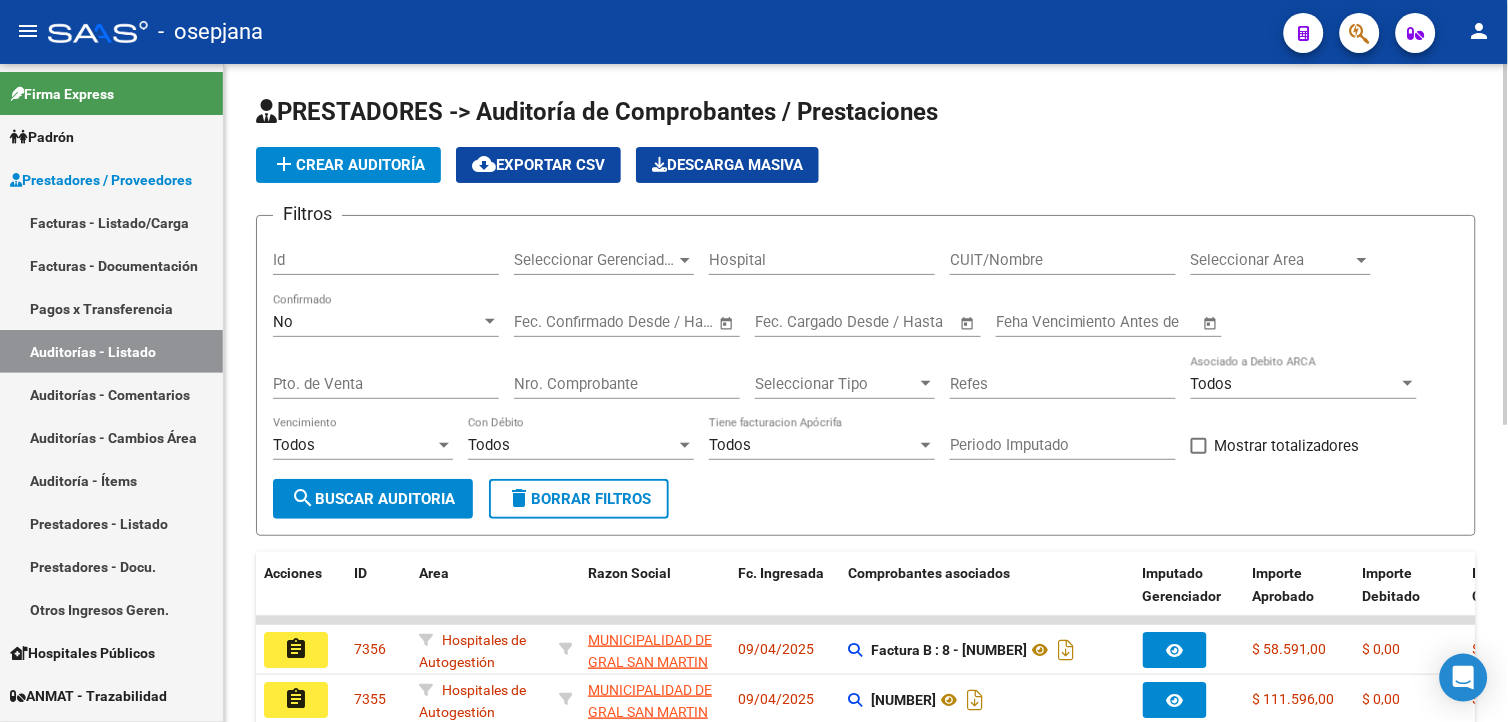 click on "No" at bounding box center (377, 322) 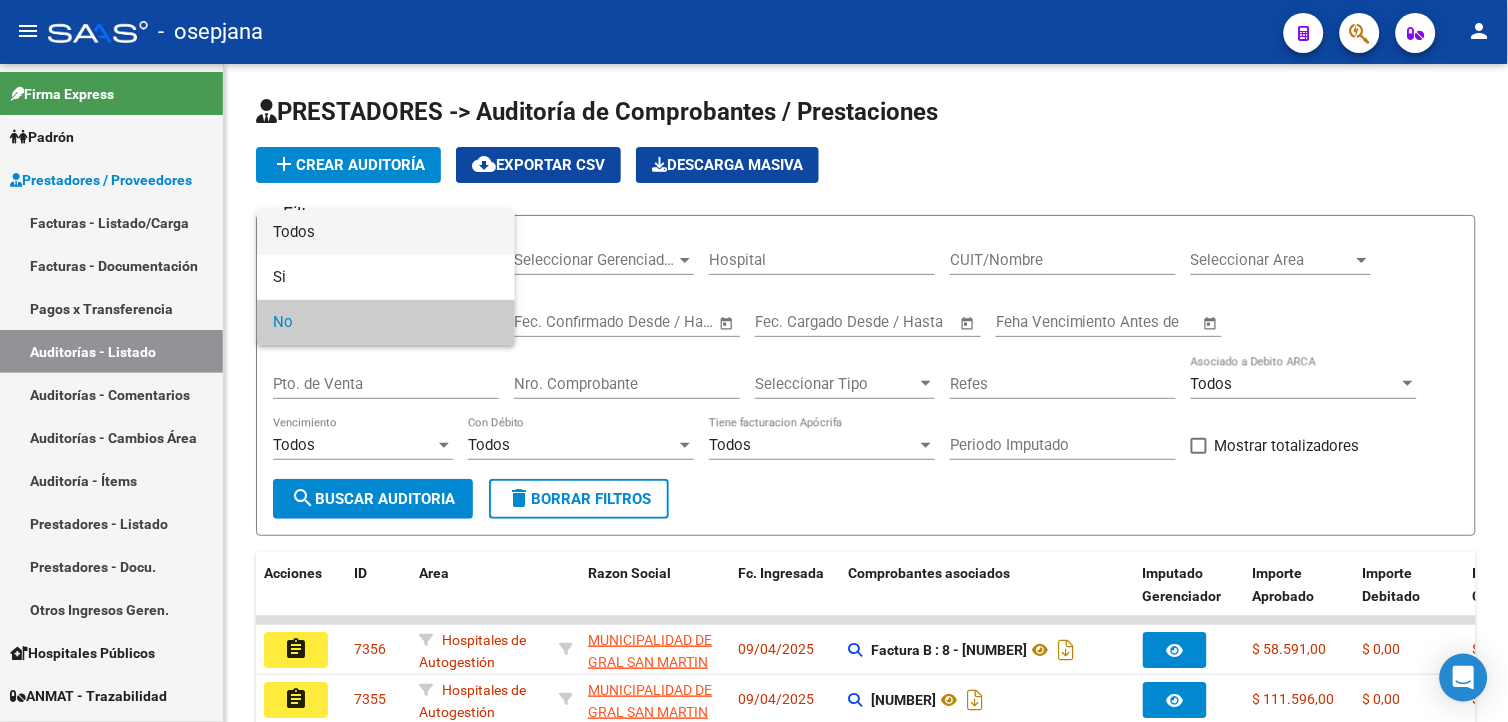 click on "Todos" at bounding box center (386, 232) 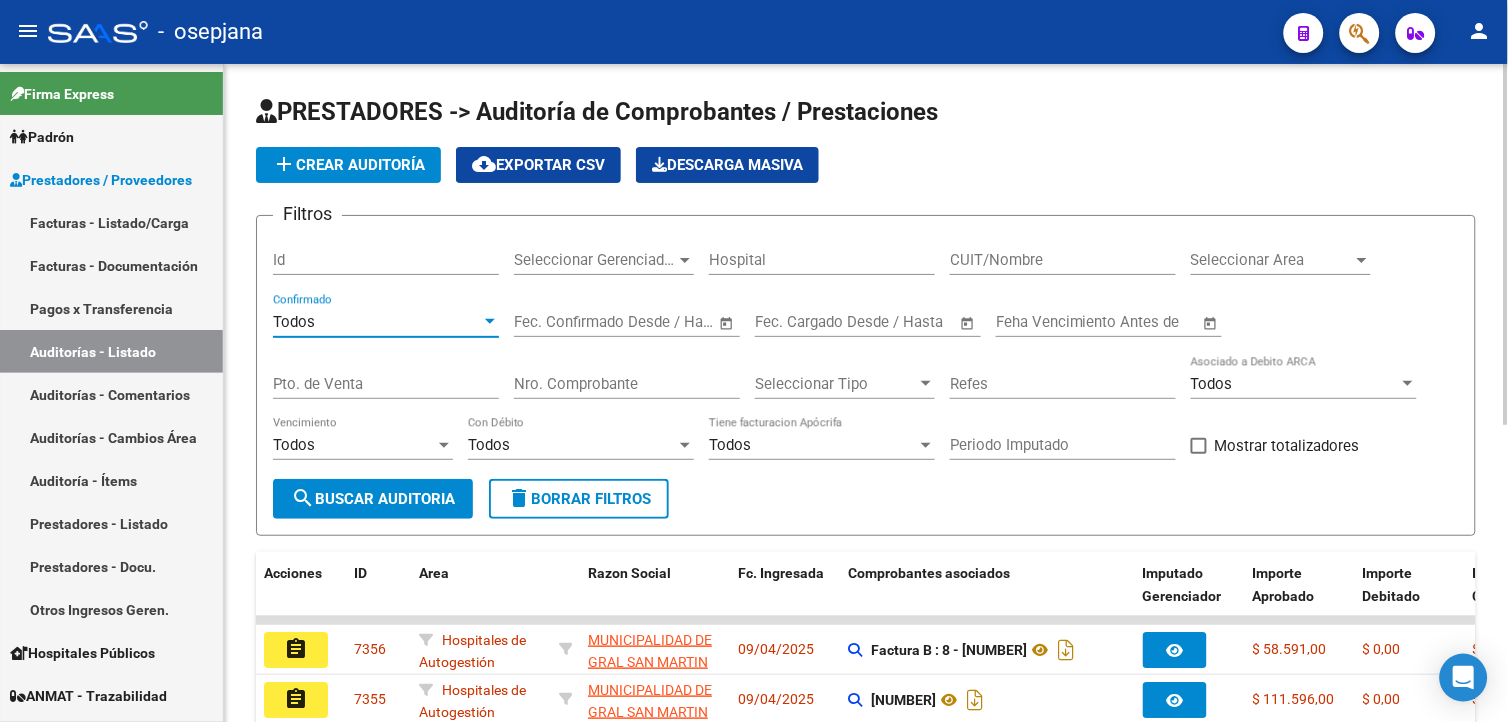 click on "Pto. de Venta" at bounding box center (386, 384) 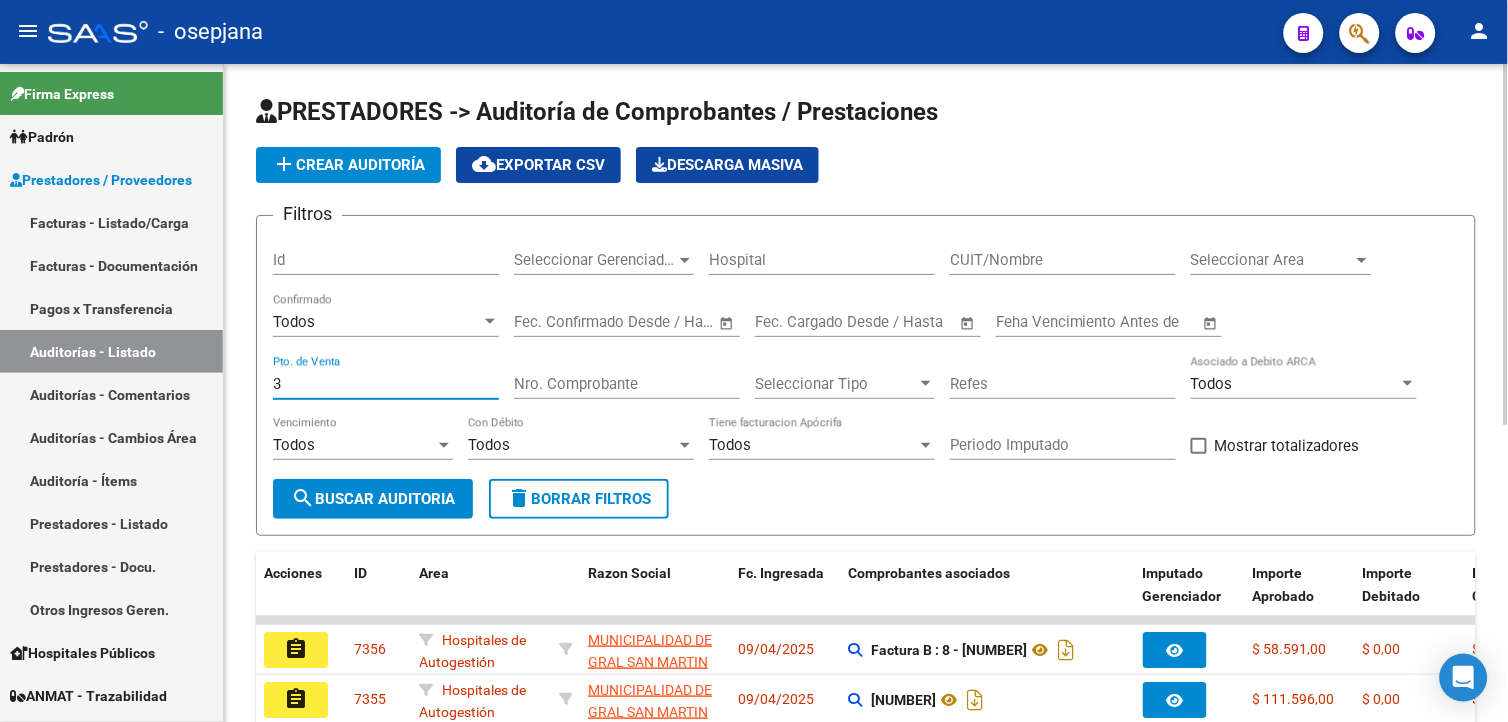 type on "3" 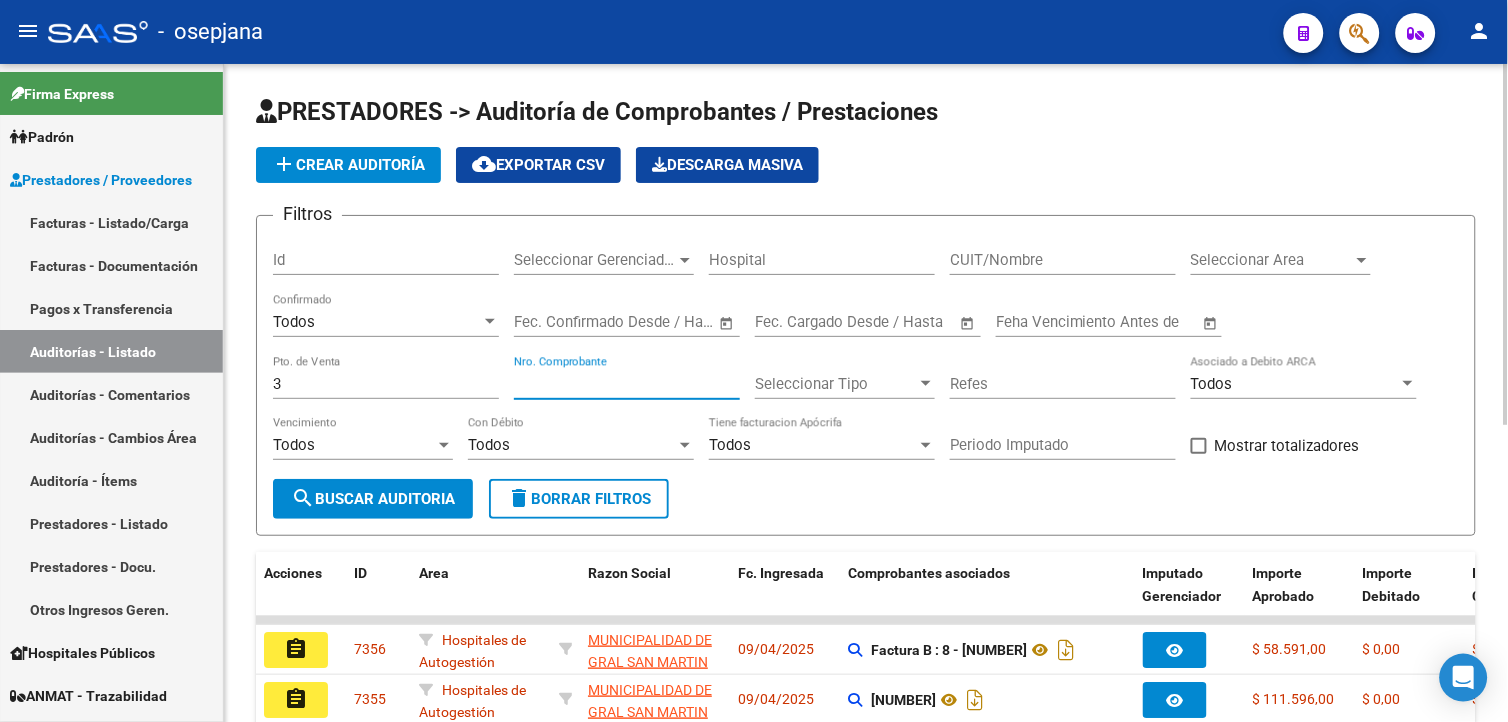 type on "[NUMBER]" 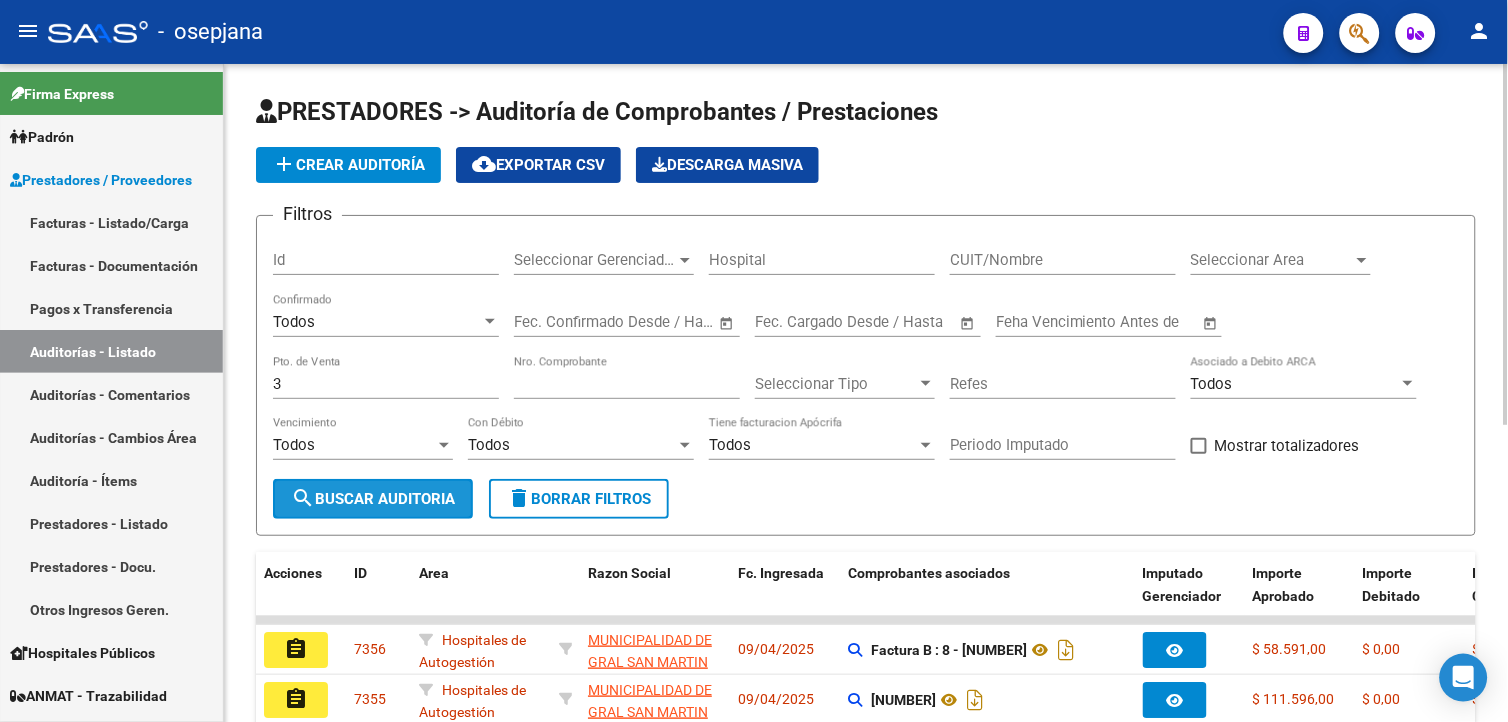 drag, startPoint x: 328, startPoint y: 511, endPoint x: 316, endPoint y: 510, distance: 12.0415945 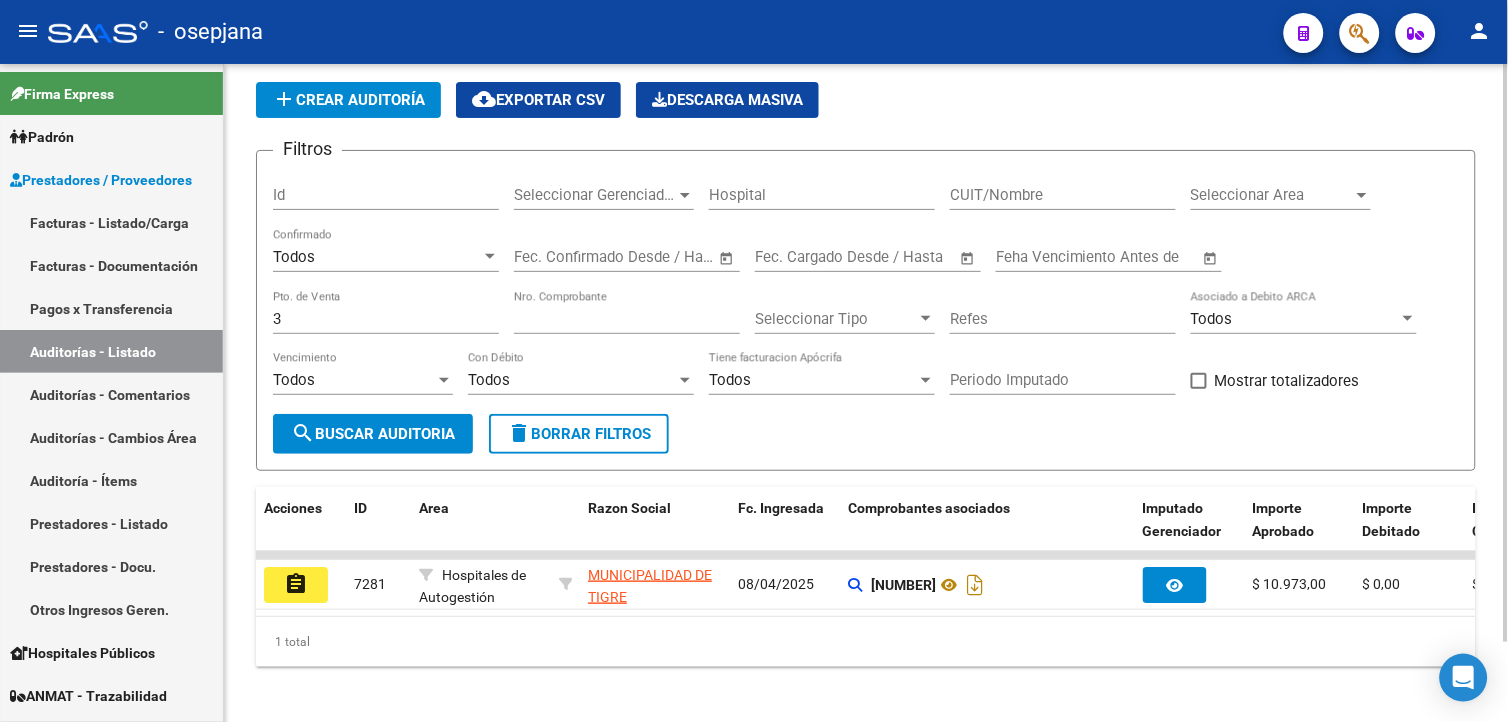 scroll, scrollTop: 91, scrollLeft: 0, axis: vertical 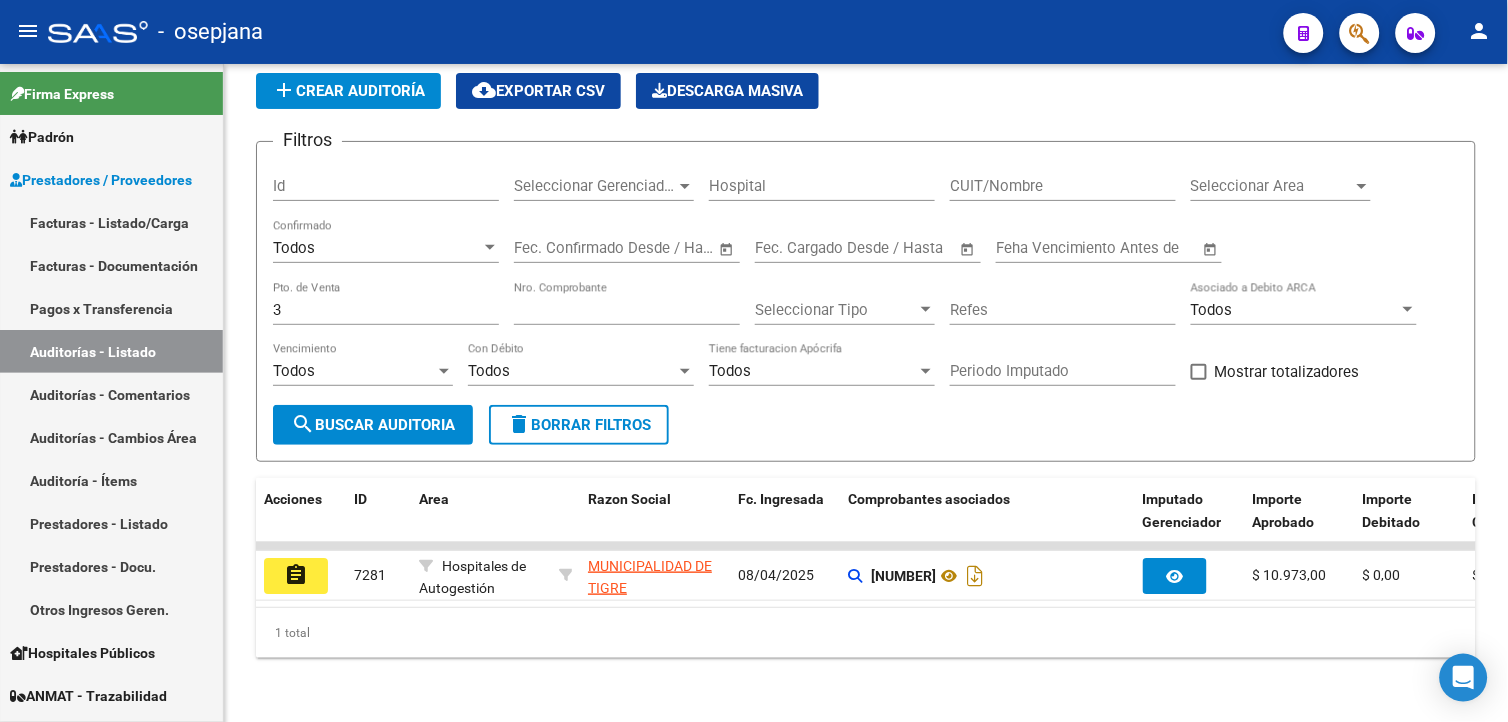drag, startPoint x: 285, startPoint y: 557, endPoint x: 266, endPoint y: 548, distance: 21.023796 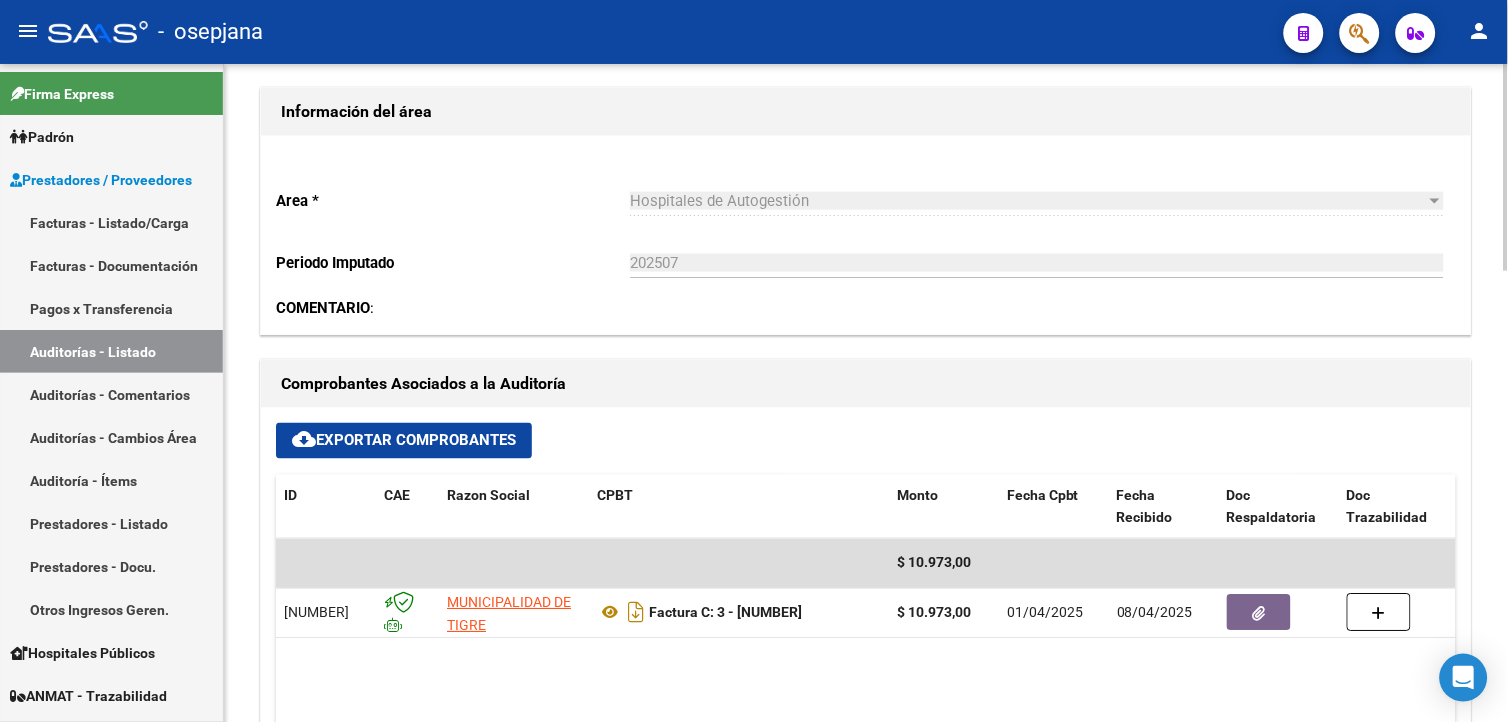 scroll, scrollTop: 777, scrollLeft: 0, axis: vertical 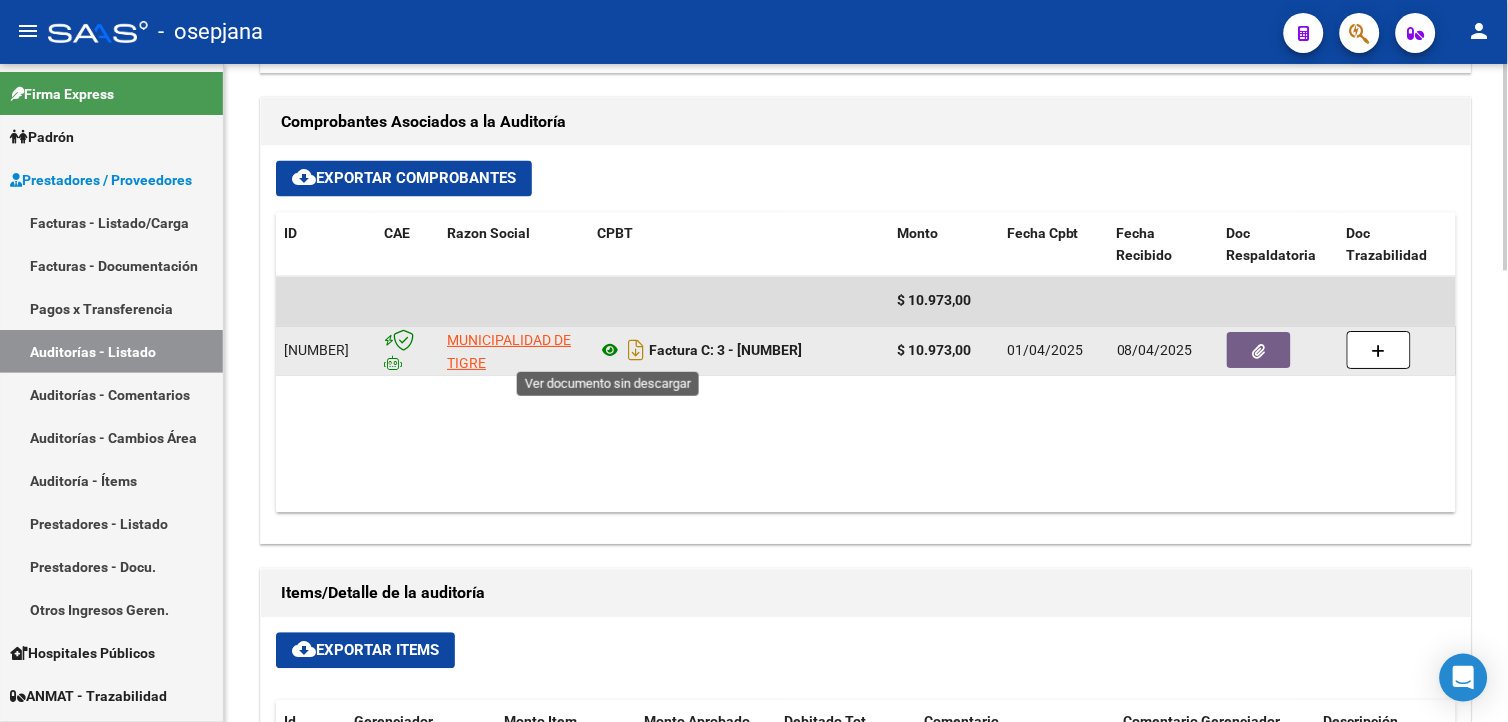 click 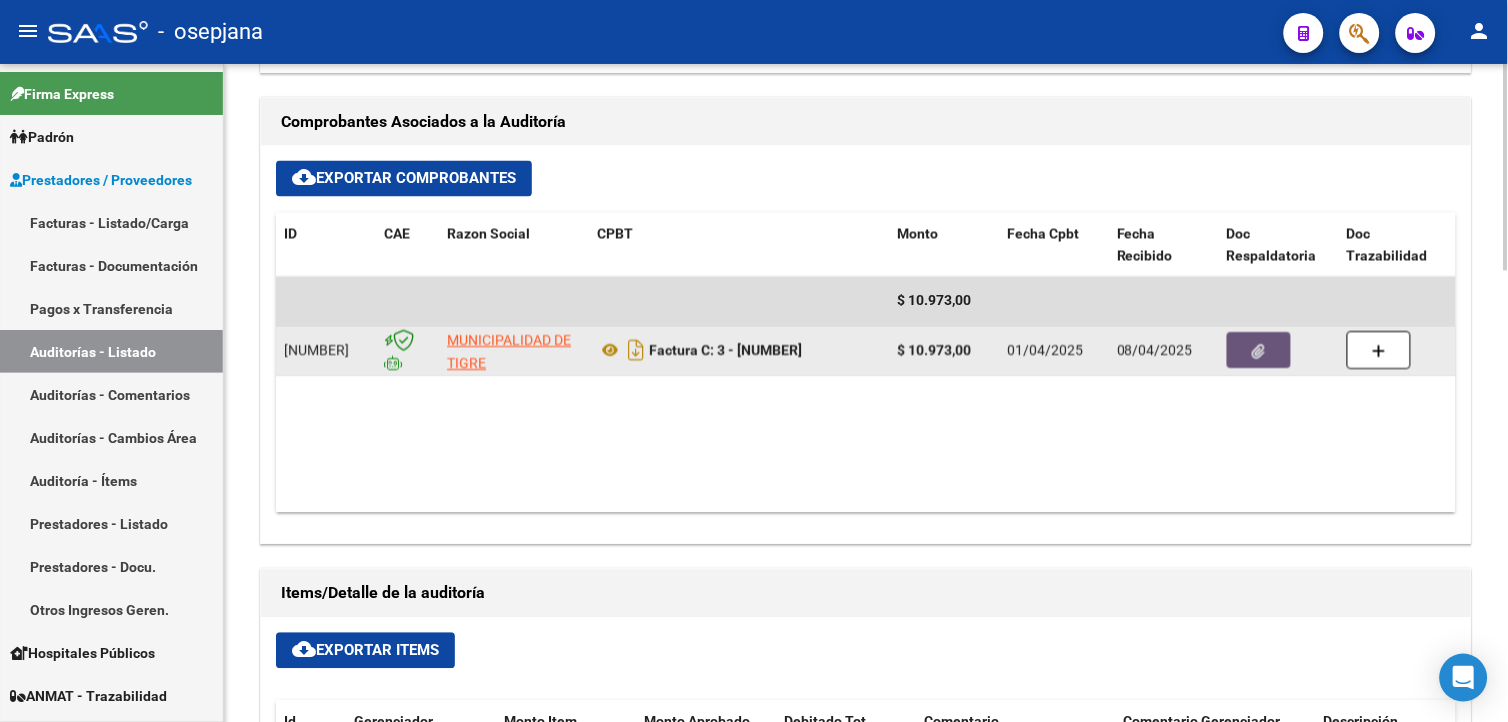 click 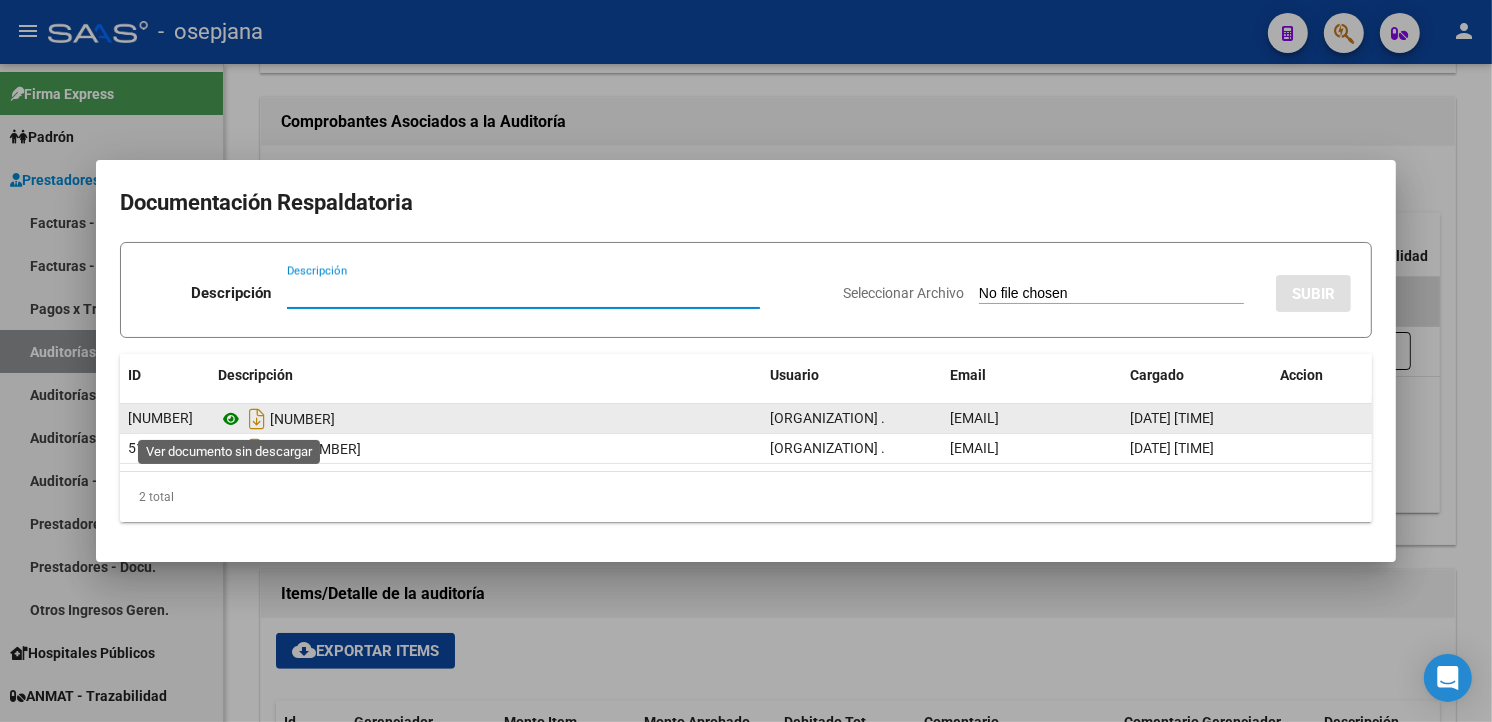 click 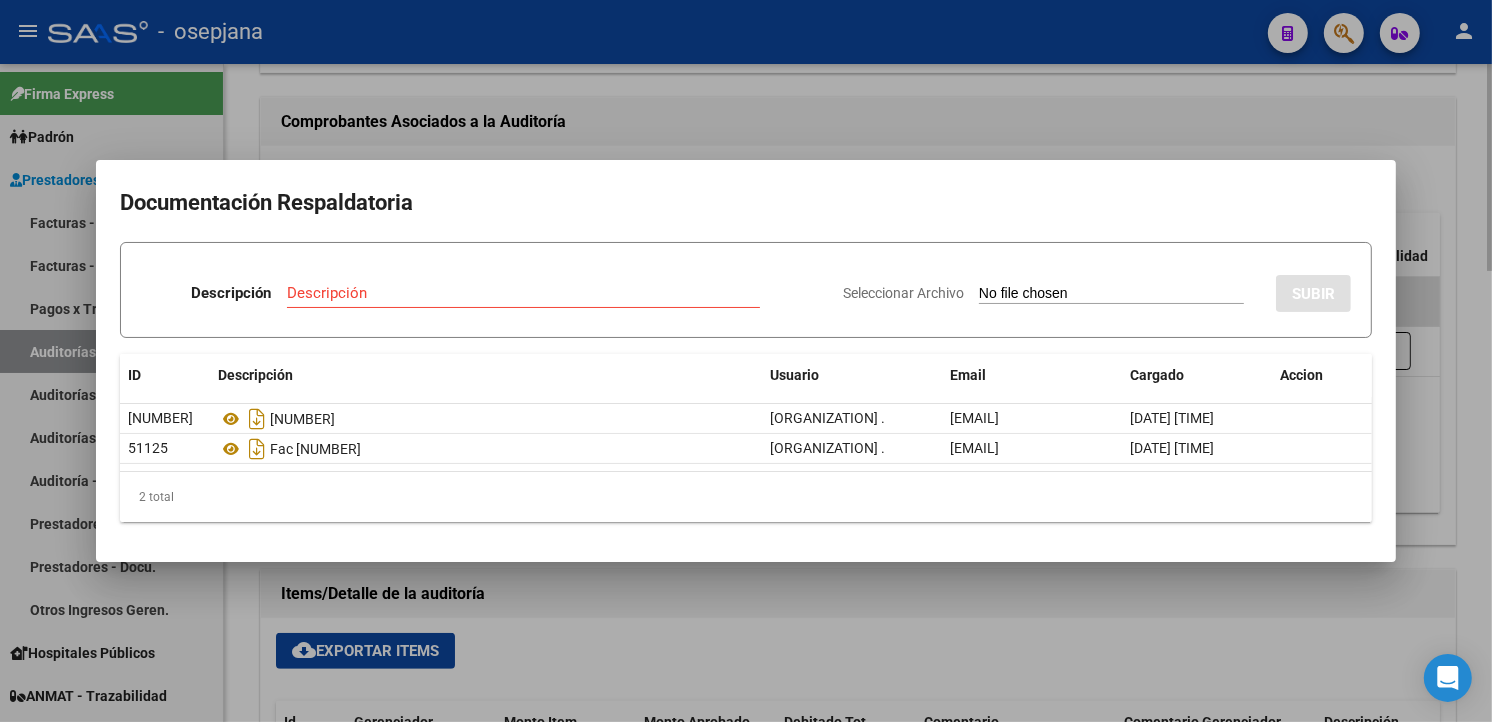 drag, startPoint x: 633, startPoint y: 123, endPoint x: 644, endPoint y: 120, distance: 11.401754 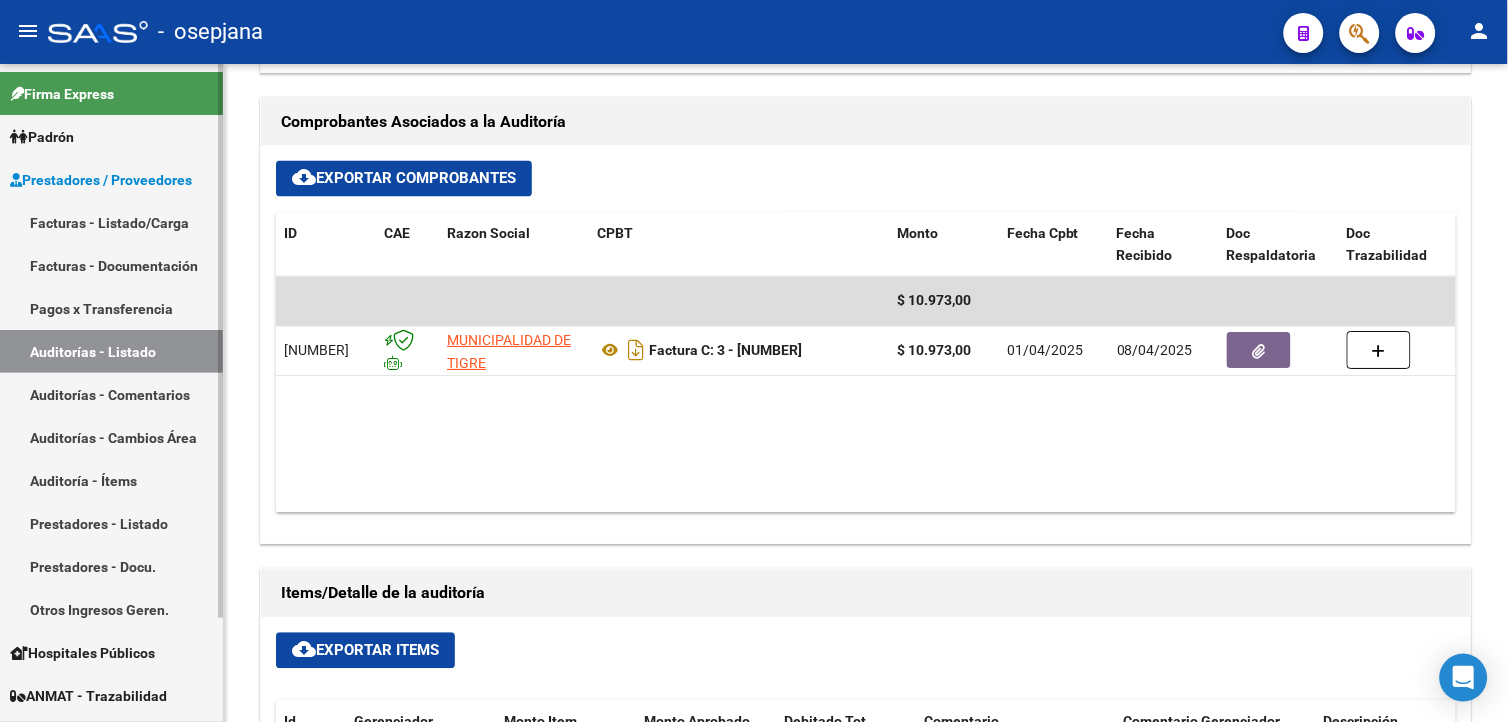 click on "Auditorías - Listado" at bounding box center (111, 351) 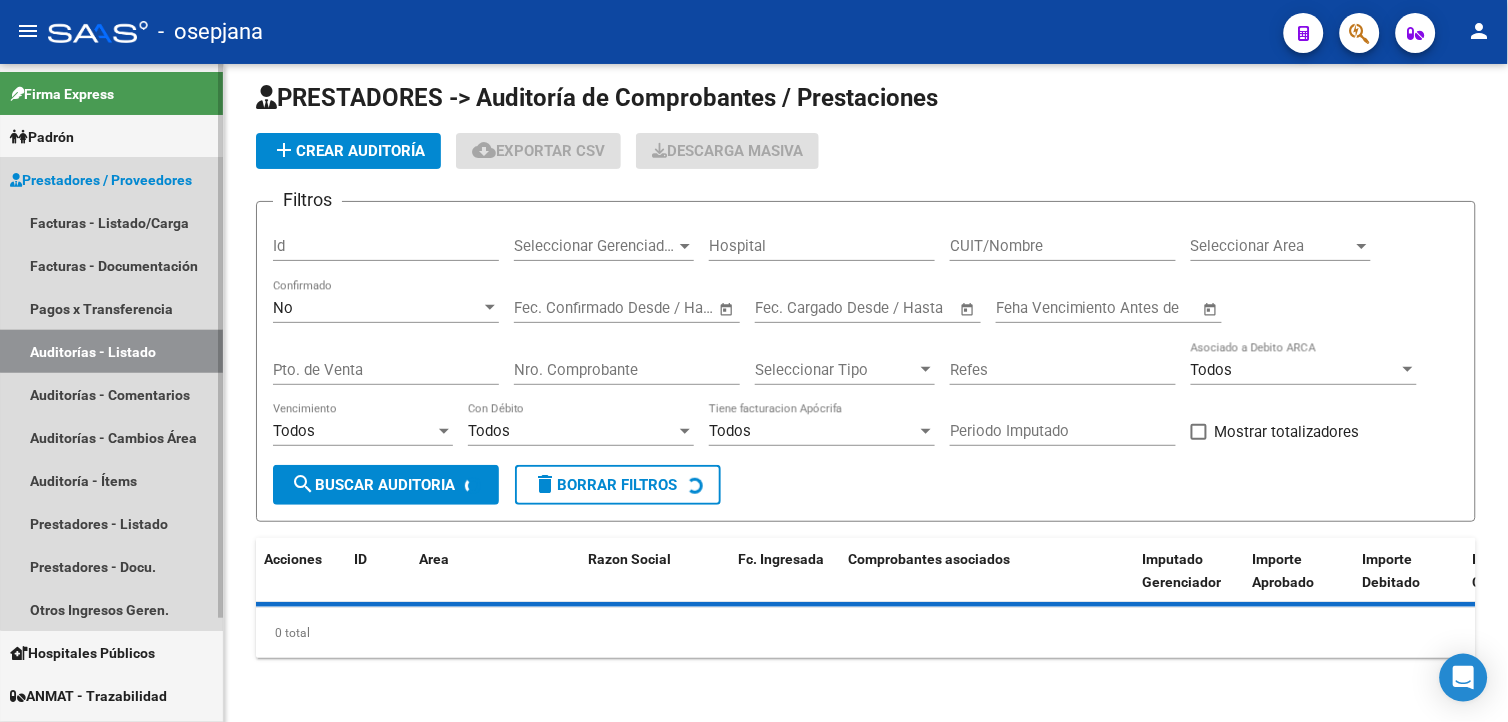 scroll, scrollTop: 14, scrollLeft: 0, axis: vertical 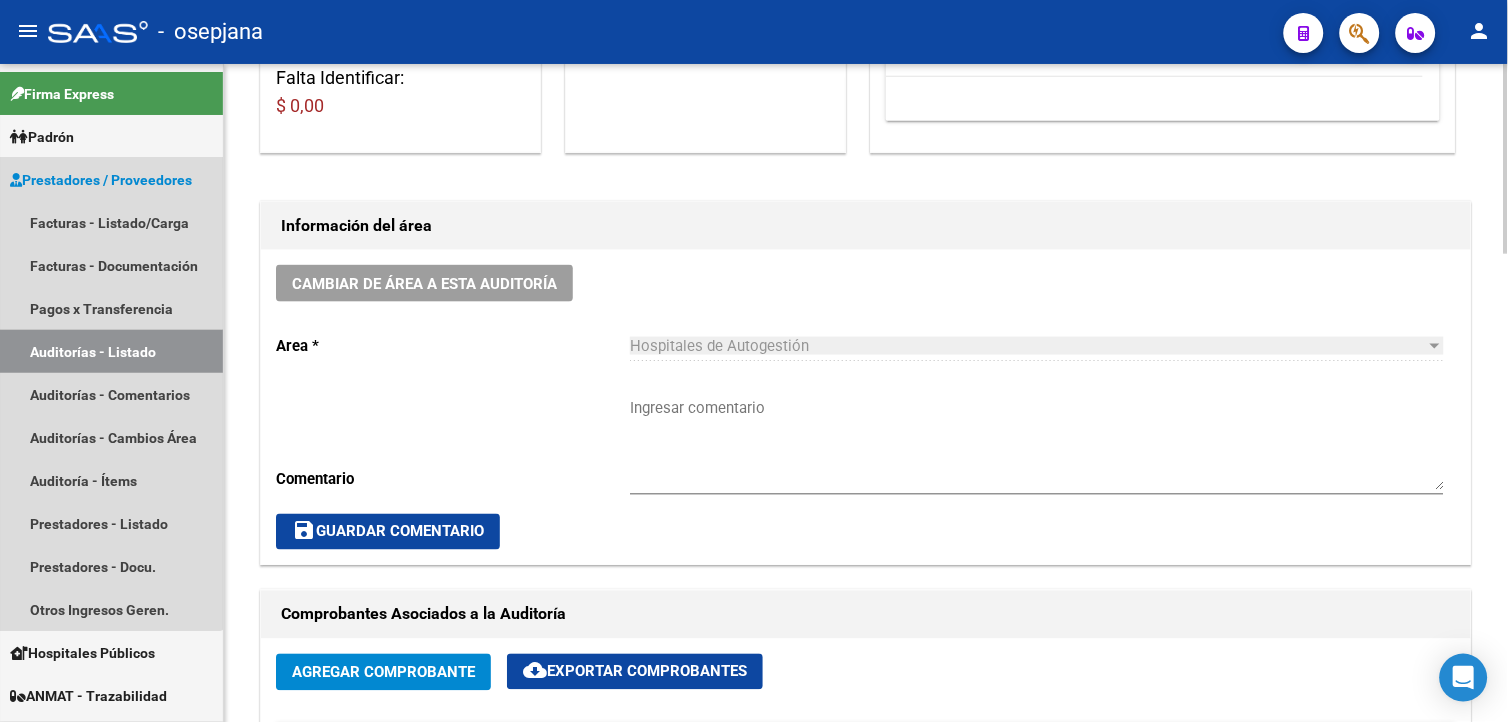 drag, startPoint x: 92, startPoint y: 346, endPoint x: 230, endPoint y: 353, distance: 138.17743 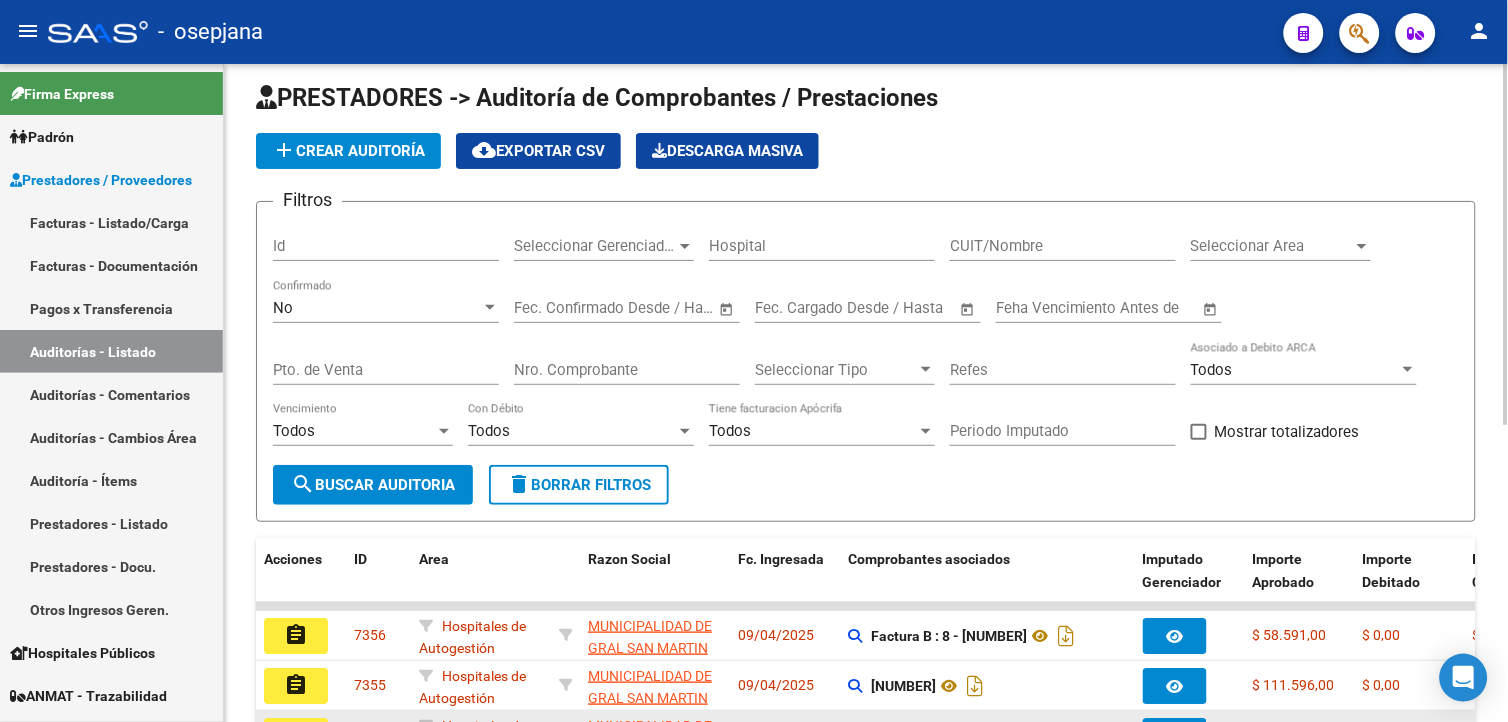 scroll, scrollTop: 444, scrollLeft: 0, axis: vertical 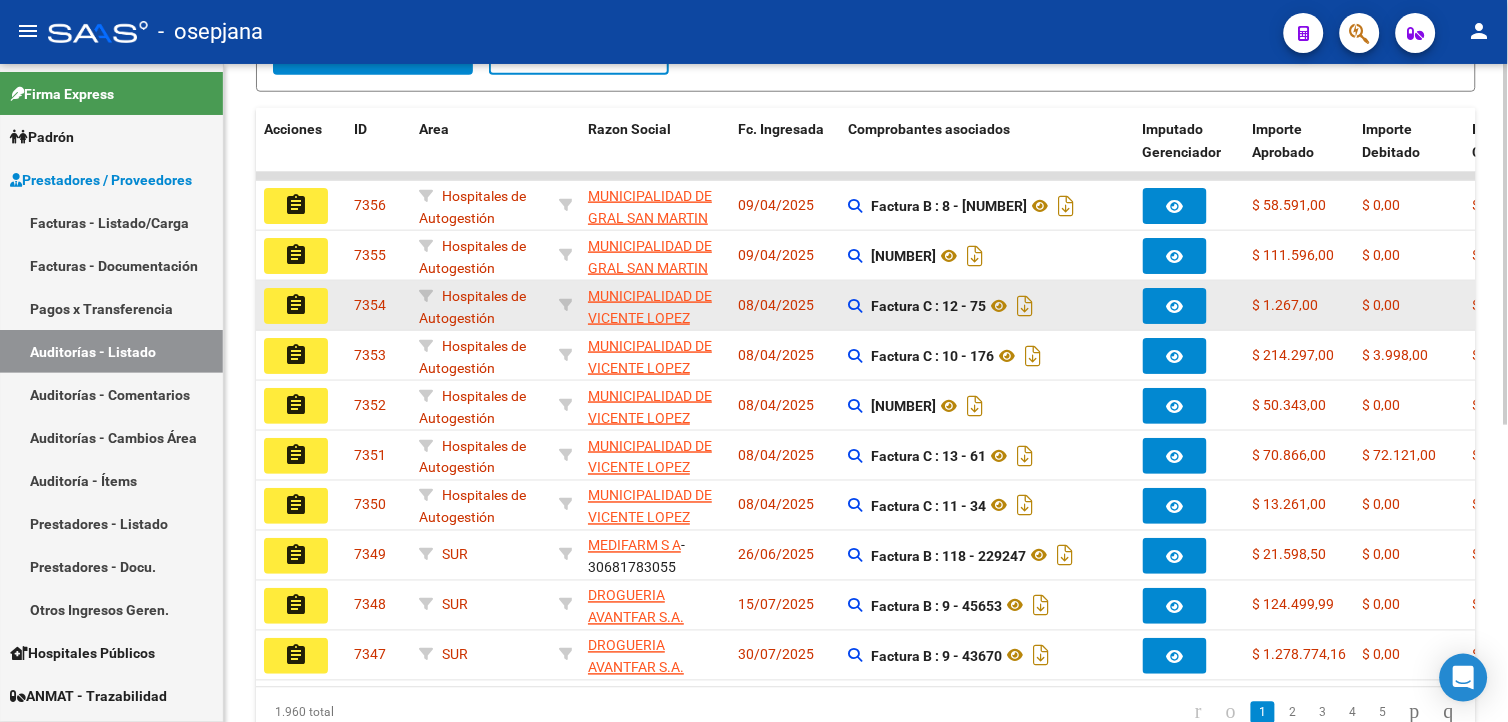 click on "7354" 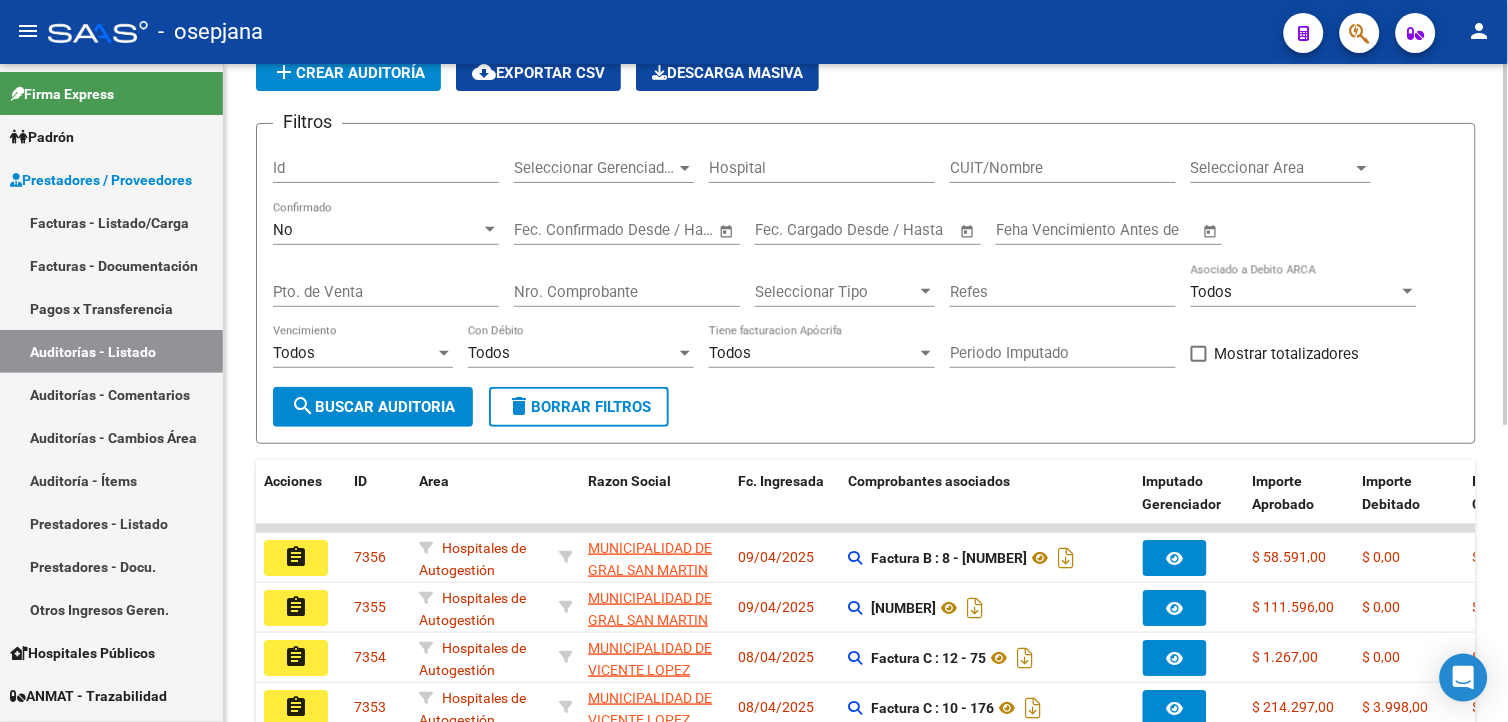 scroll, scrollTop: 0, scrollLeft: 0, axis: both 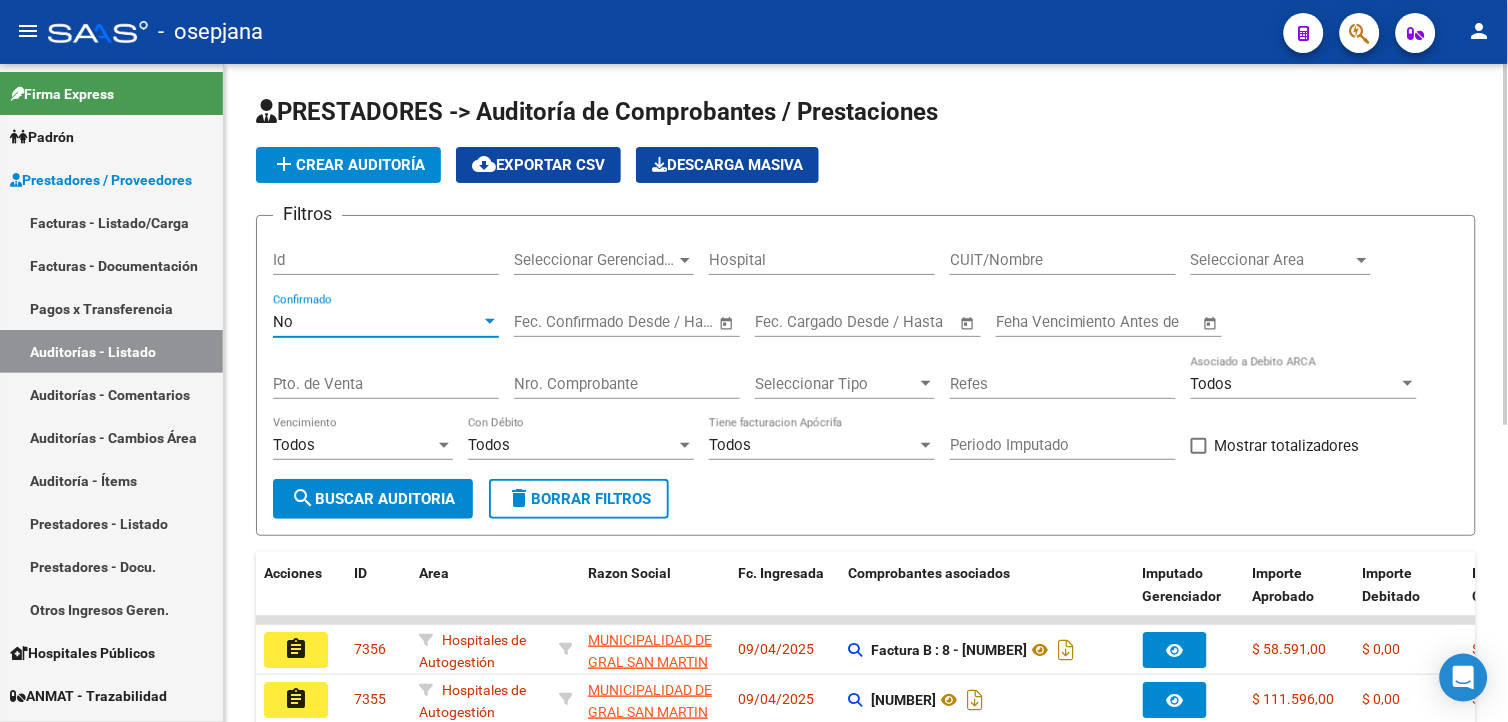 click on "No" at bounding box center [377, 322] 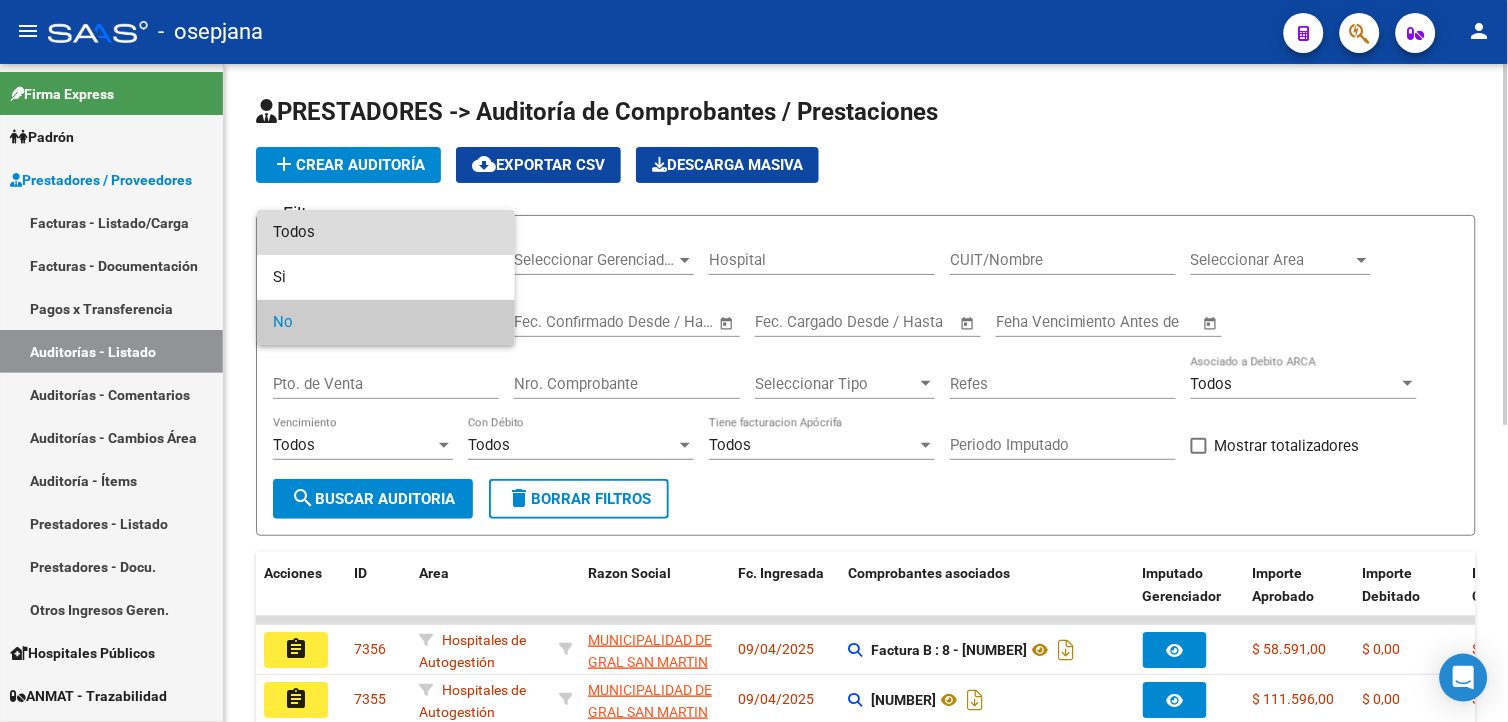 click on "Todos" at bounding box center (386, 232) 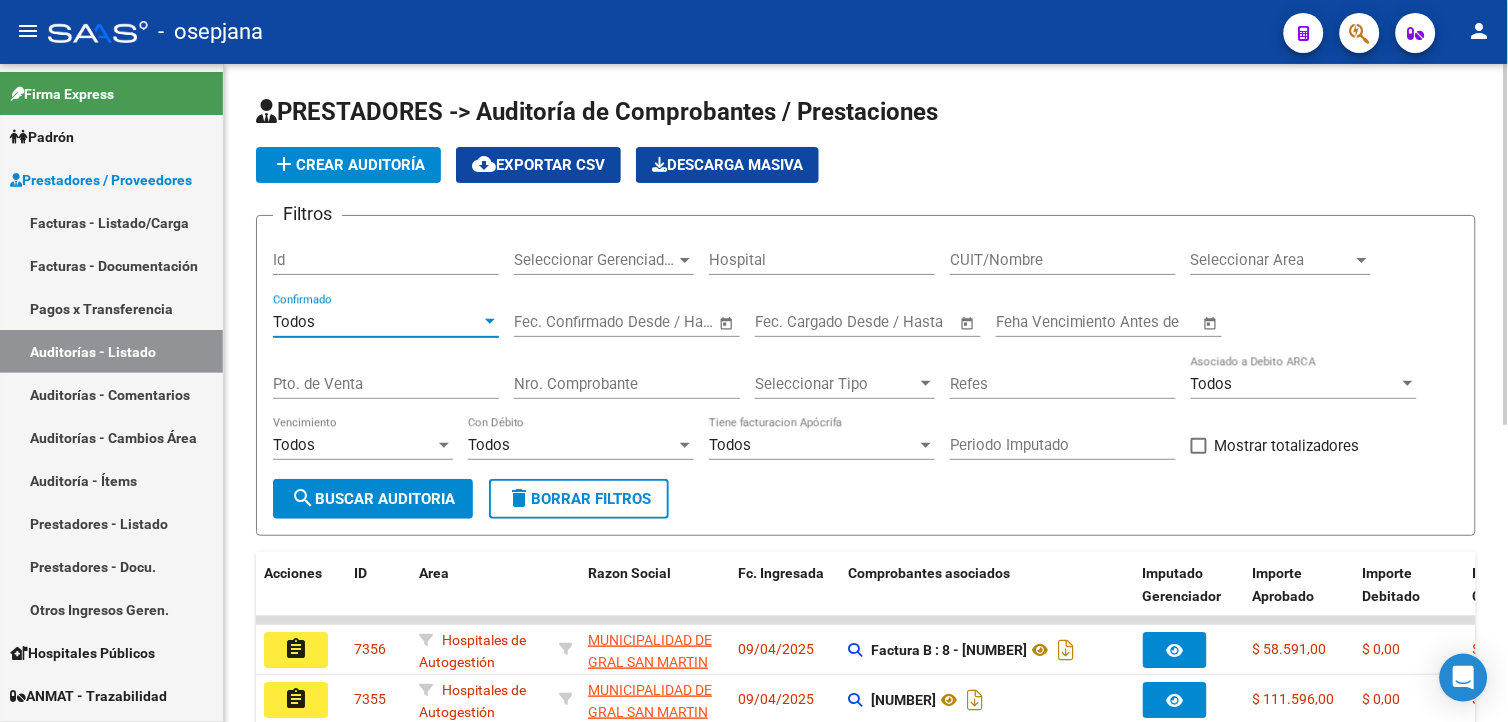 drag, startPoint x: 406, startPoint y: 383, endPoint x: 471, endPoint y: 351, distance: 72.44998 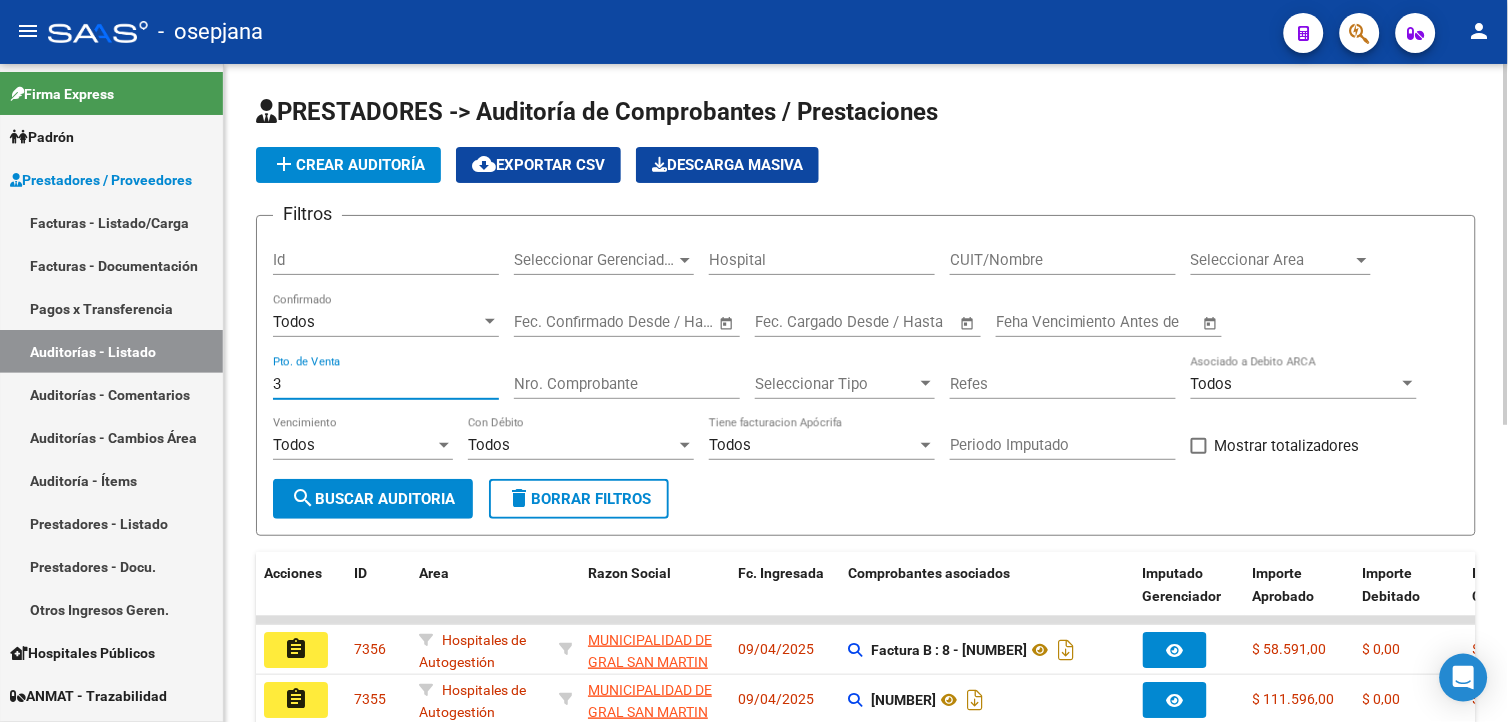 type on "3" 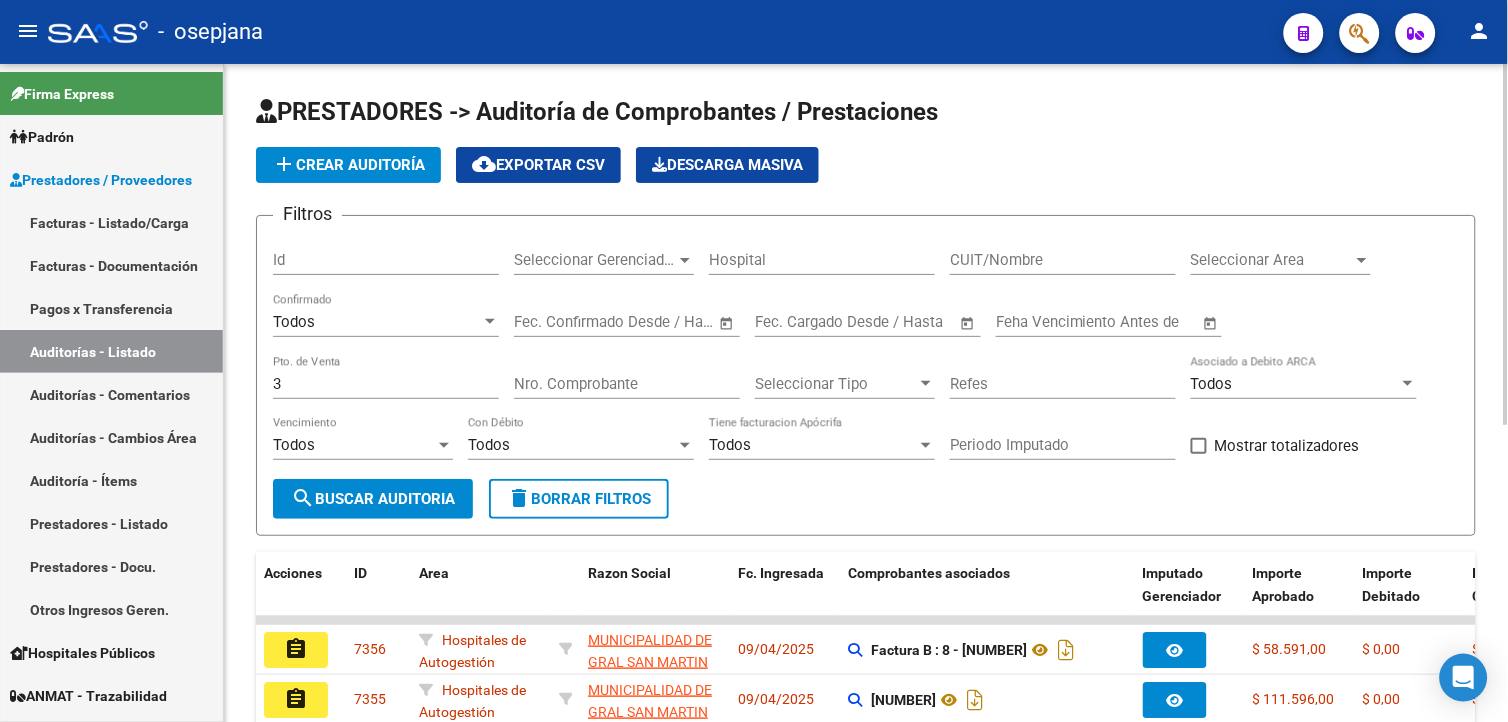 click on "Nro. Comprobante" 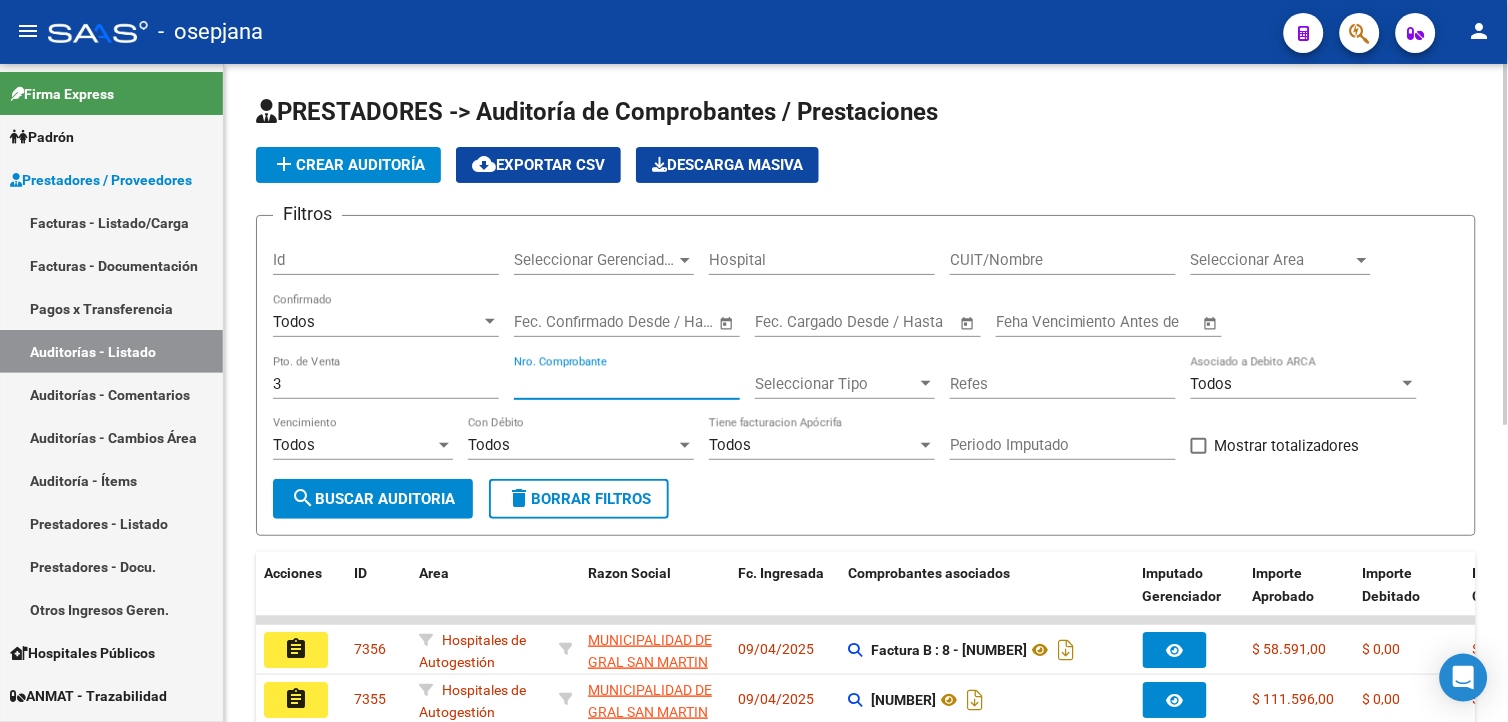 type on "[NUMBER]" 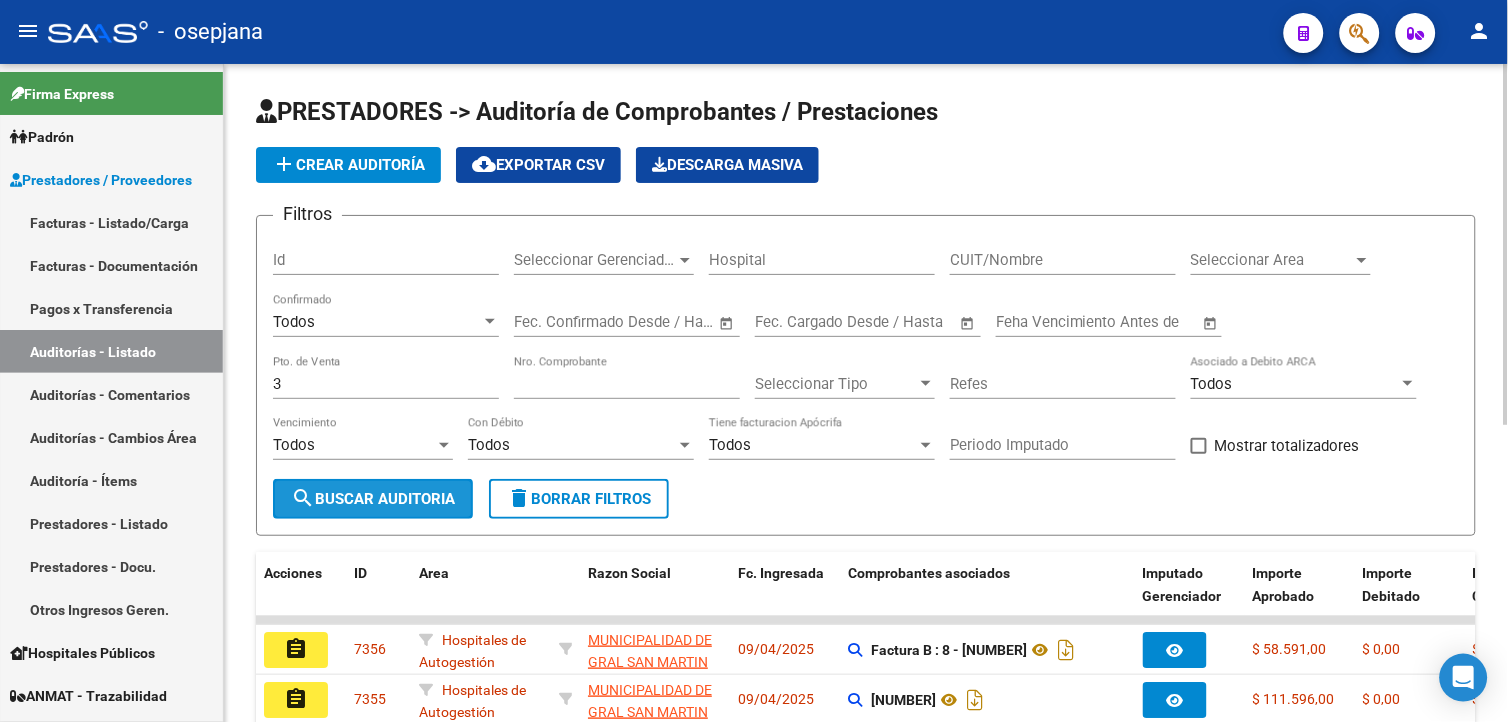 click on "search  Buscar Auditoria" 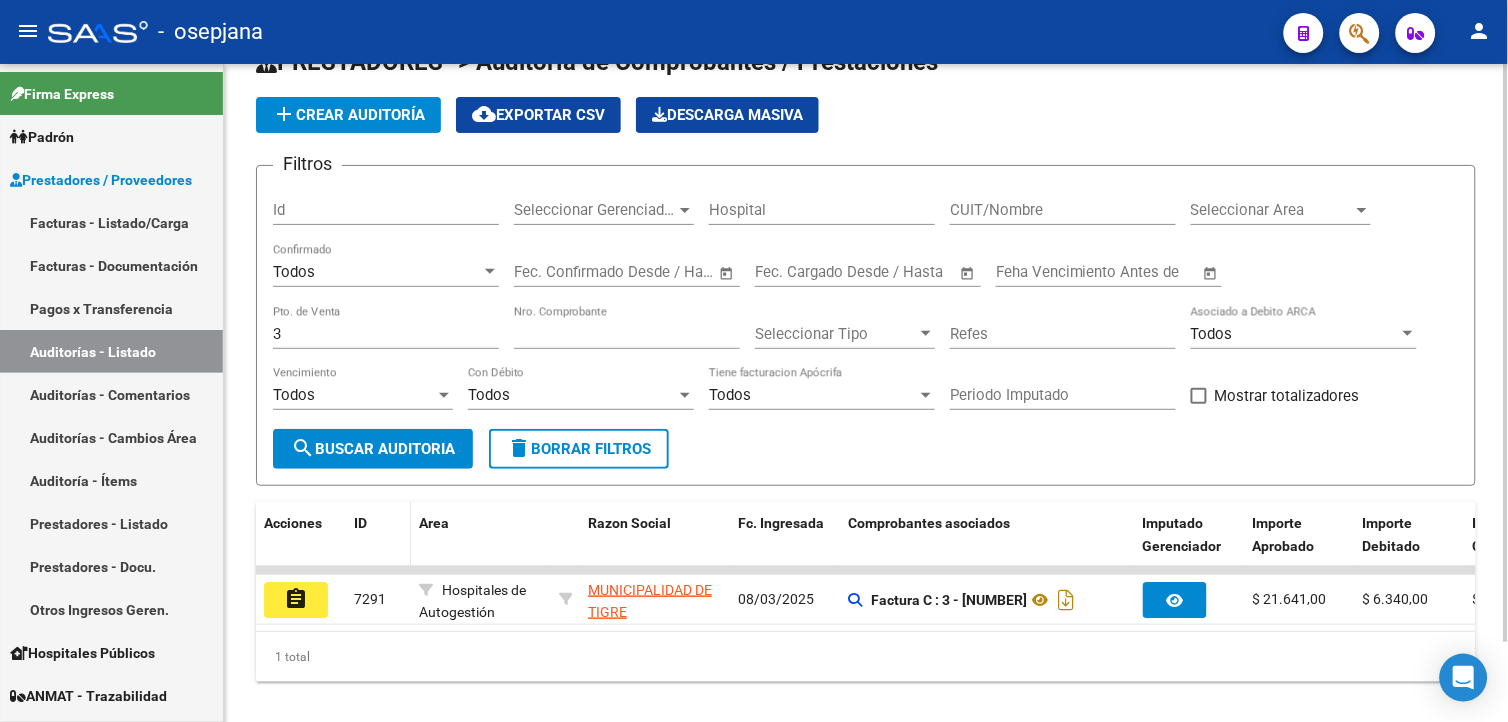 scroll, scrollTop: 91, scrollLeft: 0, axis: vertical 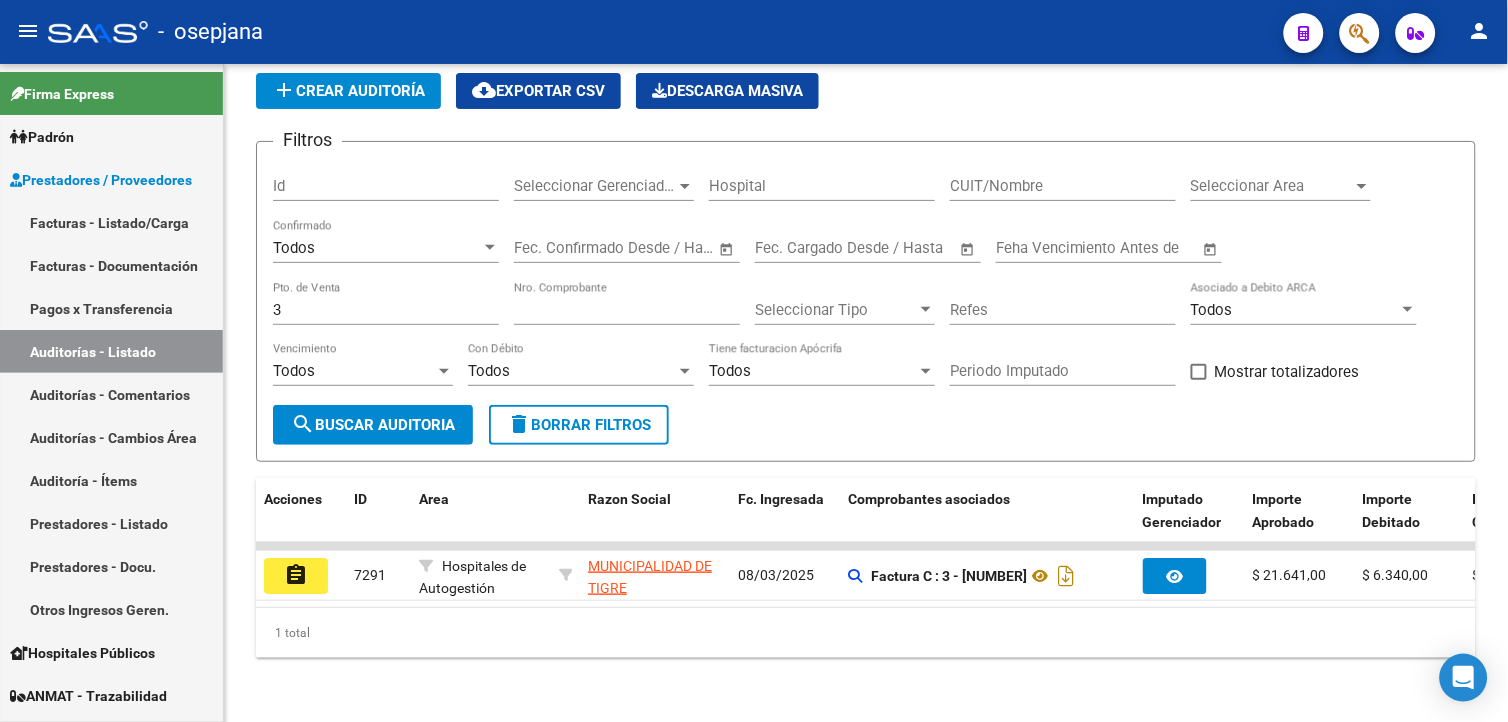 drag, startPoint x: 315, startPoint y: 566, endPoint x: 288, endPoint y: 558, distance: 28.160255 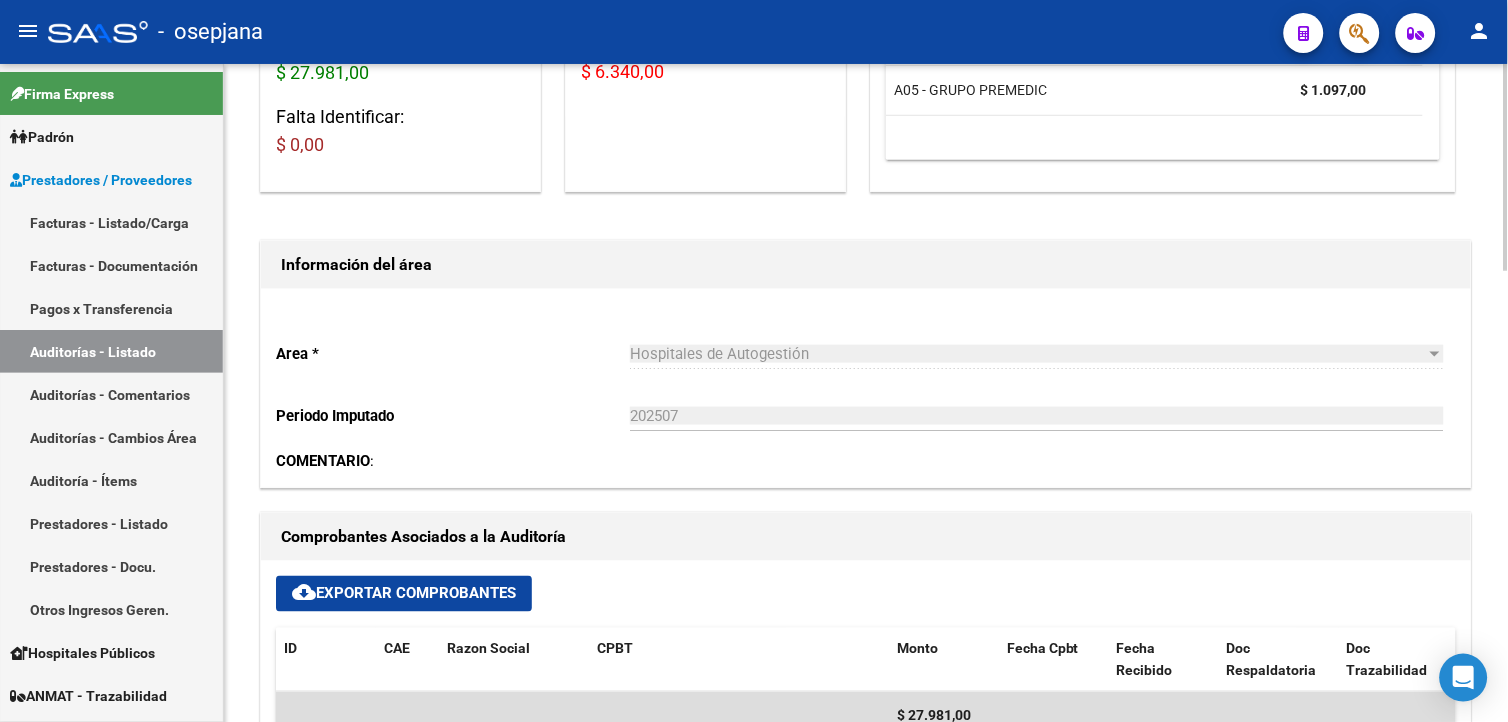 scroll, scrollTop: 666, scrollLeft: 0, axis: vertical 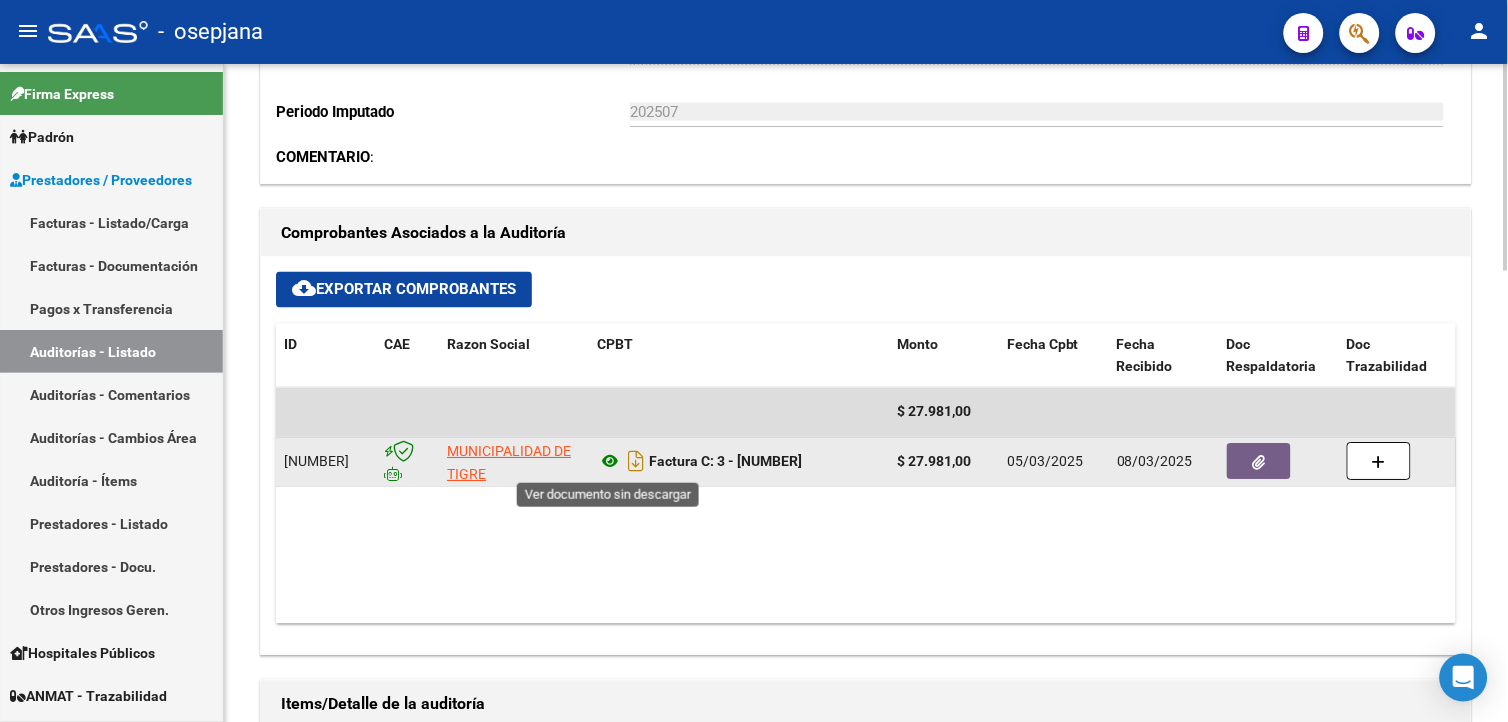 click 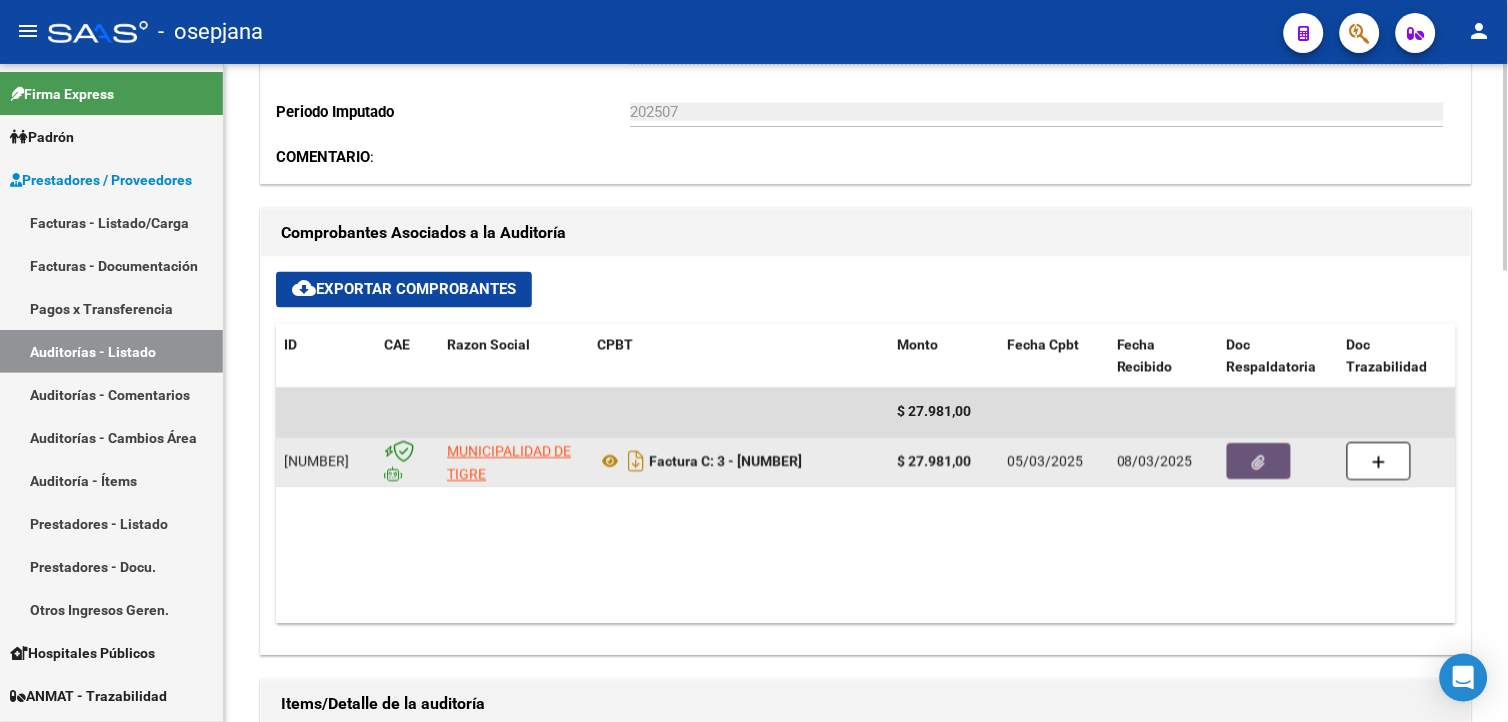 click 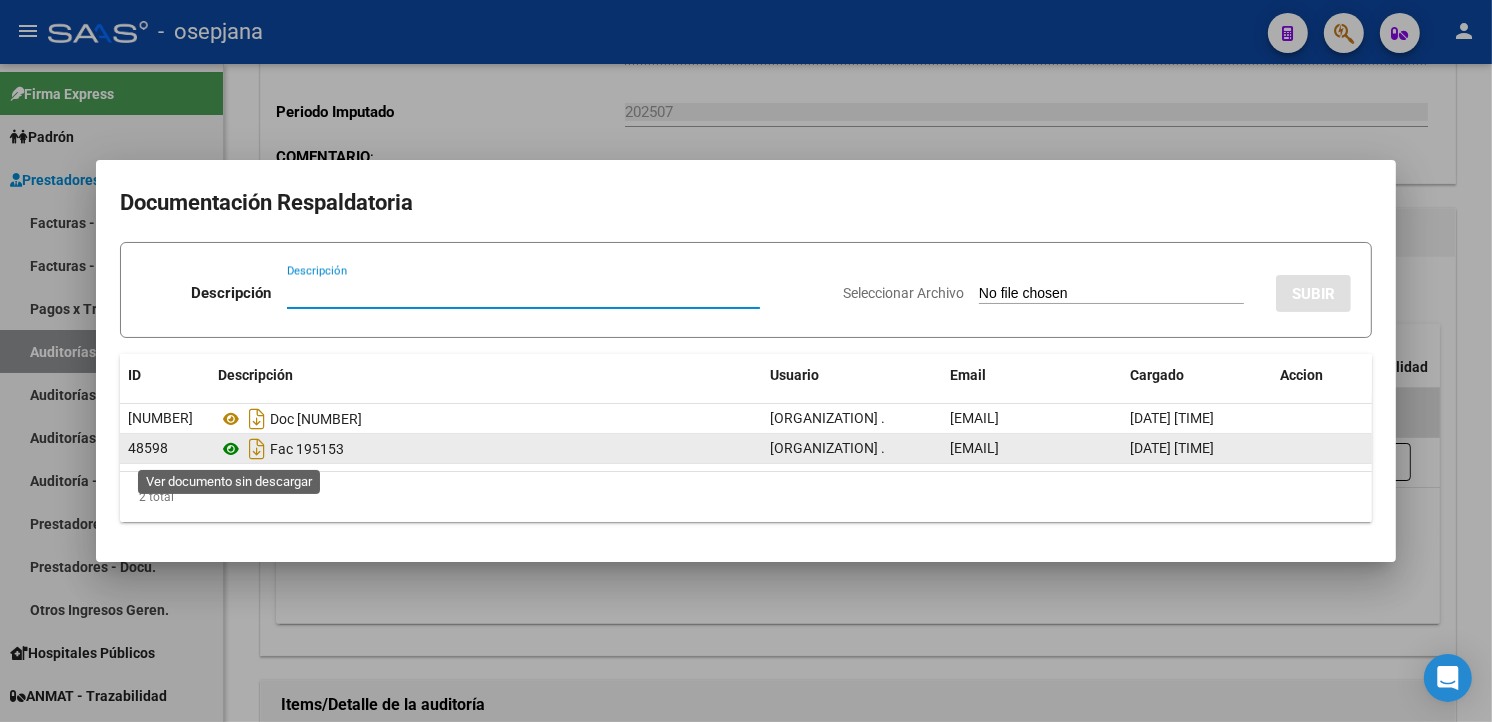 click 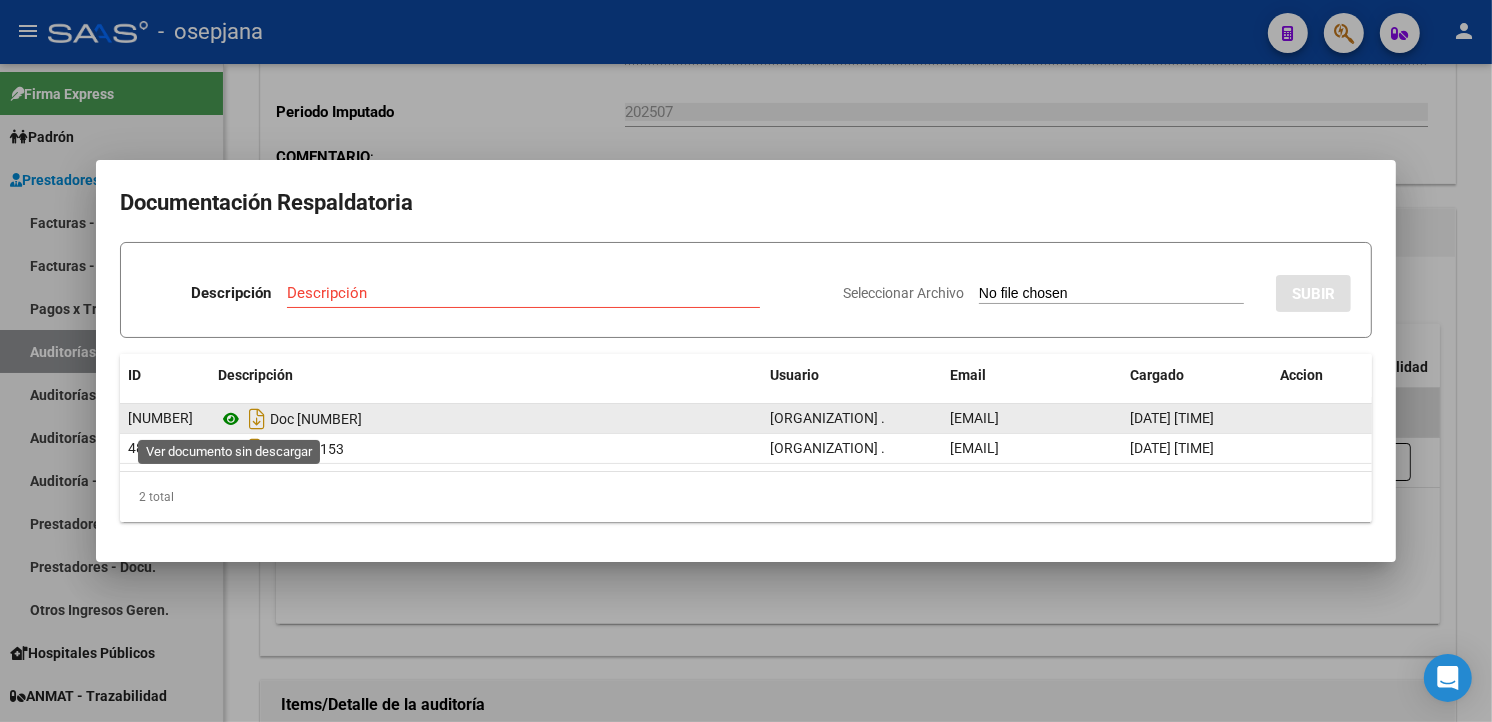 click 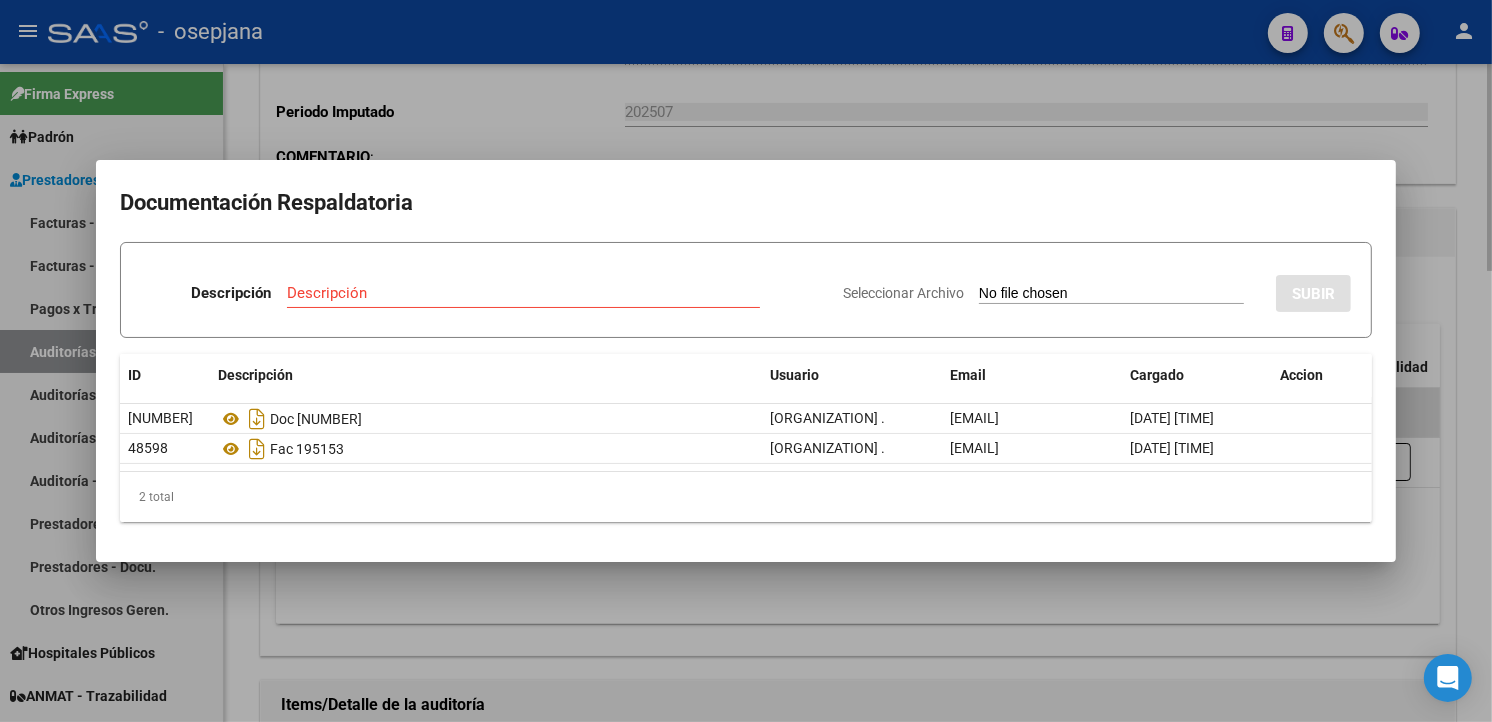drag, startPoint x: 536, startPoint y: 95, endPoint x: 505, endPoint y: 102, distance: 31.780497 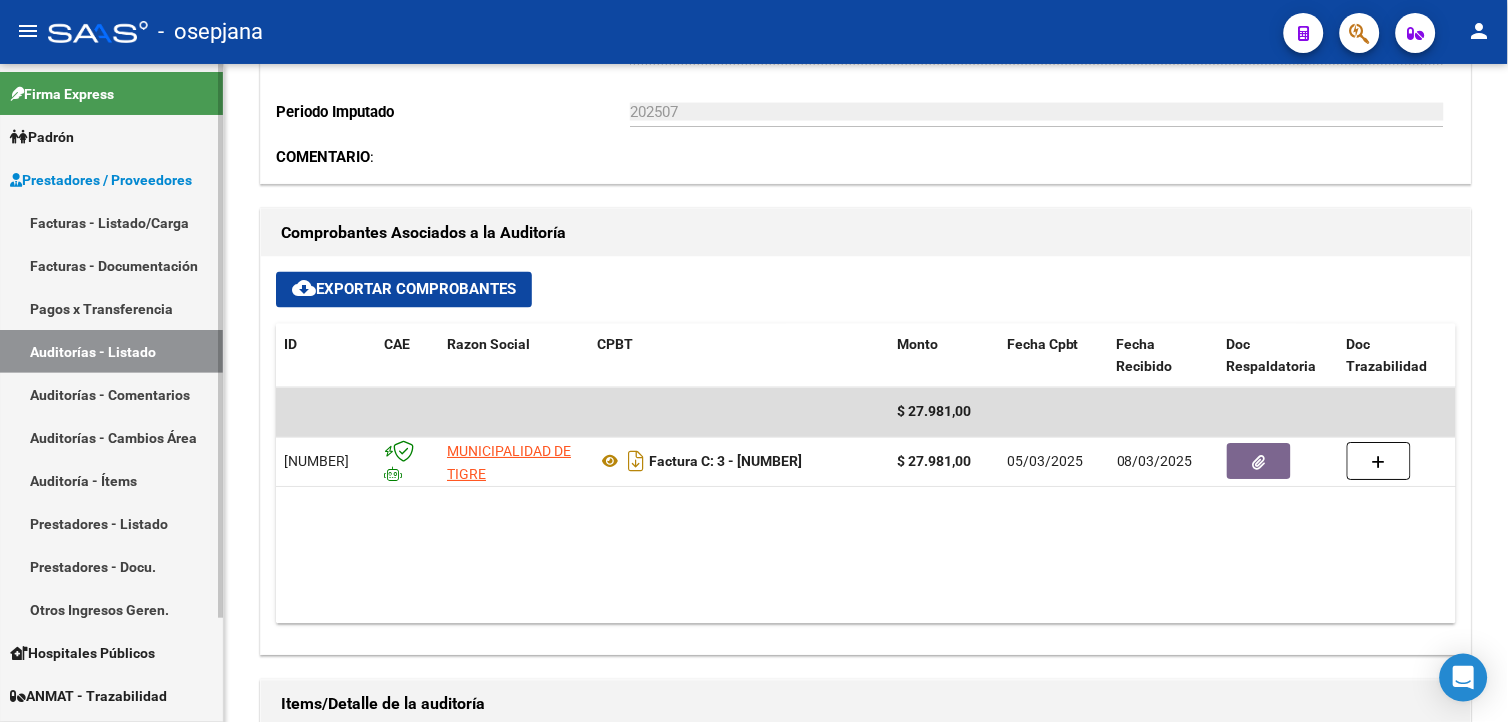 drag, startPoint x: 145, startPoint y: 358, endPoint x: 162, endPoint y: 336, distance: 27.802877 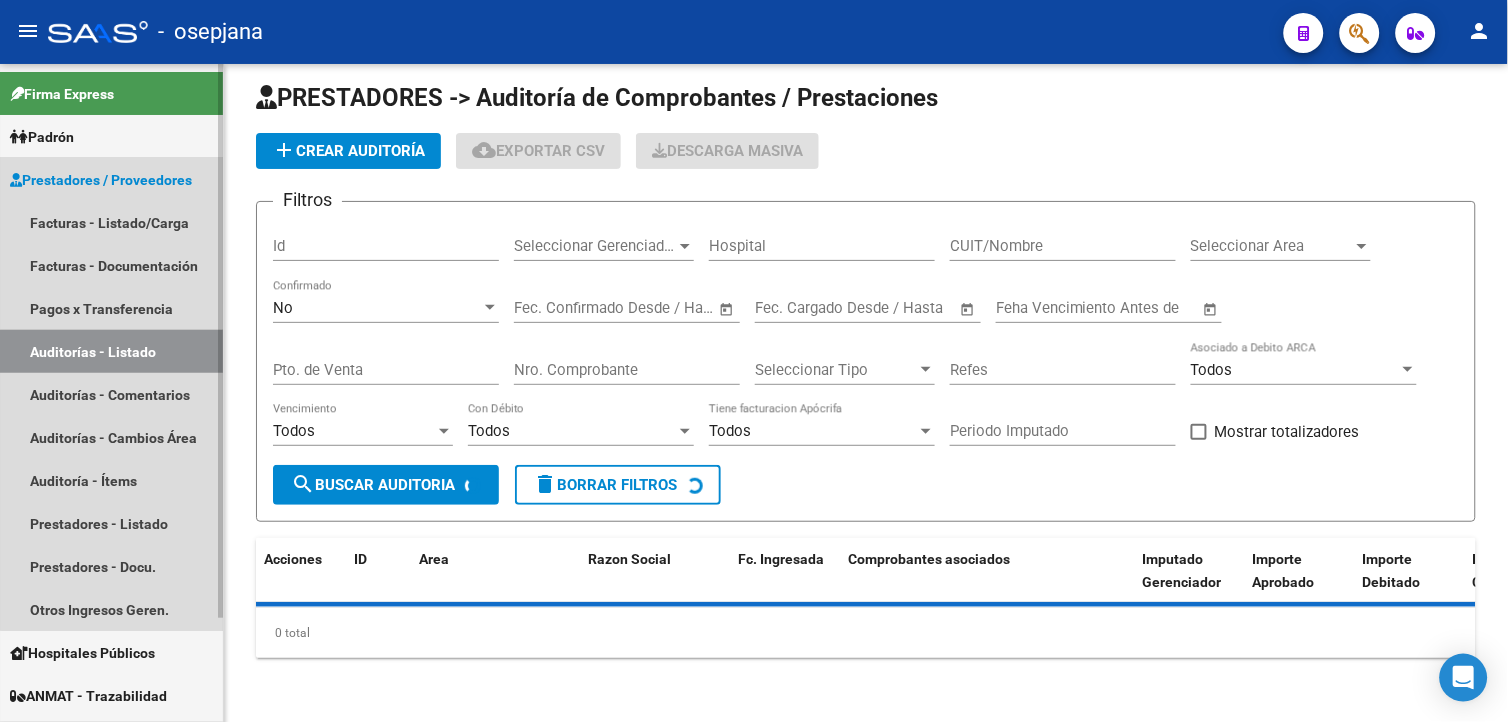 scroll, scrollTop: 14, scrollLeft: 0, axis: vertical 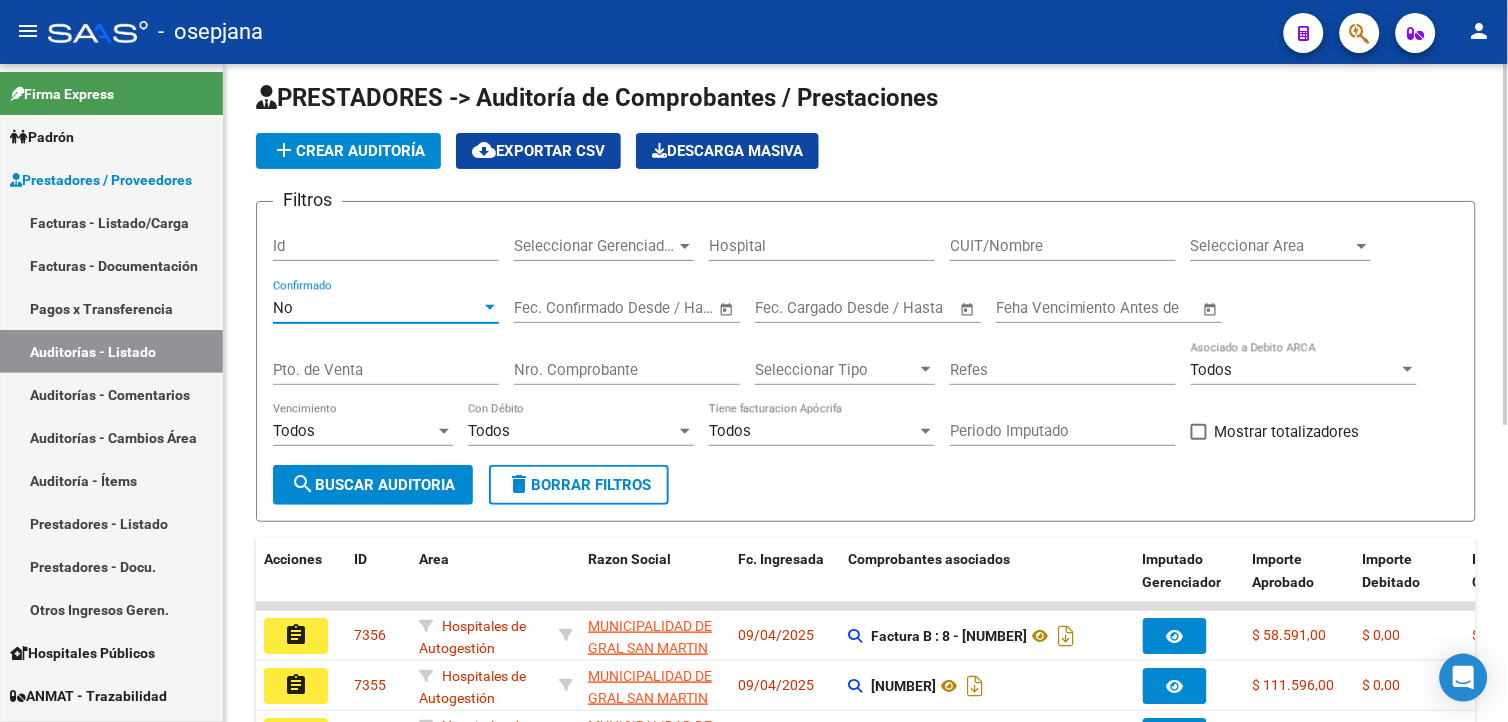 click on "No" at bounding box center (377, 308) 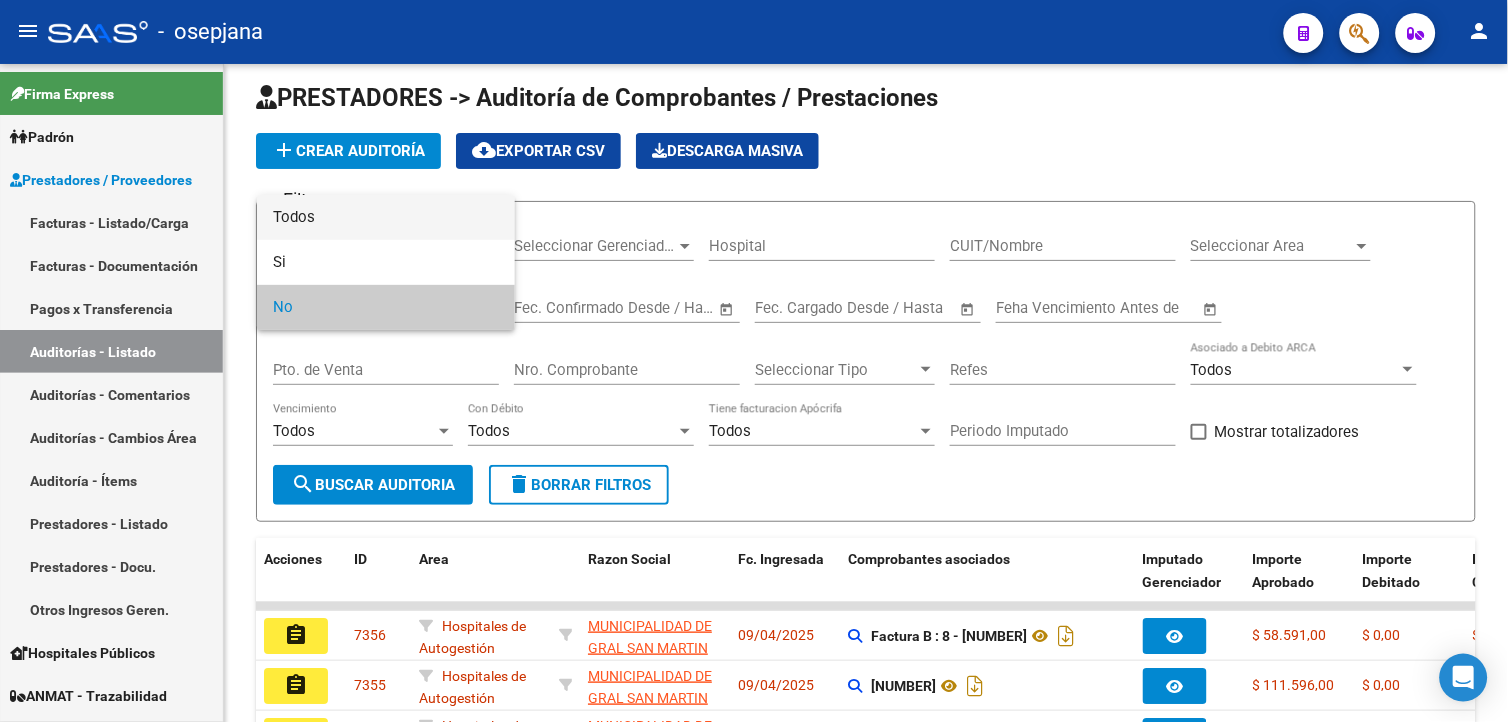click on "Todos" at bounding box center (386, 217) 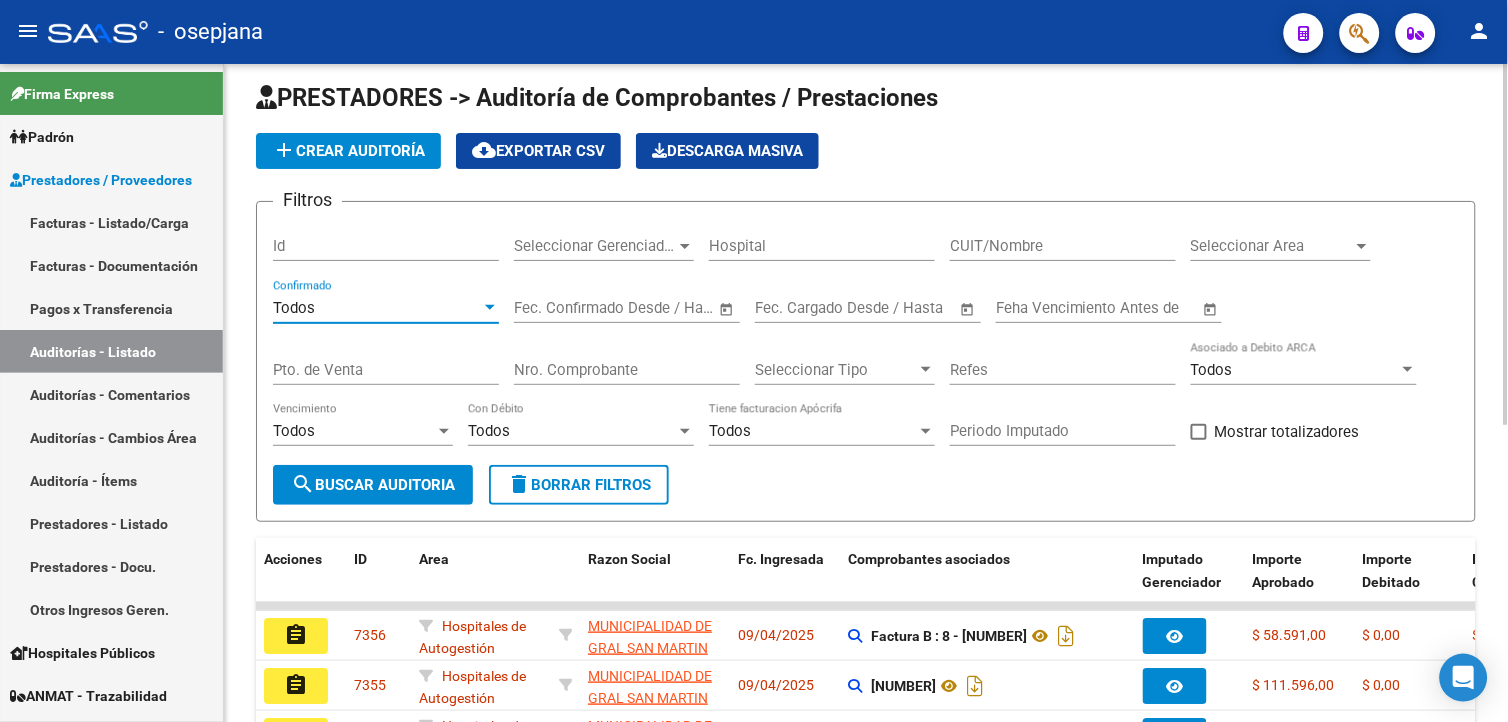 click on "Pto. de Venta" at bounding box center [386, 370] 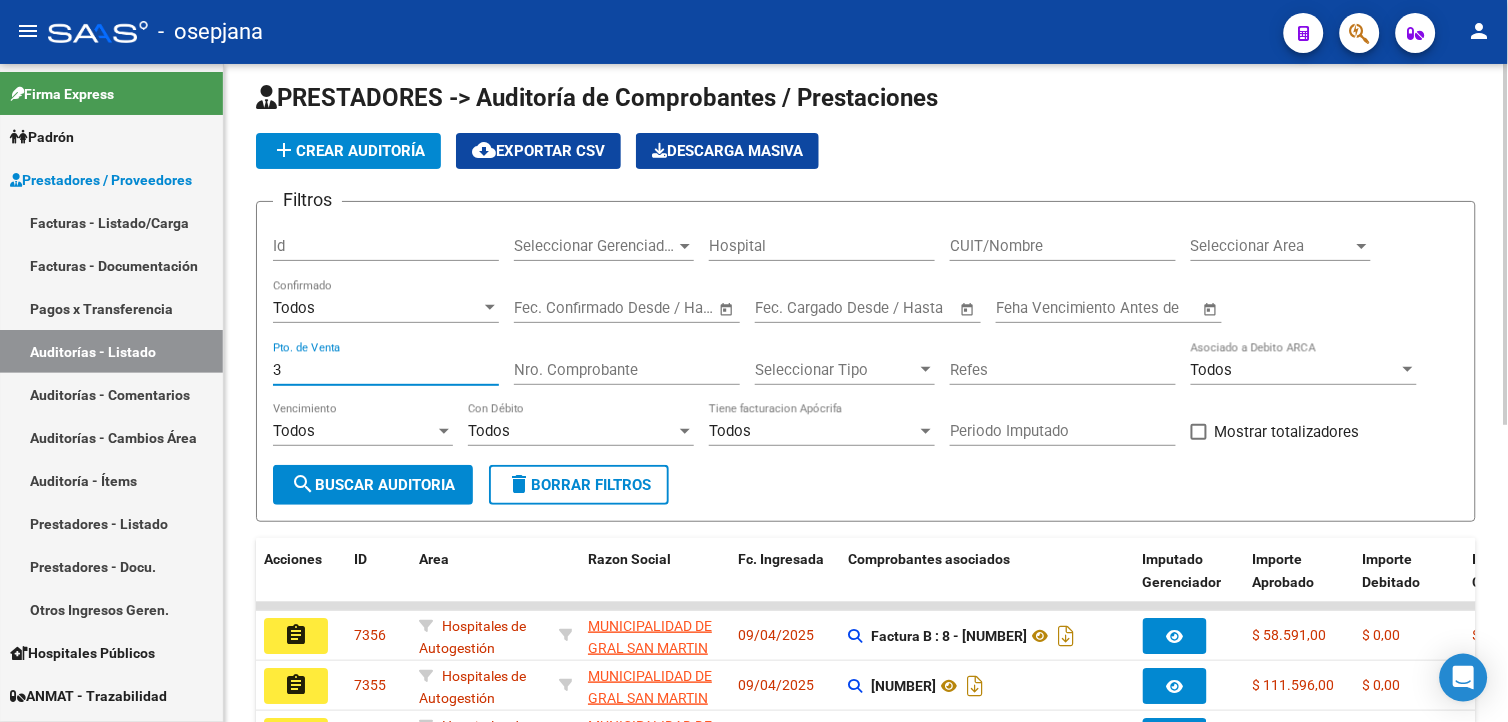 type on "3" 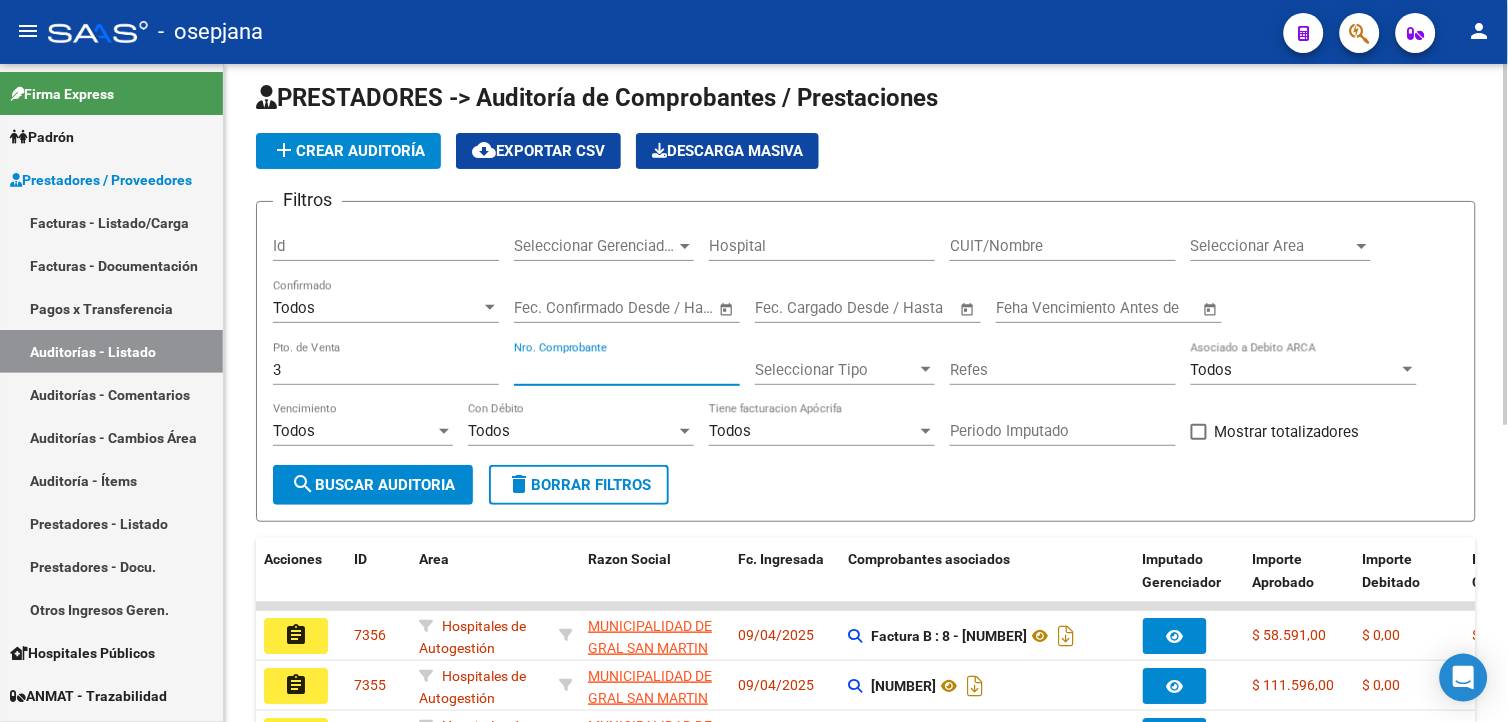 type on "[NUMBER]" 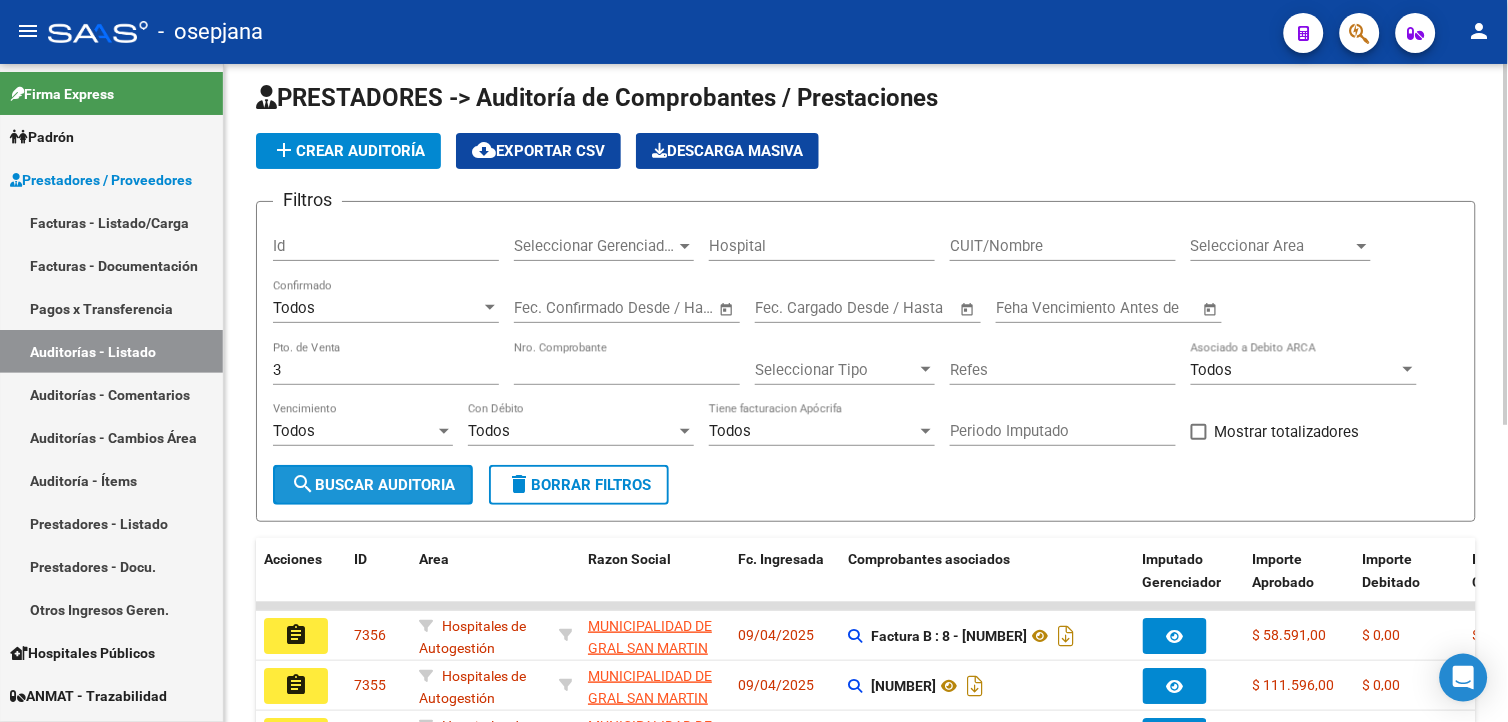 click on "search  Buscar Auditoria" 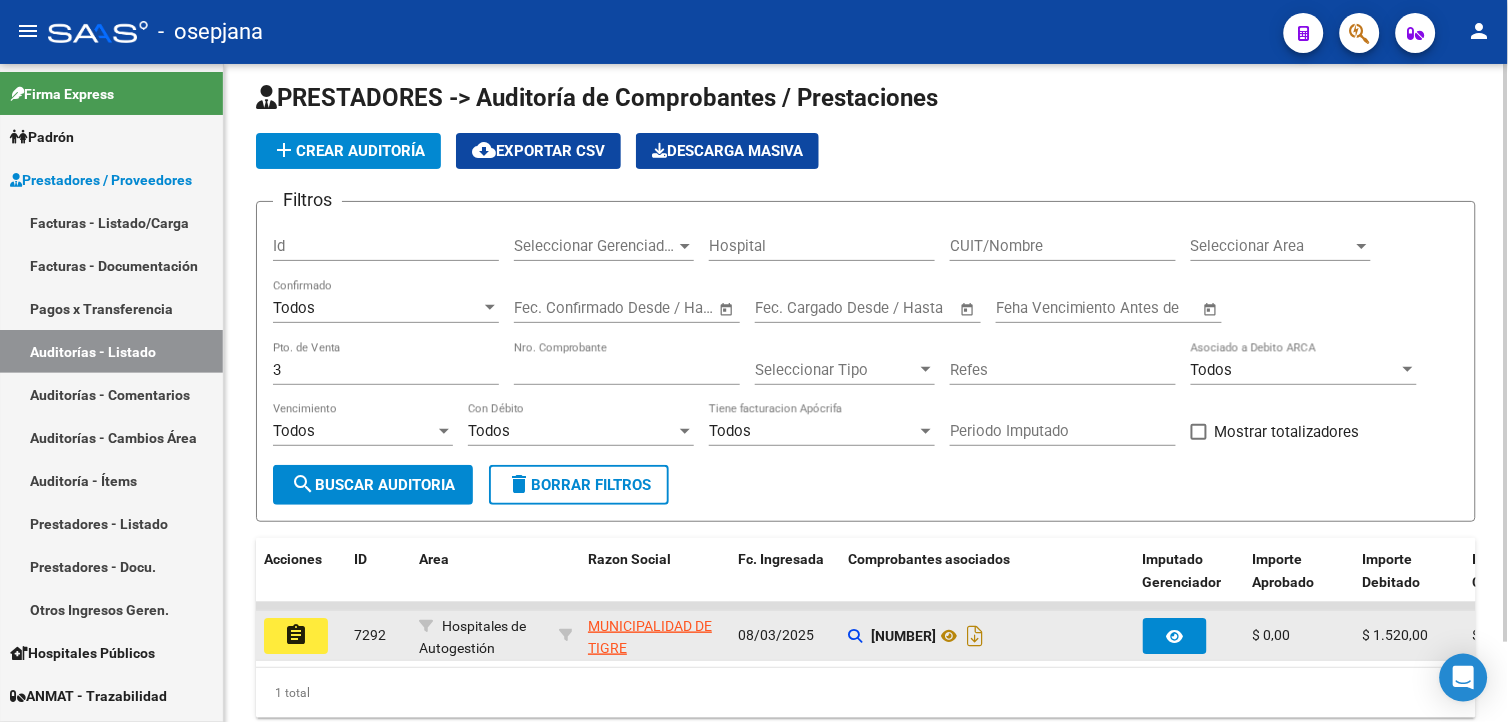 scroll, scrollTop: 91, scrollLeft: 0, axis: vertical 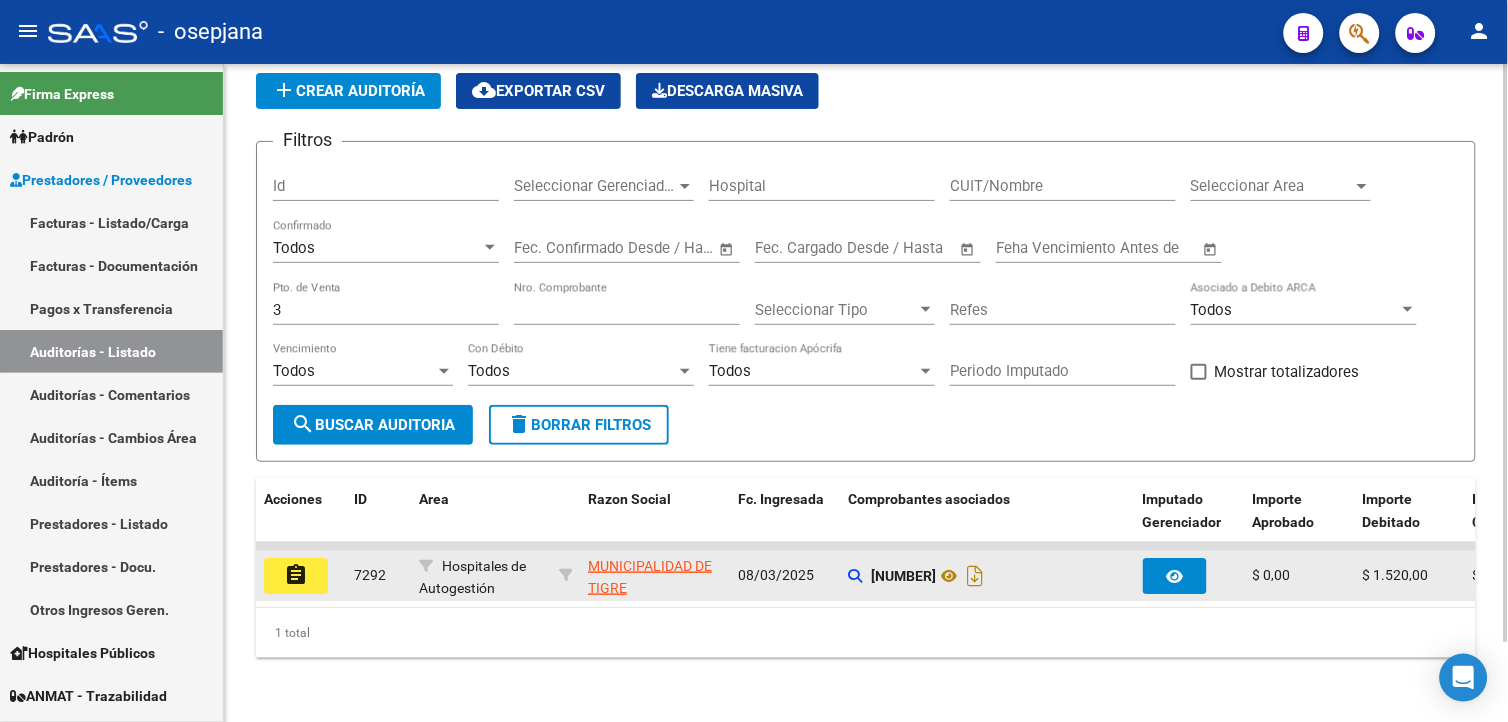 drag, startPoint x: 320, startPoint y: 563, endPoint x: 380, endPoint y: 565, distance: 60.033325 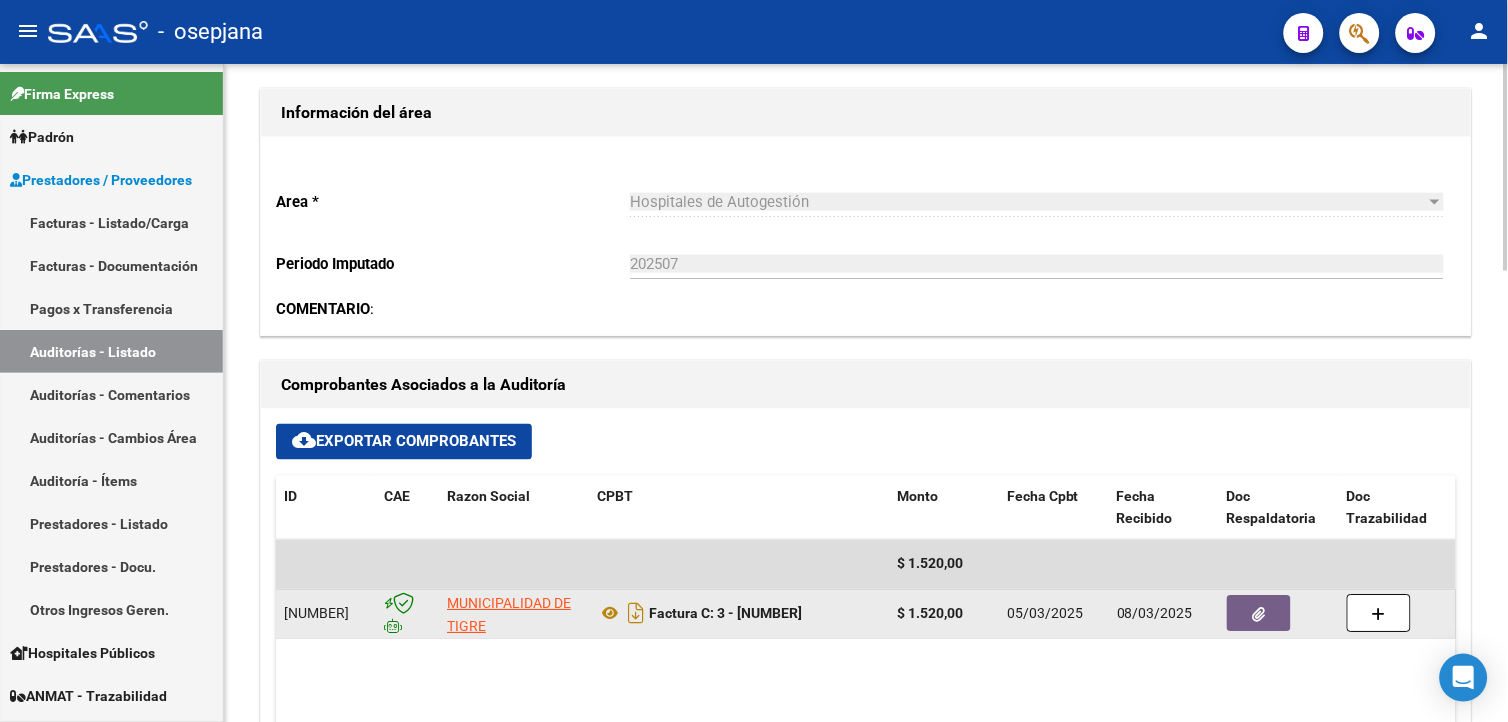 scroll, scrollTop: 666, scrollLeft: 0, axis: vertical 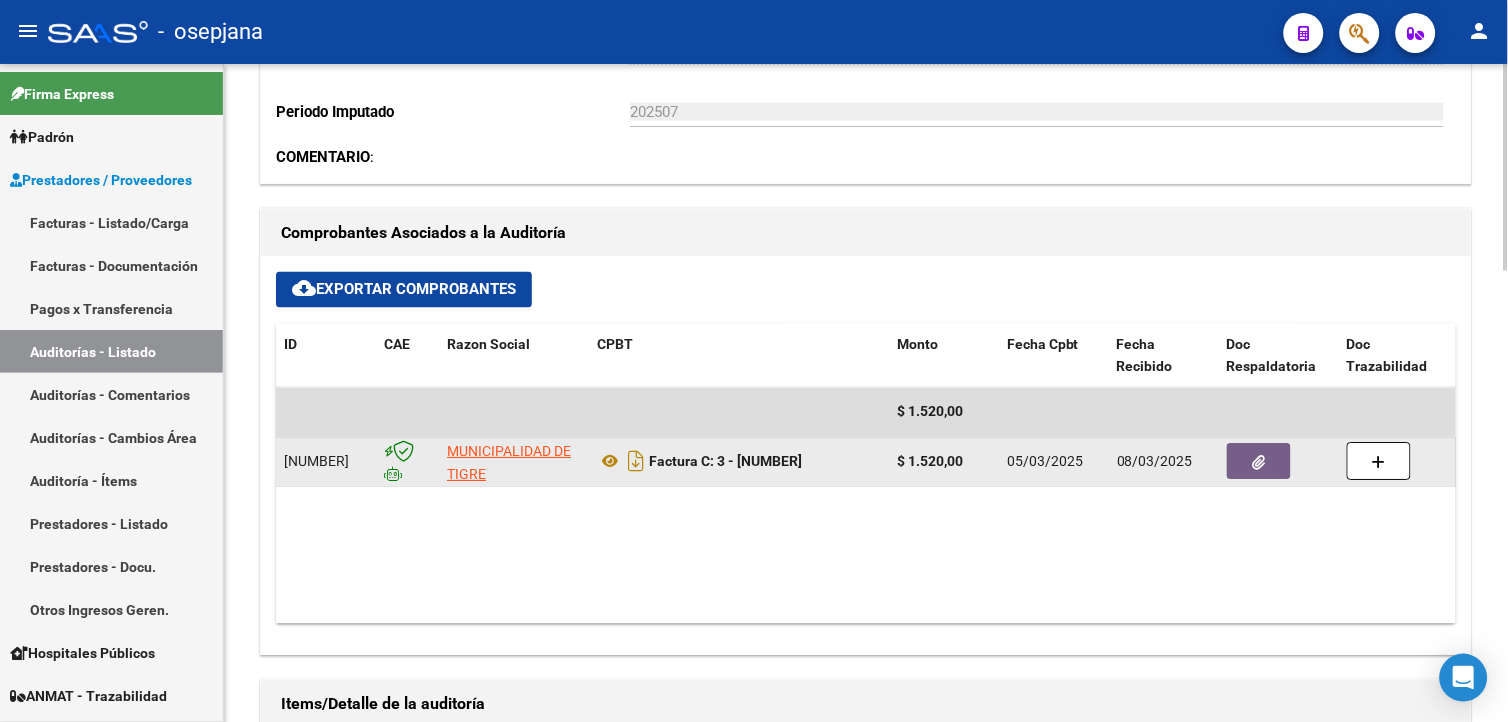 click 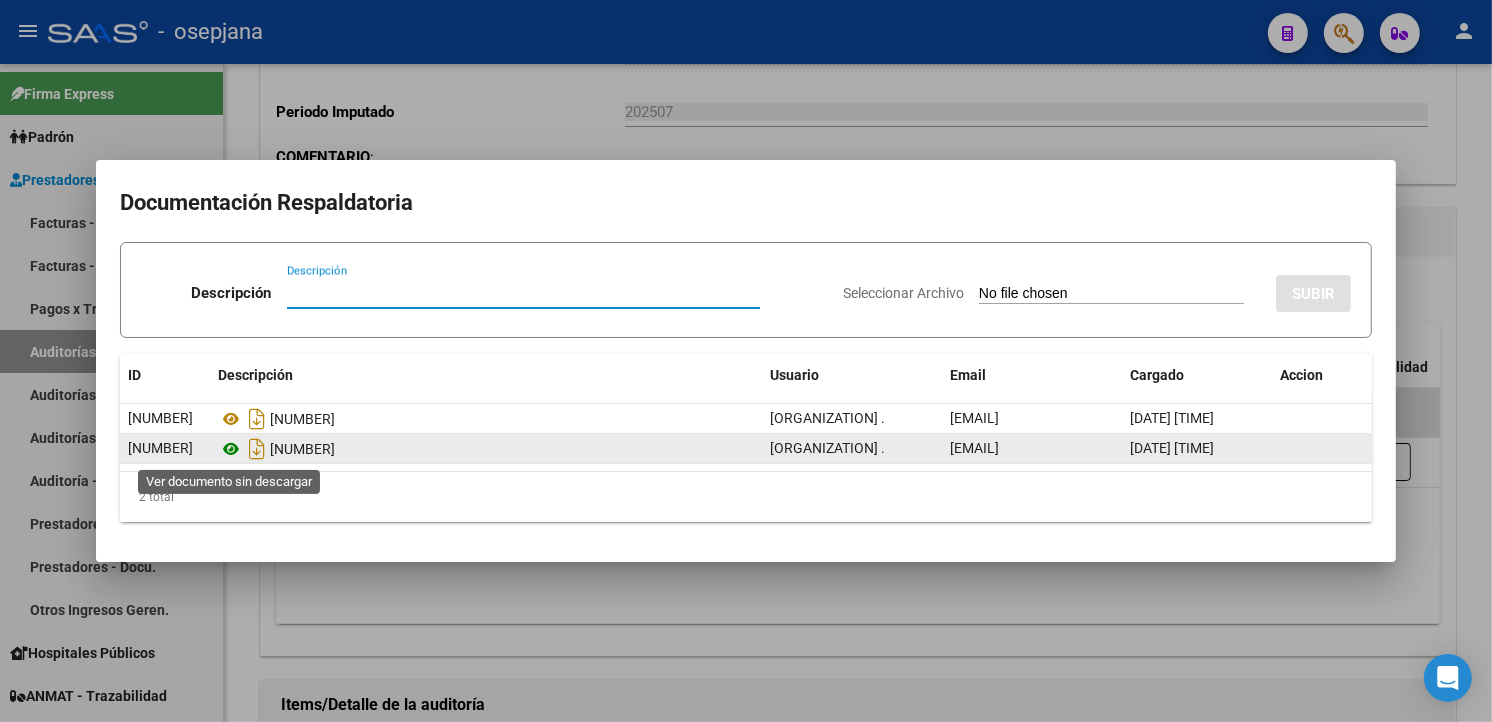 click 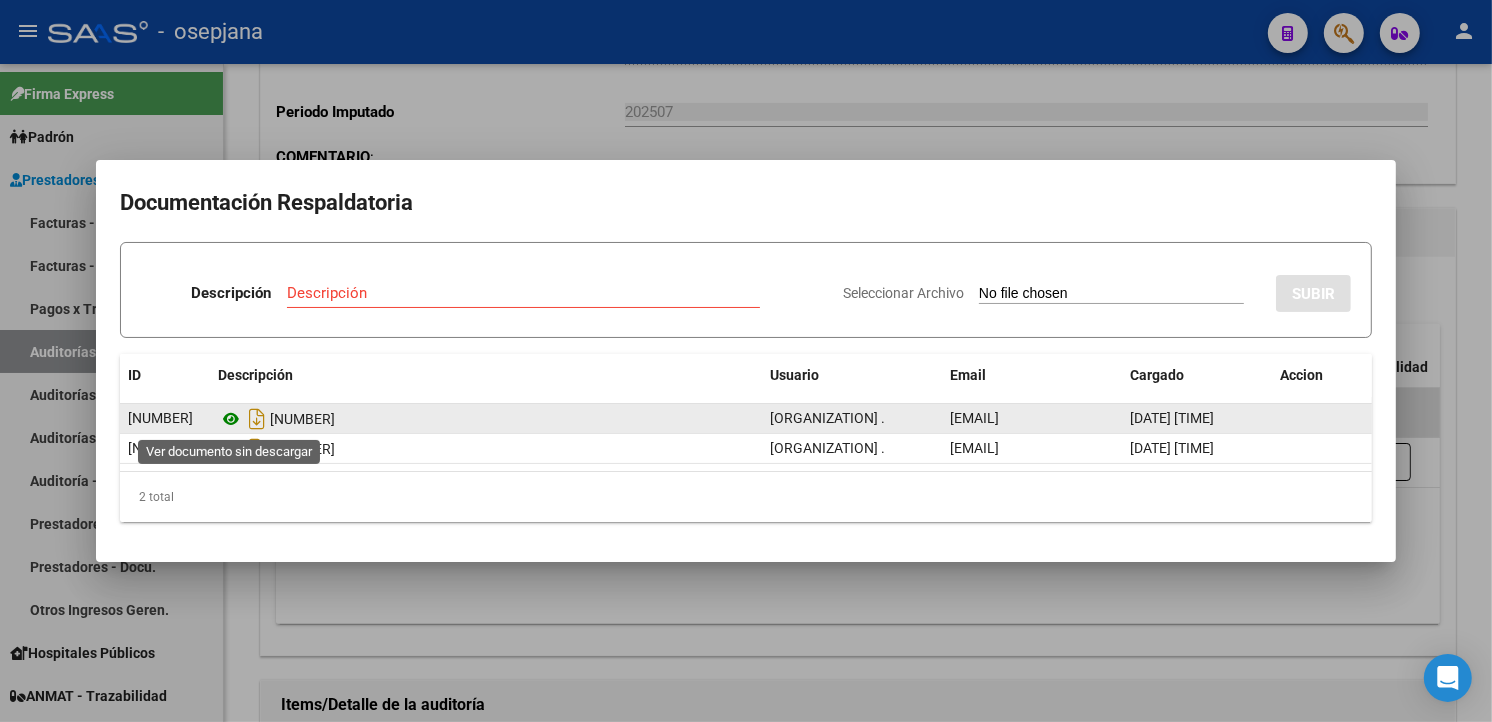 click 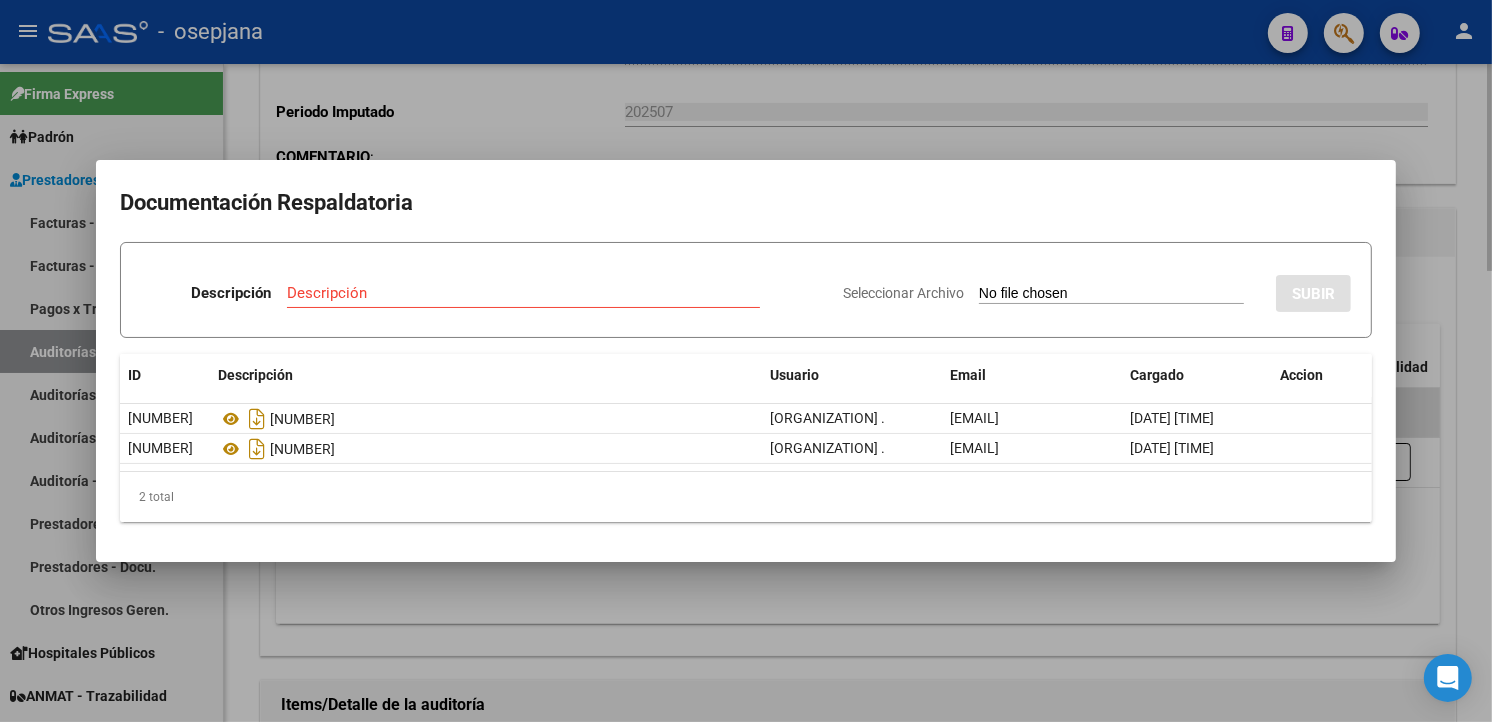 drag, startPoint x: 583, startPoint y: 86, endPoint x: 677, endPoint y: 90, distance: 94.08507 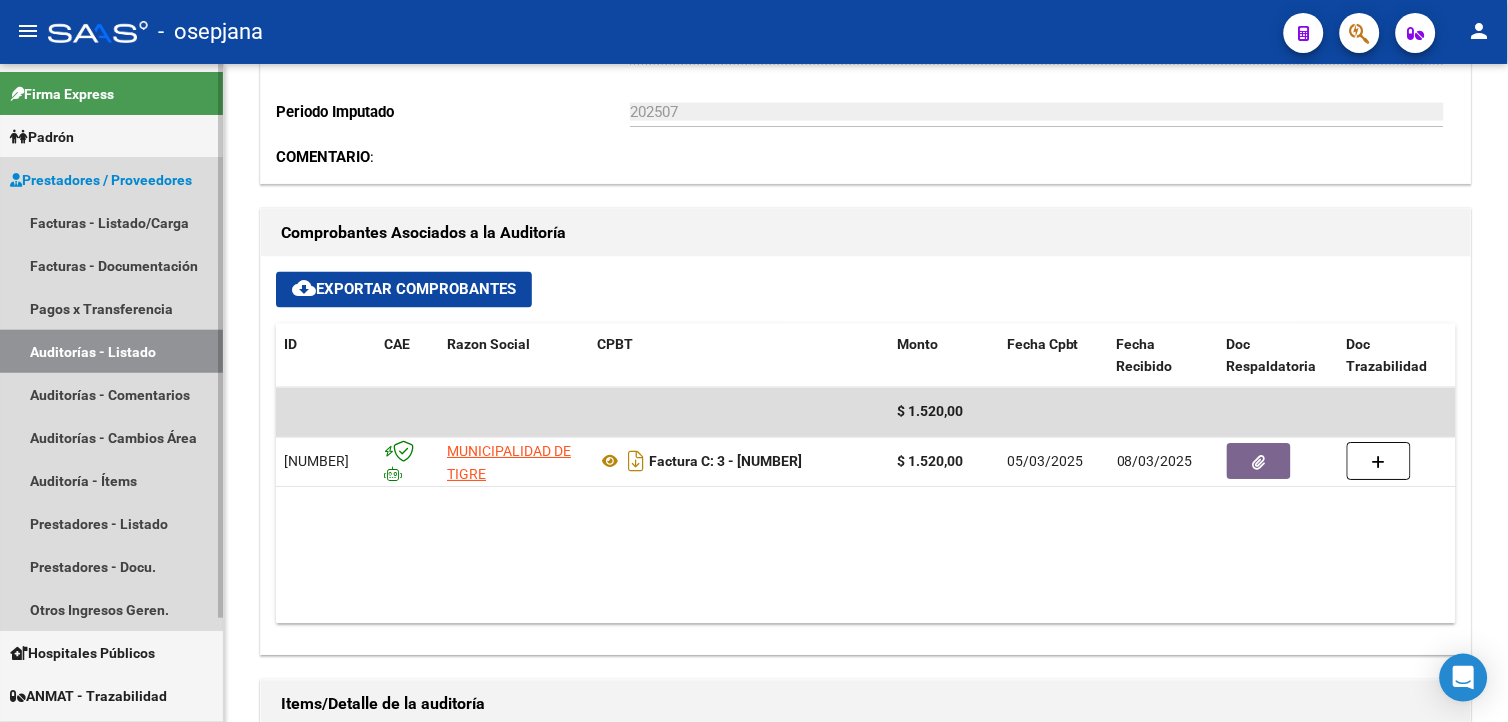 click on "Auditorías - Listado" at bounding box center (111, 351) 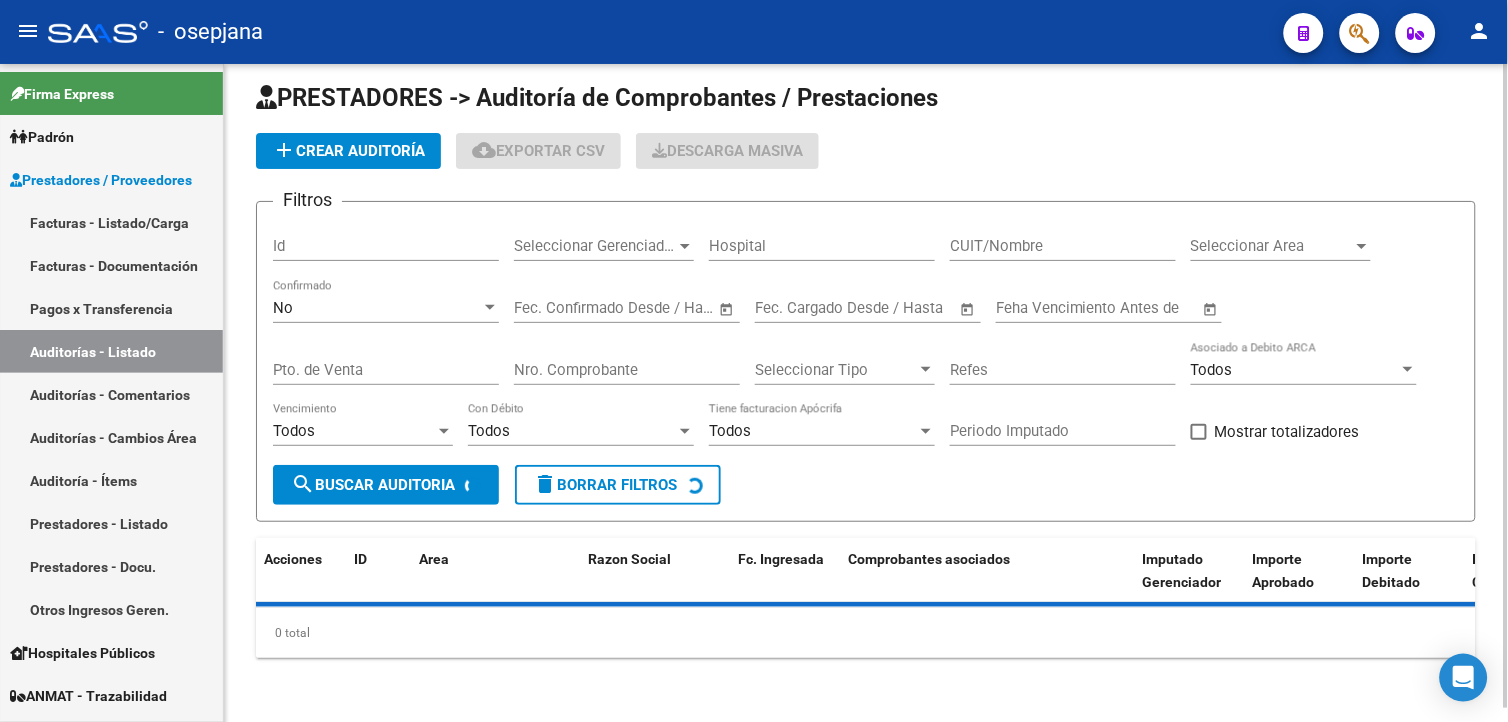 scroll, scrollTop: 541, scrollLeft: 0, axis: vertical 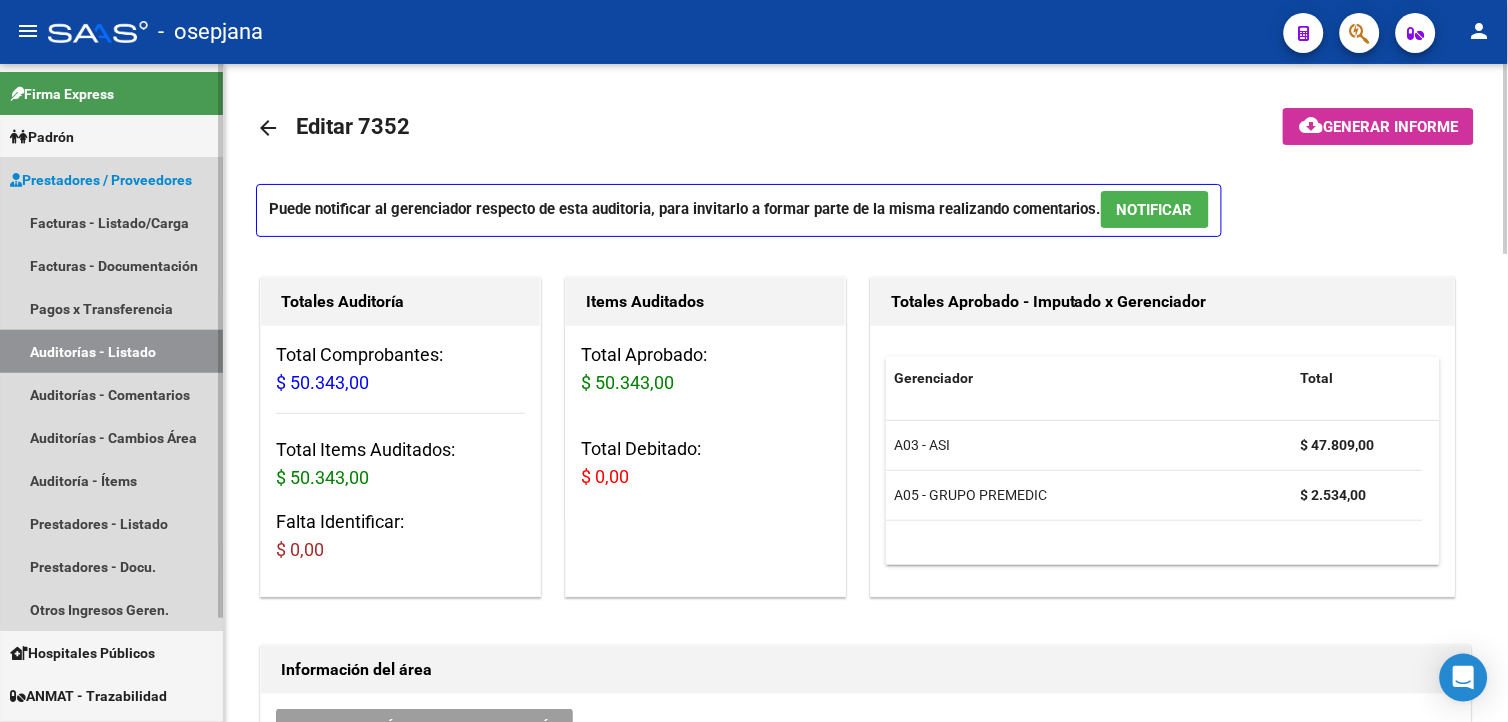 click on "Auditorías - Listado" at bounding box center [111, 351] 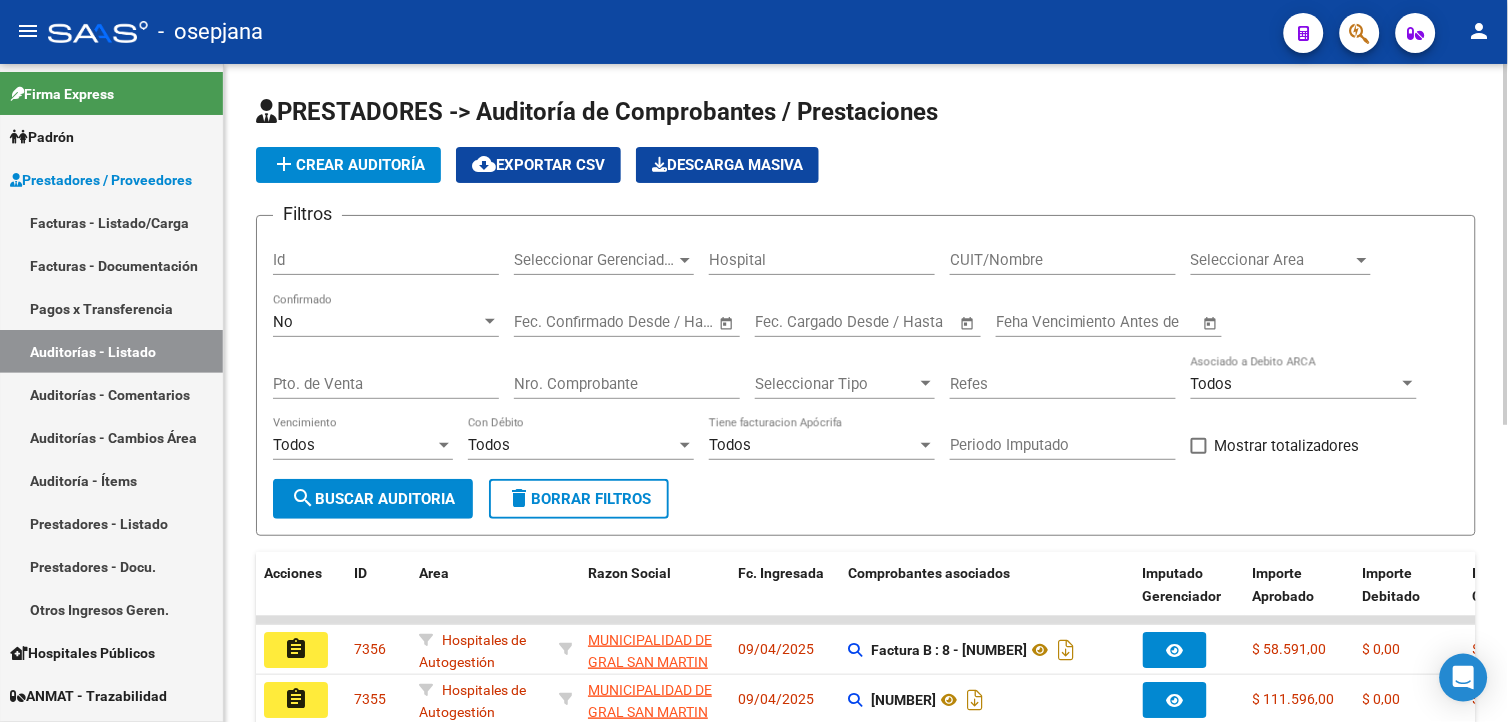 click on "No" at bounding box center [377, 322] 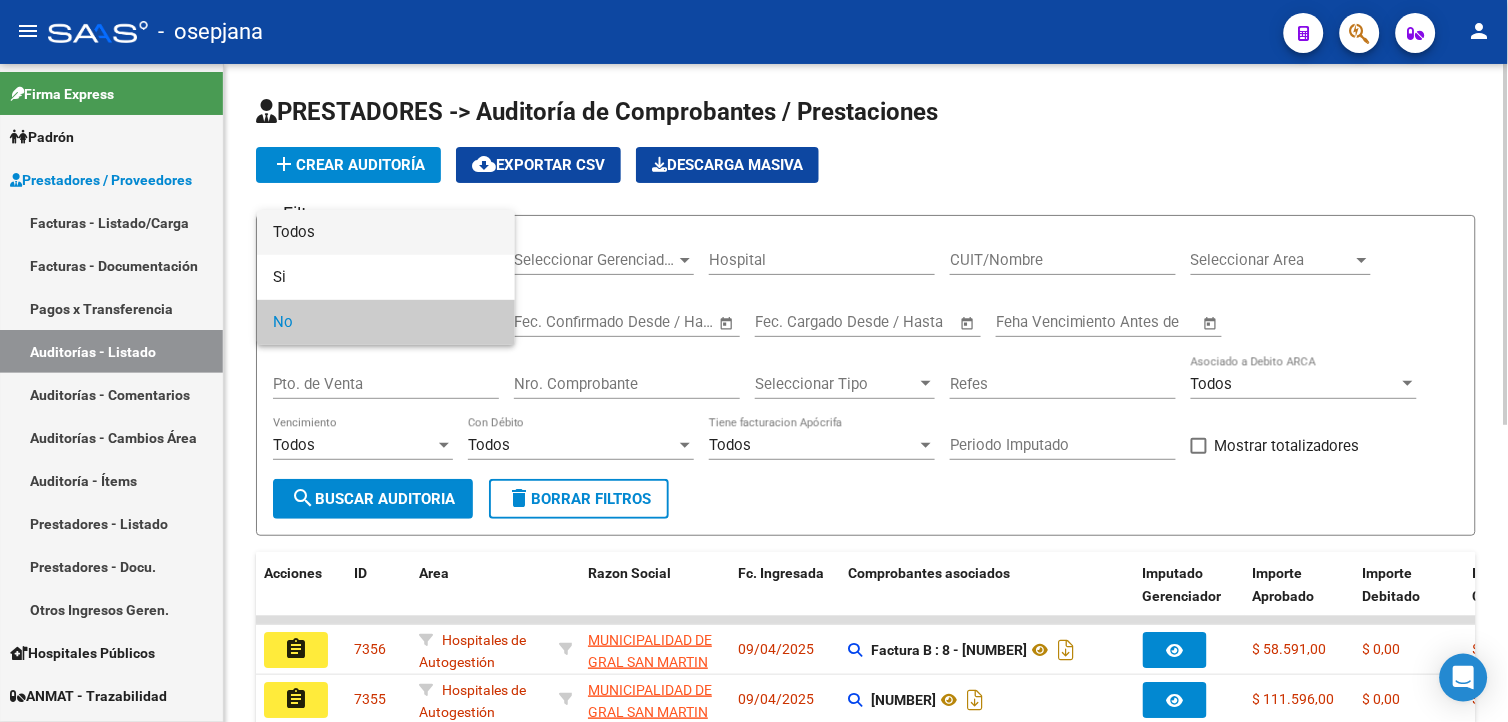drag, startPoint x: 333, startPoint y: 218, endPoint x: 415, endPoint y: 408, distance: 206.9396 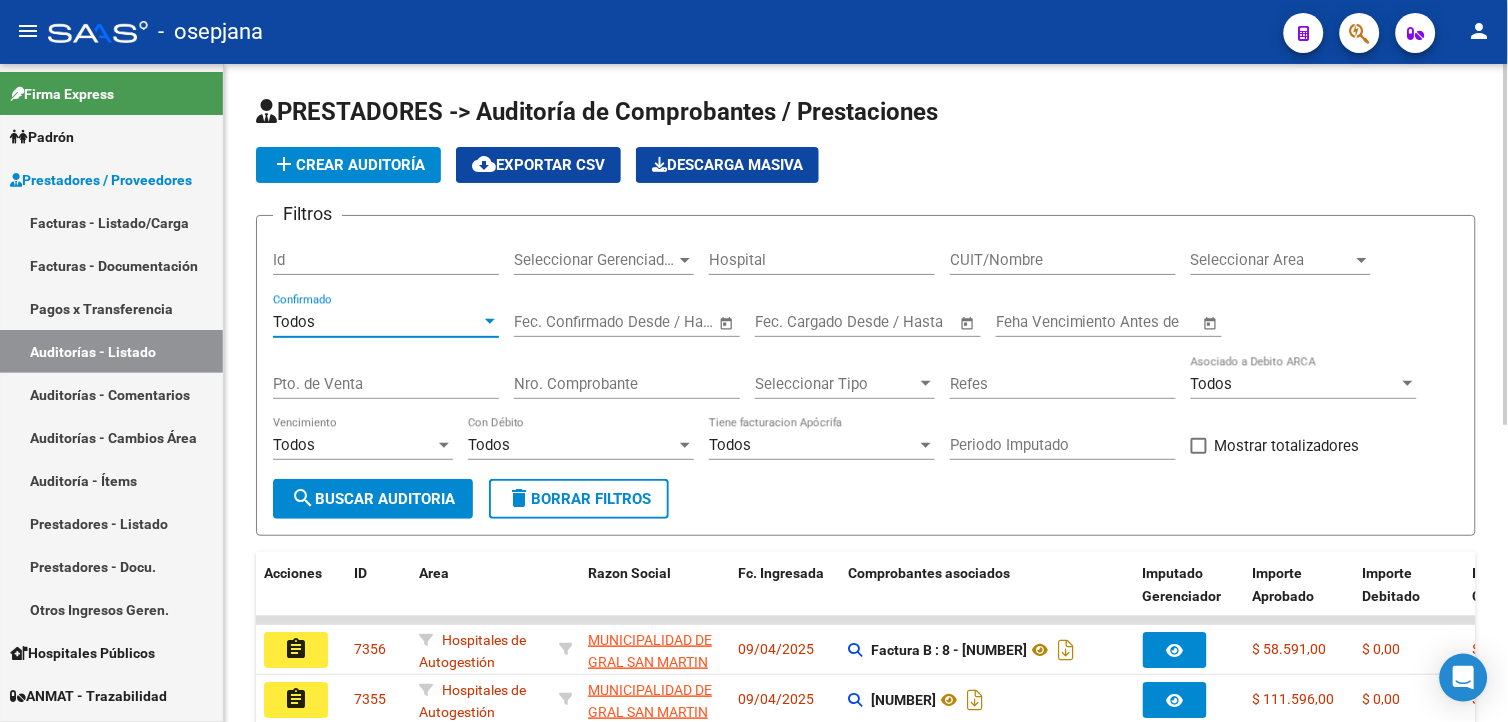 click on "Pto. de Venta" at bounding box center (386, 384) 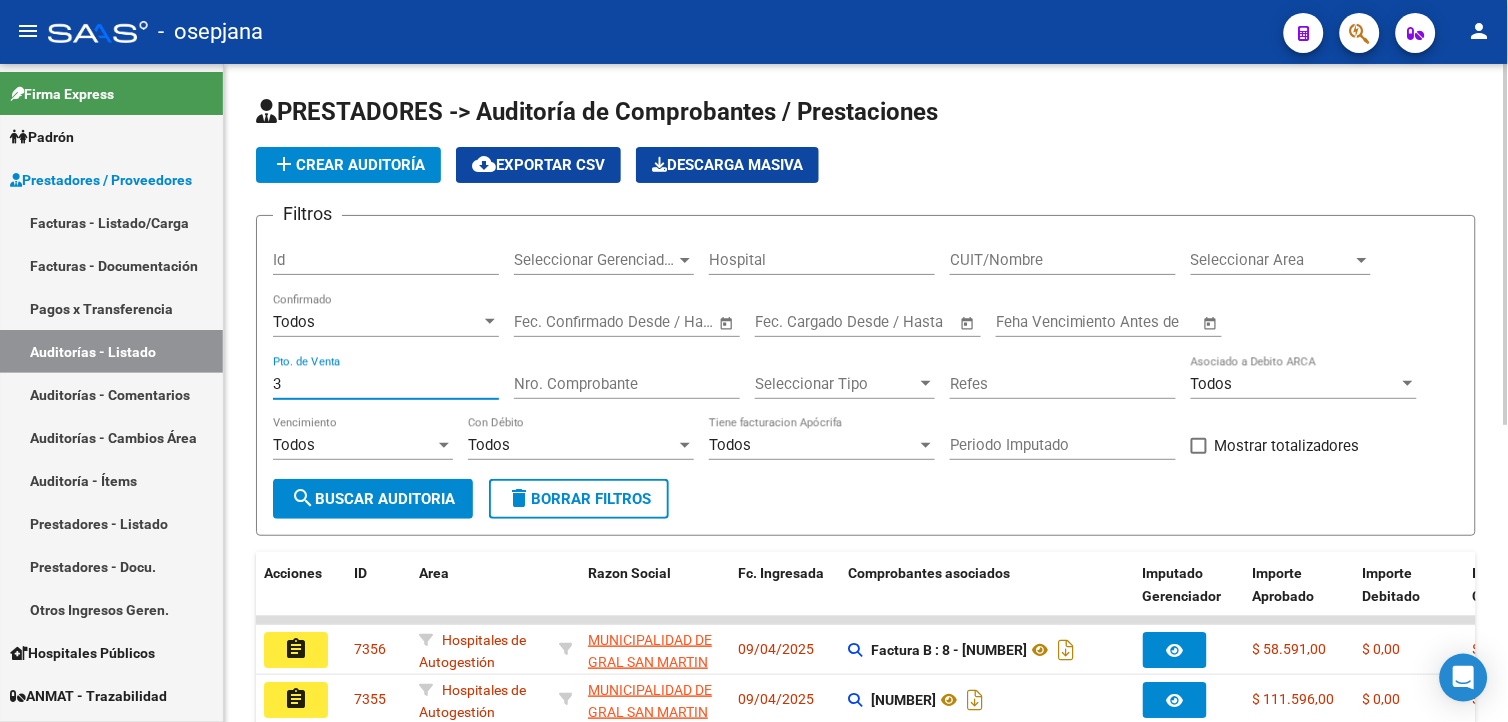 type on "3" 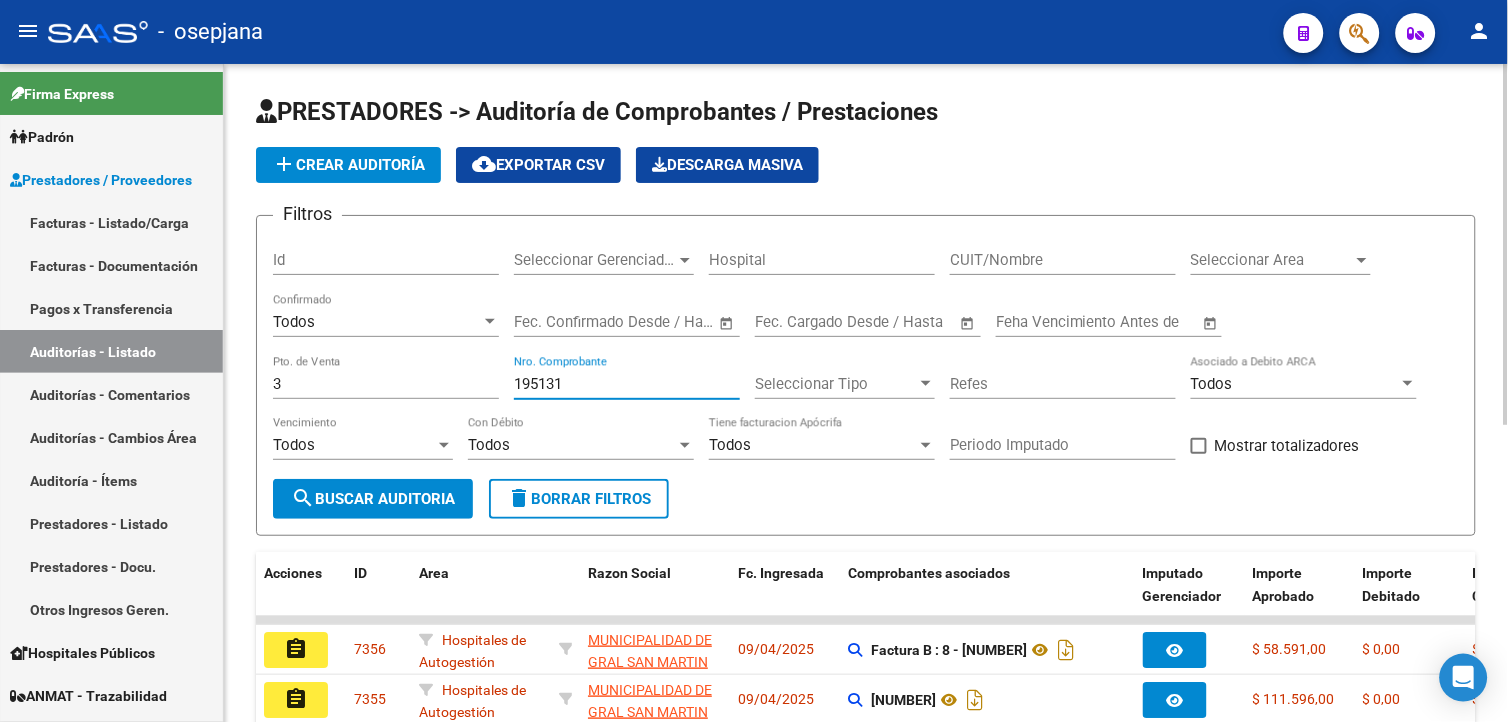 type on "195131" 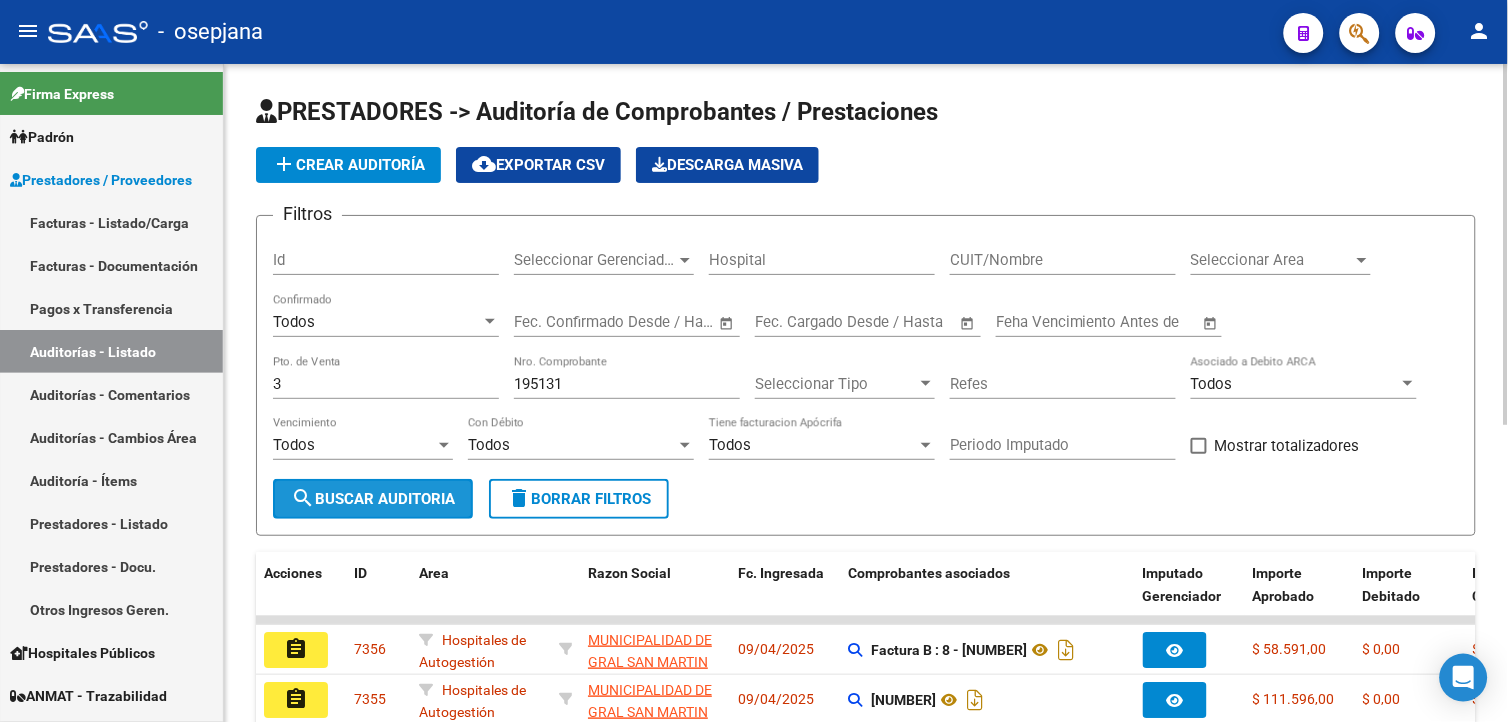 click on "search  Buscar Auditoria" 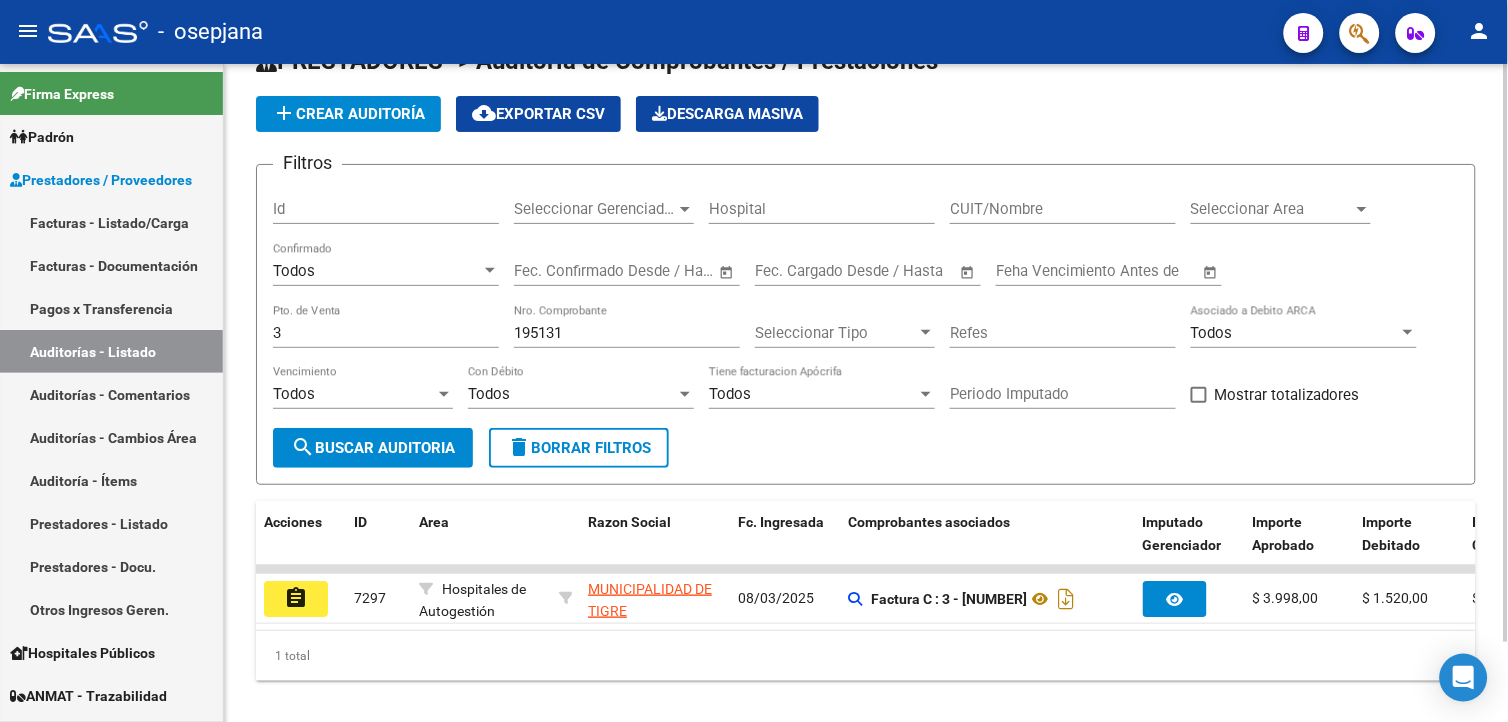 scroll, scrollTop: 91, scrollLeft: 0, axis: vertical 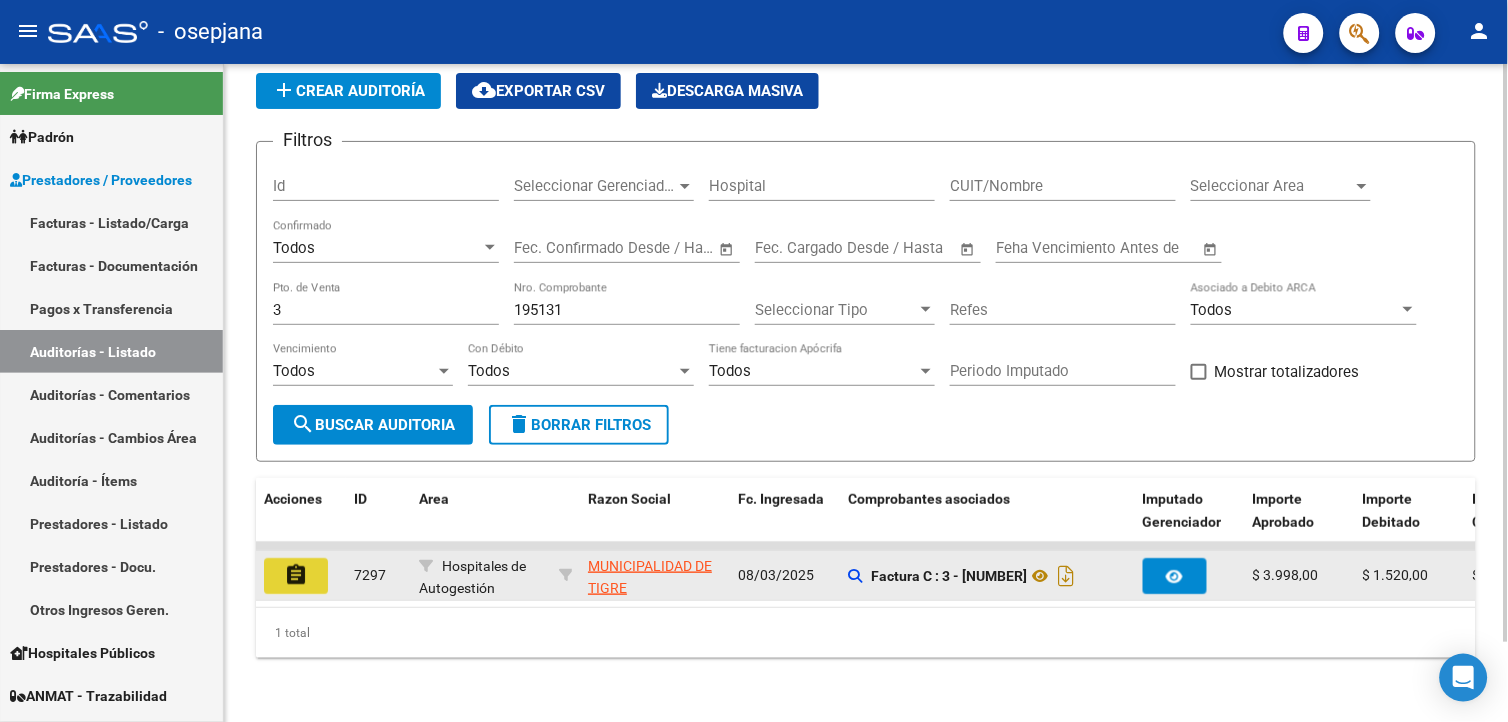 click on "assignment" 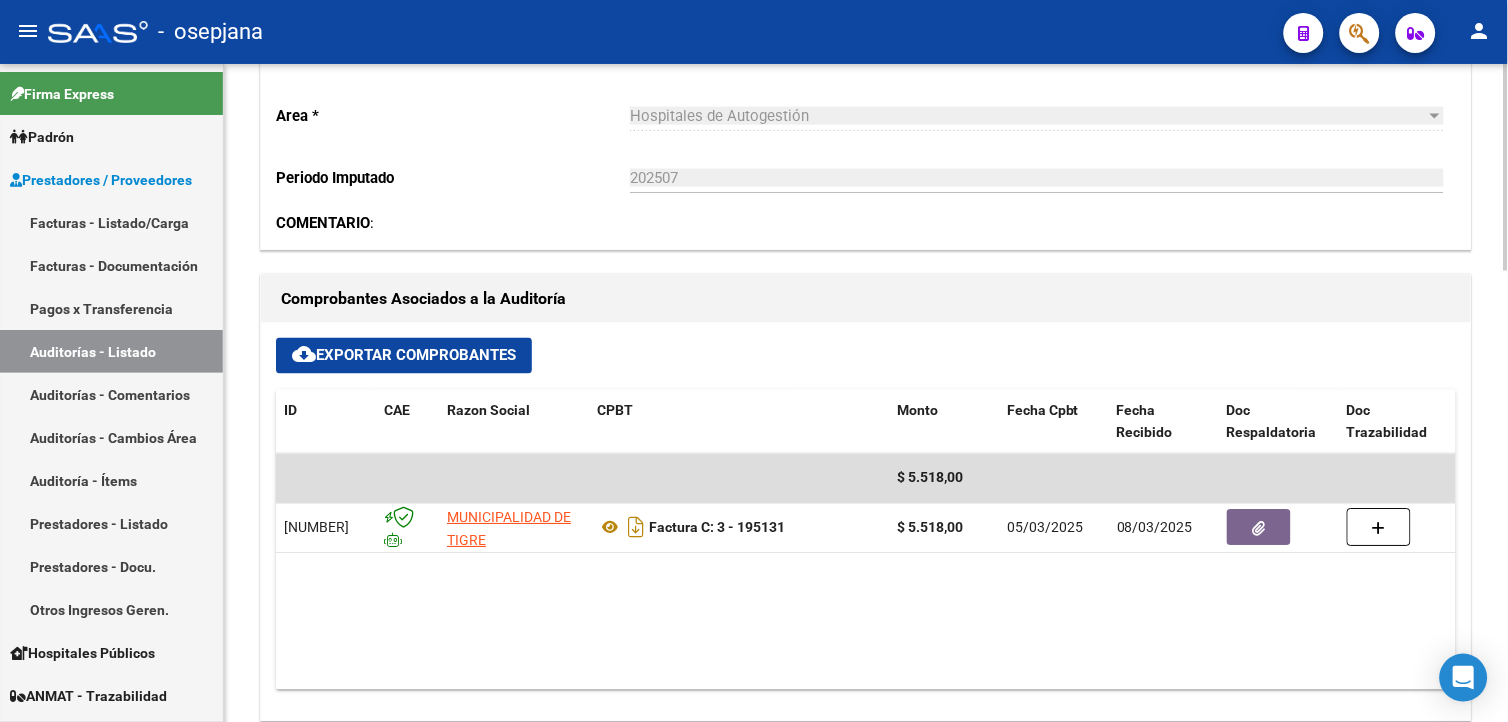 scroll, scrollTop: 888, scrollLeft: 0, axis: vertical 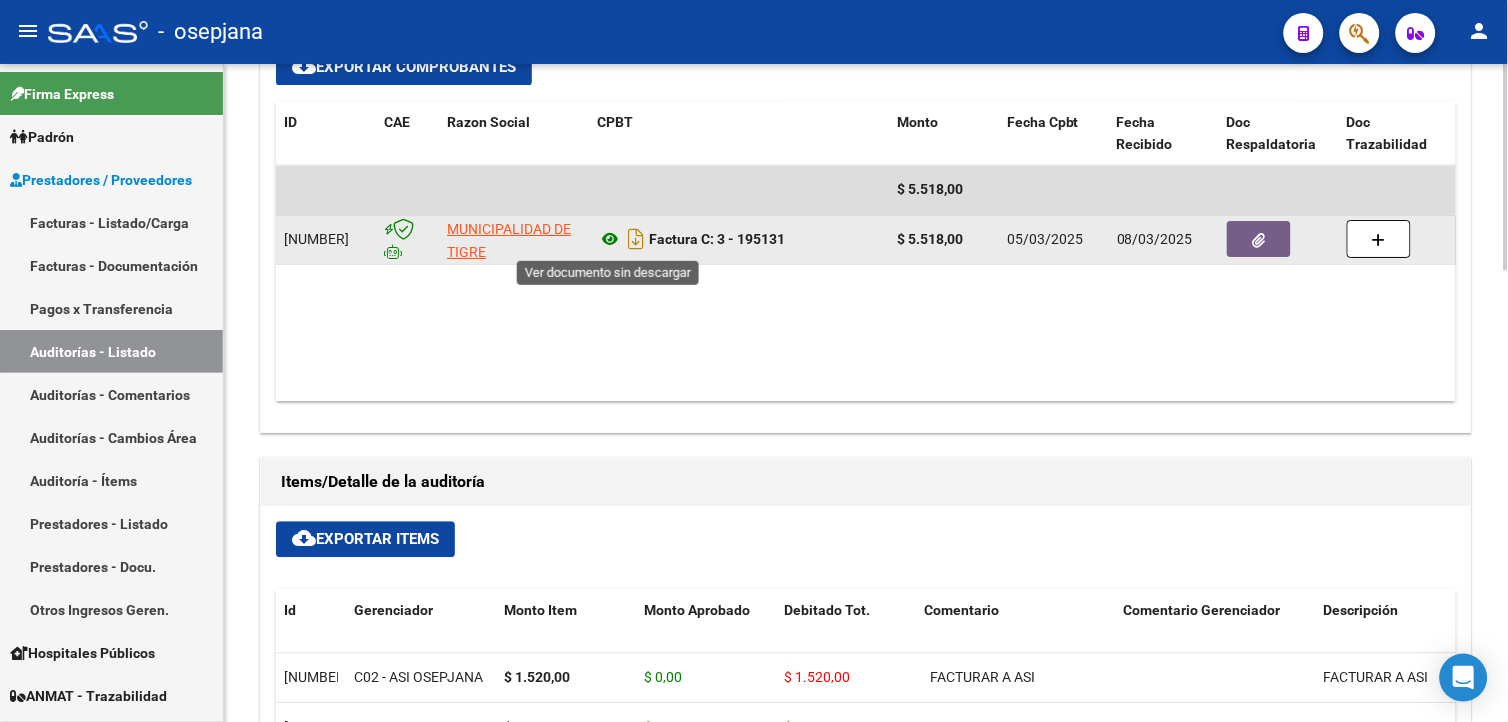 click 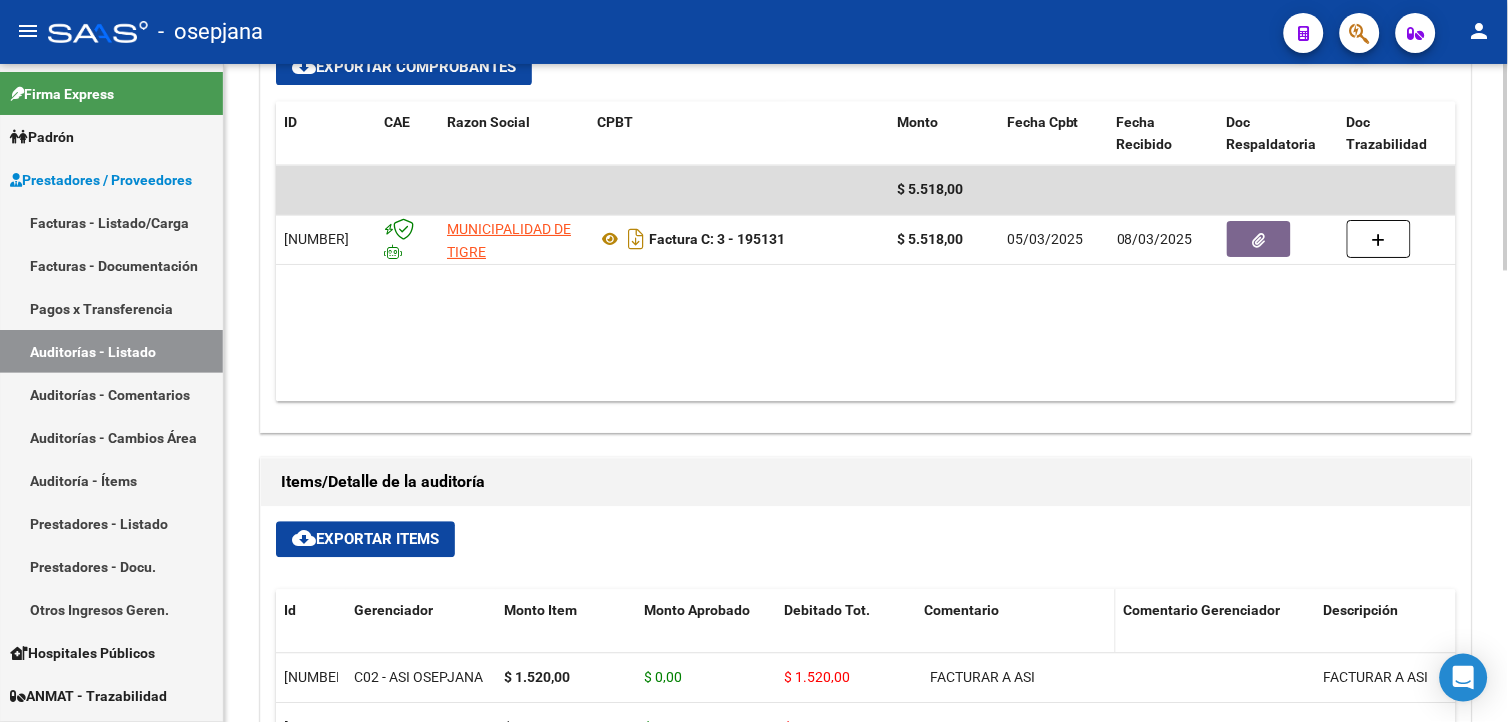 scroll, scrollTop: 1000, scrollLeft: 0, axis: vertical 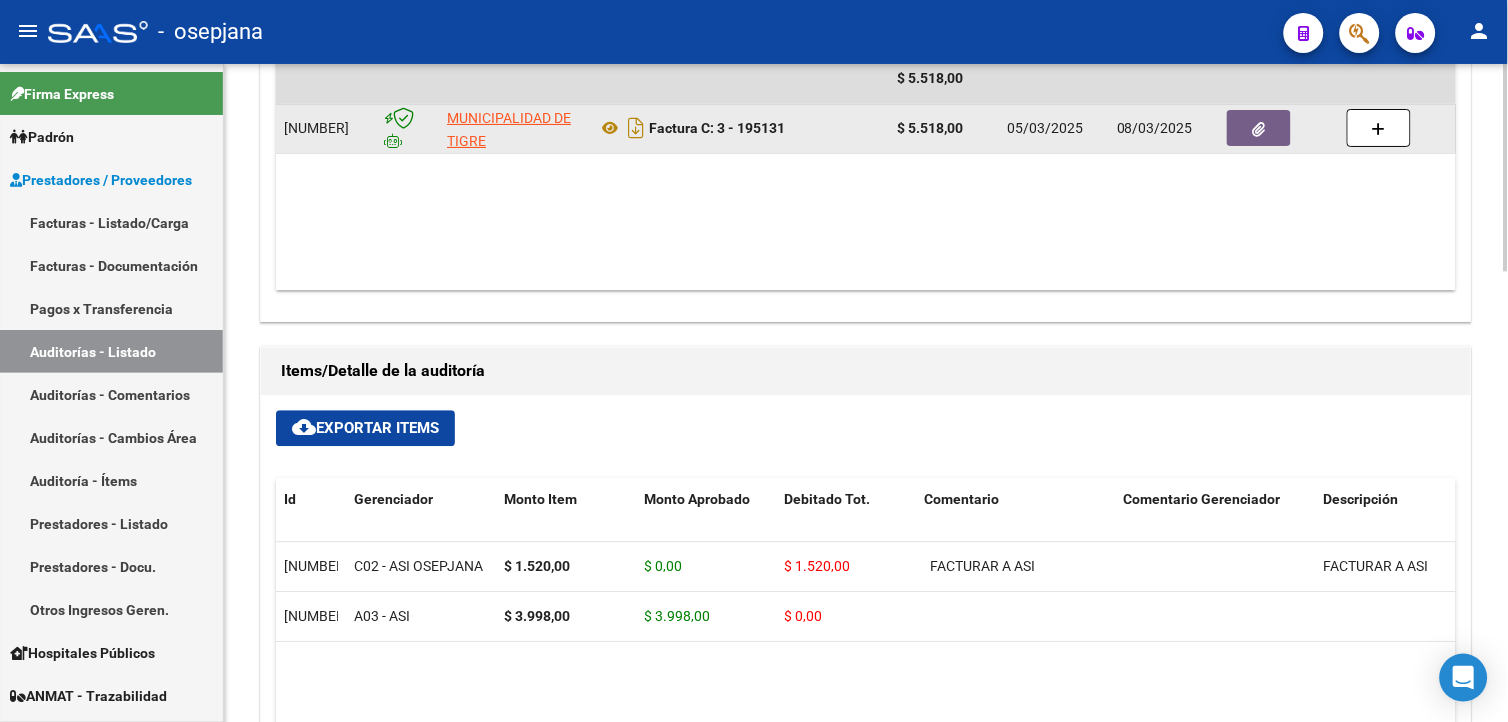 click 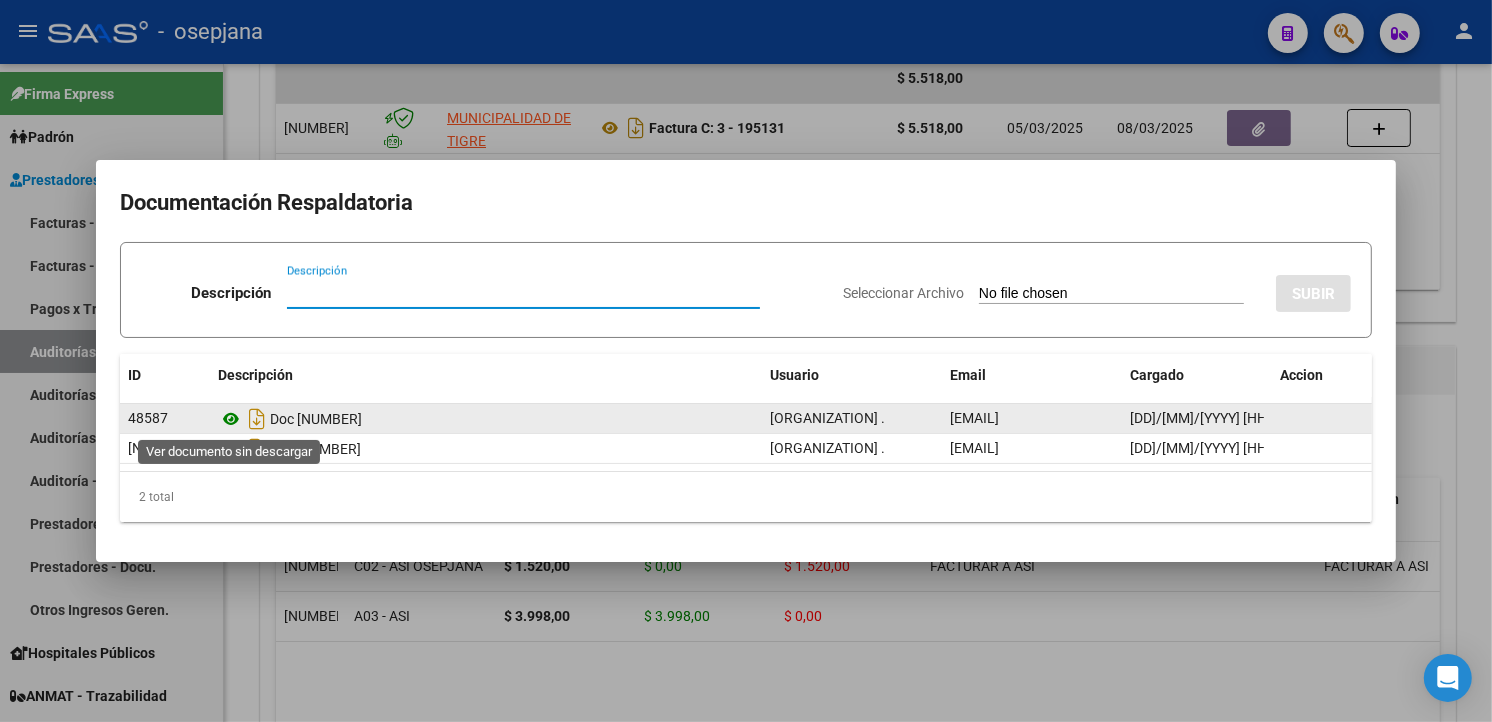 click 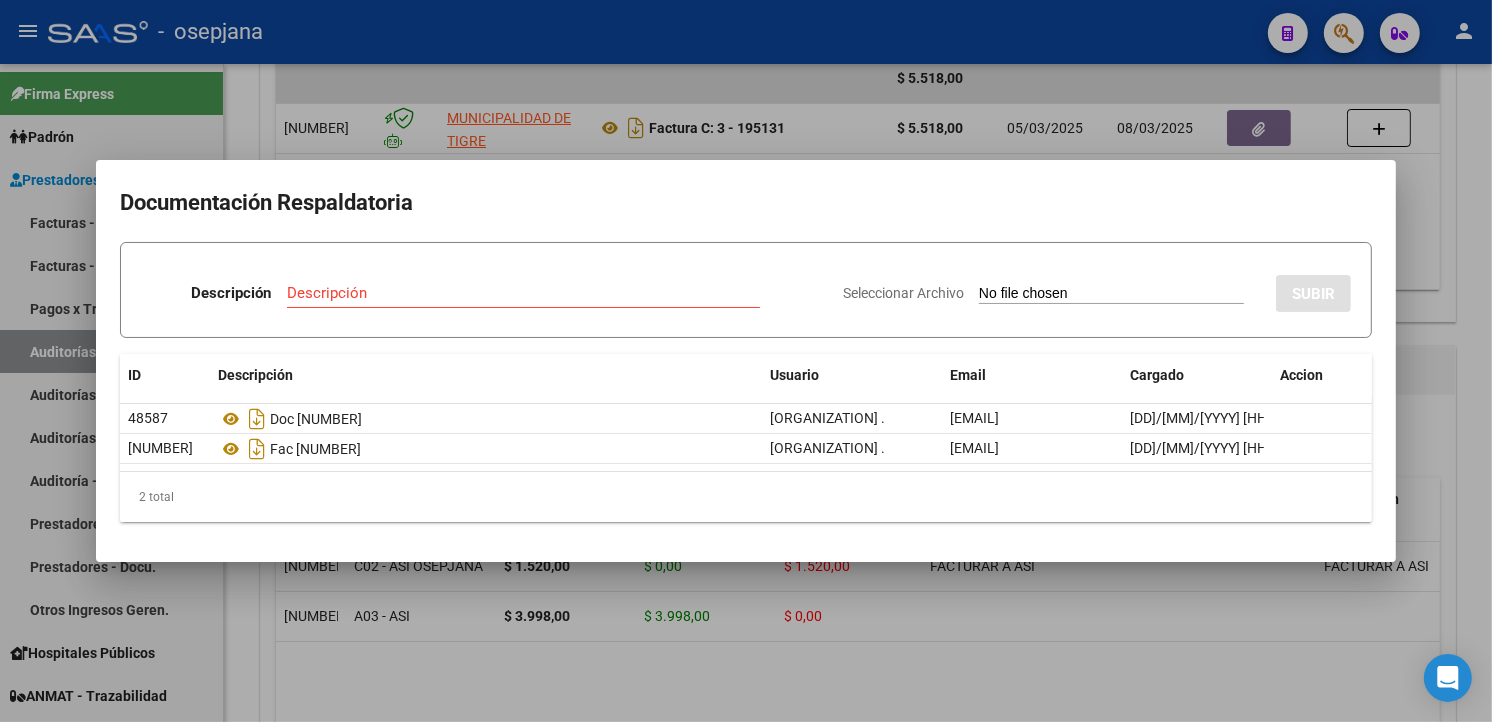 click at bounding box center [746, 361] 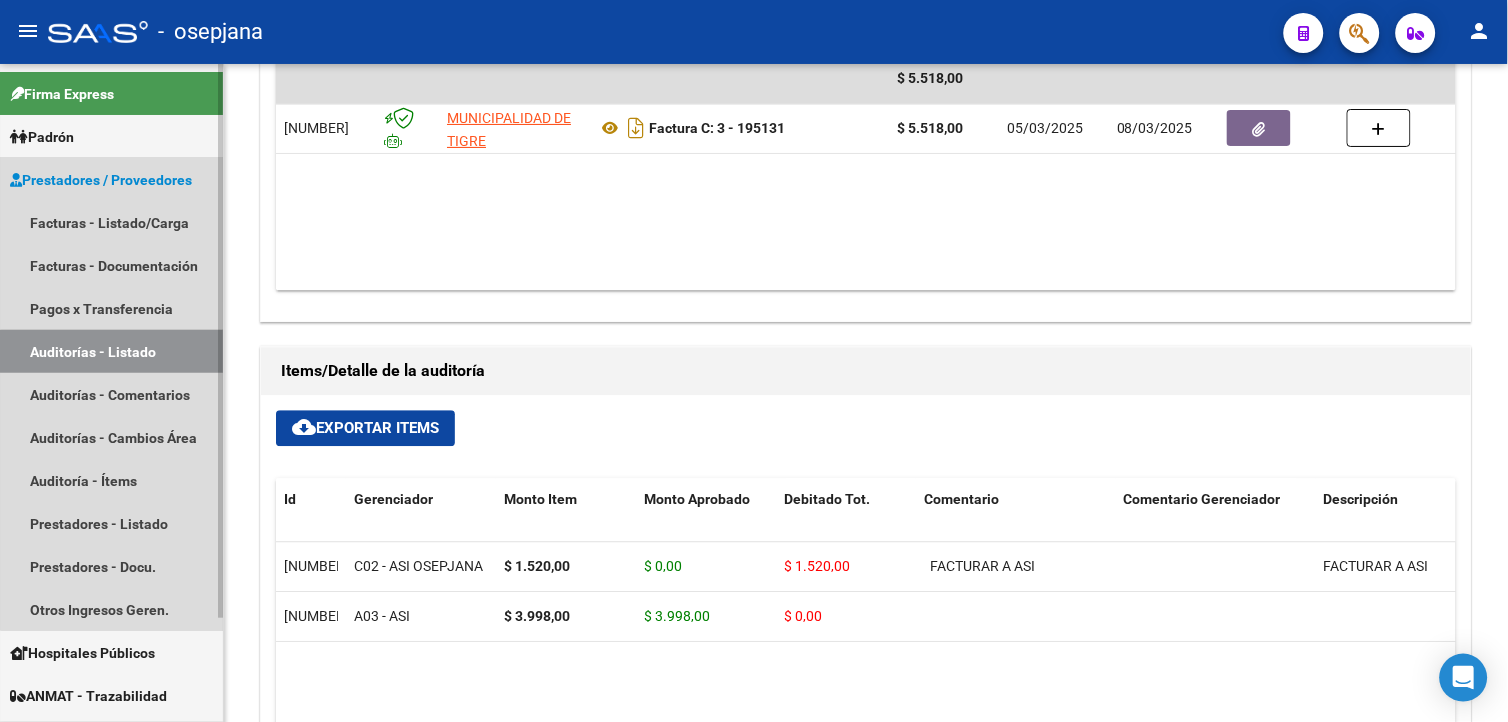 drag, startPoint x: 128, startPoint y: 353, endPoint x: 150, endPoint y: 364, distance: 24.596748 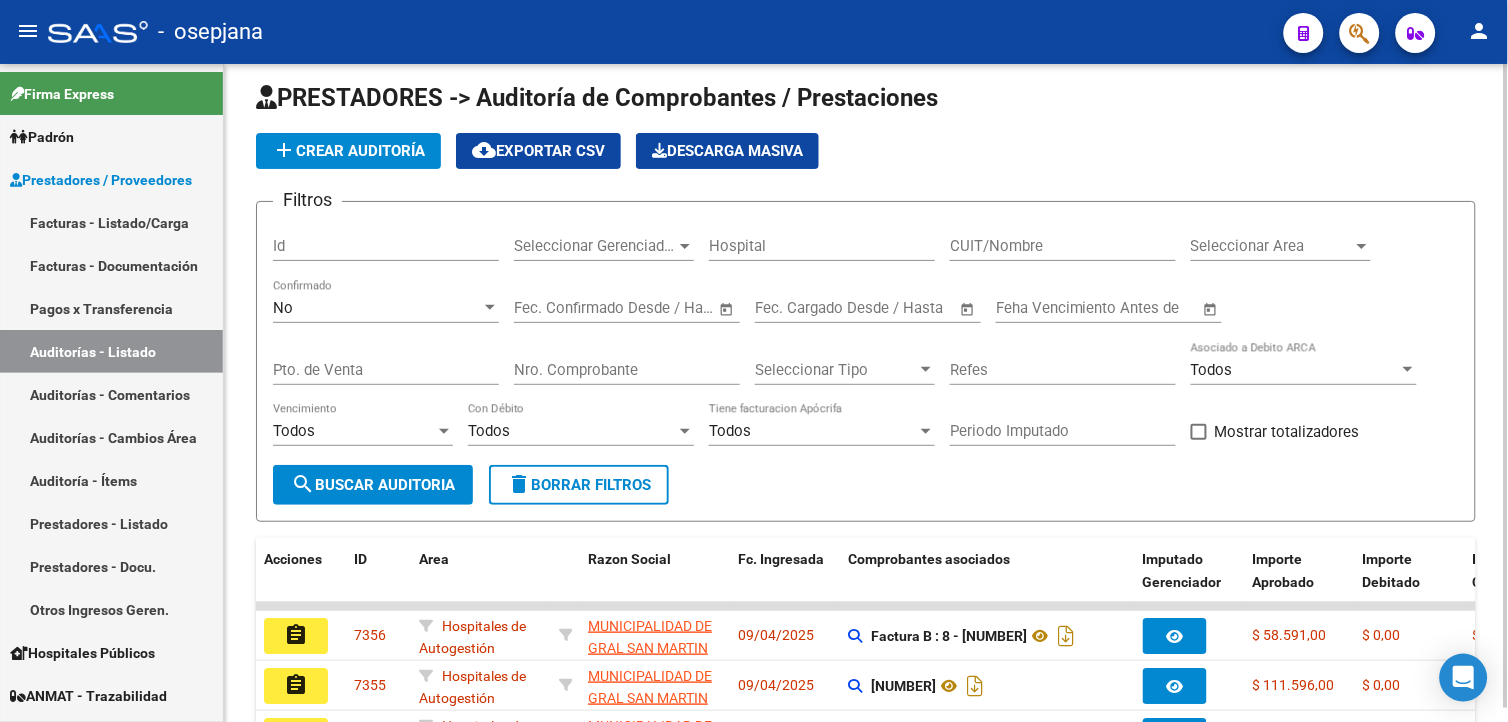 click on "assignment" 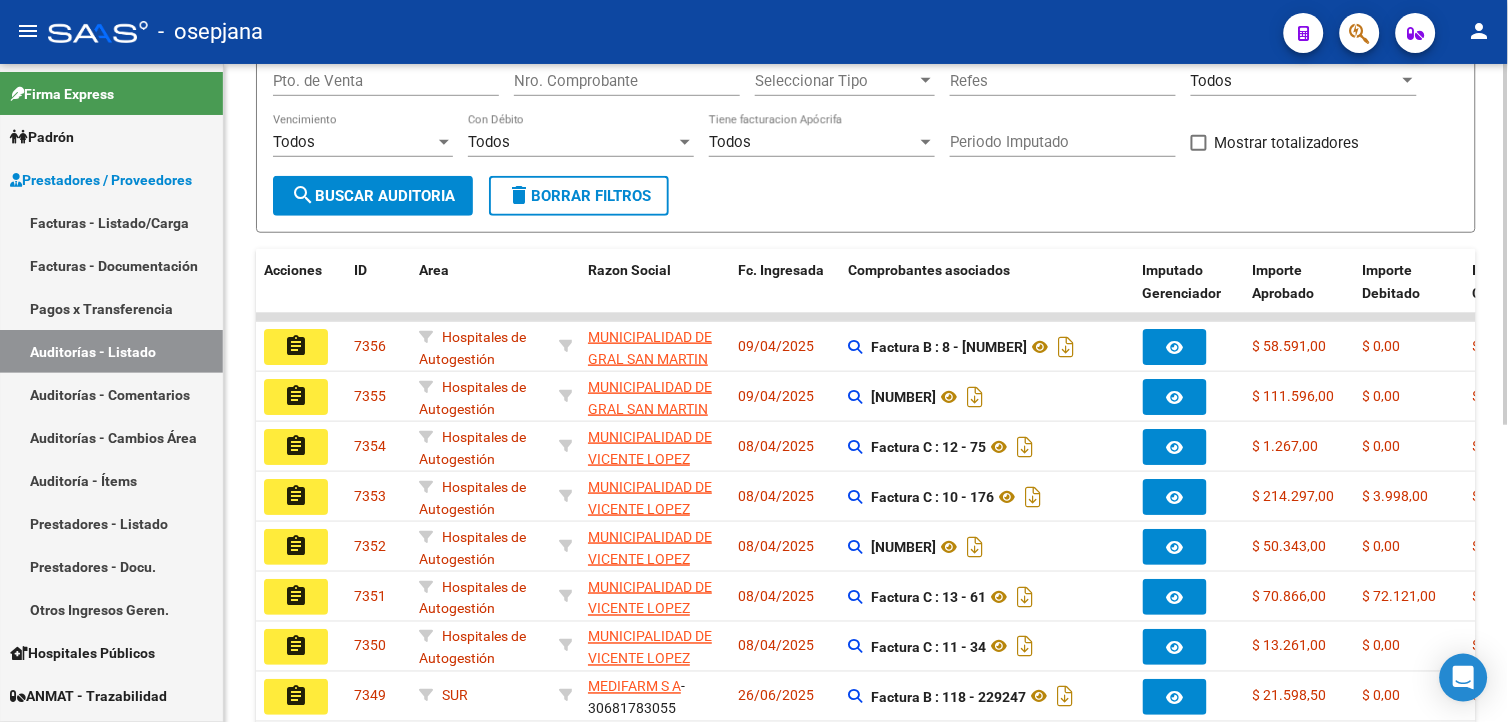 scroll, scrollTop: 0, scrollLeft: 0, axis: both 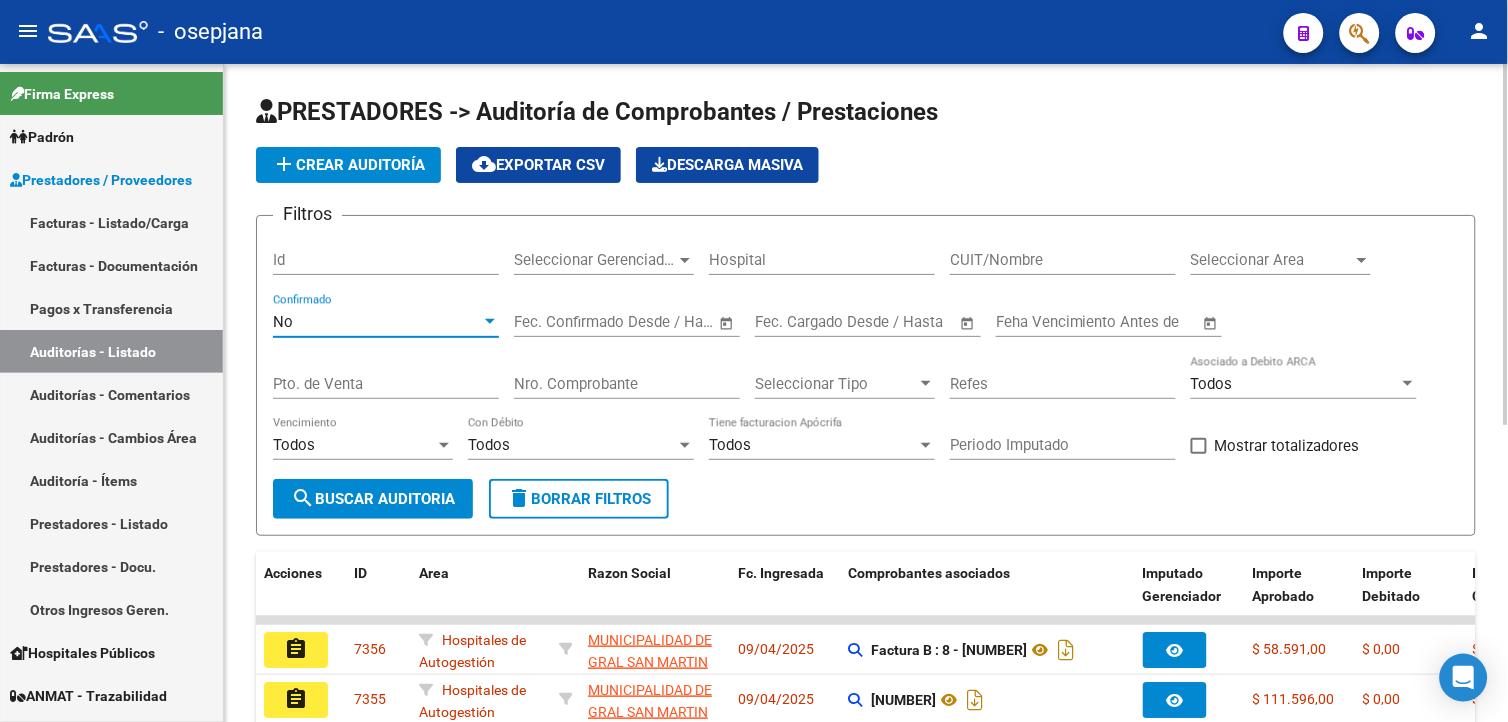 click on "No" at bounding box center [377, 322] 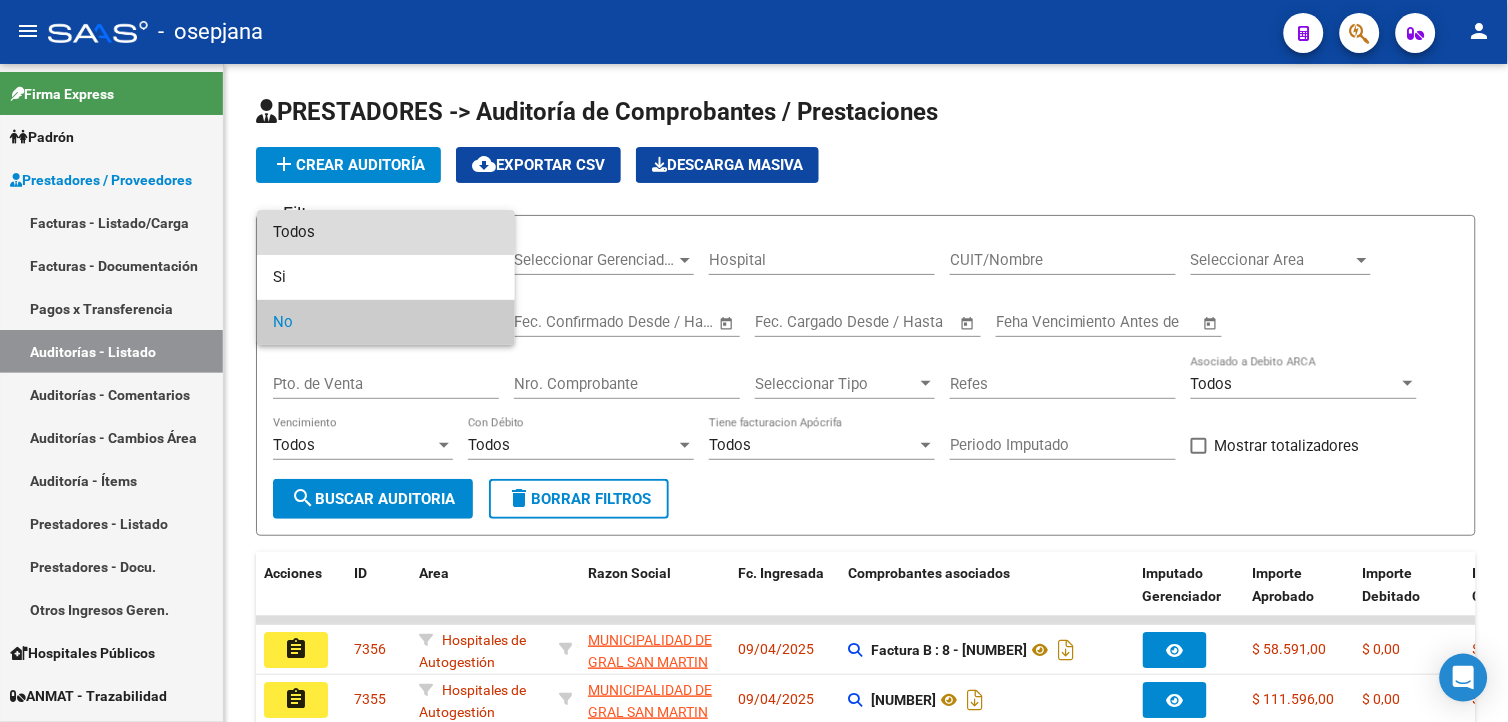 drag, startPoint x: 314, startPoint y: 231, endPoint x: 413, endPoint y: 391, distance: 188.15154 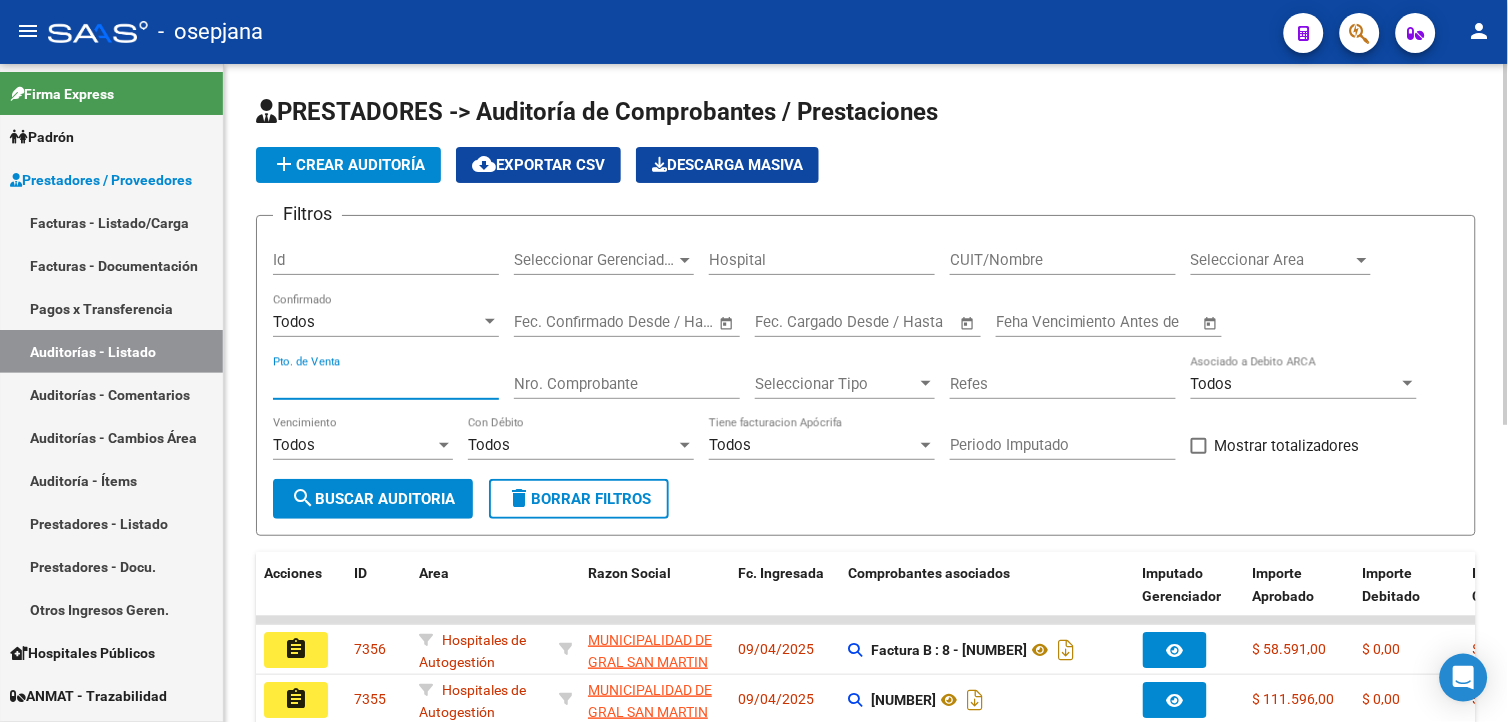 click on "Pto. de Venta" at bounding box center (386, 384) 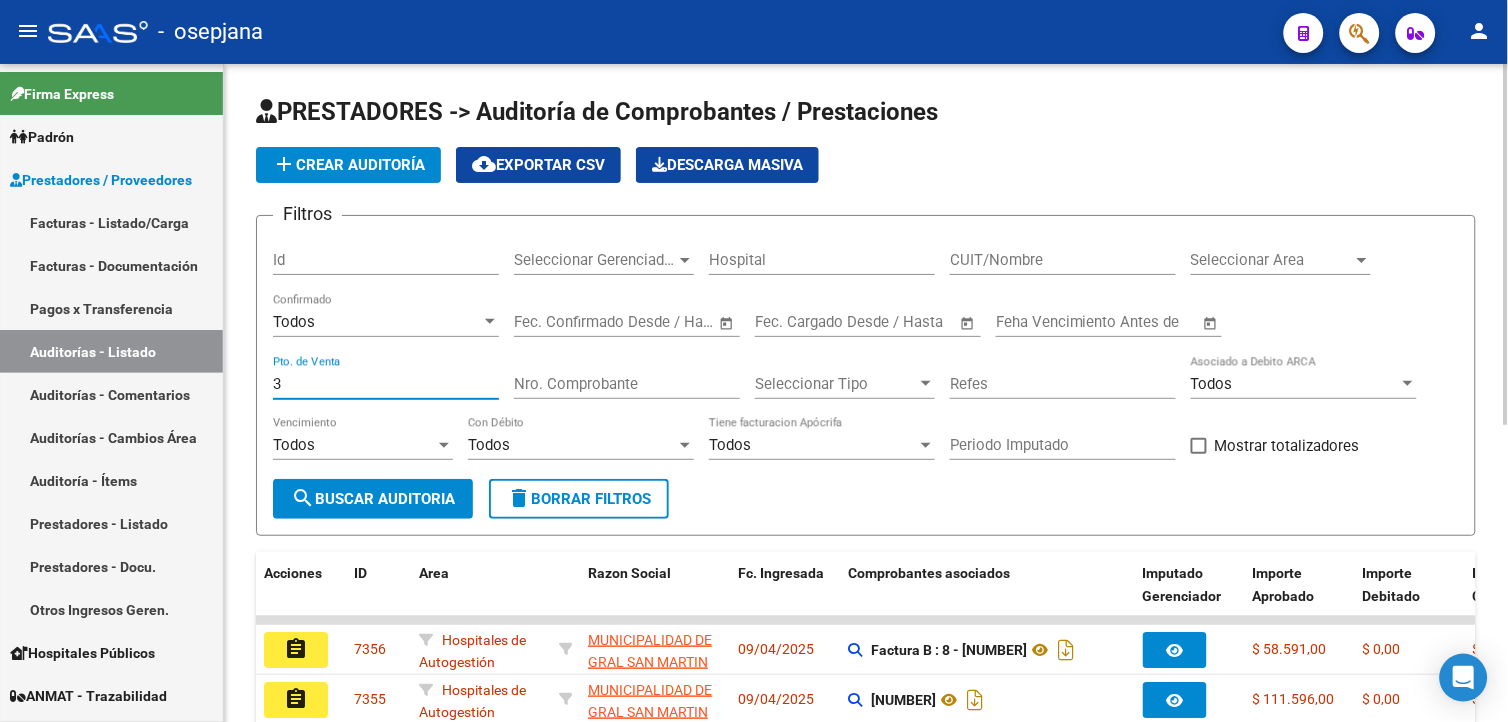 type on "3" 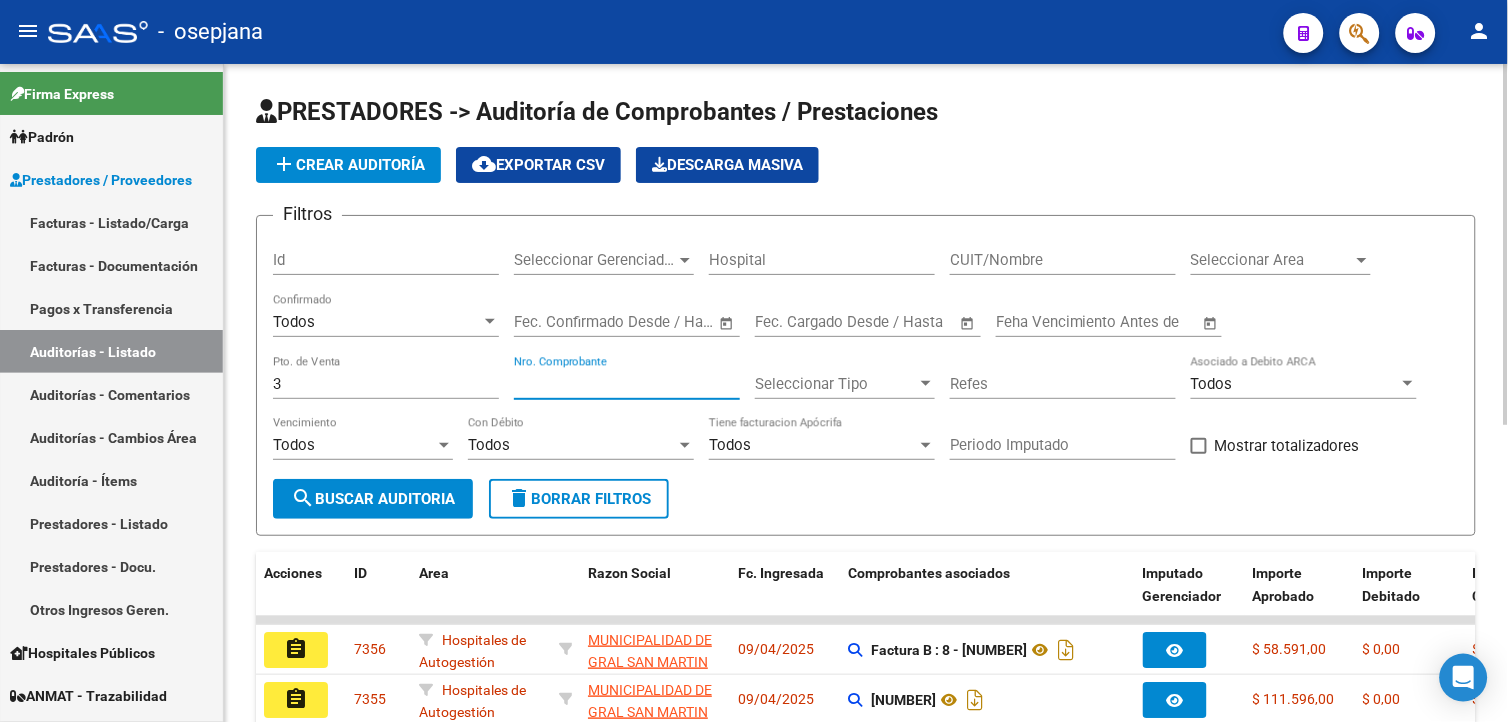 type on "[NUMBER]" 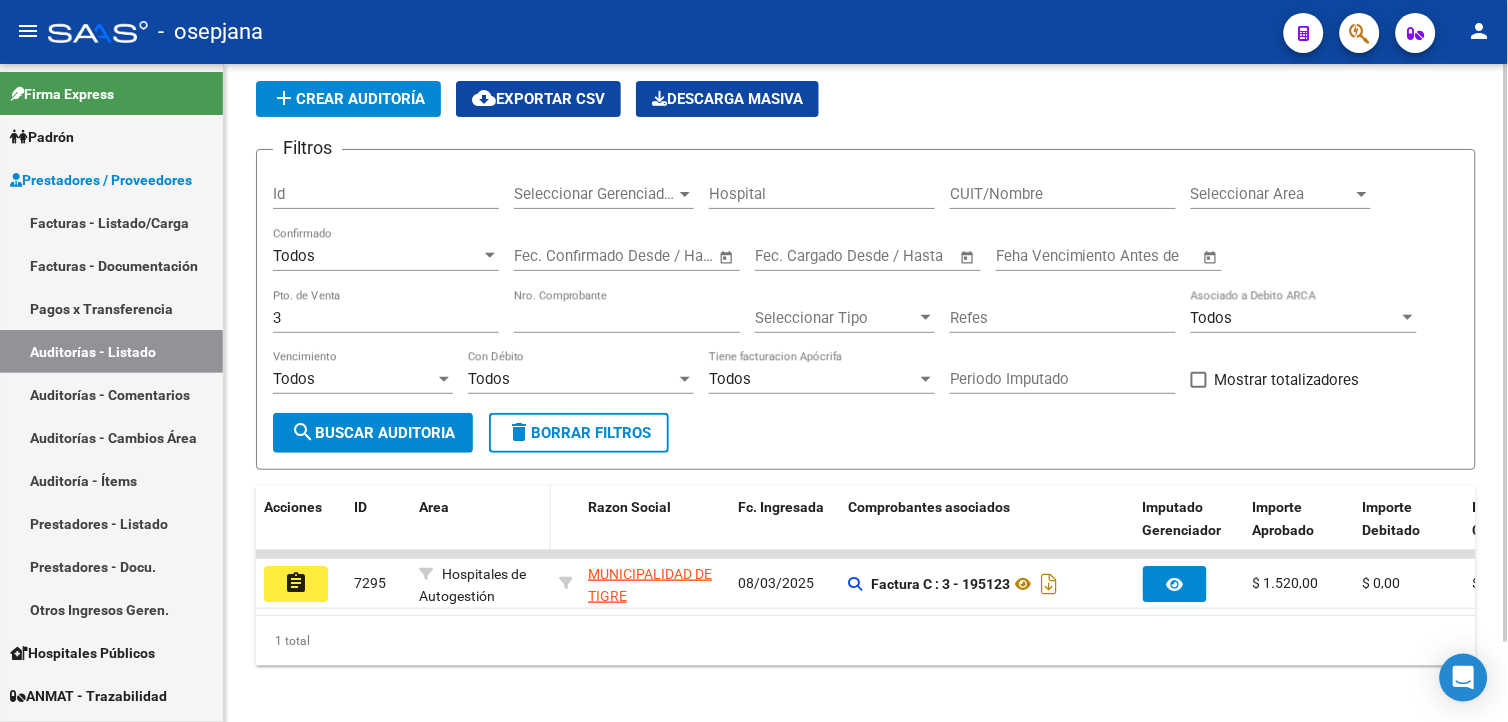 scroll, scrollTop: 91, scrollLeft: 0, axis: vertical 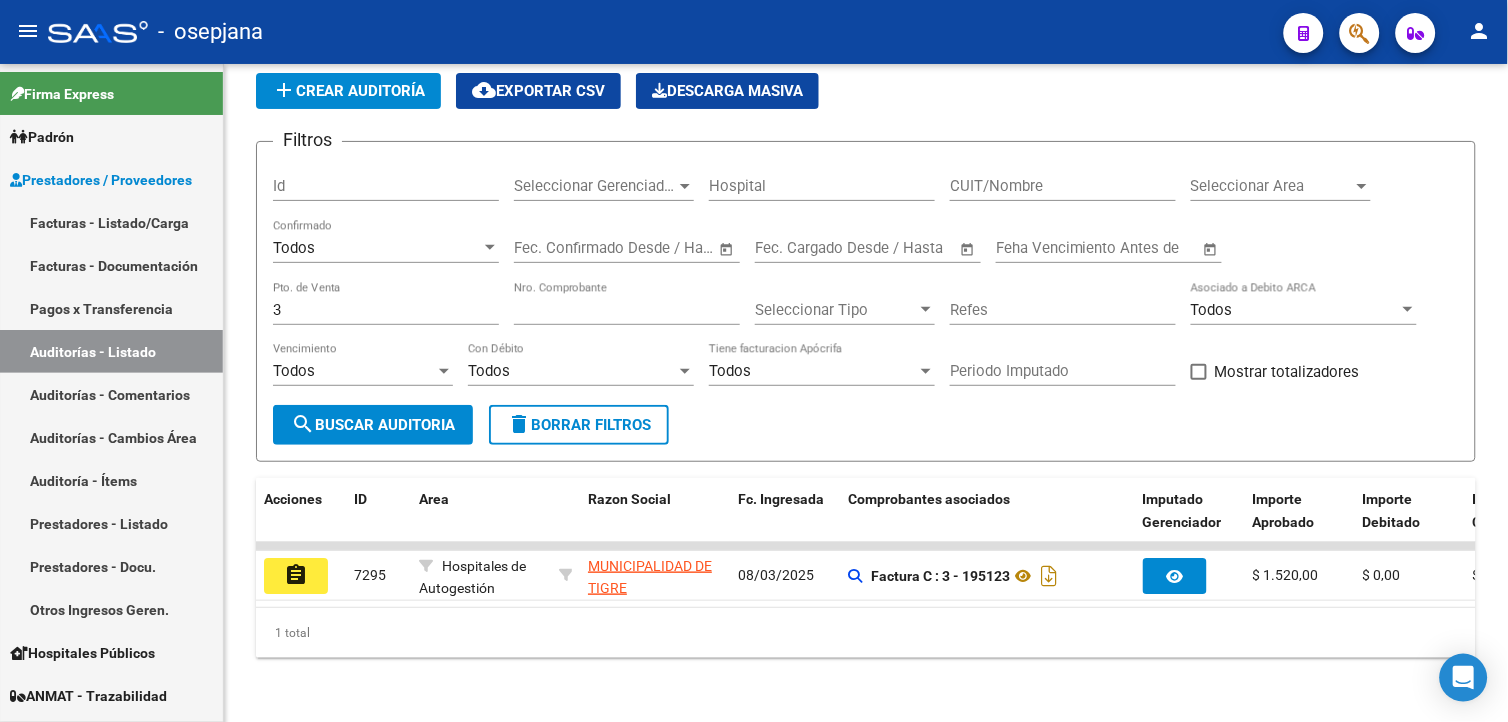 drag, startPoint x: 303, startPoint y: 553, endPoint x: 338, endPoint y: 541, distance: 37 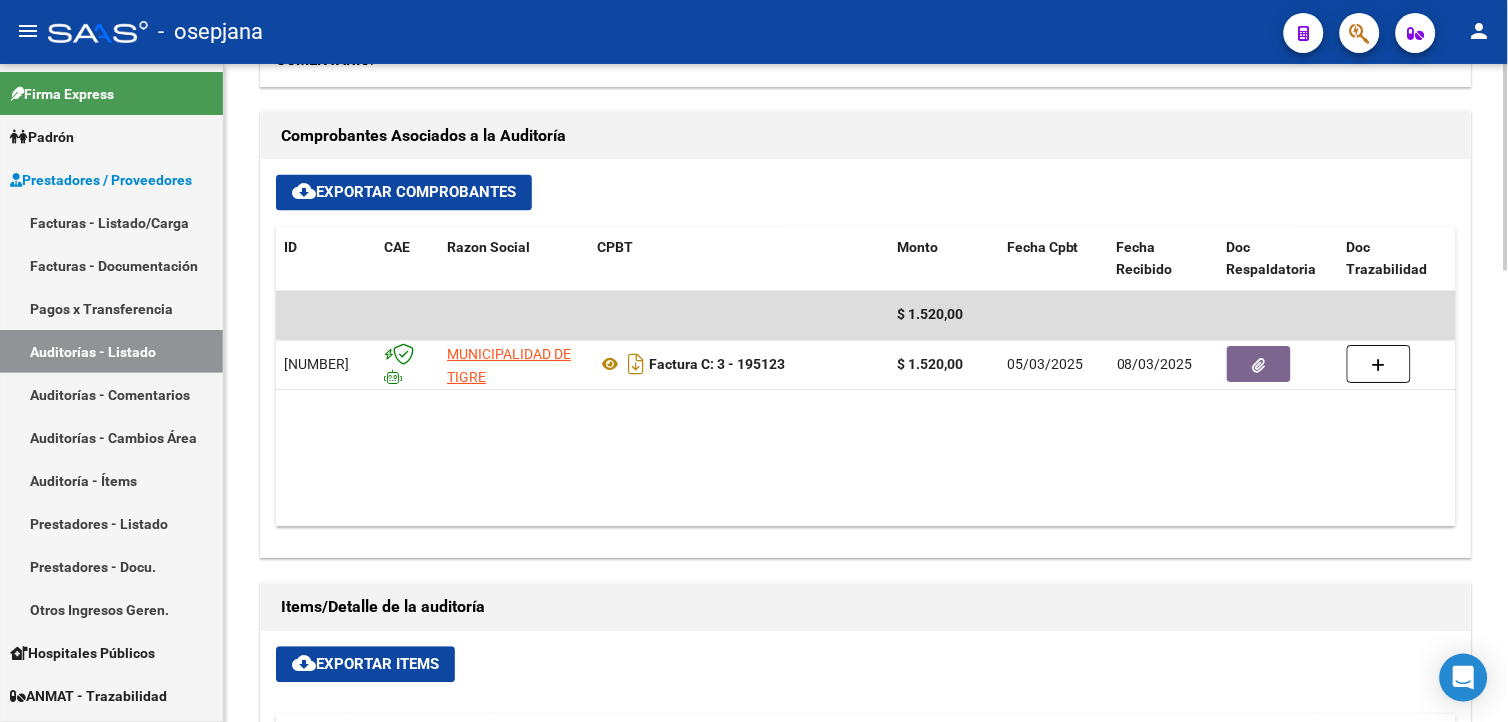 scroll, scrollTop: 888, scrollLeft: 0, axis: vertical 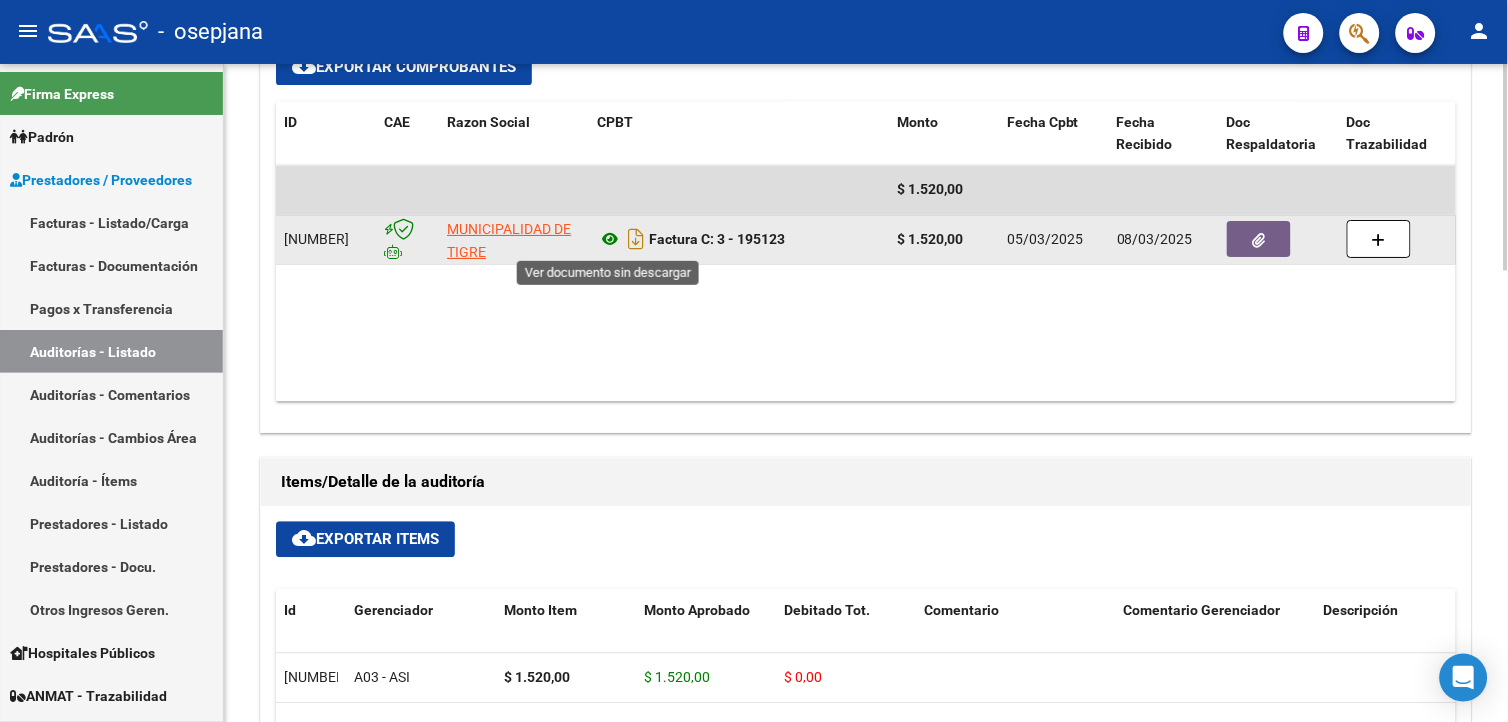 click 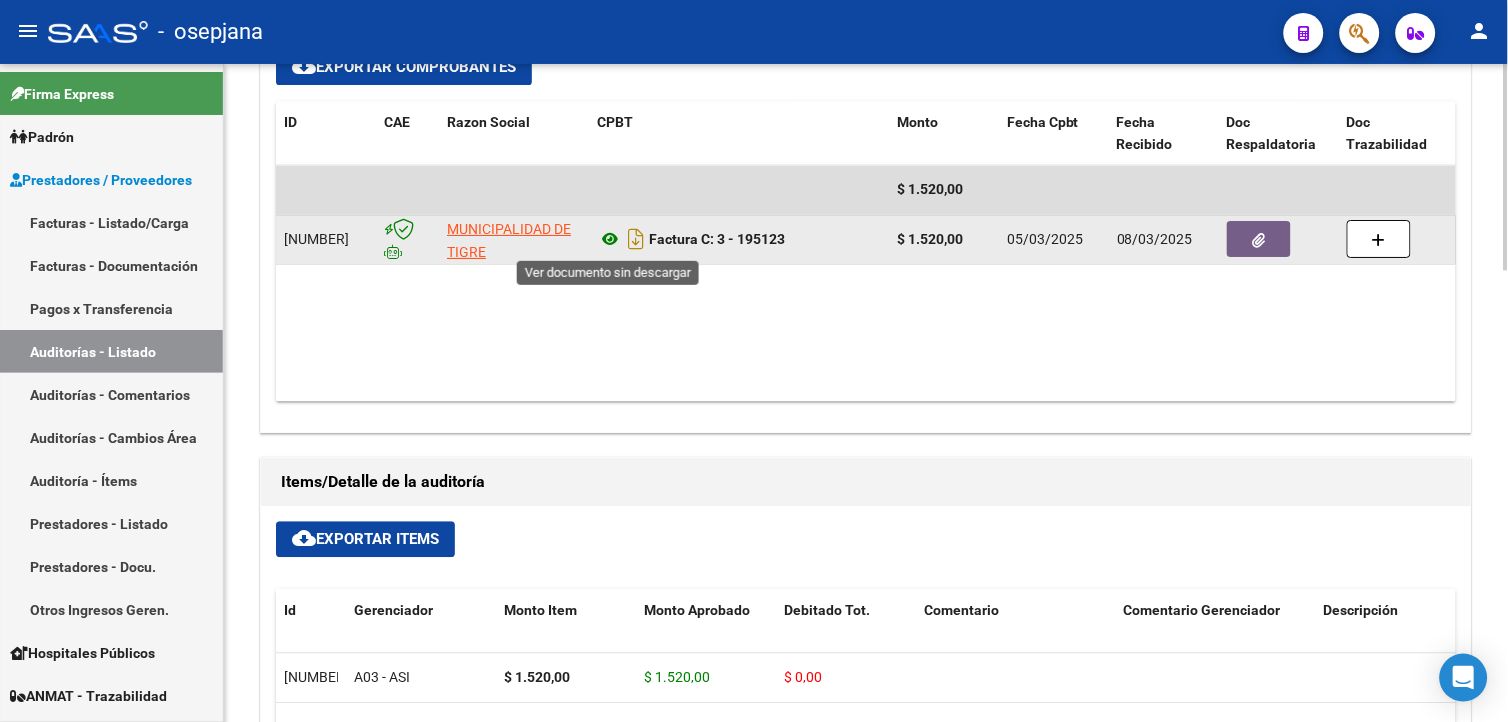 click 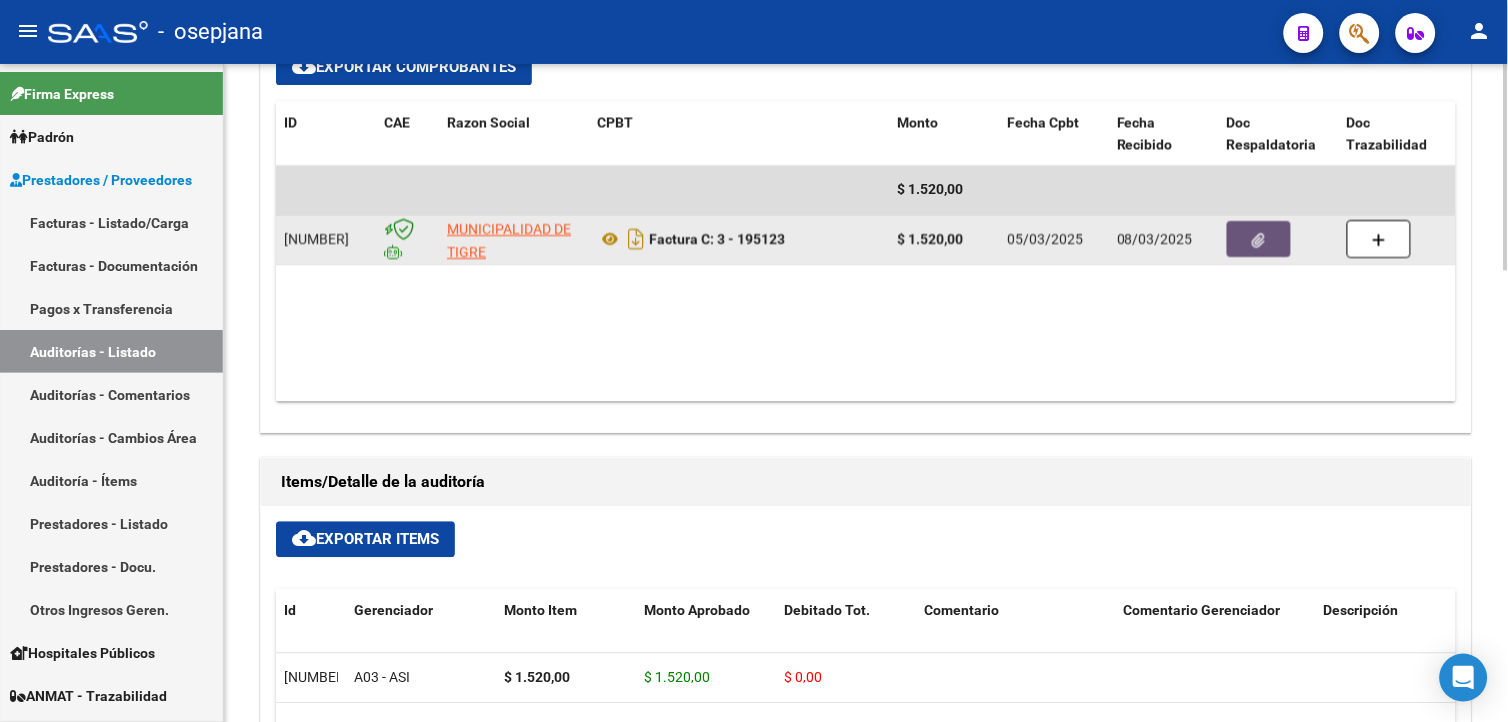 drag, startPoint x: 1262, startPoint y: 236, endPoint x: 1251, endPoint y: 238, distance: 11.18034 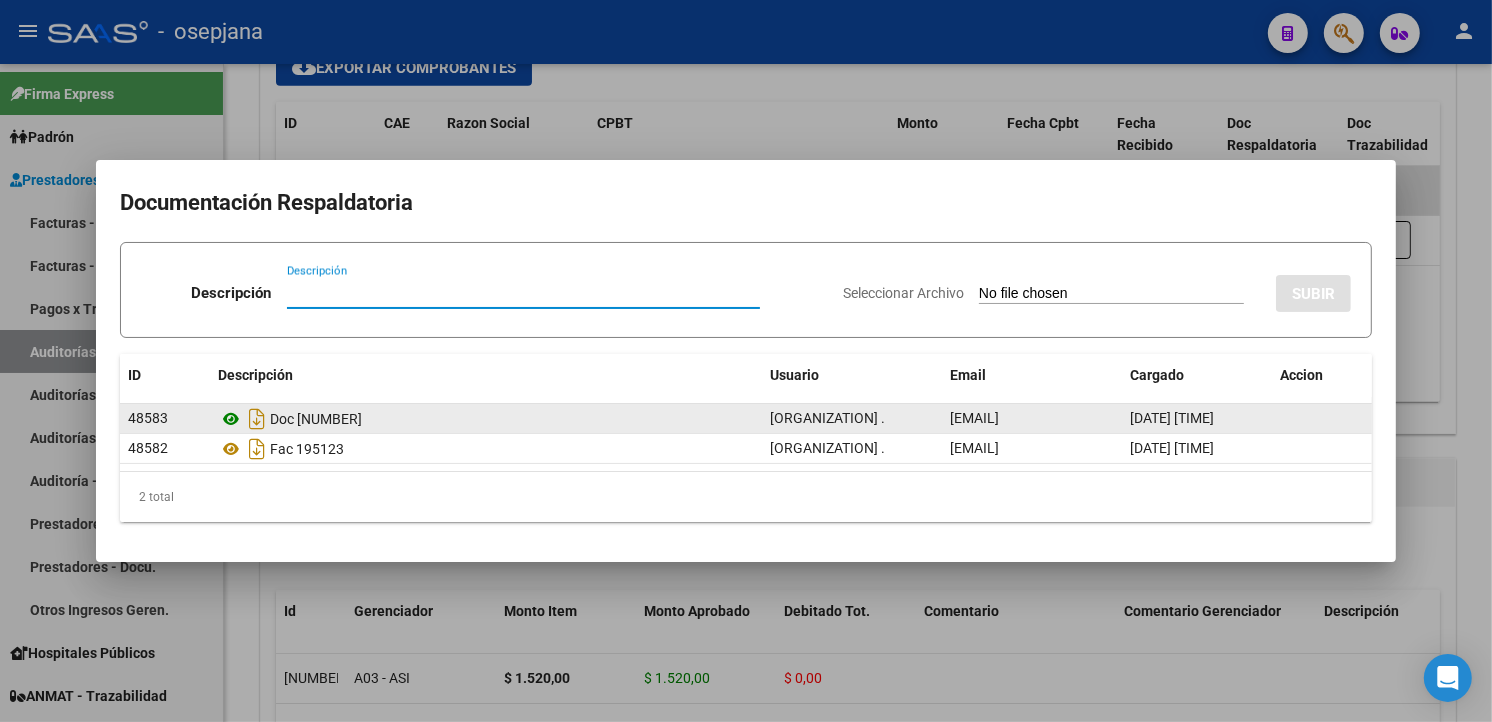 drag, startPoint x: 216, startPoint y: 416, endPoint x: 228, endPoint y: 416, distance: 12 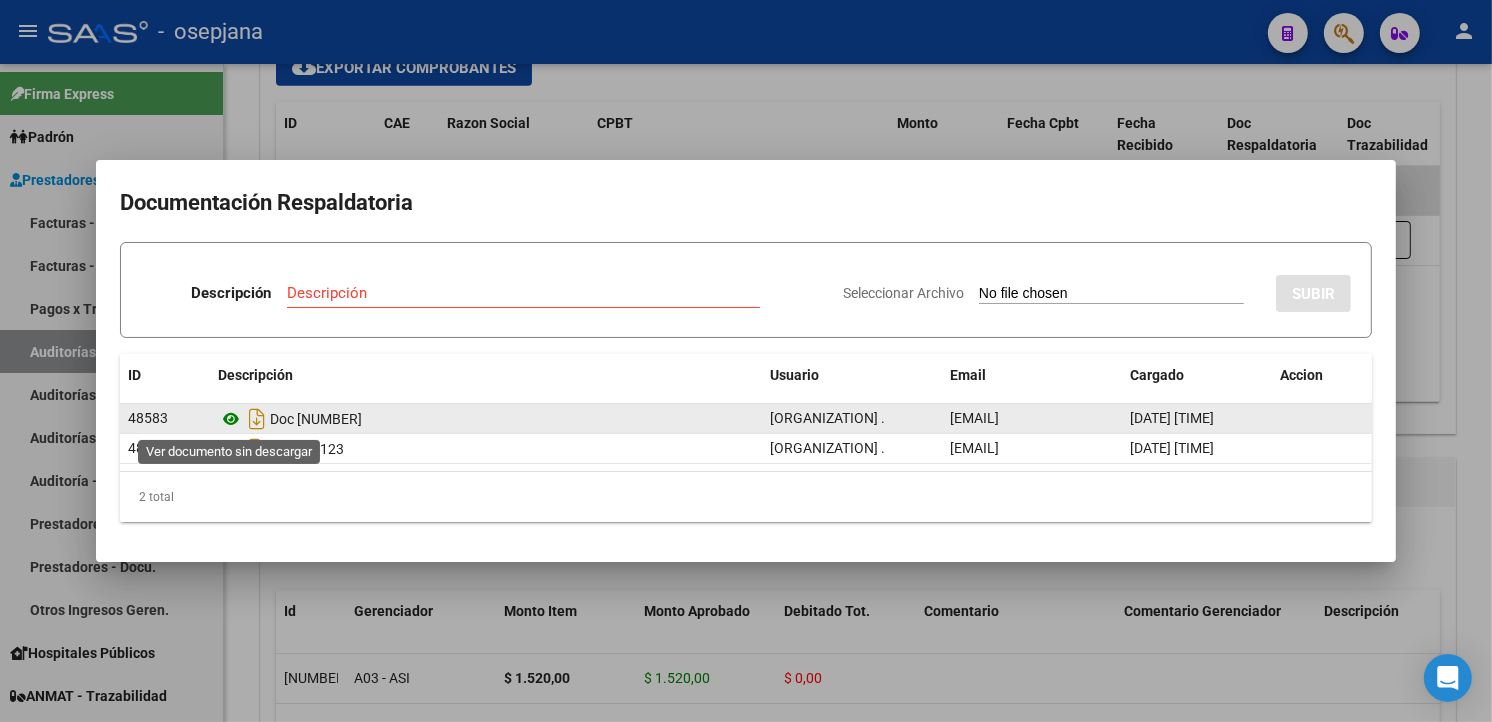 click 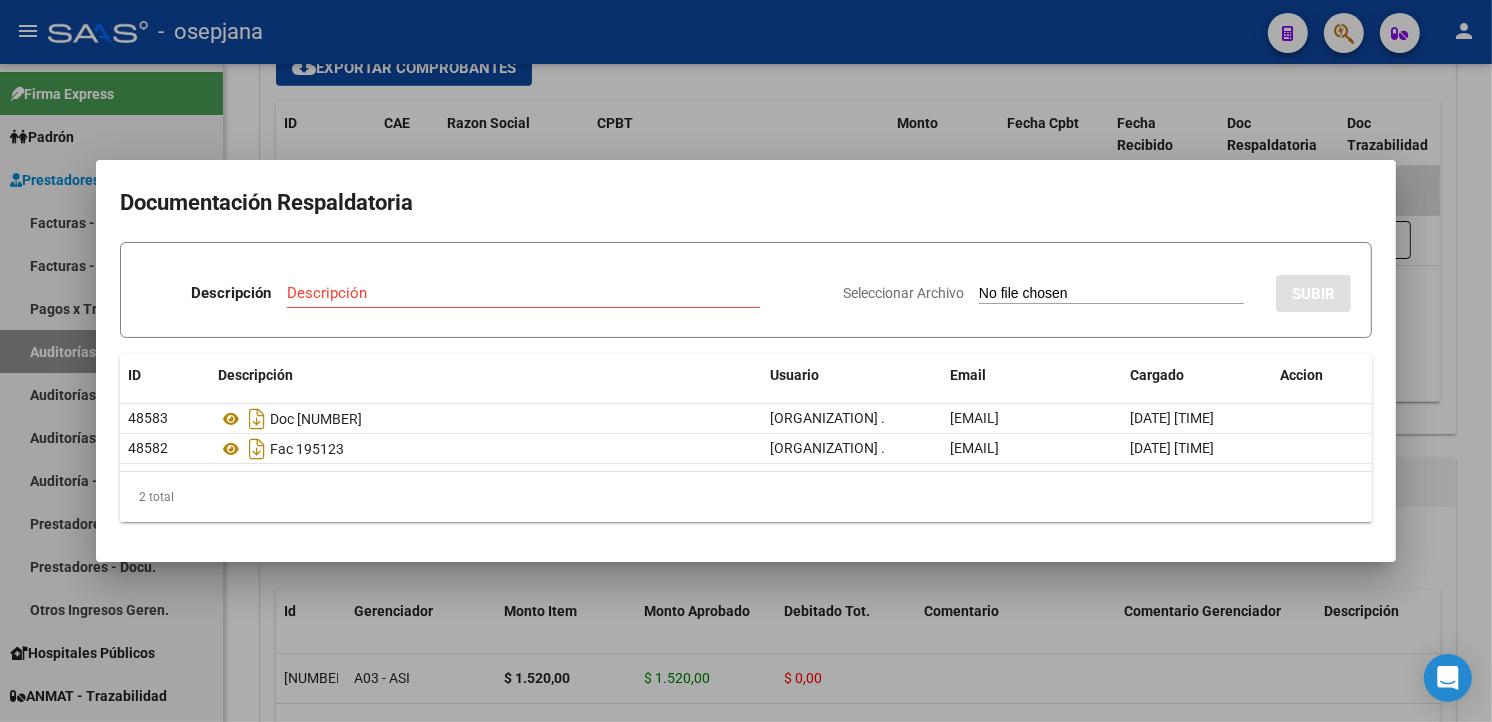 click at bounding box center (746, 361) 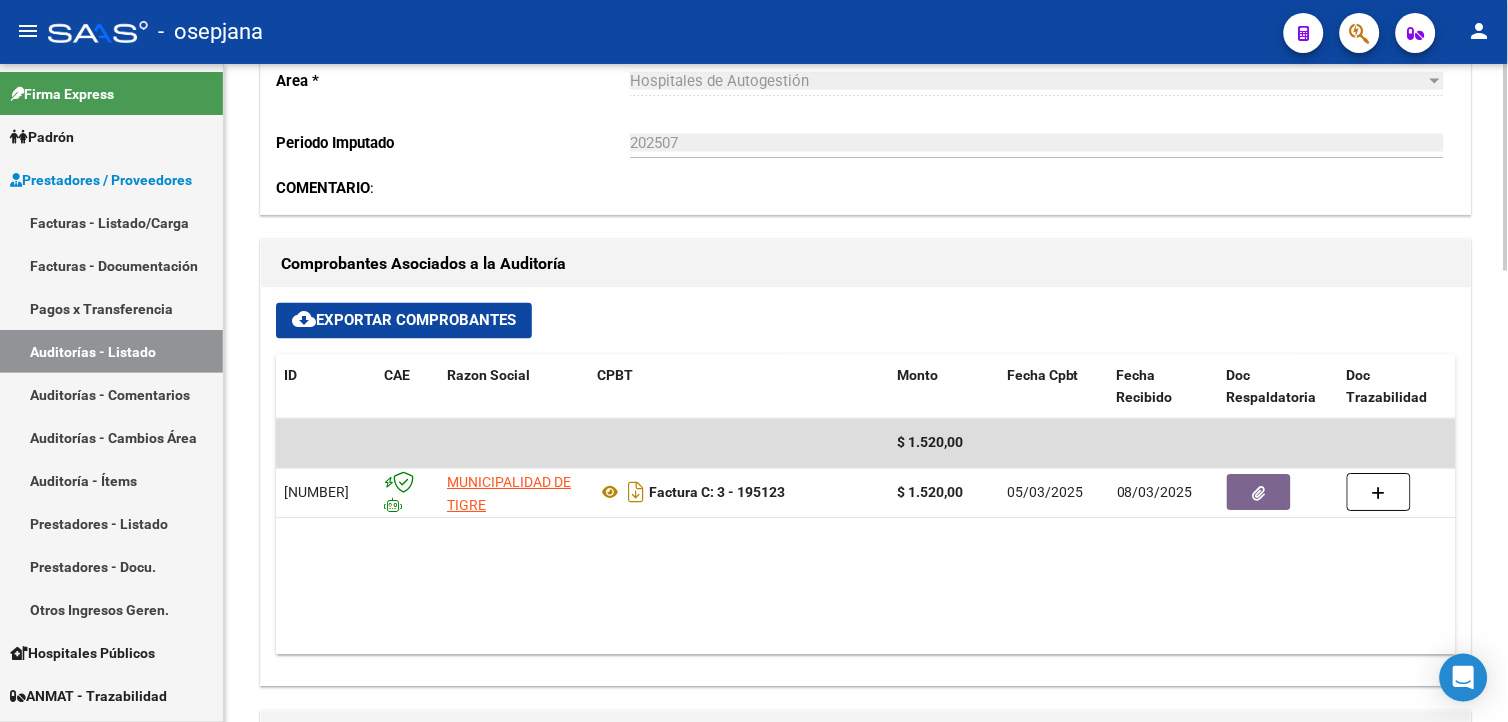 scroll, scrollTop: 222, scrollLeft: 0, axis: vertical 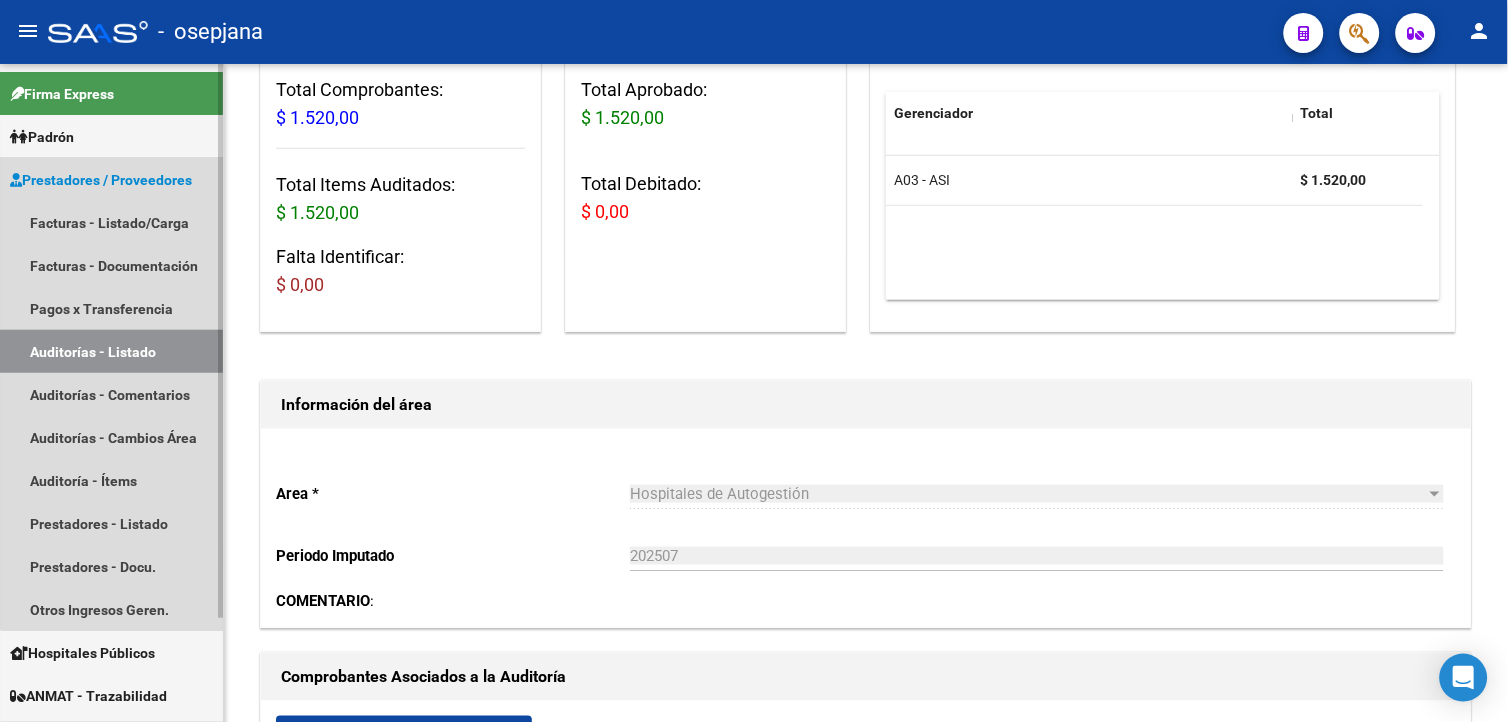 click on "Auditorías - Listado" at bounding box center (111, 351) 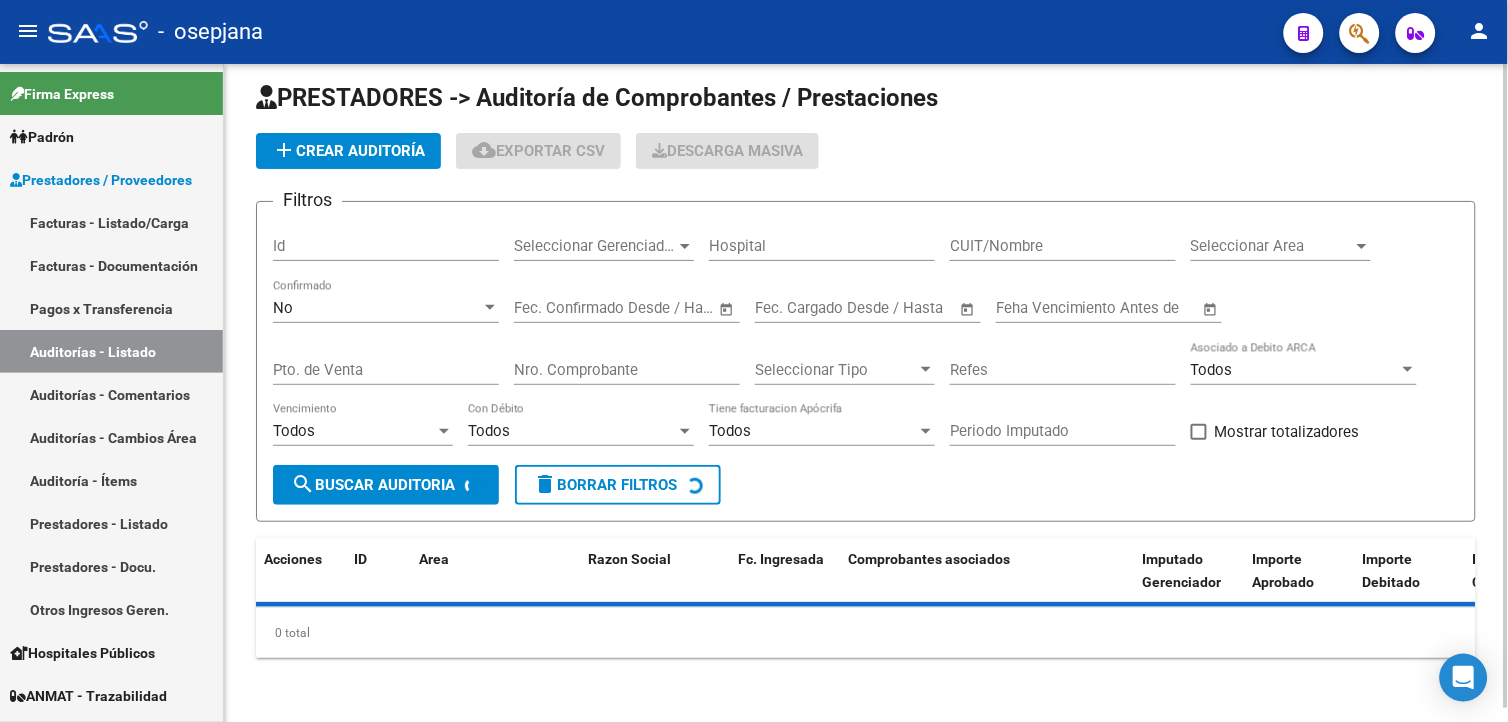 scroll, scrollTop: 14, scrollLeft: 0, axis: vertical 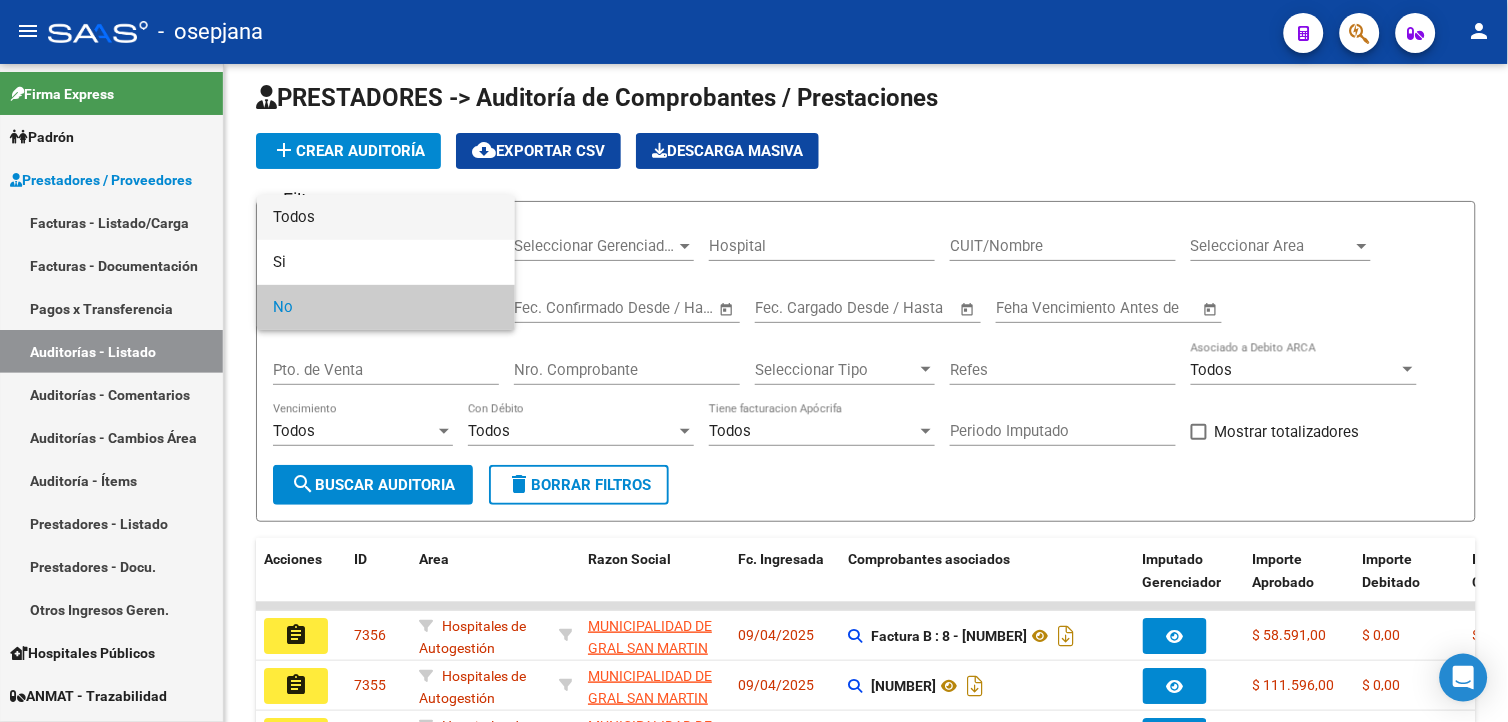 click on "Todos" at bounding box center (386, 217) 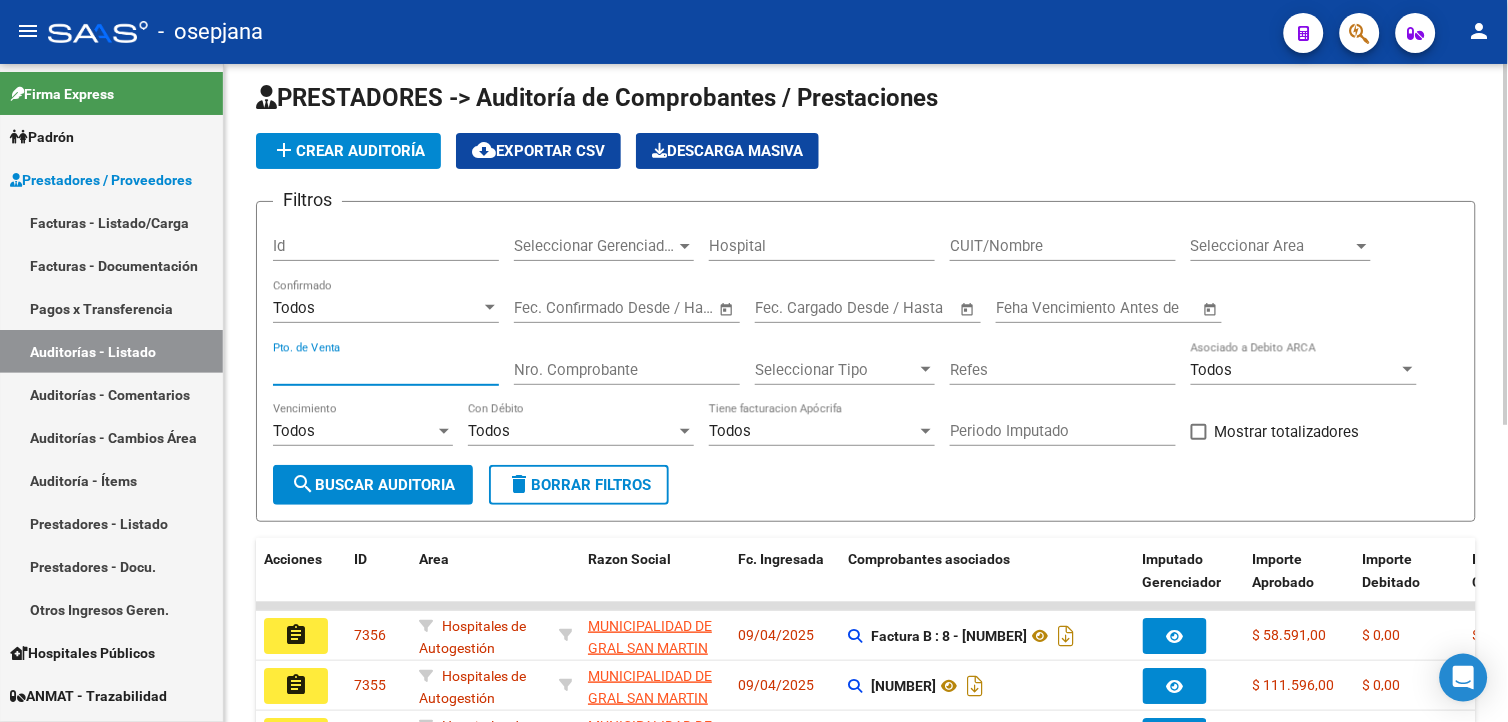 click on "Pto. de Venta" at bounding box center [386, 370] 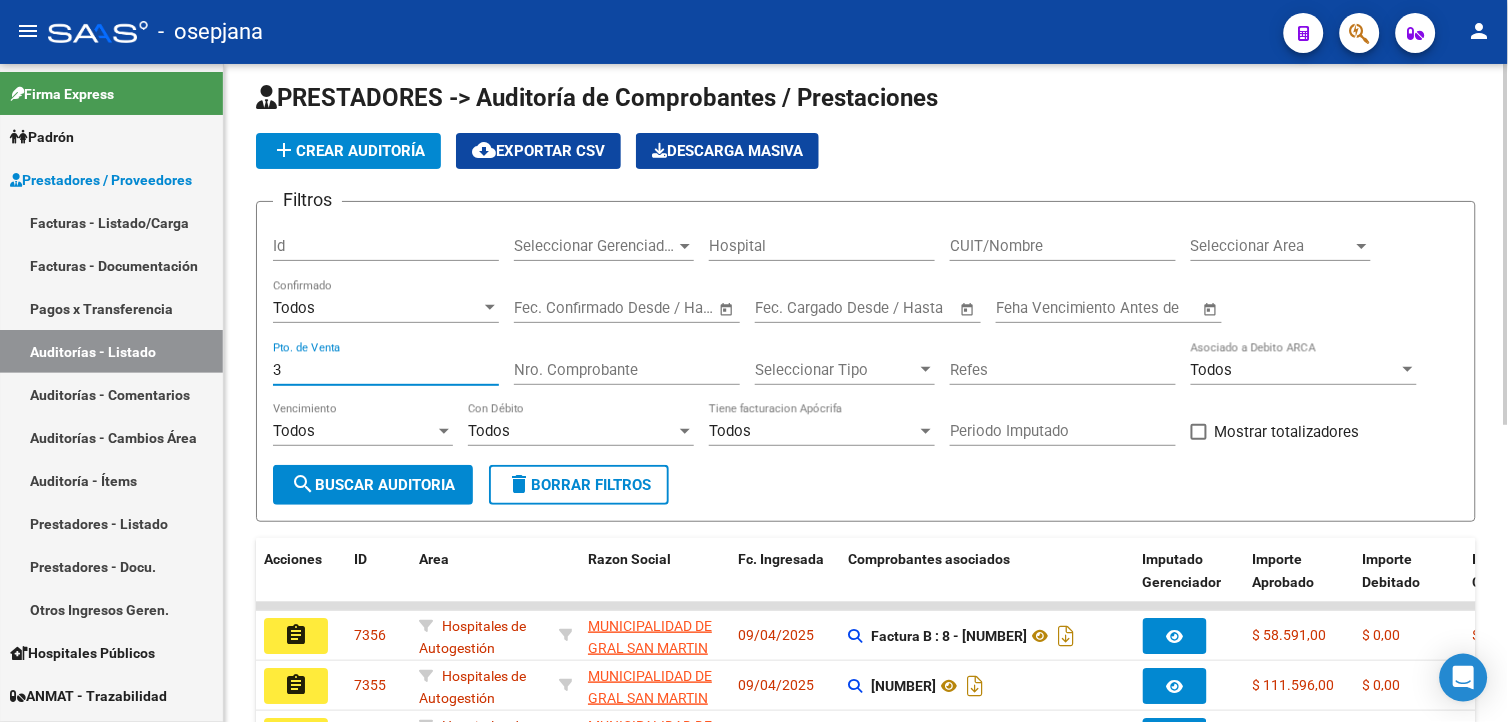 type on "3" 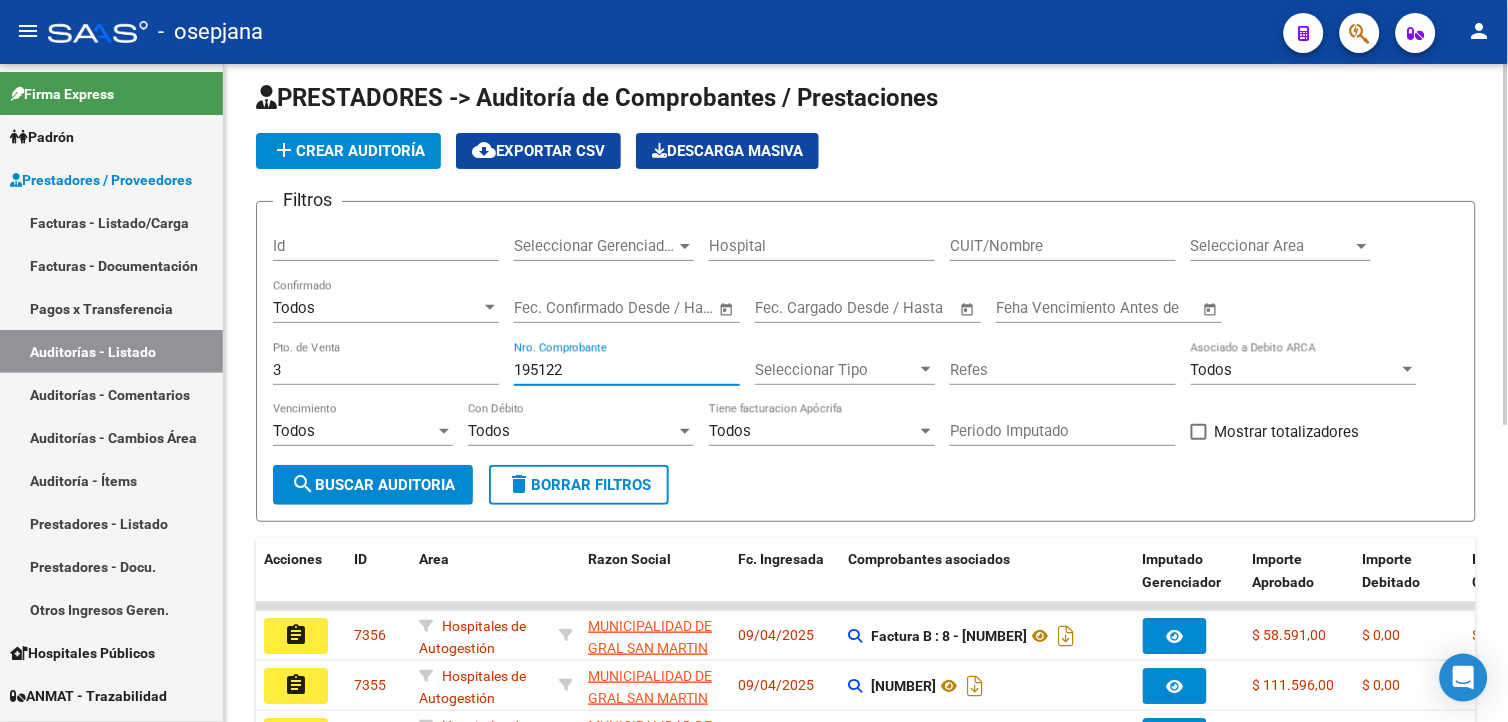 type on "195122" 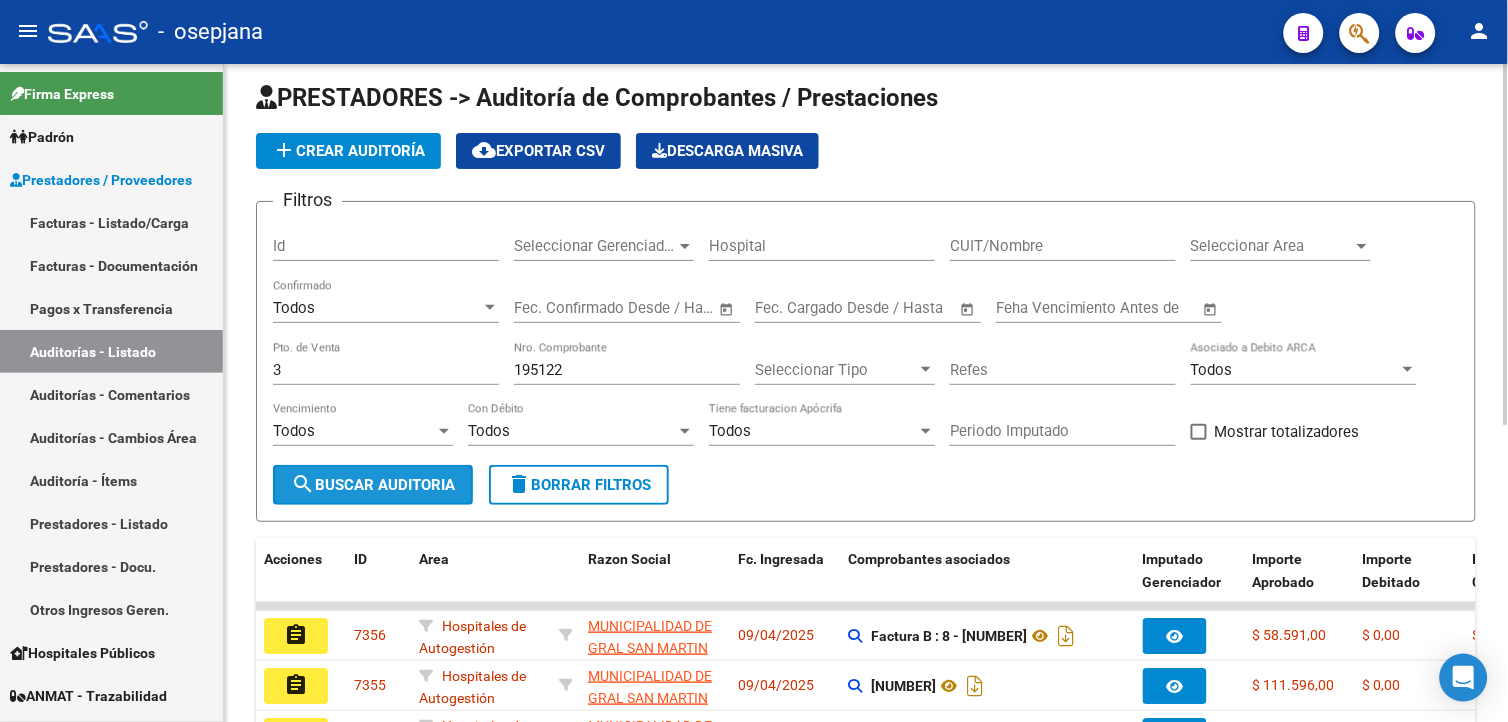 drag, startPoint x: 337, startPoint y: 488, endPoint x: 373, endPoint y: 474, distance: 38.626415 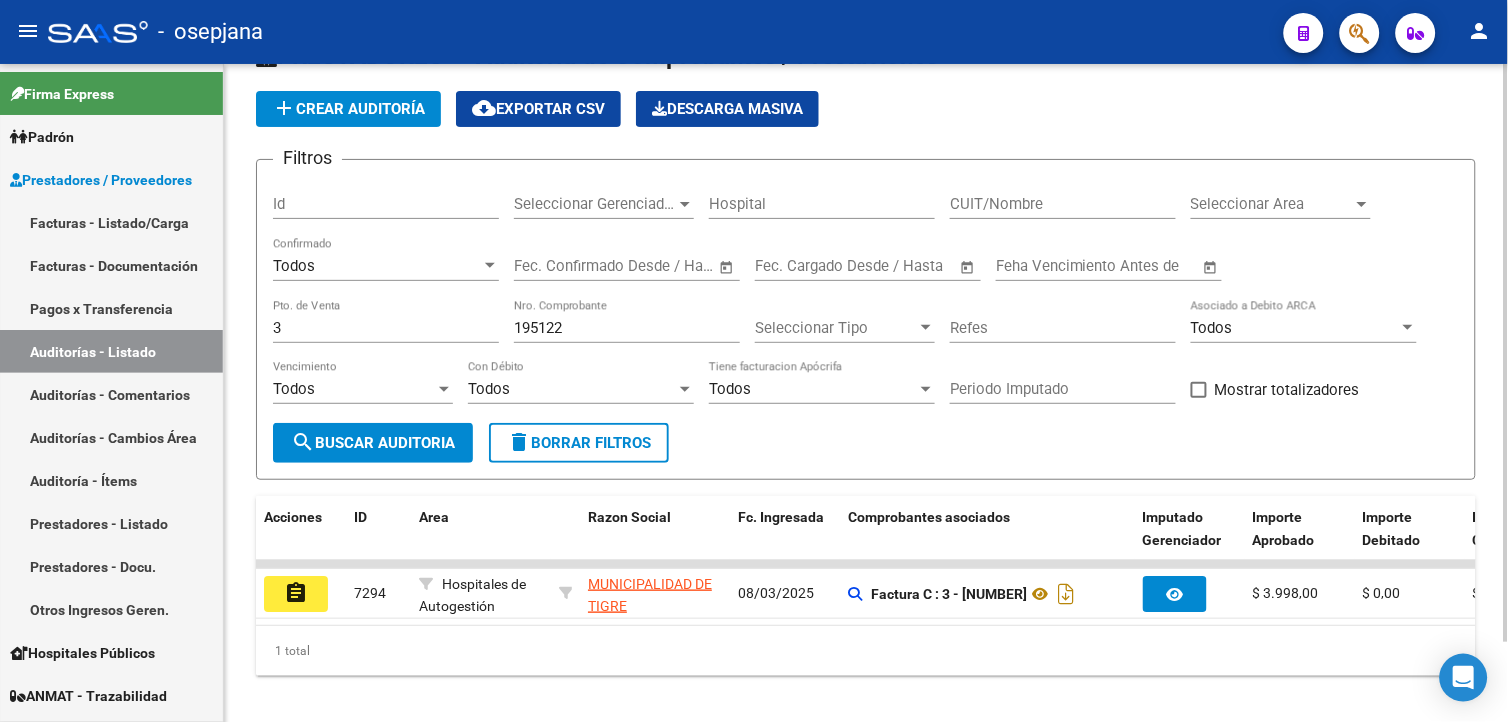 scroll, scrollTop: 91, scrollLeft: 0, axis: vertical 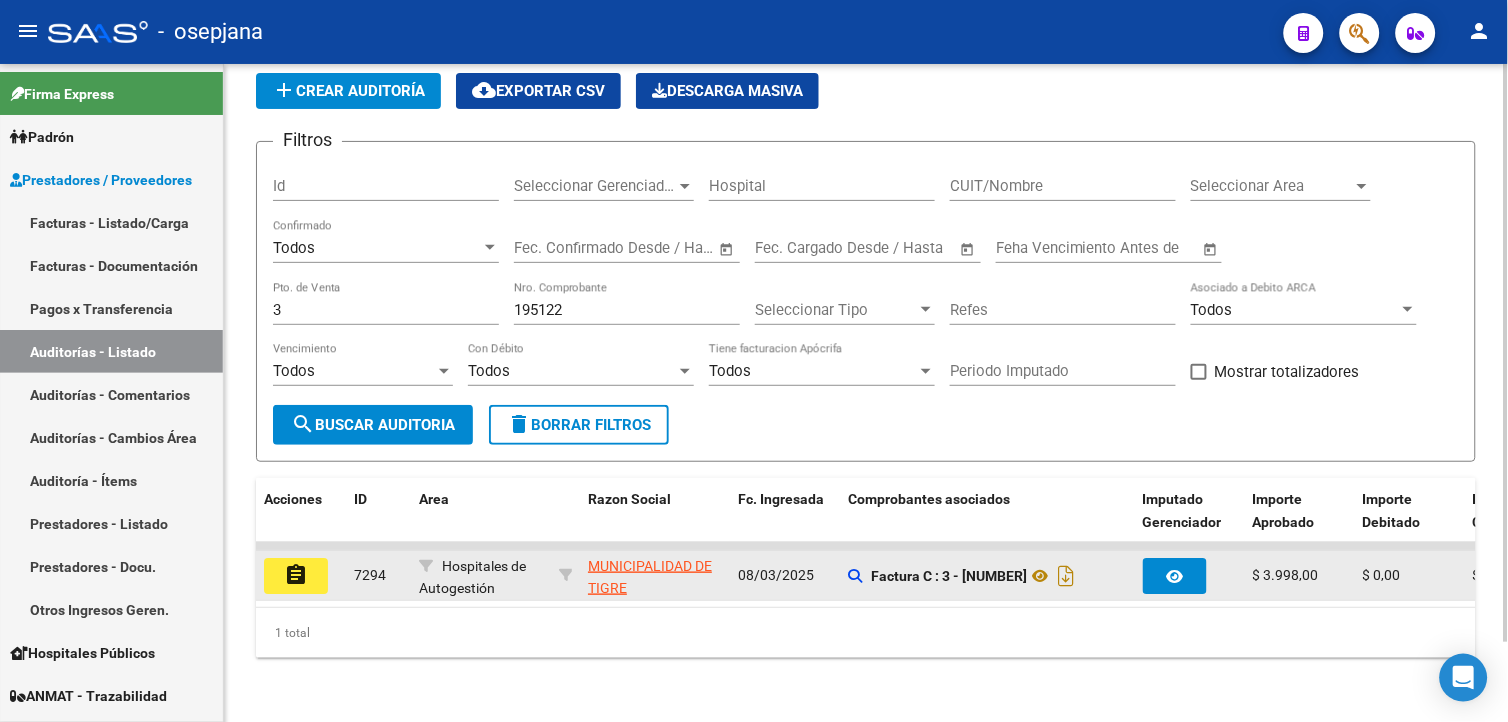 click on "assignment" 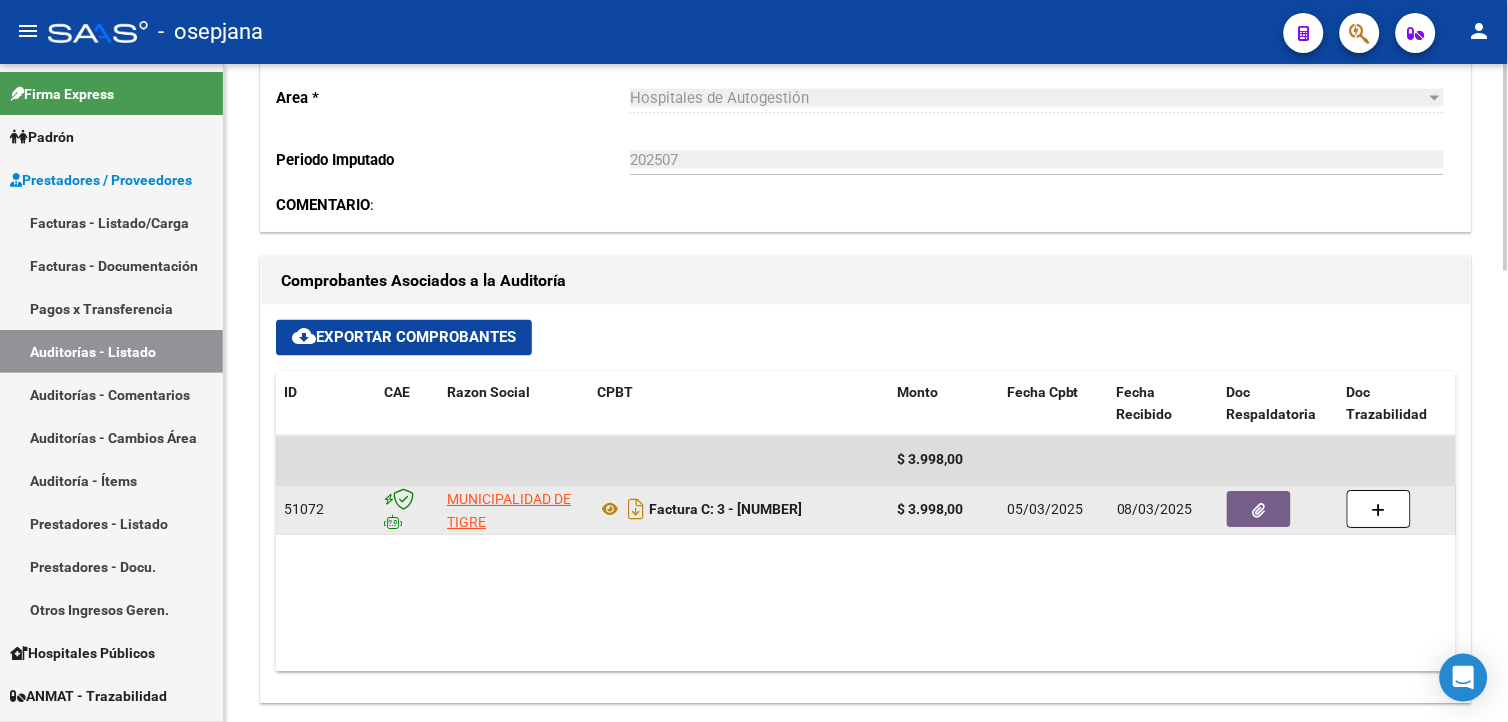 scroll, scrollTop: 666, scrollLeft: 0, axis: vertical 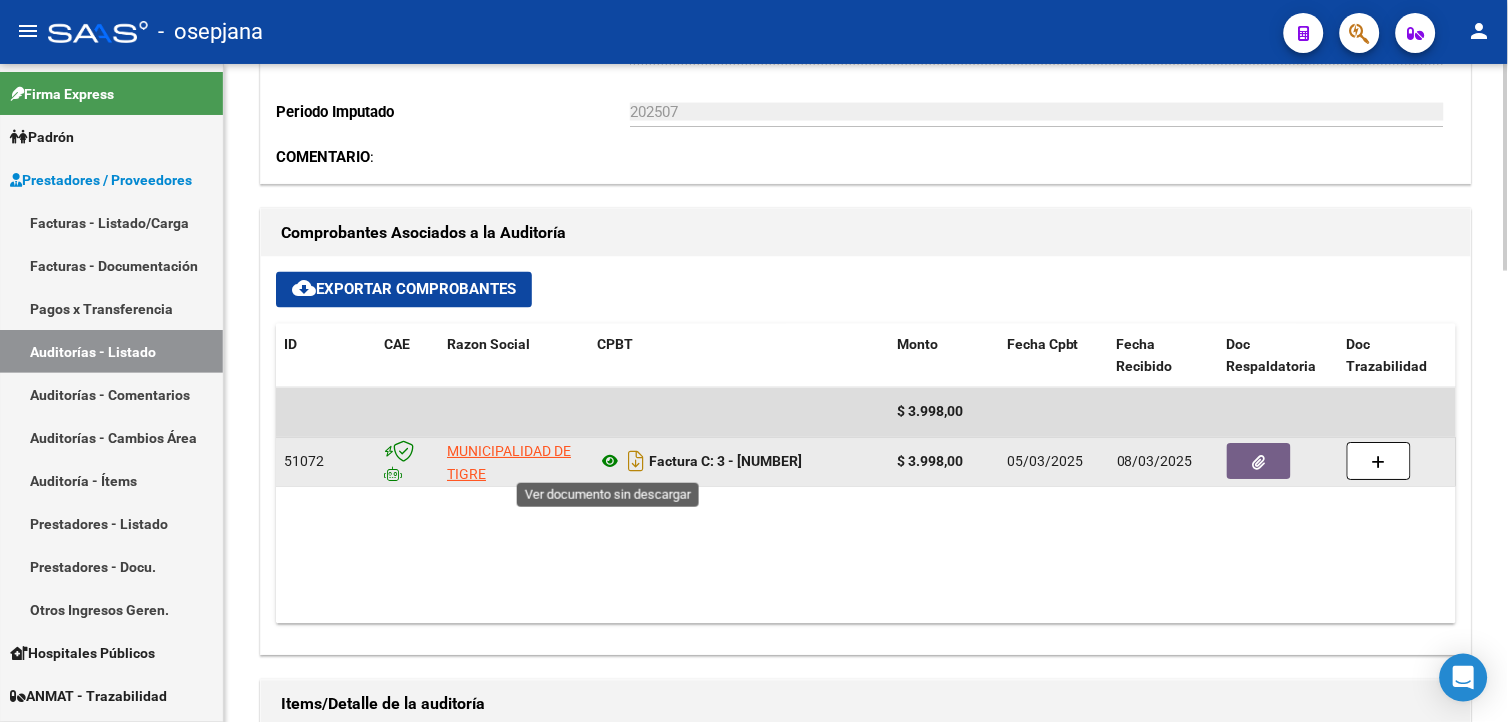 click 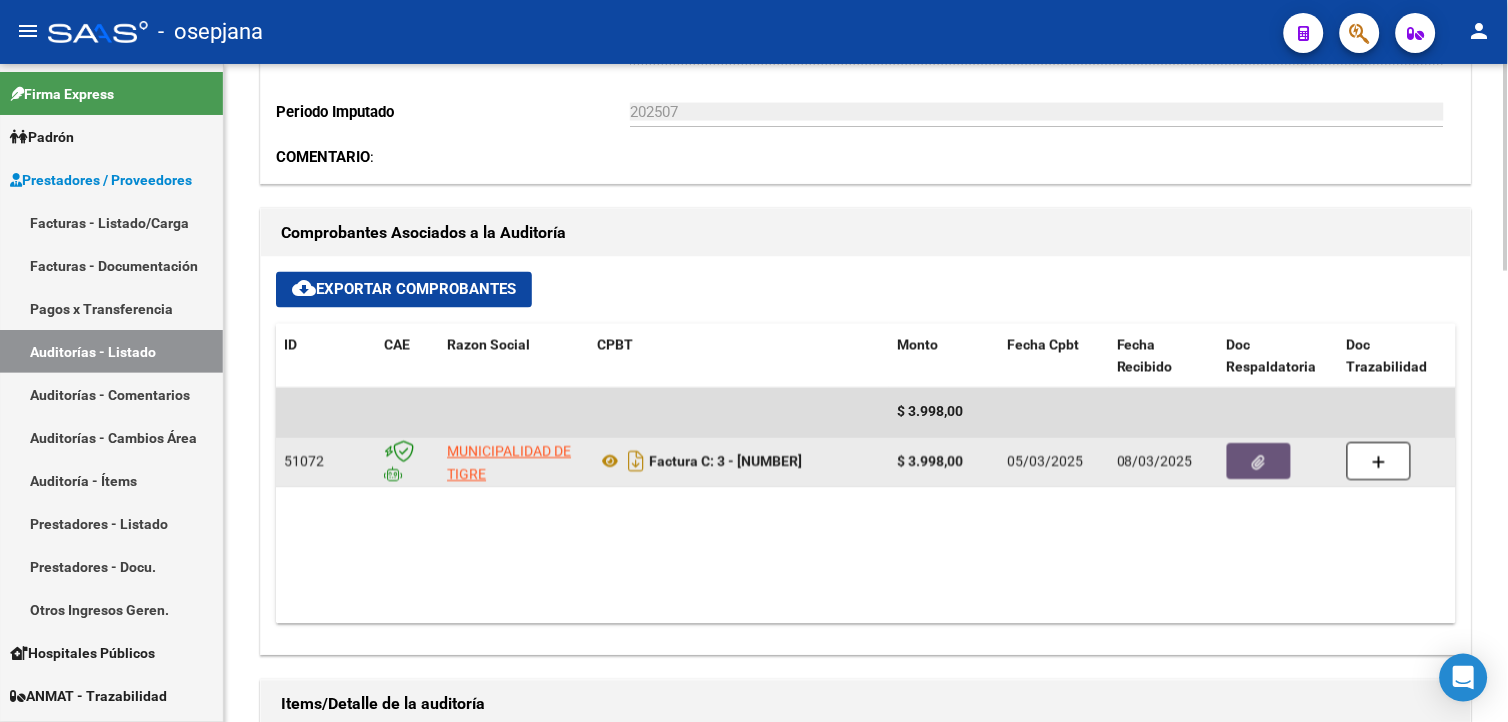 click 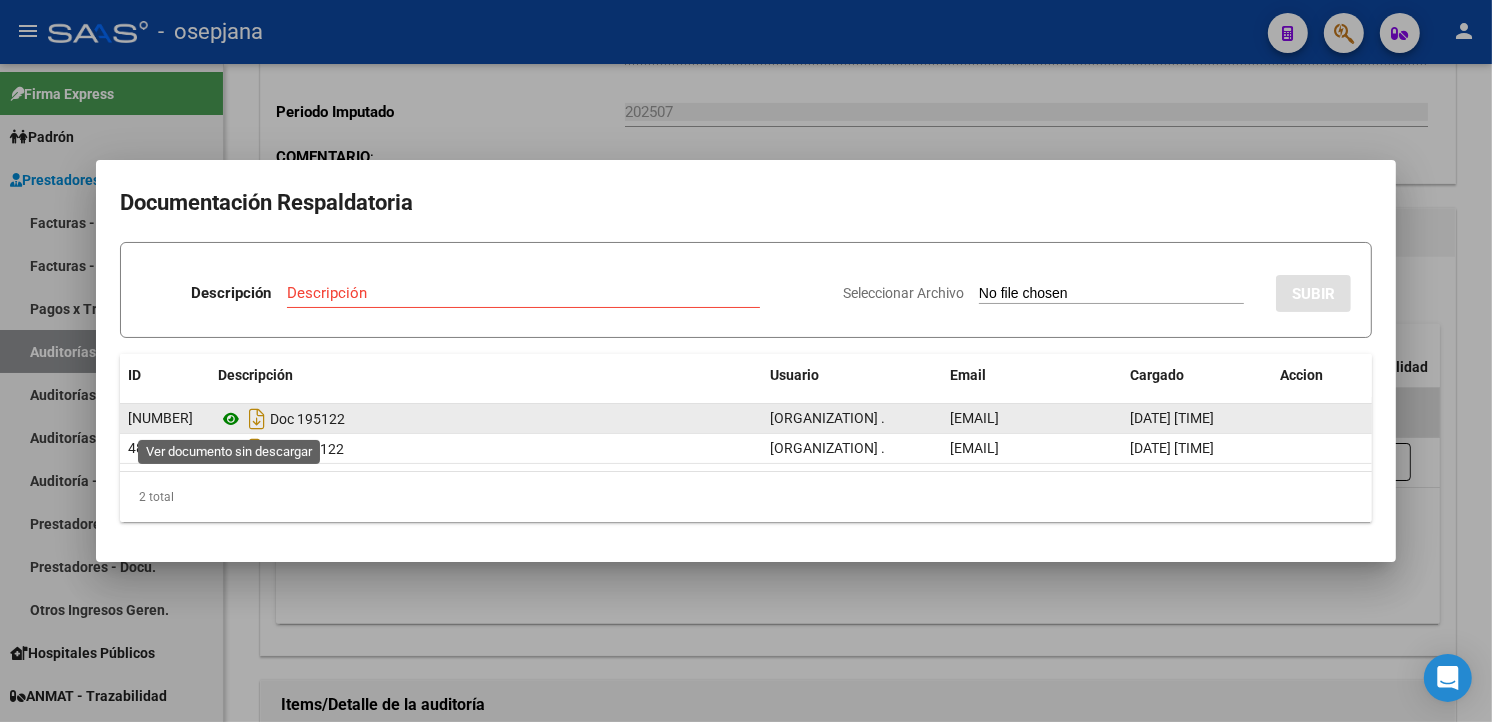 click 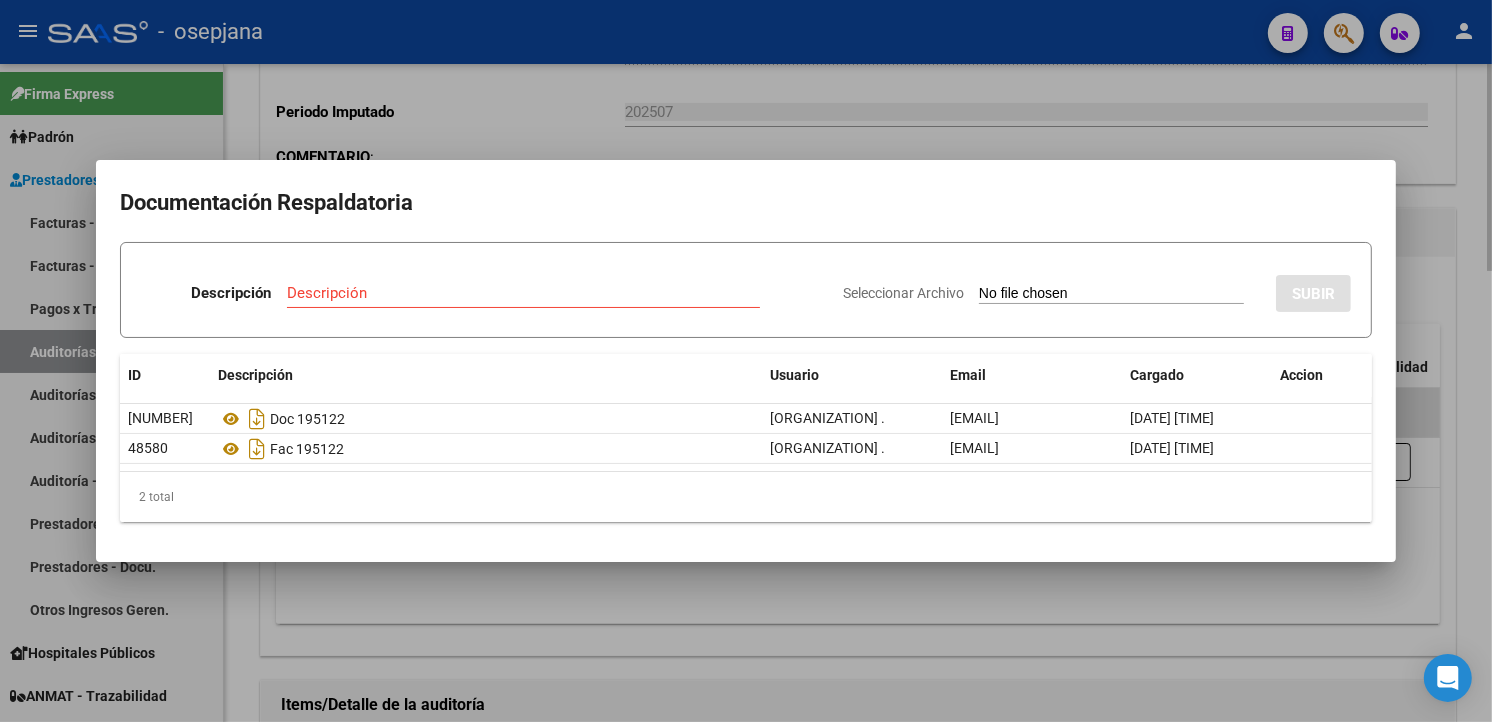 drag, startPoint x: 615, startPoint y: 103, endPoint x: 420, endPoint y: 232, distance: 233.80762 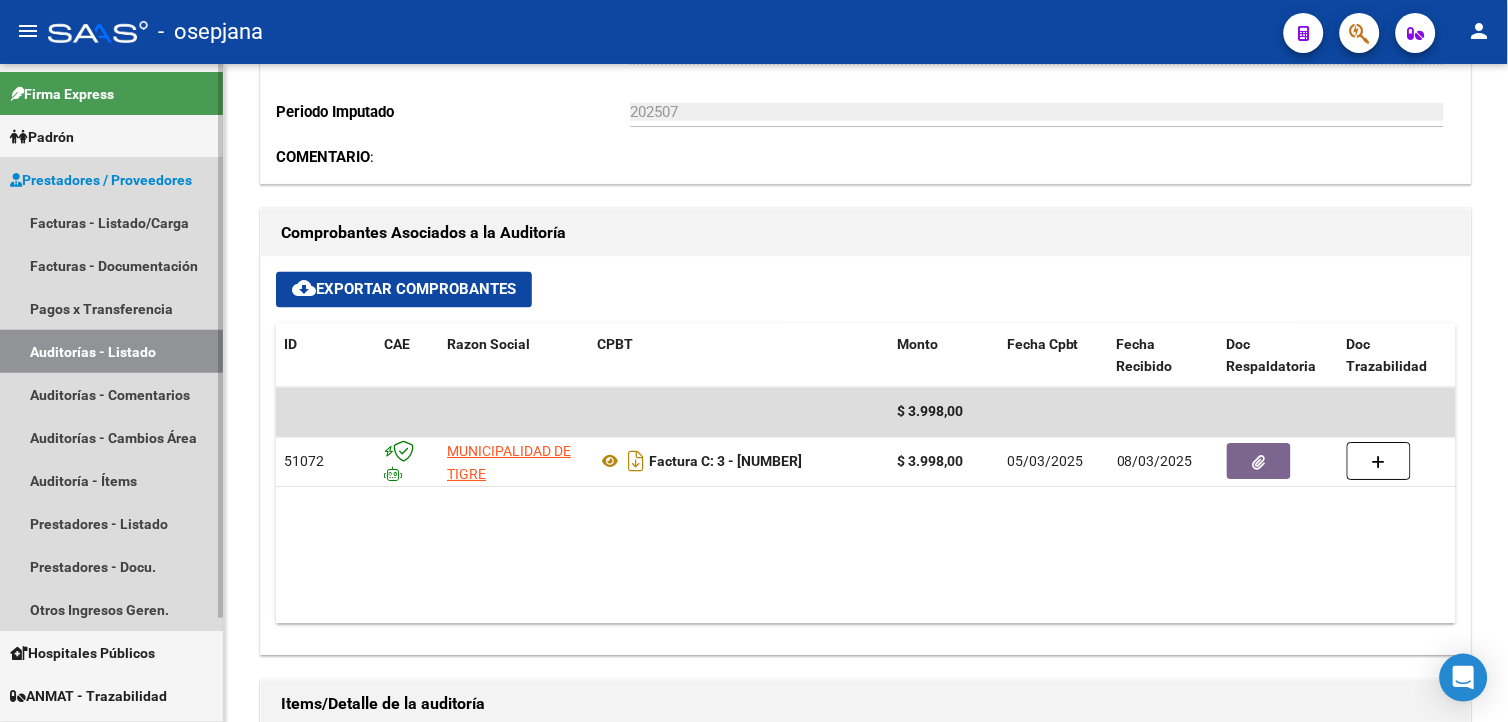 drag, startPoint x: 153, startPoint y: 351, endPoint x: 171, endPoint y: 344, distance: 19.313208 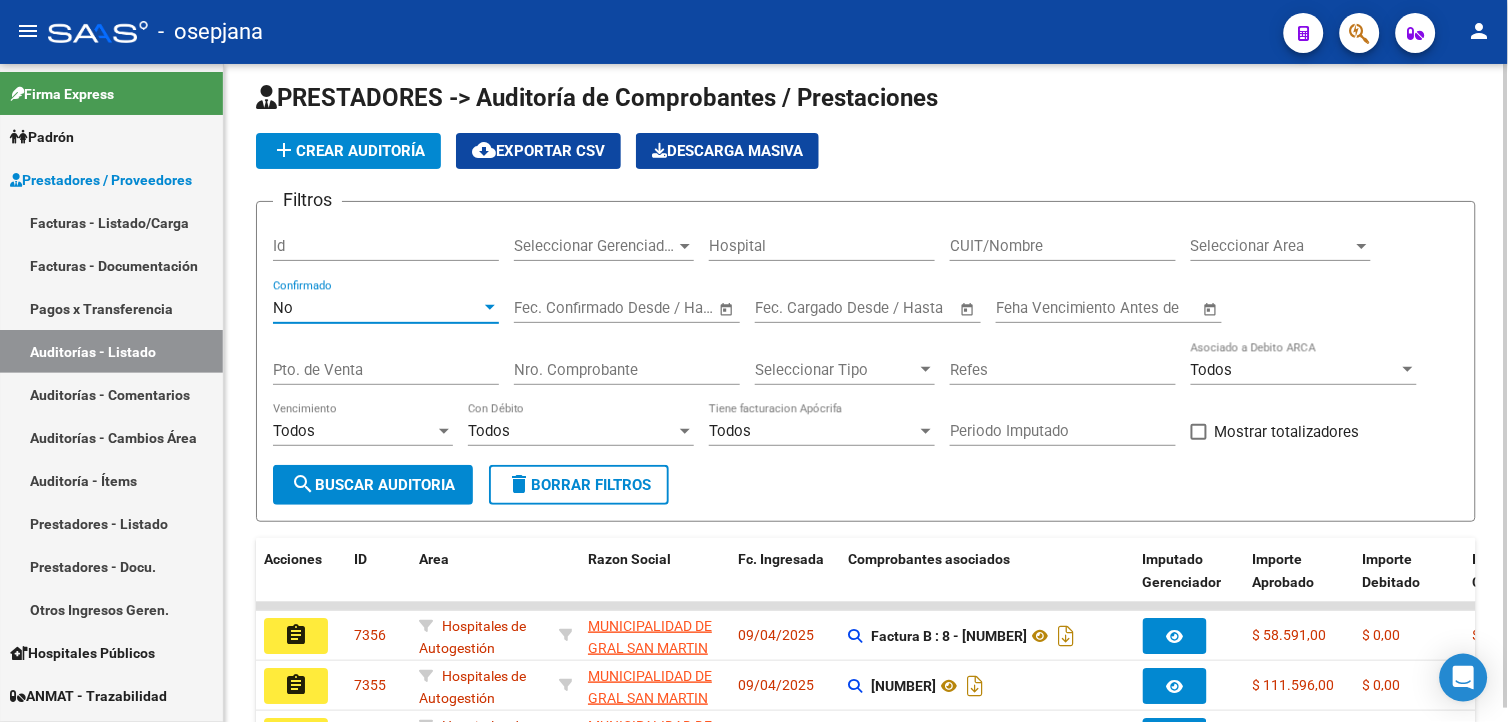 click on "No" at bounding box center (377, 308) 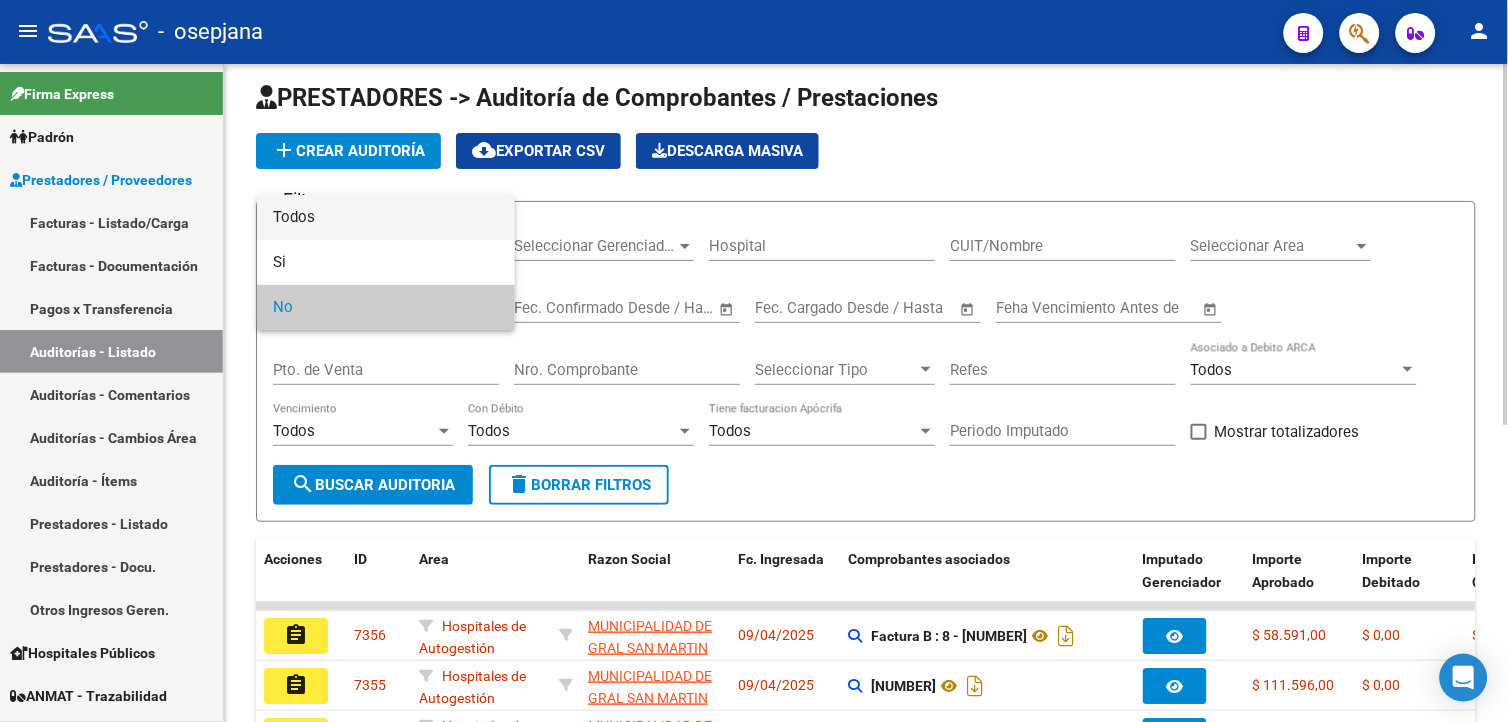 click on "Todos" at bounding box center [386, 217] 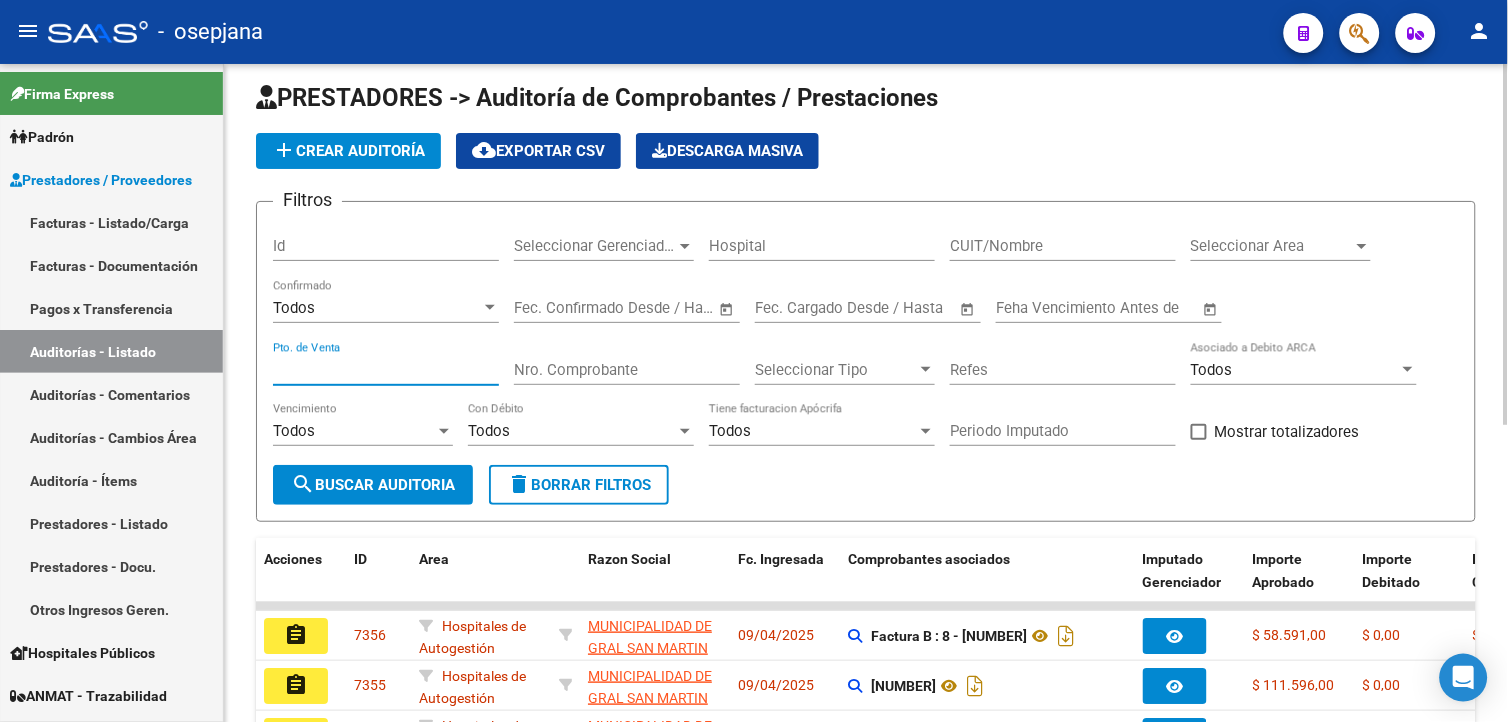 click on "Pto. de Venta" at bounding box center [386, 370] 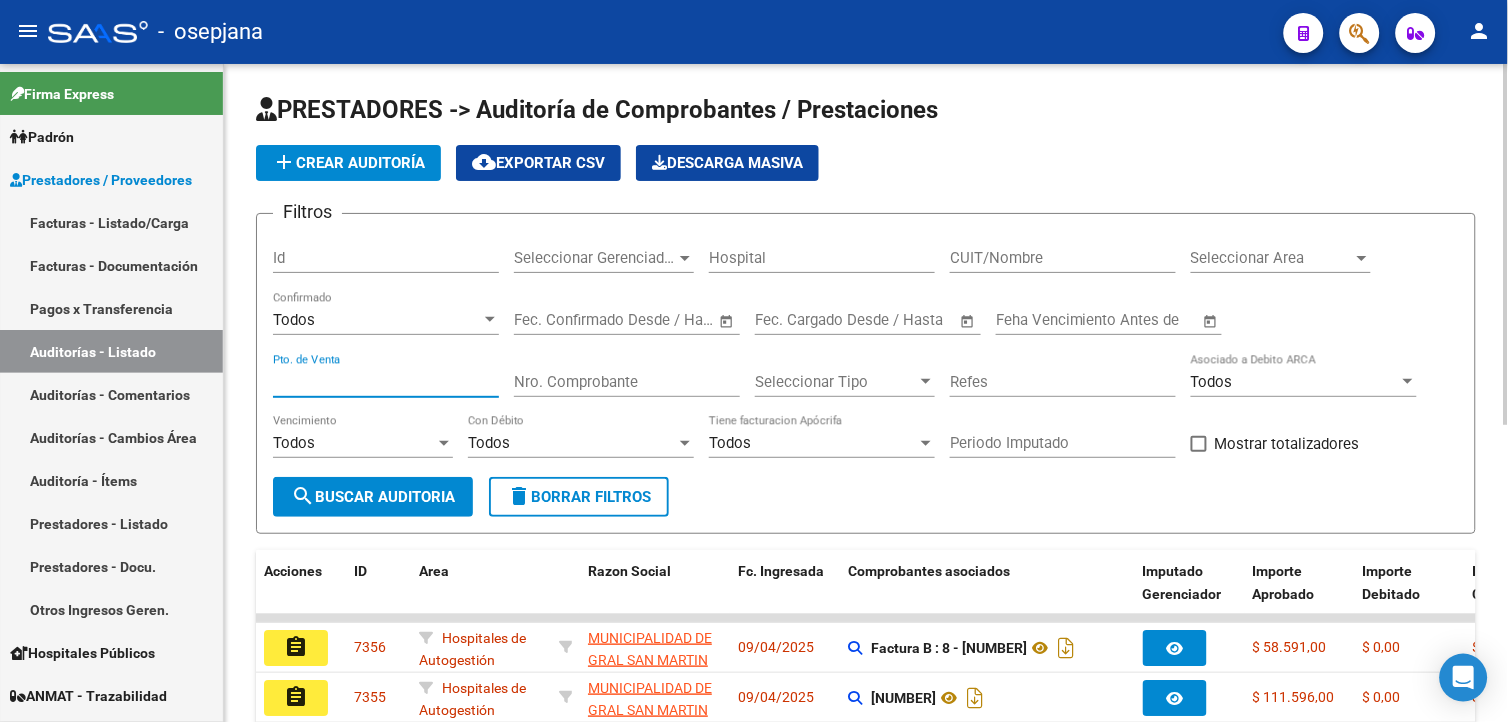 scroll, scrollTop: 0, scrollLeft: 0, axis: both 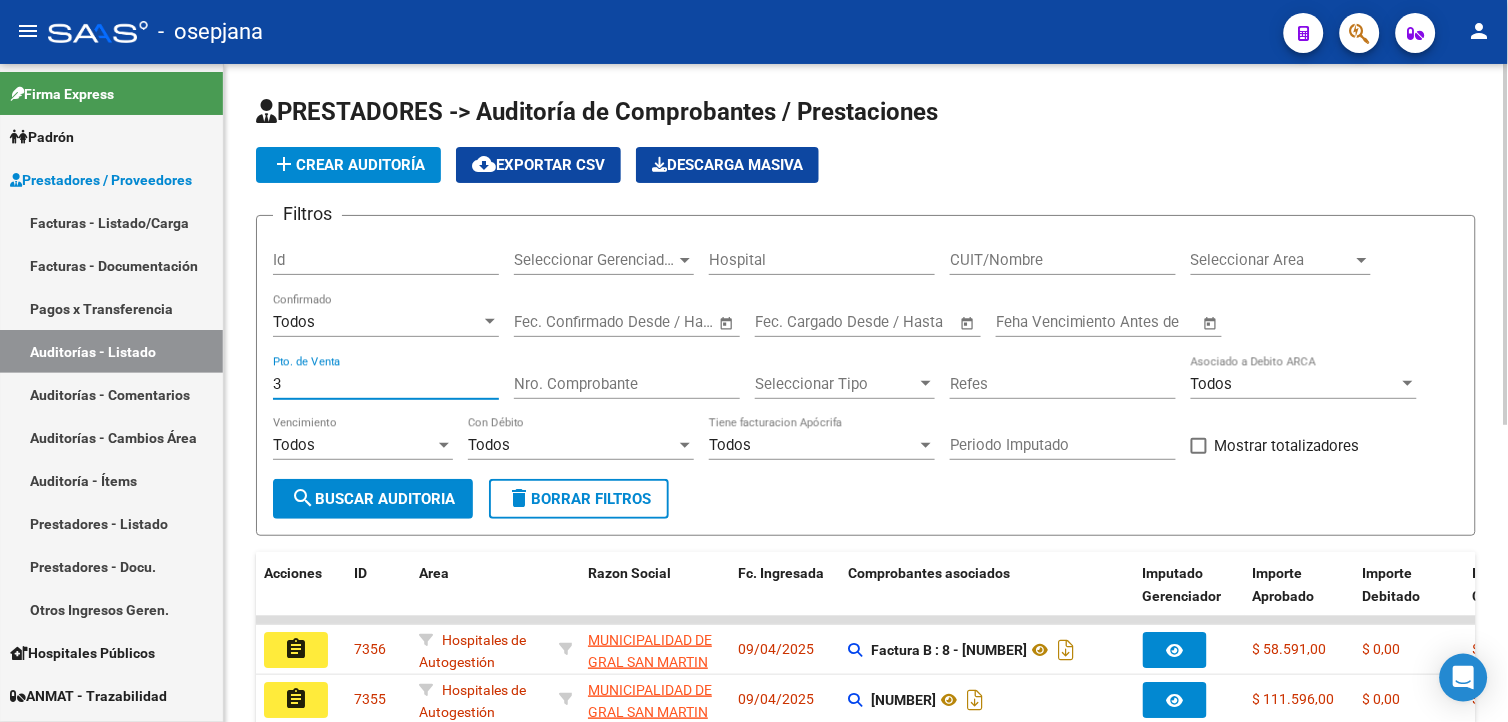type on "3" 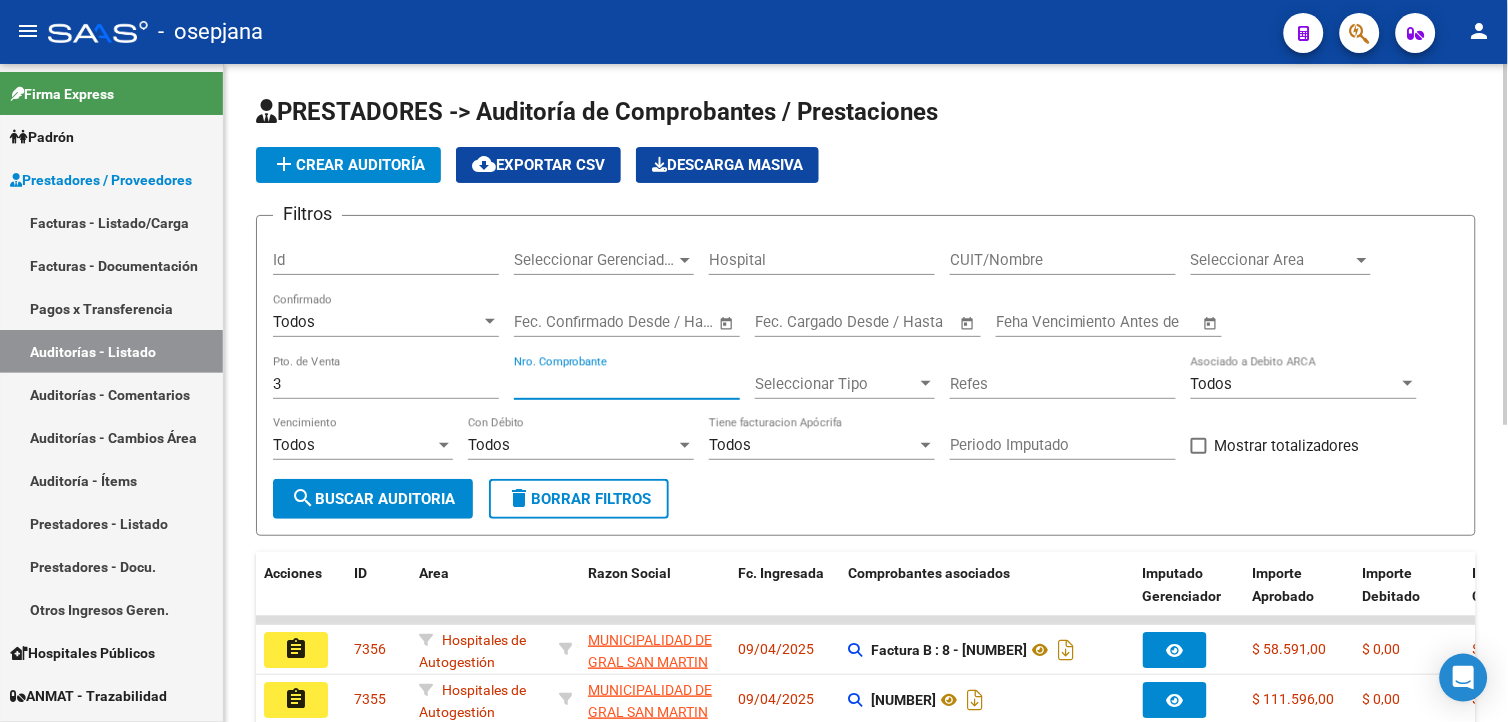 type on "[NUMBER]" 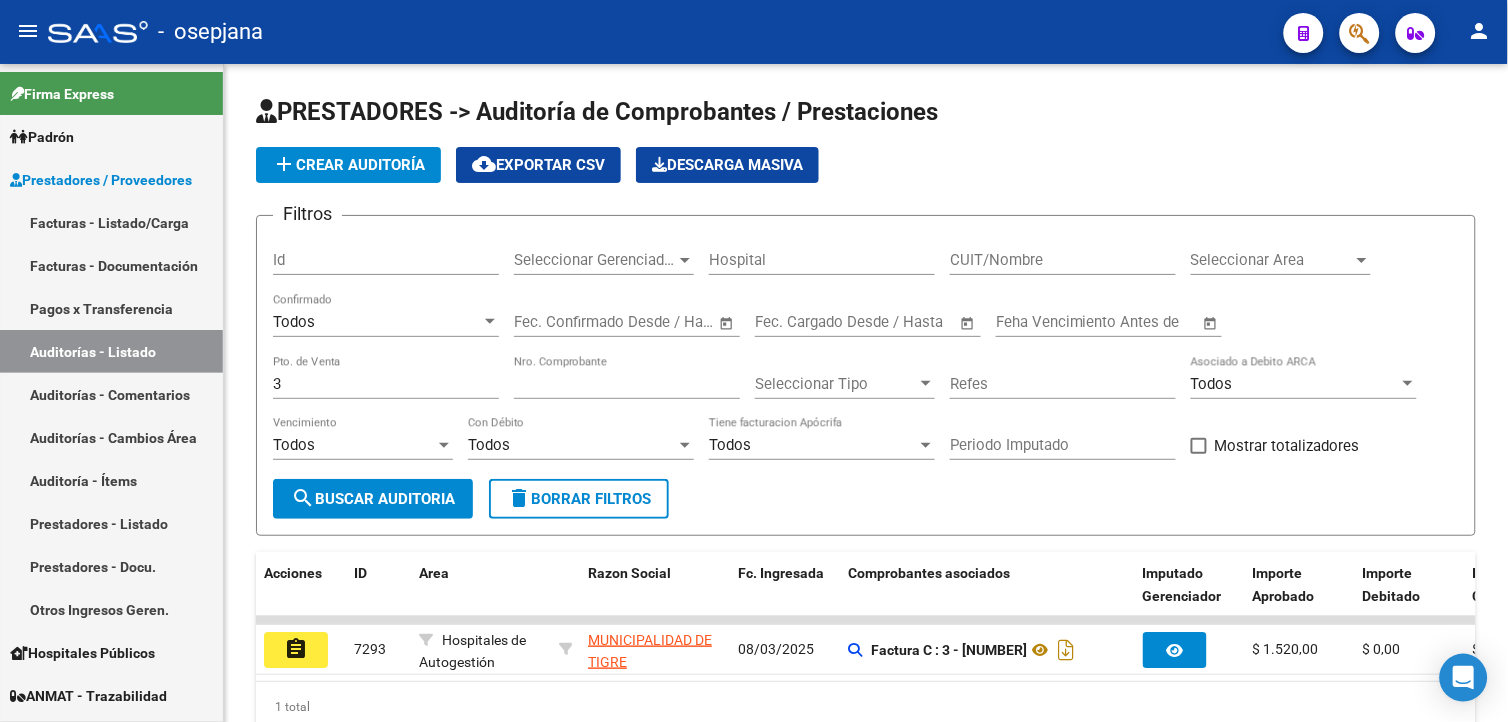 drag, startPoint x: 295, startPoint y: 654, endPoint x: 317, endPoint y: 654, distance: 22 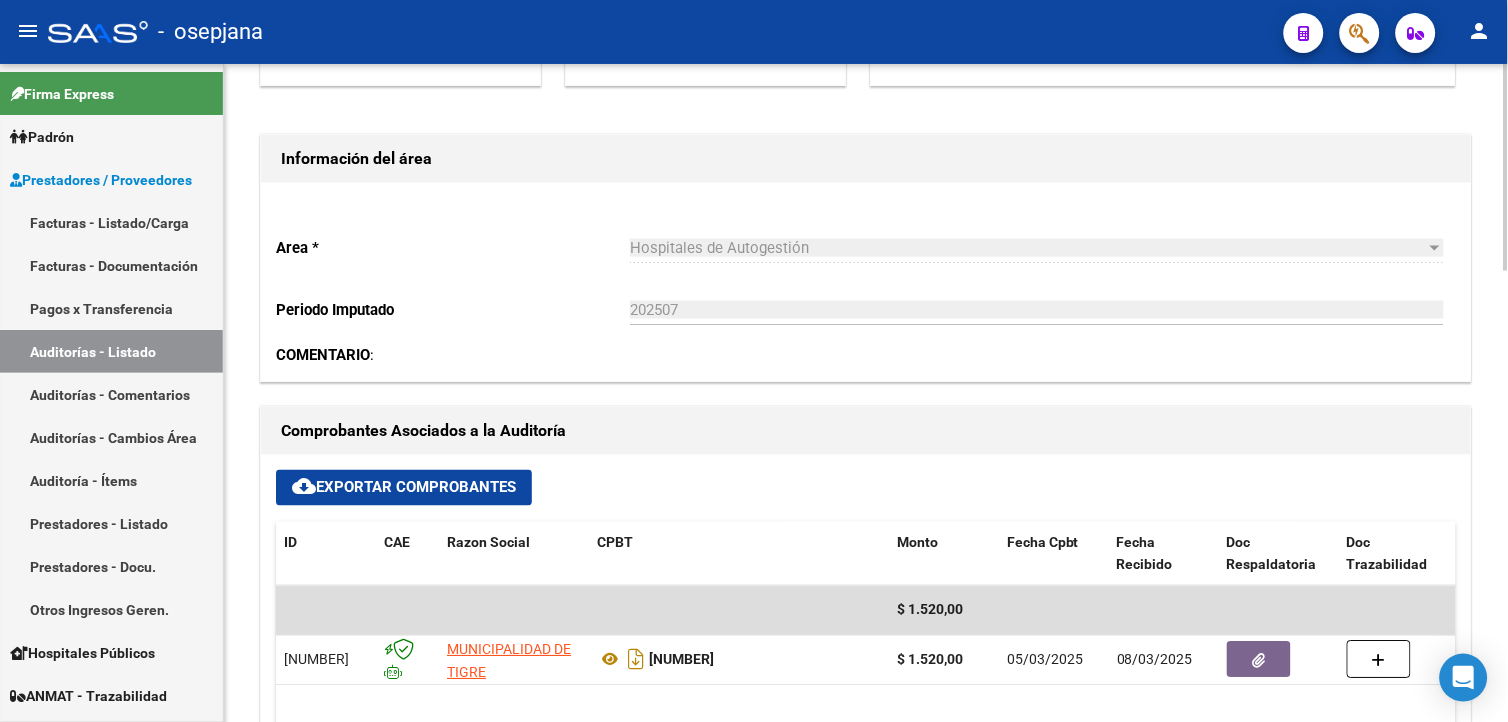 scroll, scrollTop: 555, scrollLeft: 0, axis: vertical 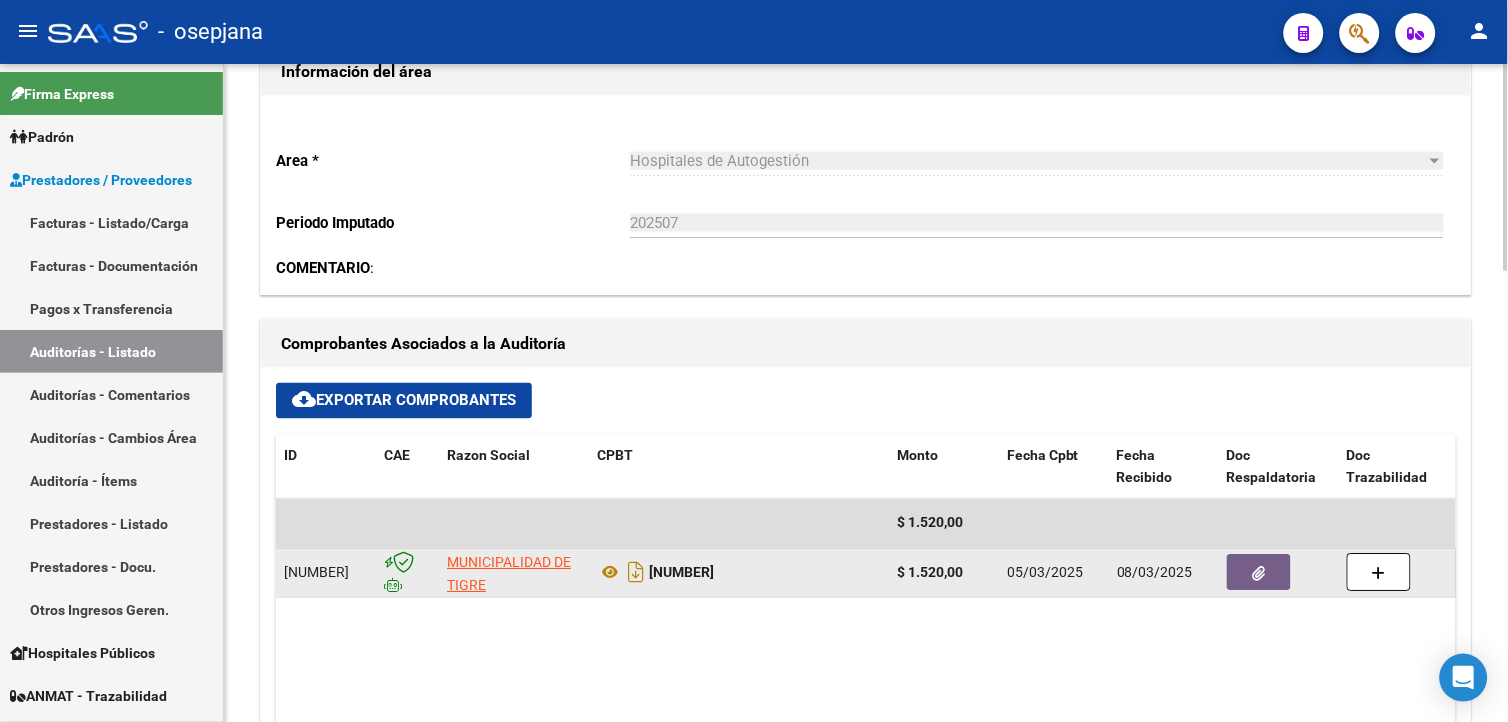 drag, startPoint x: 1268, startPoint y: 574, endPoint x: 1253, endPoint y: 572, distance: 15.132746 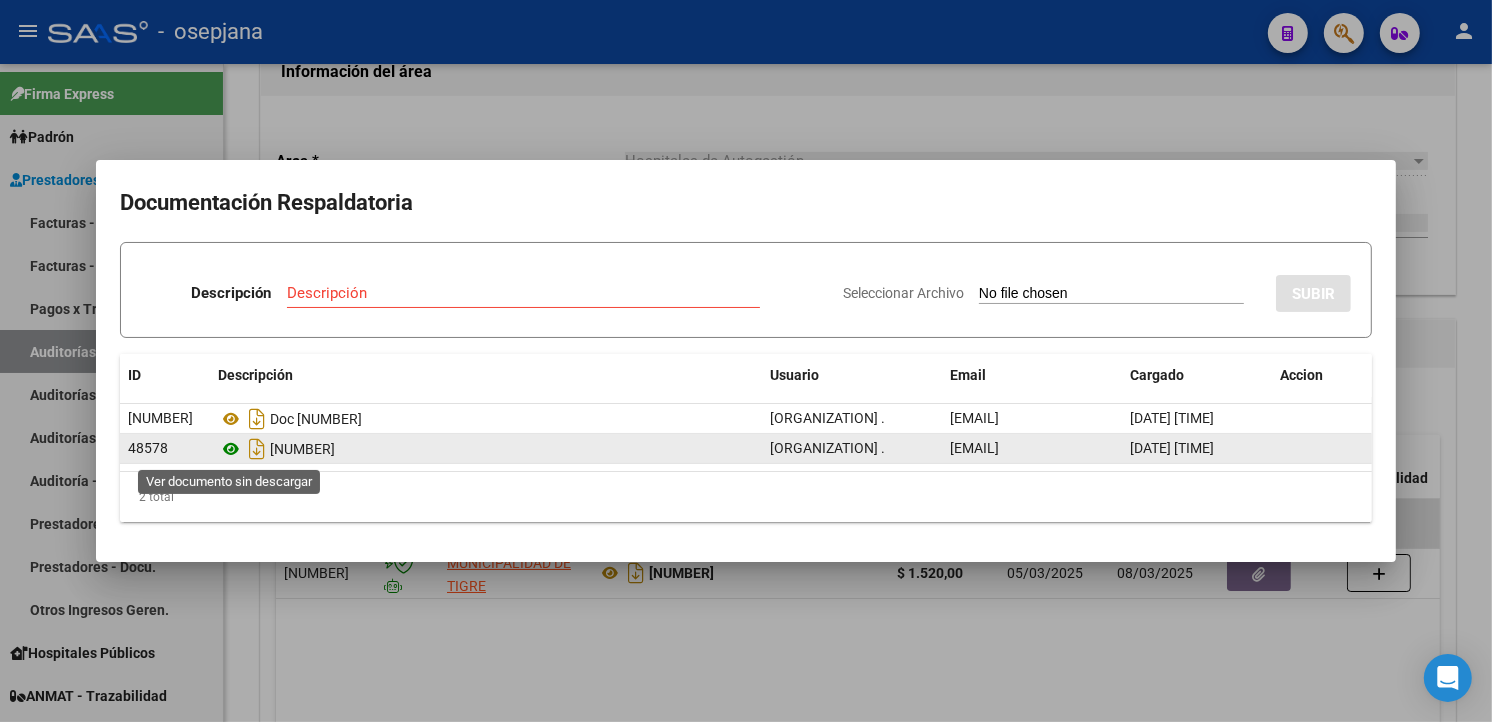 click 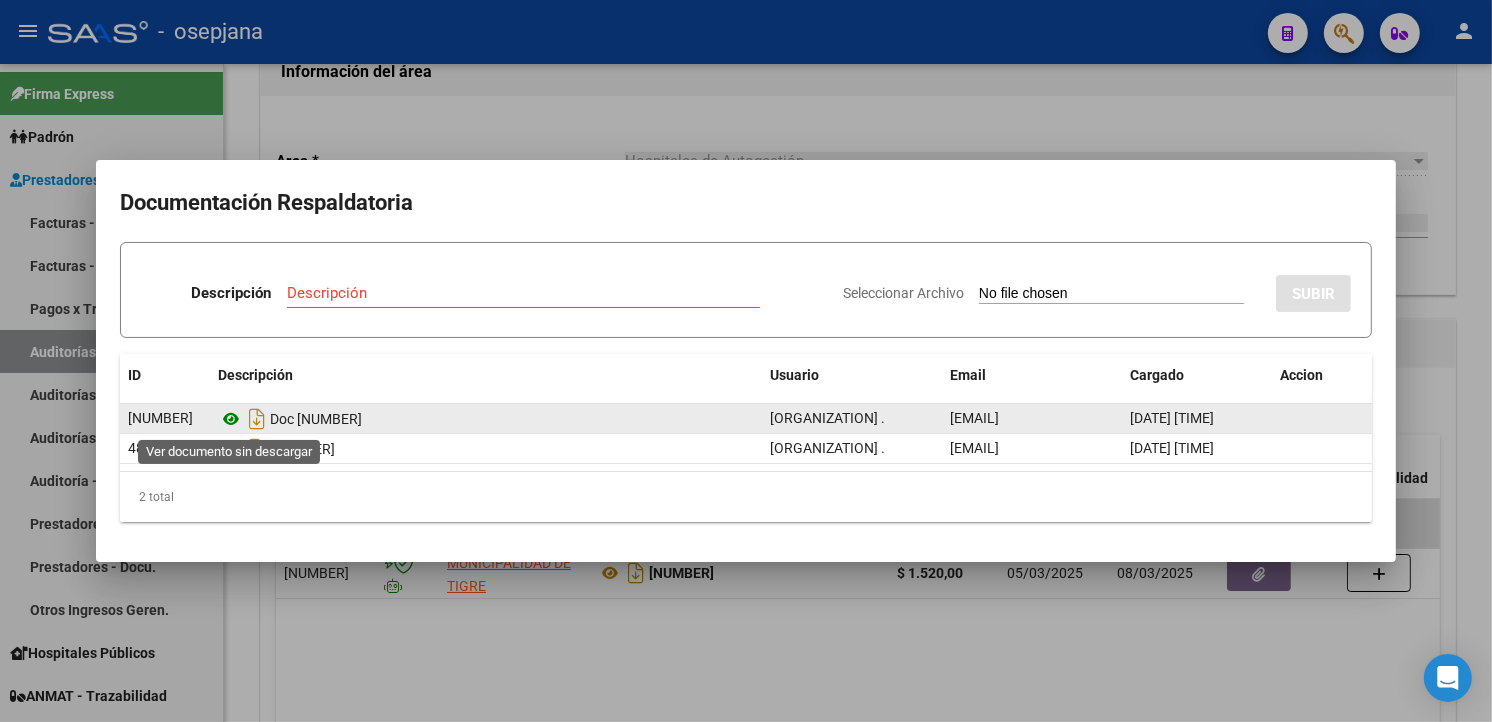 click 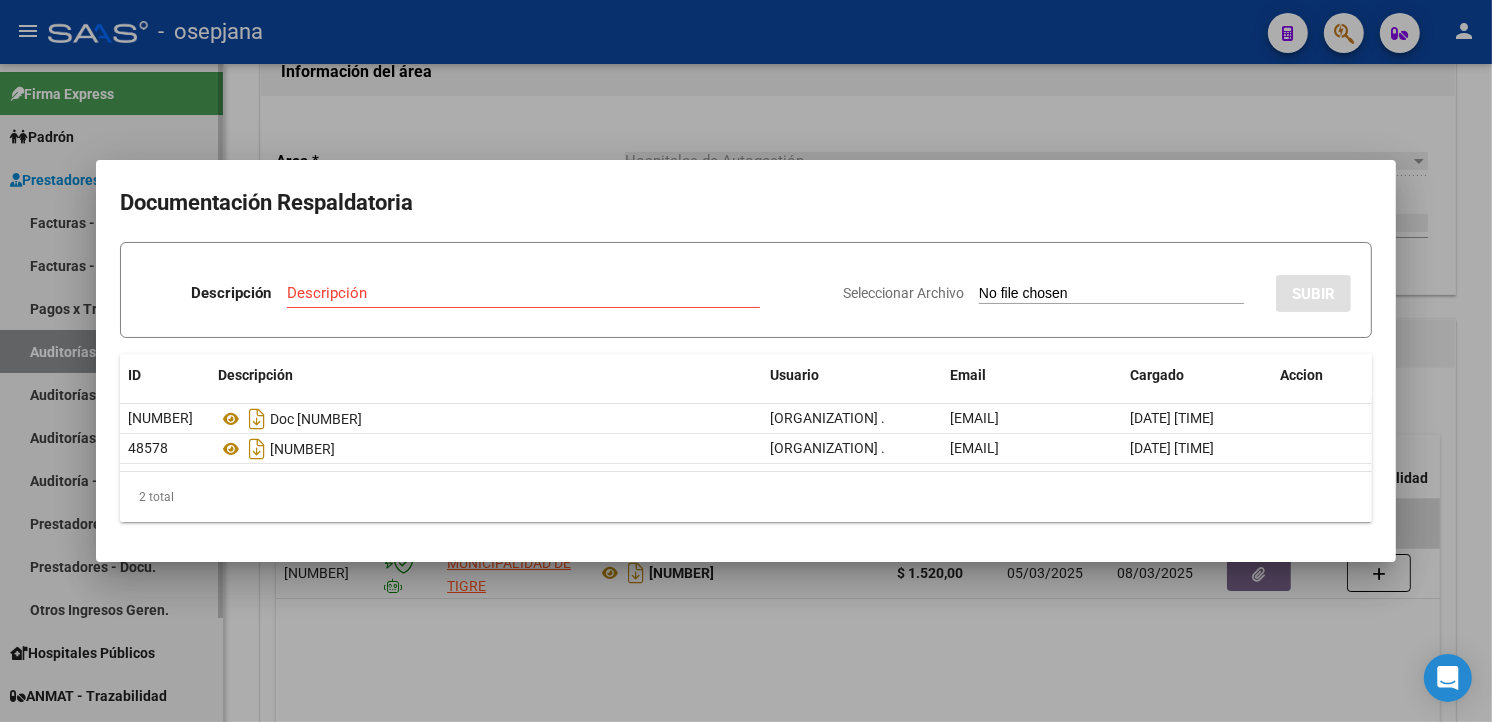 drag, startPoint x: 703, startPoint y: 81, endPoint x: 76, endPoint y: 318, distance: 670.29694 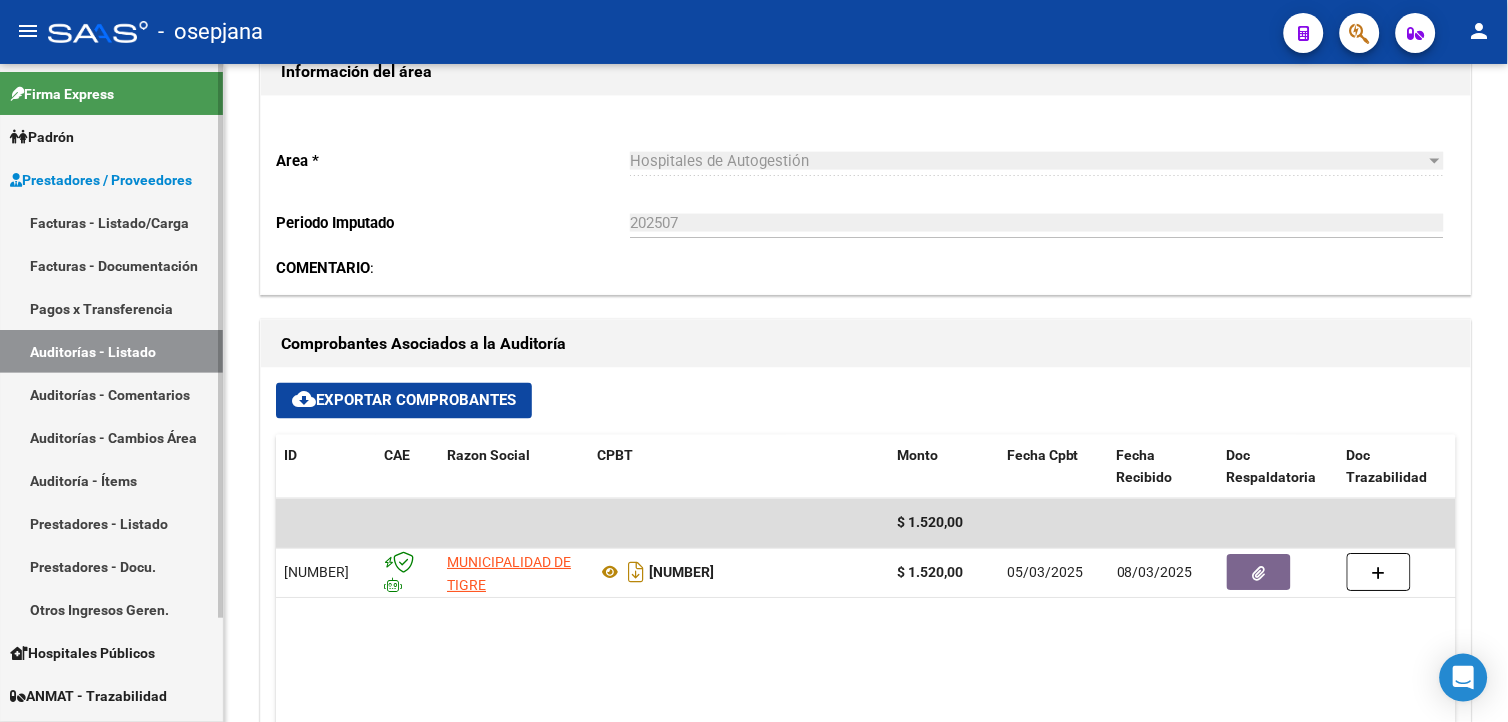 drag, startPoint x: 115, startPoint y: 347, endPoint x: 96, endPoint y: 371, distance: 30.610456 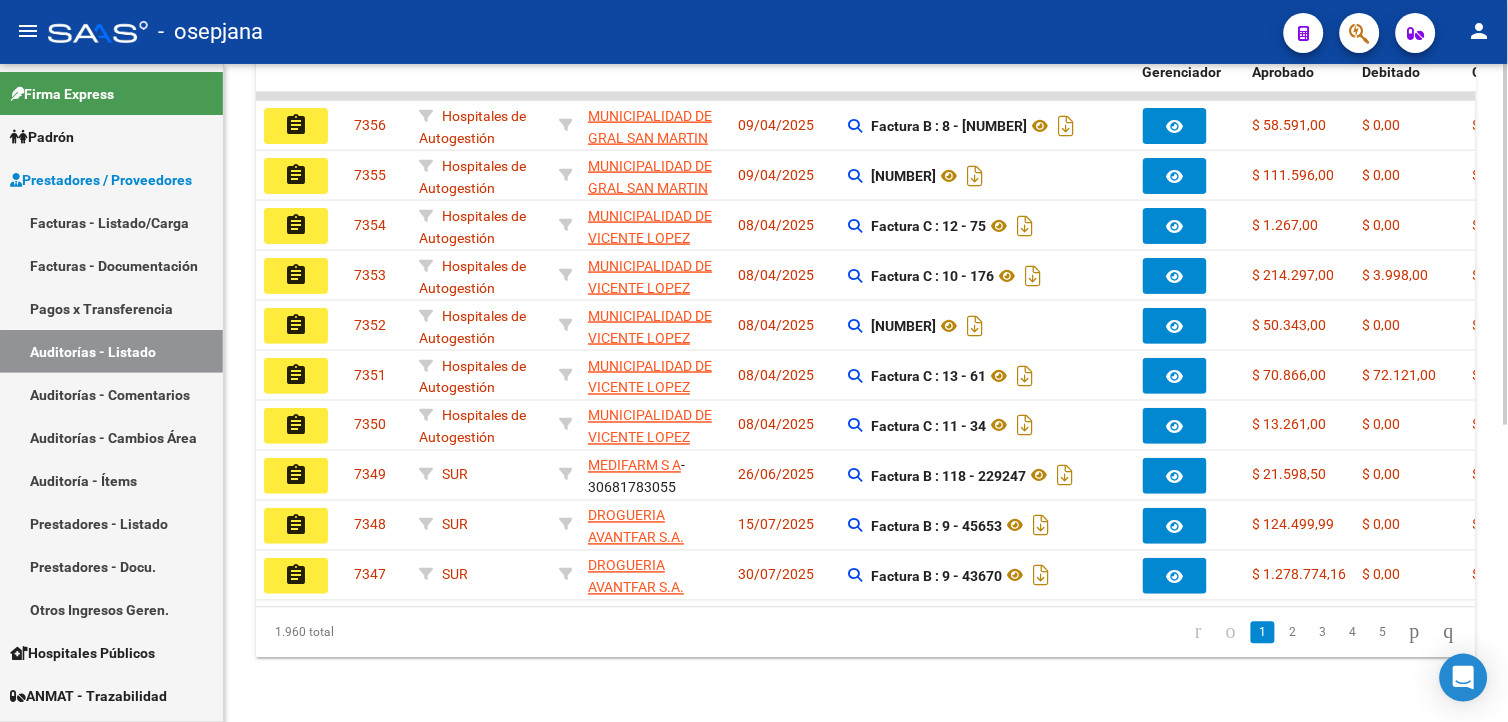 drag, startPoint x: 374, startPoint y: 312, endPoint x: 333, endPoint y: 272, distance: 57.280014 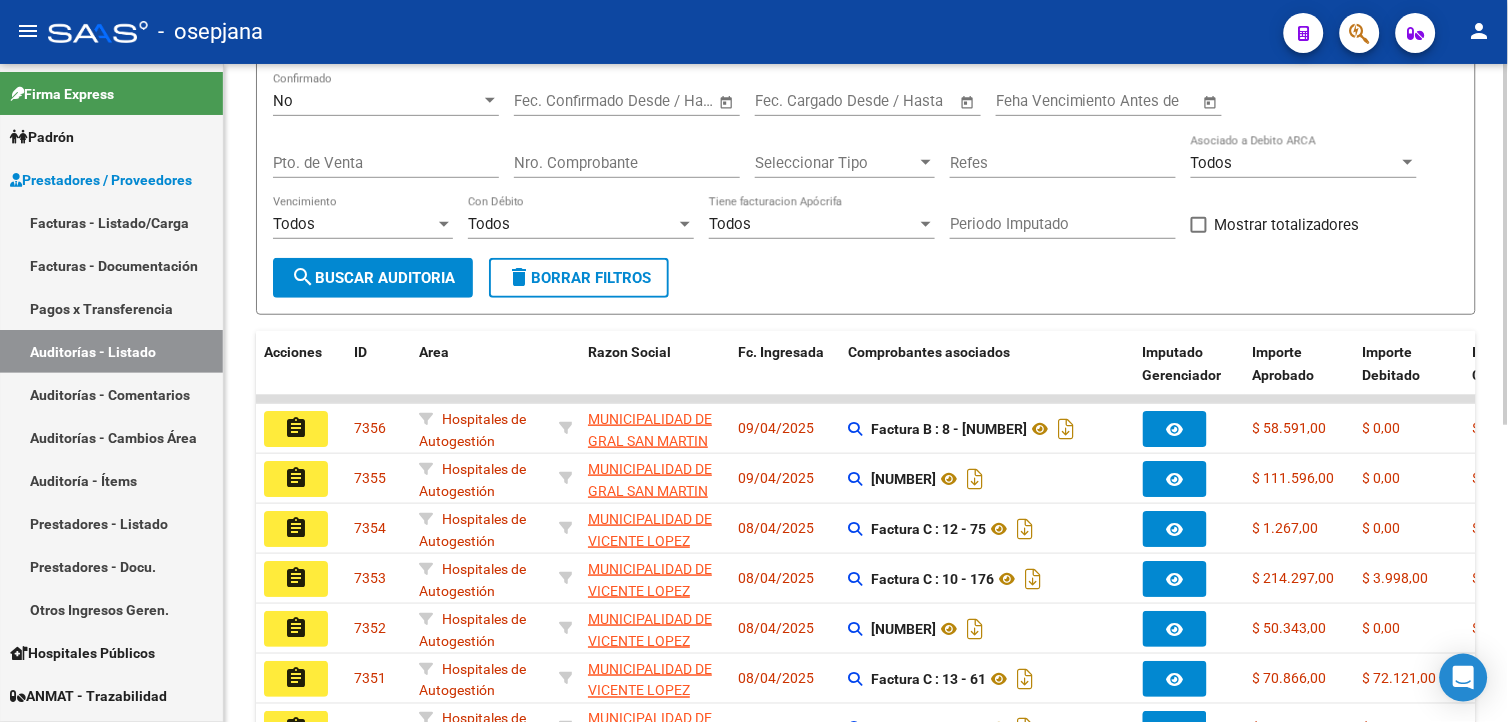 scroll, scrollTop: 0, scrollLeft: 0, axis: both 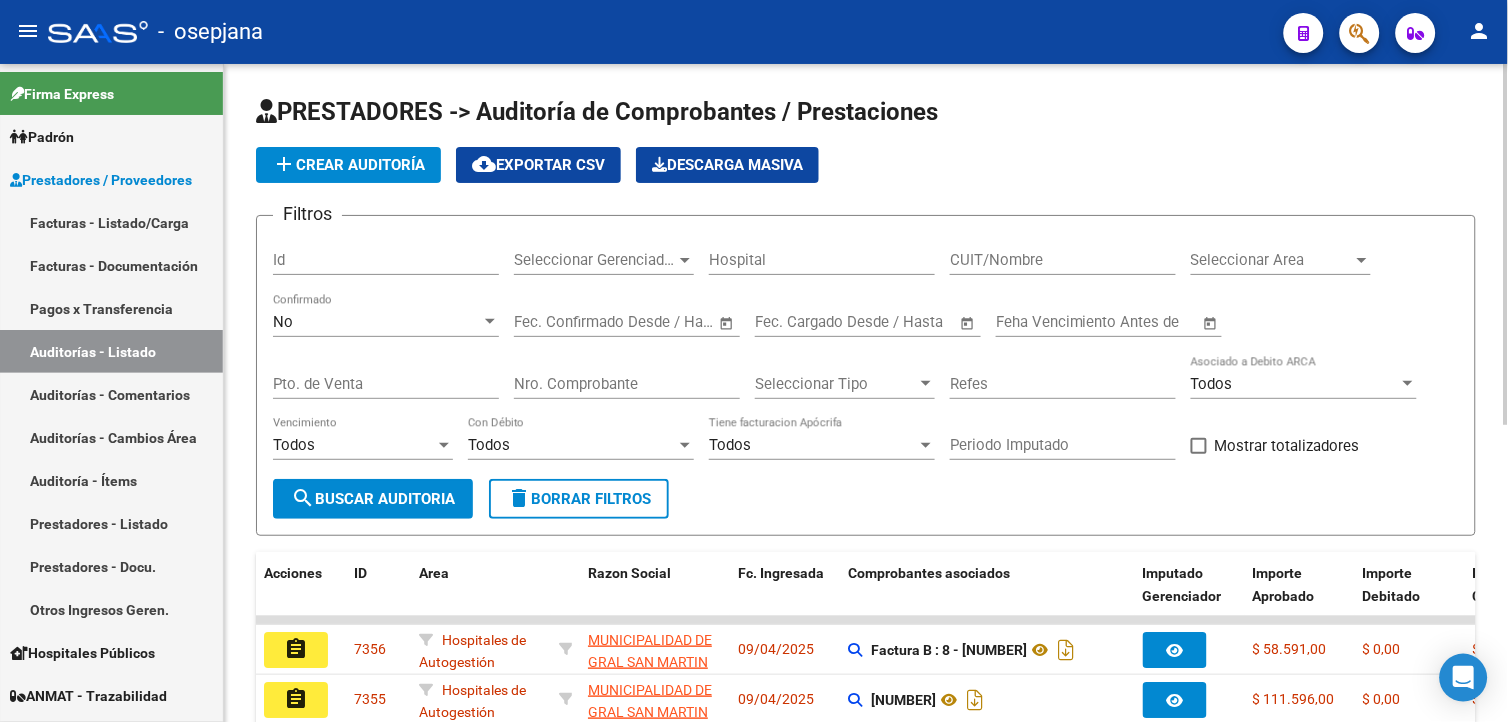 click on "No" at bounding box center (377, 322) 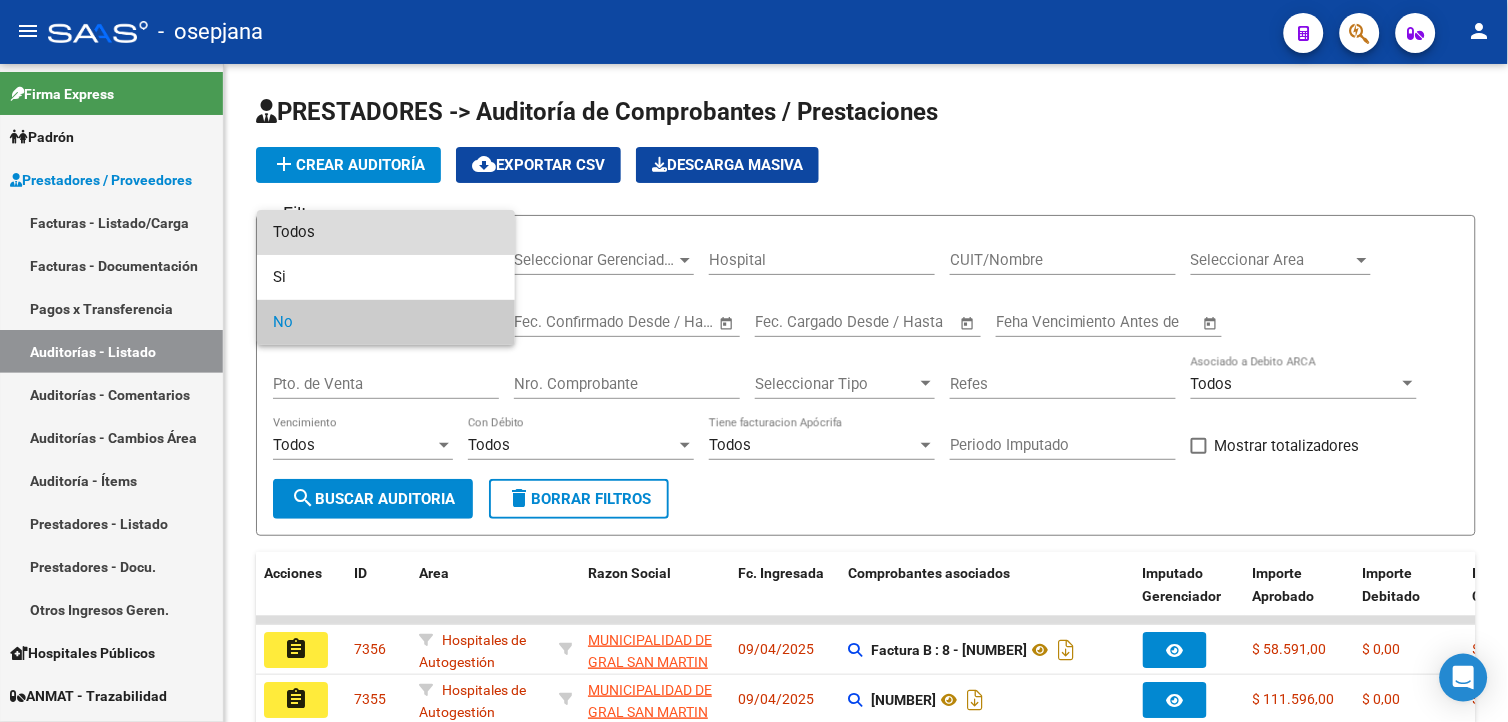 drag, startPoint x: 337, startPoint y: 236, endPoint x: 337, endPoint y: 332, distance: 96 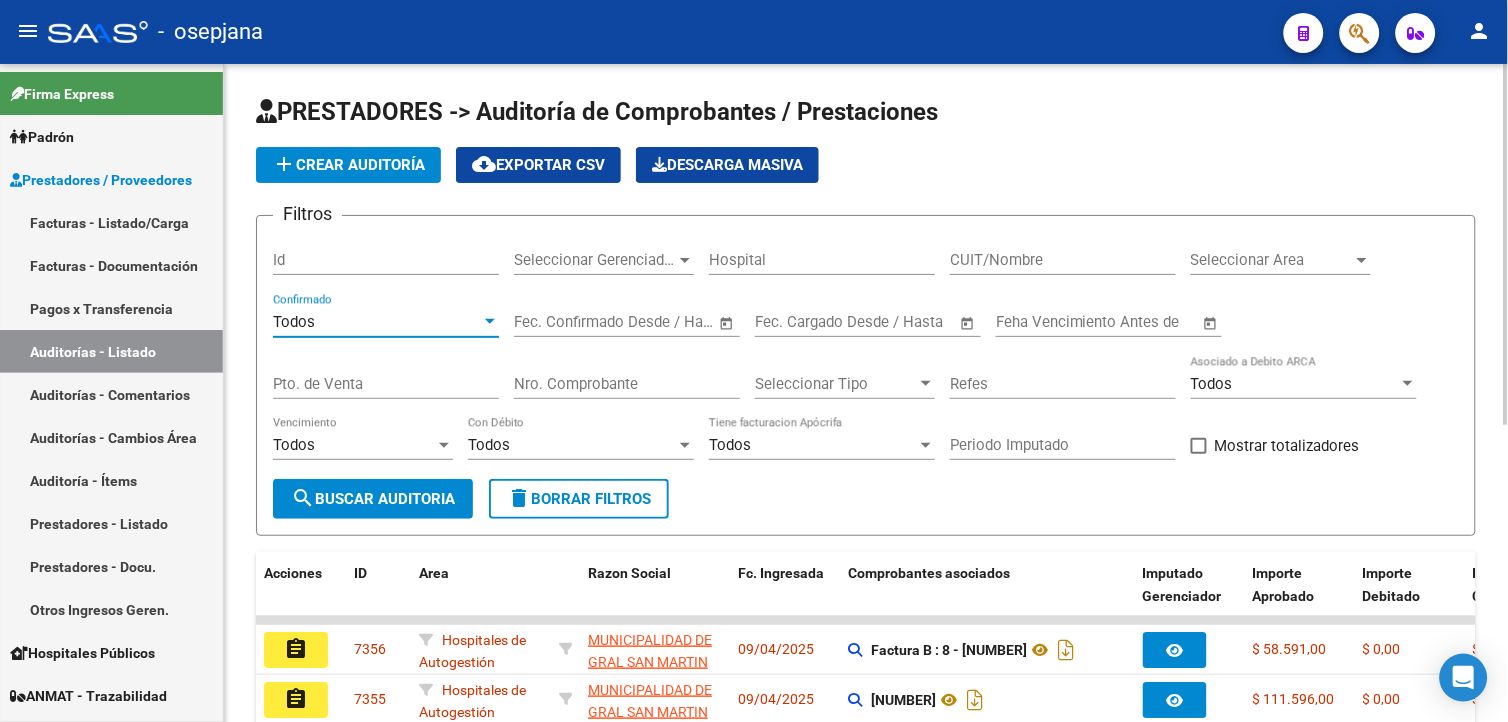 click on "Pto. de Venta" at bounding box center (386, 384) 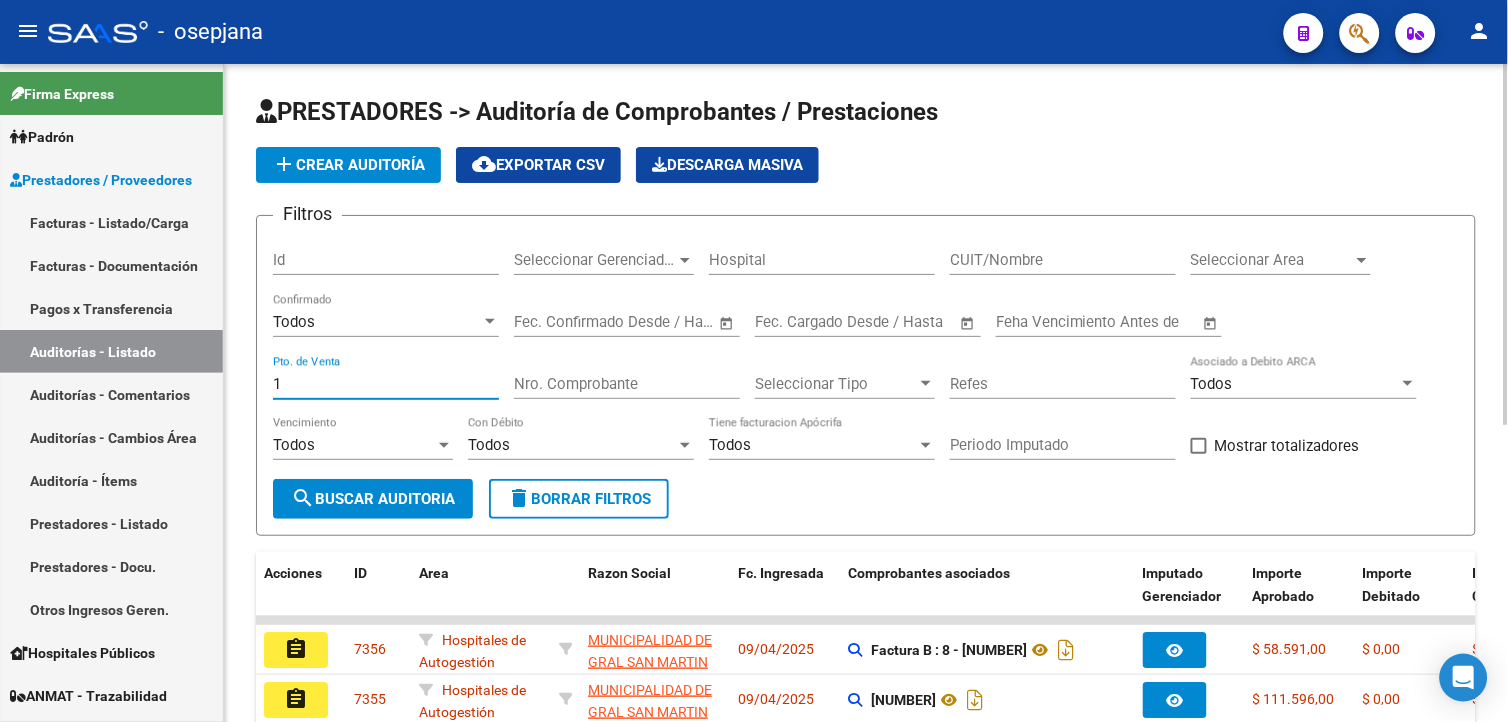 type on "1" 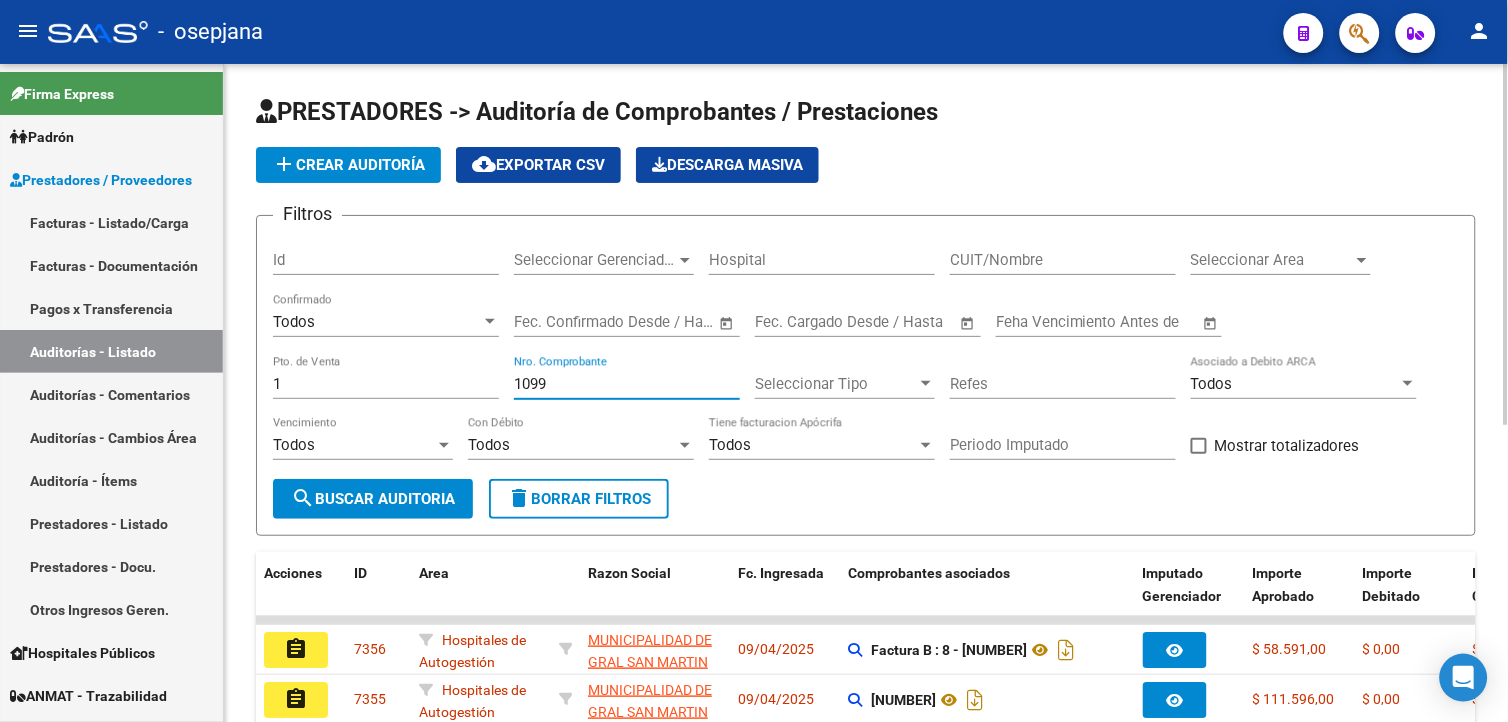 type on "1099" 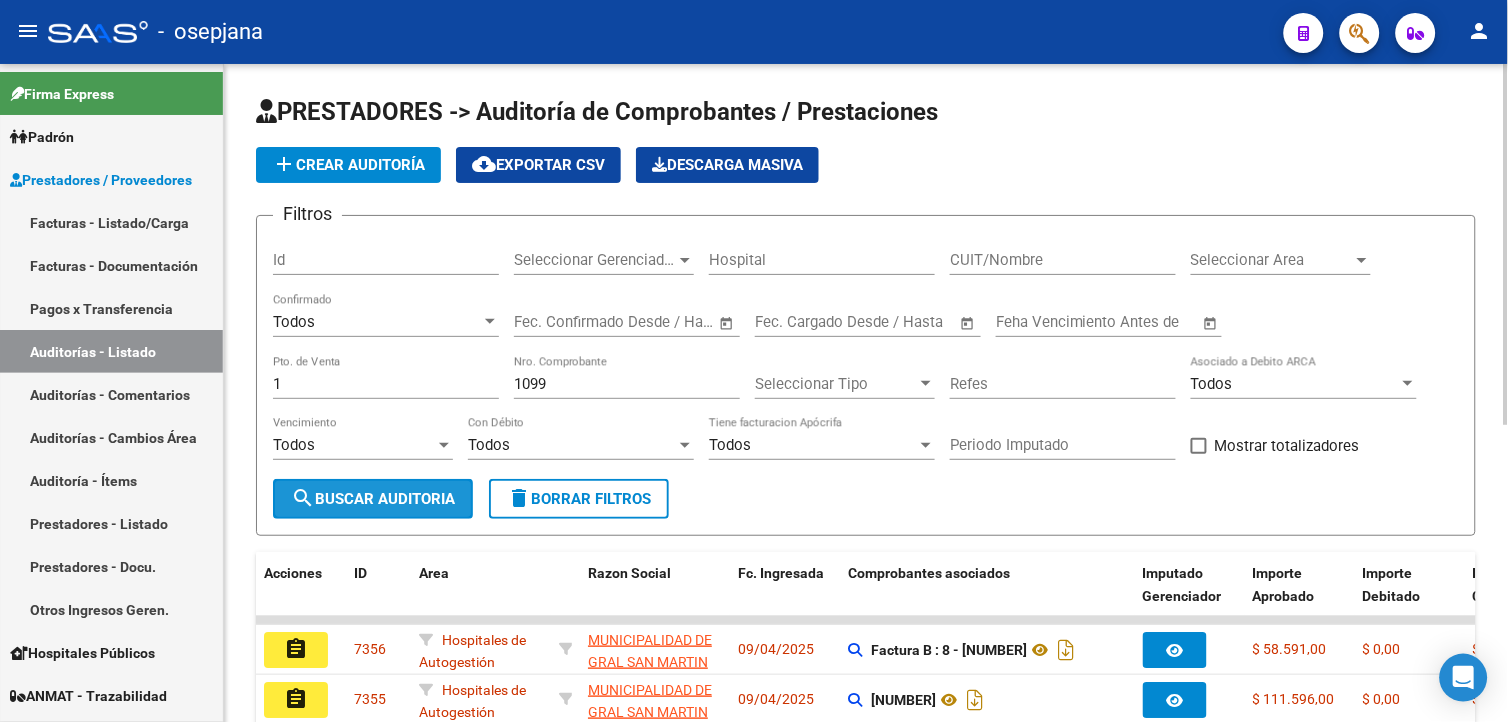 click on "search  Buscar Auditoria" 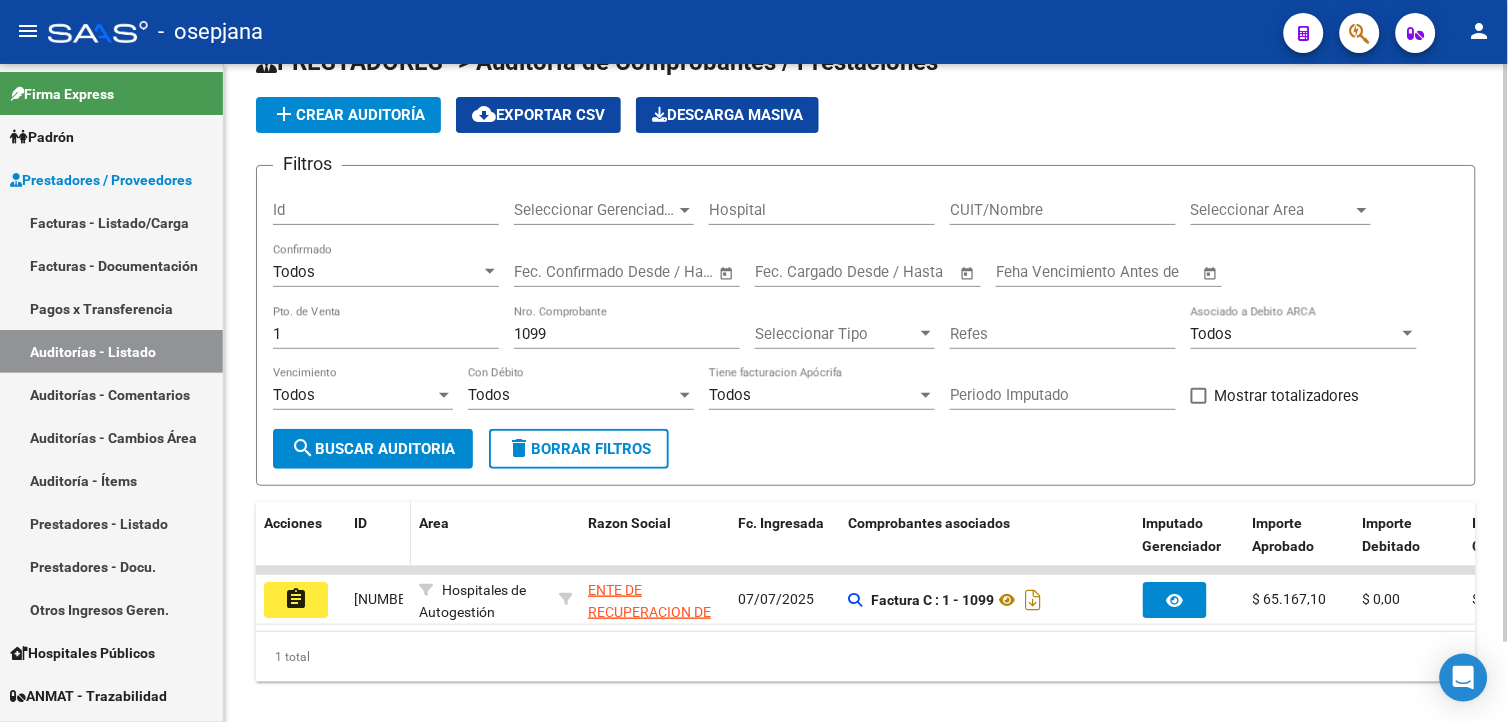 scroll, scrollTop: 91, scrollLeft: 0, axis: vertical 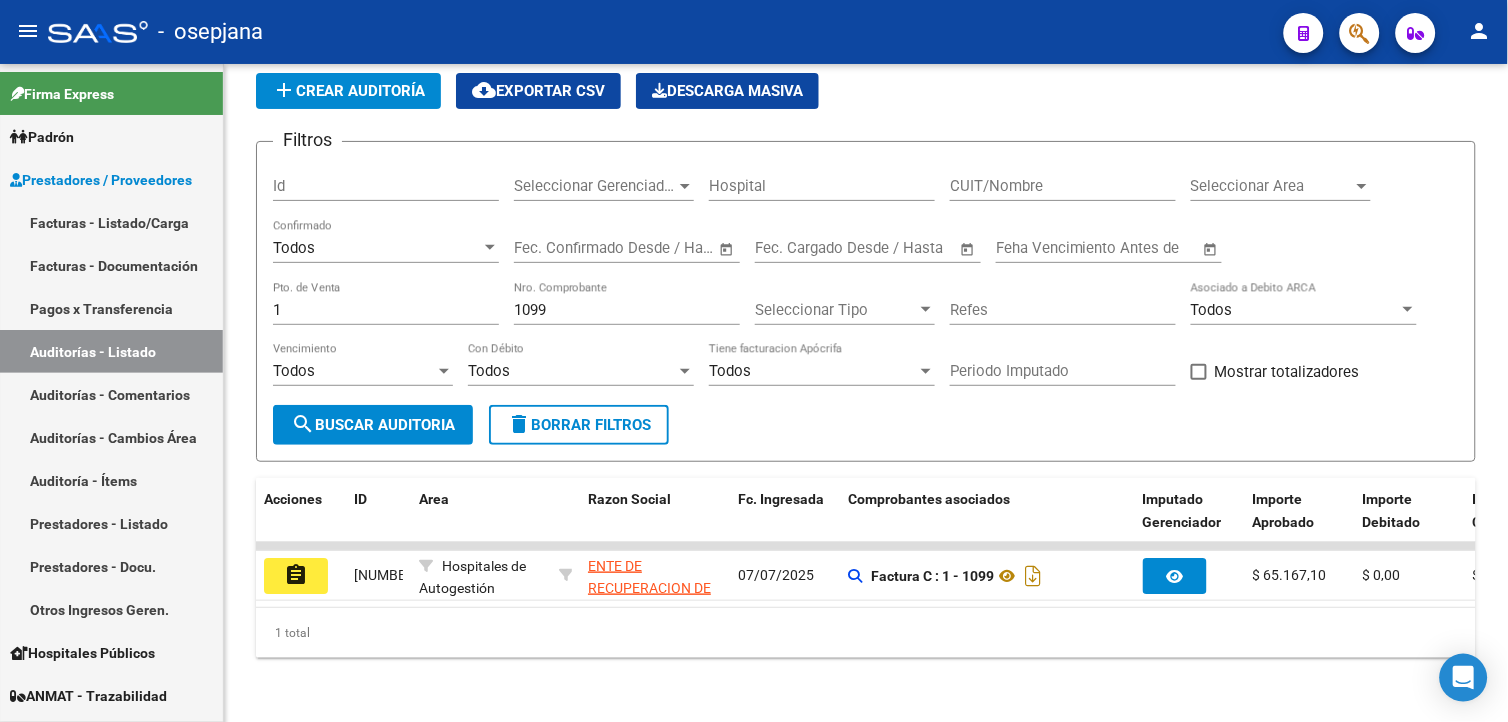 drag, startPoint x: 273, startPoint y: 554, endPoint x: 290, endPoint y: 550, distance: 17.464249 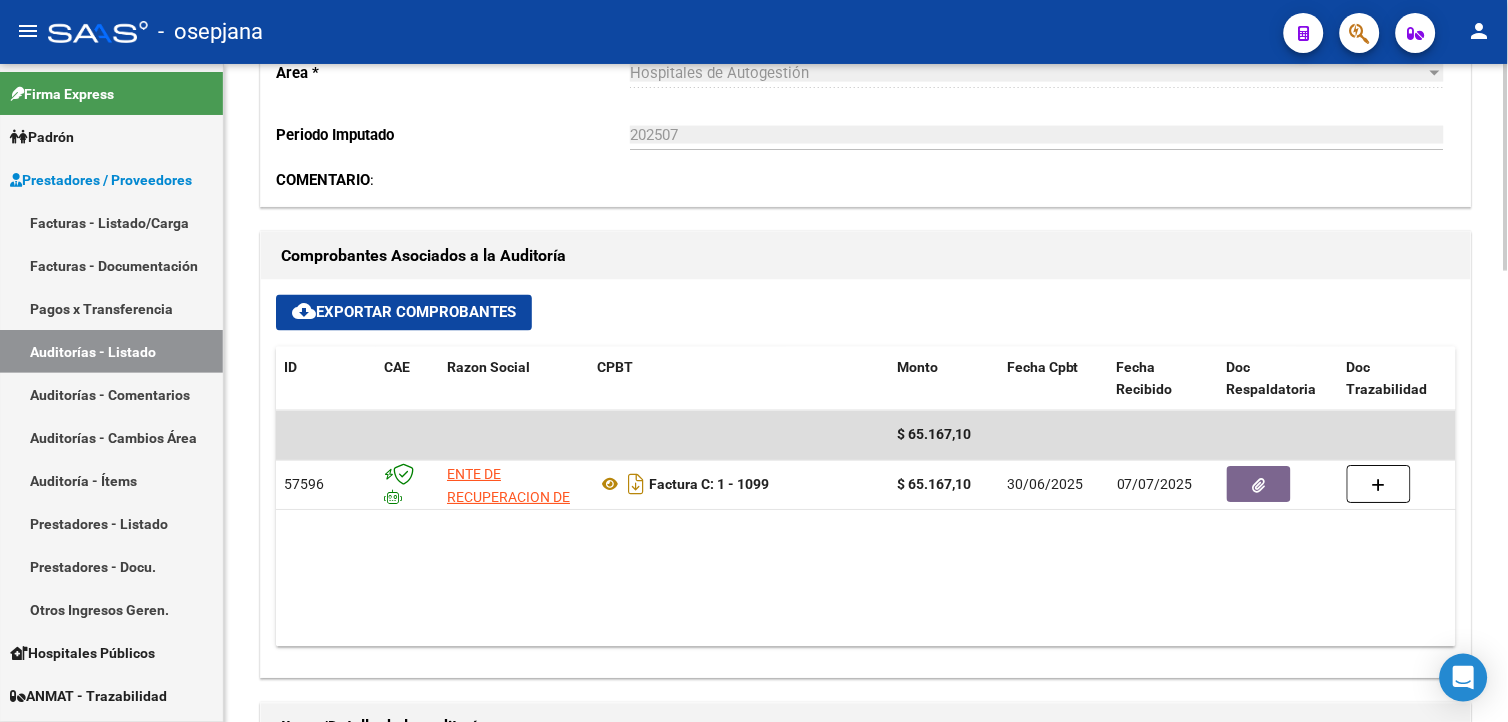 scroll, scrollTop: 777, scrollLeft: 0, axis: vertical 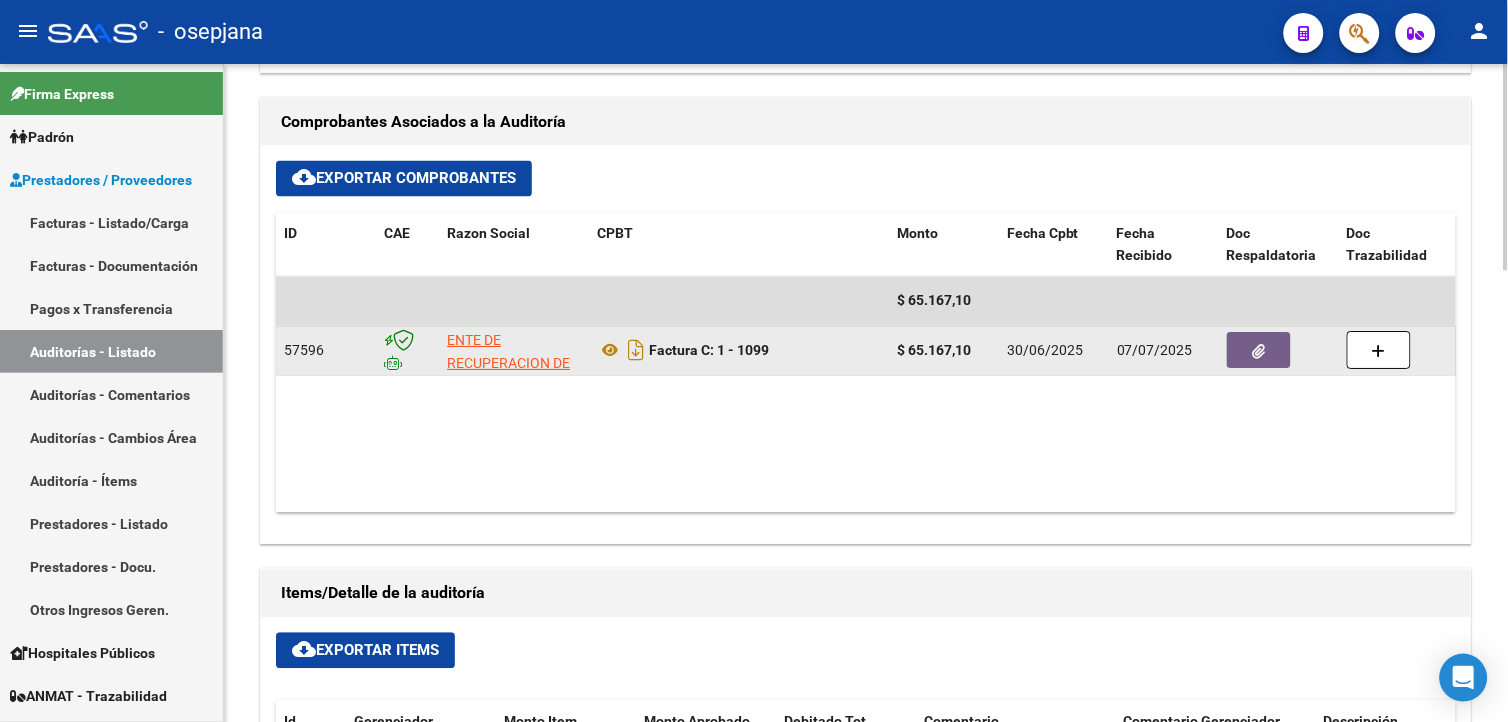click 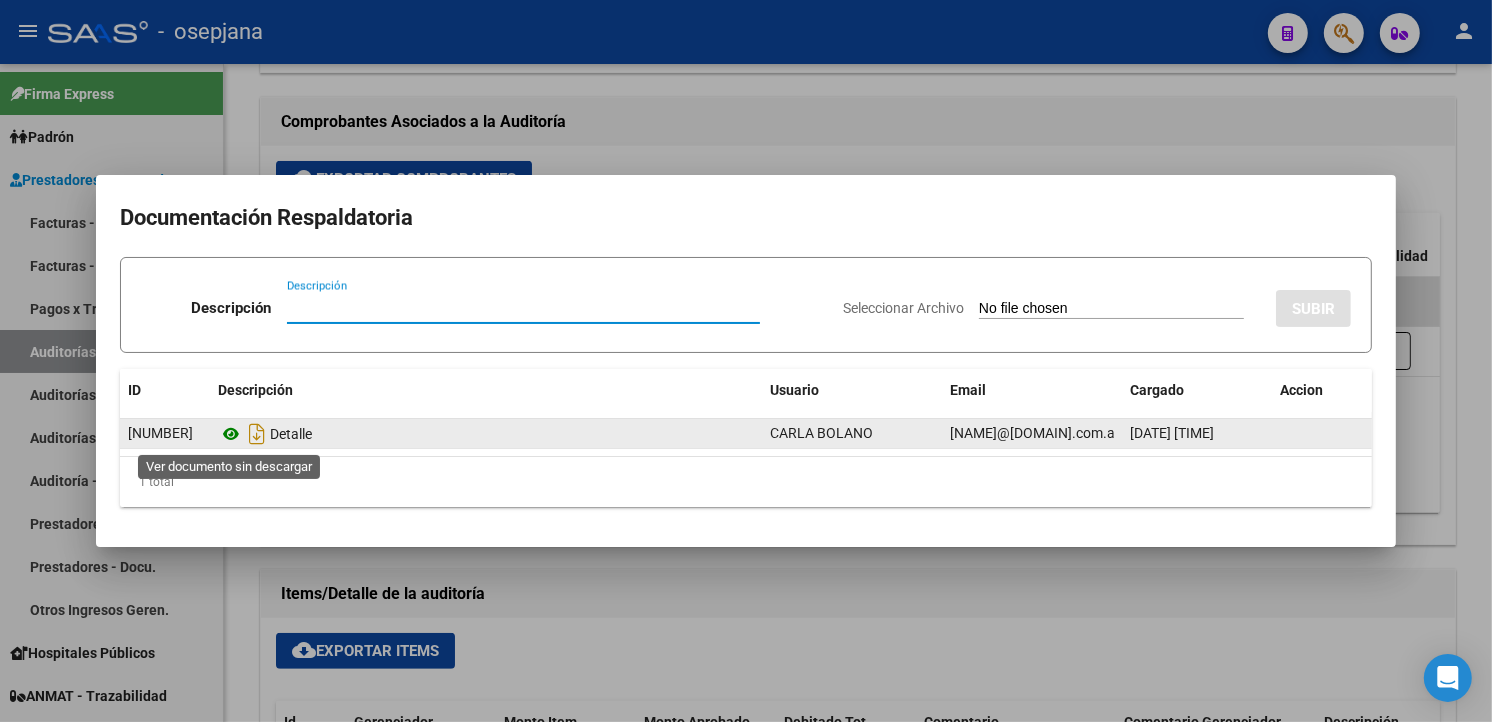 click 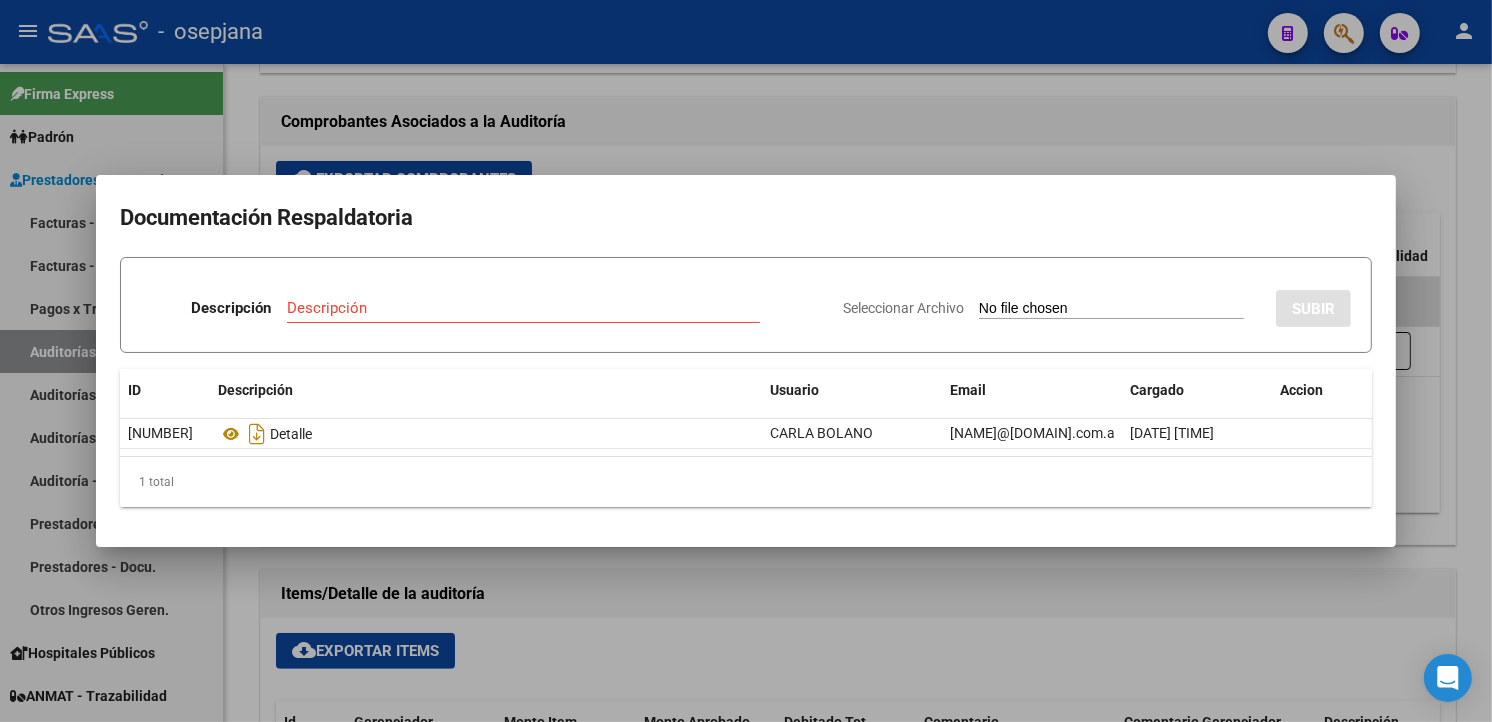 click at bounding box center [746, 361] 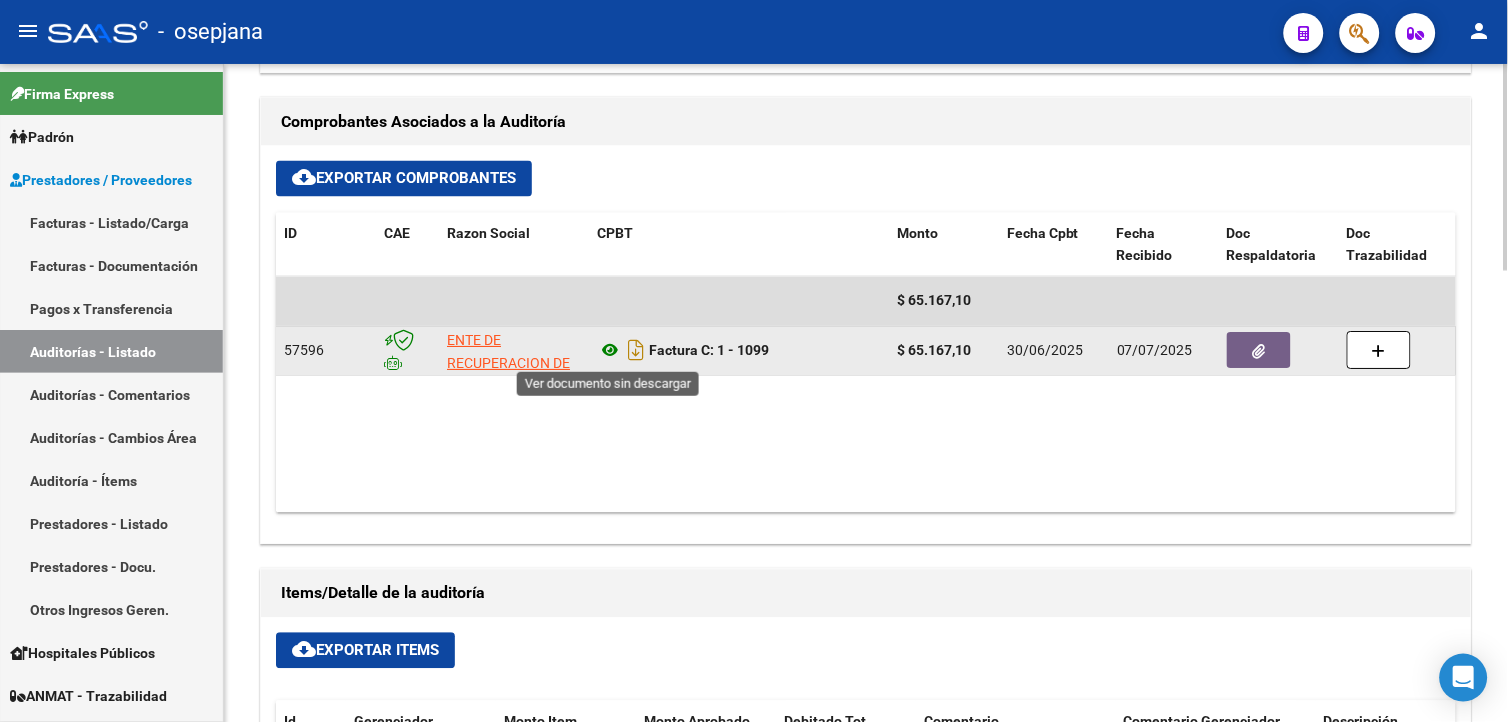 click 